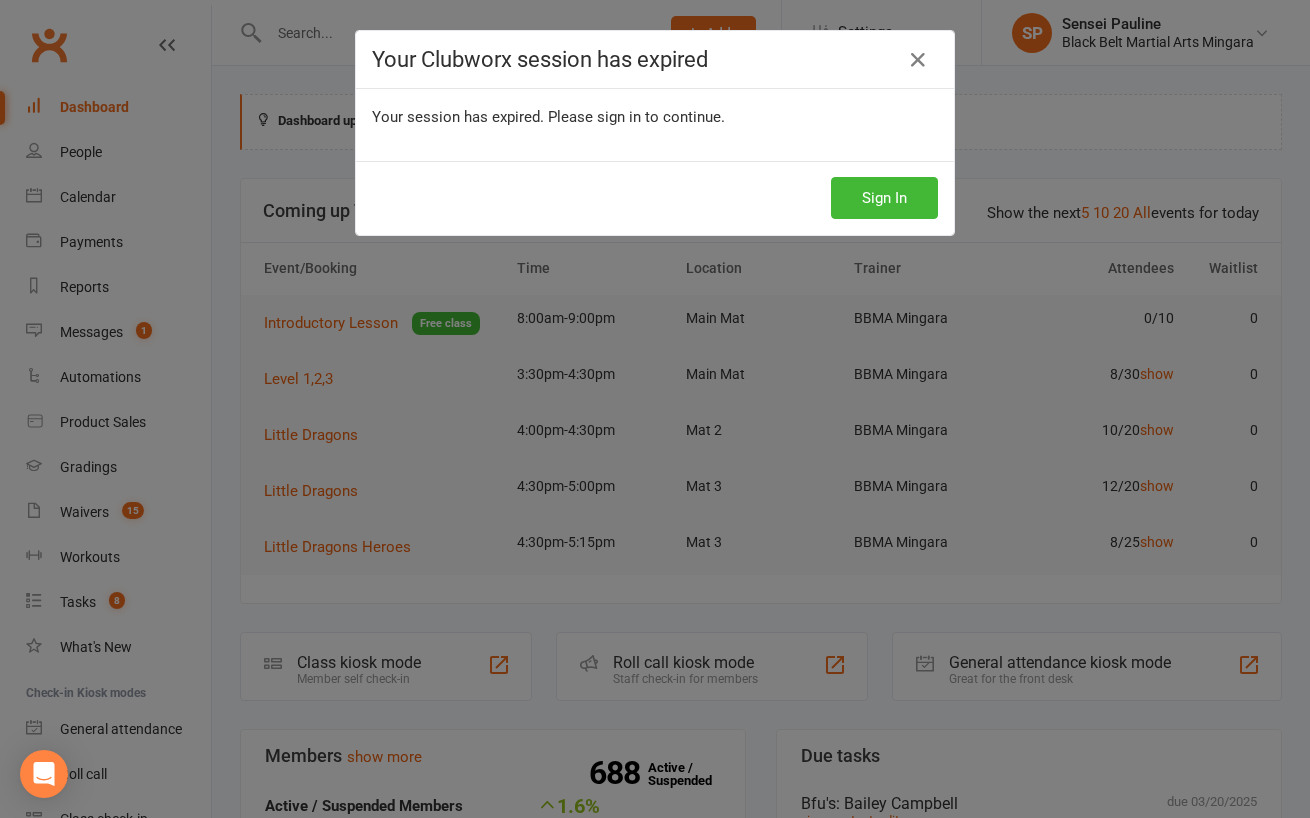 scroll, scrollTop: 0, scrollLeft: 0, axis: both 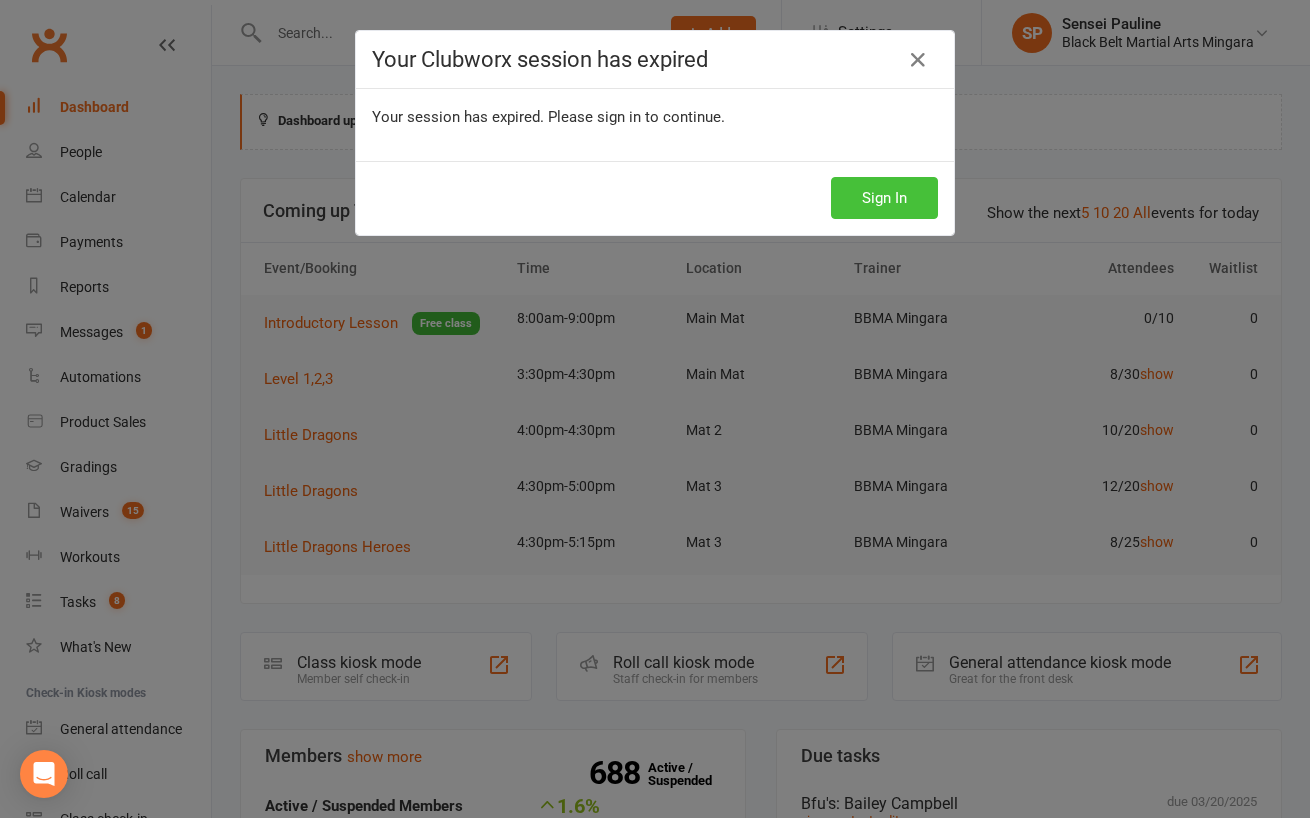 click on "Sign In" at bounding box center (884, 198) 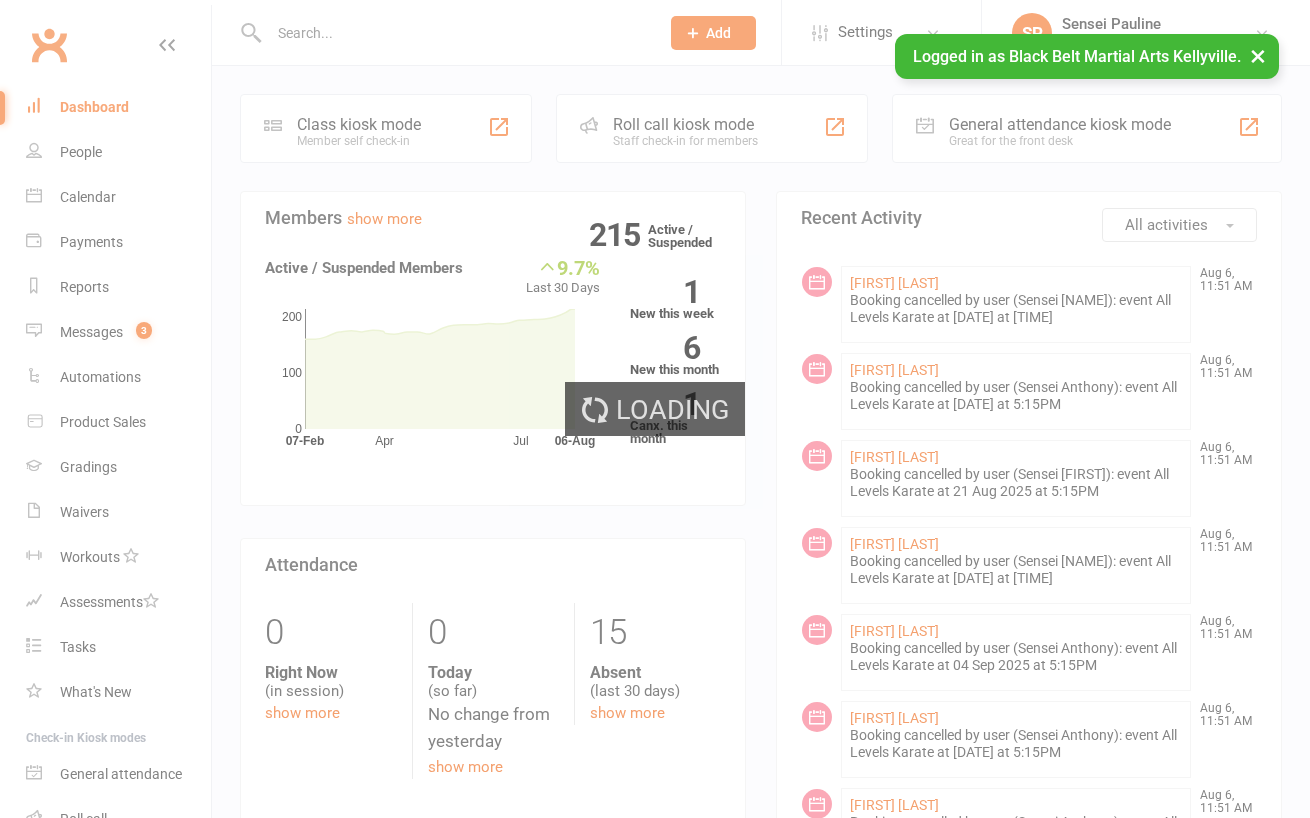 scroll, scrollTop: 0, scrollLeft: 0, axis: both 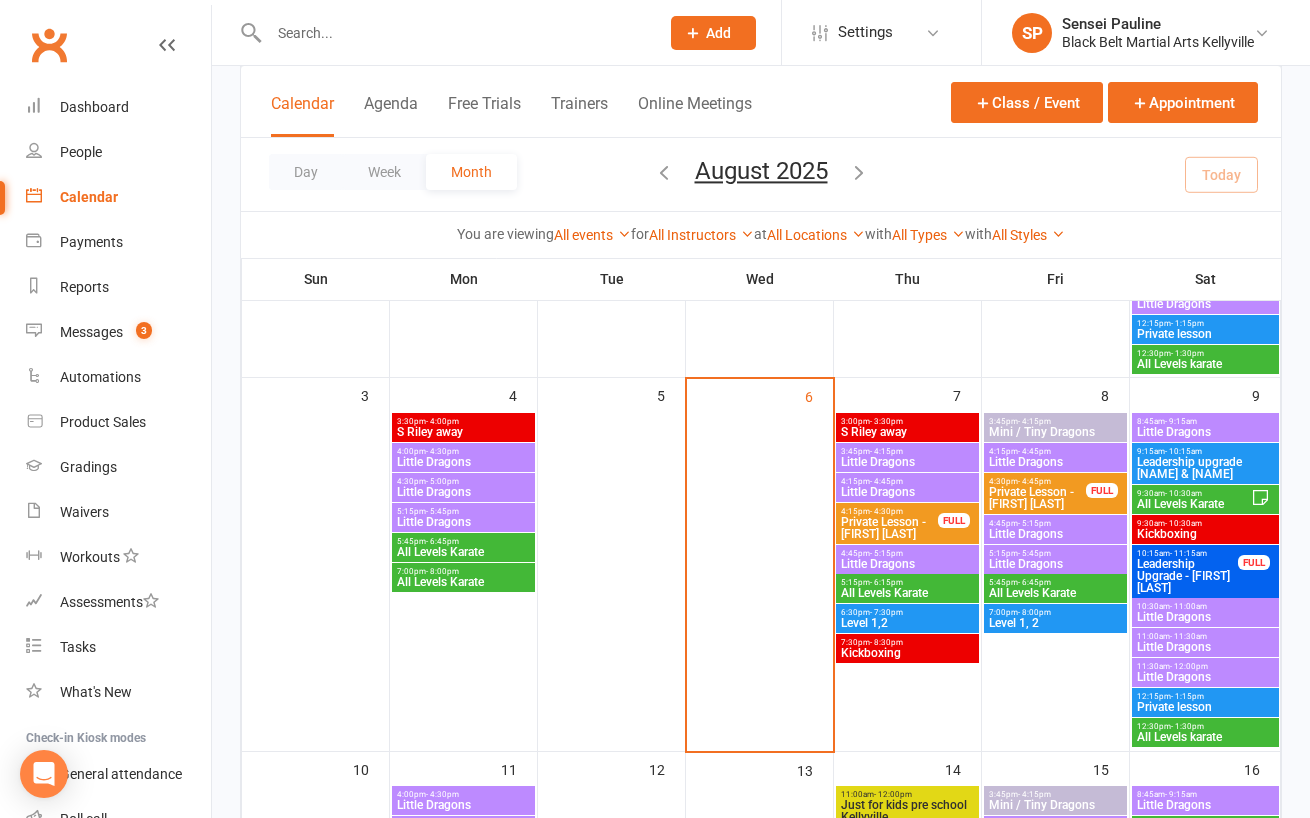 click on "7:00pm  - 8:00pm" at bounding box center [1055, 612] 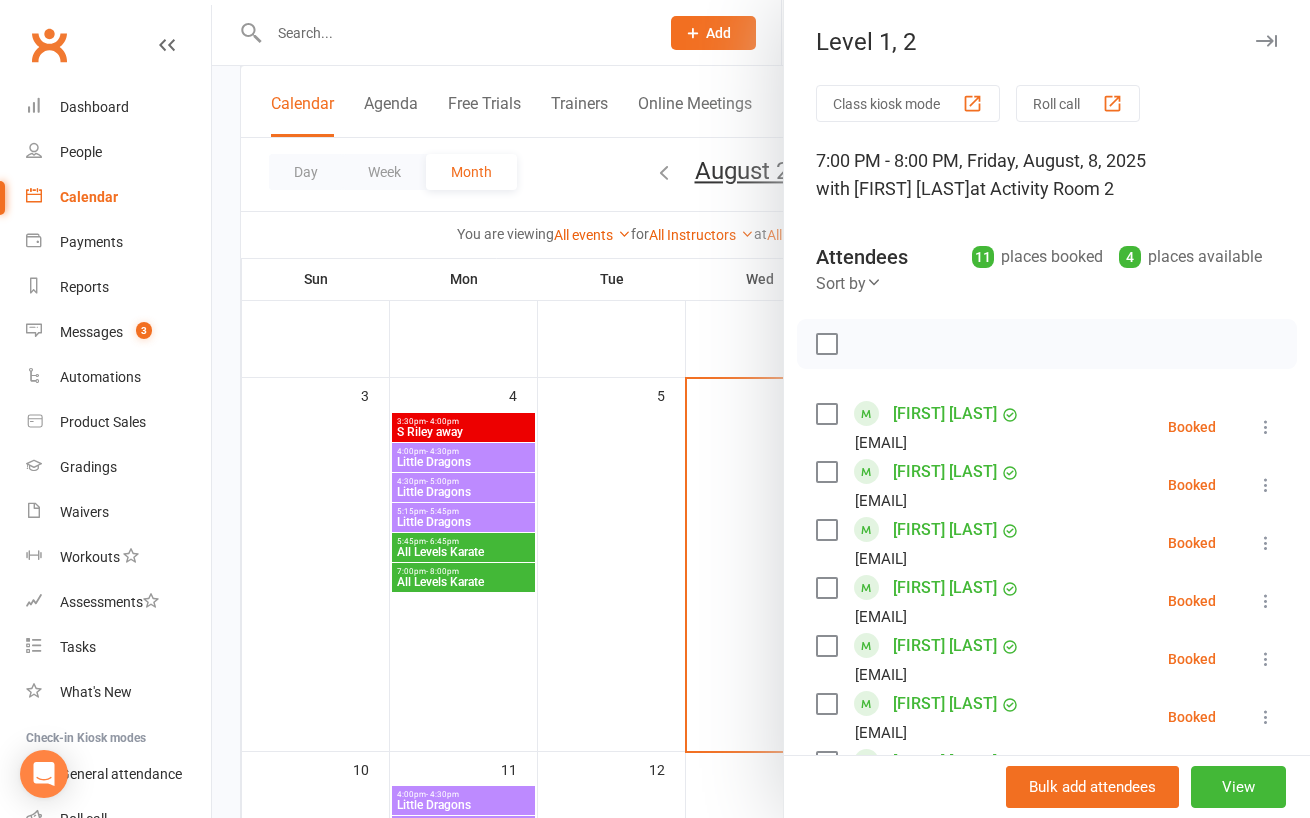 scroll, scrollTop: 621, scrollLeft: 0, axis: vertical 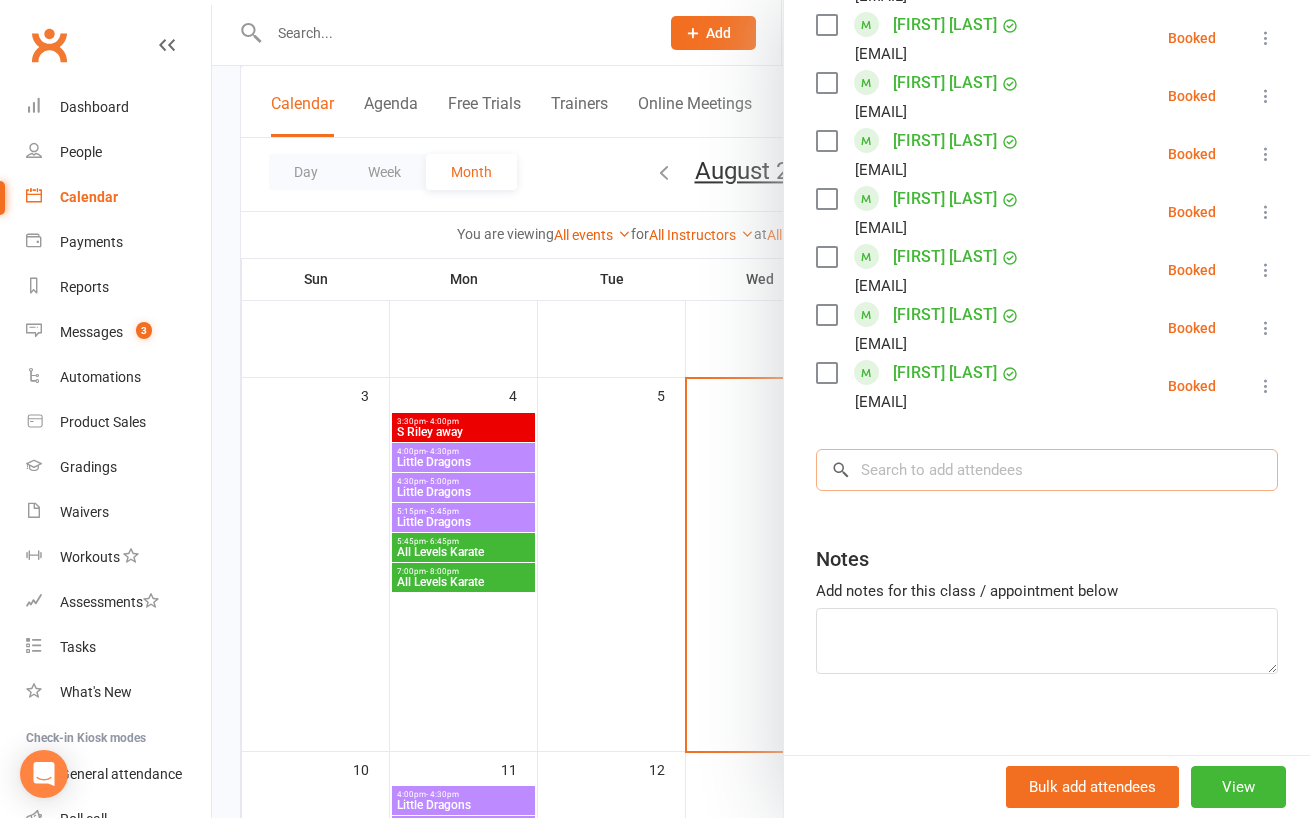 click at bounding box center [1047, 470] 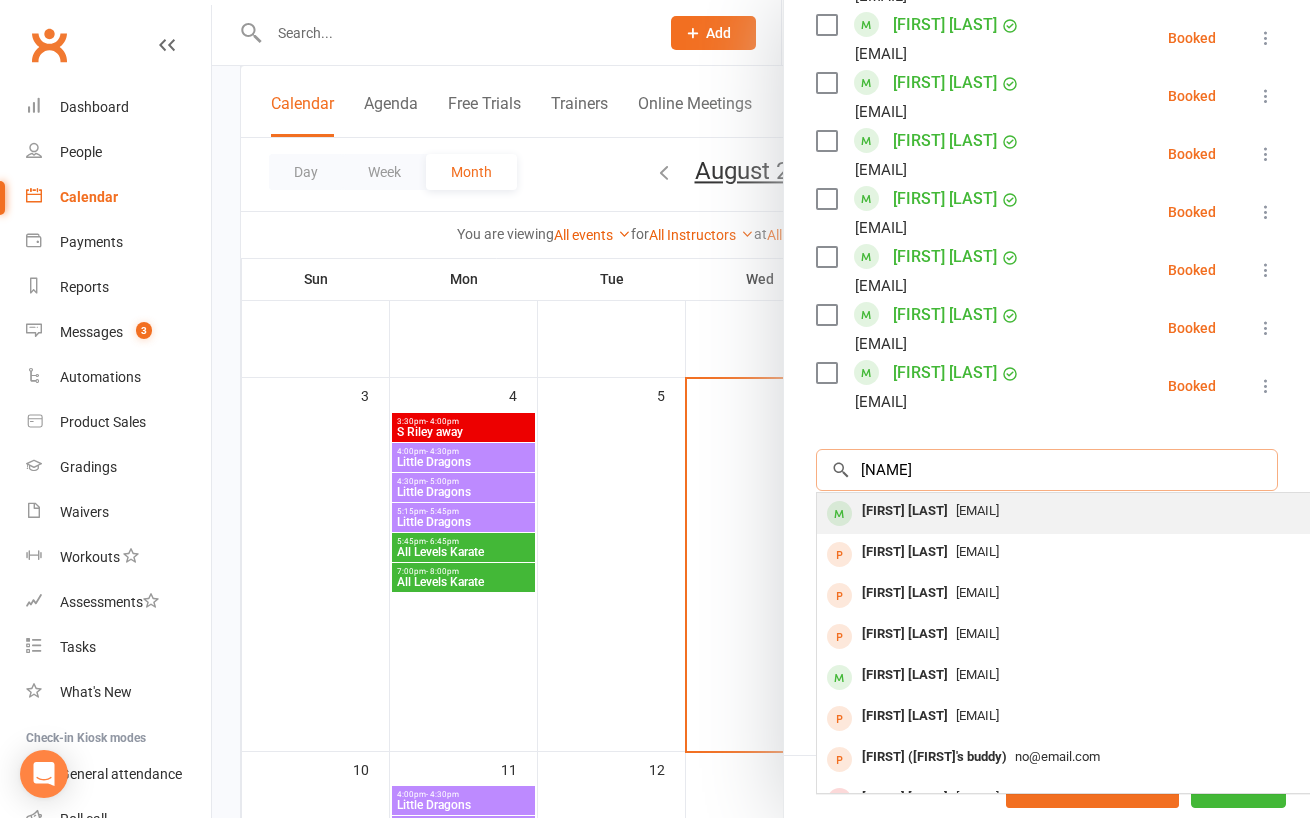 type on "anaya" 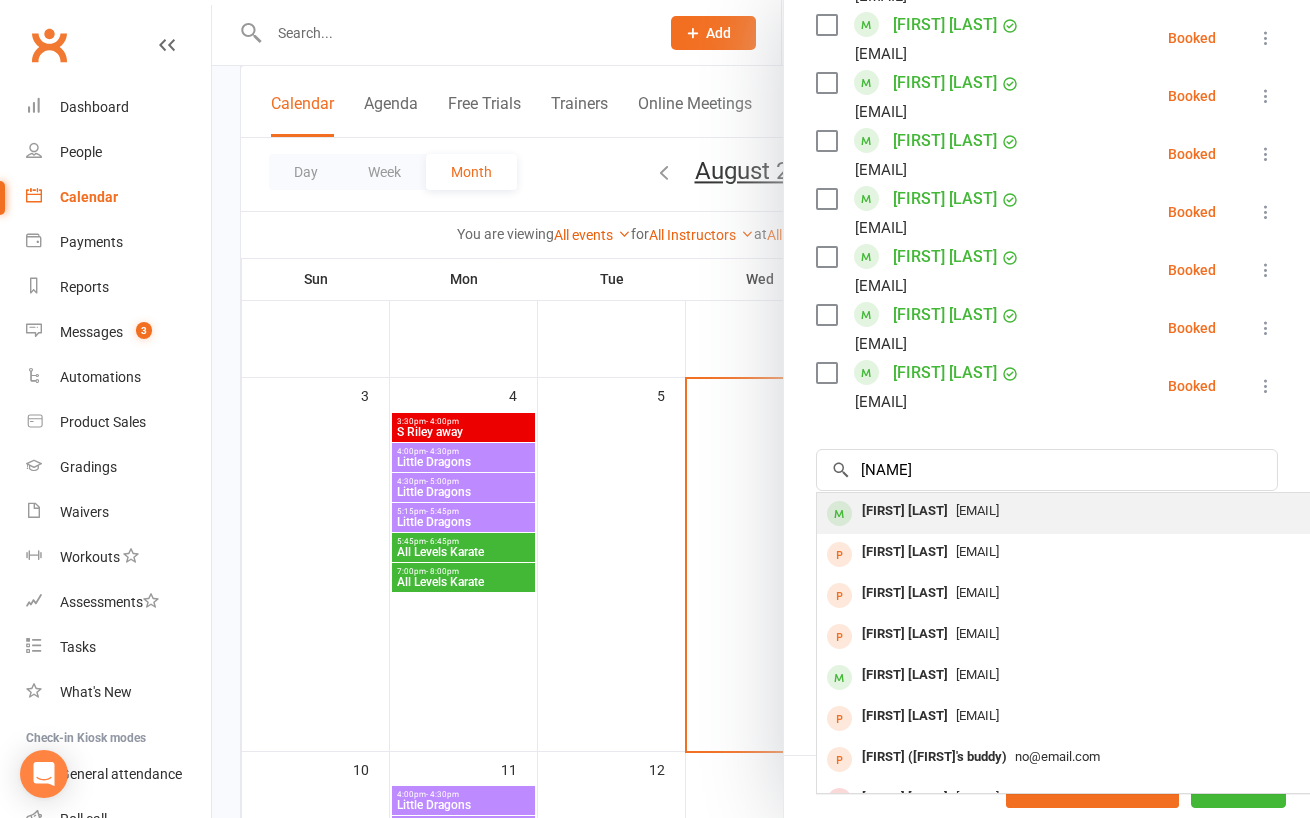 click on "arbakhru@yahoo.com" at bounding box center (977, 510) 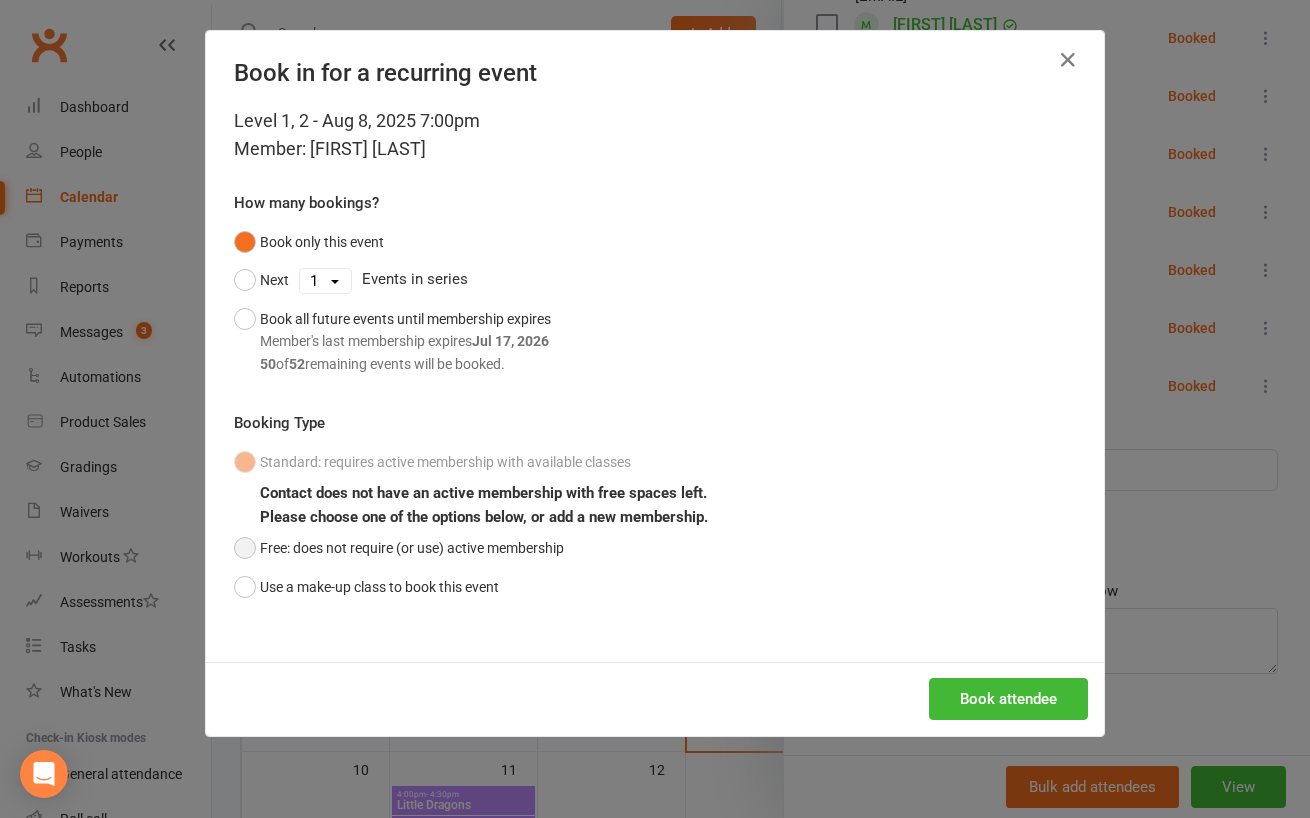 click on "Free: does not require (or use) active membership" at bounding box center (399, 548) 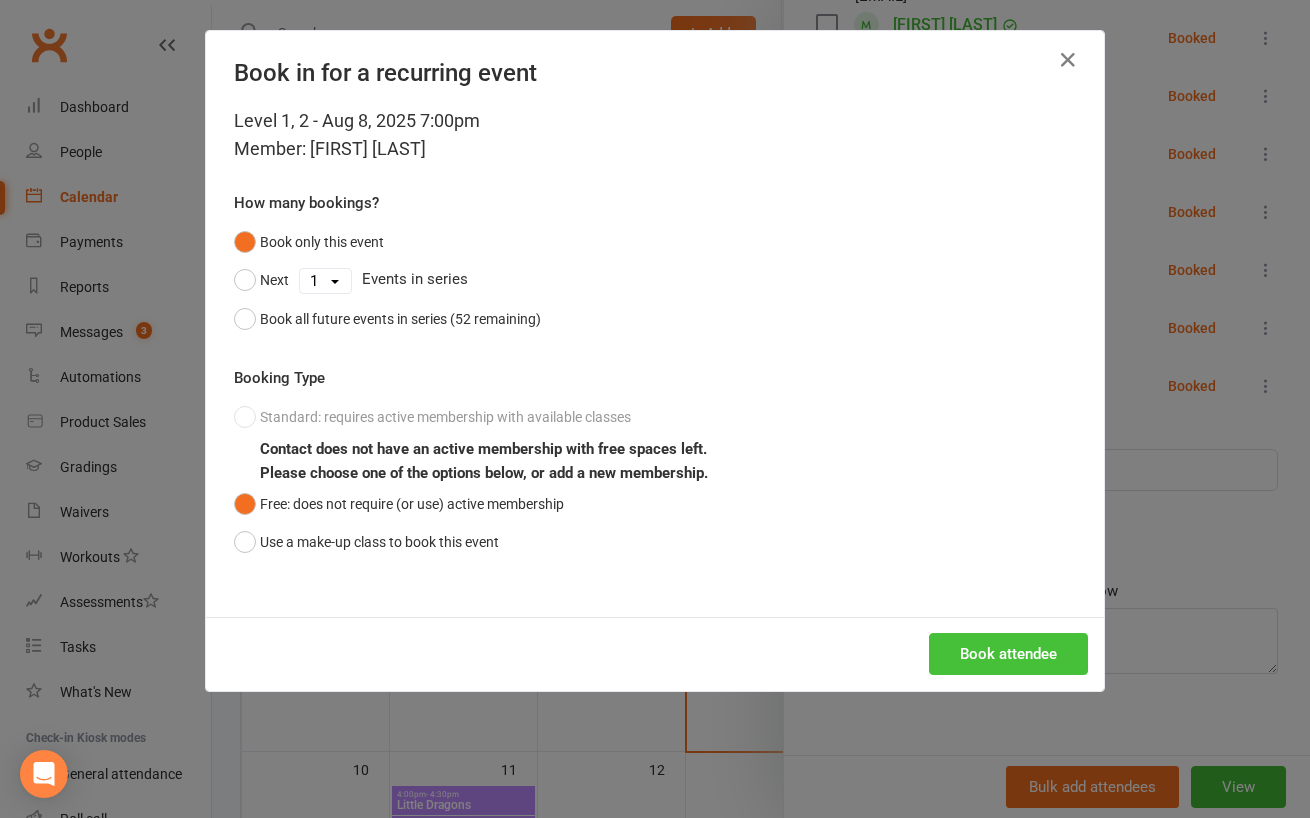 click on "Book attendee" at bounding box center [1008, 654] 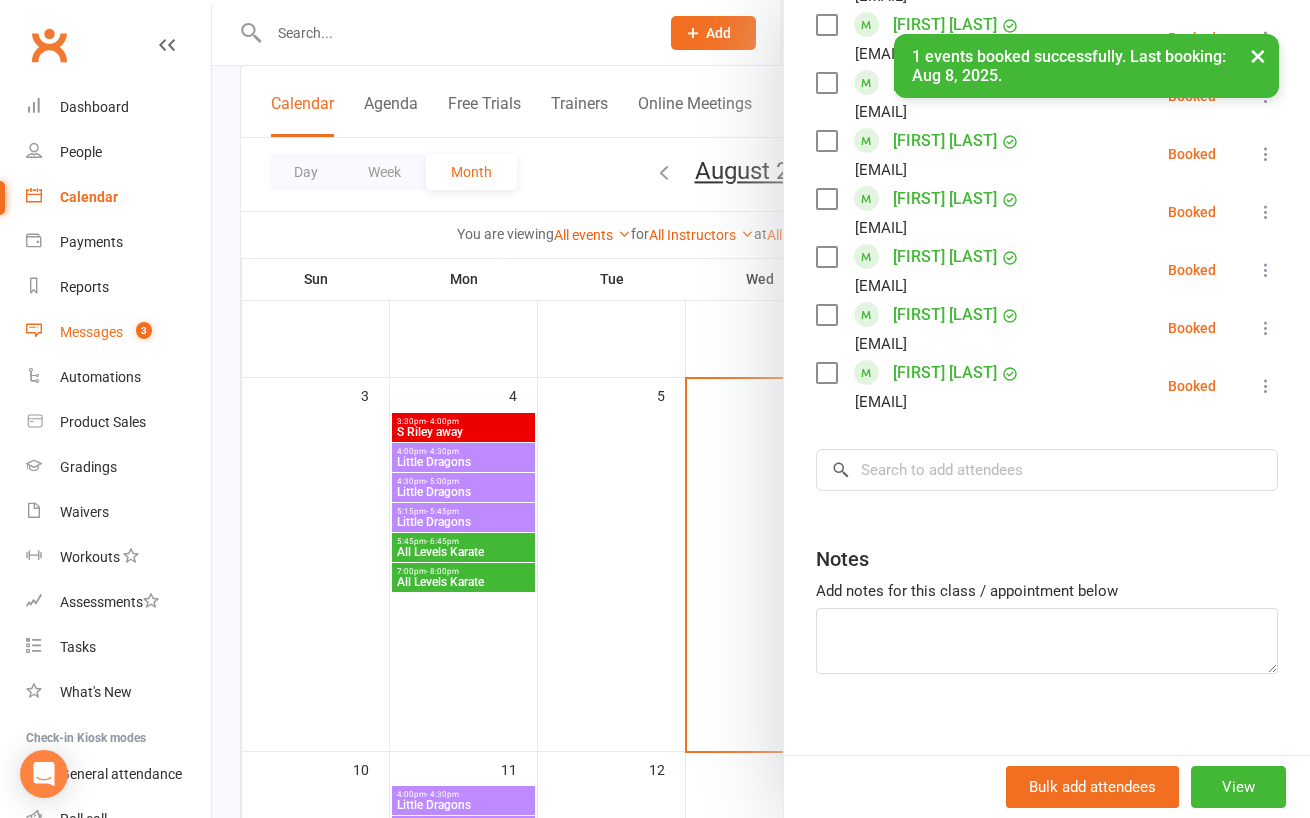 click on "Messages" at bounding box center [91, 332] 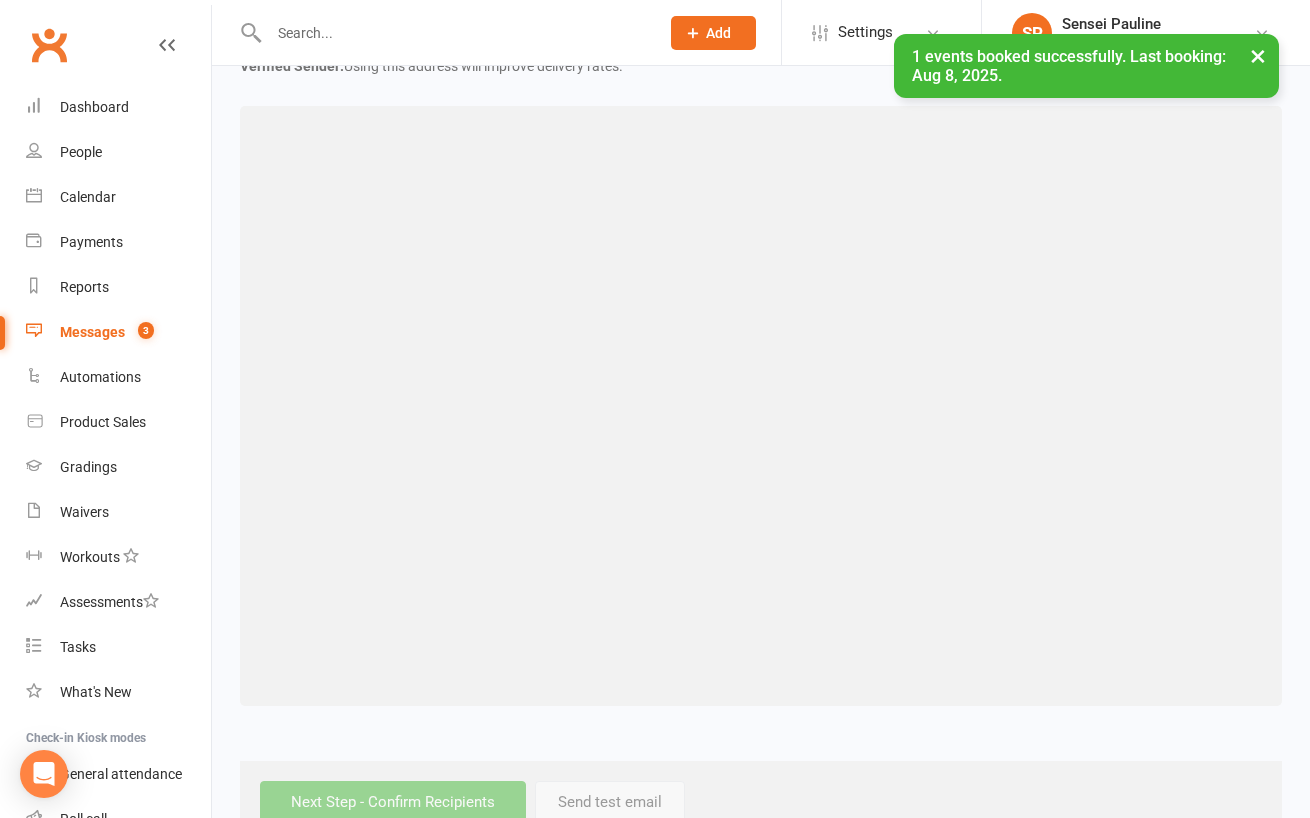 scroll, scrollTop: 0, scrollLeft: 0, axis: both 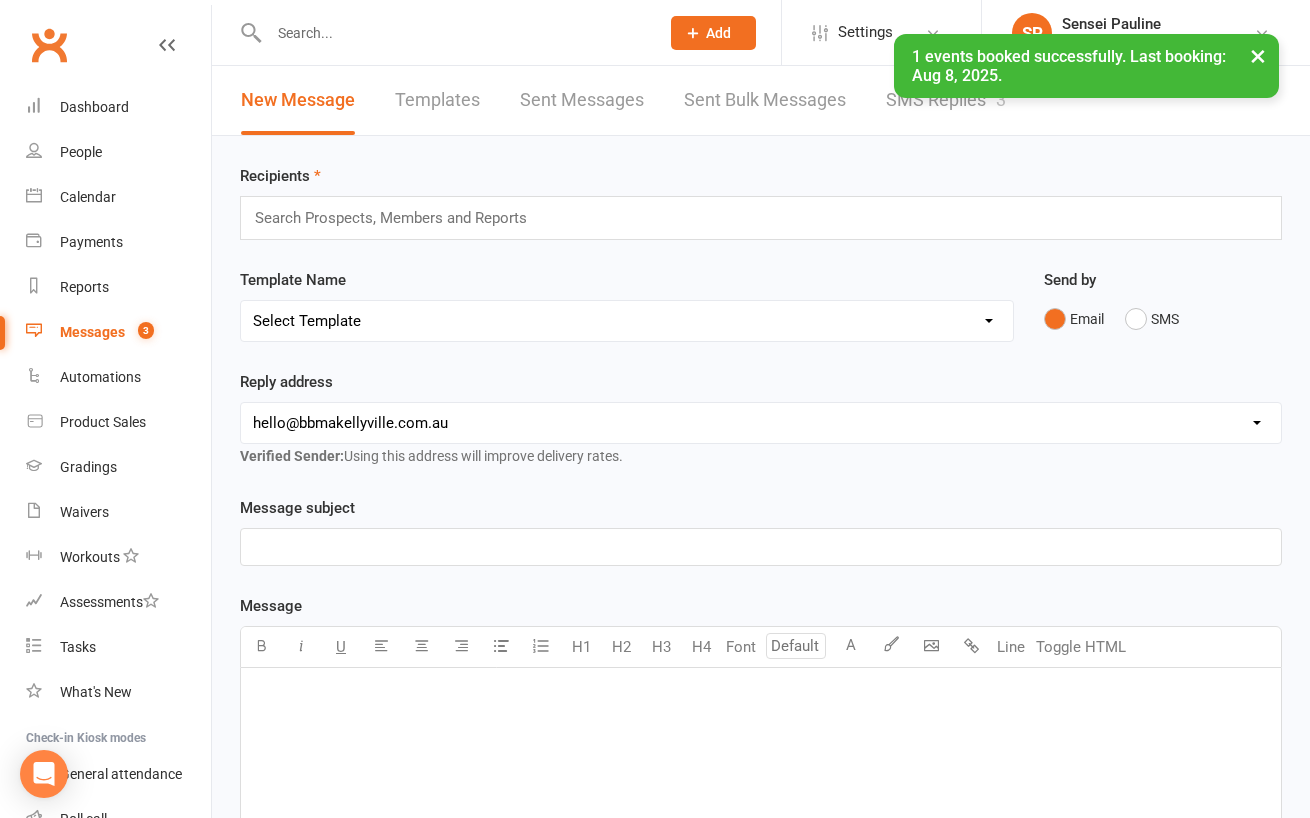 click on "× 1 events booked successfully. Last booking: Aug 8, 2025." at bounding box center (642, 34) 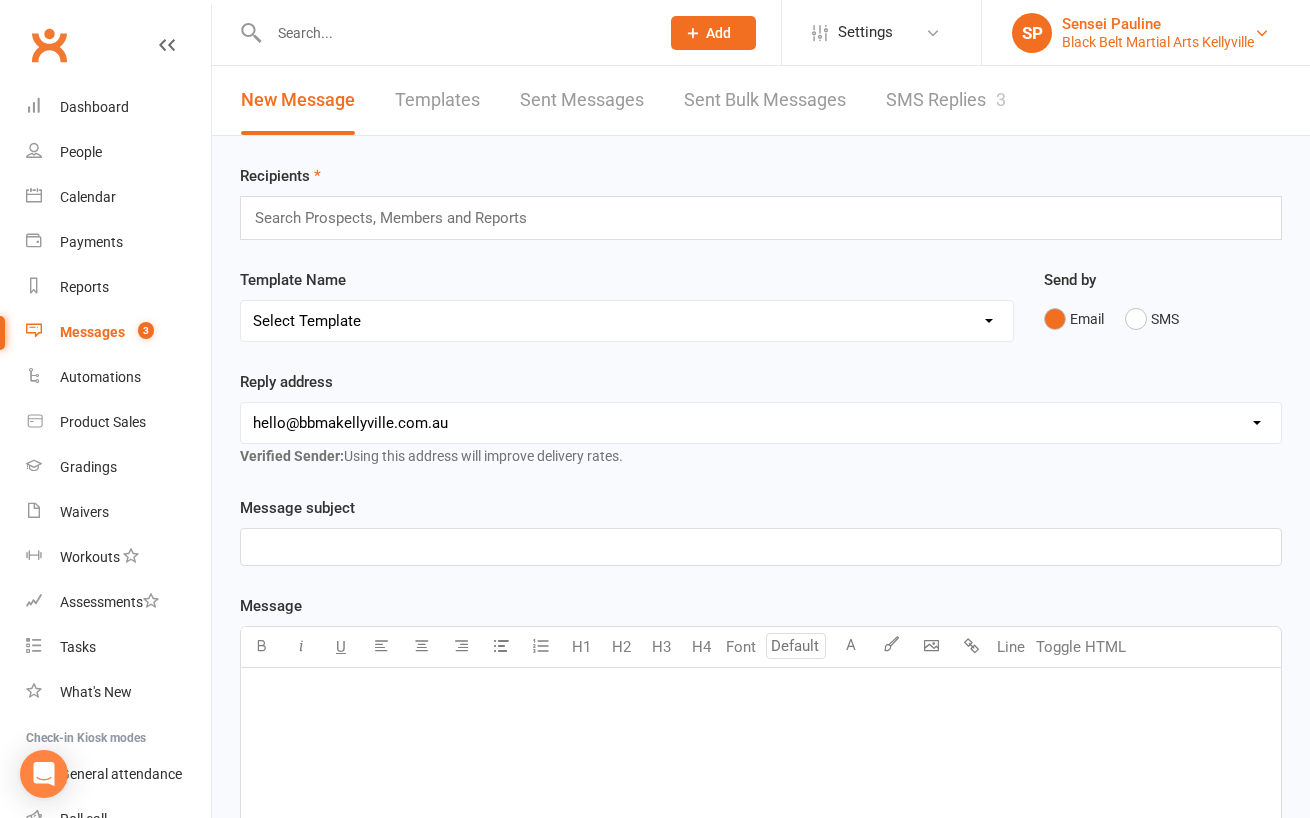click on "SP Sensei Pauline Black Belt Martial Arts Kellyville" at bounding box center [1146, 33] 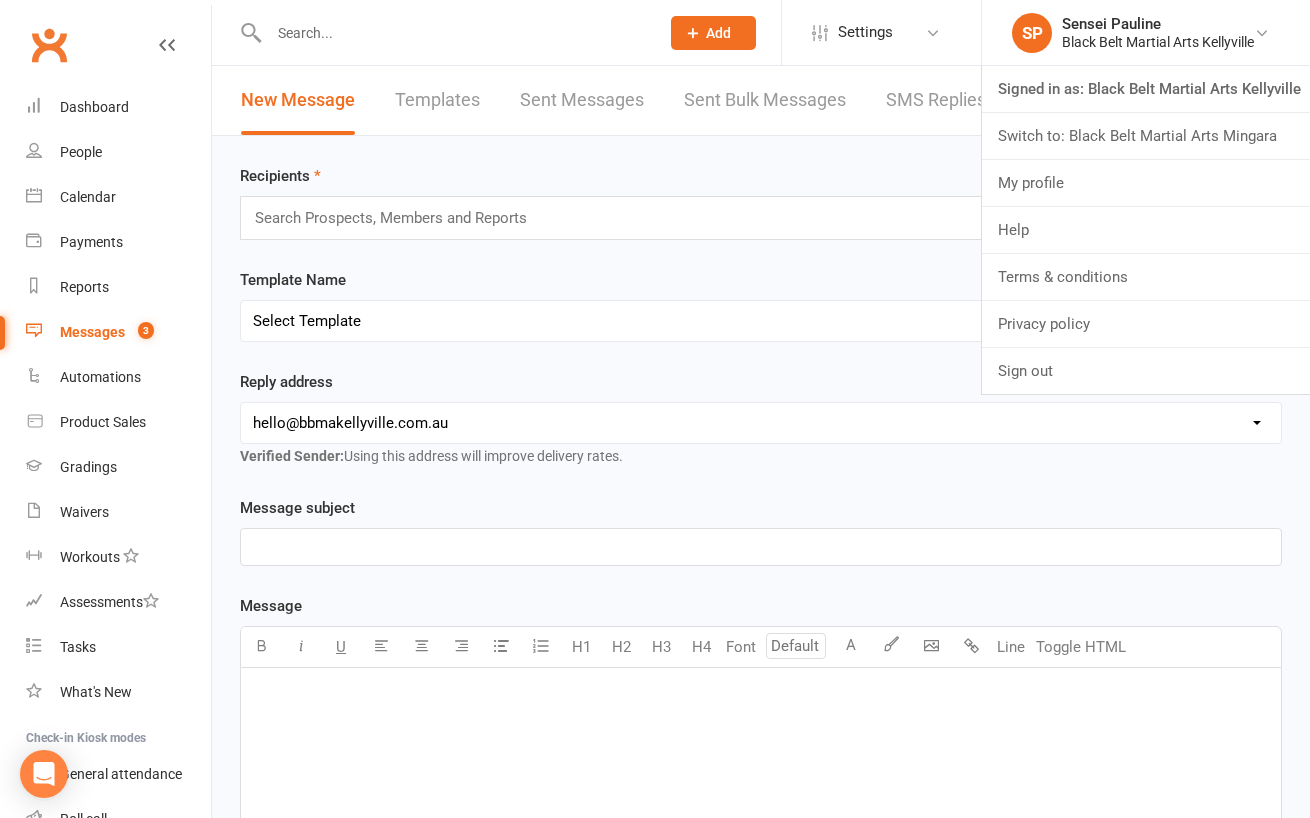 click on "SMS Replies  3" at bounding box center (946, 100) 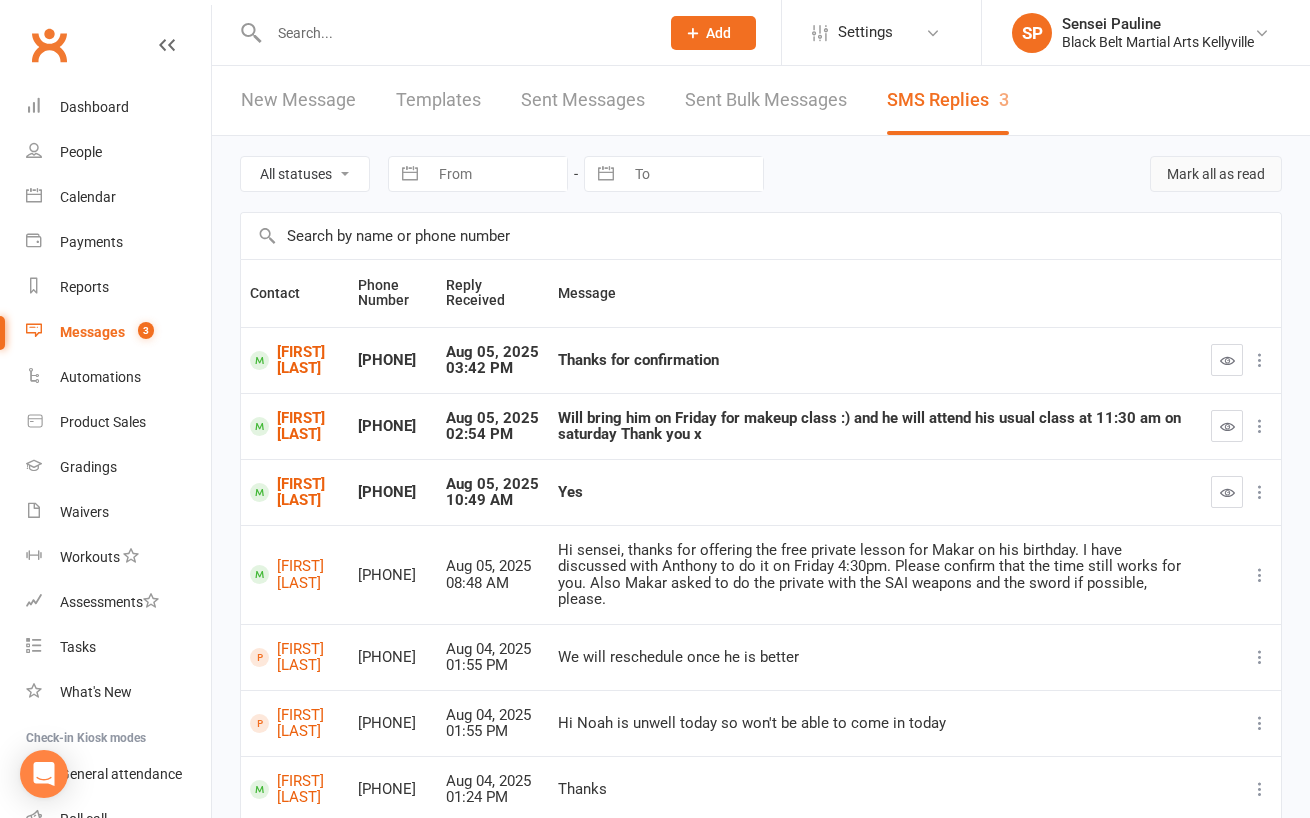 click on "Mark all as read" at bounding box center [1216, 174] 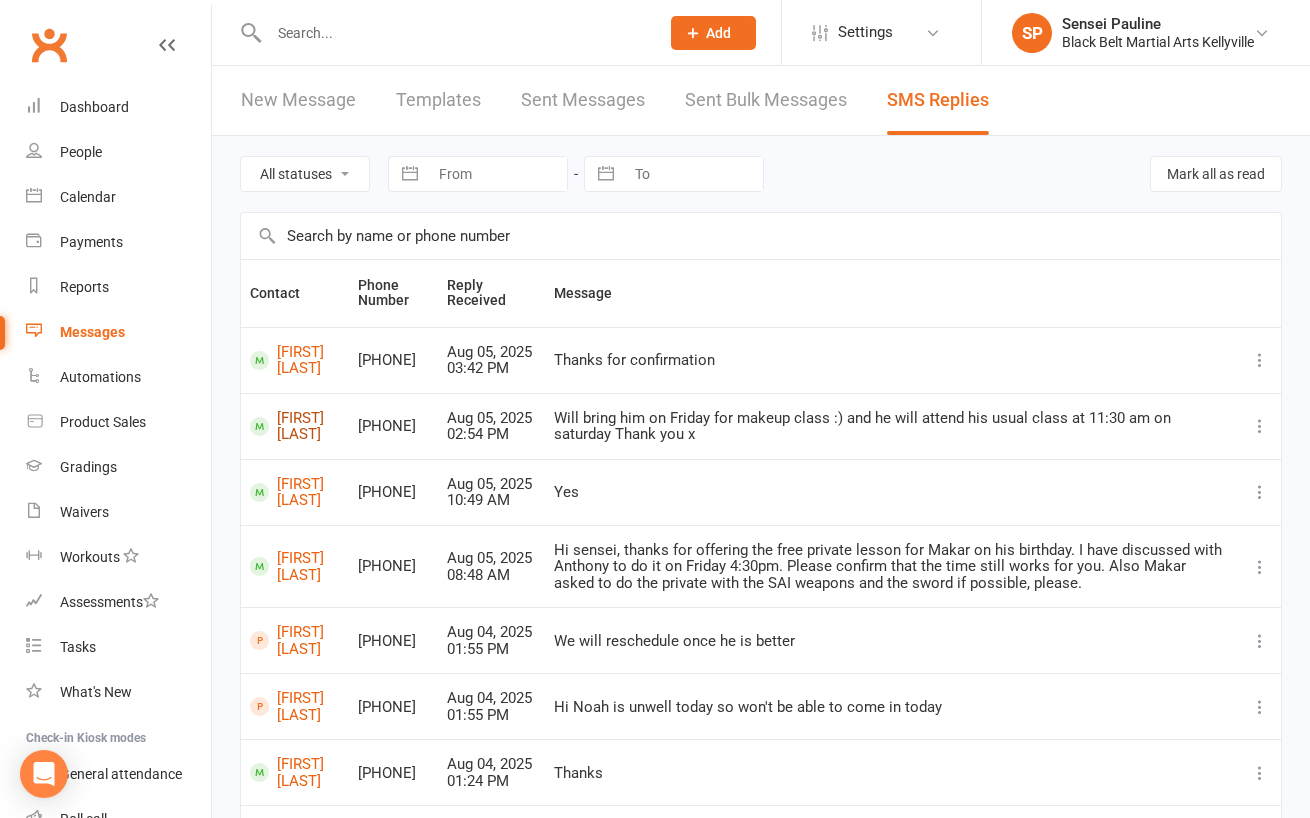 click on "Rudra Khanna" at bounding box center [295, 426] 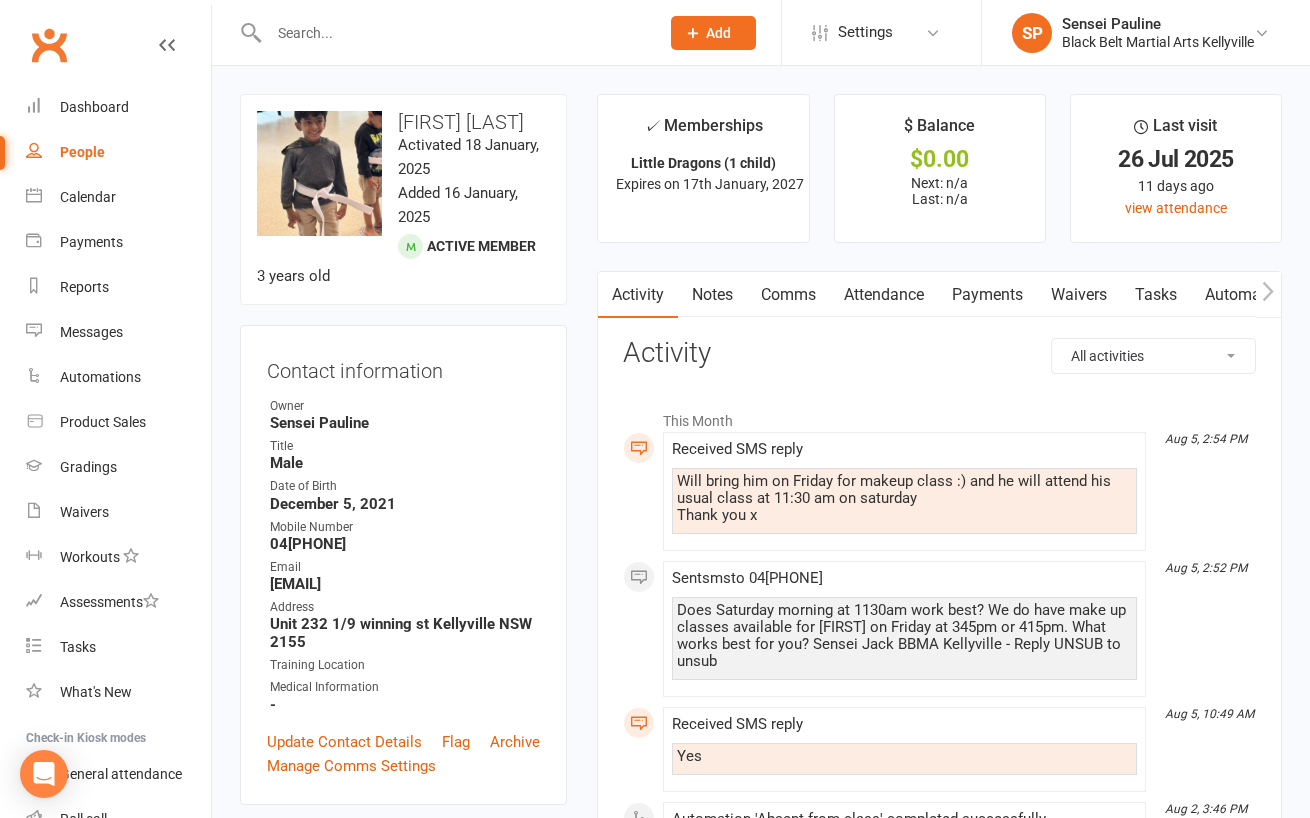 click on "Comms" at bounding box center [788, 295] 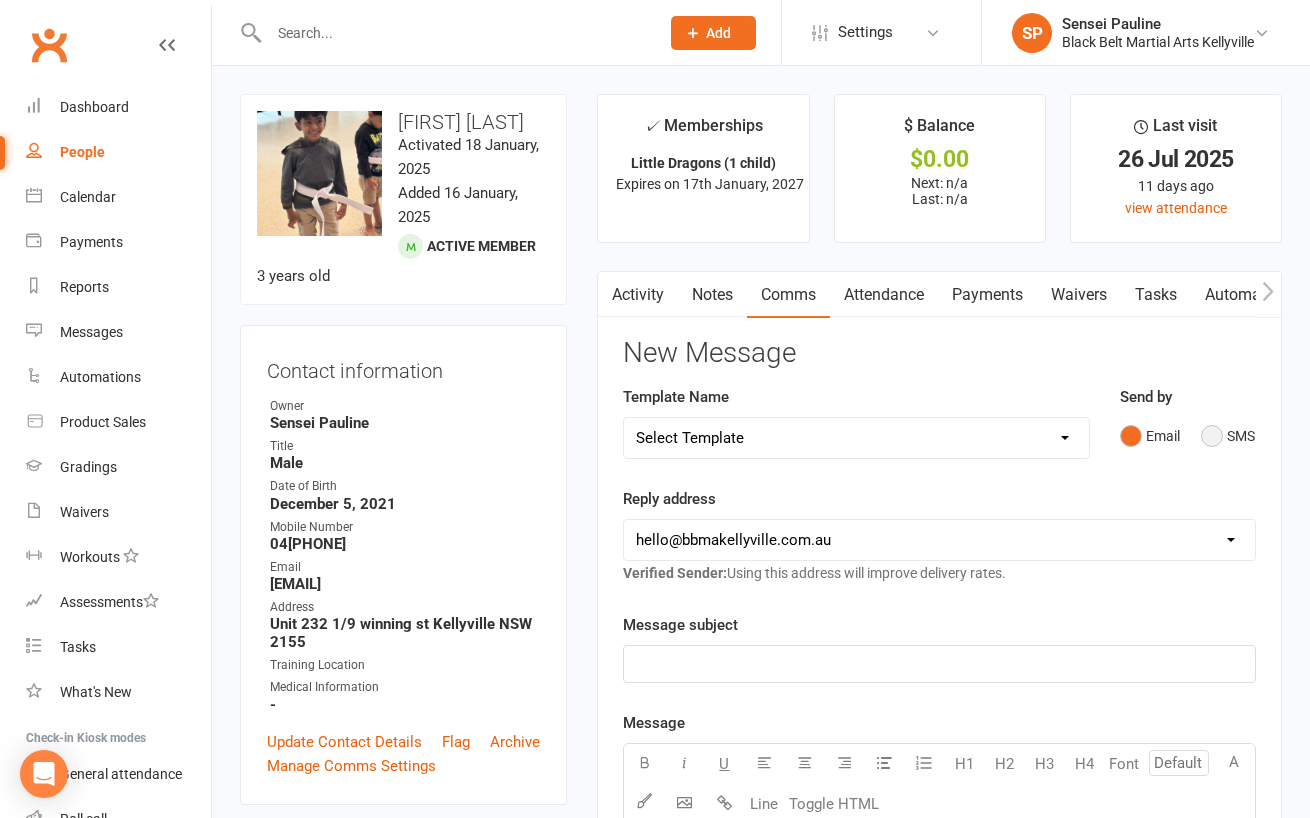 click on "SMS" at bounding box center (1228, 436) 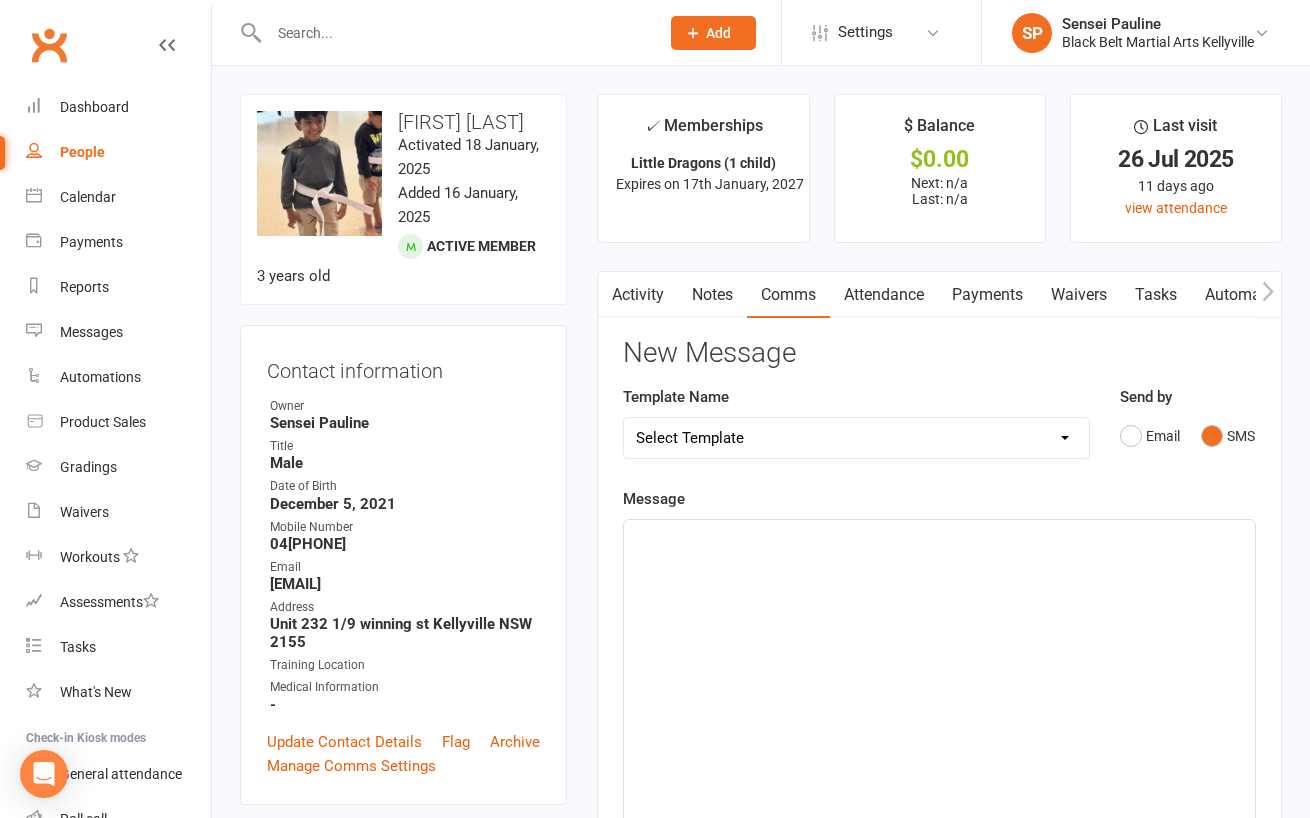 click on "﻿" 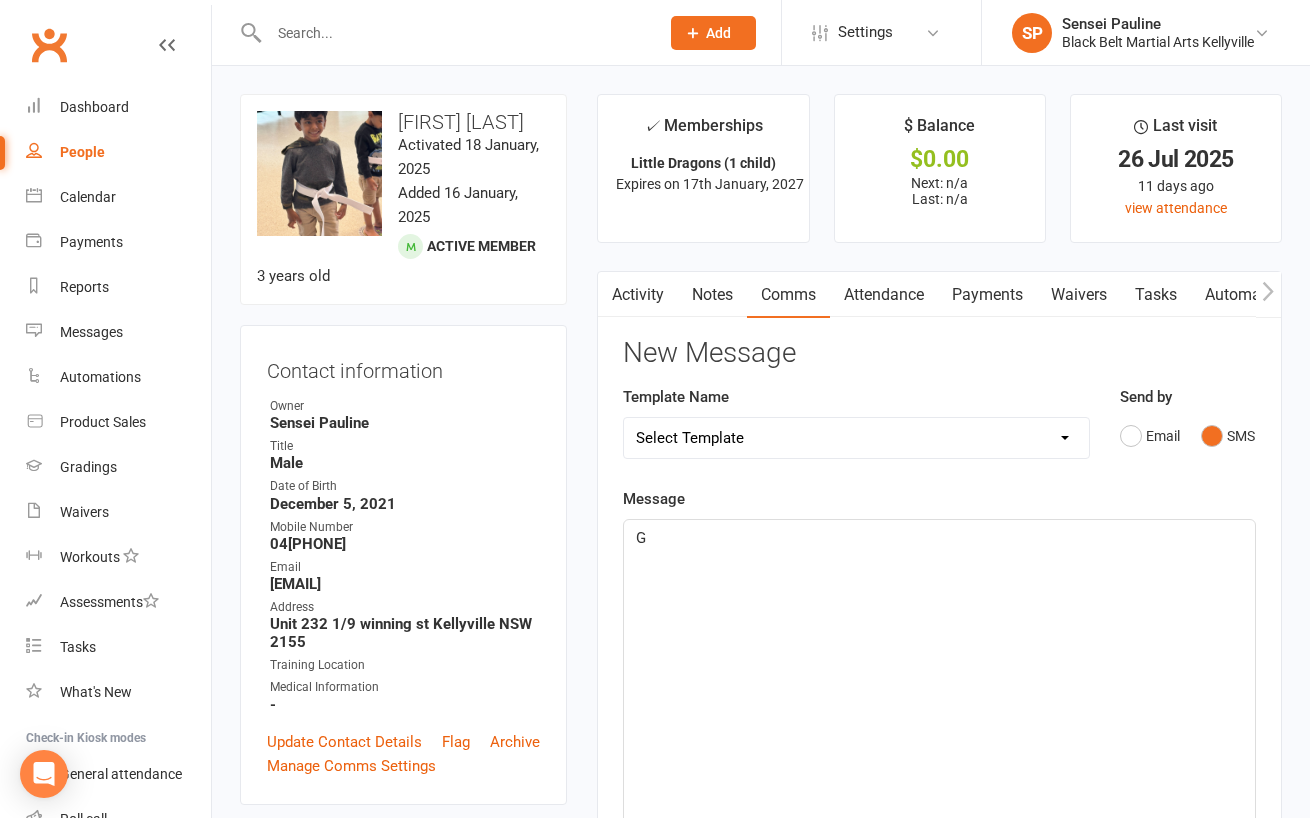 type 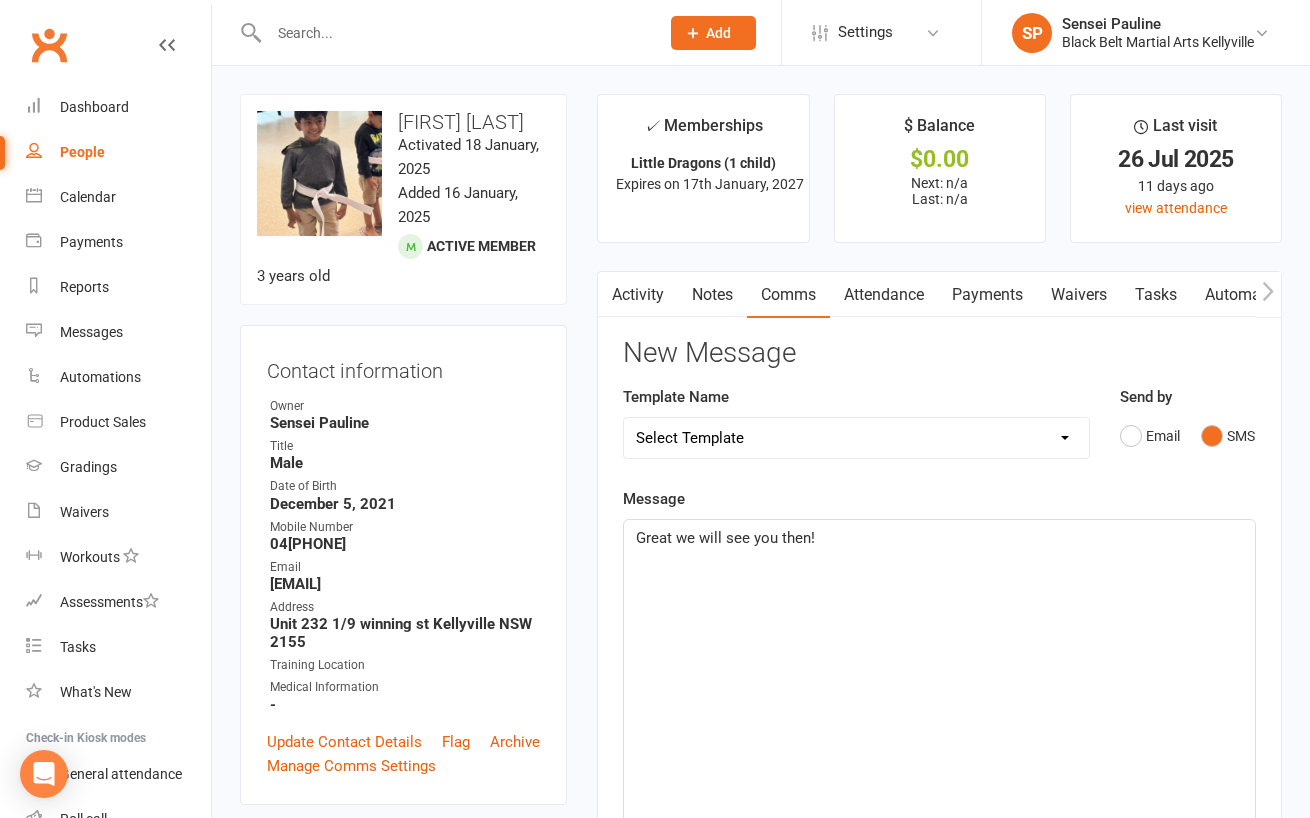 scroll, scrollTop: 536, scrollLeft: 0, axis: vertical 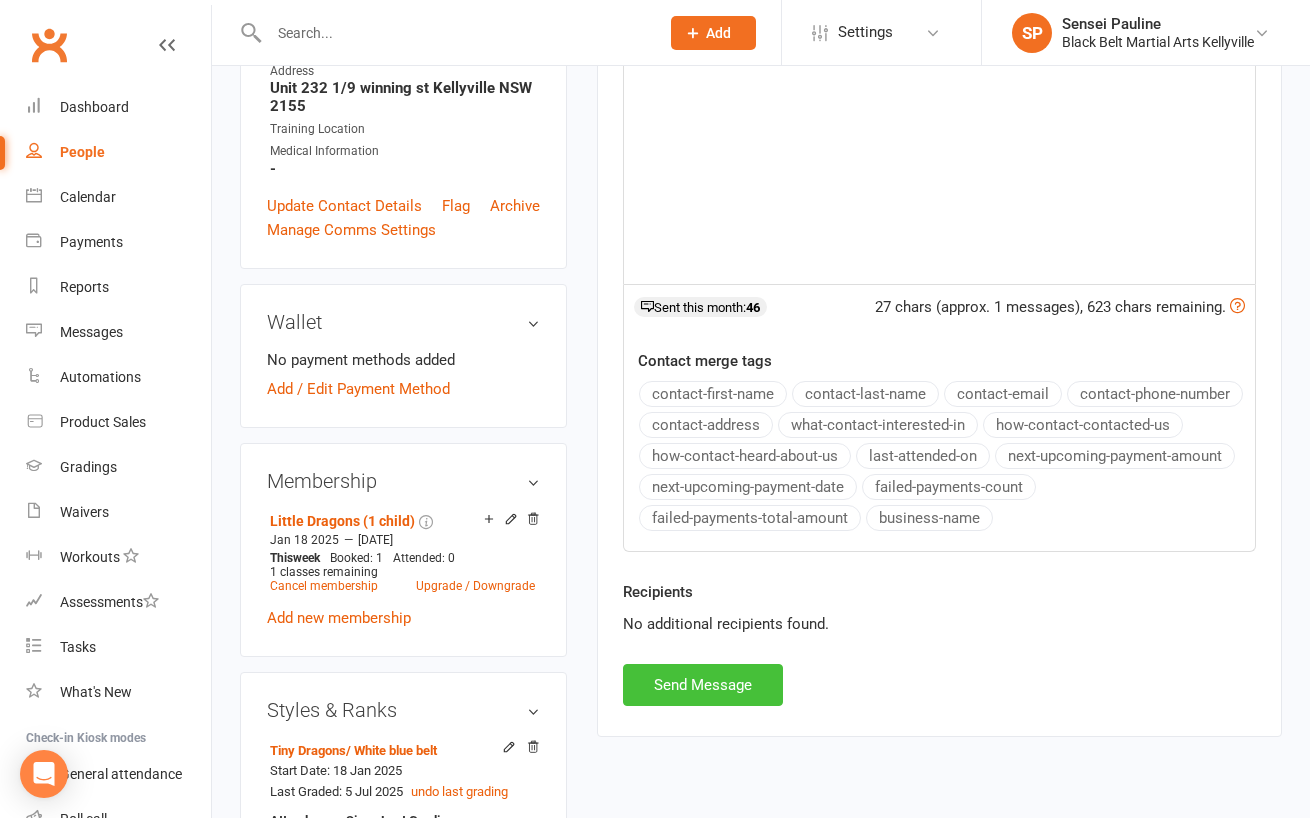 click on "Send Message" at bounding box center (703, 685) 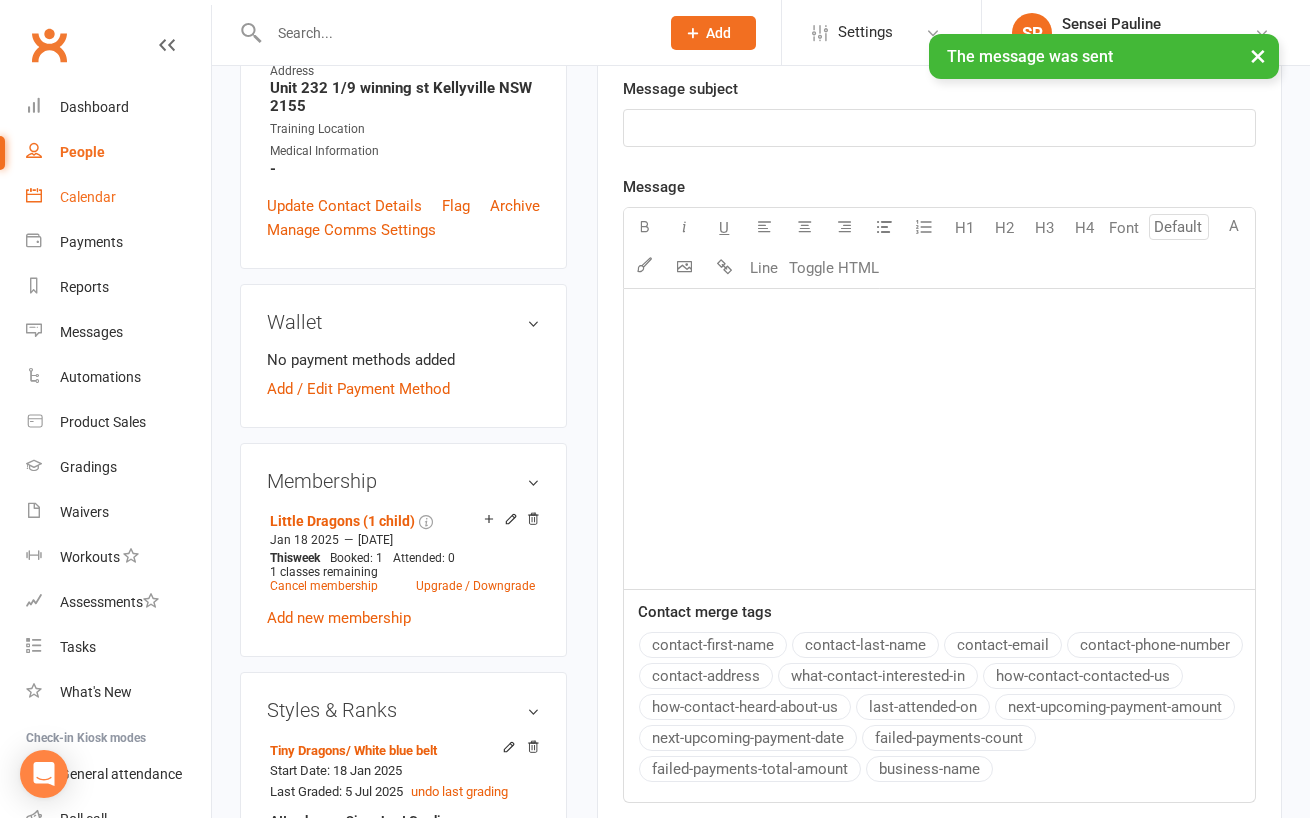 click on "Calendar" at bounding box center (88, 197) 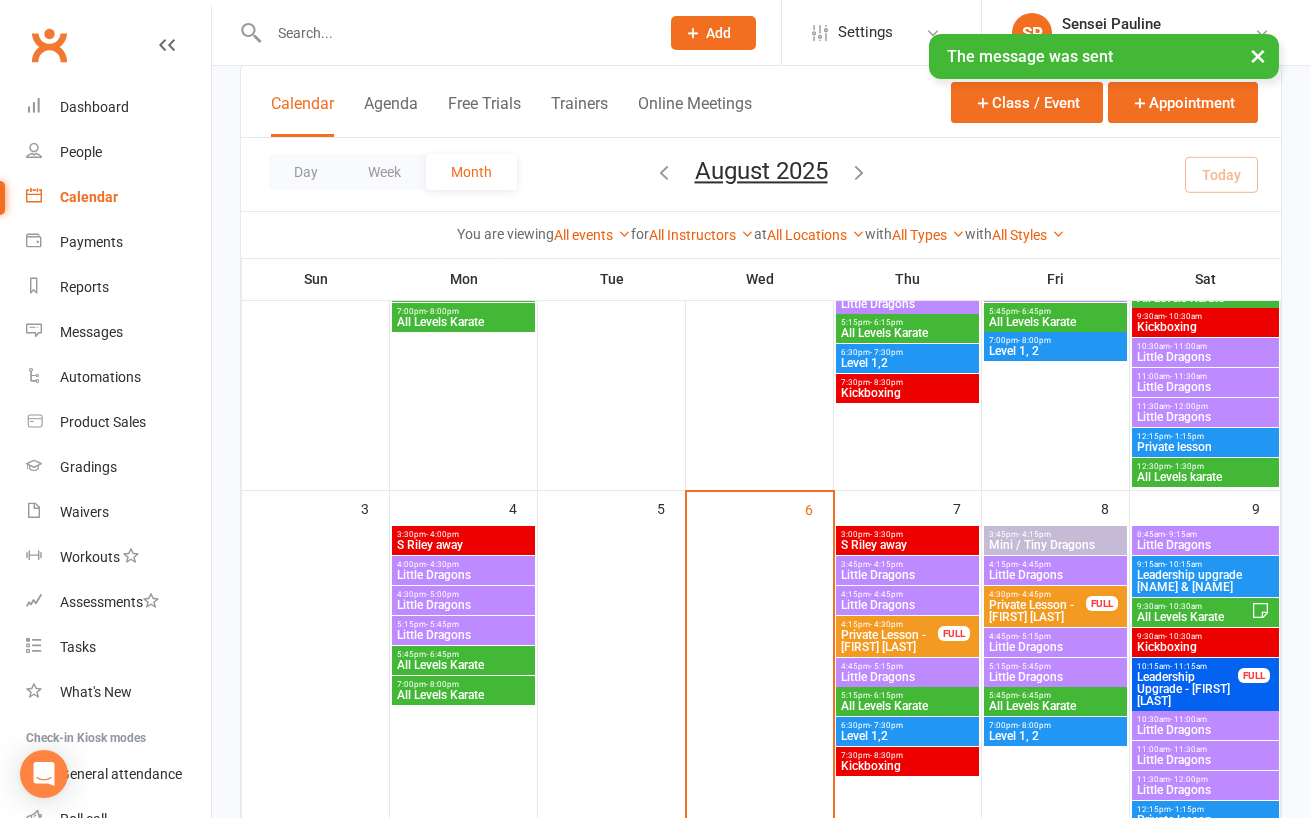 scroll, scrollTop: 350, scrollLeft: 0, axis: vertical 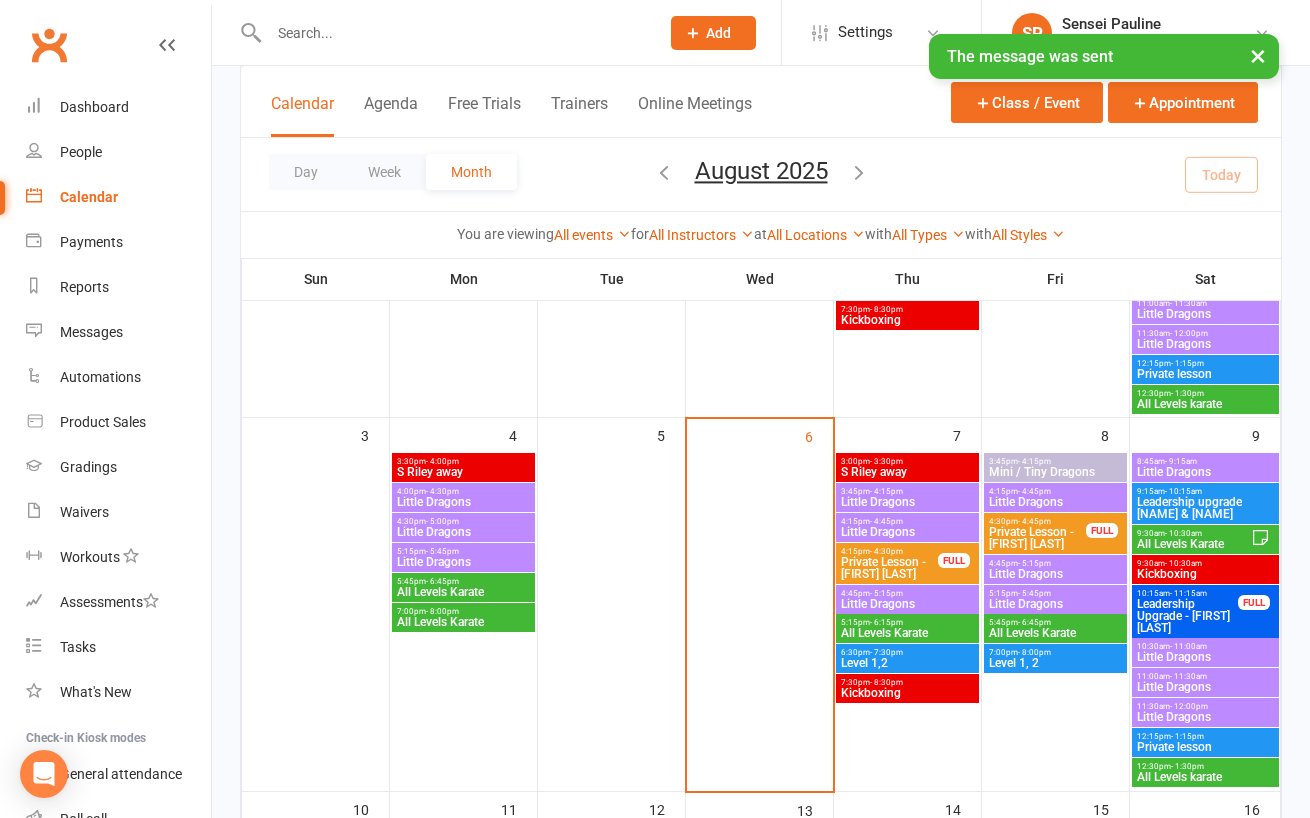 click on "Little Dragons" at bounding box center [907, 502] 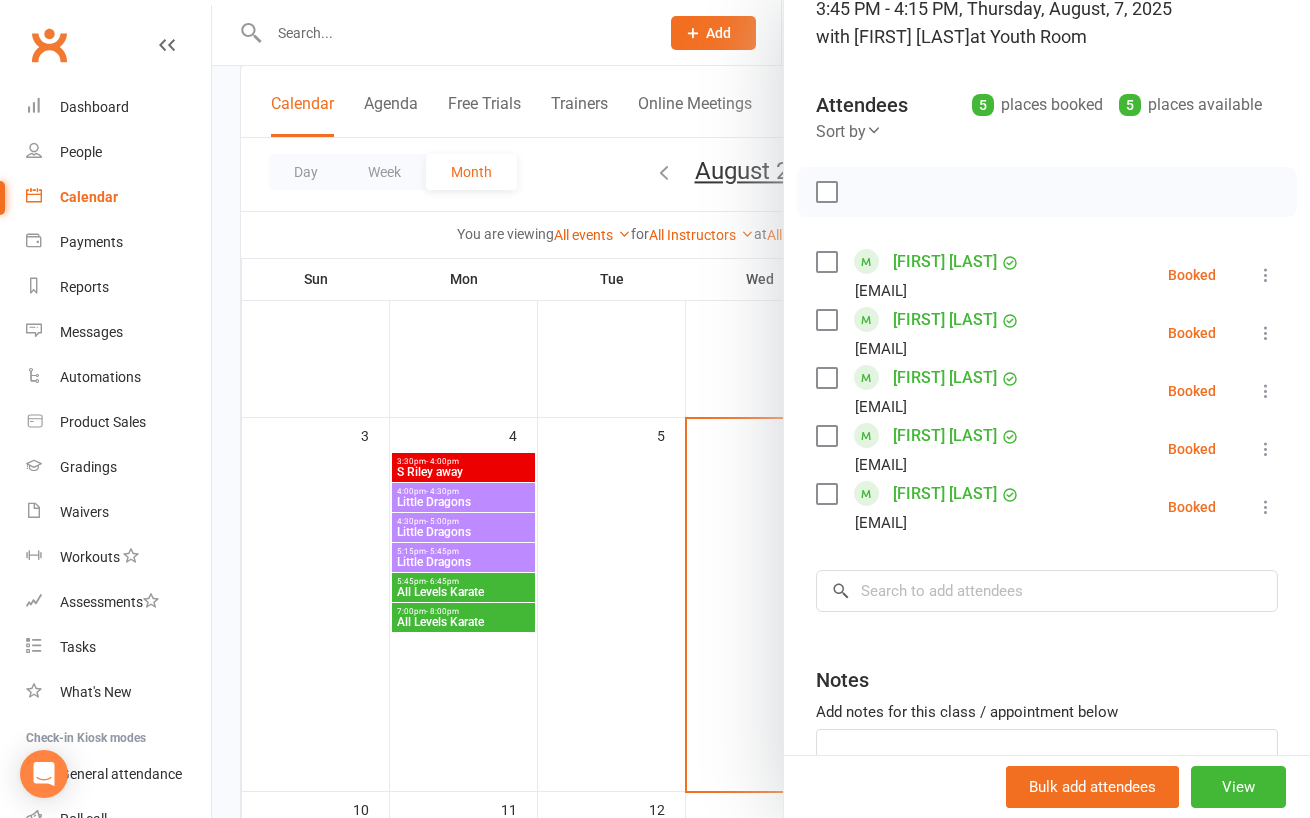 scroll, scrollTop: 287, scrollLeft: 0, axis: vertical 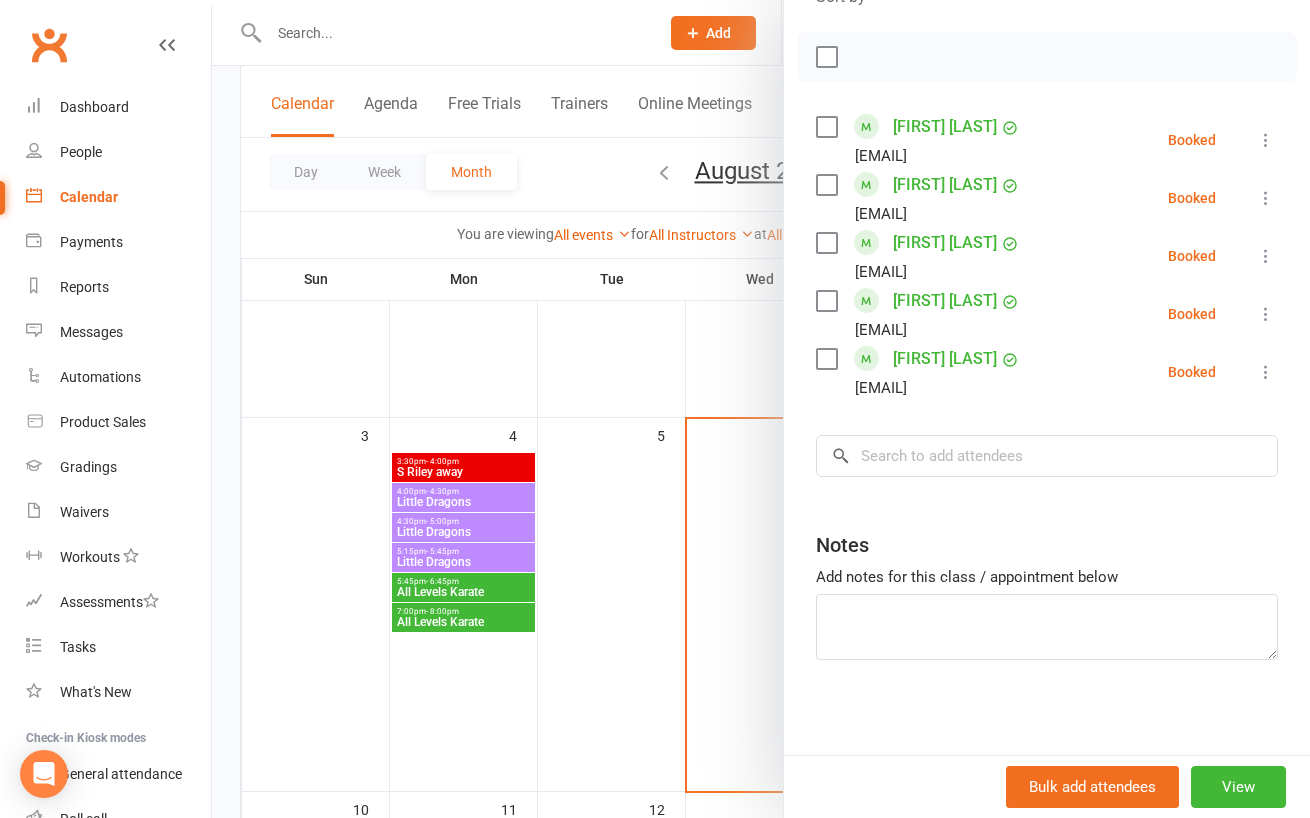 click at bounding box center [761, 409] 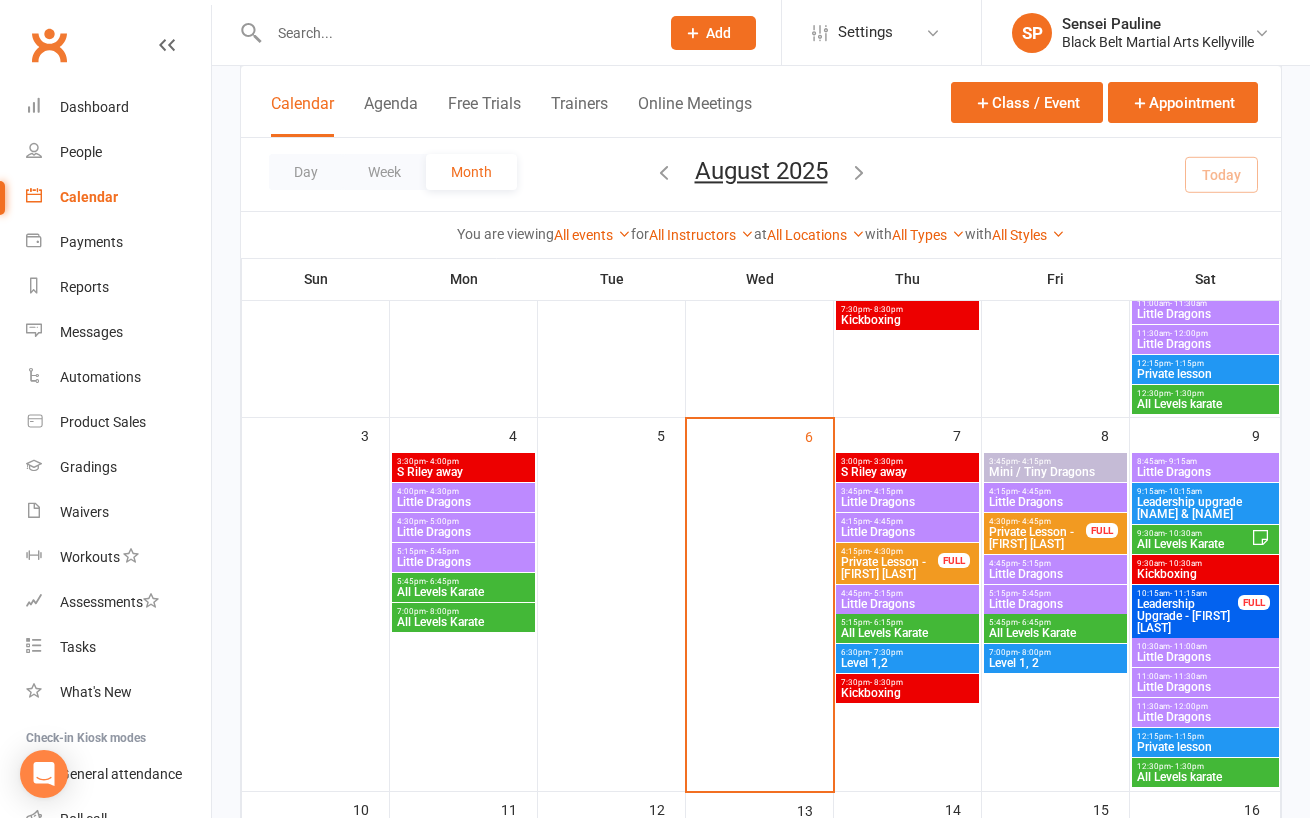 click on "Little Dragons" at bounding box center [907, 532] 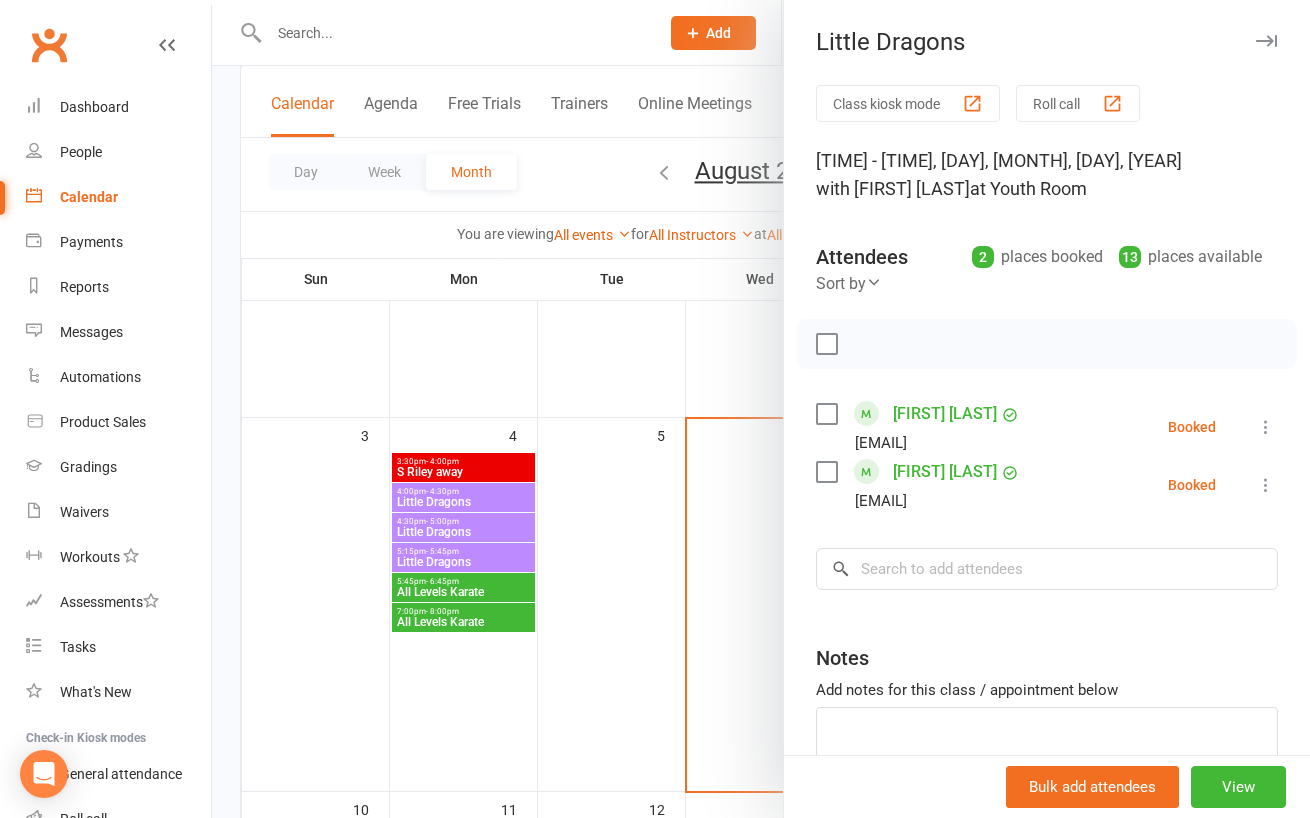 click at bounding box center [761, 409] 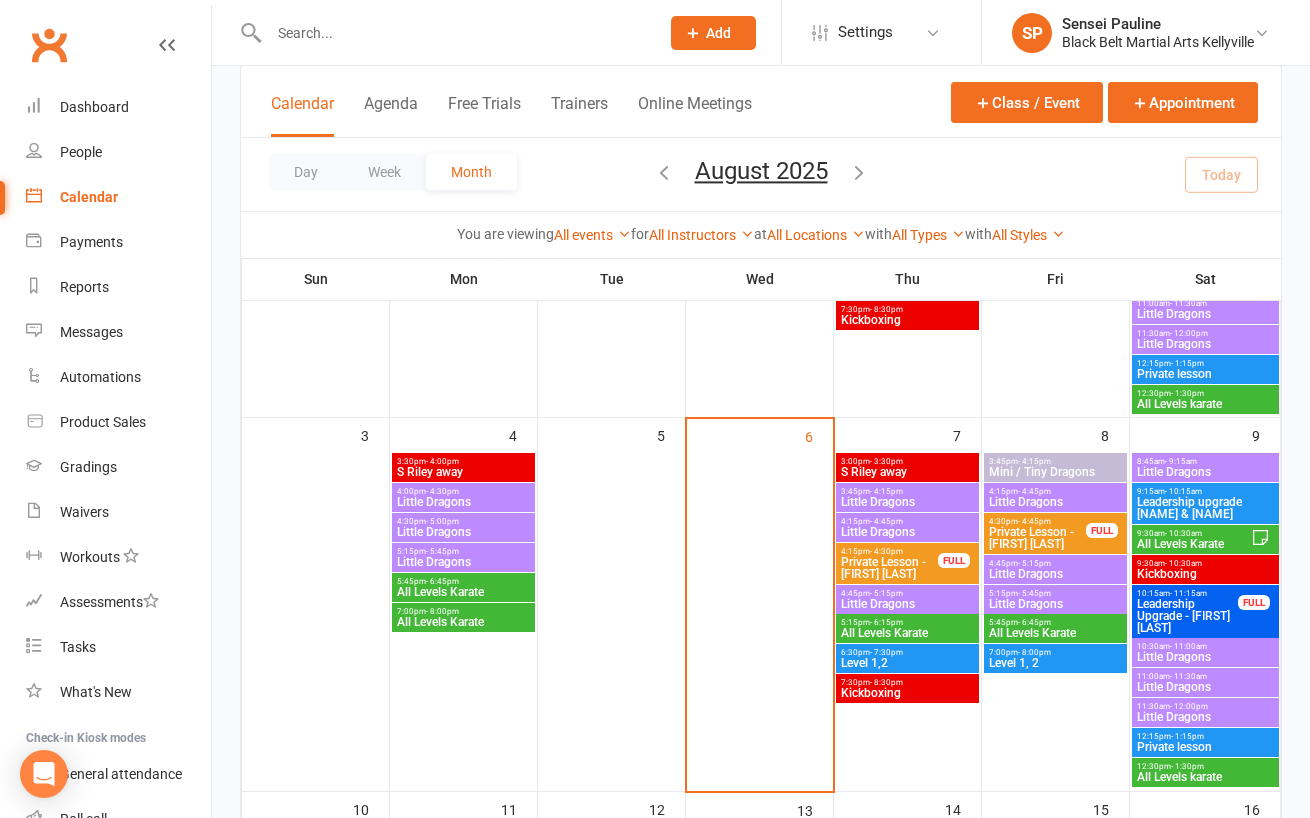 click at bounding box center (761, 409) 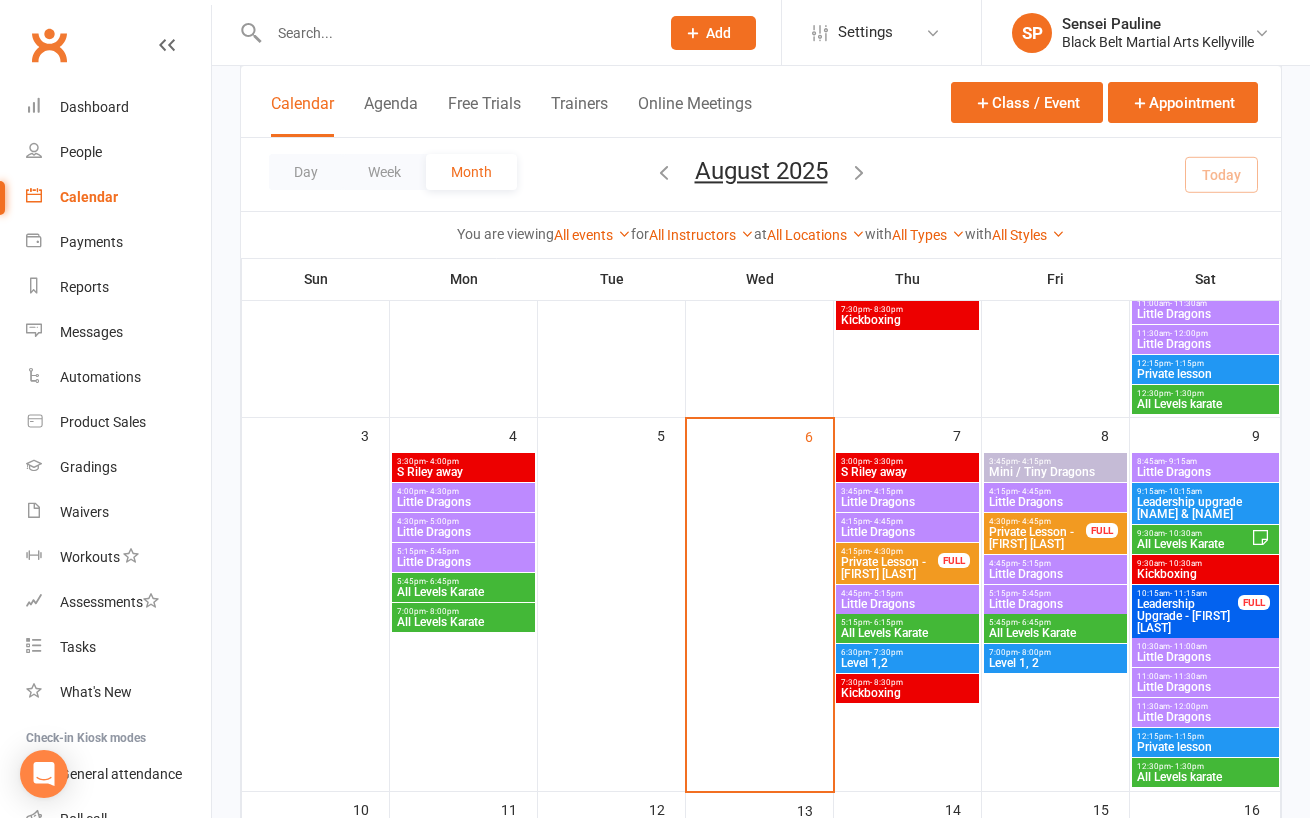 click on "Little Dragons" at bounding box center [907, 604] 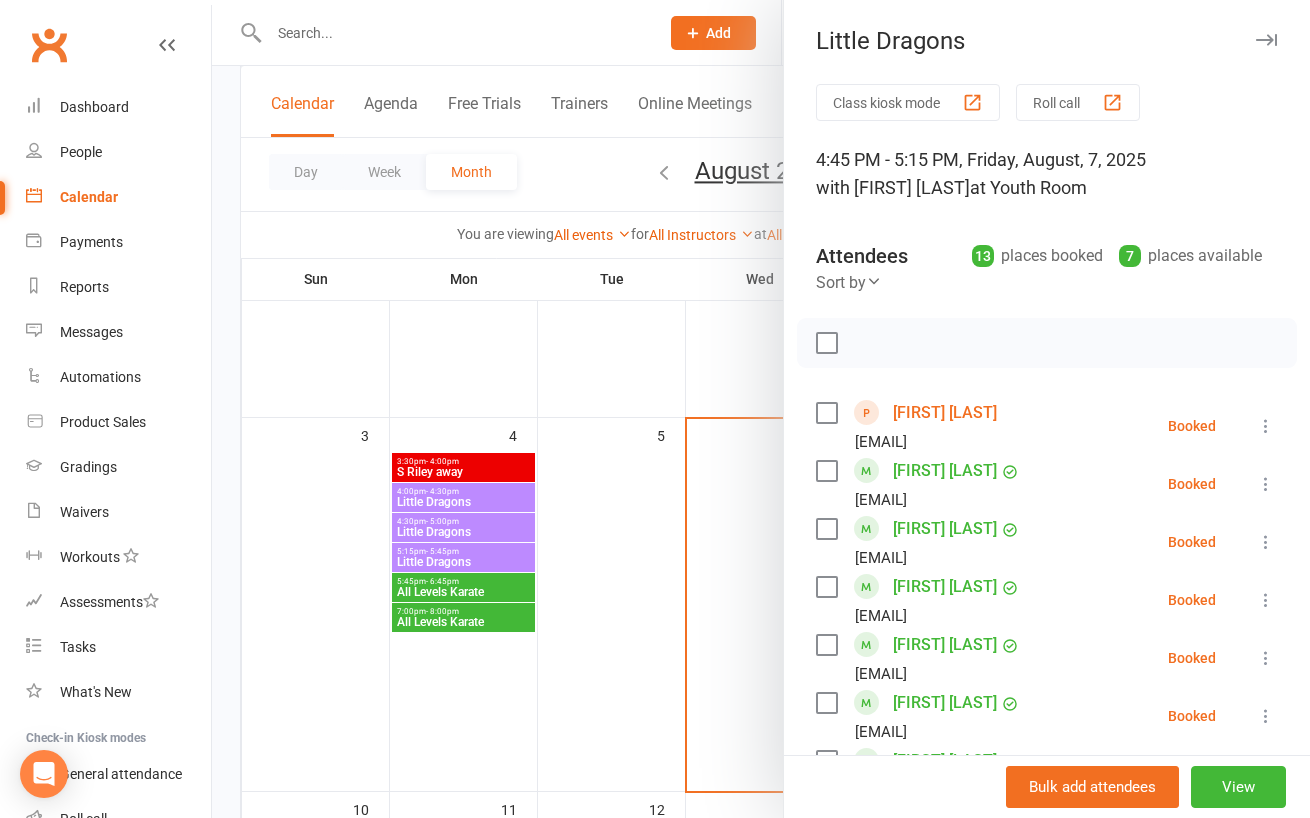 scroll, scrollTop: 0, scrollLeft: 0, axis: both 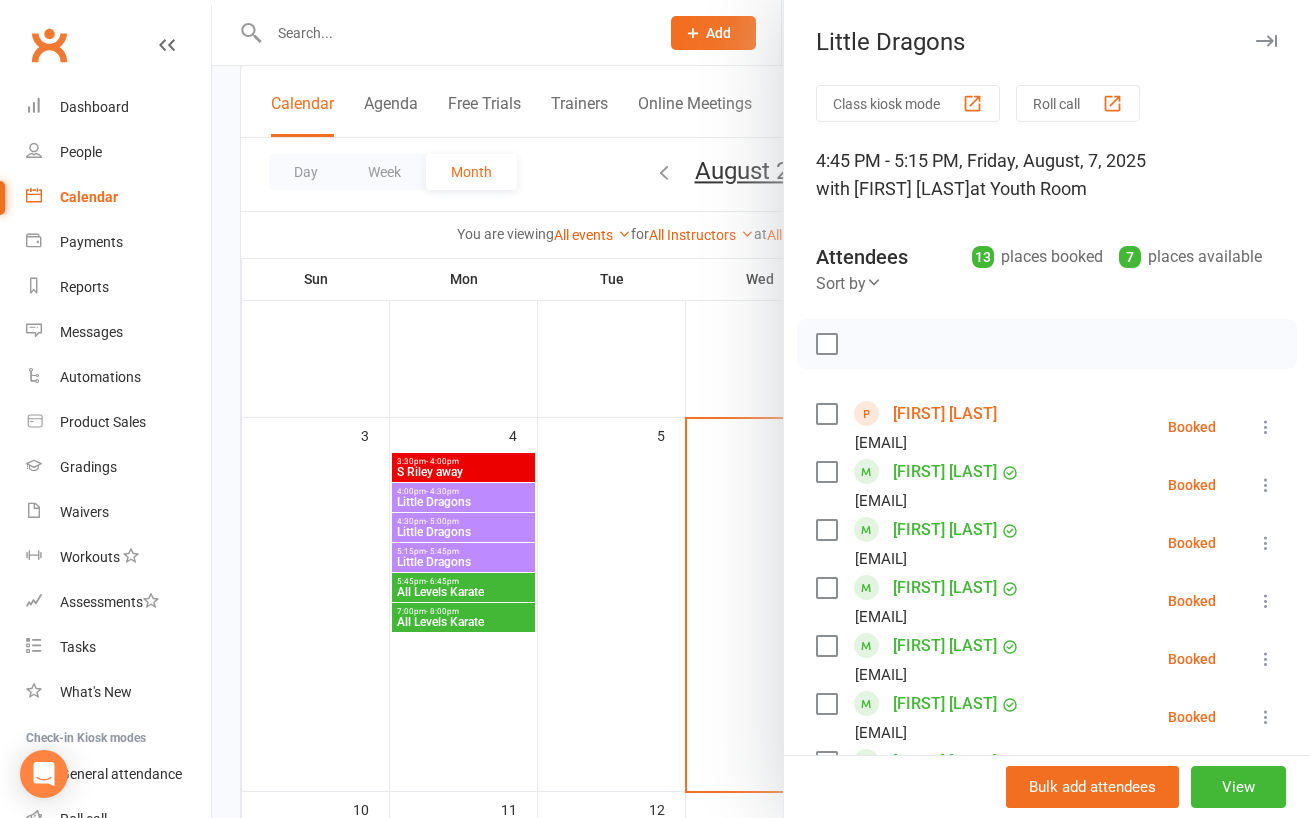 click on "Manik Adhikari" at bounding box center (945, 414) 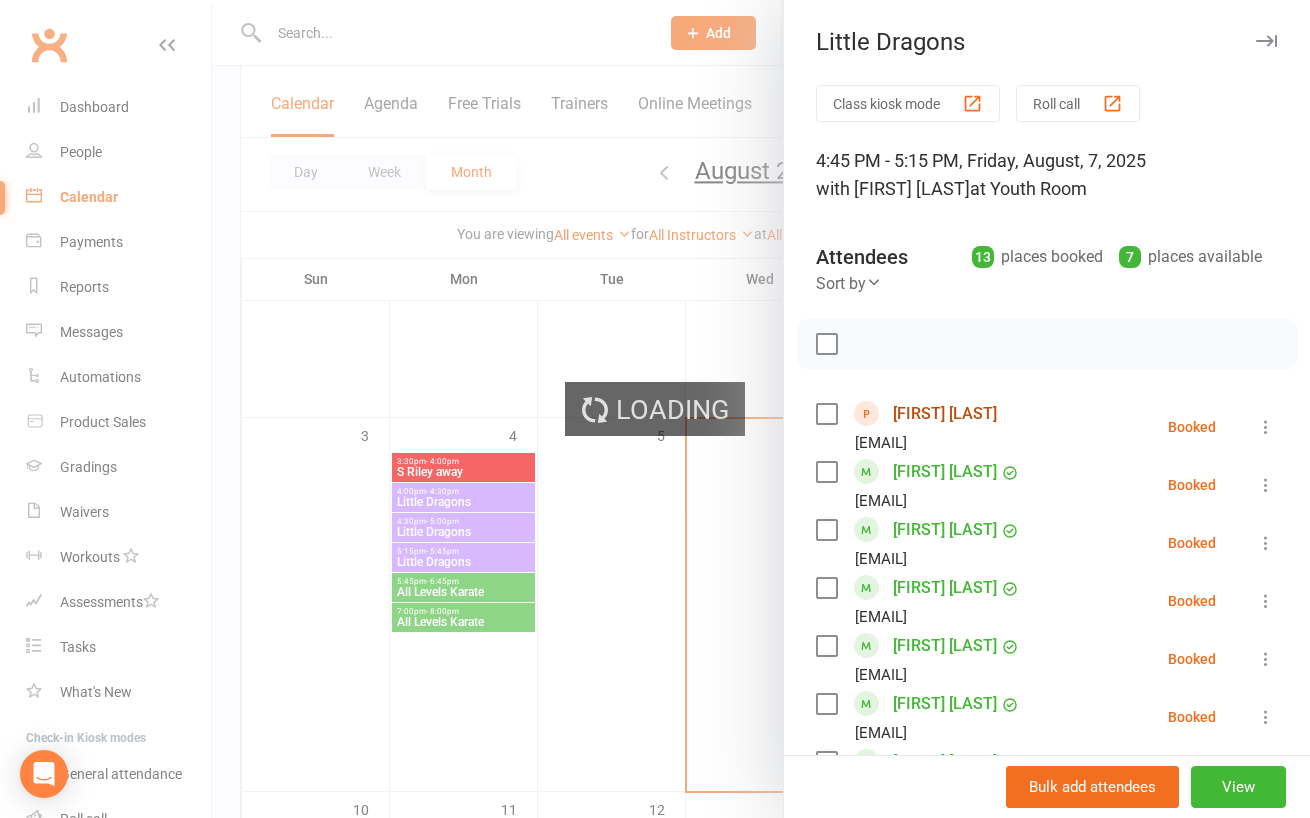 scroll, scrollTop: 0, scrollLeft: 0, axis: both 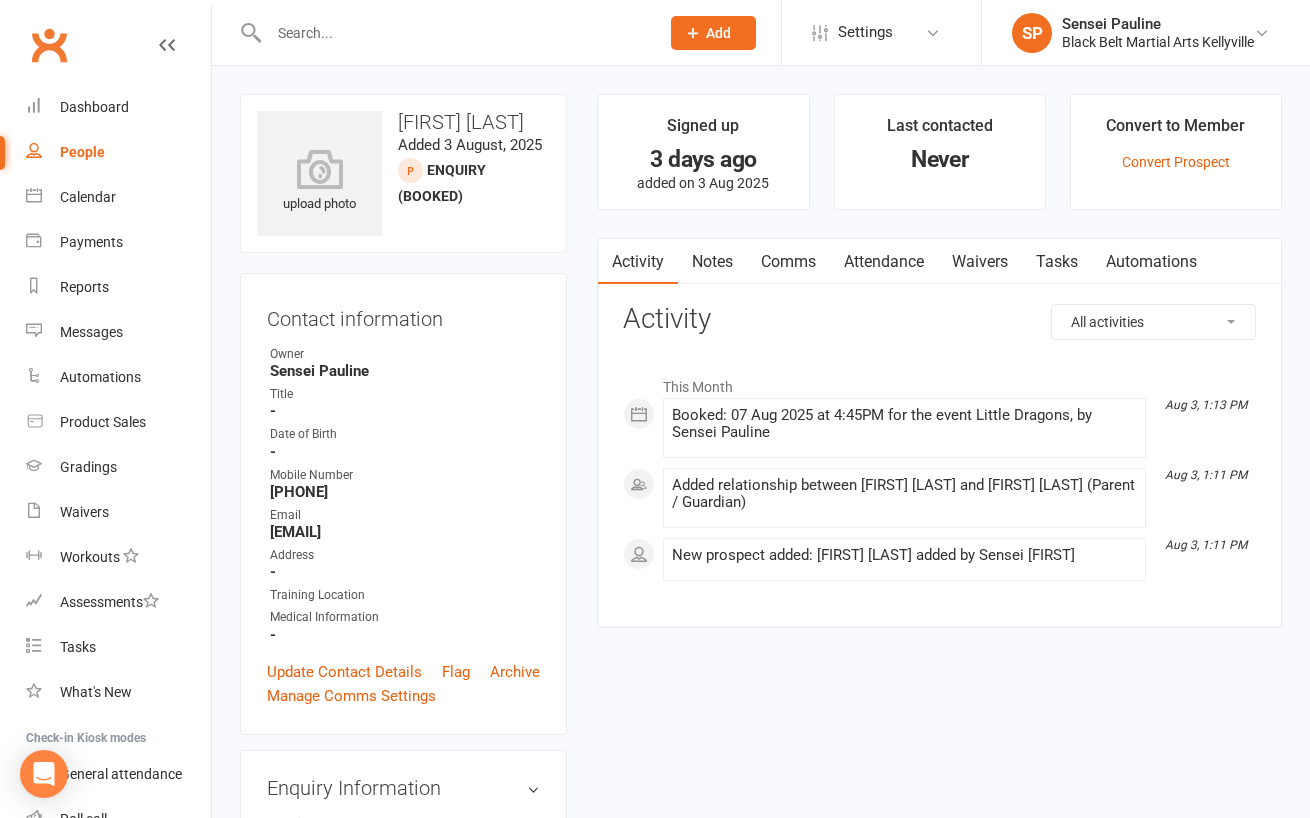 click on "upload photo Manik Adhikari Added 3 August, 2025   Enquiry (Booked) prospect Contact information Owner   Sensei Pauline Title  -
Date of Birth  -
Mobile Number  0451990899
Email  manojadh.2007@gmail.com
Address  -
Training Location
Medical Information  -
Update Contact Details Flag Archive Manage Comms Settings
Enquiry Information  edit Enquiry Date August 2, 2025
ENQUIRY - How did they contact us? (S) Studio Initiated
SOURCE - How did they hear about us? (S1) Facebook
REFERRAL - Who referred them? -
Introductory Lesson Date August 7, 2025
Introductory Lesson Time 4.45pm
Booking Type Little Dragons Intro
Introductory Appointment Details  edit M/F M
Age 7
Intro Lesson Date August 7, 2025
Intro Lesson Time 4.45pm
Contacted -
Rescheduled Date -
Rescheduled Time -
Information / Notes -
Personal Analysis Completed No
Goals  edit Personal Analysis Goals -
Family Members   Manoj Adhikari - Parent / Guardian Add link to existing contact  Add link to new contact" at bounding box center (403, 1168) 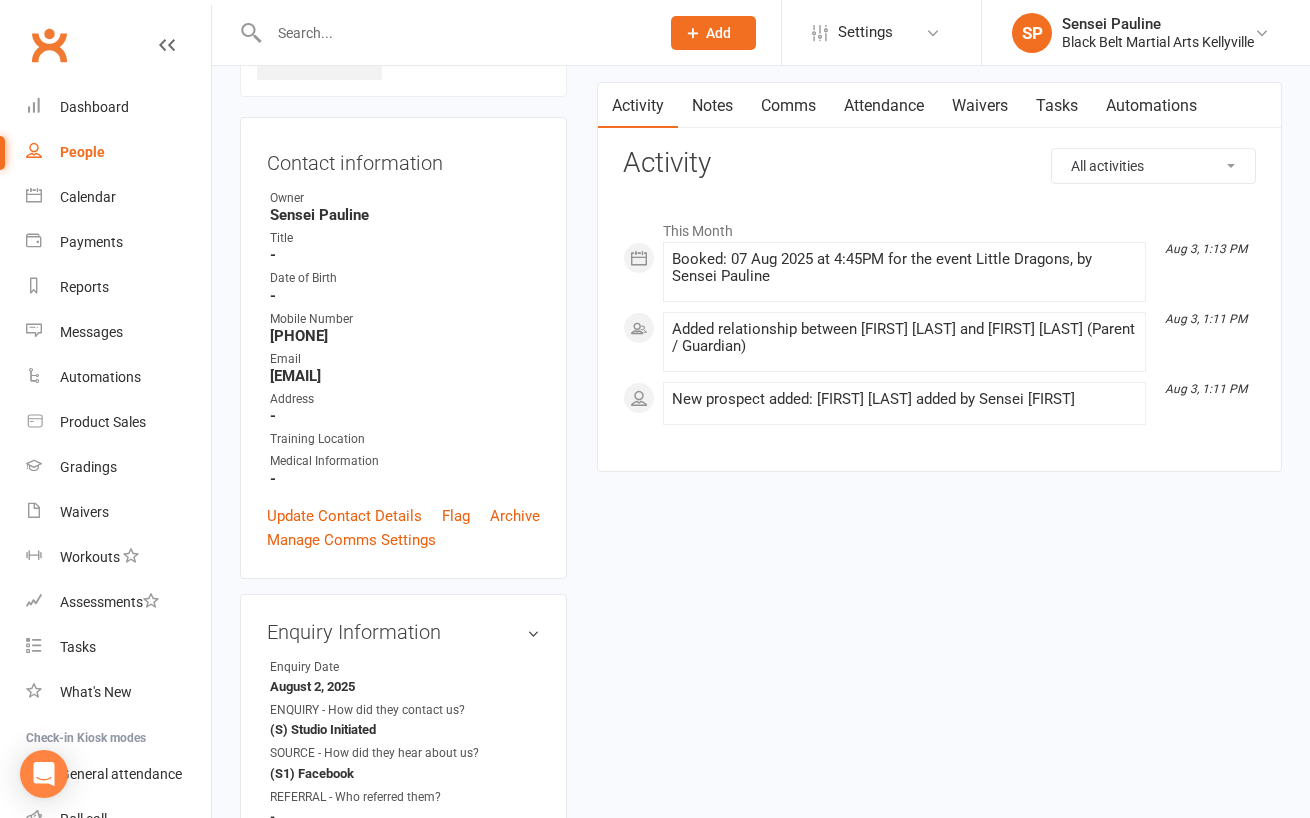 scroll, scrollTop: 0, scrollLeft: 0, axis: both 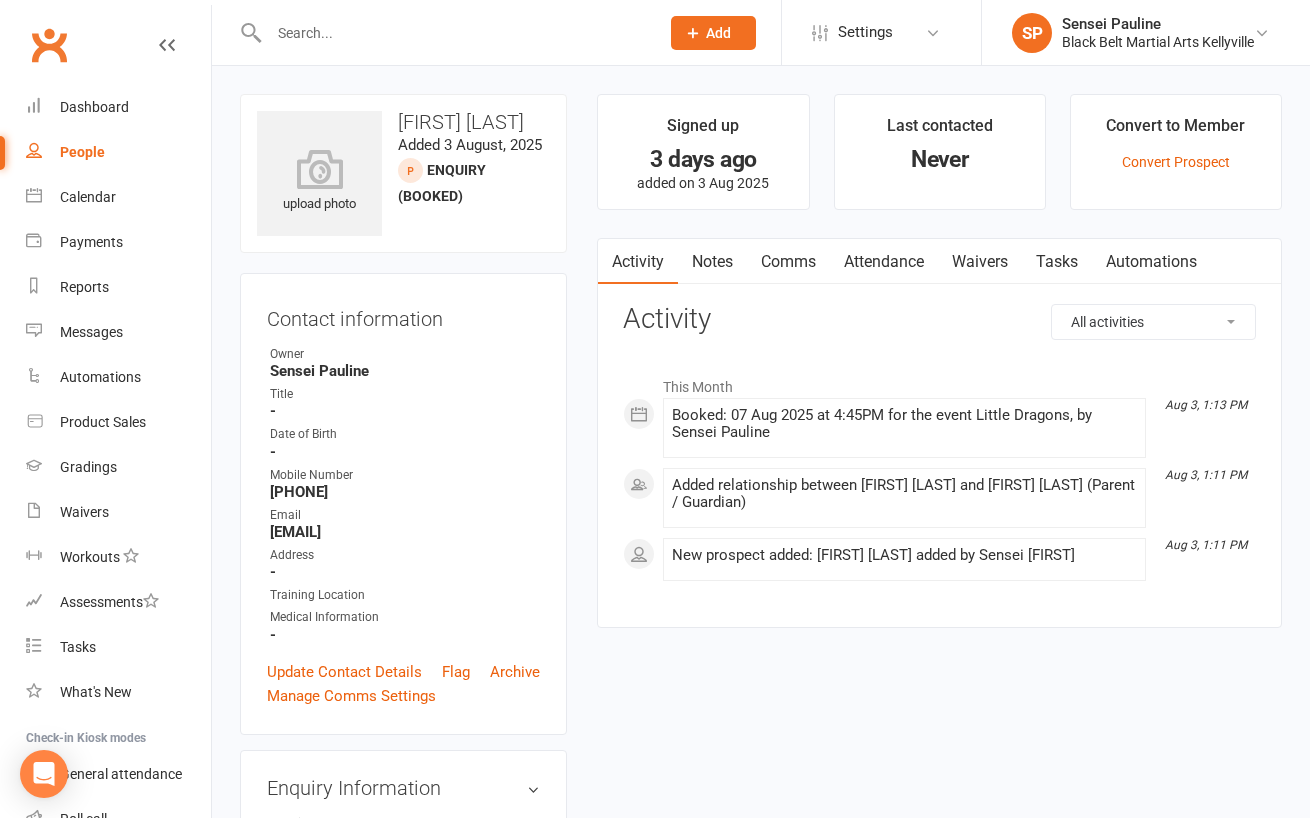 click on "Comms" at bounding box center (788, 262) 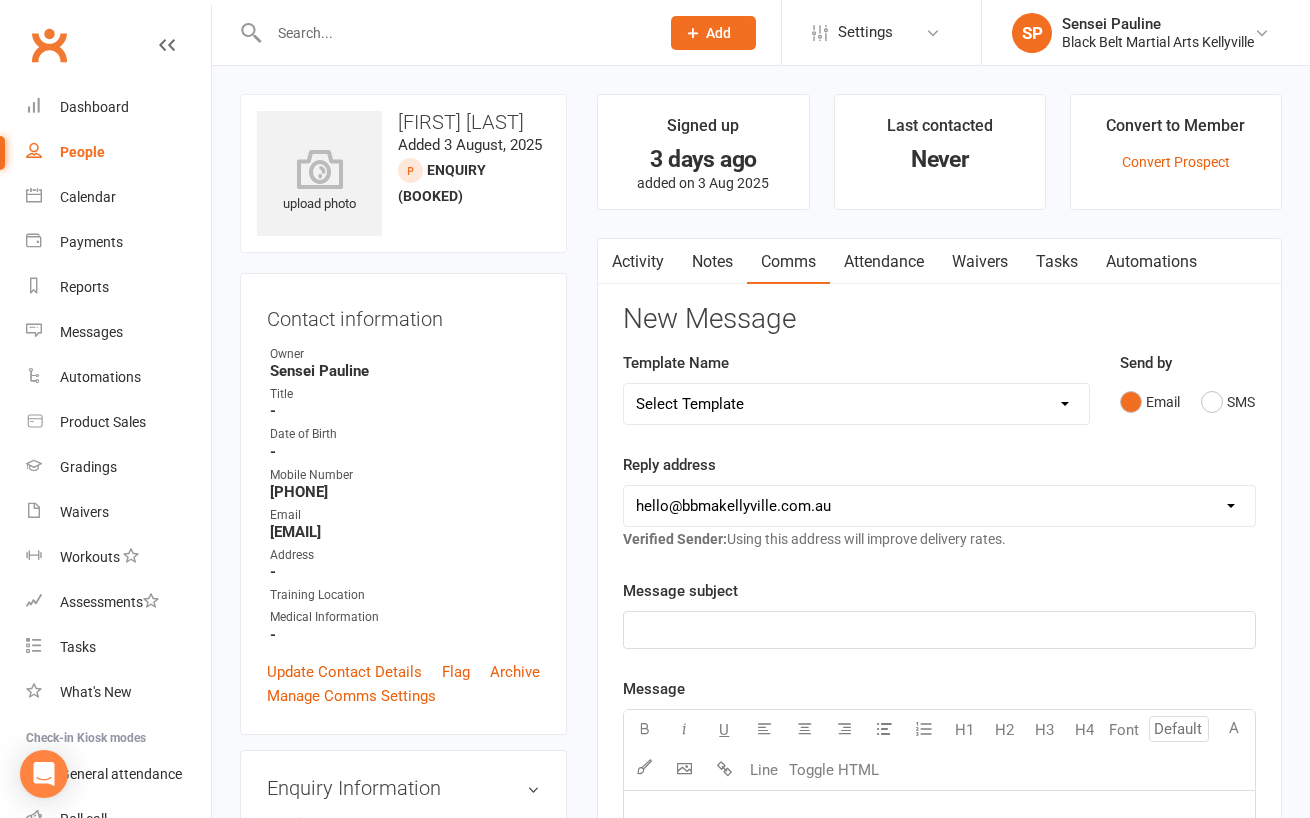 click on "Select Template [SMS] Bank account details [SMS] Booth follow up  [Email] Cancellation email reply [Email] Cancelled members [Email] Oops we goofed [Email] Group Grading - 1st email  [Email] Group Grading - payment  [Email] Holiday Camp [Email] Little Dragons Black Belt Induction [Email] Open Day  [SMS] Pizza Party follow up [Email] Pizza party info [SMS] Public holiday closure [Email] Red belt meeting [SMS] White Belt Graduation [Email] 72 hour EOFYS Sale [Email] 72 hour EOFYS Sale email 2 [Email] 72 hour EOFYS Sale email 3 [Email] 72 hour EOFYS Sale email 5 [Email] 72 hour EOFYS Sale email encore [SMS] AKF renewal [Email] Credit Card Expiry [SMS] Off hold [Email] PIF renewal  [Email] Junior Enquiry Information pack [Email] Lil Dragons Enquiry Information pack [Email] Senior Enquiry Information pack [Email] Welcome pack [SMS] 14 Day Absentee AFU Lil Dragons [SMS] 14 day Absentee AFU message [SMS] 21 and 28 Day Absentee AFU [SMS] 21 and 28 Day Absentee AFU Lil Dragons [Email] 35+ Absentee message" at bounding box center [856, 404] 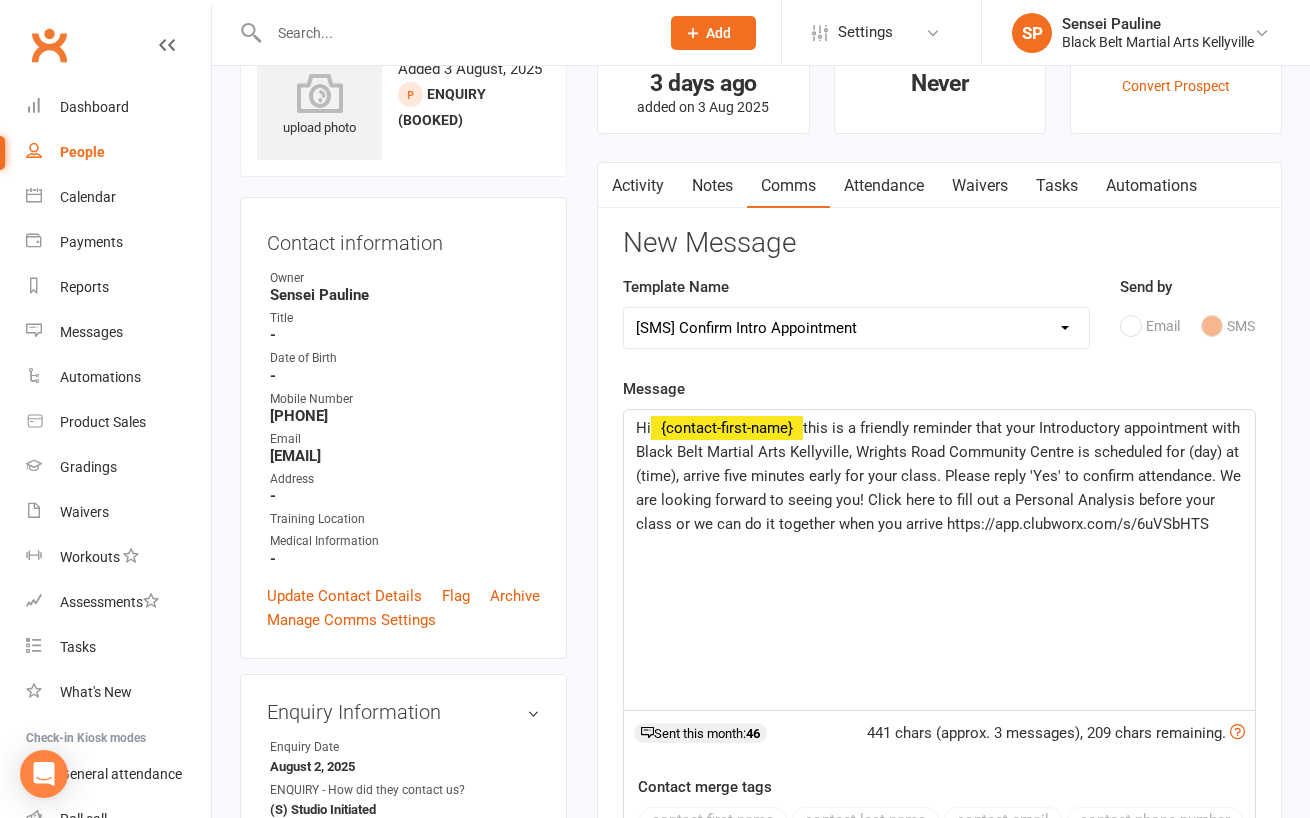 scroll, scrollTop: 198, scrollLeft: 0, axis: vertical 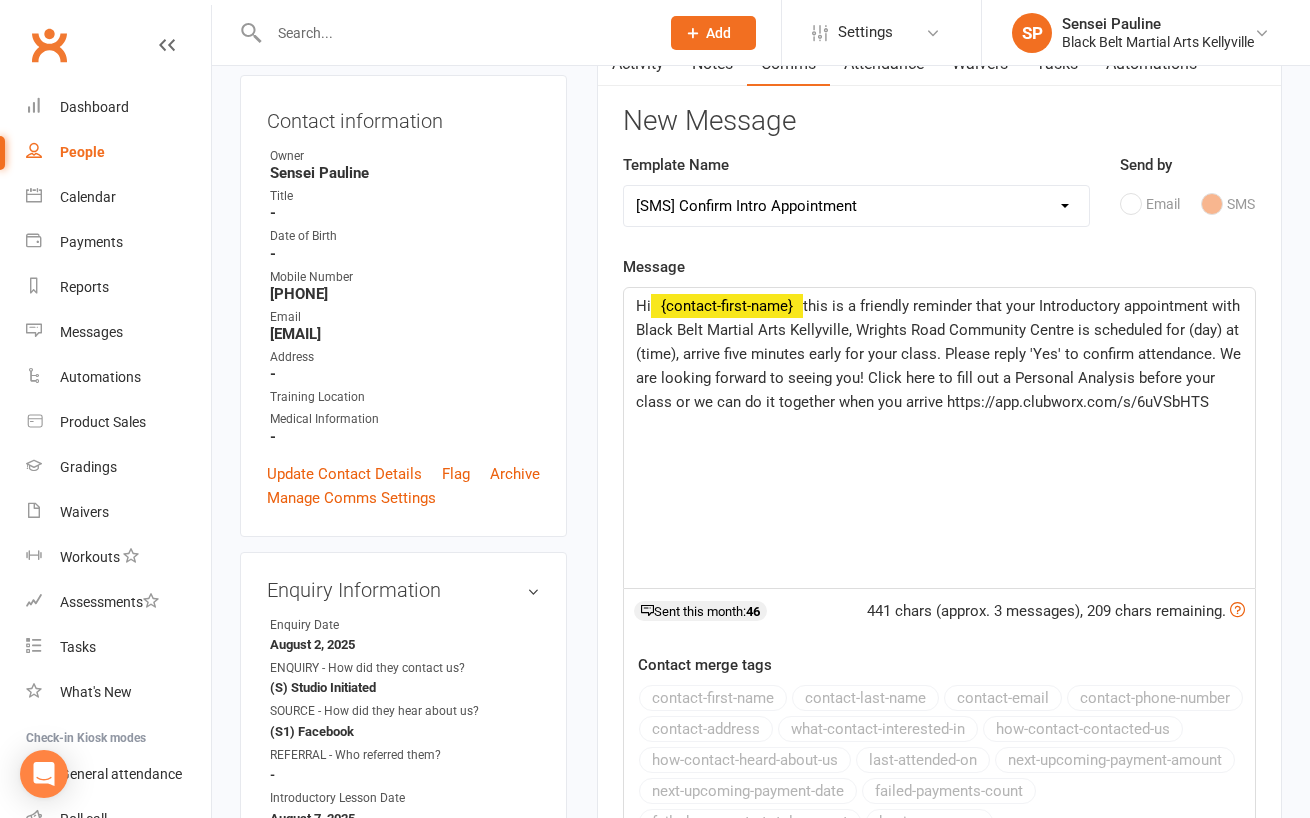 click on "this is a friendly reminder that your Introductory appointment with Black Belt Martial Arts Kellyville, Wrights Road Community Centre is scheduled for (day) at (time), arrive five minutes early for your class. Please reply 'Yes' to confirm attendance. We are looking forward to seeing you! Click here to fill out a Personal Analysis before your class or we can do it together when you arrive https://app.clubworx.com/s/6uVSbHTS" 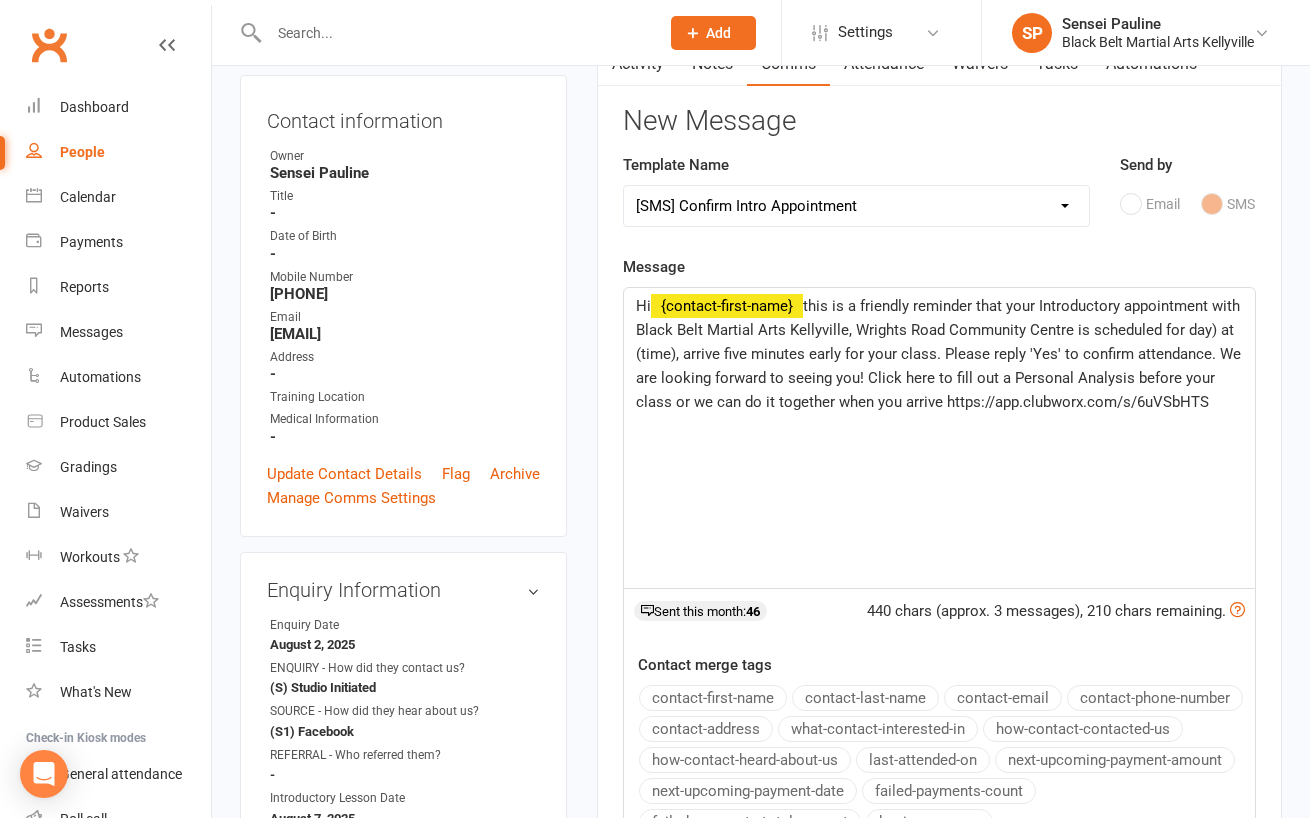 type 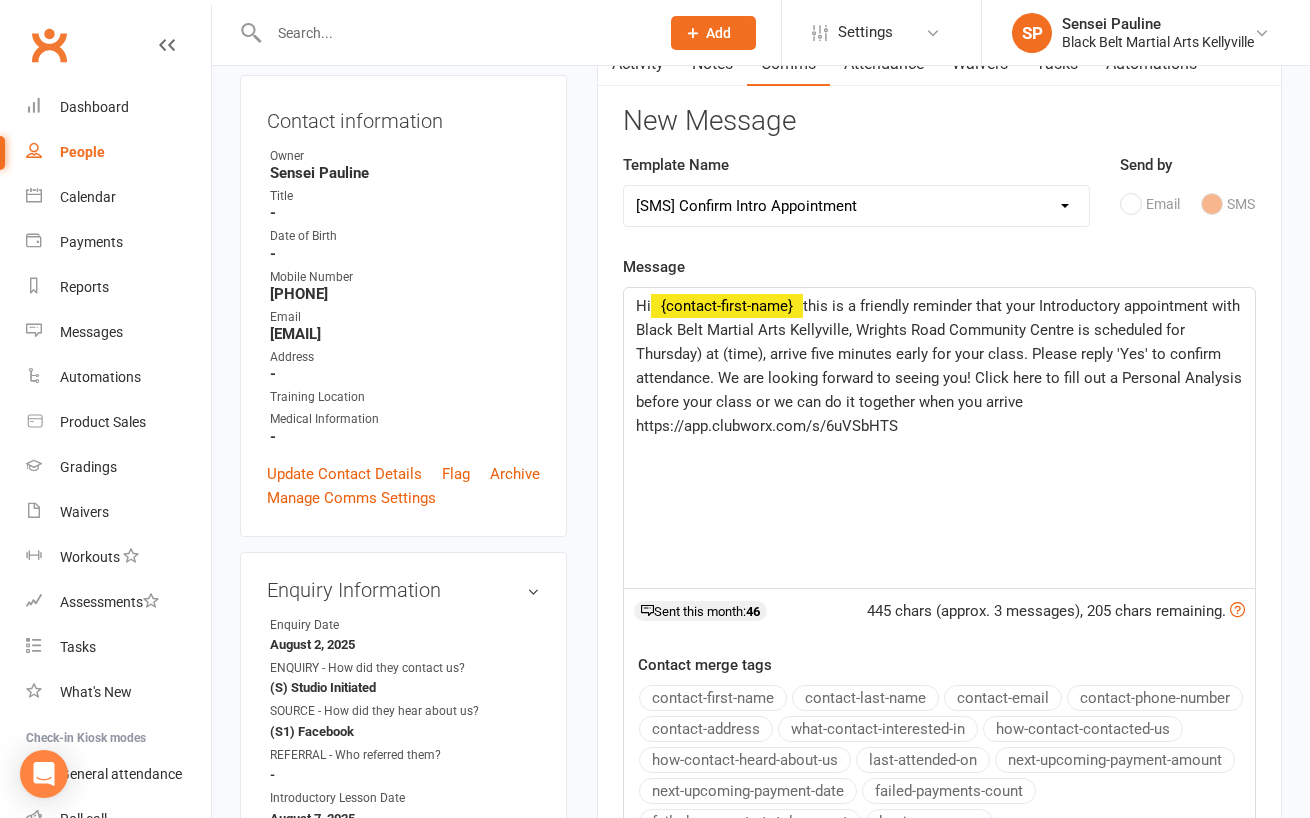 click on "this is a friendly reminder that your Introductory appointment with Black Belt Martial Arts Kellyville, Wrights Road Community Centre is scheduled for Thursday) at (time), arrive five minutes early for your class. Please reply 'Yes' to confirm attendance. We are looking forward to seeing you! Click here to fill out a Personal Analysis before your class or we can do it together when you arrive https://app.clubworx.com/s/6uVSbHTS" 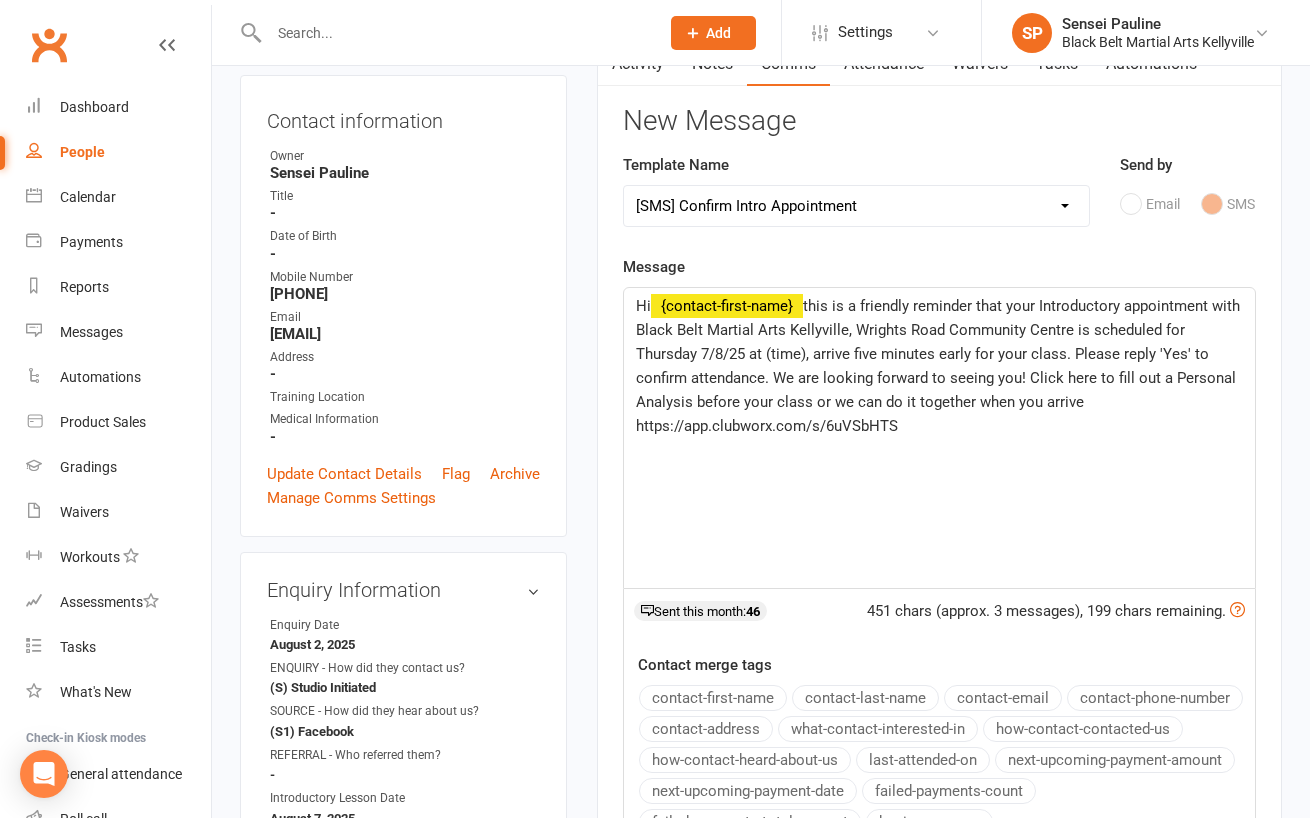 click on "this is a friendly reminder that your Introductory appointment with Black Belt Martial Arts Kellyville, Wrights Road Community Centre is scheduled for Thursday 7/8/25 at (time), arrive five minutes early for your class. Please reply 'Yes' to confirm attendance. We are looking forward to seeing you! Click here to fill out a Personal Analysis before your class or we can do it together when you arrive https://app.clubworx.com/s/6uVSbHTS" 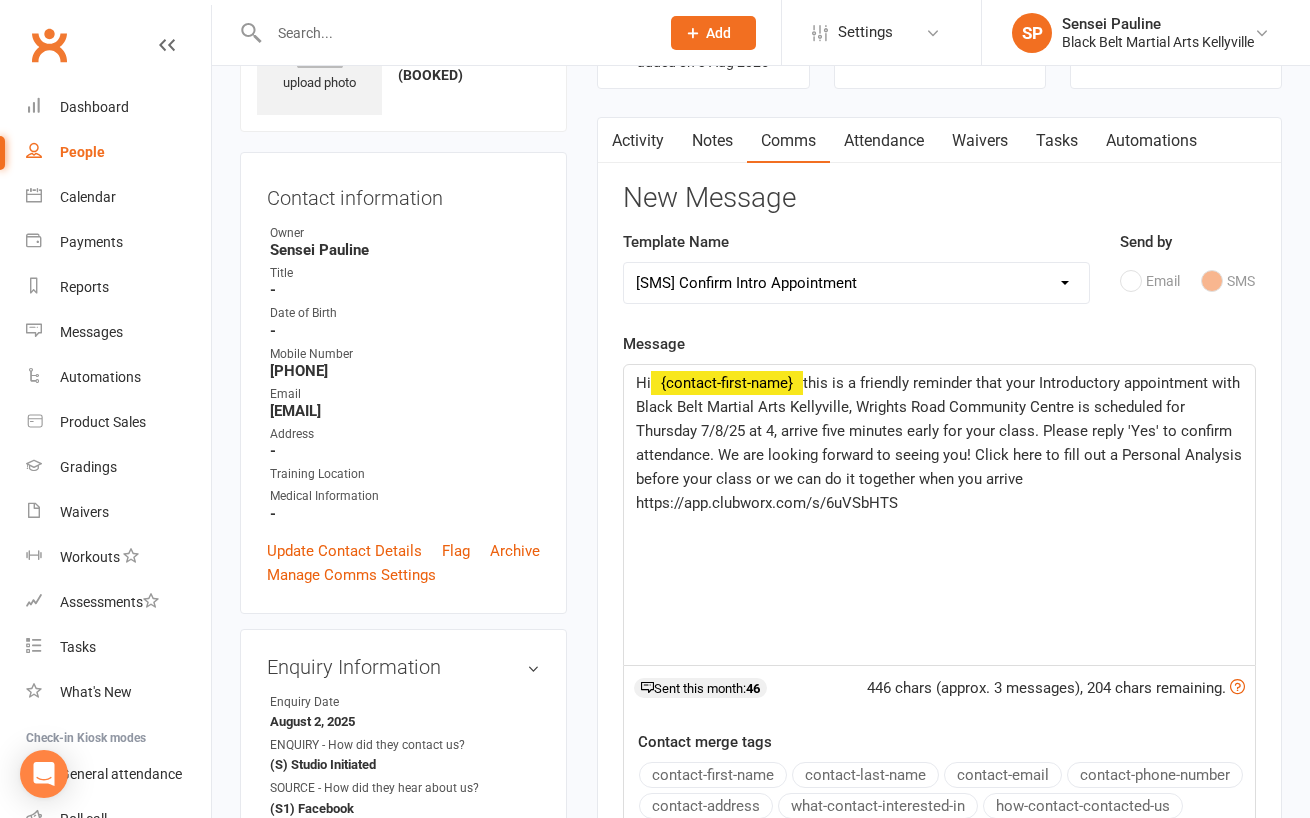 scroll, scrollTop: 116, scrollLeft: 0, axis: vertical 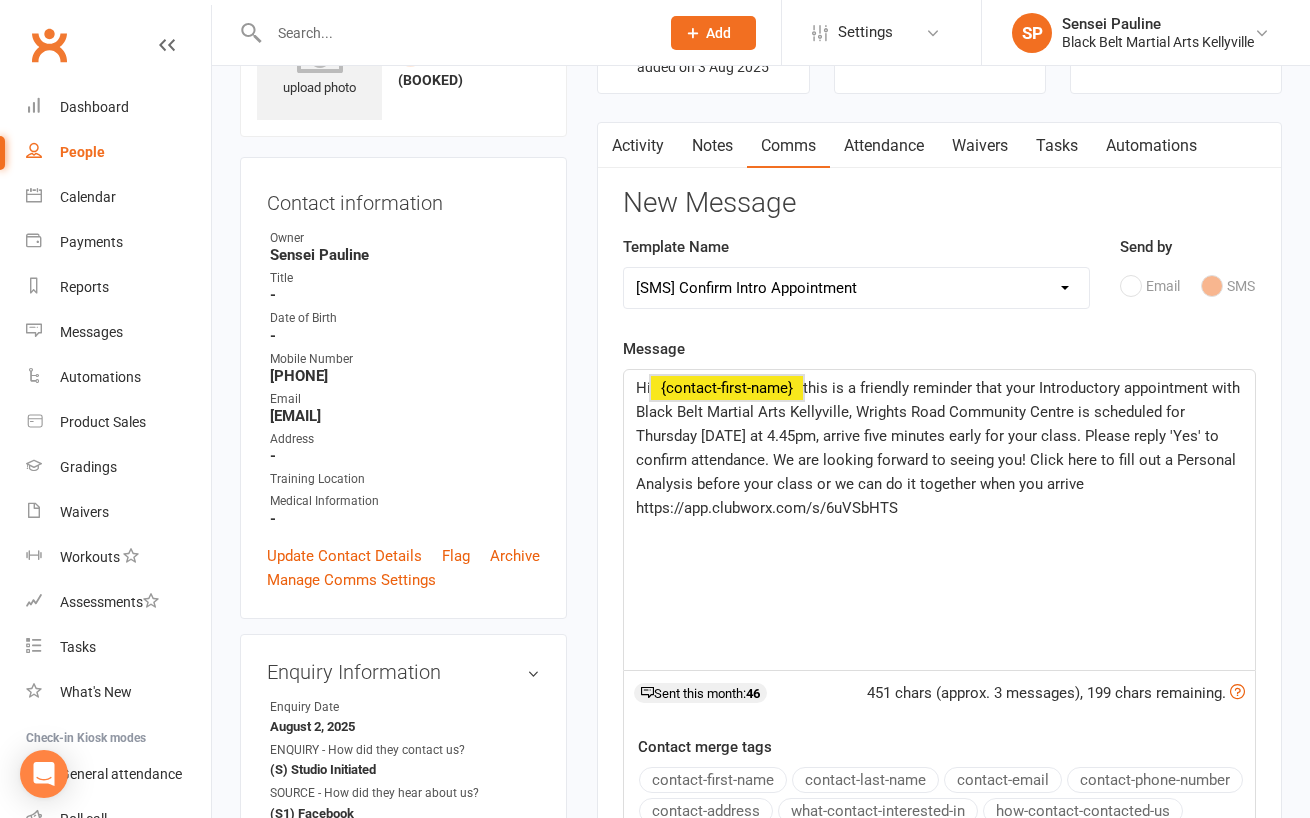 drag, startPoint x: 912, startPoint y: 507, endPoint x: 597, endPoint y: 372, distance: 342.70978 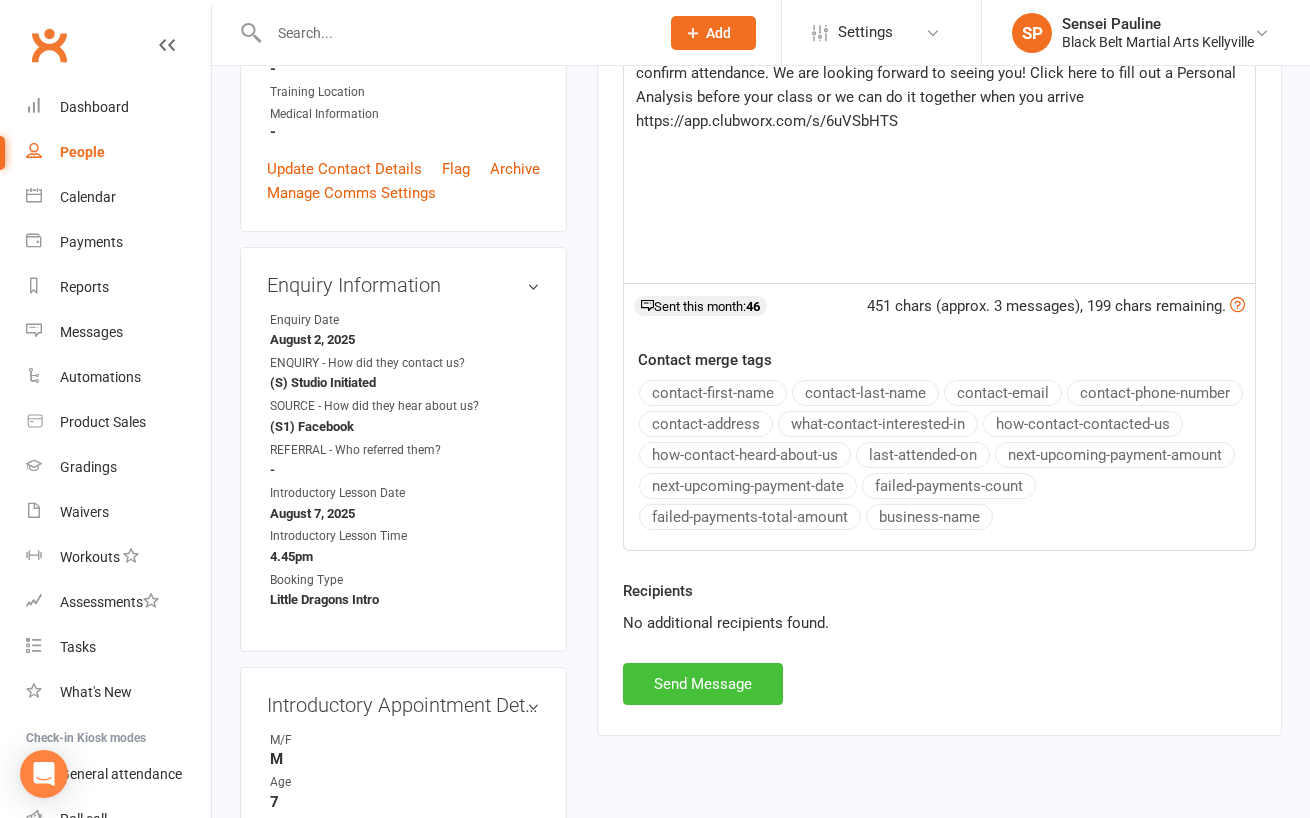 scroll, scrollTop: 558, scrollLeft: 0, axis: vertical 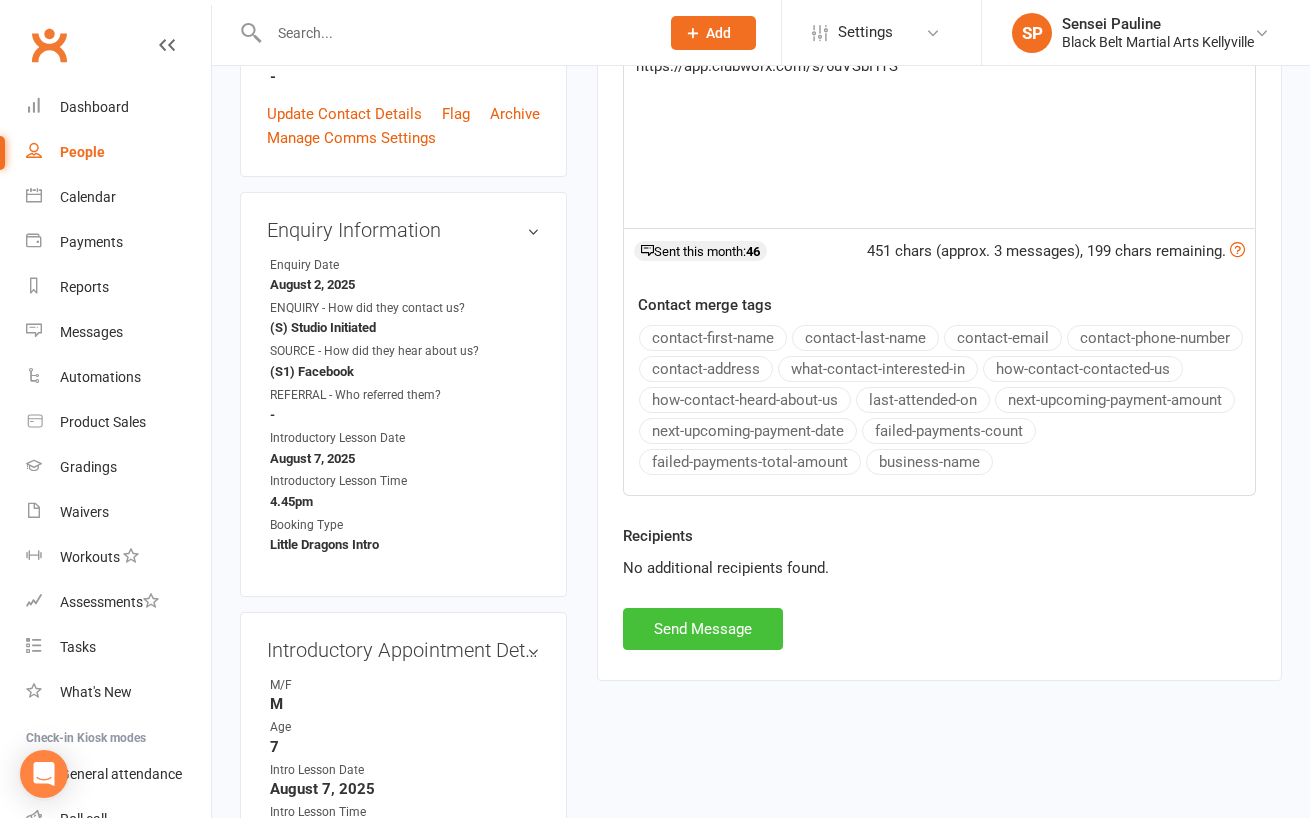 click on "Send Message" at bounding box center [703, 629] 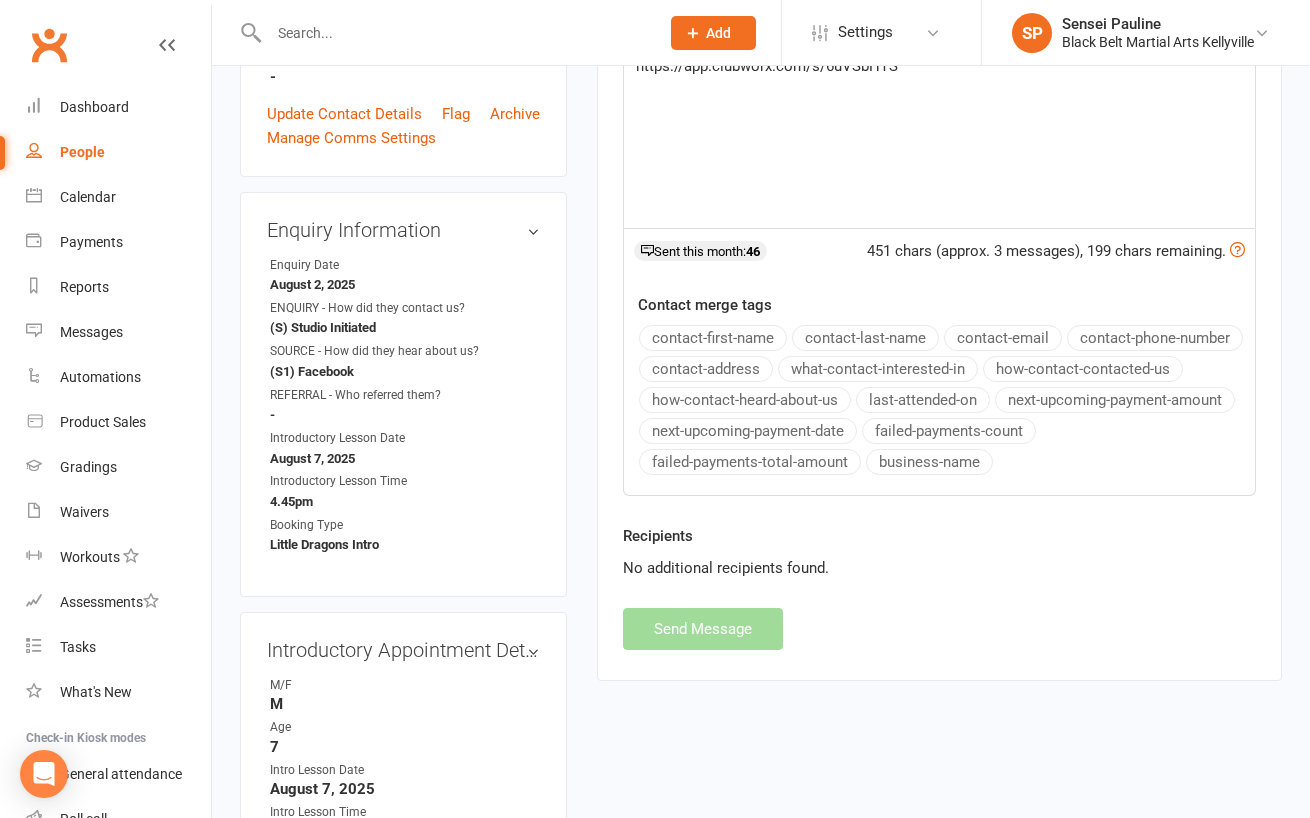 select 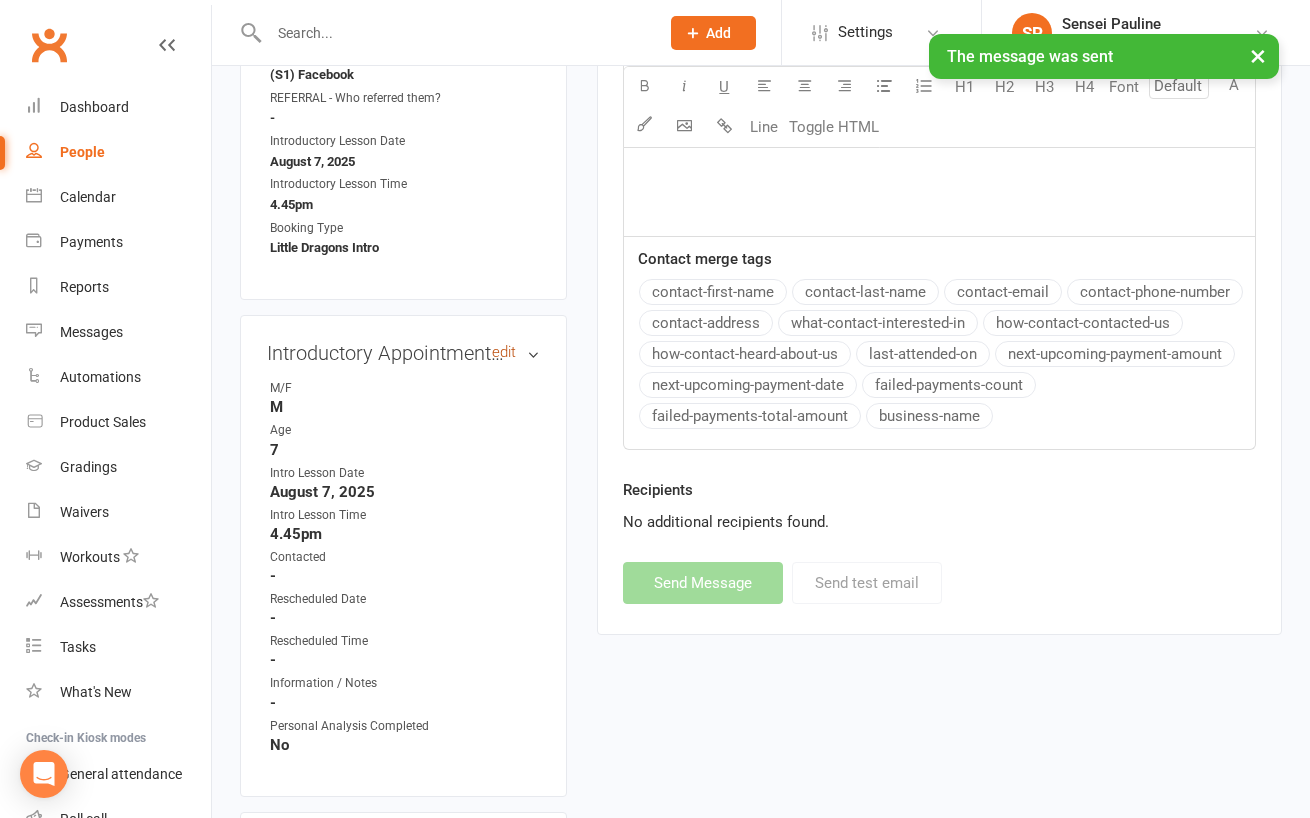 click on "edit" at bounding box center (504, 352) 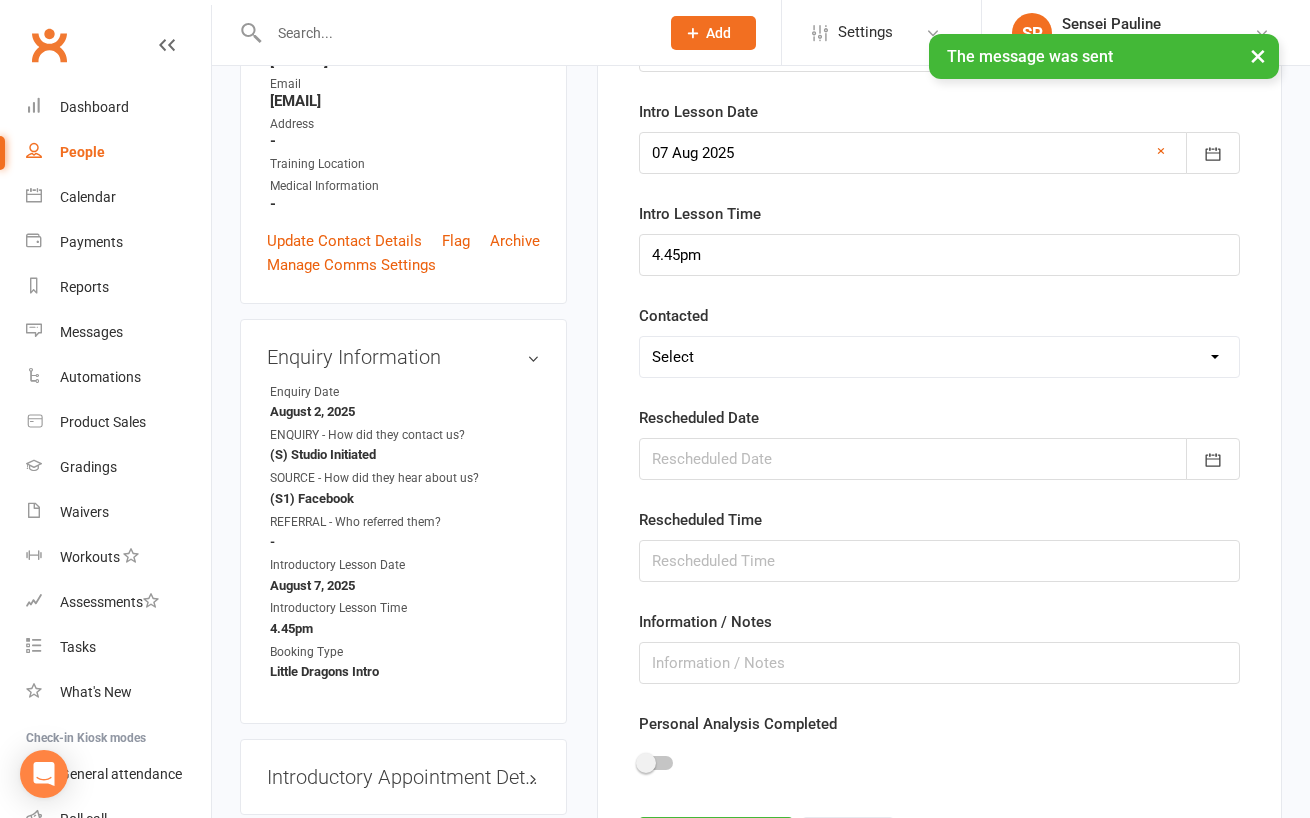 scroll, scrollTop: 526, scrollLeft: 0, axis: vertical 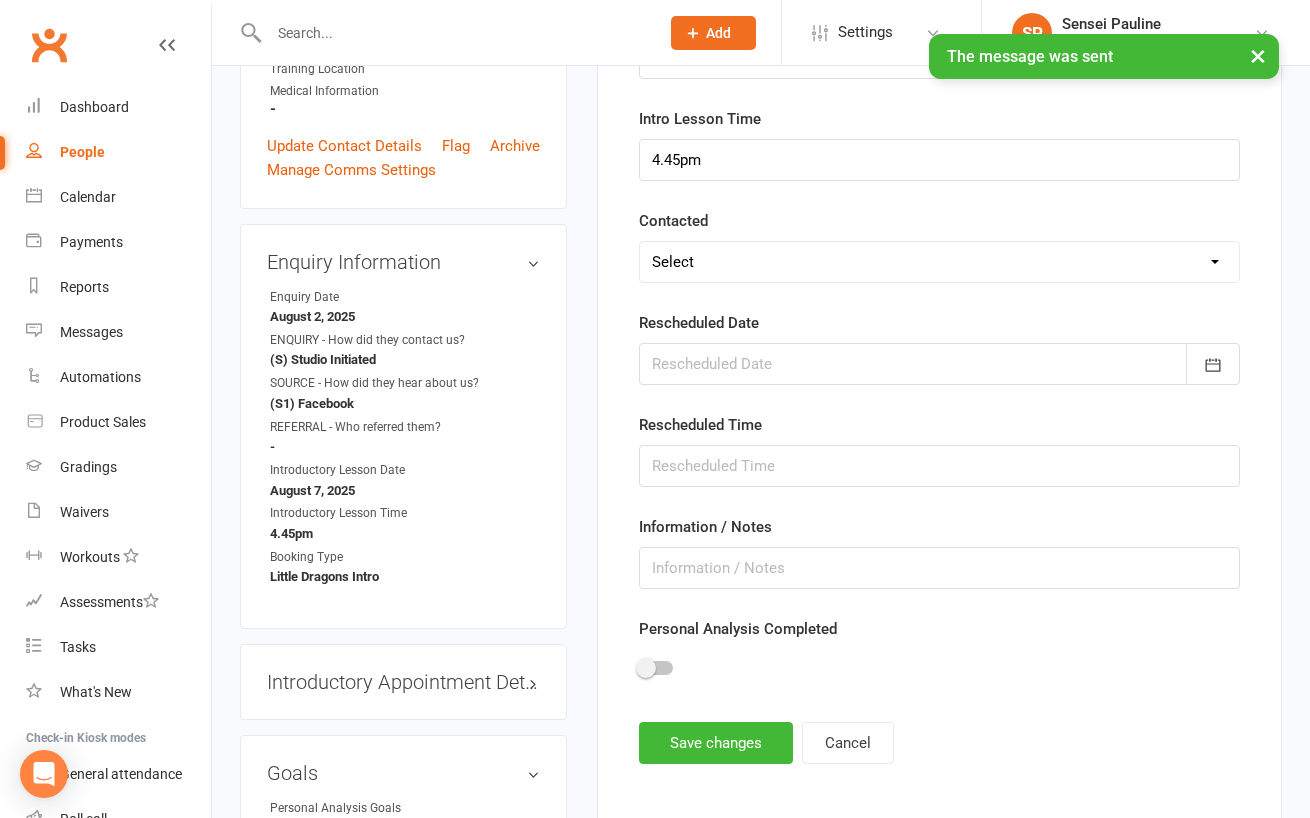 click on "Select Confirmed LMA'd & TXT'd Rescheduled Cancelled" at bounding box center (939, 262) 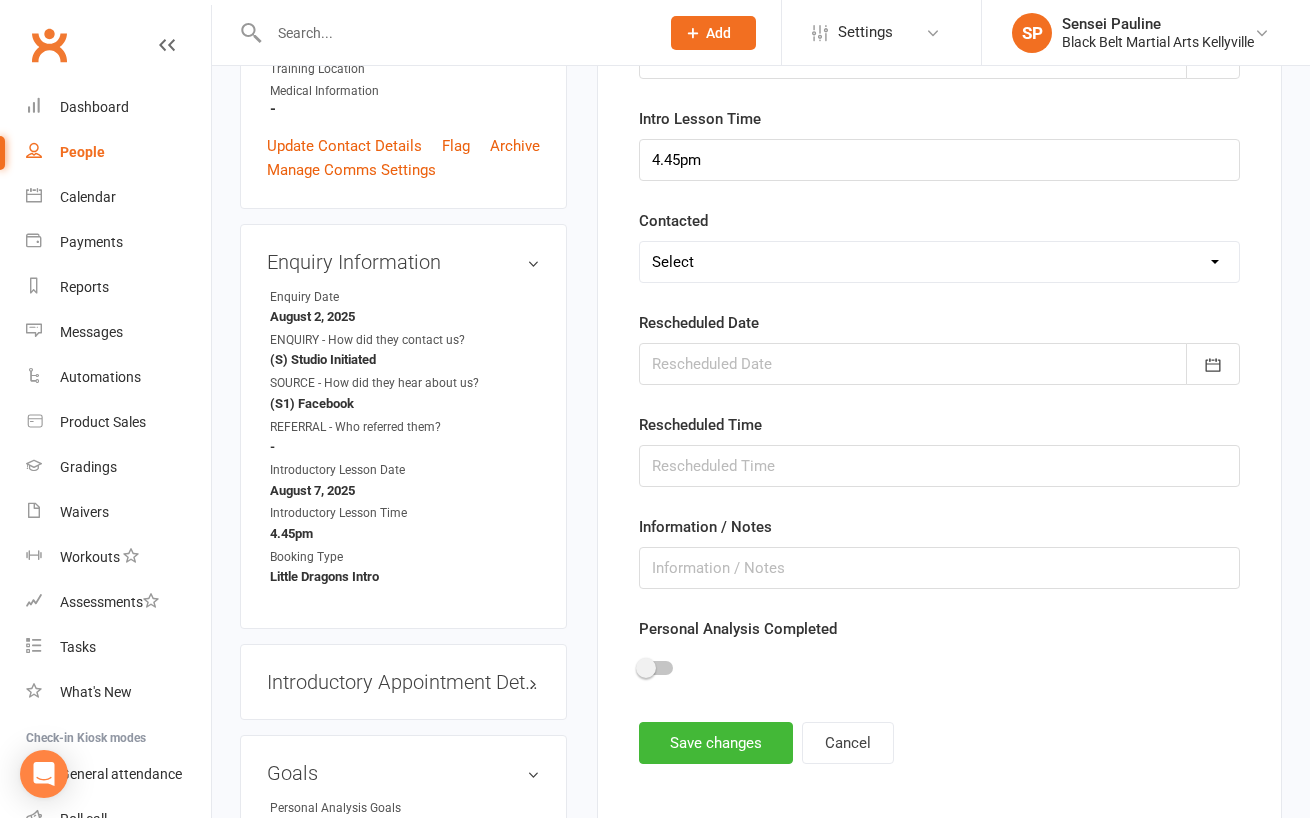 select on "LMA'd & TXT'd" 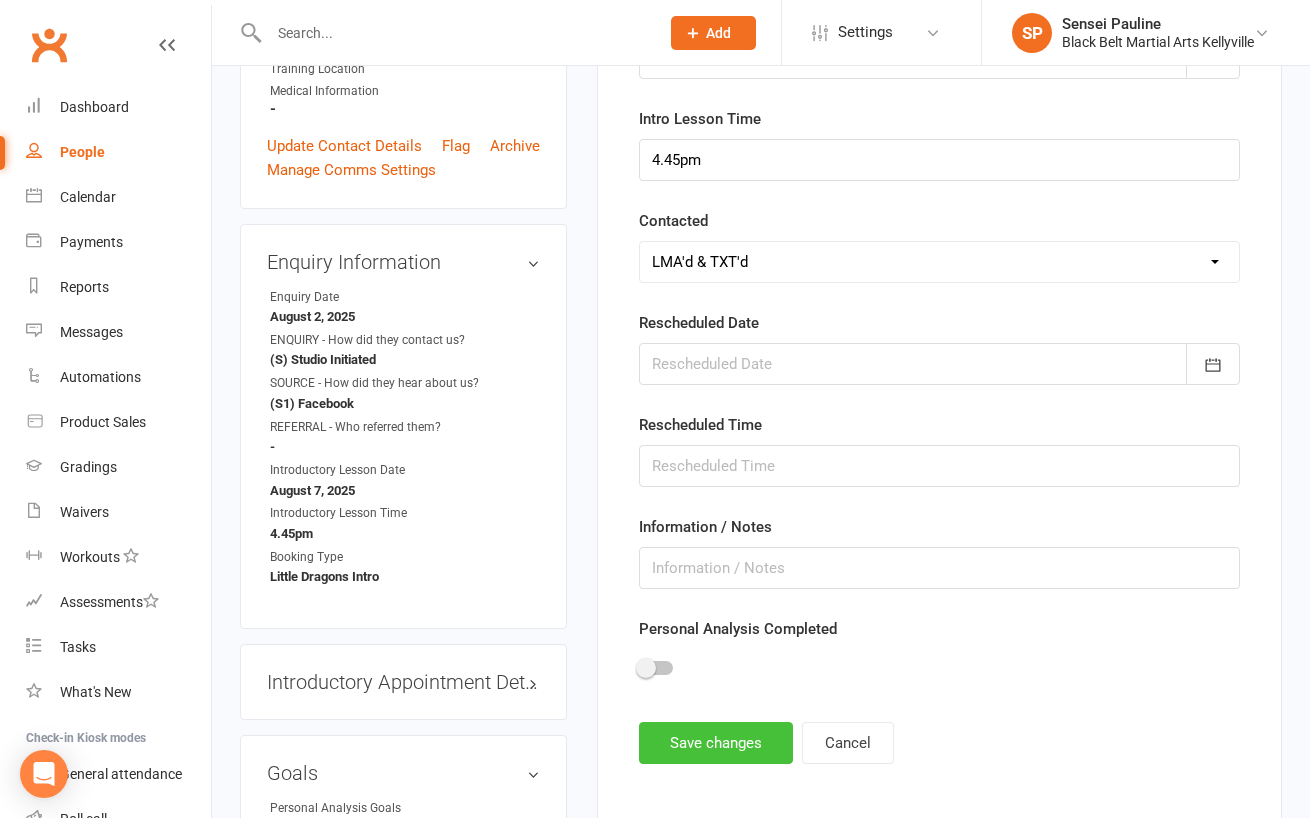 click on "Save changes" at bounding box center [716, 743] 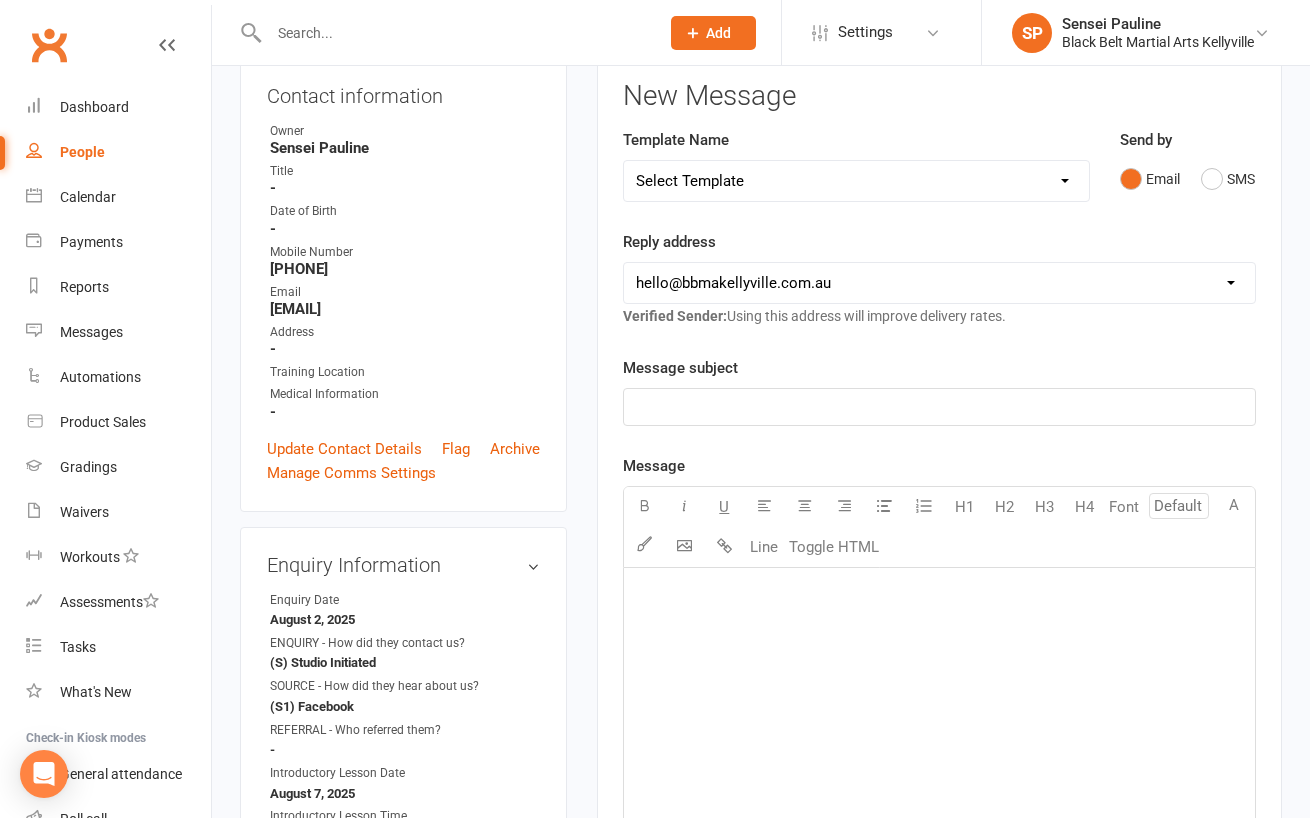scroll, scrollTop: 0, scrollLeft: 0, axis: both 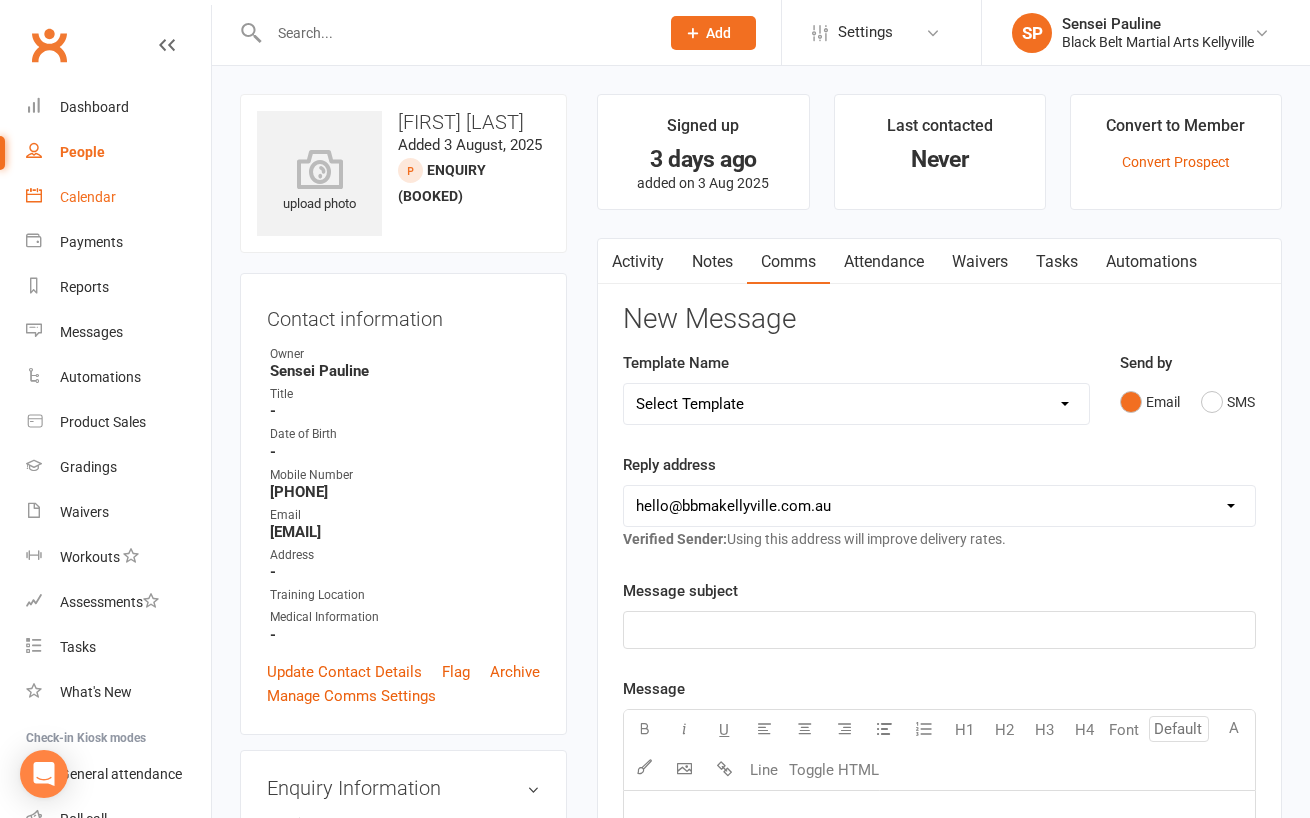 click on "Calendar" at bounding box center [88, 197] 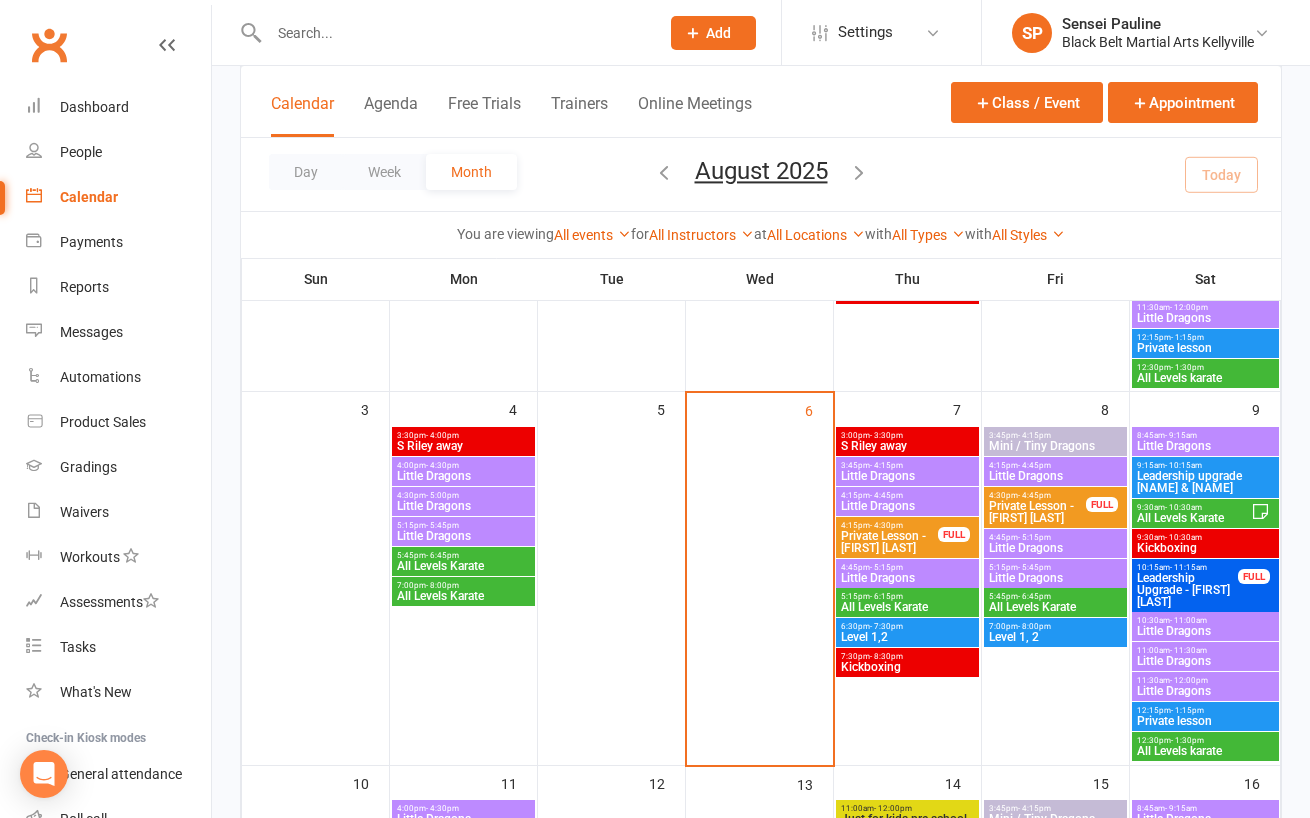 scroll, scrollTop: 444, scrollLeft: 0, axis: vertical 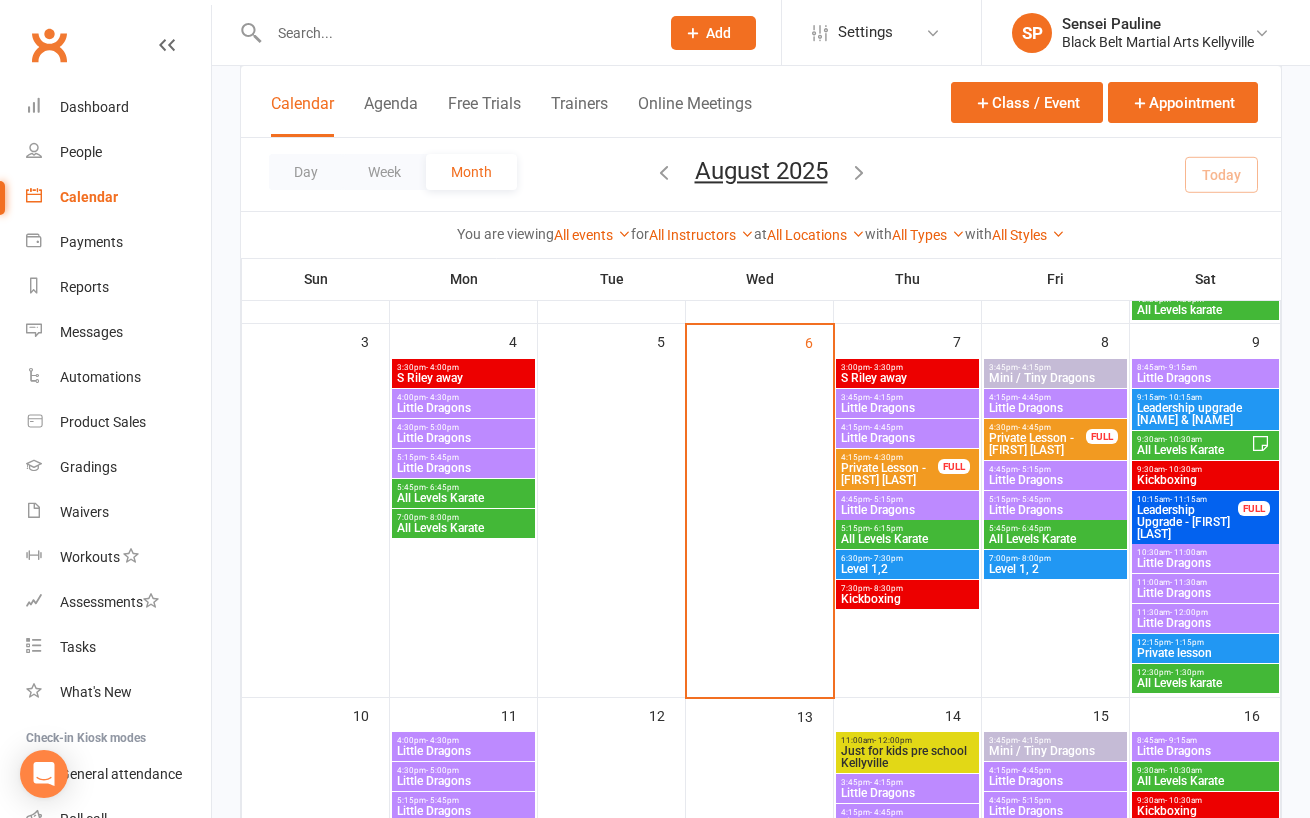 click on "All Levels Karate" at bounding box center (907, 539) 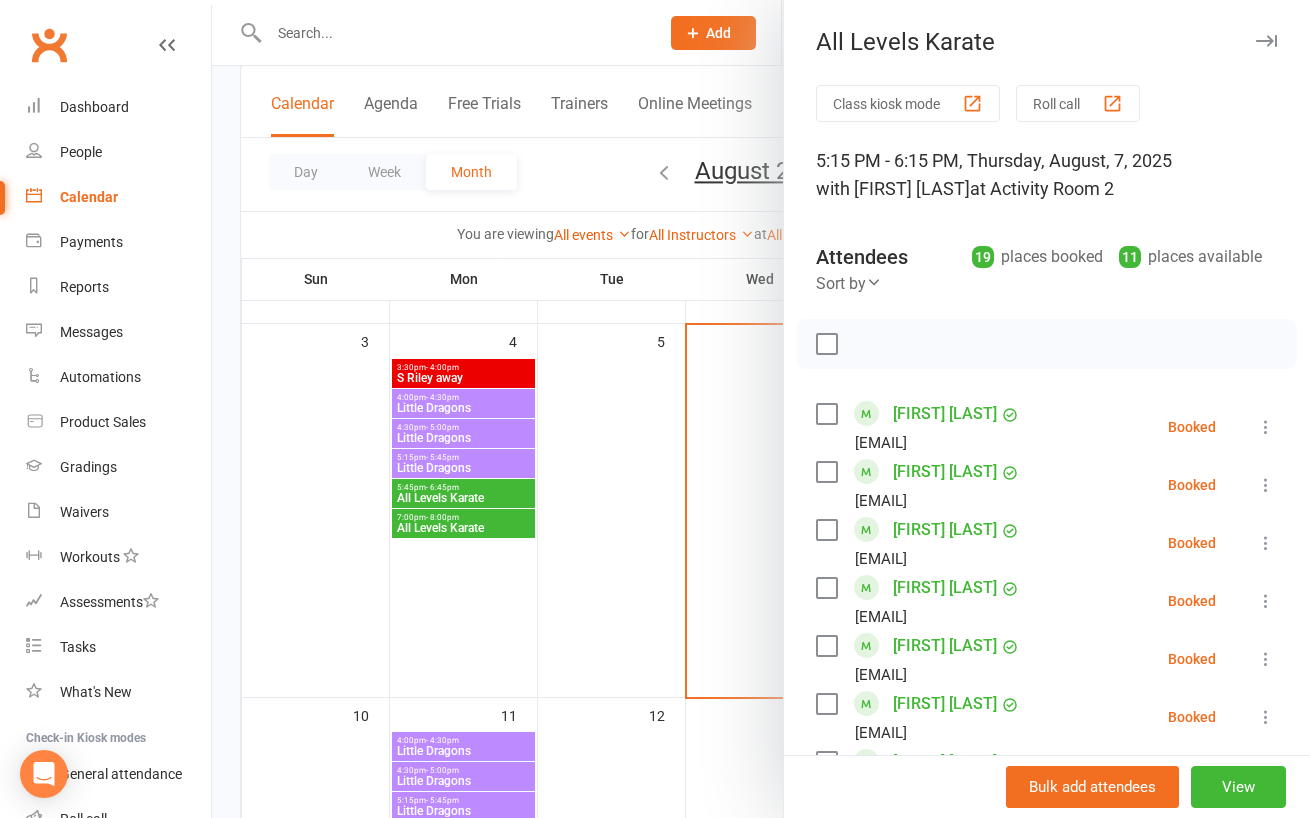 click on "Class kiosk mode  Roll call  5:15 PM - 6:15 PM, Thursday, August, 7, 2025 with Pauline Cornac  at  Activity Room 2  Attendees  19  places booked 11  places available Sort by  Last name  First name  Booking created    Andre Adu  cassie.mannix77@gmail.com Booked More info  Remove  Check in  Mark absent  Send message  All bookings for series    Inaya Arfeen  qazi.arfeen@gmail.com Booked More info  Remove  Check in  Mark absent  Send message  All bookings for series    Arihant Dev Arun  arihantdevarun@gmail.com Booked More info  Remove  Check in  Mark absent  Send message  All bookings for series    Francis Matrim Bautista  erwinbok@gmail.com Booked More info  Remove  Check in  Mark absent  Send message  All bookings for series    Mia Friedrich  themia2009@gmail.com Booked More info  Remove  Check in  Mark absent  Send message  All bookings for series    George Ghazal  dannyghazal@optusnet.com.au Booked More info  Remove  Check in  Mark absent  Send message  All bookings for series    Ishaan Ghose  Booked Remove" at bounding box center (1047, 972) 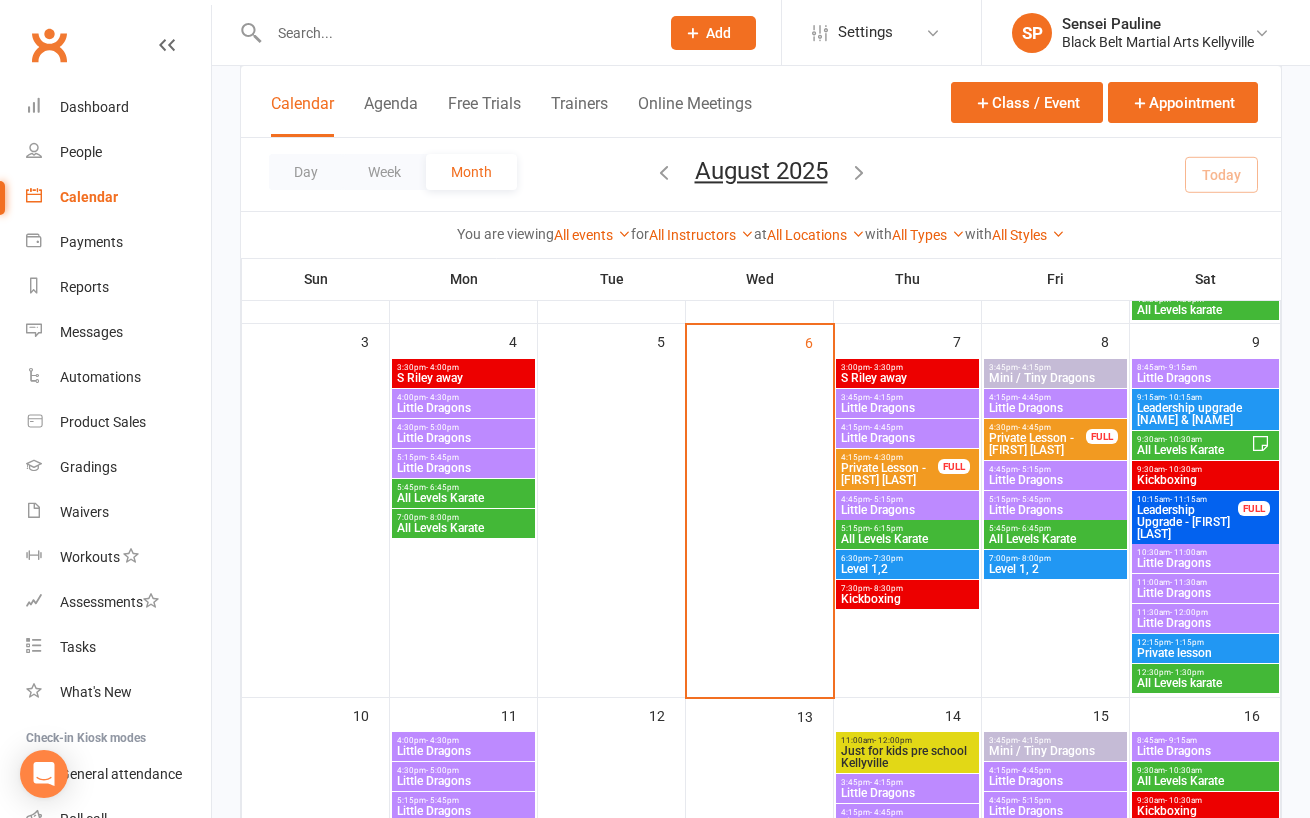 click on "Little Dragons" at bounding box center (907, 510) 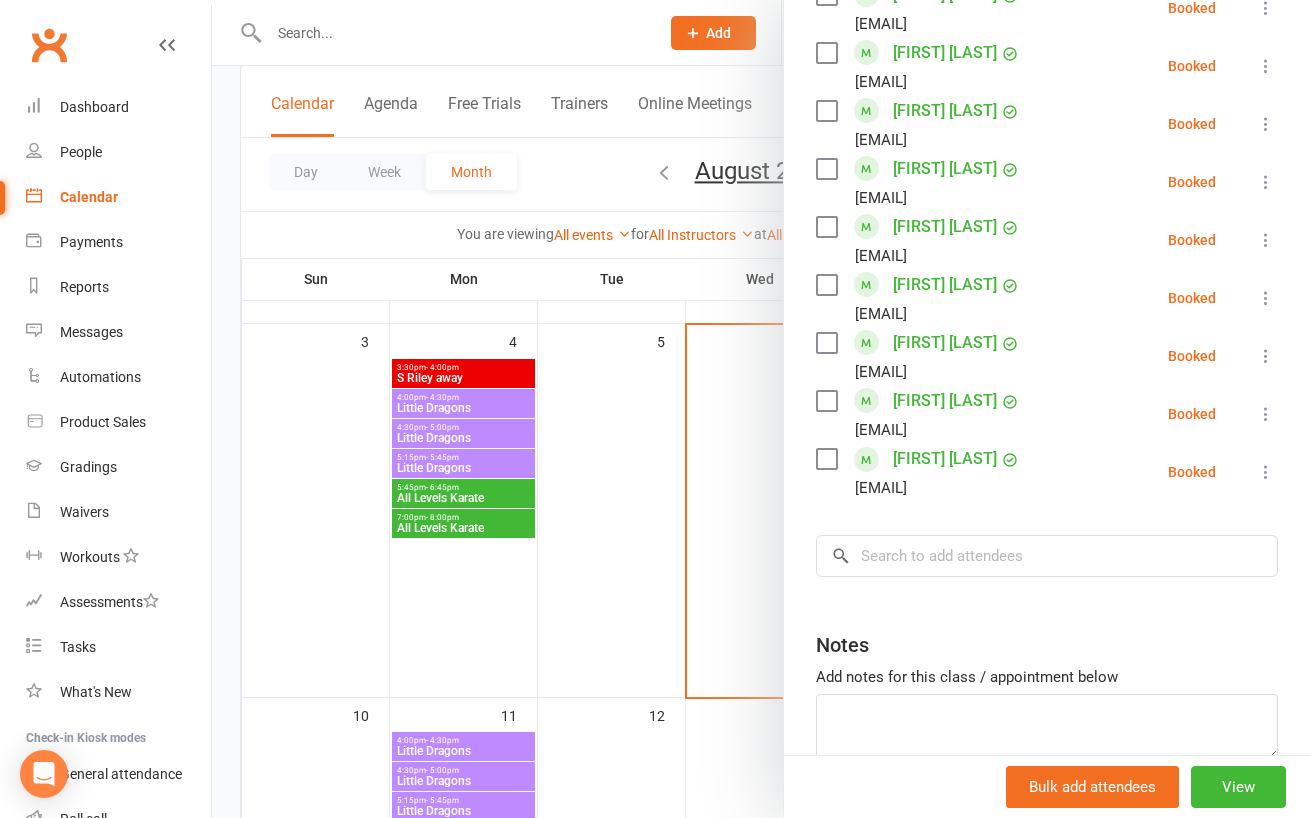 scroll, scrollTop: 701, scrollLeft: 0, axis: vertical 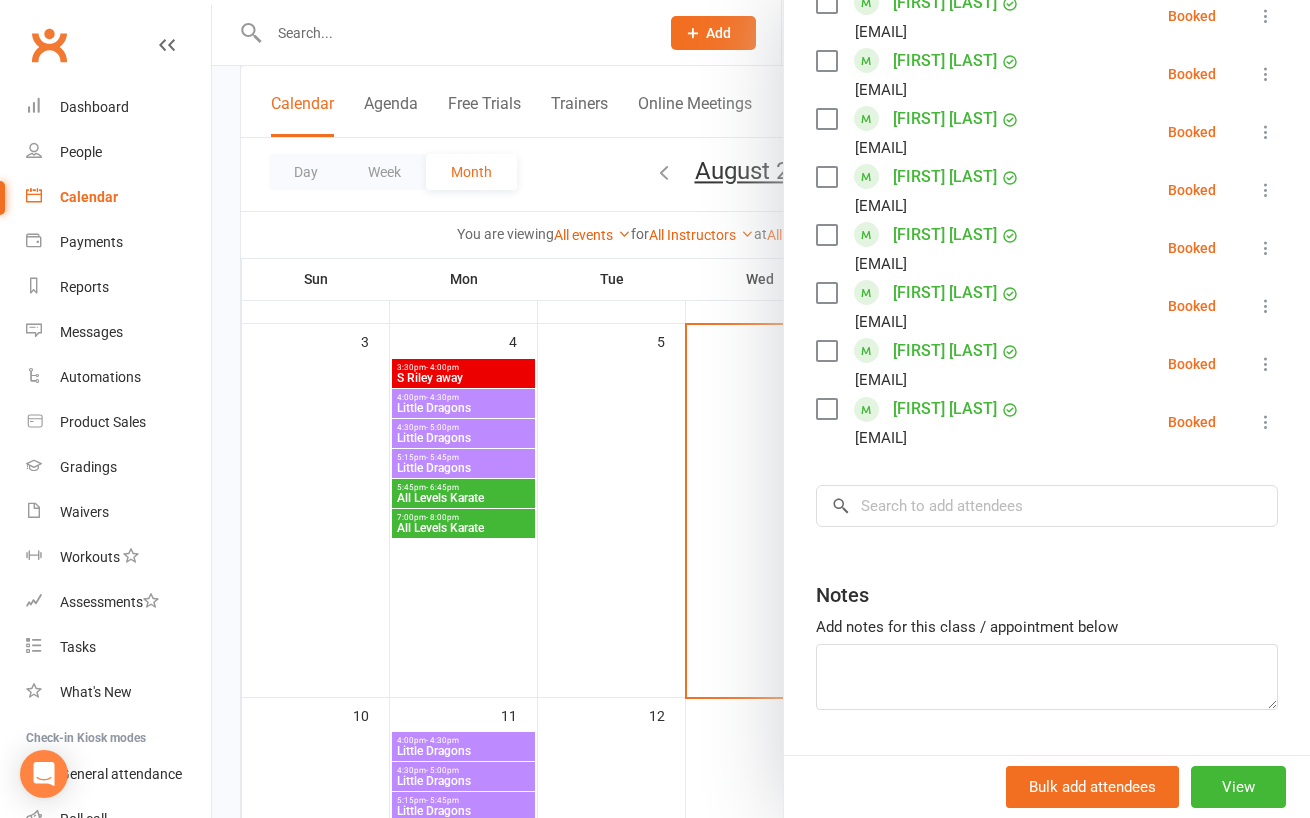 click at bounding box center [761, 409] 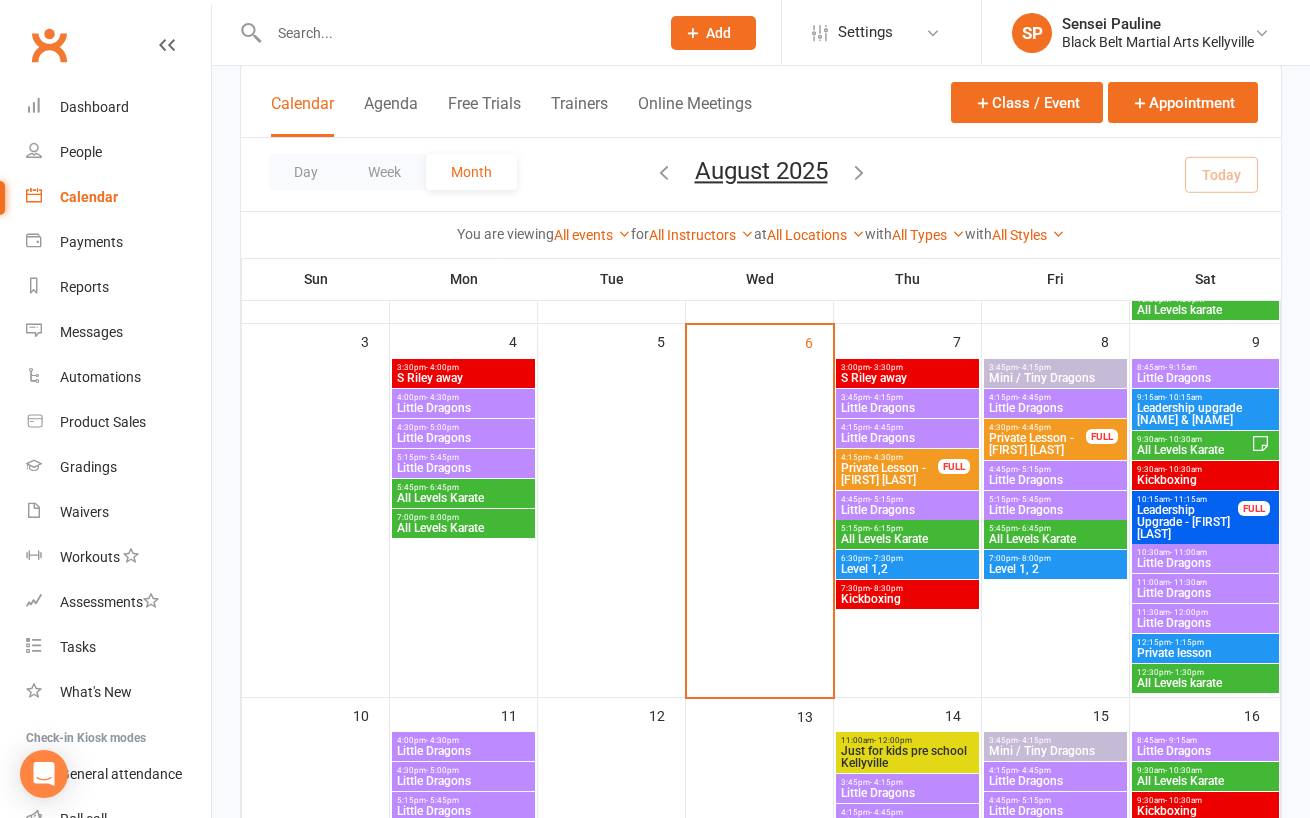 click on "- 6:15pm" at bounding box center [886, 528] 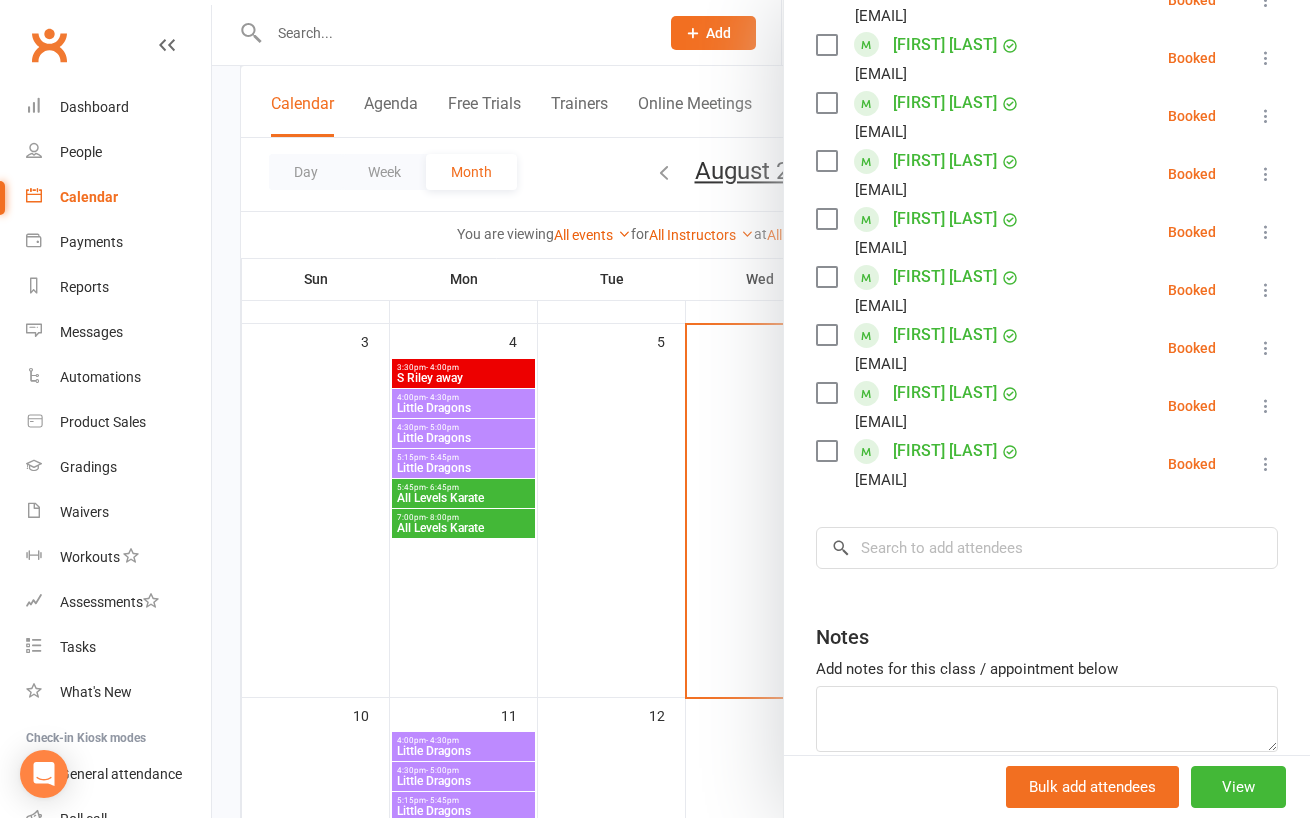 scroll, scrollTop: 1014, scrollLeft: 0, axis: vertical 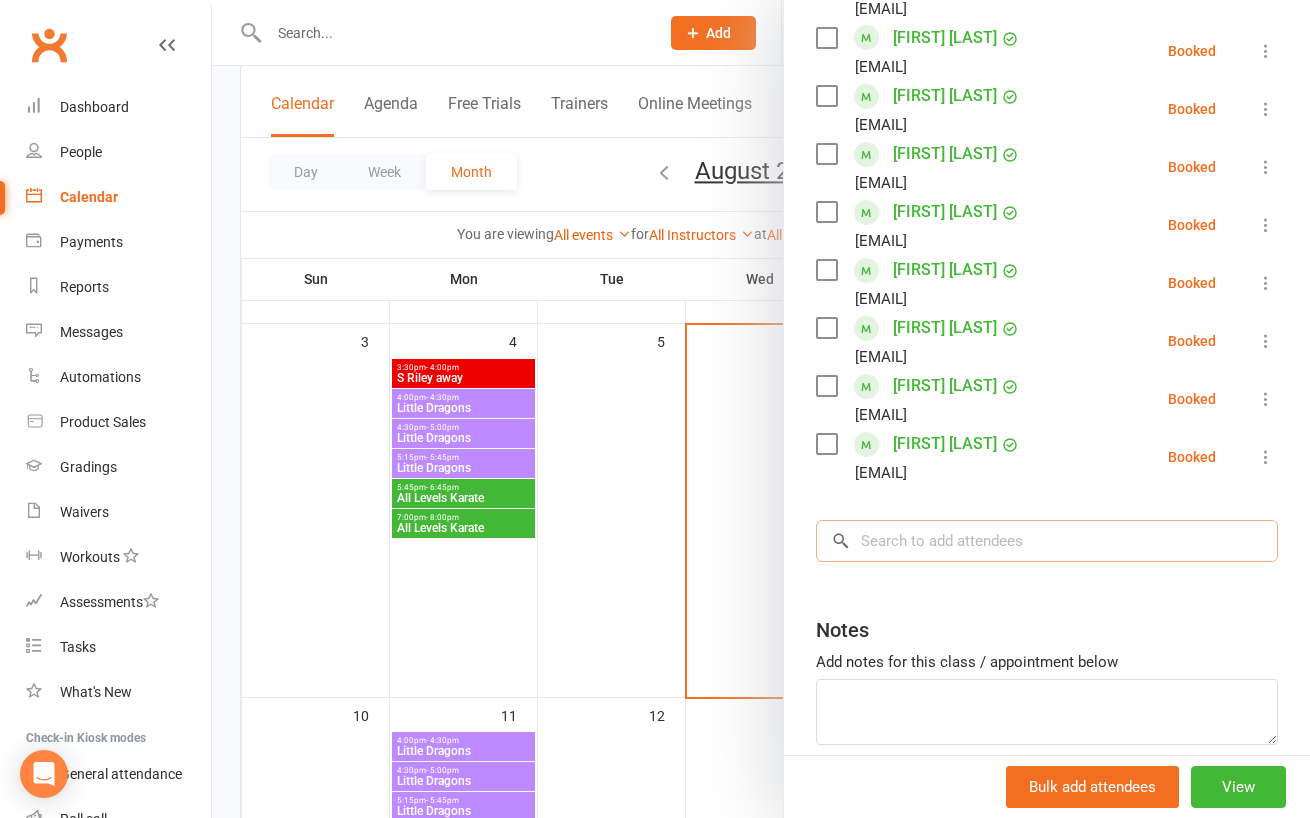 click at bounding box center (1047, 541) 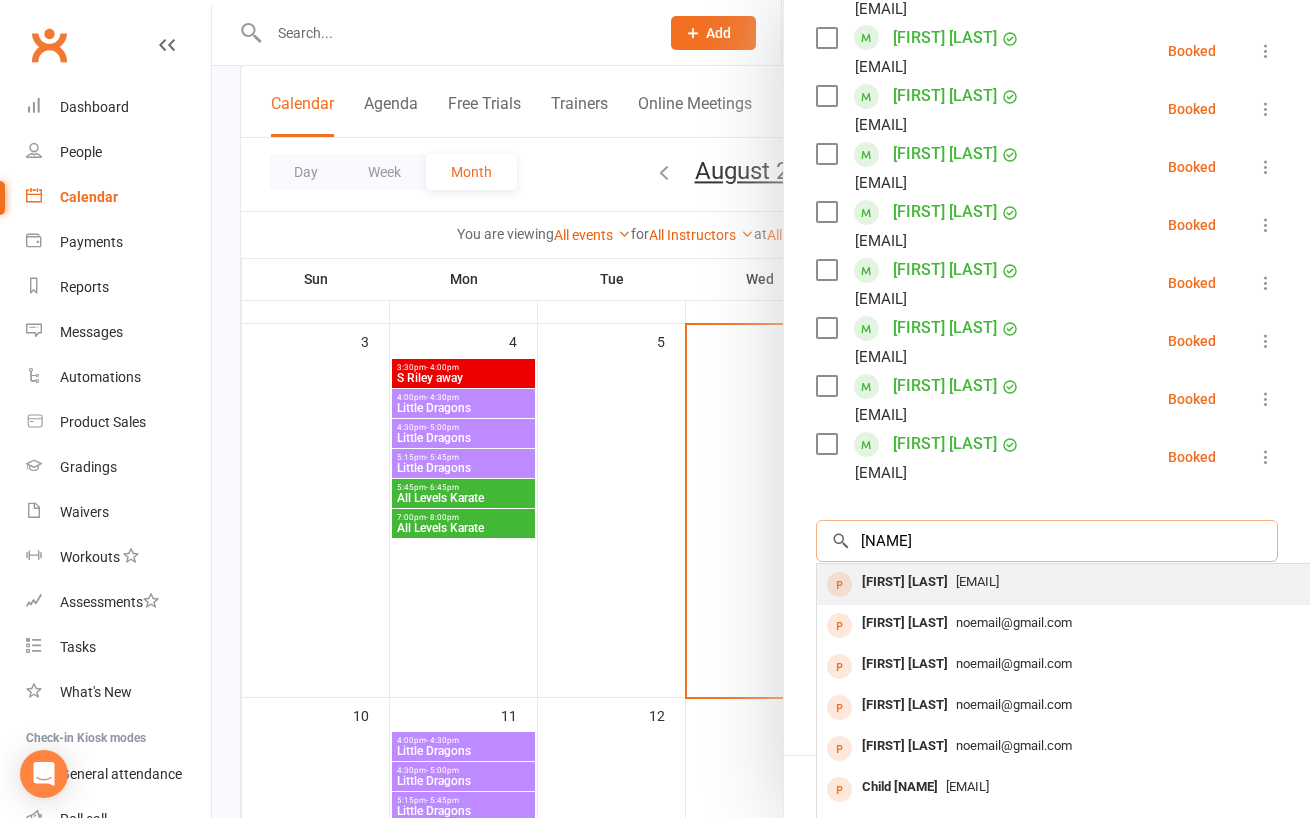 type on "noel" 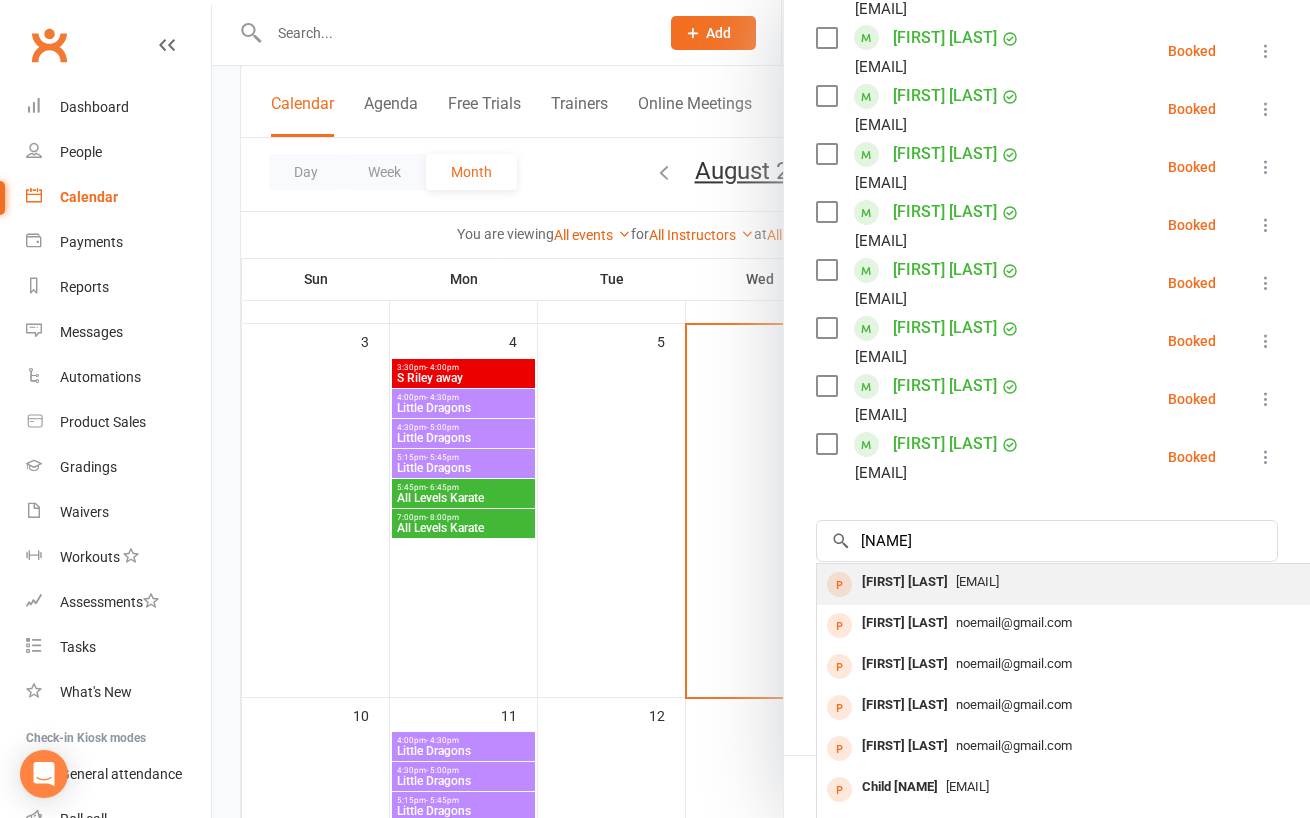 click on "Noel Lee" at bounding box center [905, 582] 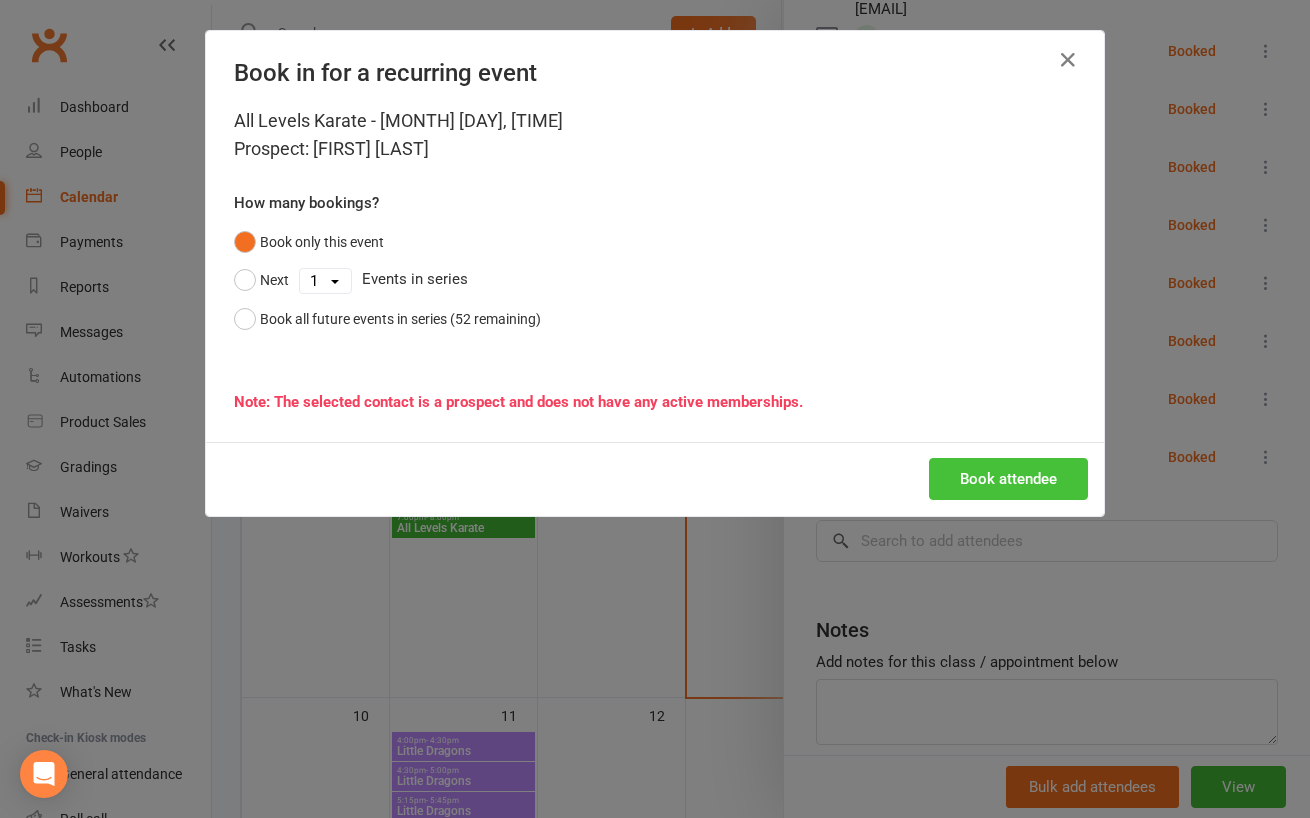 click on "Book attendee" at bounding box center [1008, 479] 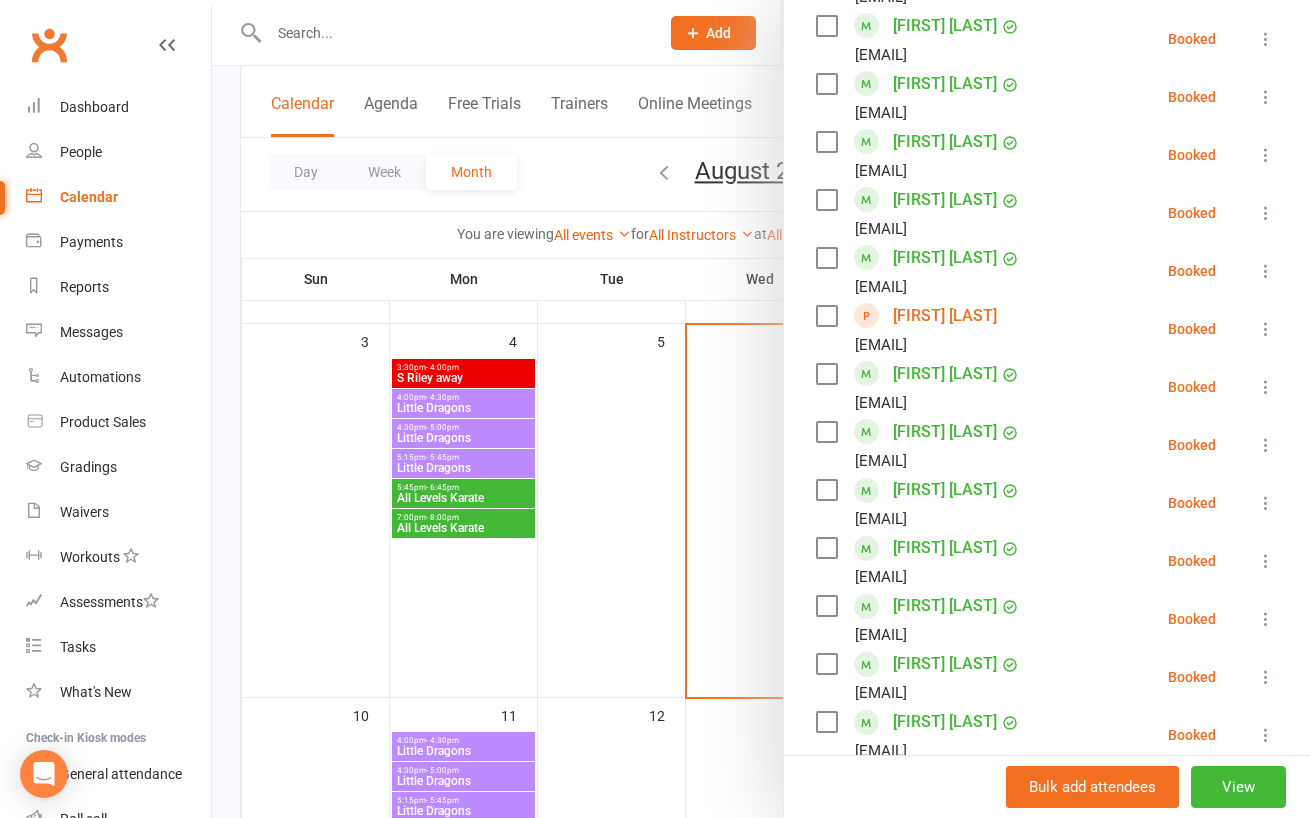 scroll, scrollTop: 588, scrollLeft: 0, axis: vertical 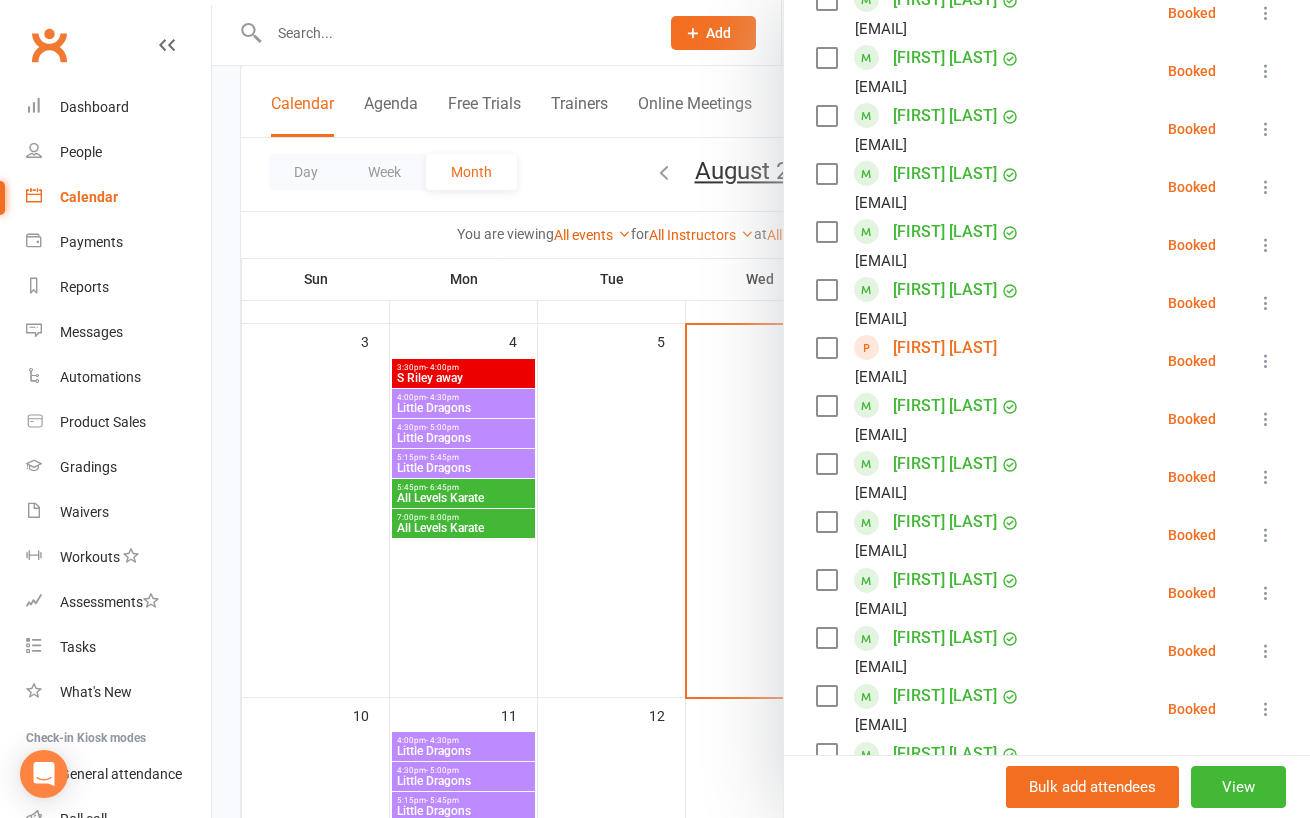 click at bounding box center [761, 409] 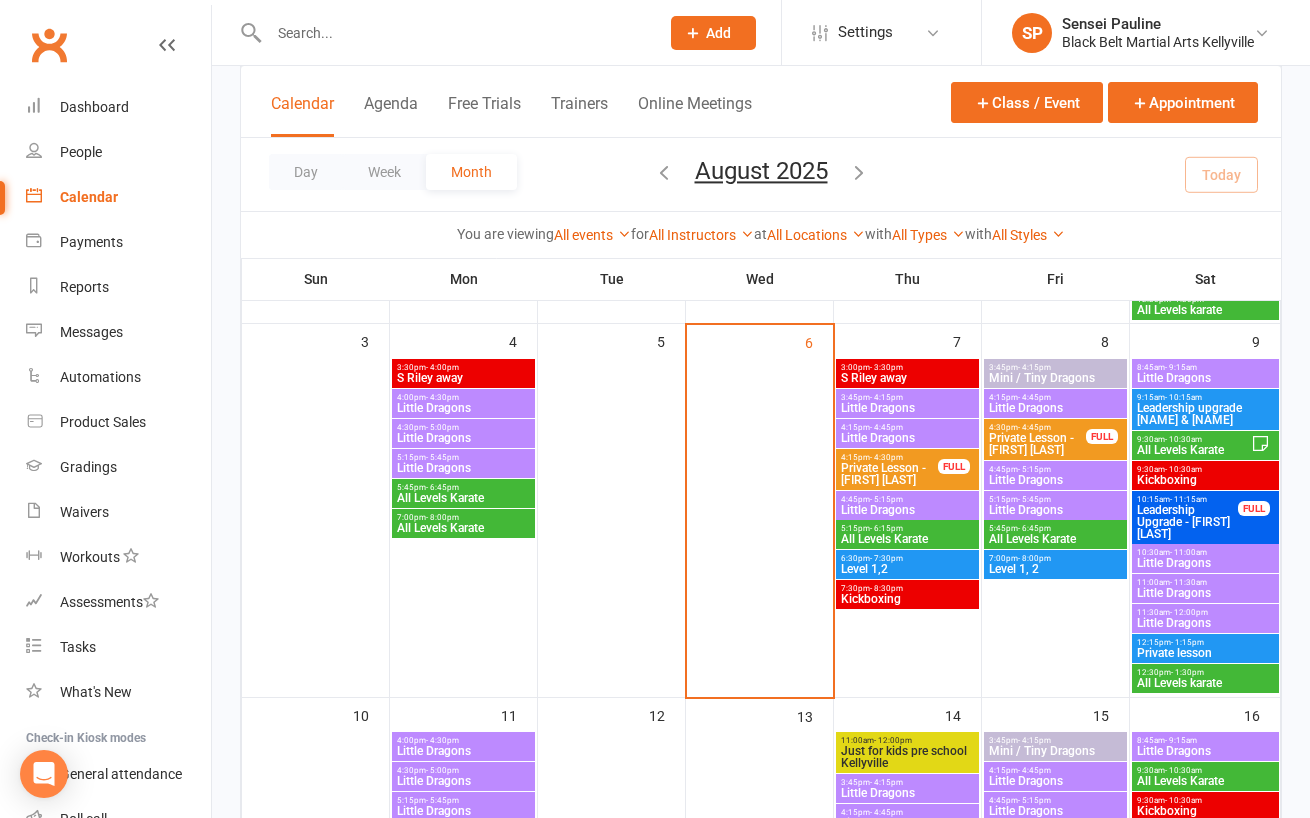 click on "6:30pm  - 7:30pm" at bounding box center (907, 558) 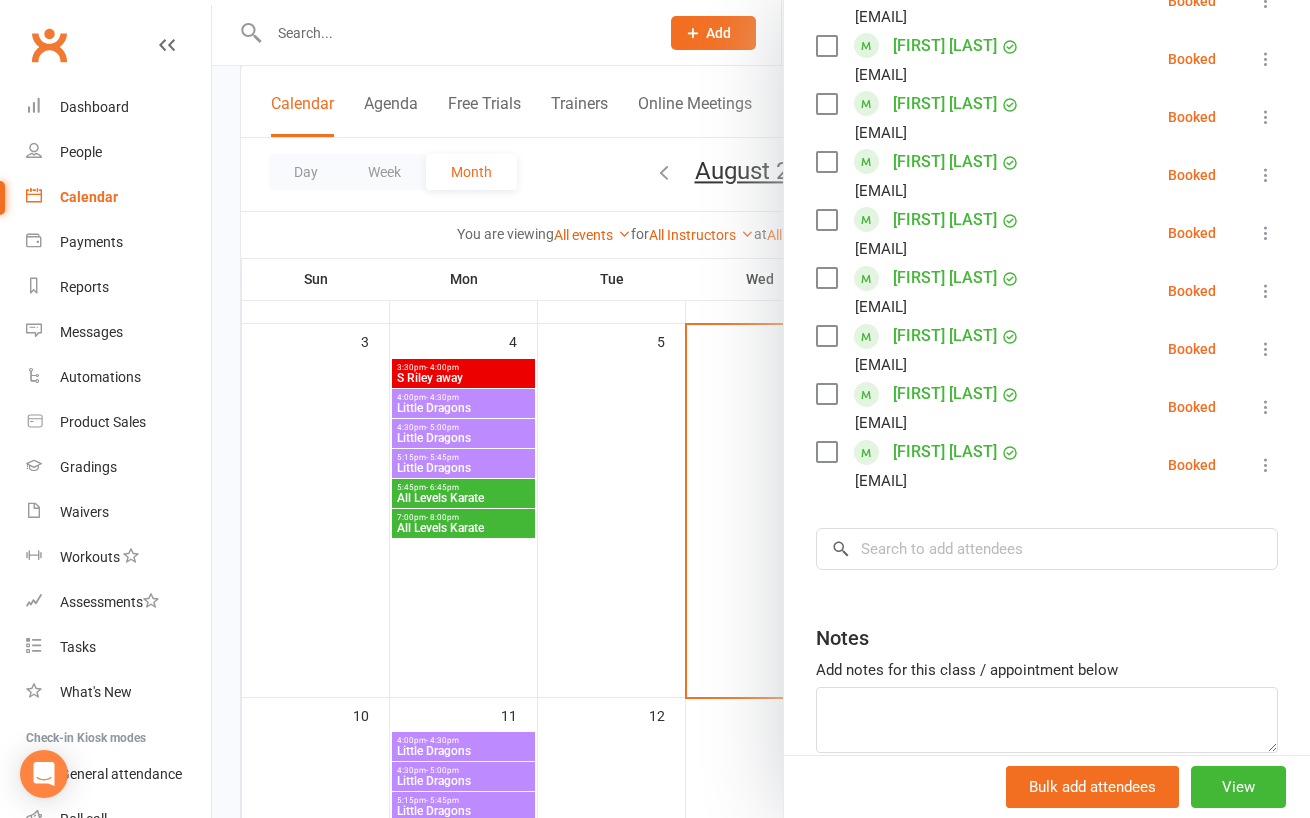 scroll, scrollTop: 913, scrollLeft: 0, axis: vertical 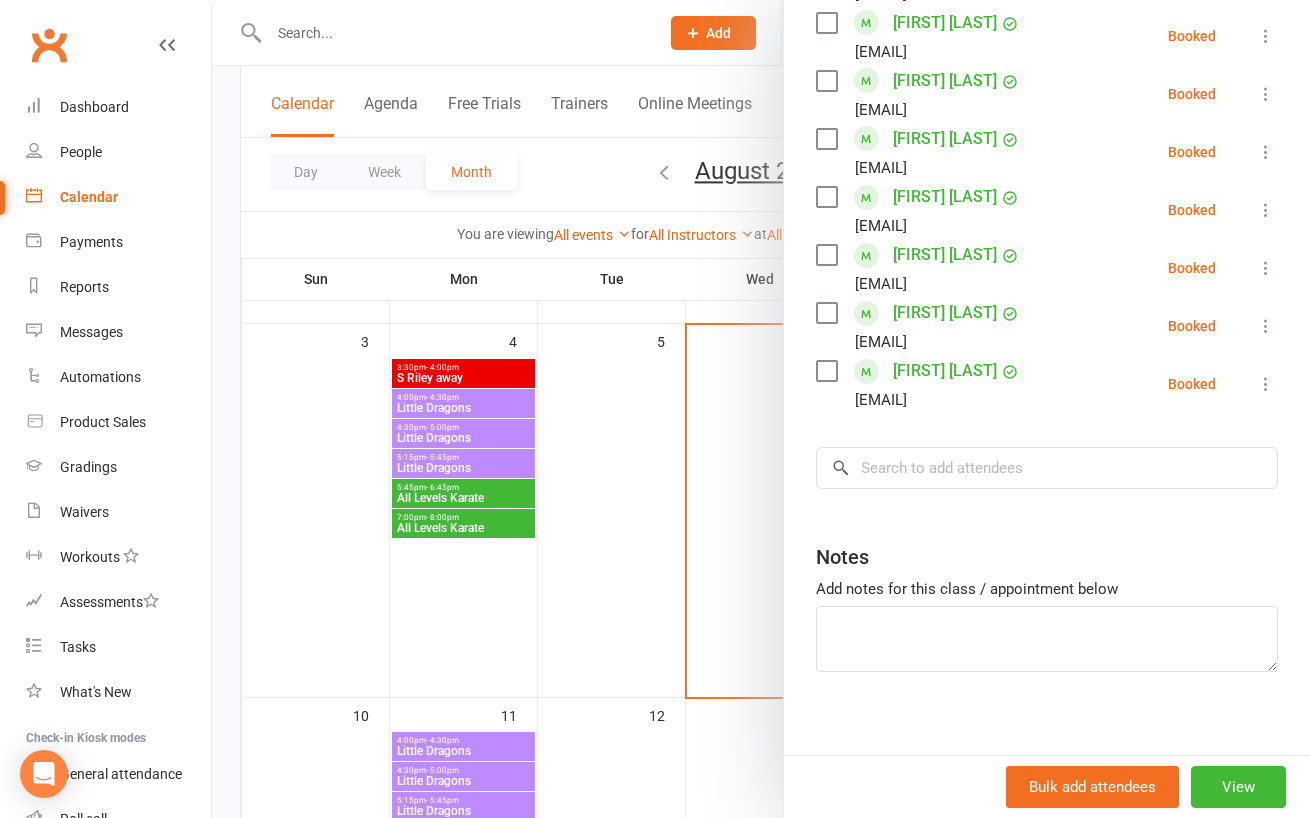 click at bounding box center [761, 409] 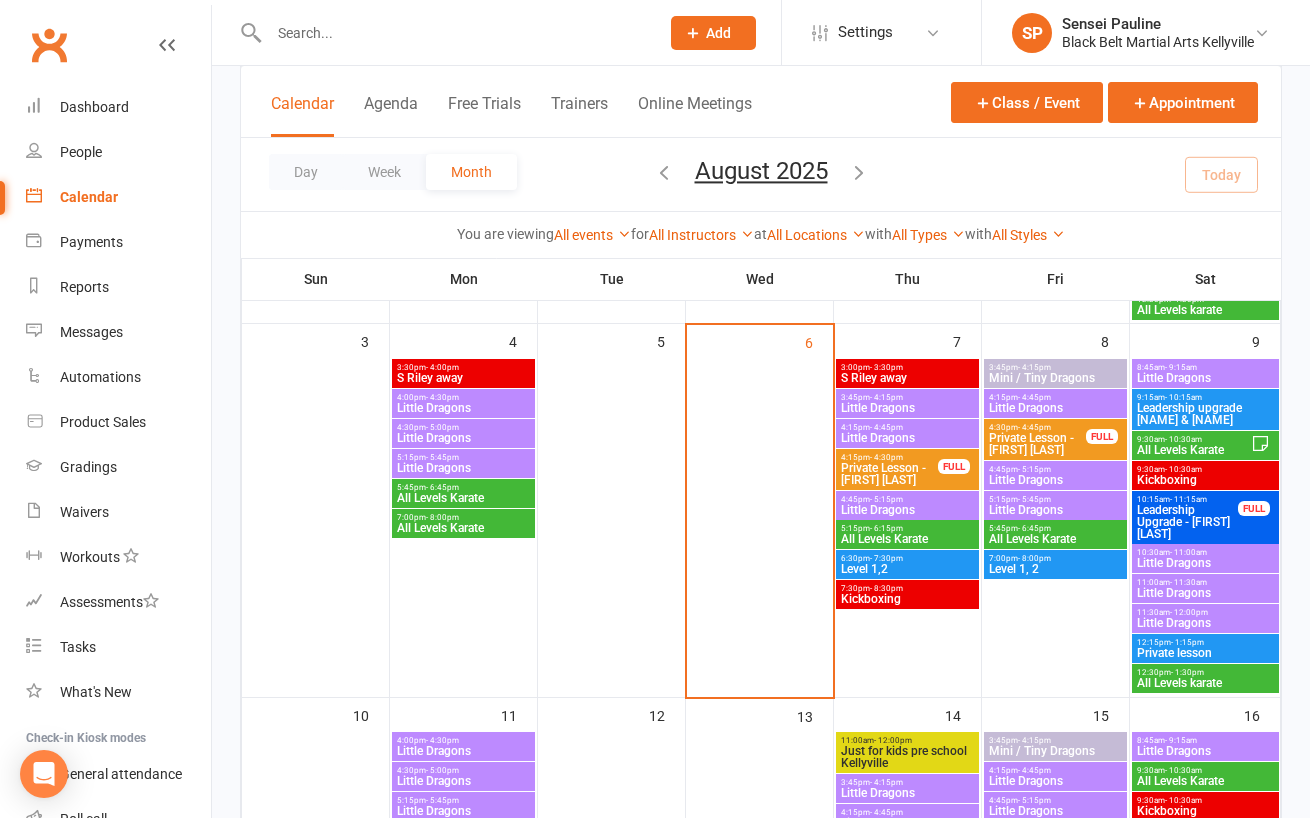 click on "Kickboxing" at bounding box center (907, 599) 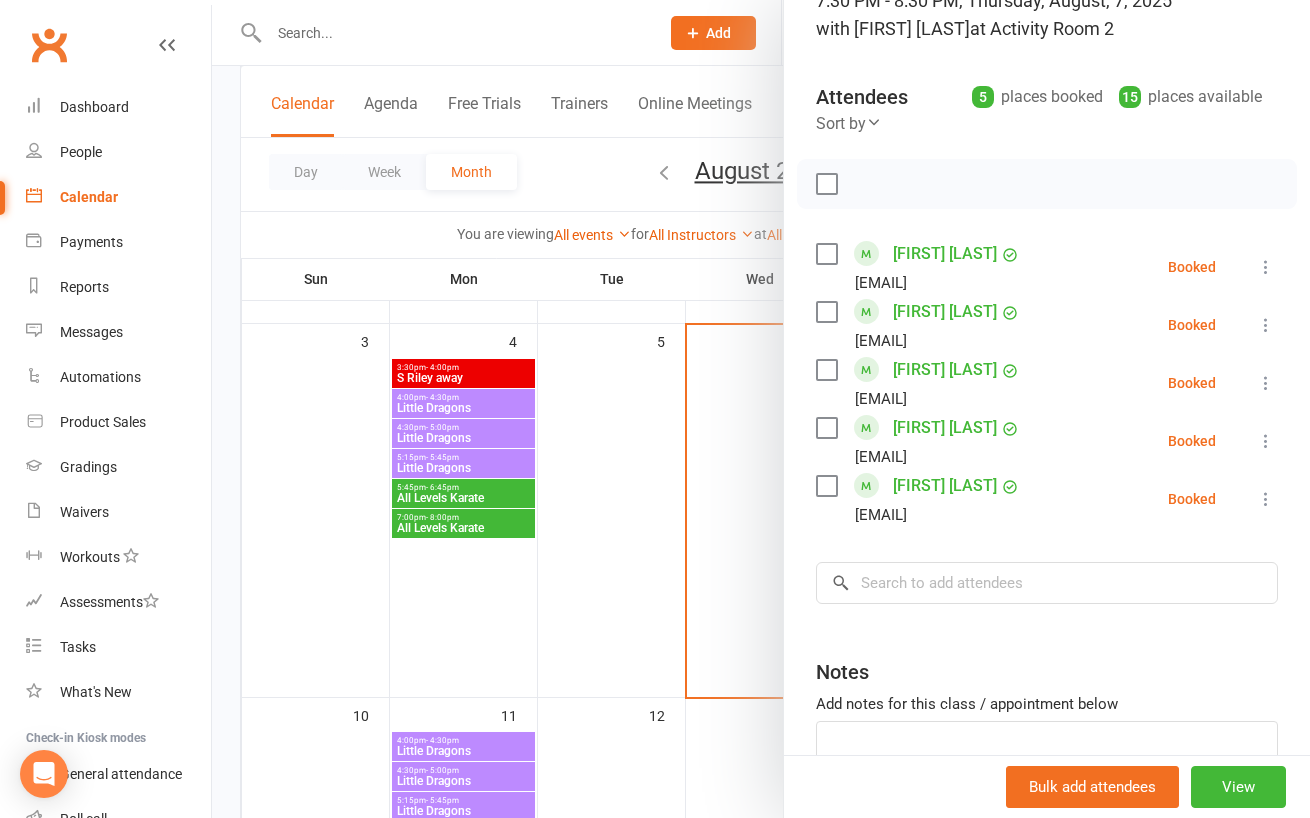 scroll, scrollTop: 164, scrollLeft: 0, axis: vertical 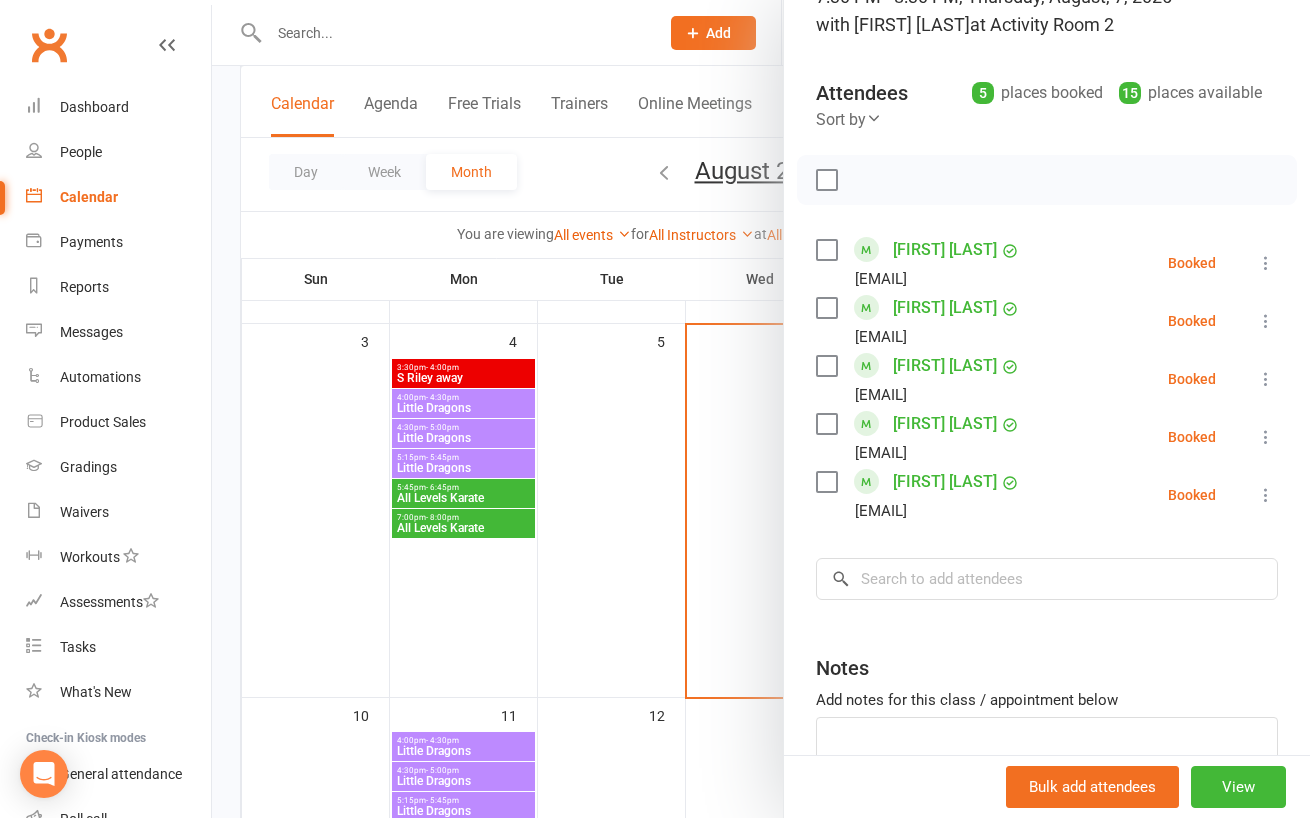 click at bounding box center (761, 409) 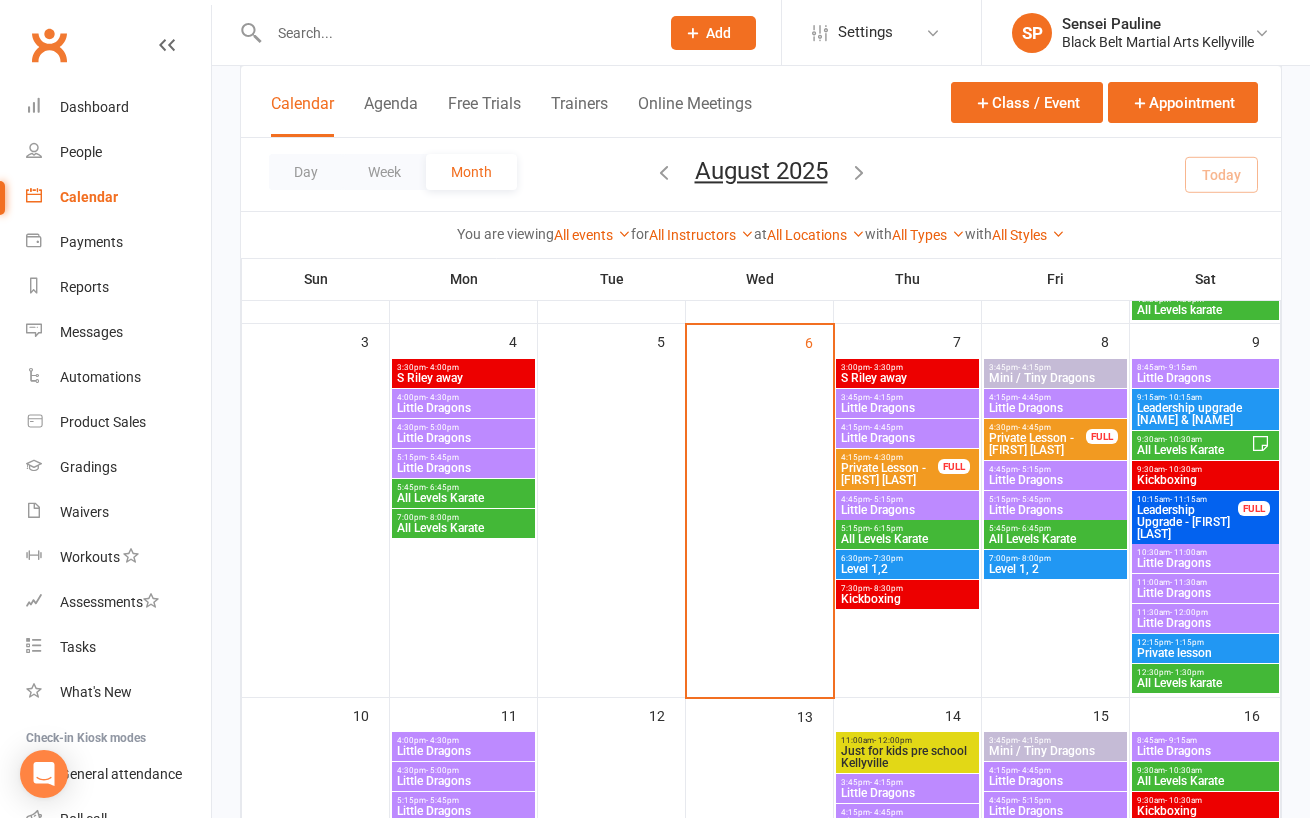 click on "Mini / Tiny Dragons" at bounding box center [1055, 378] 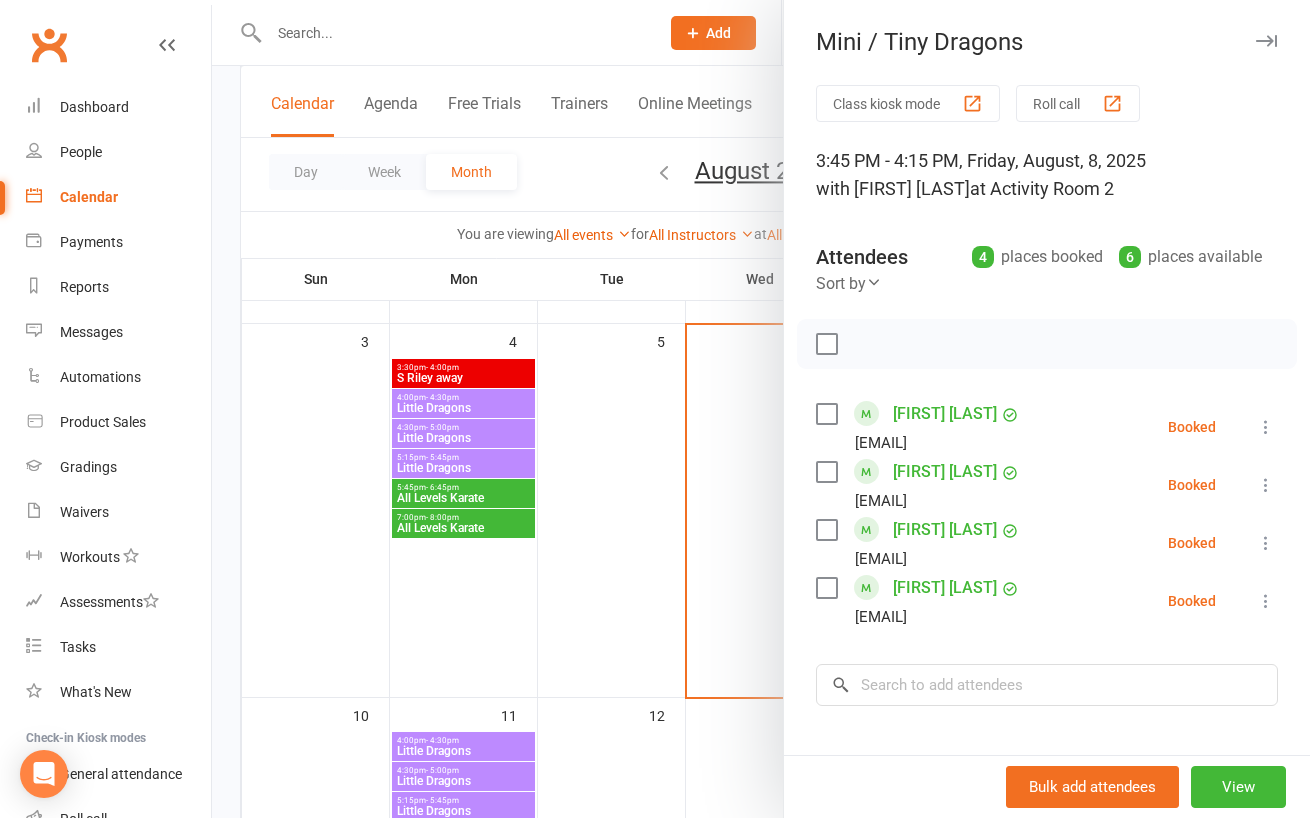 click on "McKenzie Shepherd" at bounding box center (945, 588) 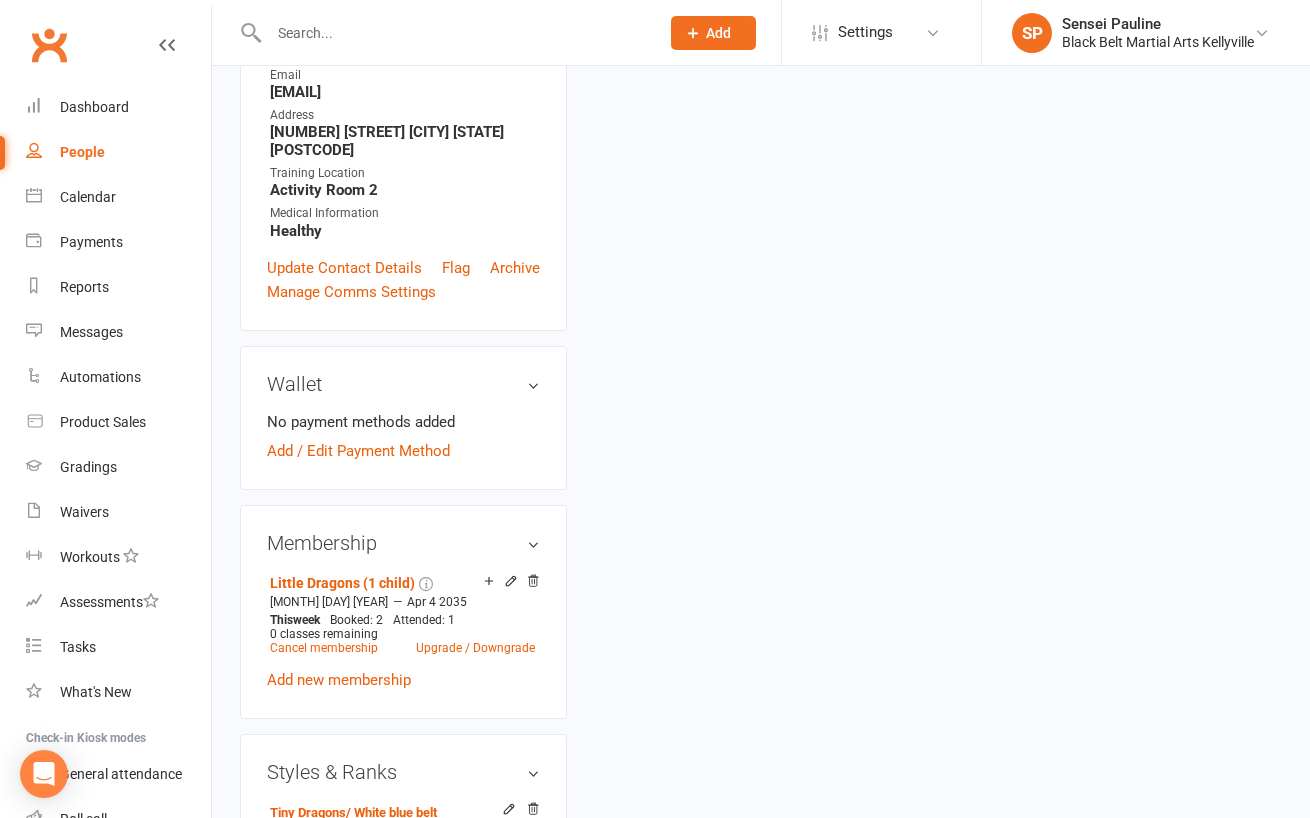 scroll, scrollTop: 0, scrollLeft: 0, axis: both 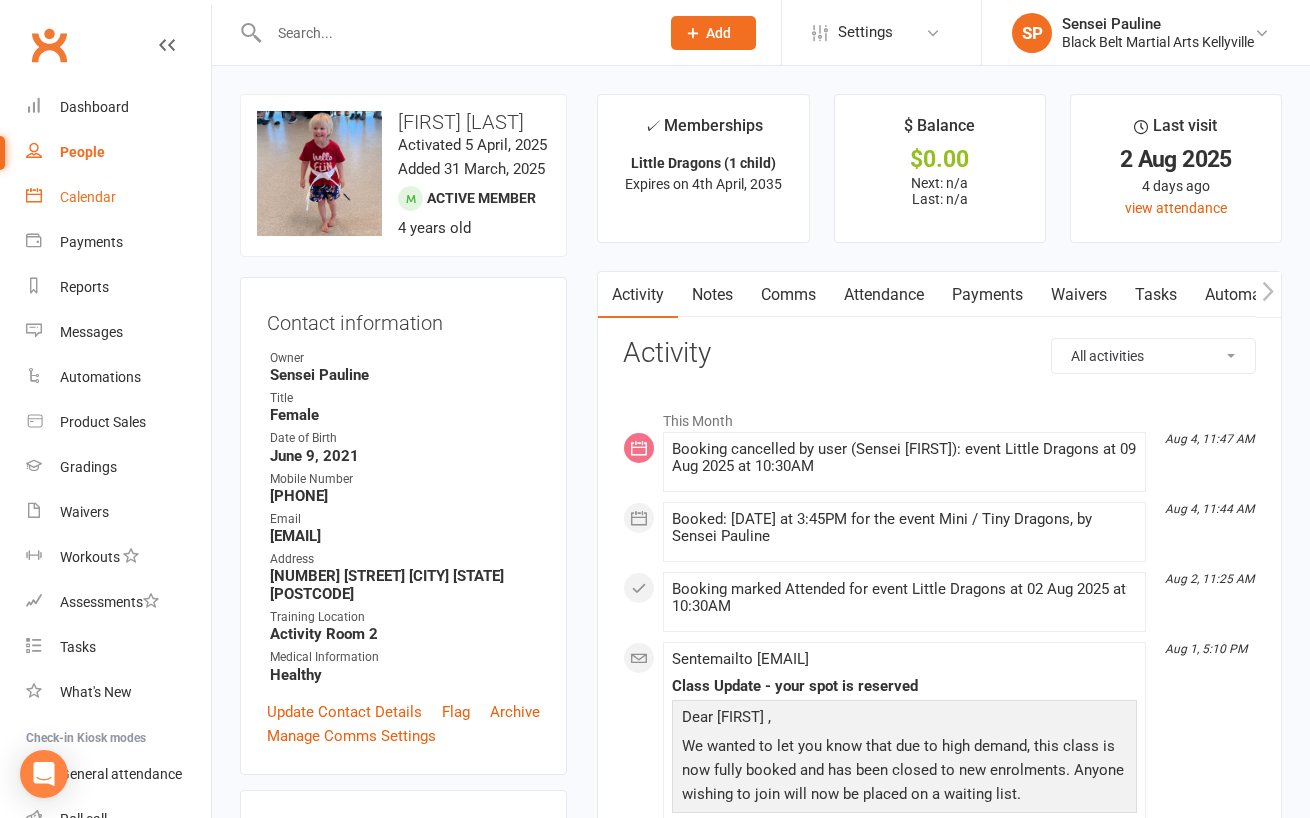click on "Calendar" at bounding box center [88, 197] 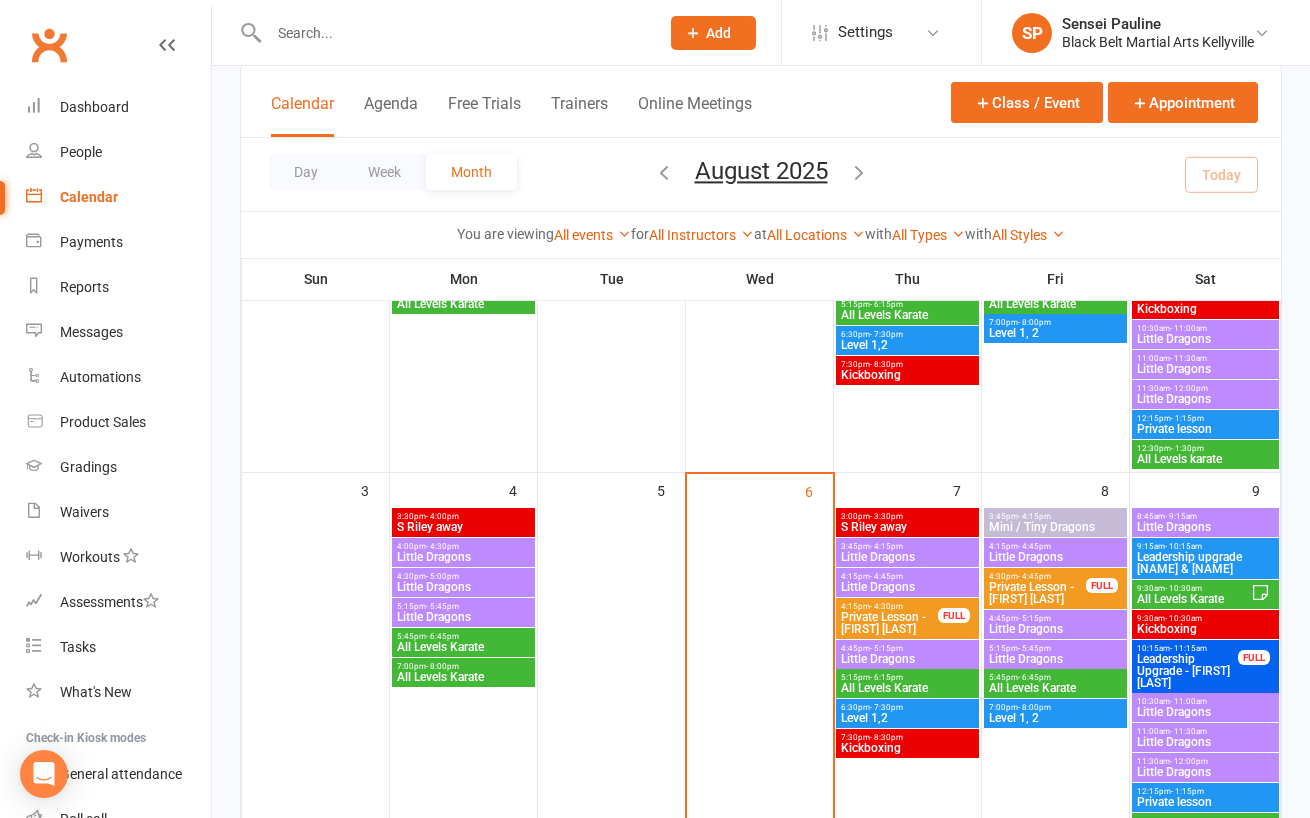 scroll, scrollTop: 322, scrollLeft: 0, axis: vertical 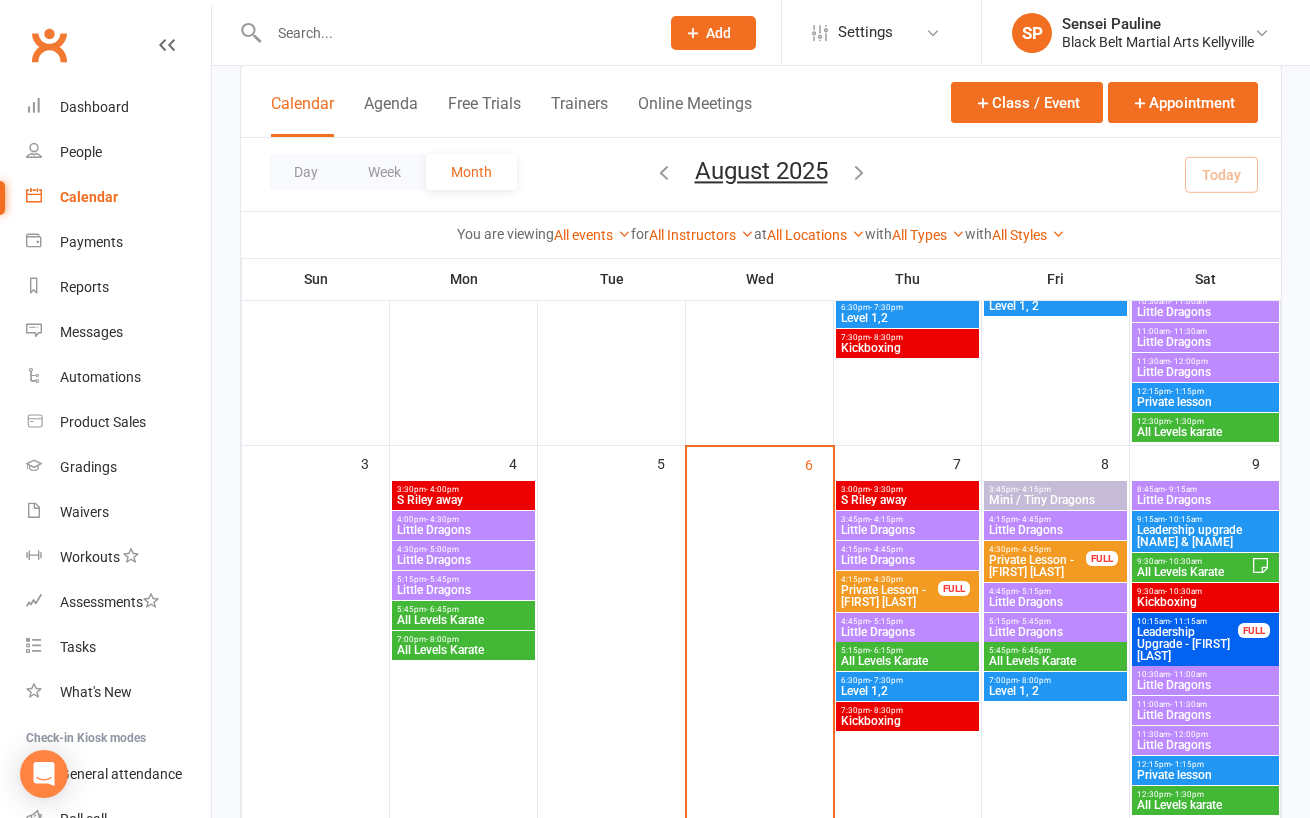 click on "Little Dragons" at bounding box center [1055, 530] 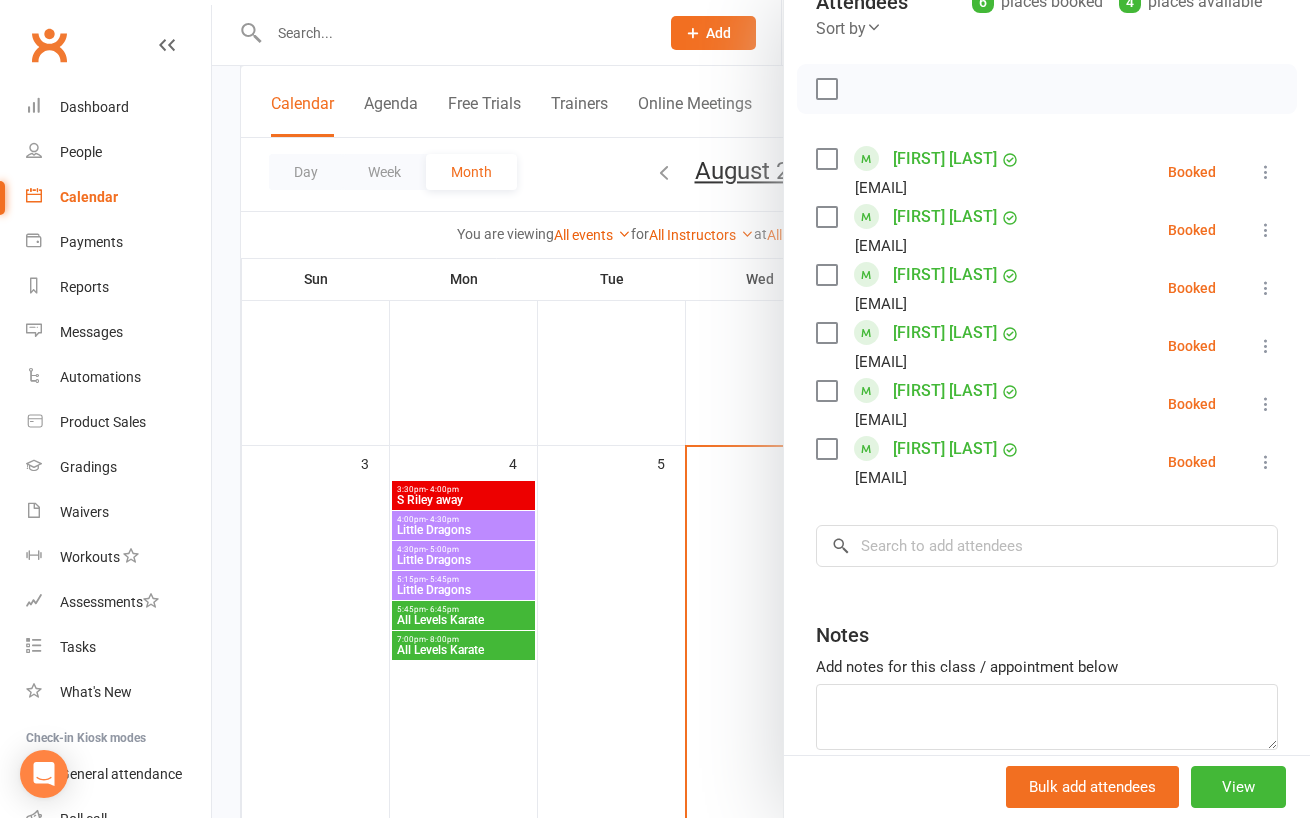 scroll, scrollTop: 335, scrollLeft: 0, axis: vertical 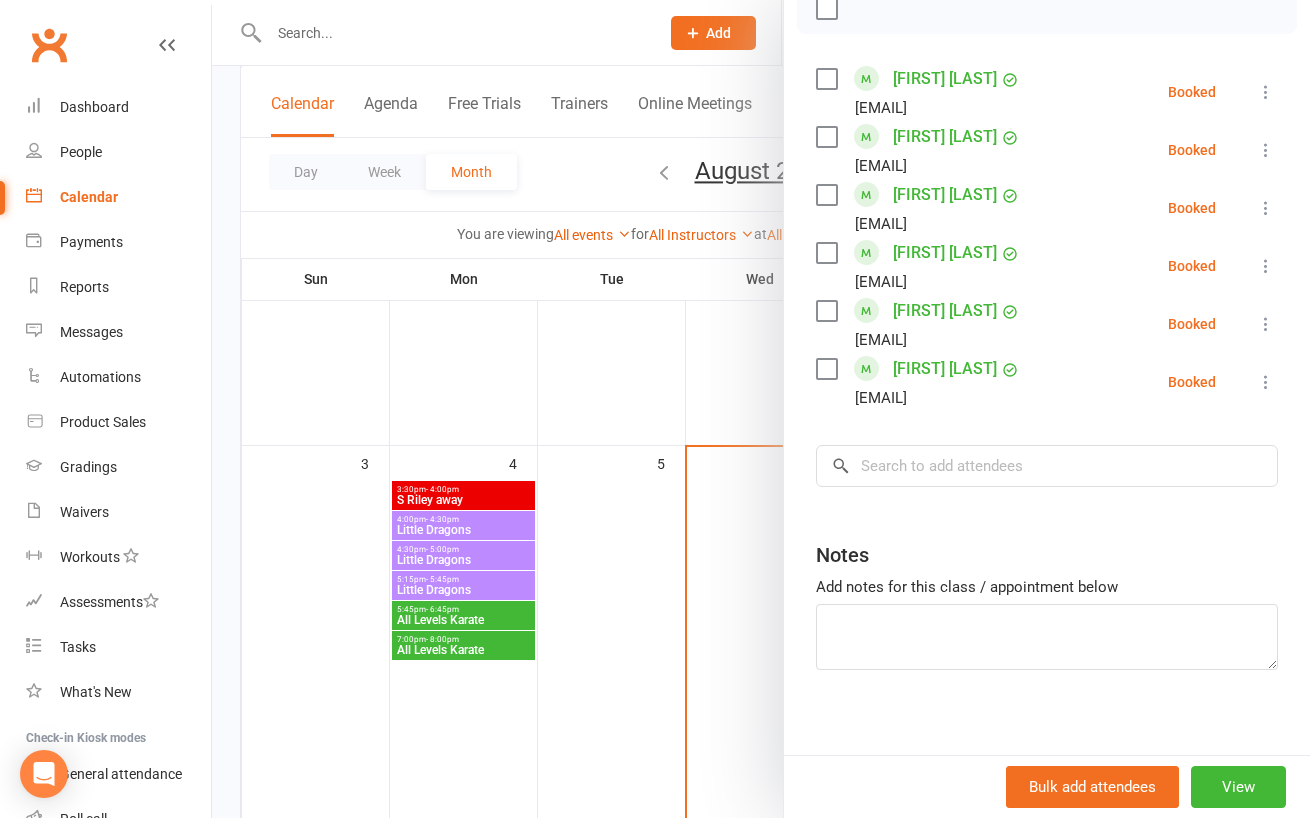 click at bounding box center (761, 409) 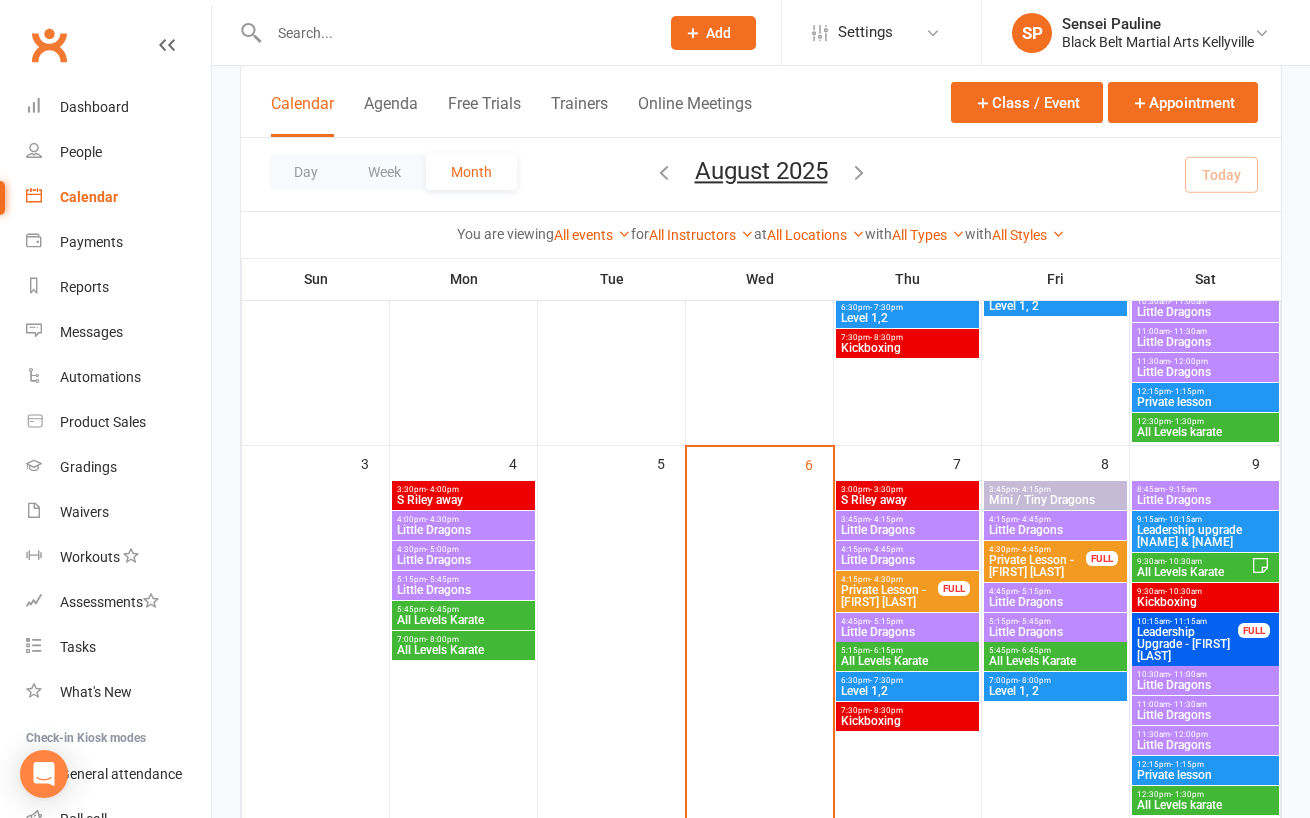 click on "- 4:45pm" at bounding box center [1034, 519] 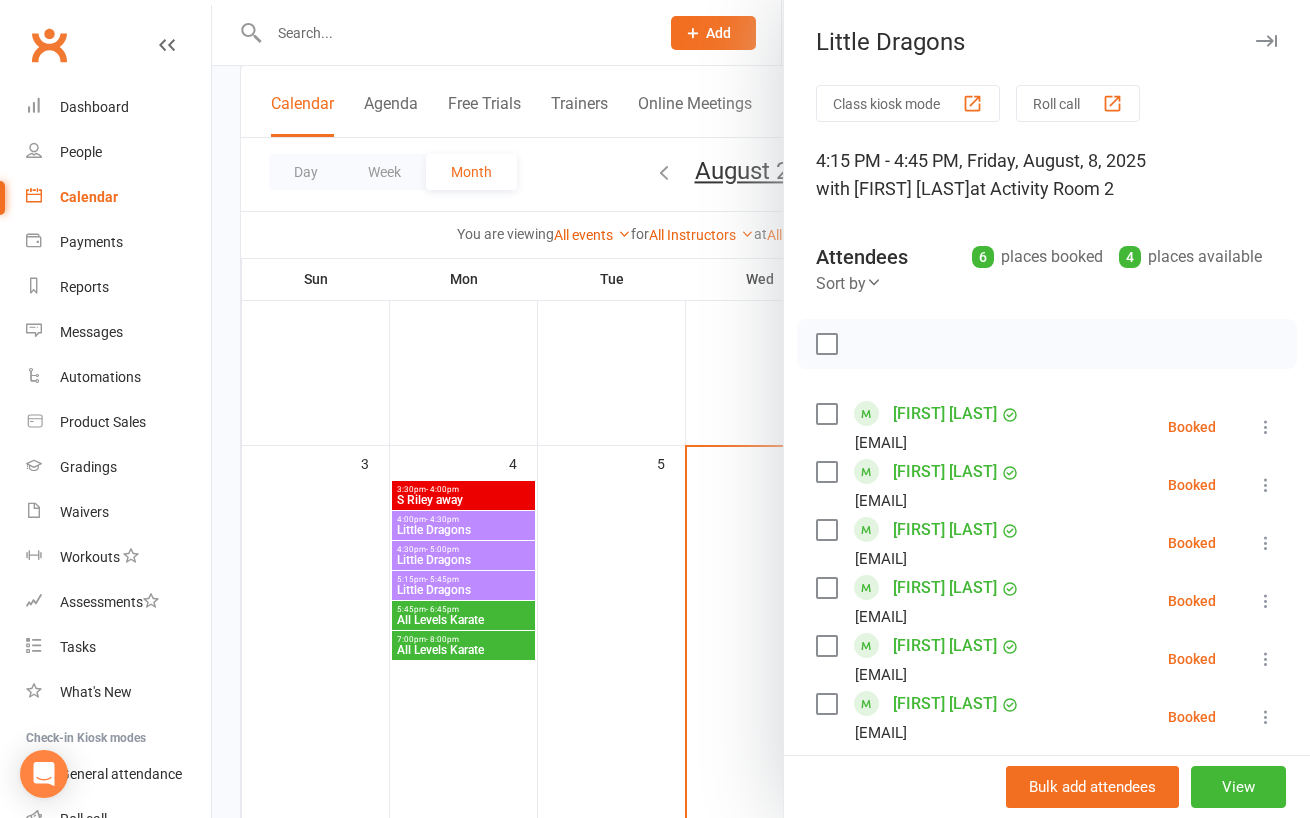 click at bounding box center [761, 409] 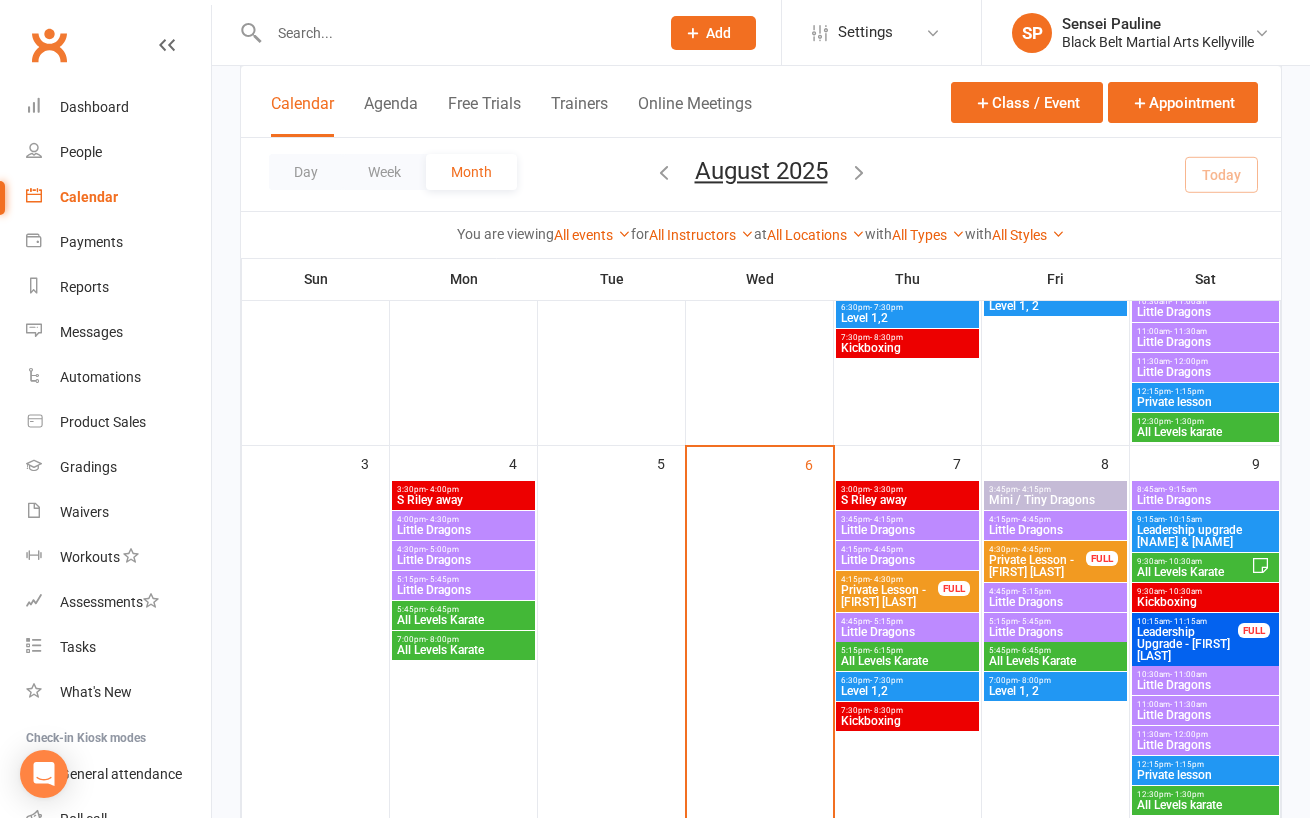 click on "4:45pm  - 5:15pm" at bounding box center (1055, 591) 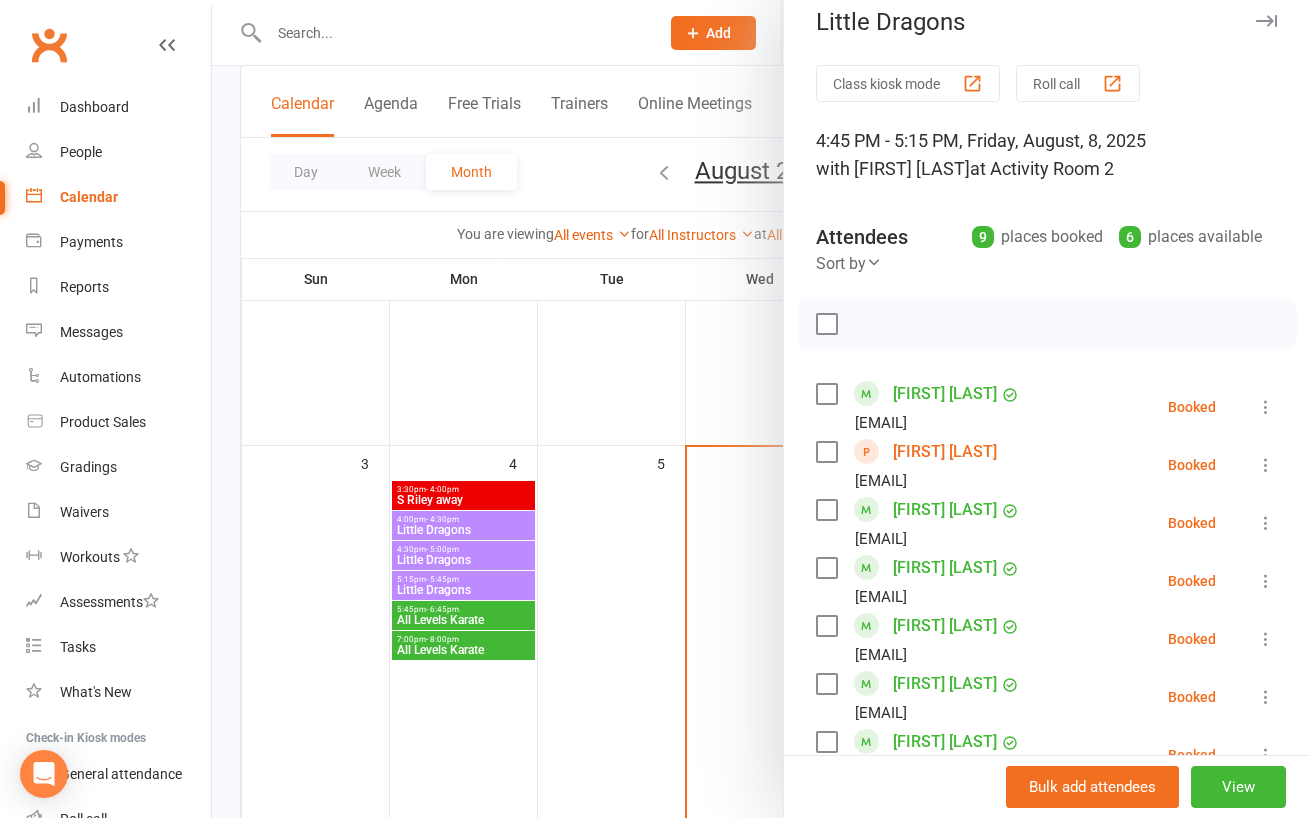 scroll, scrollTop: 0, scrollLeft: 0, axis: both 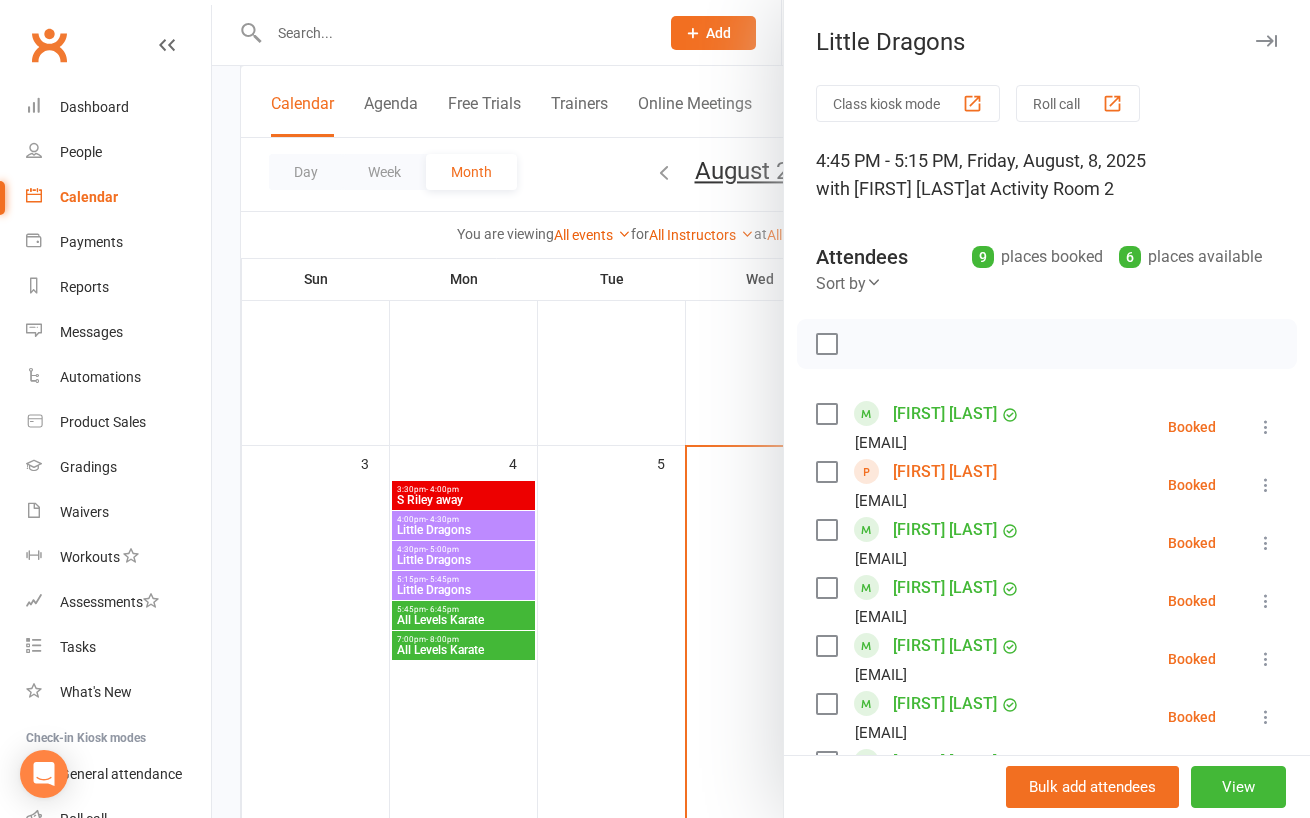 click on "Emilia Bartley" at bounding box center (945, 472) 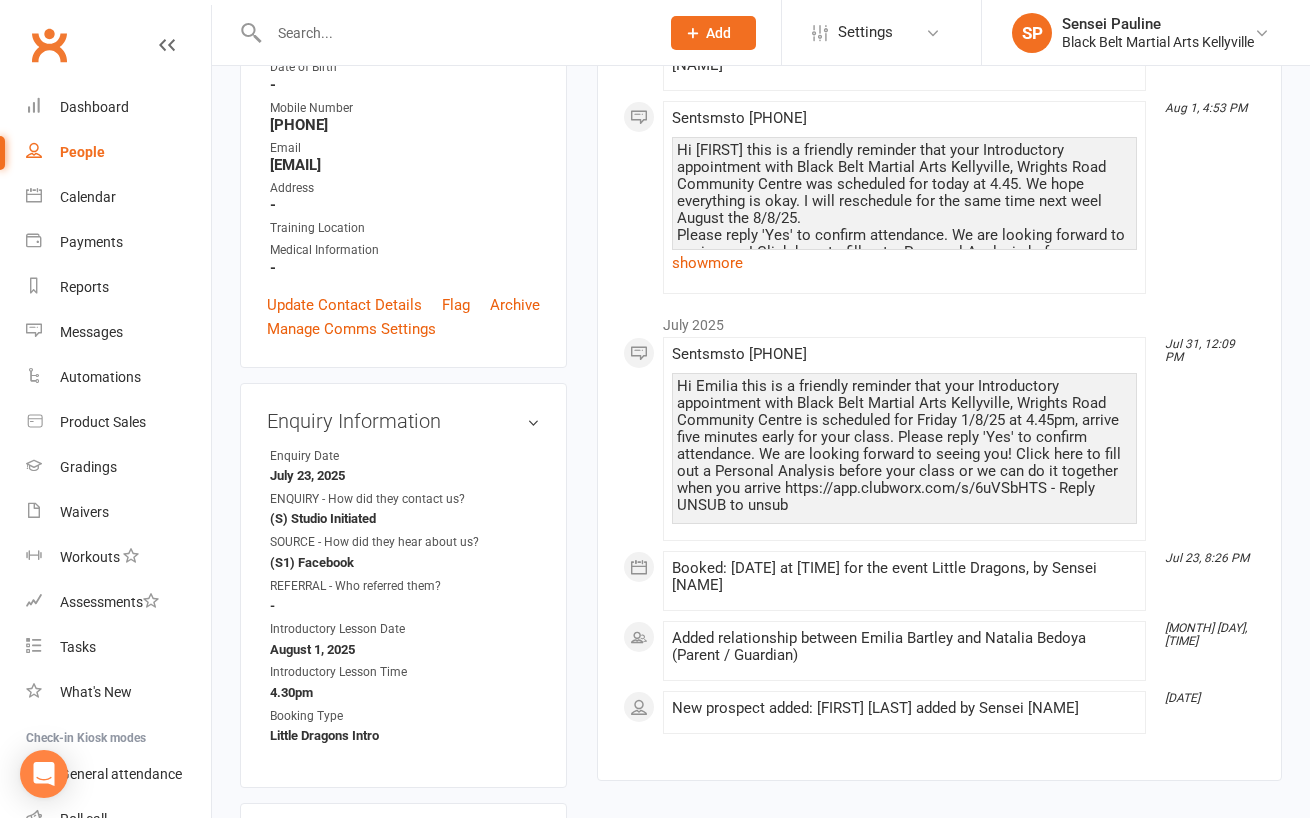 scroll, scrollTop: 0, scrollLeft: 0, axis: both 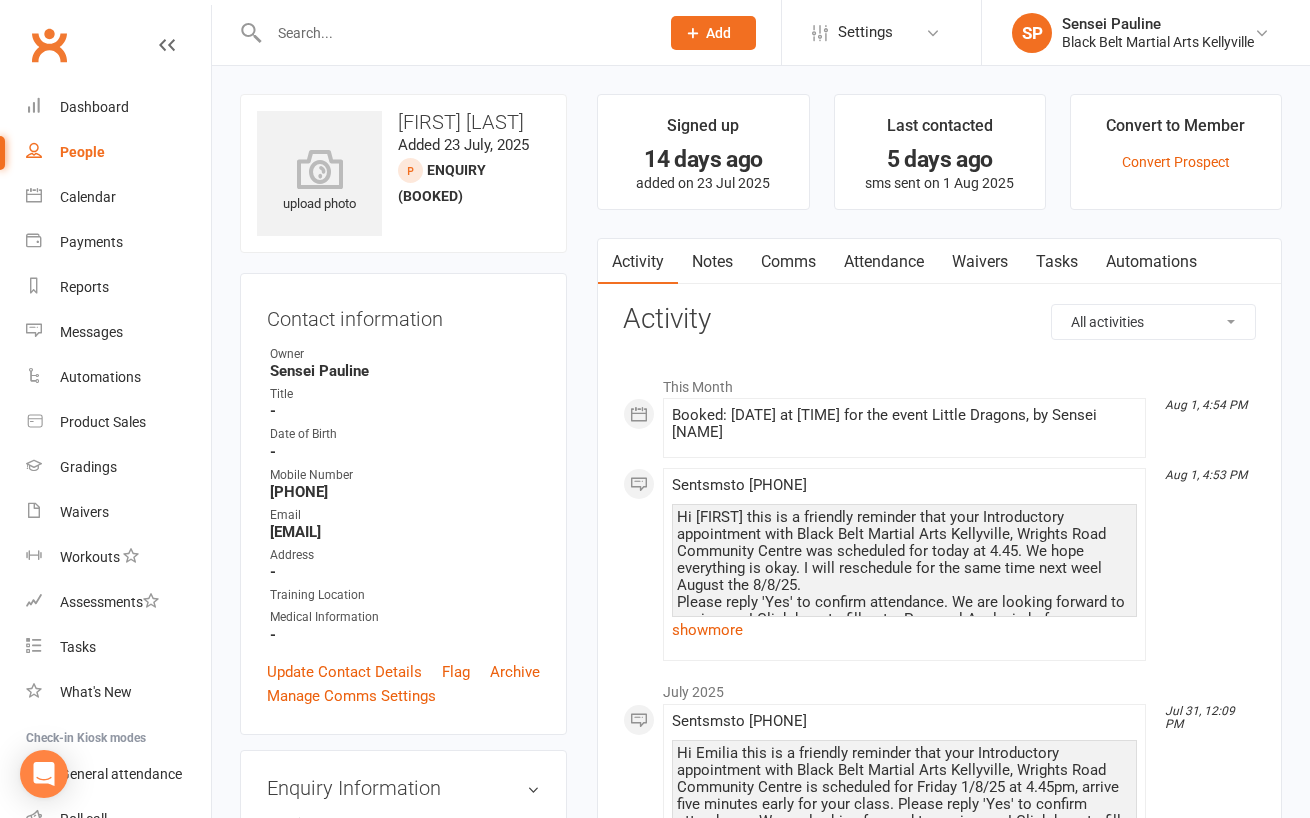 click on "Comms" at bounding box center (788, 262) 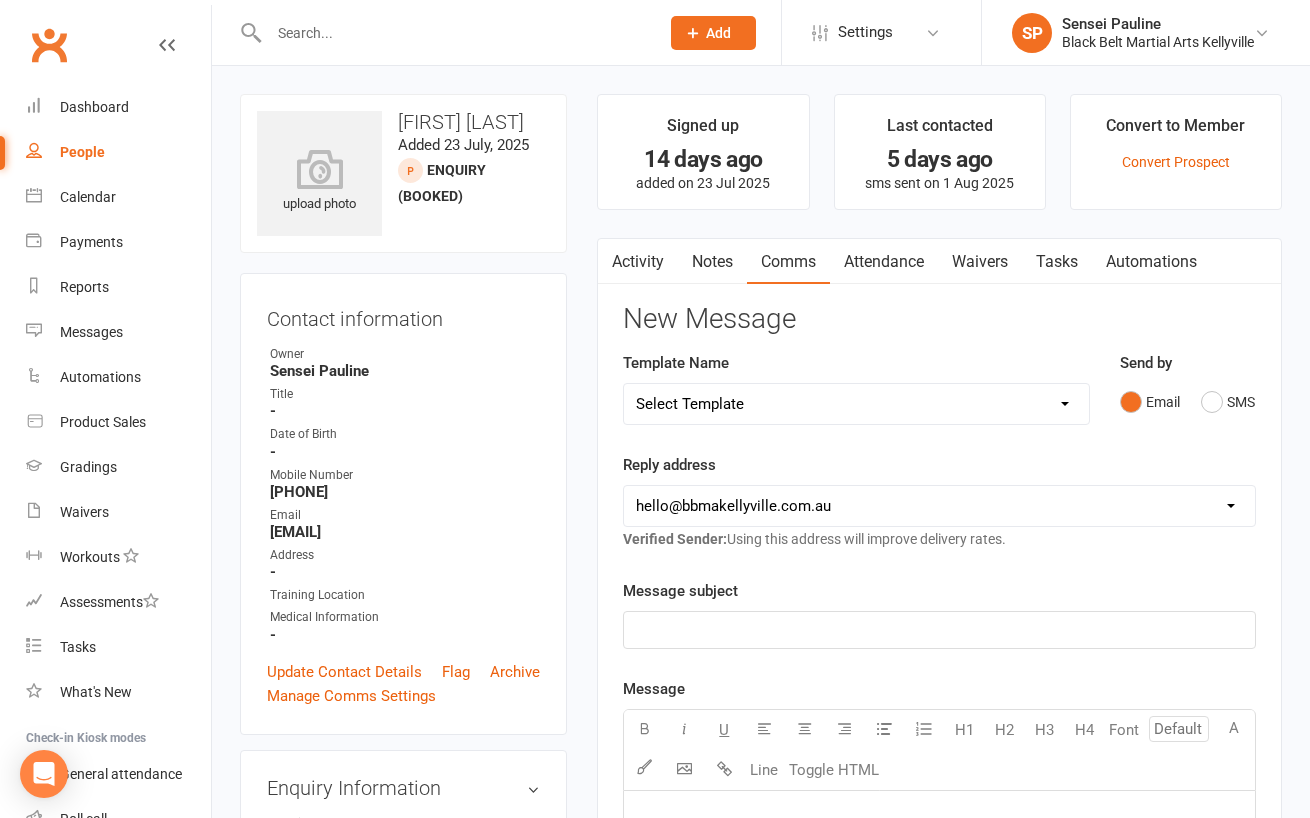 click on "Select Template [SMS] Bank account details [SMS] Booth follow up  [Email] Cancellation email reply [Email] Cancelled members [Email] Oops we goofed [Email] Group Grading - 1st email  [Email] Group Grading - payment  [Email] Holiday Camp [Email] Little Dragons Black Belt Induction [Email] Open Day  [SMS] Pizza Party follow up [Email] Pizza party info [SMS] Public holiday closure [Email] Red belt meeting [SMS] White Belt Graduation [Email] 72 hour EOFYS Sale [Email] 72 hour EOFYS Sale email 2 [Email] 72 hour EOFYS Sale email 3 [Email] 72 hour EOFYS Sale email 5 [Email] 72 hour EOFYS Sale email encore [SMS] AKF renewal [Email] Credit Card Expiry [SMS] Off hold [Email] PIF renewal  [Email] Junior Enquiry Information pack [Email] Lil Dragons Enquiry Information pack [Email] Senior Enquiry Information pack [Email] Welcome pack [SMS] 14 Day Absentee AFU Lil Dragons [SMS] 14 day Absentee AFU message [SMS] 21 and 28 Day Absentee AFU [SMS] 21 and 28 Day Absentee AFU Lil Dragons [Email] 35+ Absentee message" at bounding box center [856, 404] 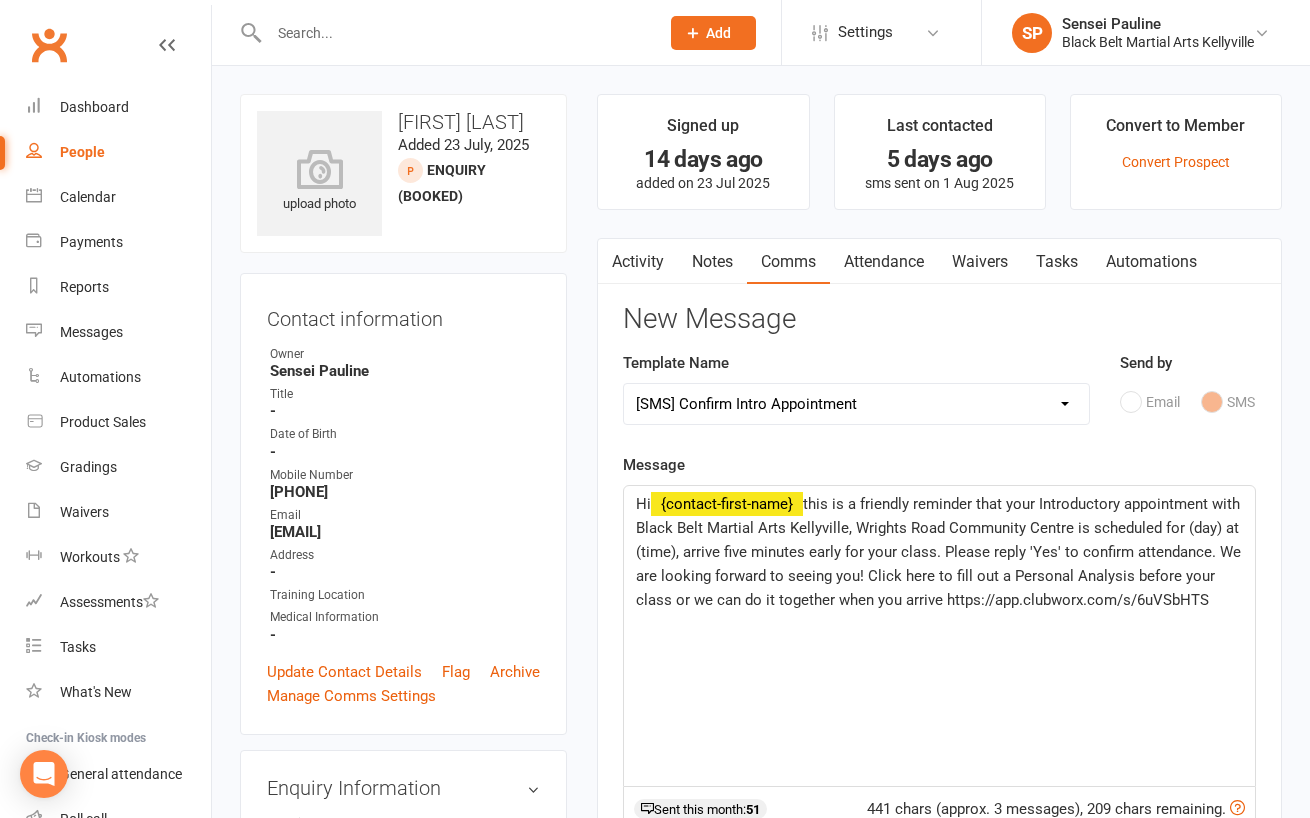 click on "this is a friendly reminder that your Introductory appointment with Black Belt Martial Arts Kellyville, Wrights Road Community Centre is scheduled for (day) at (time), arrive five minutes early for your class. Please reply 'Yes' to confirm attendance. We are looking forward to seeing you! Click here to fill out a Personal Analysis before your class or we can do it together when you arrive https://app.clubworx.com/s/6uVSbHTS" 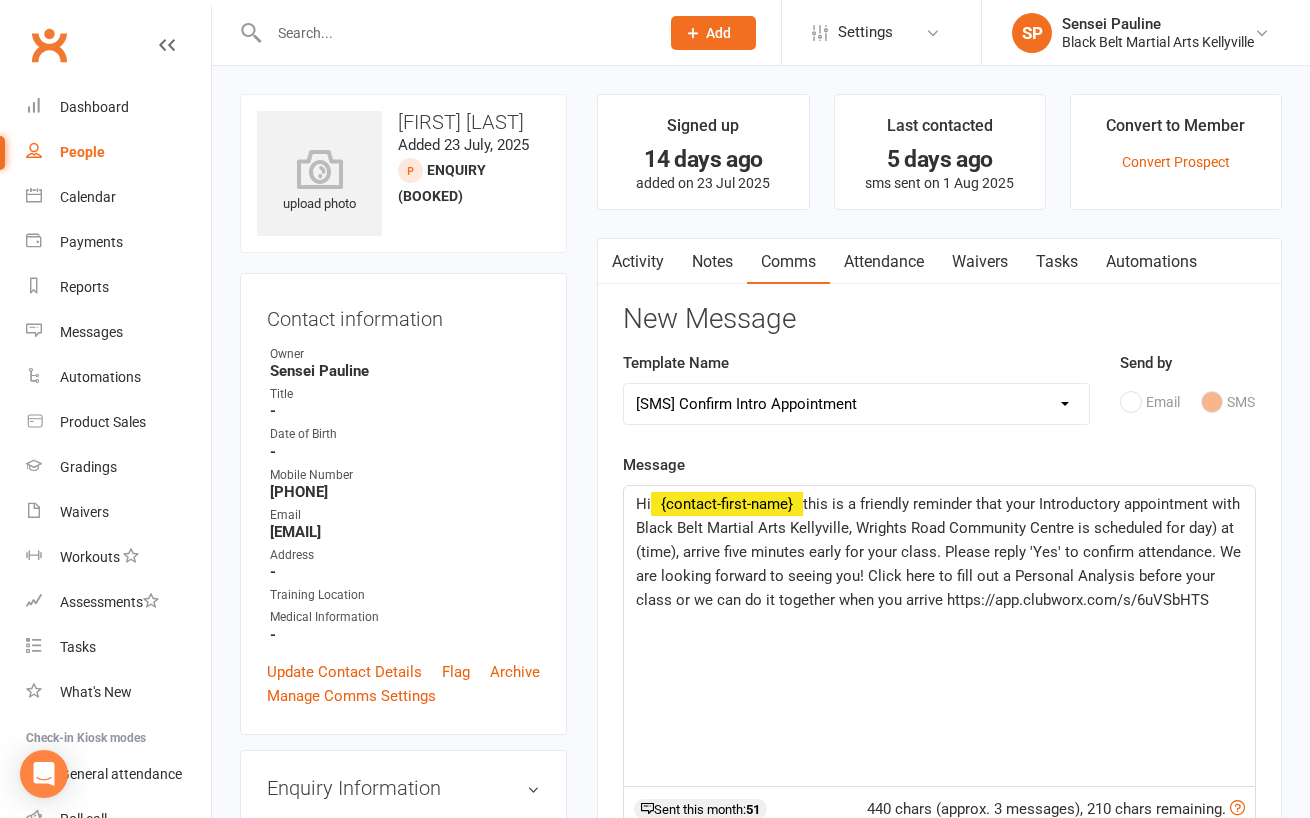 type 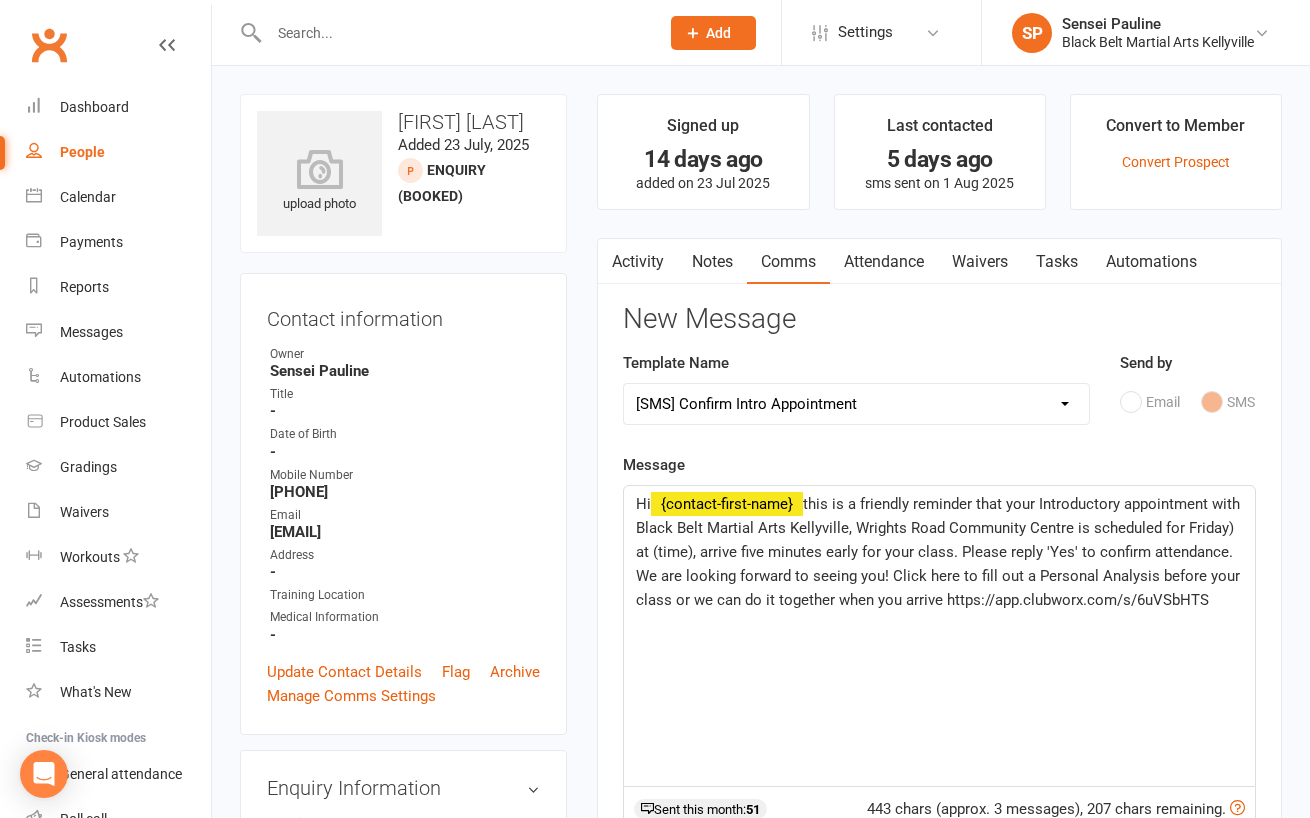 click on "this is a friendly reminder that your Introductory appointment with Black Belt Martial Arts Kellyville, Wrights Road Community Centre is scheduled for Friday) at (time), arrive five minutes early for your class. Please reply 'Yes' to confirm attendance. We are looking forward to seeing you! Click here to fill out a Personal Analysis before your class or we can do it together when you arrive https://app.clubworx.com/s/6uVSbHTS" 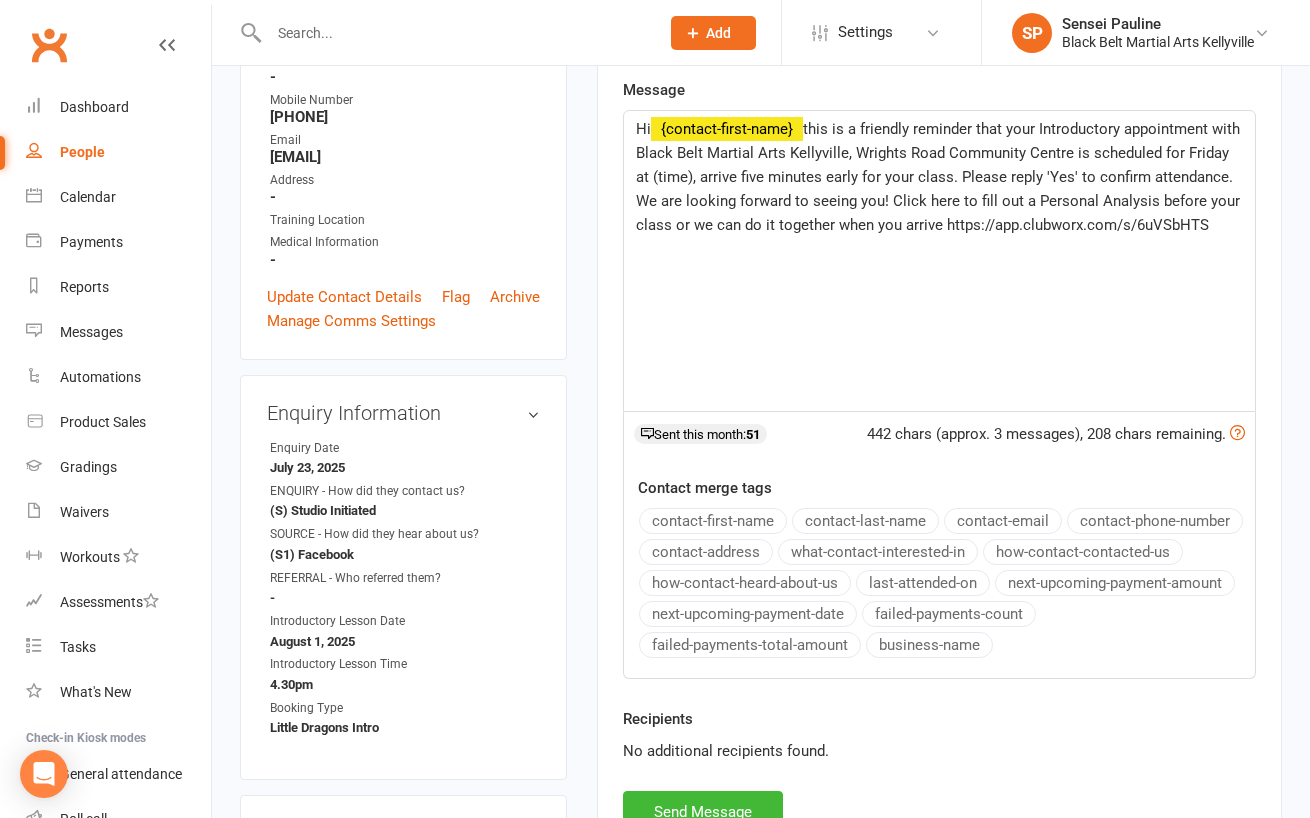 scroll, scrollTop: 364, scrollLeft: 0, axis: vertical 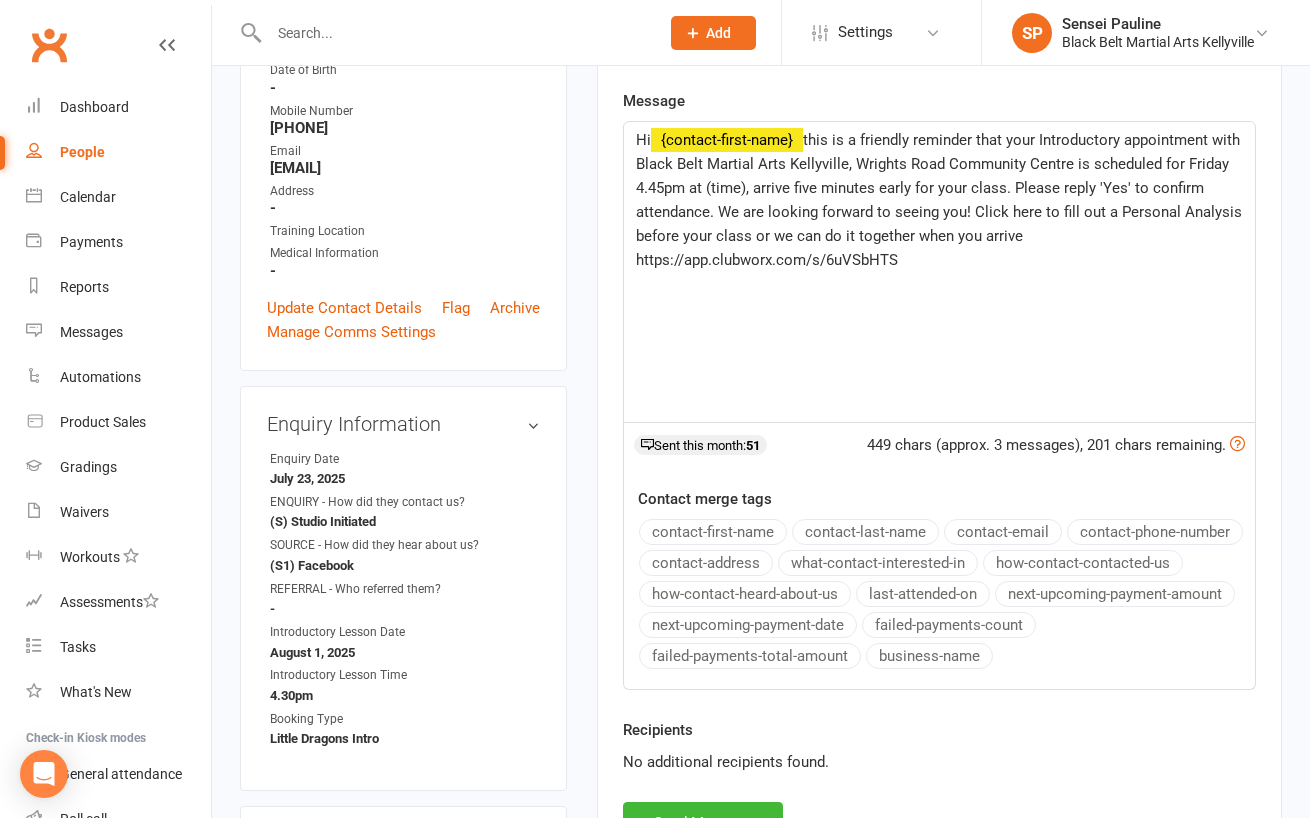 click on "this is a friendly reminder that your Introductory appointment with Black Belt Martial Arts Kellyville, Wrights Road Community Centre is scheduled for Friday 4.45pm at (time), arrive five minutes early for your class. Please reply 'Yes' to confirm attendance. We are looking forward to seeing you! Click here to fill out a Personal Analysis before your class or we can do it together when you arrive https://app.clubworx.com/s/6uVSbHTS" 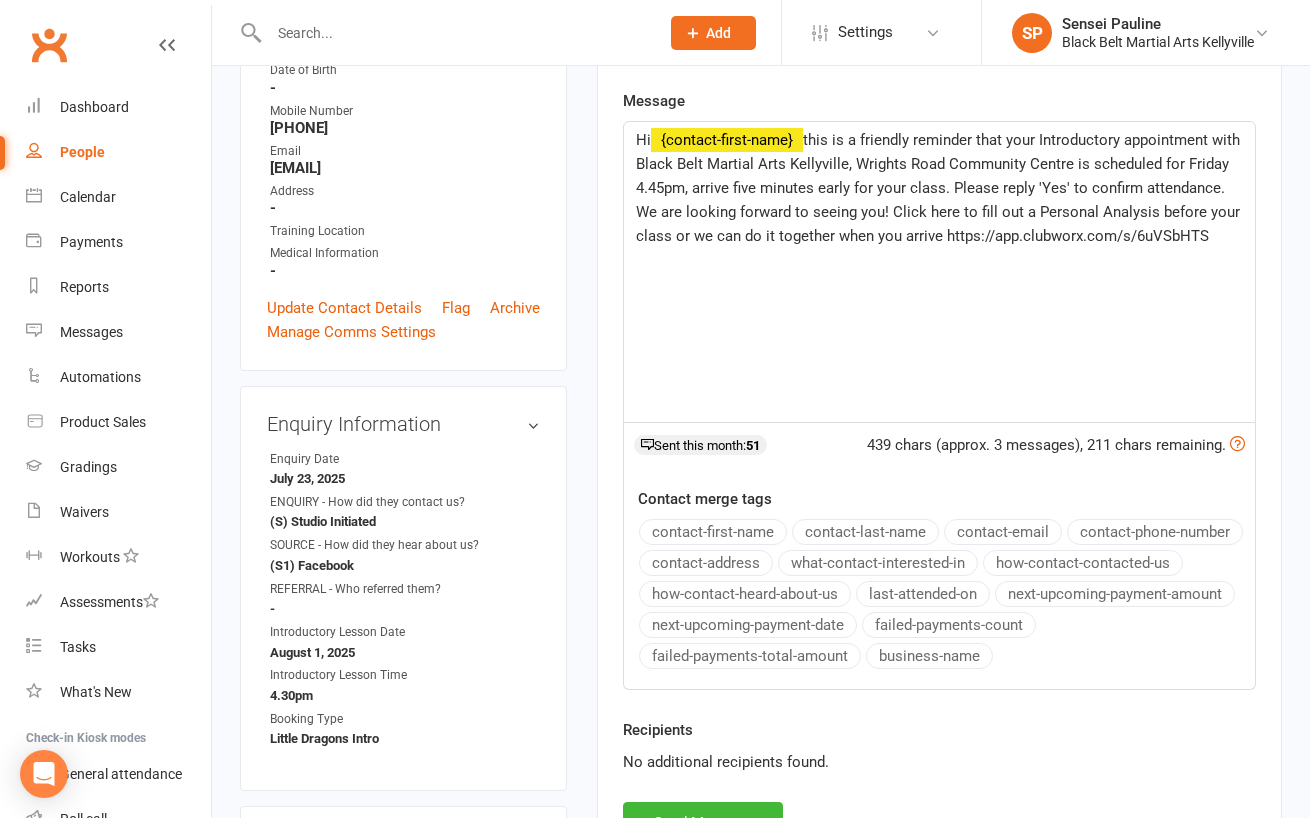 click on "this is a friendly reminder that your Introductory appointment with Black Belt Martial Arts Kellyville, Wrights Road Community Centre is scheduled for Friday 4.45pm, arrive five minutes early for your class. Please reply 'Yes' to confirm attendance. We are looking forward to seeing you! Click here to fill out a Personal Analysis before your class or we can do it together when you arrive https://app.clubworx.com/s/6uVSbHTS" 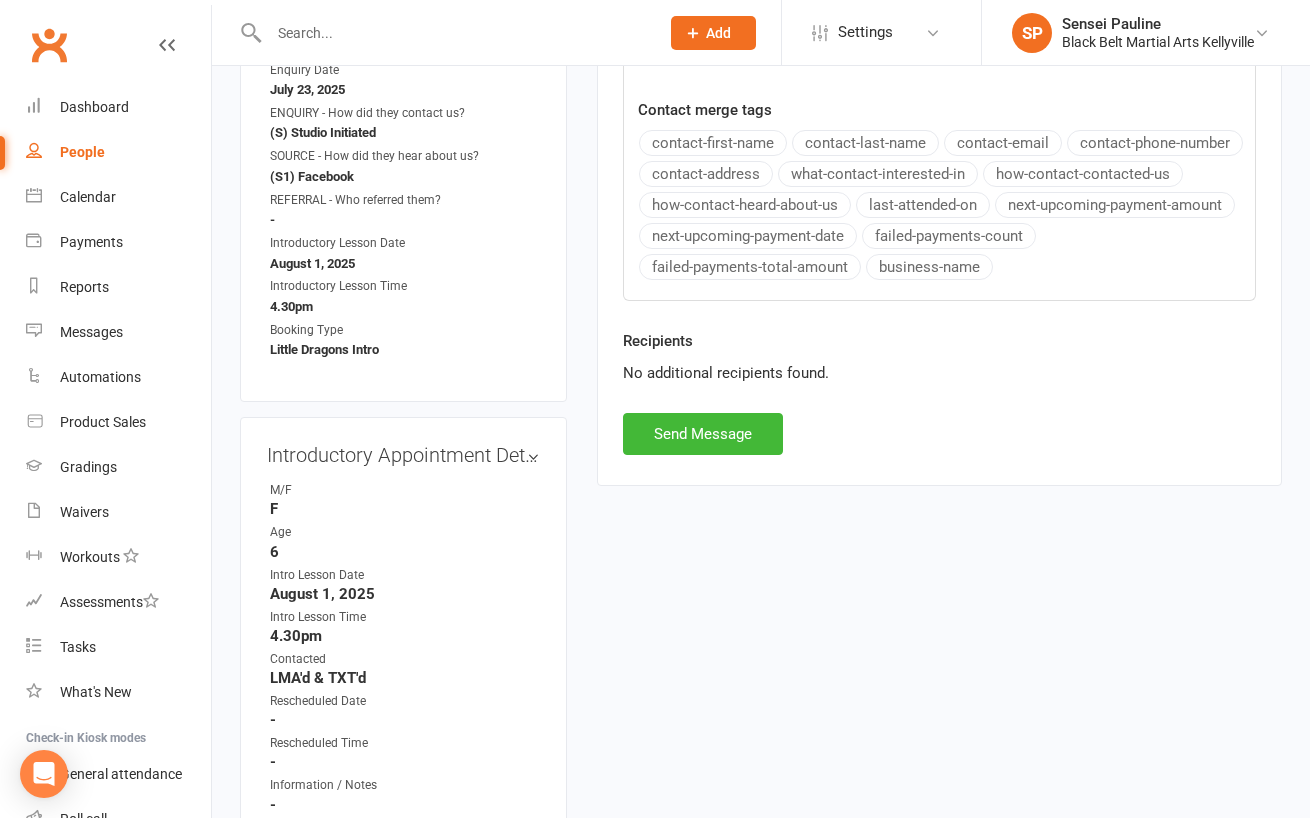 scroll, scrollTop: 781, scrollLeft: 0, axis: vertical 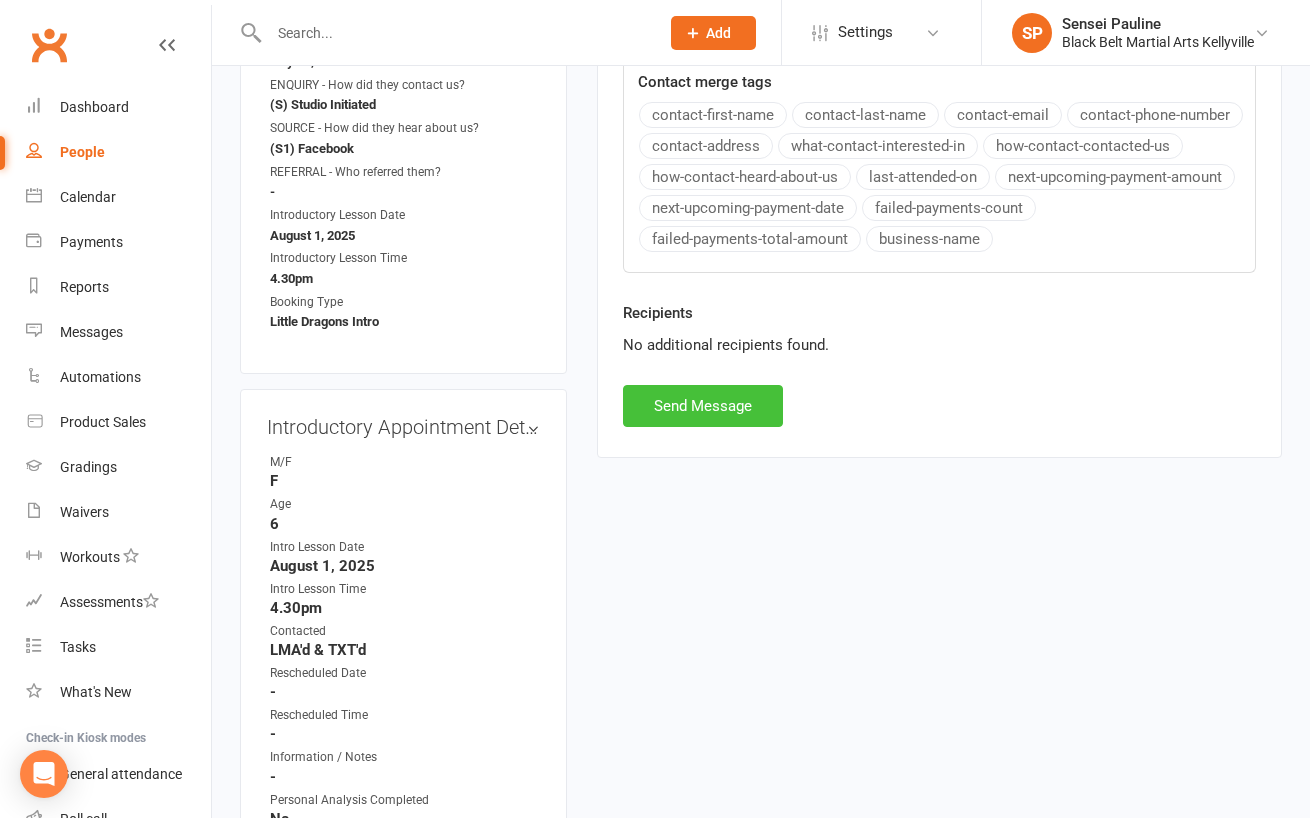 click on "Send Message" at bounding box center (703, 406) 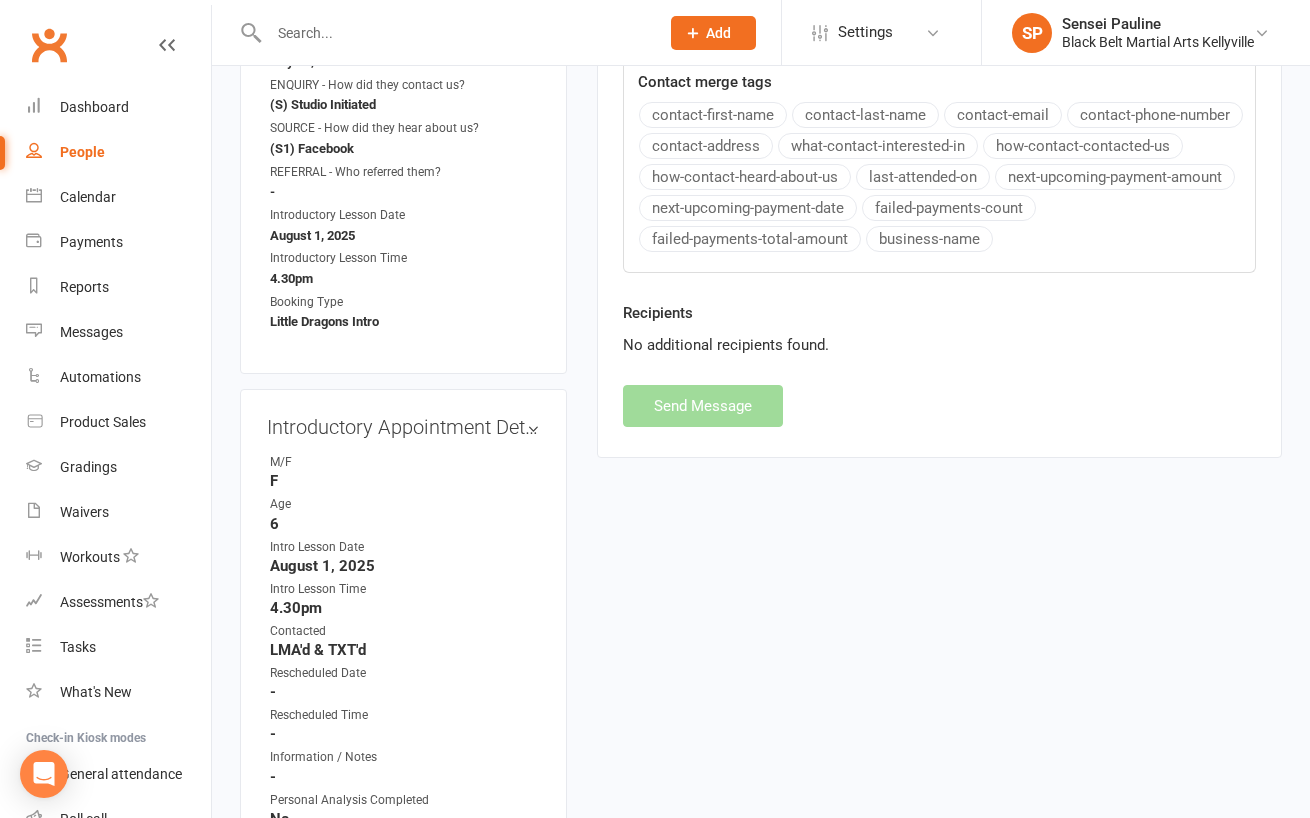 select 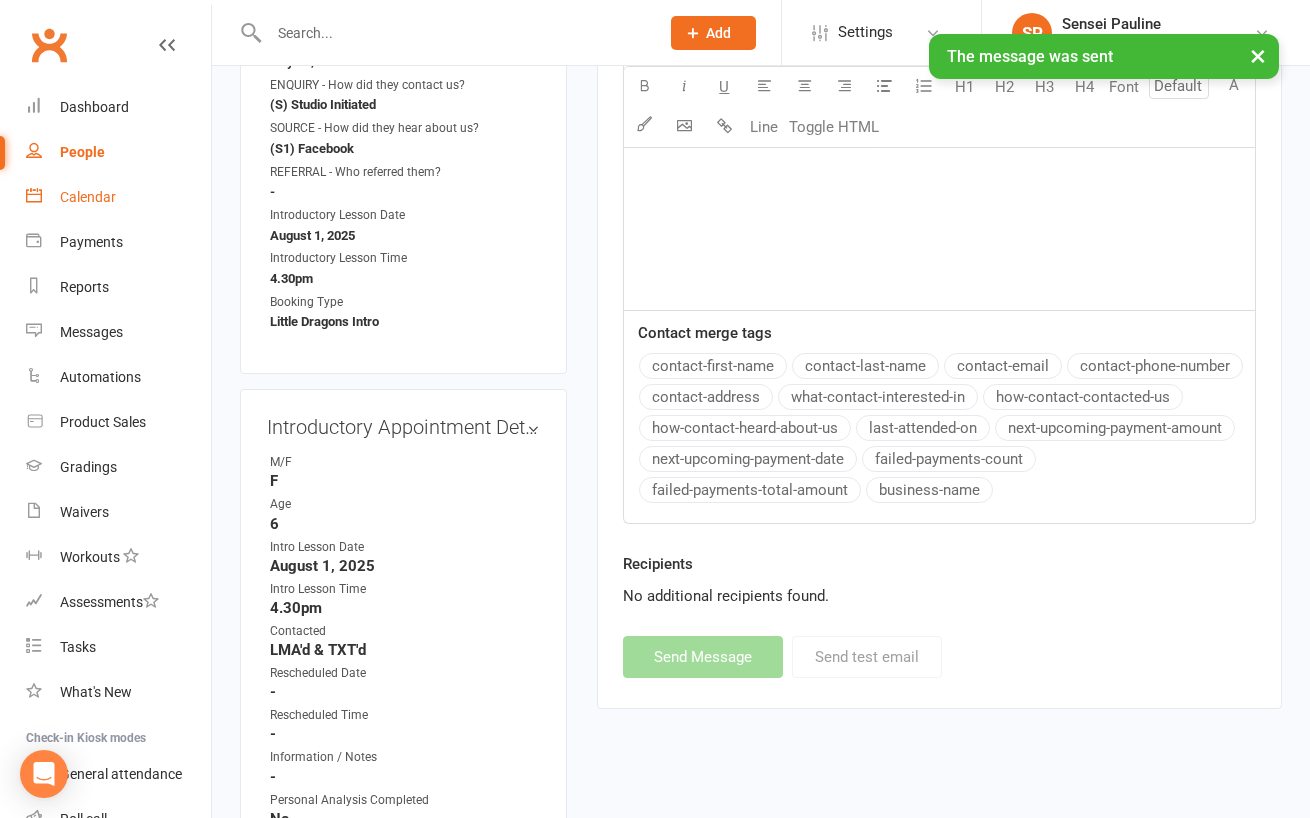 click on "Calendar" at bounding box center [88, 197] 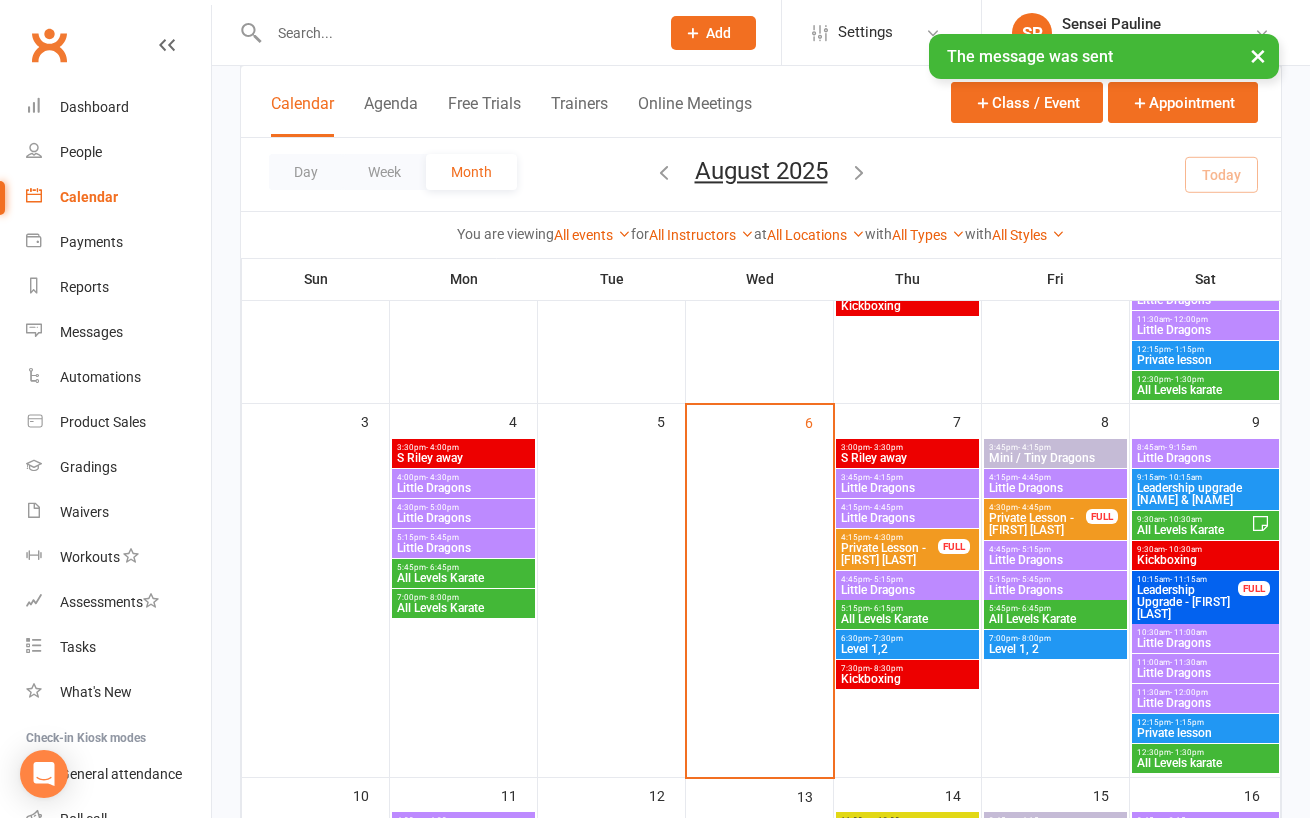 scroll, scrollTop: 424, scrollLeft: 0, axis: vertical 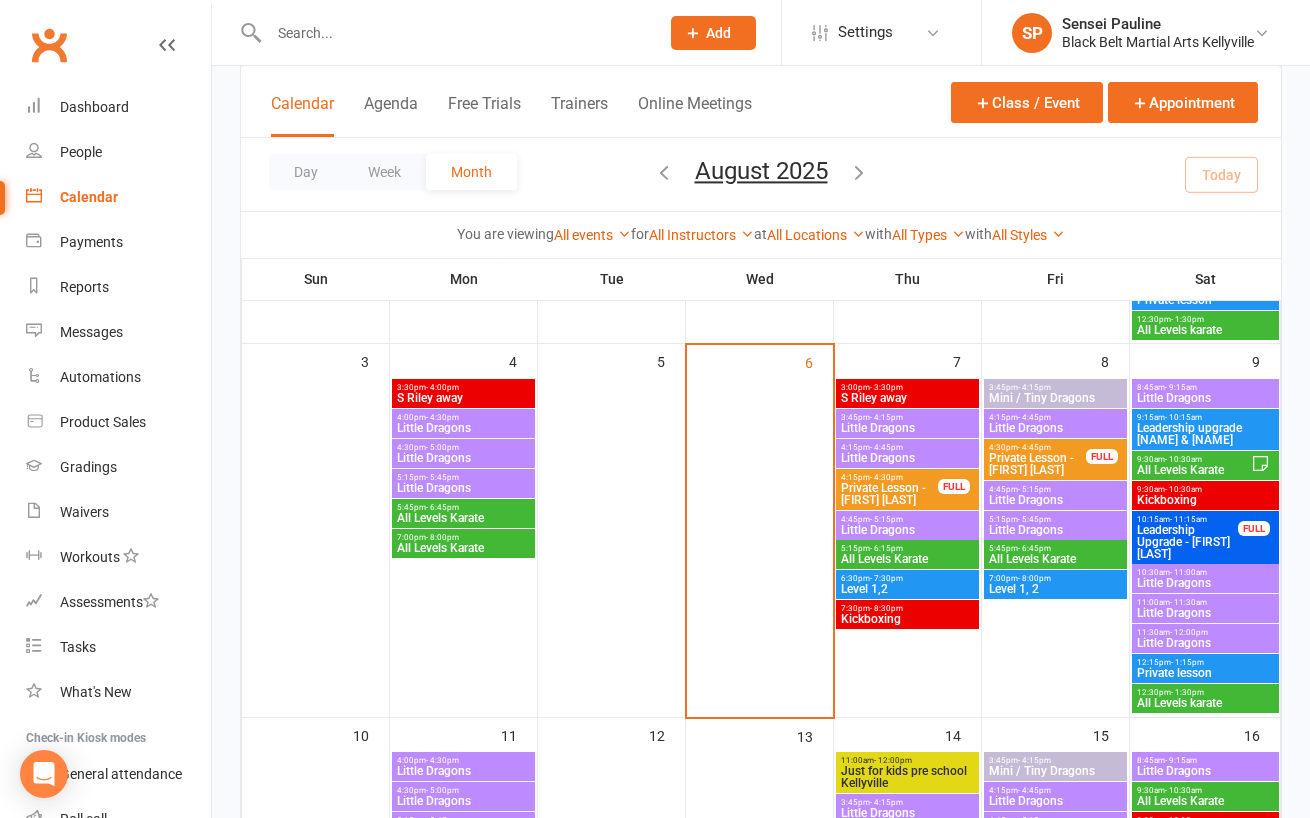click on "Little Dragons" at bounding box center [1055, 500] 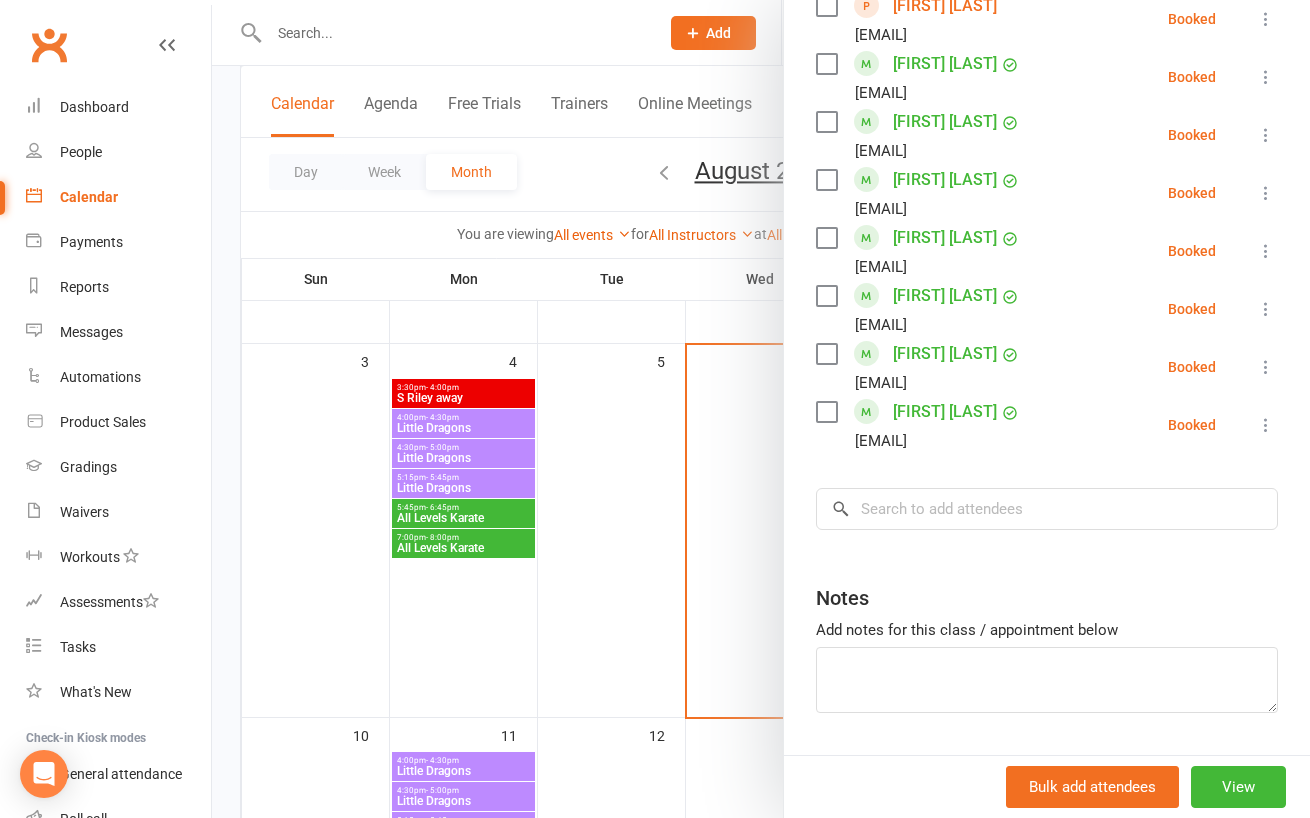 scroll, scrollTop: 467, scrollLeft: 0, axis: vertical 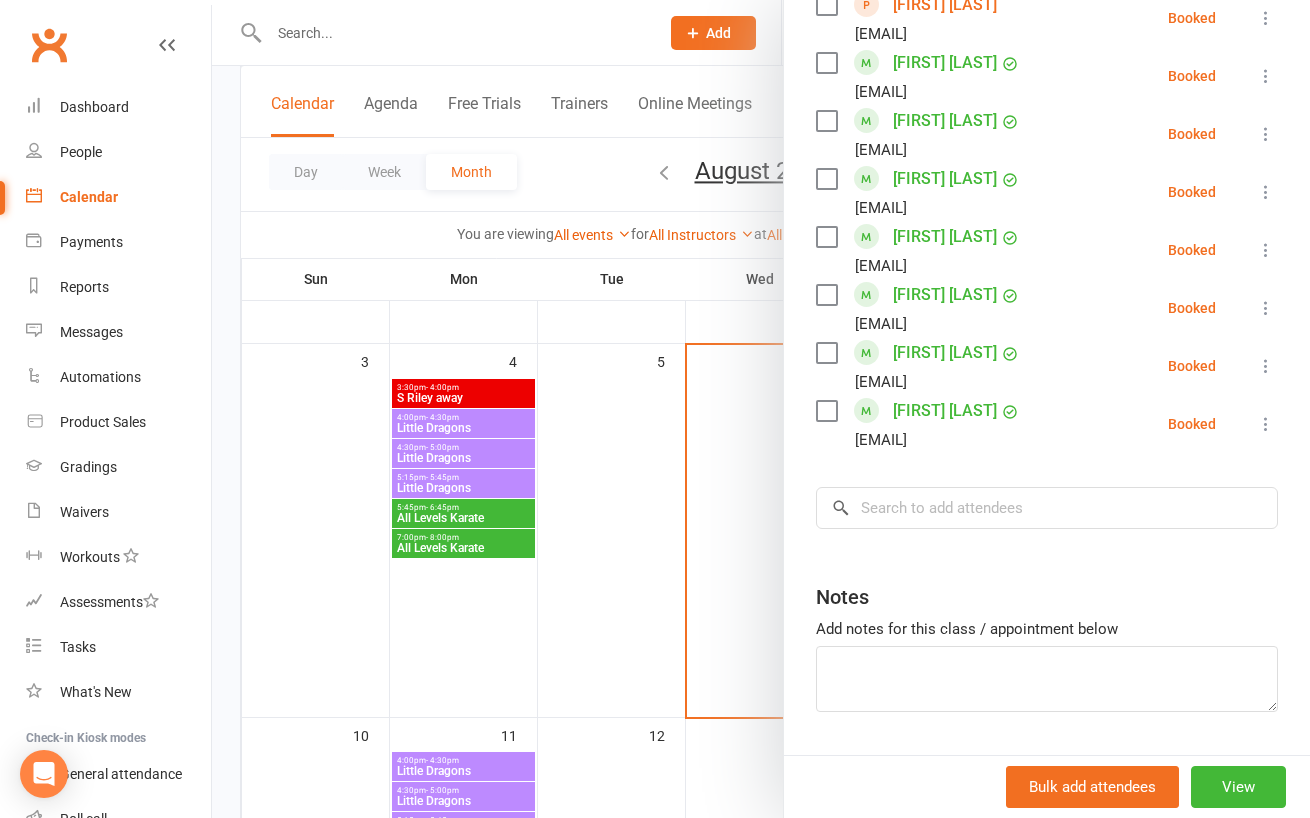 click at bounding box center [761, 409] 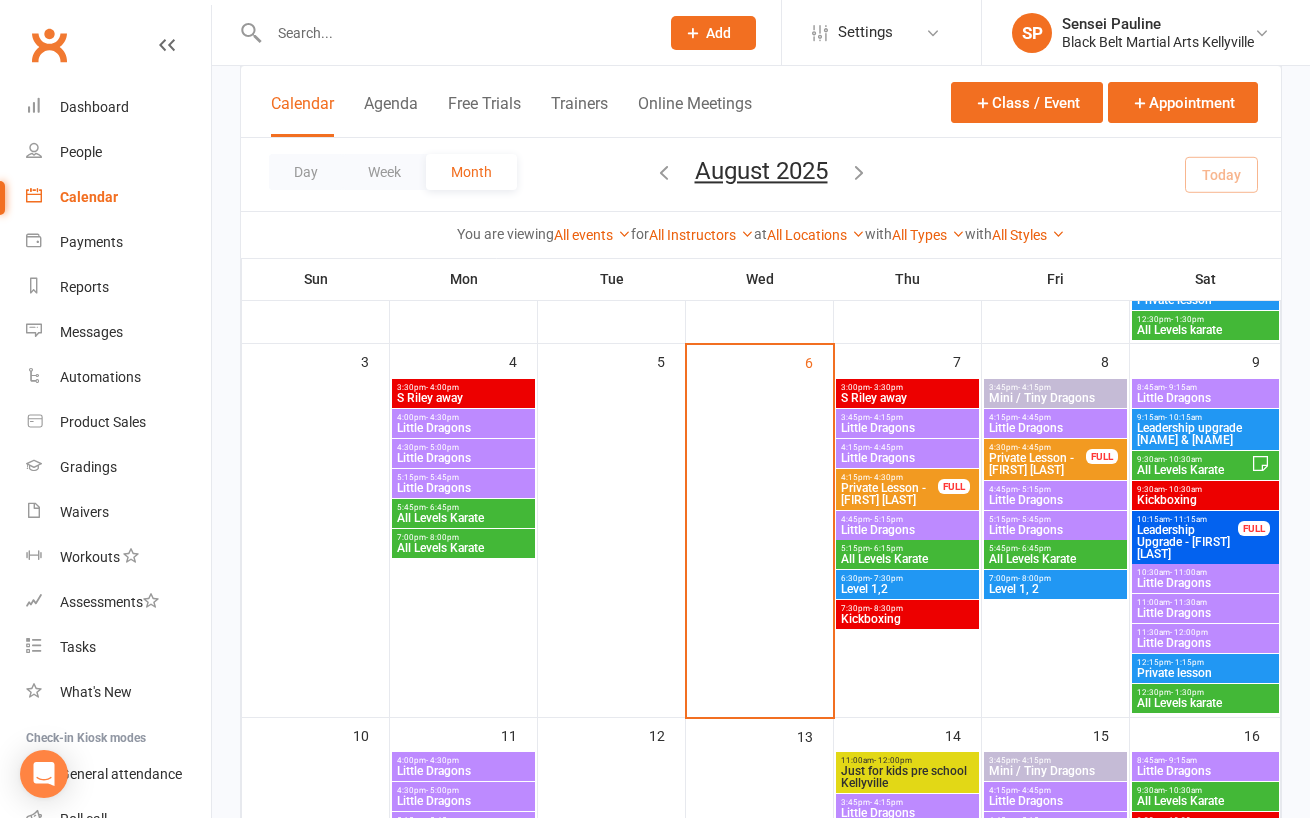 click on "Little Dragons" at bounding box center [1055, 530] 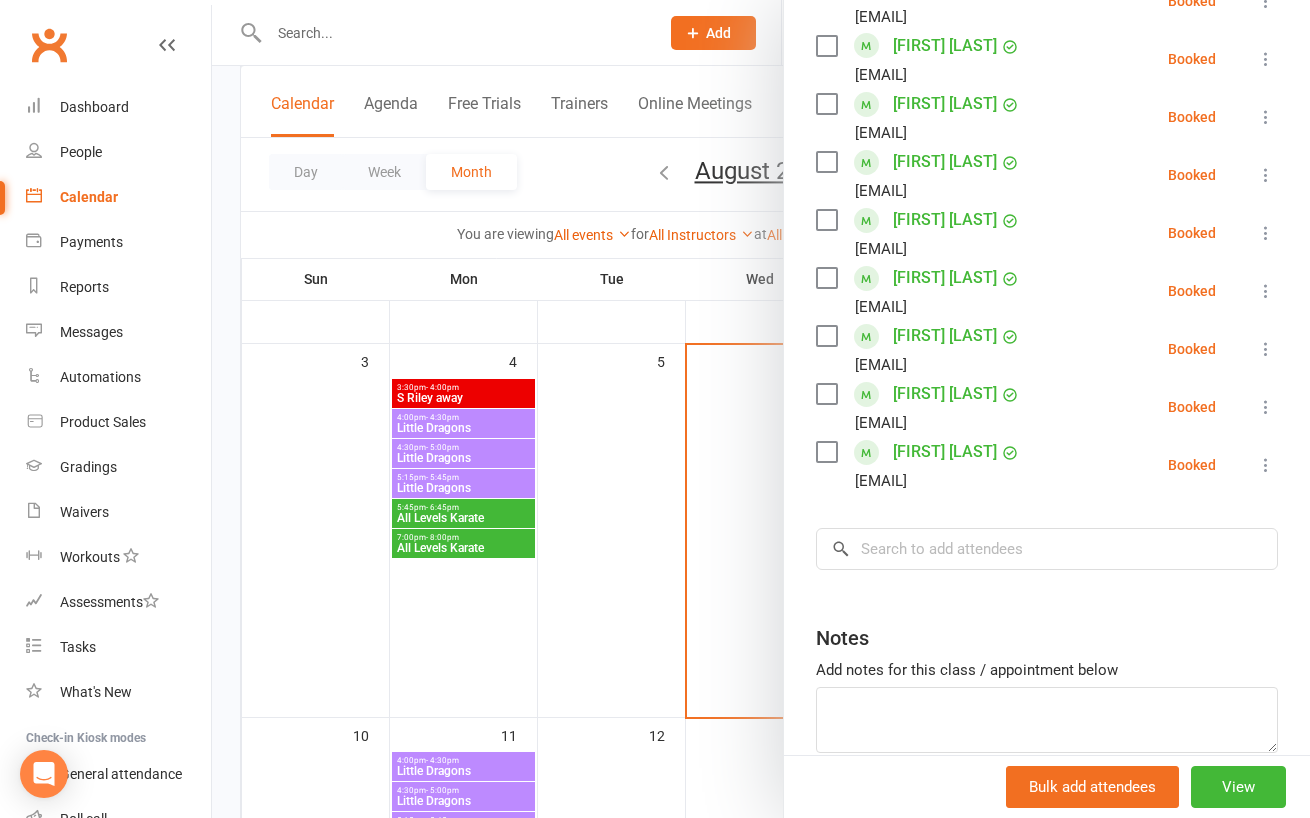 scroll, scrollTop: 1050, scrollLeft: 0, axis: vertical 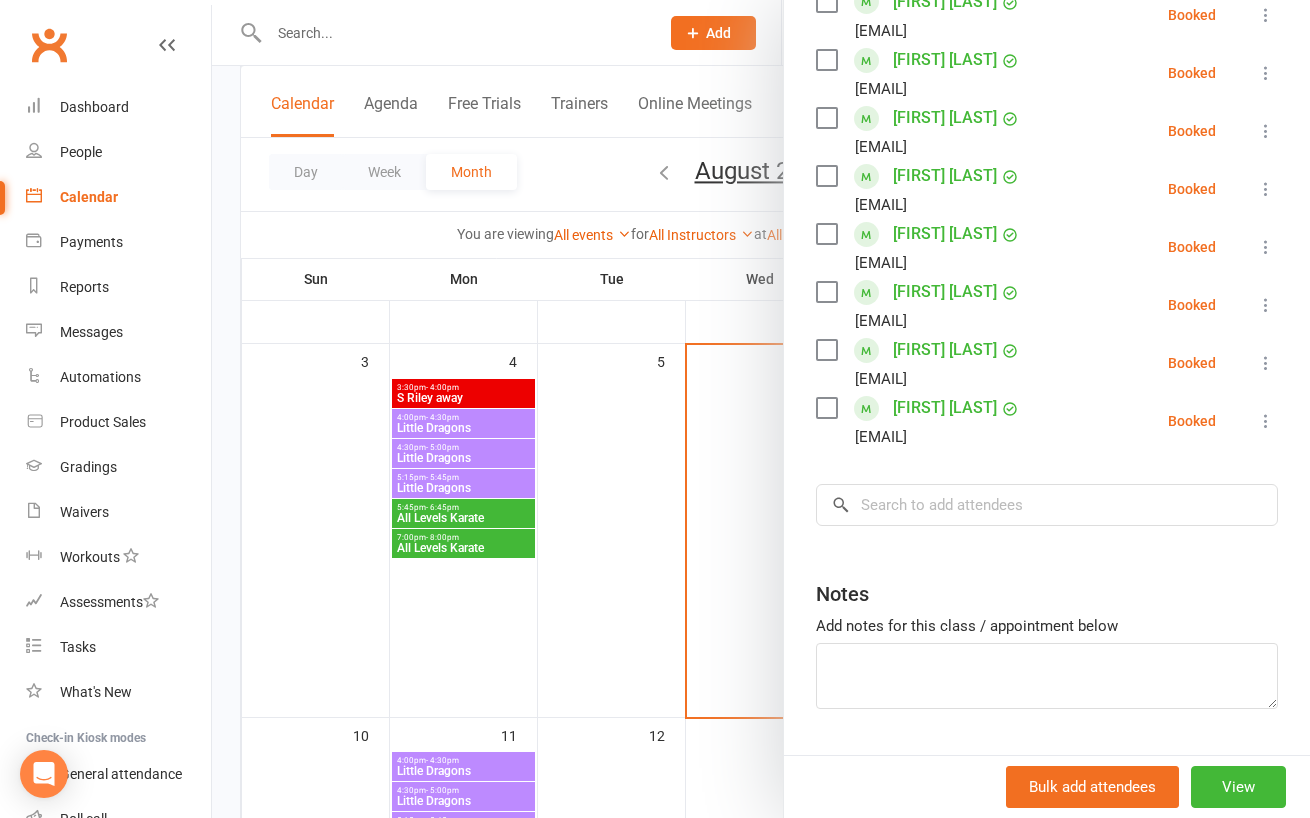 click at bounding box center (761, 409) 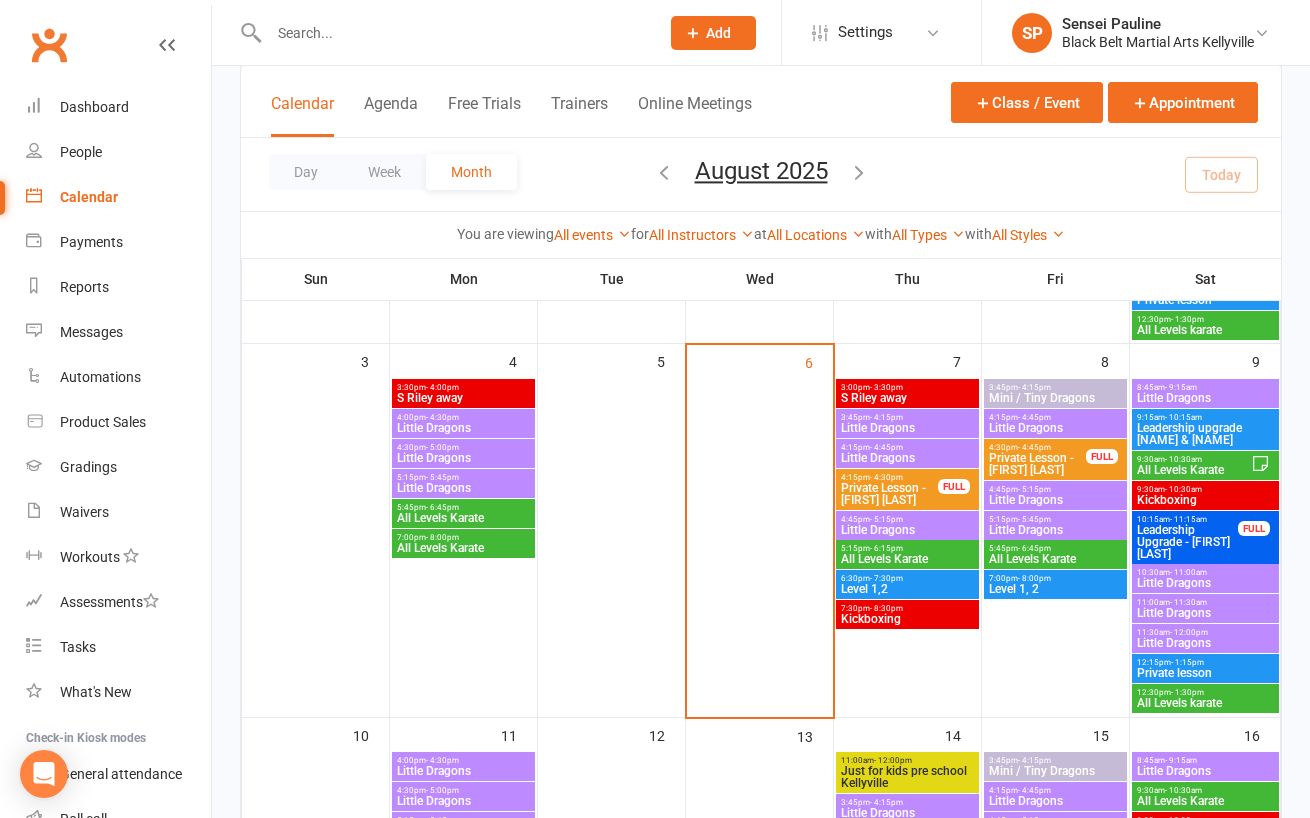 click on "All Levels Karate" at bounding box center (1055, 559) 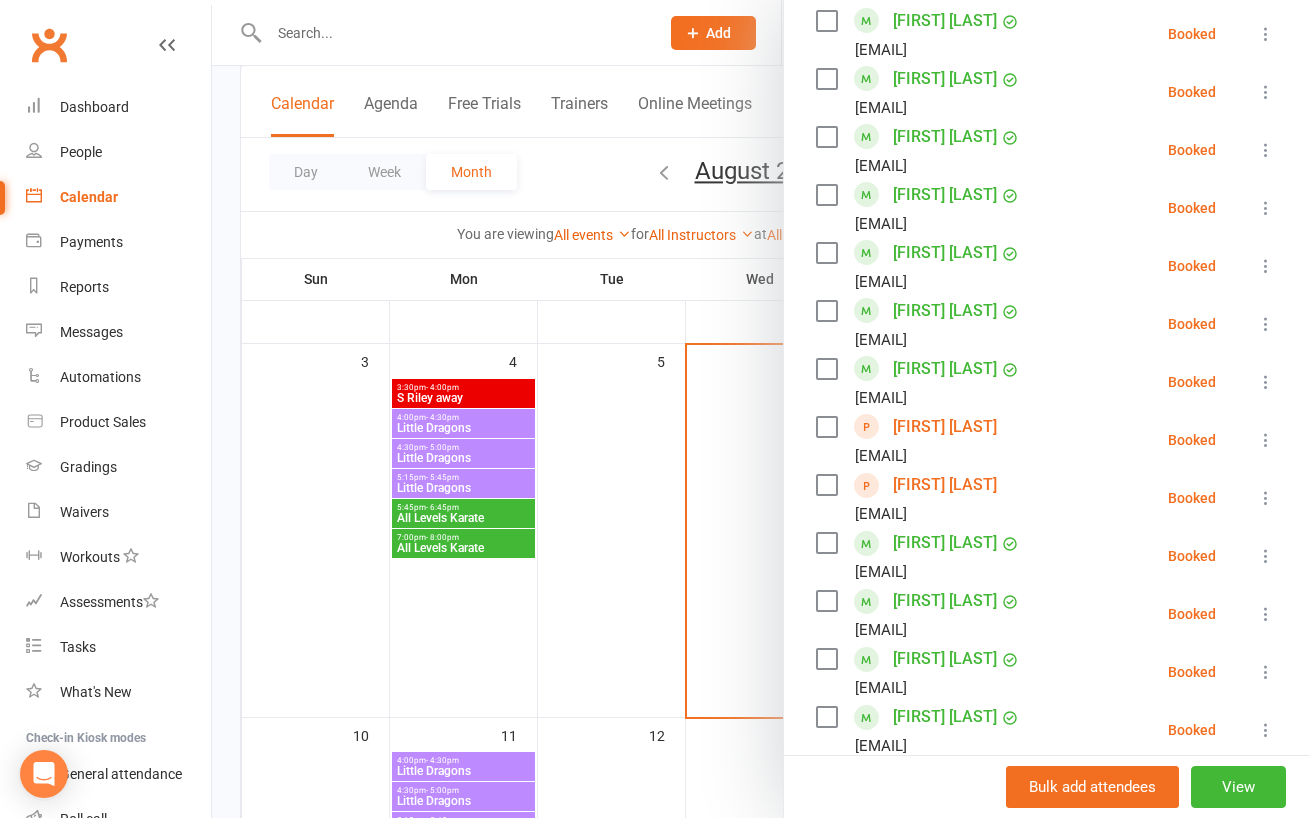 scroll, scrollTop: 698, scrollLeft: 0, axis: vertical 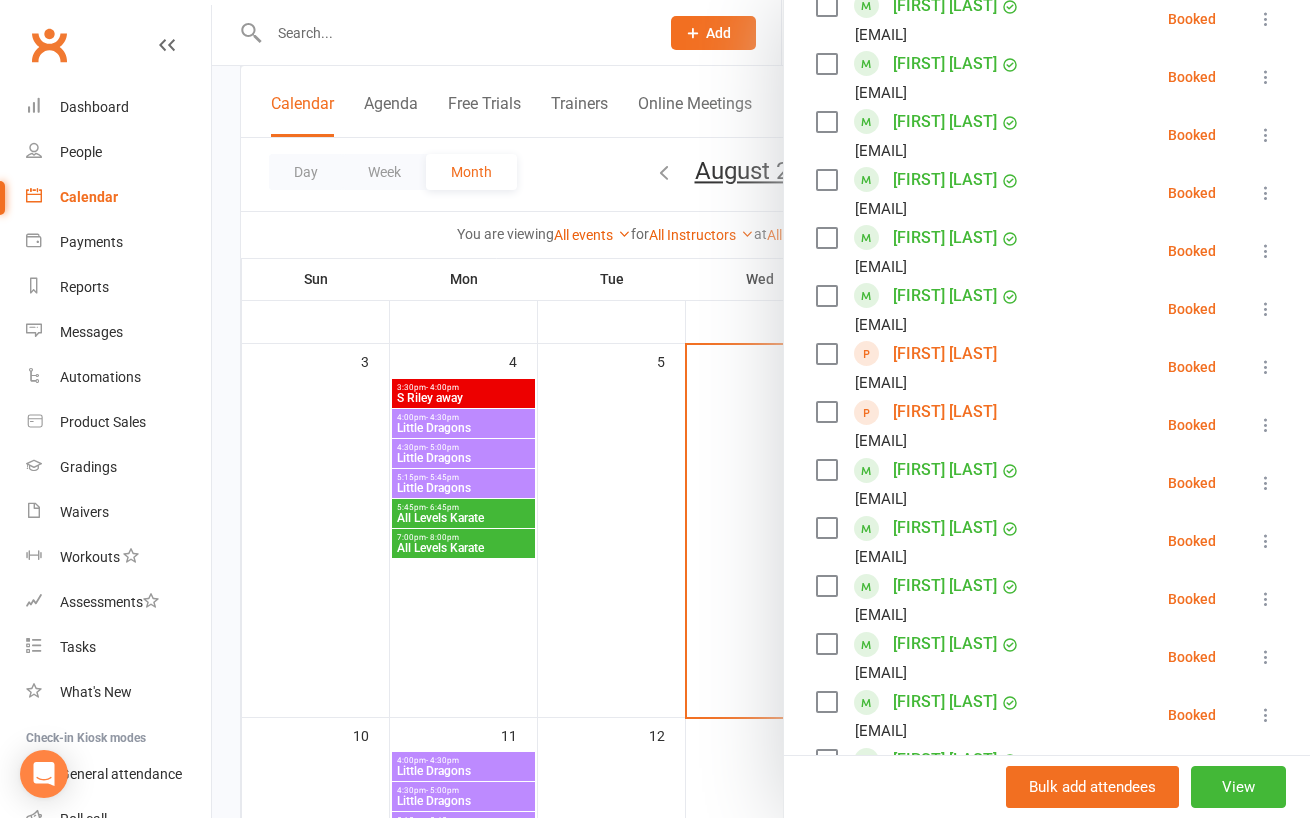 click on "Emma Cafolla" at bounding box center [945, 354] 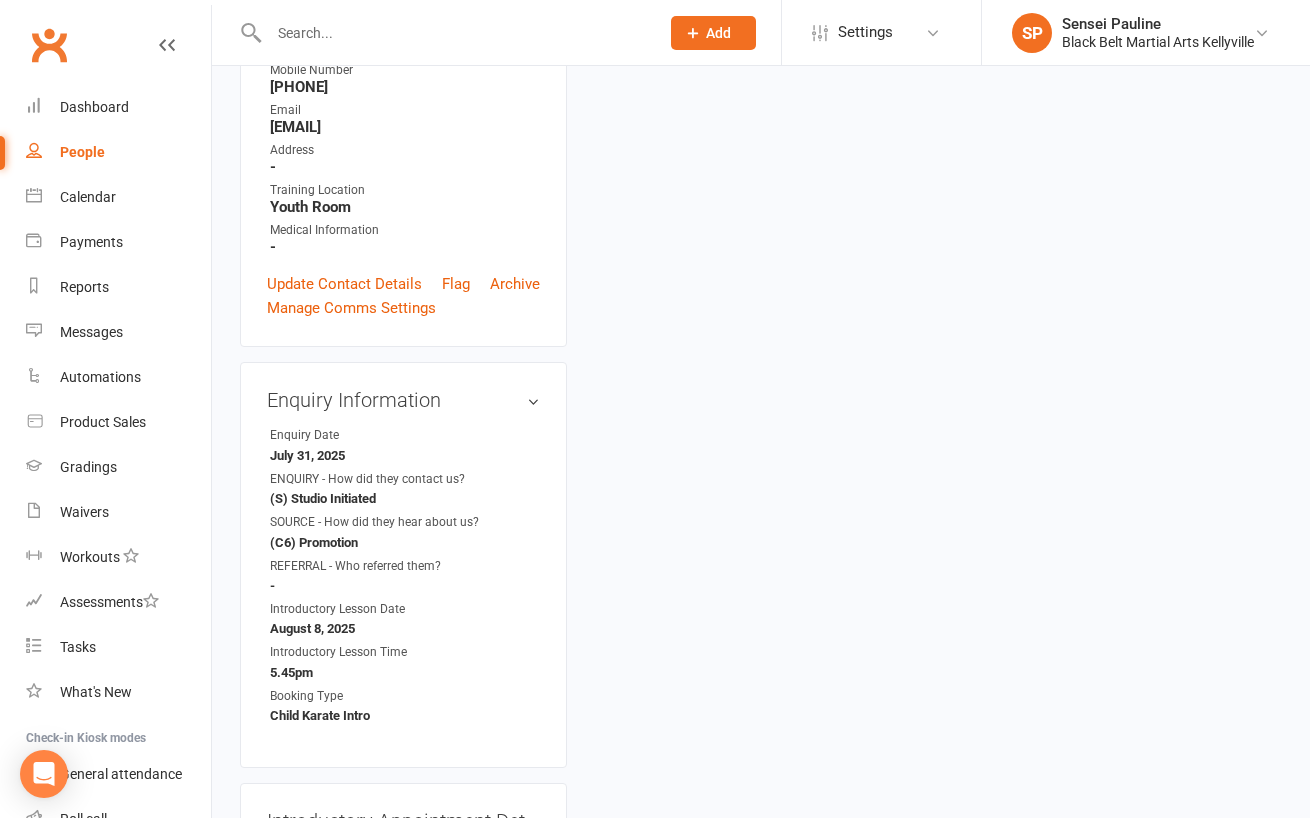 scroll, scrollTop: 0, scrollLeft: 0, axis: both 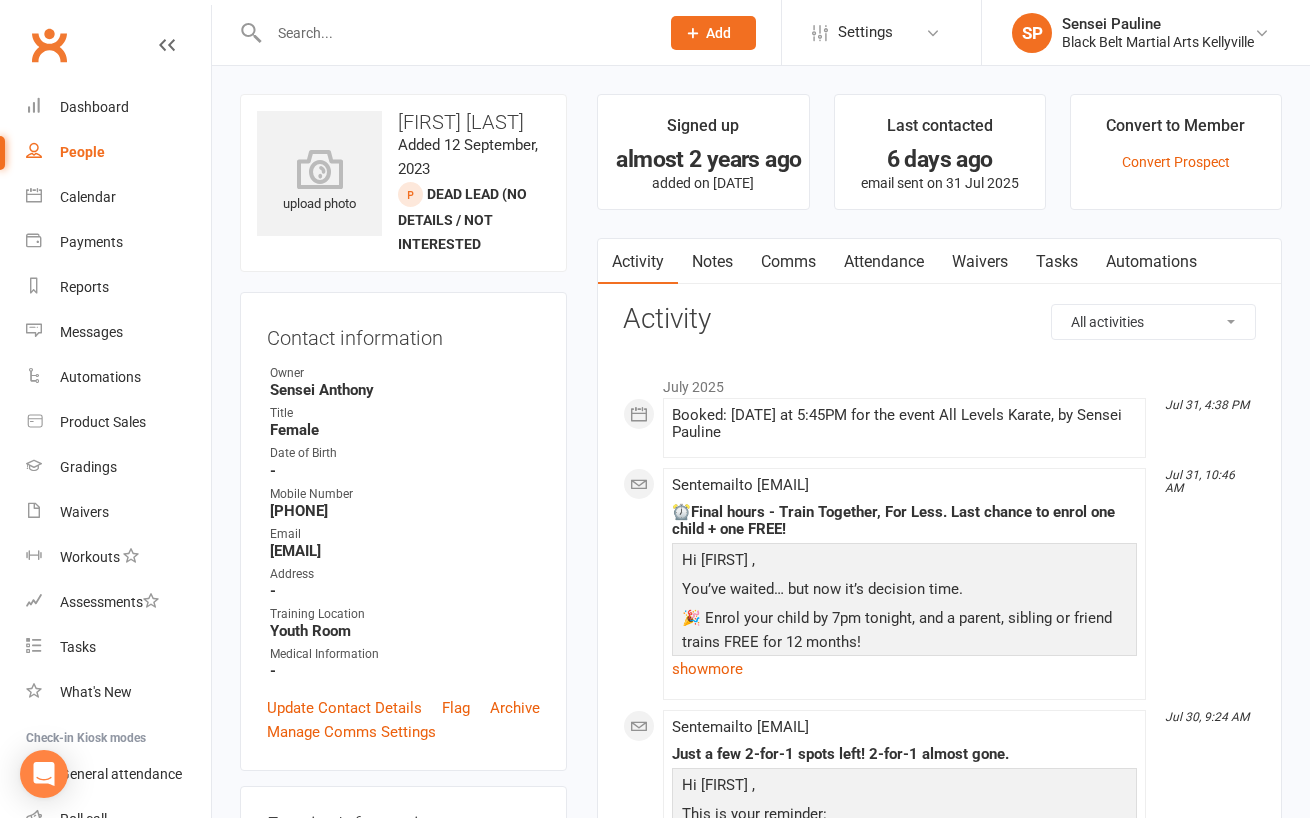 click on "upload photo Emma Cafolla Added 12 September, 2023   Dead Lead (No Details / Not Interested prospect Contact information Owner   Sensei Anthony Title  Female
Date of Birth  -
Mobile Number  0416 445 005
Email  lauracafolla86@gmail.com
Address  -
Training Location  Youth Room
Medical Information  -
Update Contact Details Flag Archive Manage Comms Settings
Enquiry Information  edit Enquiry Date July 31, 2025
ENQUIRY - How did they contact us? (S) Studio Initiated
SOURCE - How did they hear about us? (C6) Promotion
REFERRAL - Who referred them? -
Introductory Lesson Date August 8, 2025
Introductory Lesson Time 5.45pm
Booking Type Child Karate Intro
Introductory Appointment Details  edit M/F F
Age 10
Intro Lesson Date August 8, 2025
Intro Lesson Time 5.45pm
Contacted -
Rescheduled Date -
Rescheduled Time -
Information / Notes -
Personal Analysis Completed No
Goals  edit Personal Analysis Goals -
Family Members   Laura Cafolla - Parent / Guardian
edit edit" at bounding box center (403, 1214) 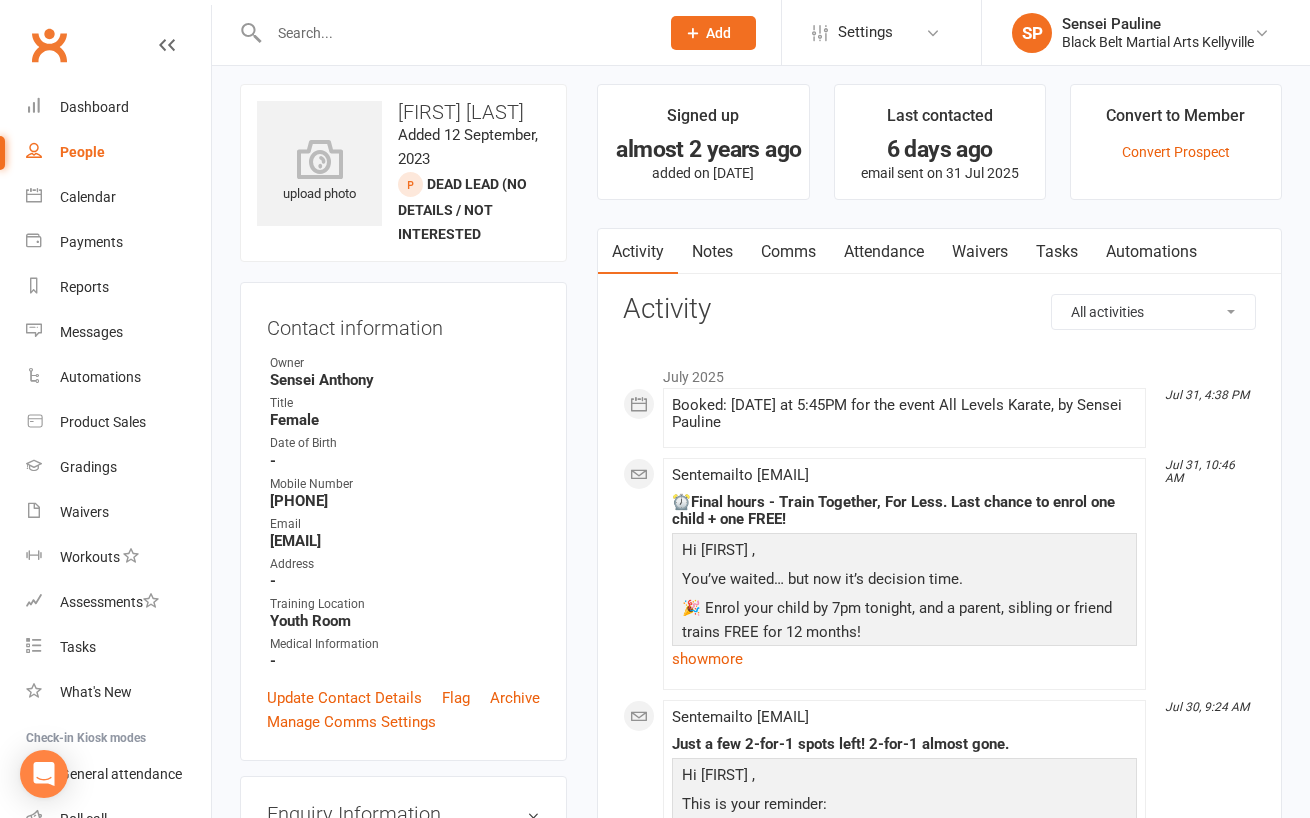 scroll, scrollTop: 0, scrollLeft: 0, axis: both 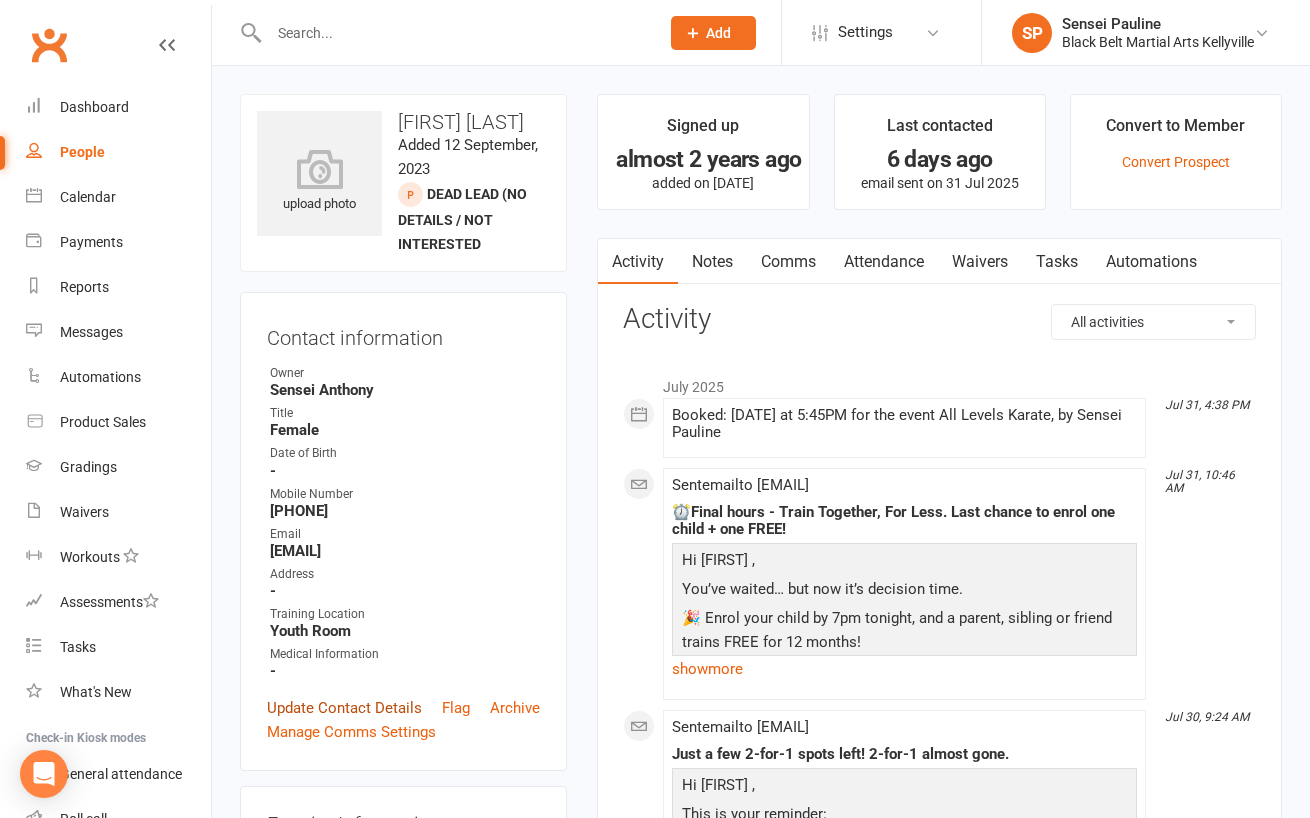 click on "Update Contact Details" at bounding box center (344, 708) 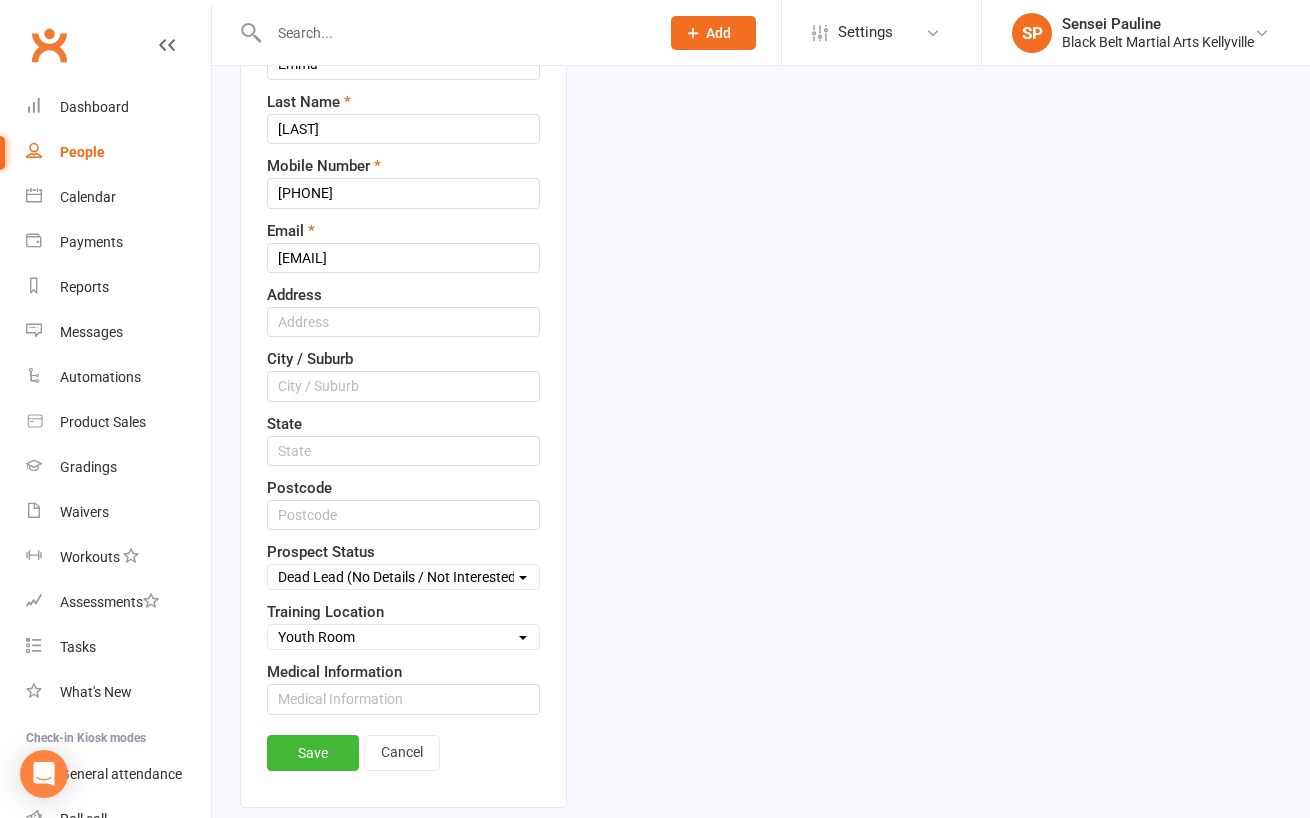 scroll, scrollTop: 476, scrollLeft: 0, axis: vertical 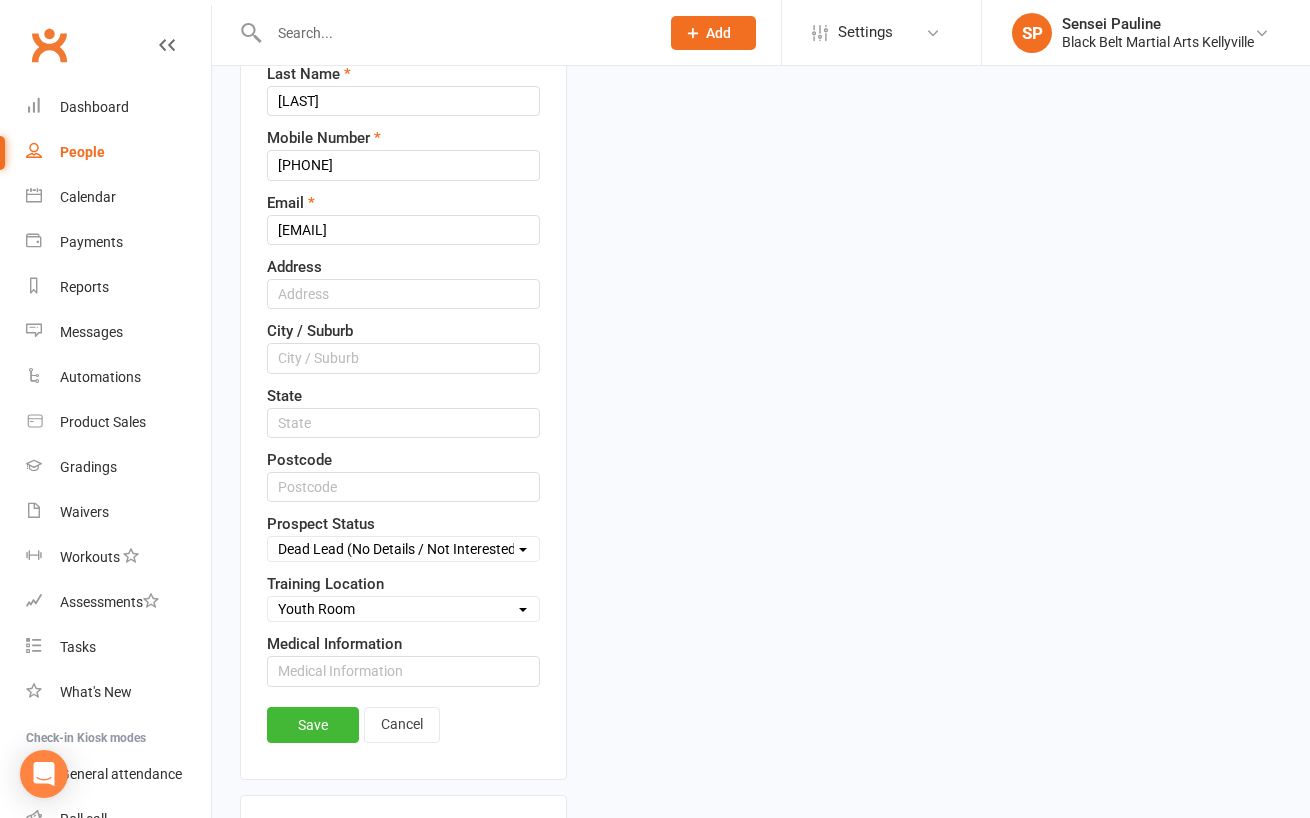 click on "Select Enquiry (Booked) Enquiry (Not Booked) DNS  Pending BFU (Follow Up) No Sale (Financial) No Sale (Other) Oops Letter (To Email) Dead Lead (No Details / Not Interested Pizza/birthday party" at bounding box center (403, 549) 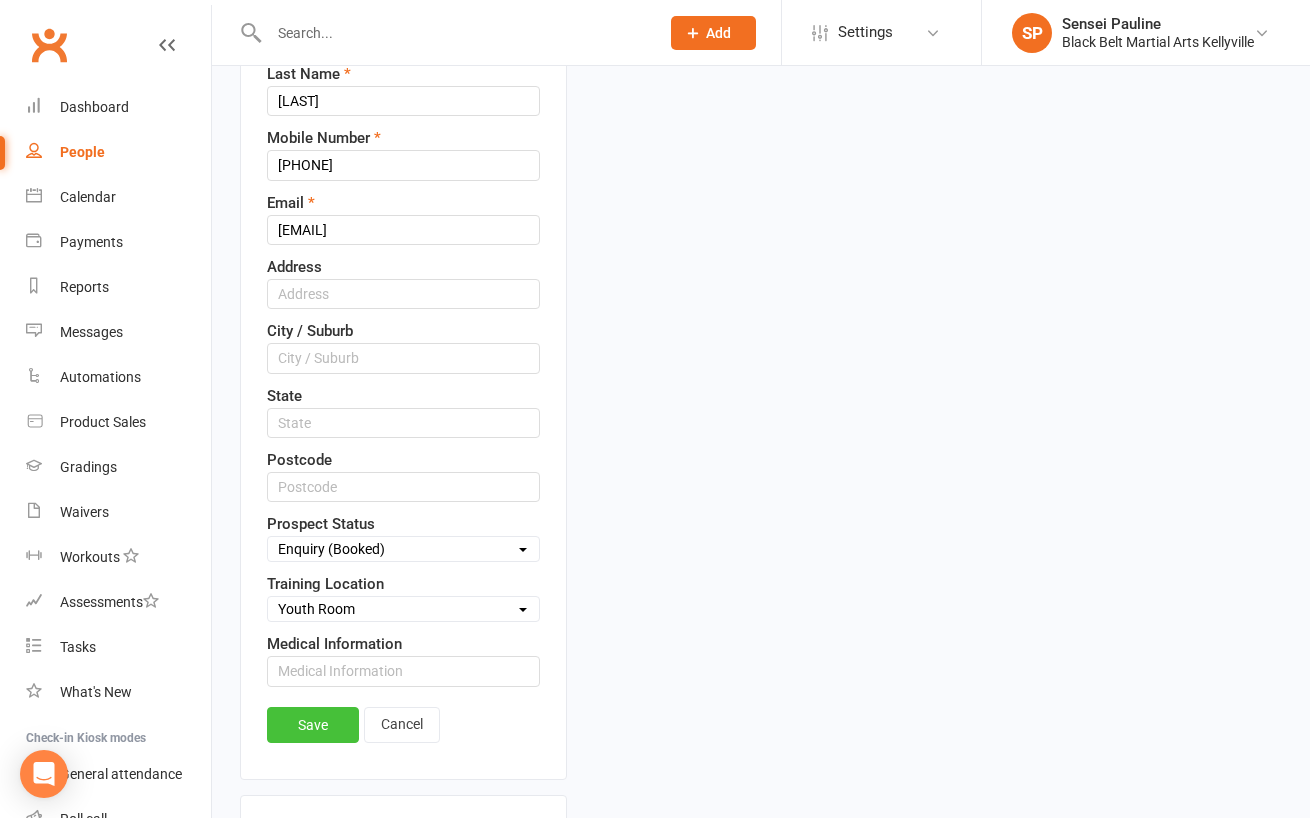 click on "Save" at bounding box center [313, 725] 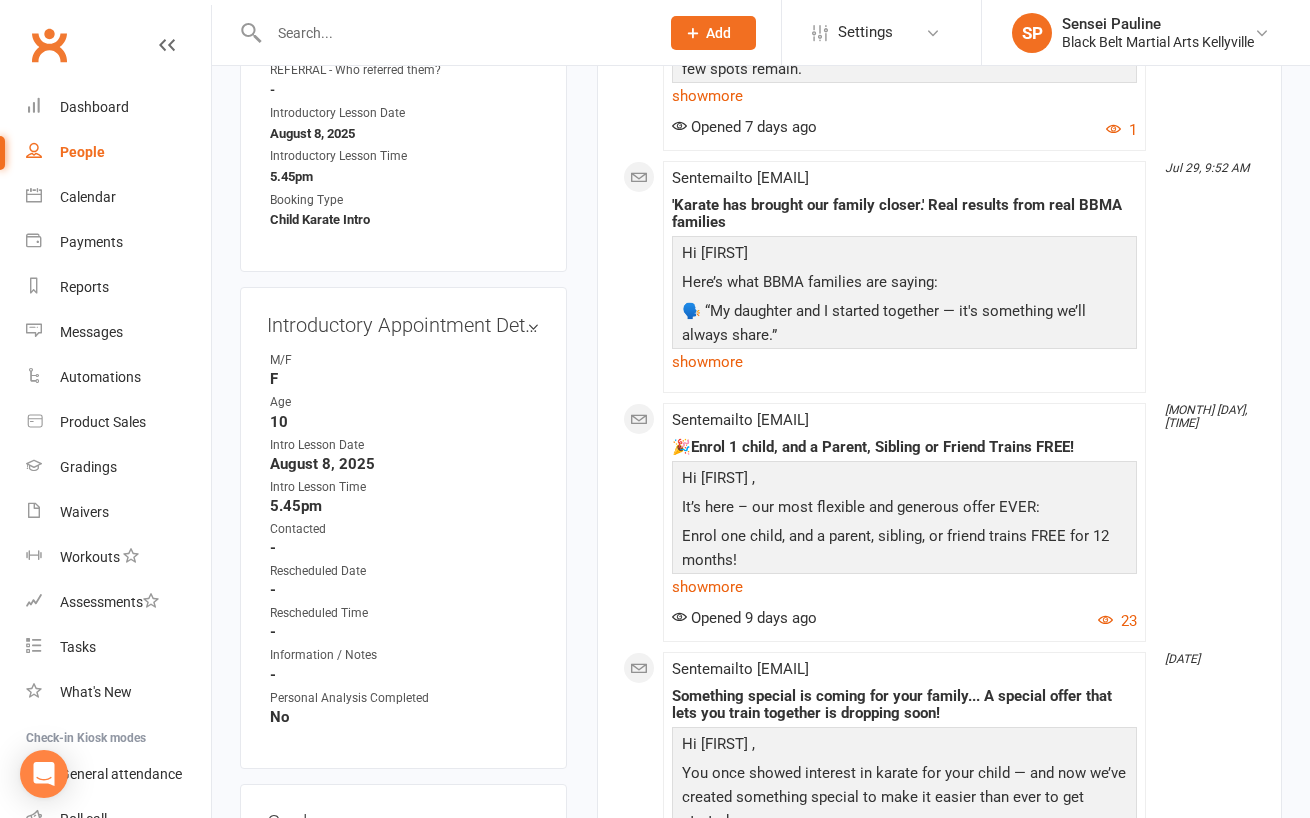scroll, scrollTop: 927, scrollLeft: 0, axis: vertical 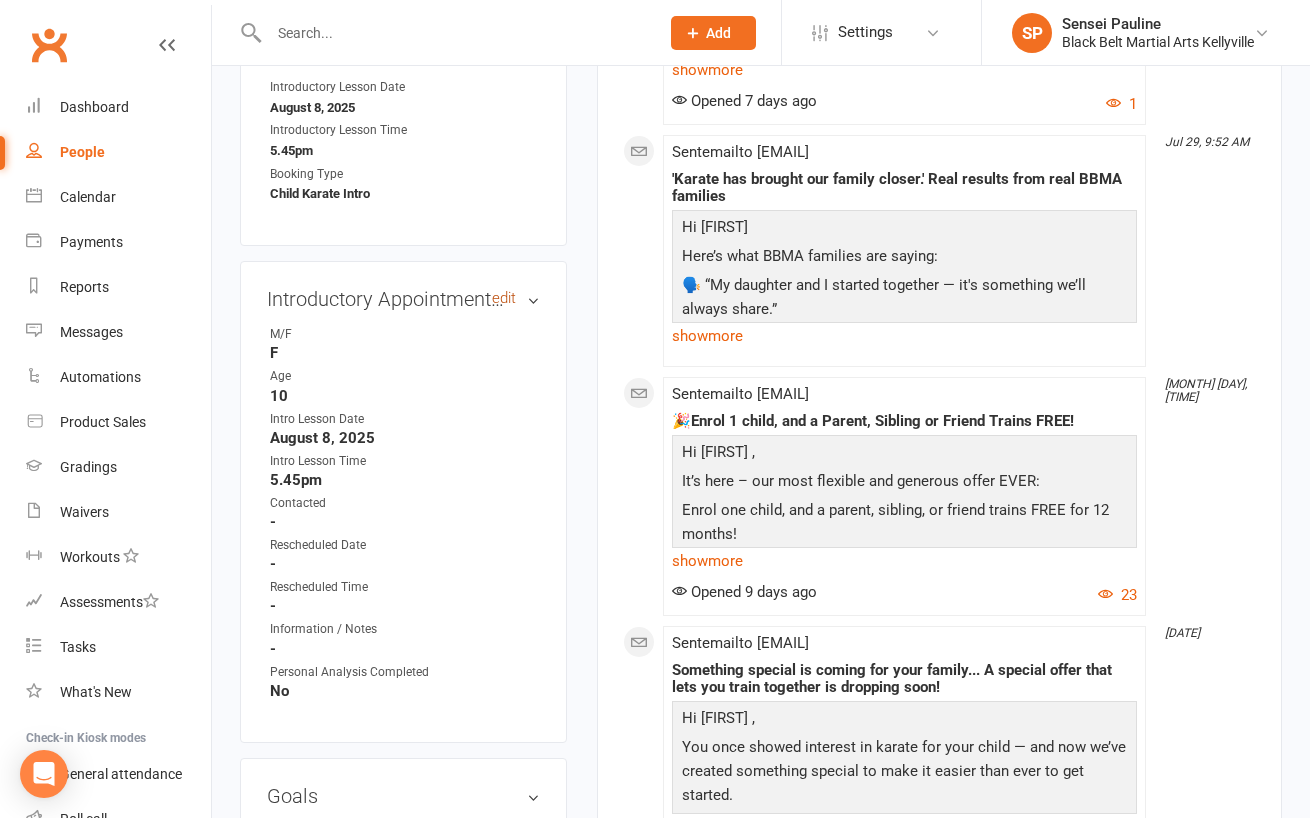 click on "edit" at bounding box center (504, 298) 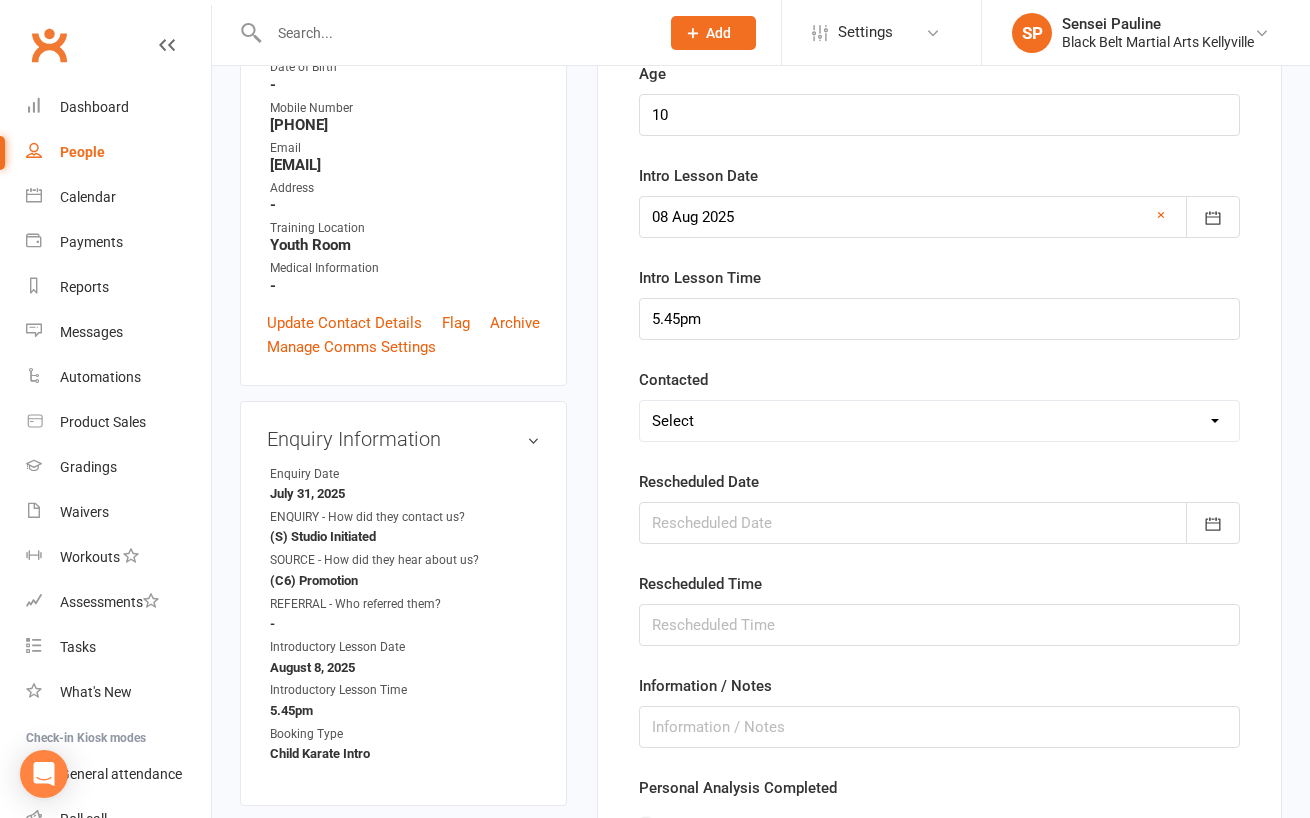 scroll, scrollTop: 388, scrollLeft: 0, axis: vertical 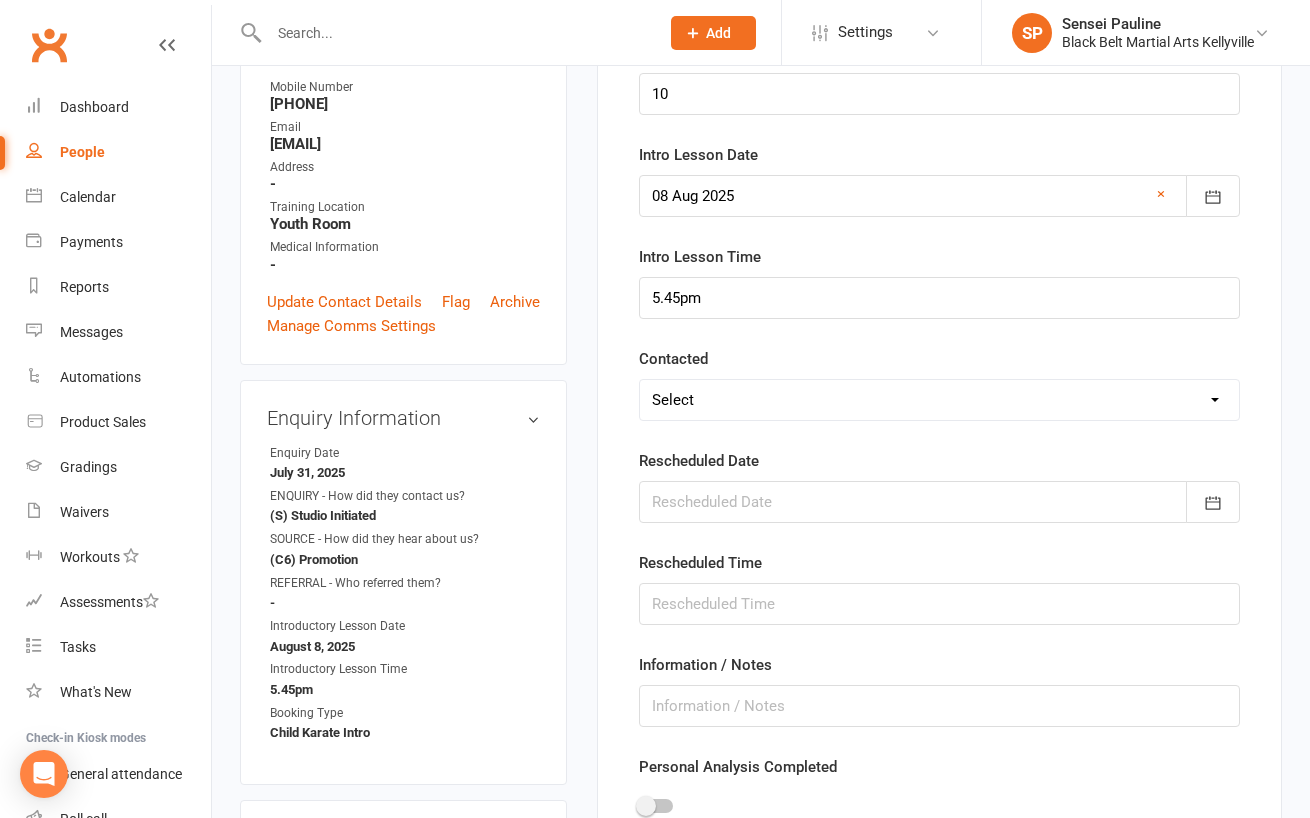 click on "Select Confirmed LMA'd & TXT'd Rescheduled Cancelled" at bounding box center (939, 400) 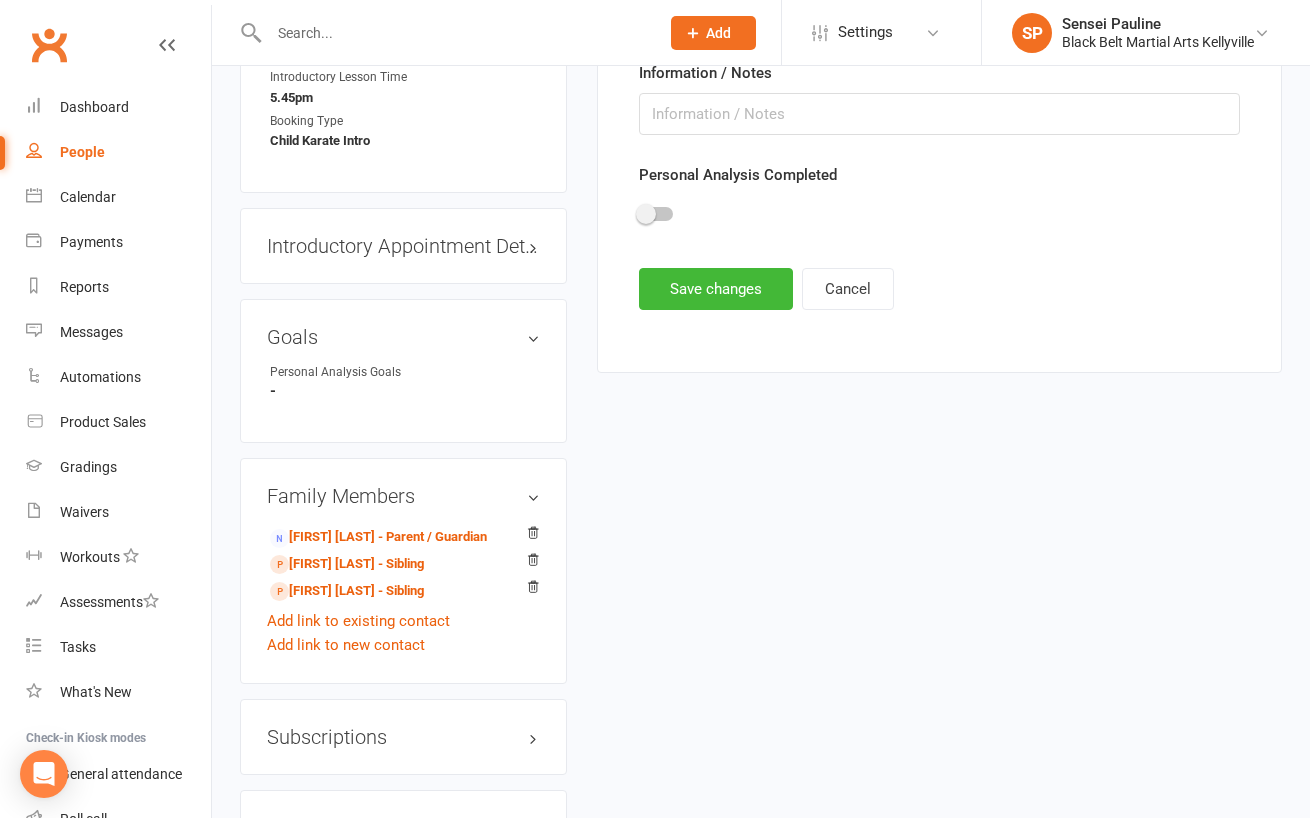 scroll, scrollTop: 998, scrollLeft: 0, axis: vertical 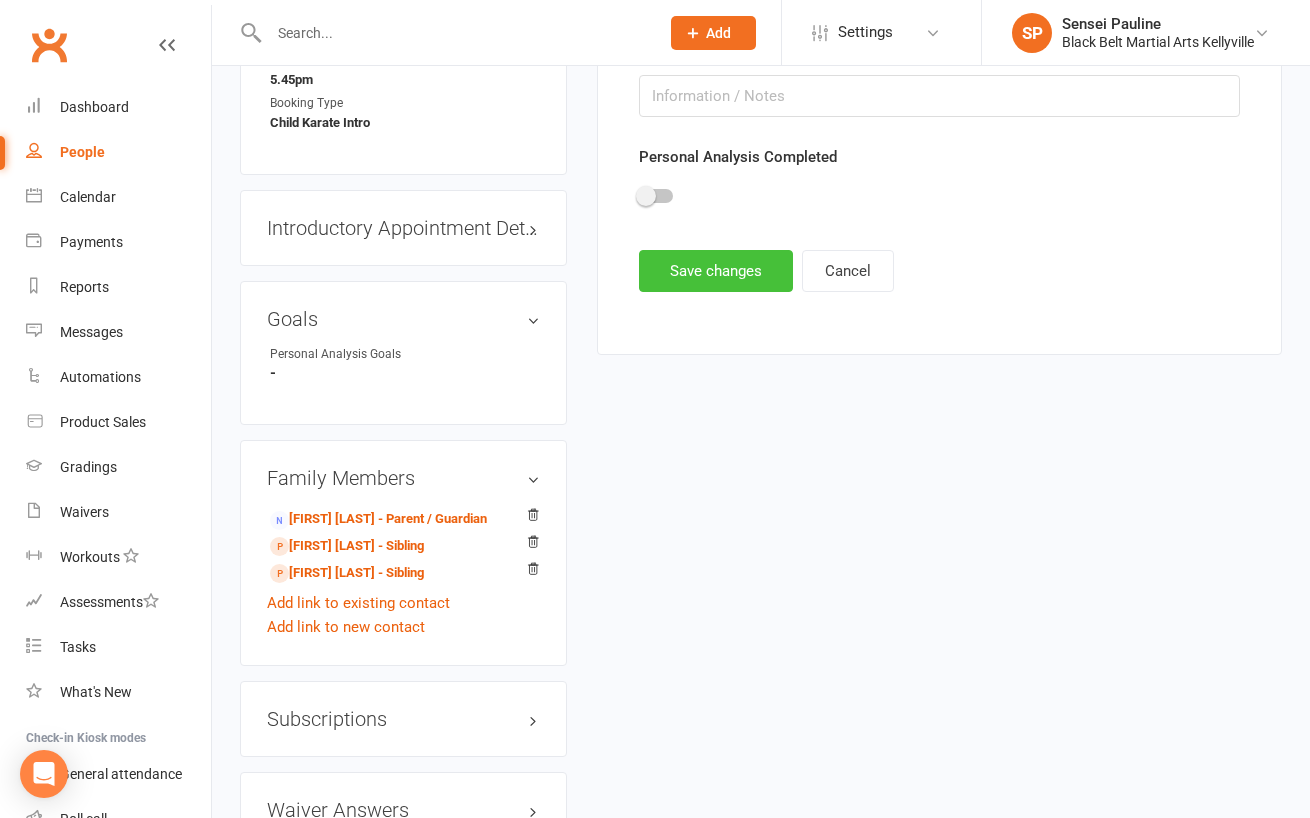 click on "Save changes" at bounding box center (716, 271) 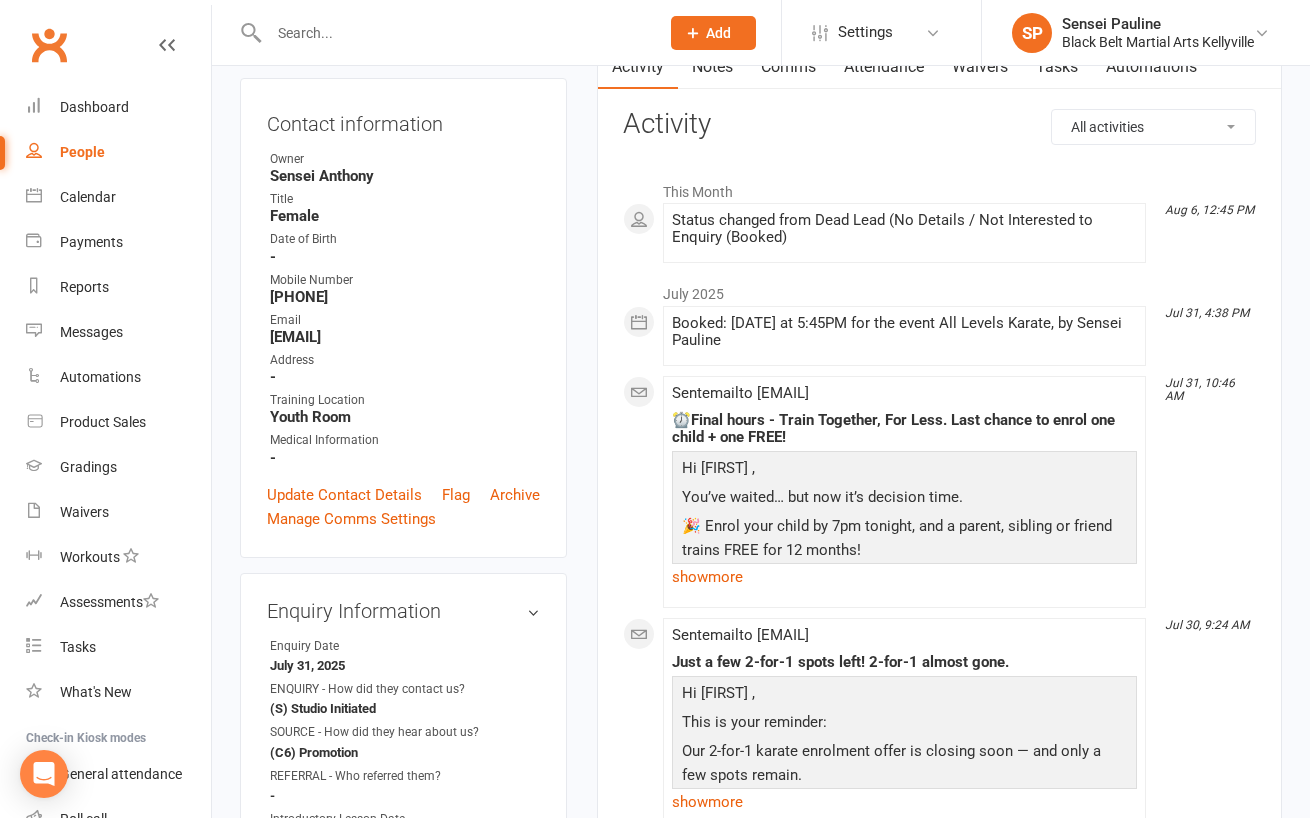 scroll, scrollTop: 187, scrollLeft: 0, axis: vertical 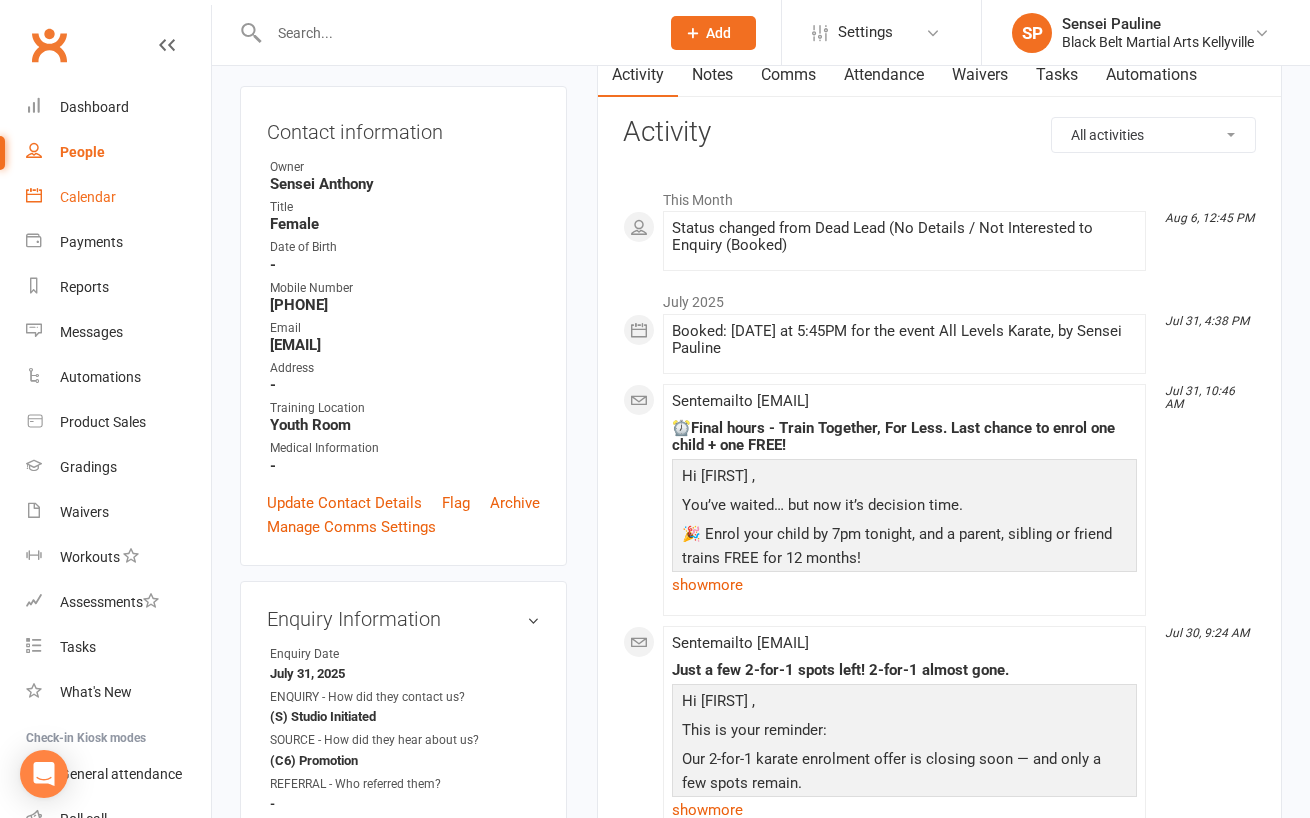click on "Calendar" at bounding box center (118, 197) 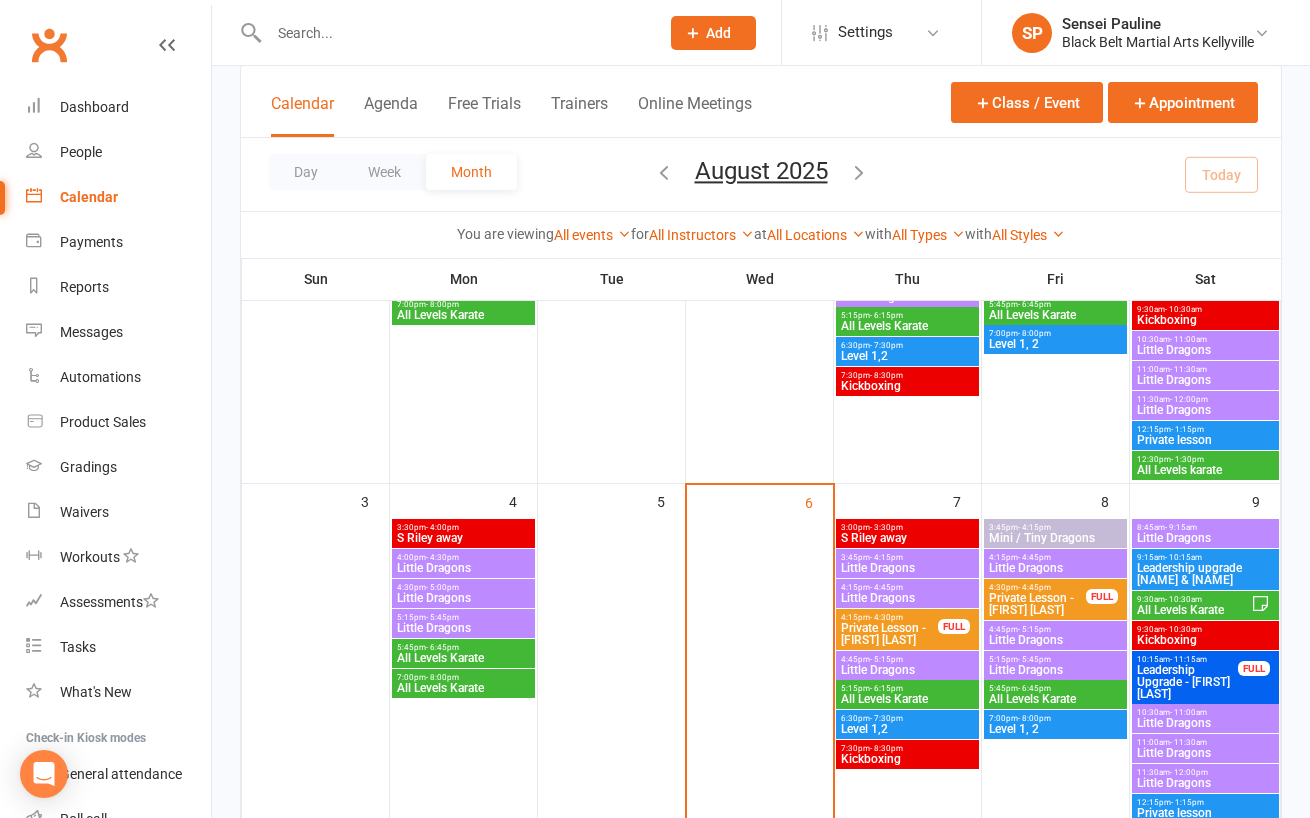 scroll, scrollTop: 317, scrollLeft: 0, axis: vertical 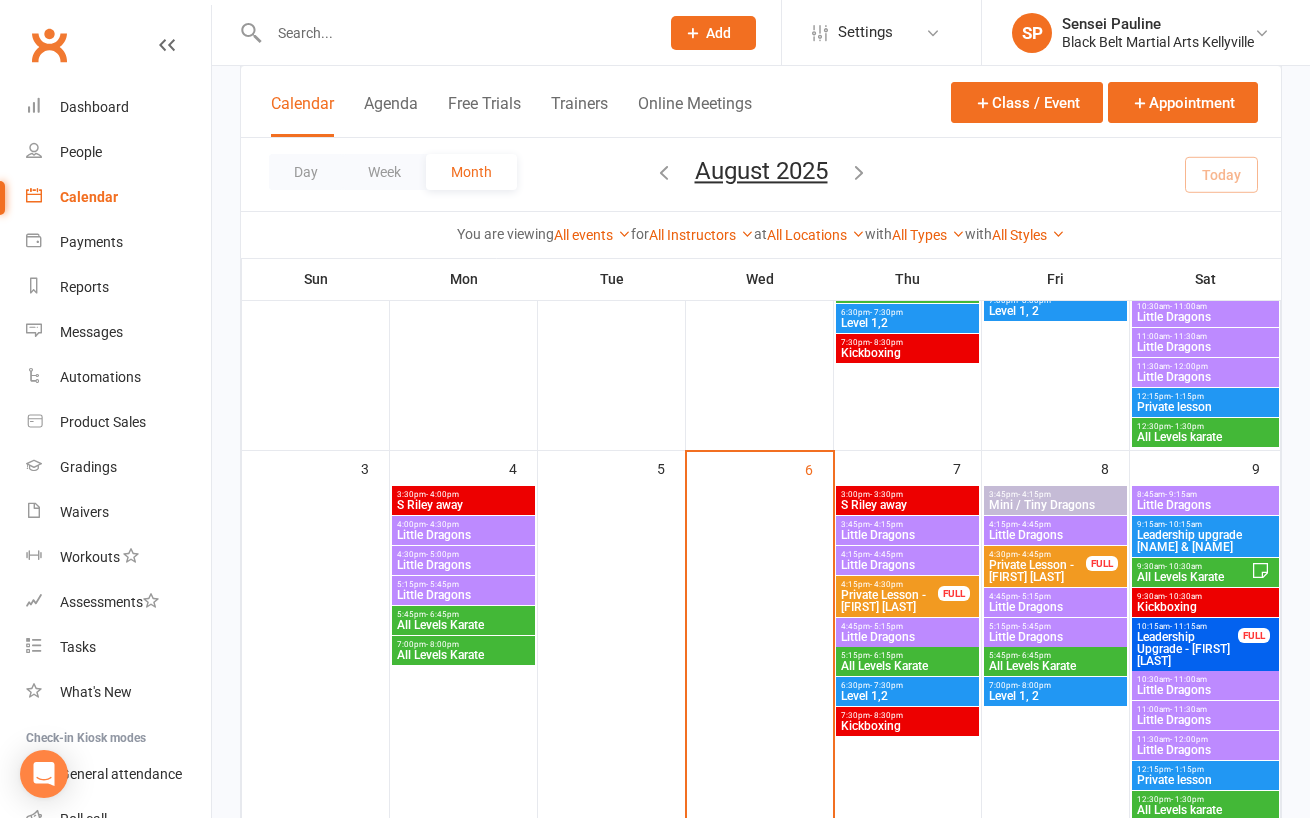 click on "All Levels Karate" at bounding box center (1055, 666) 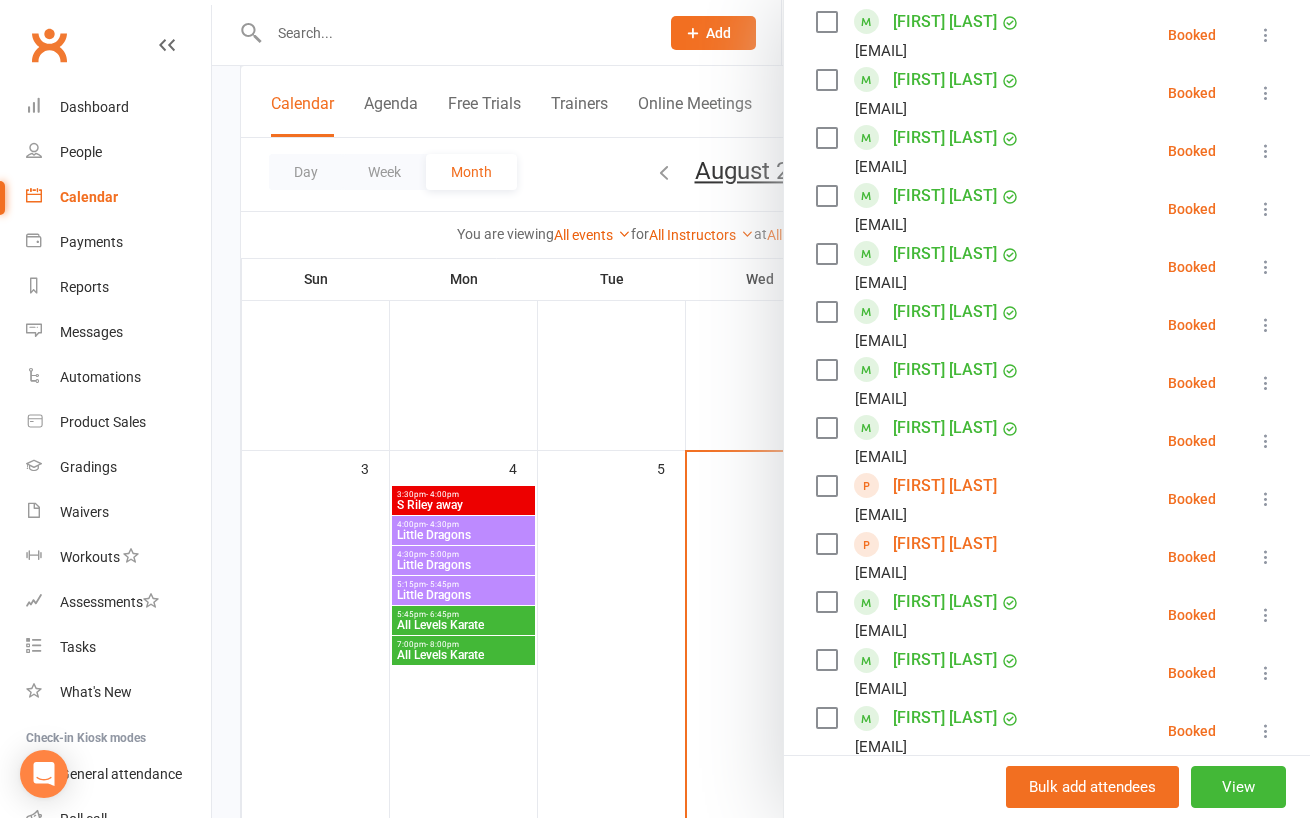 scroll, scrollTop: 646, scrollLeft: 0, axis: vertical 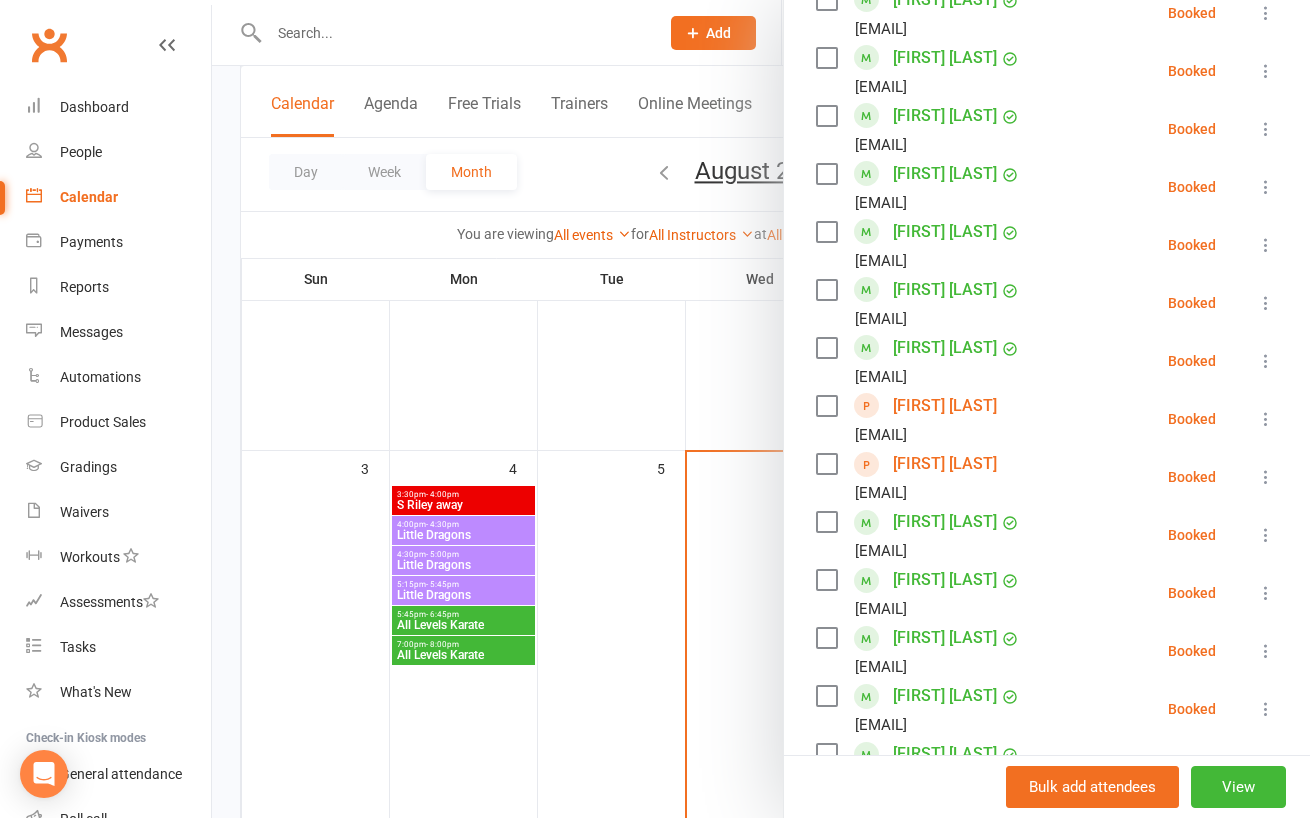 click on "Emma Cafolla" at bounding box center (945, 406) 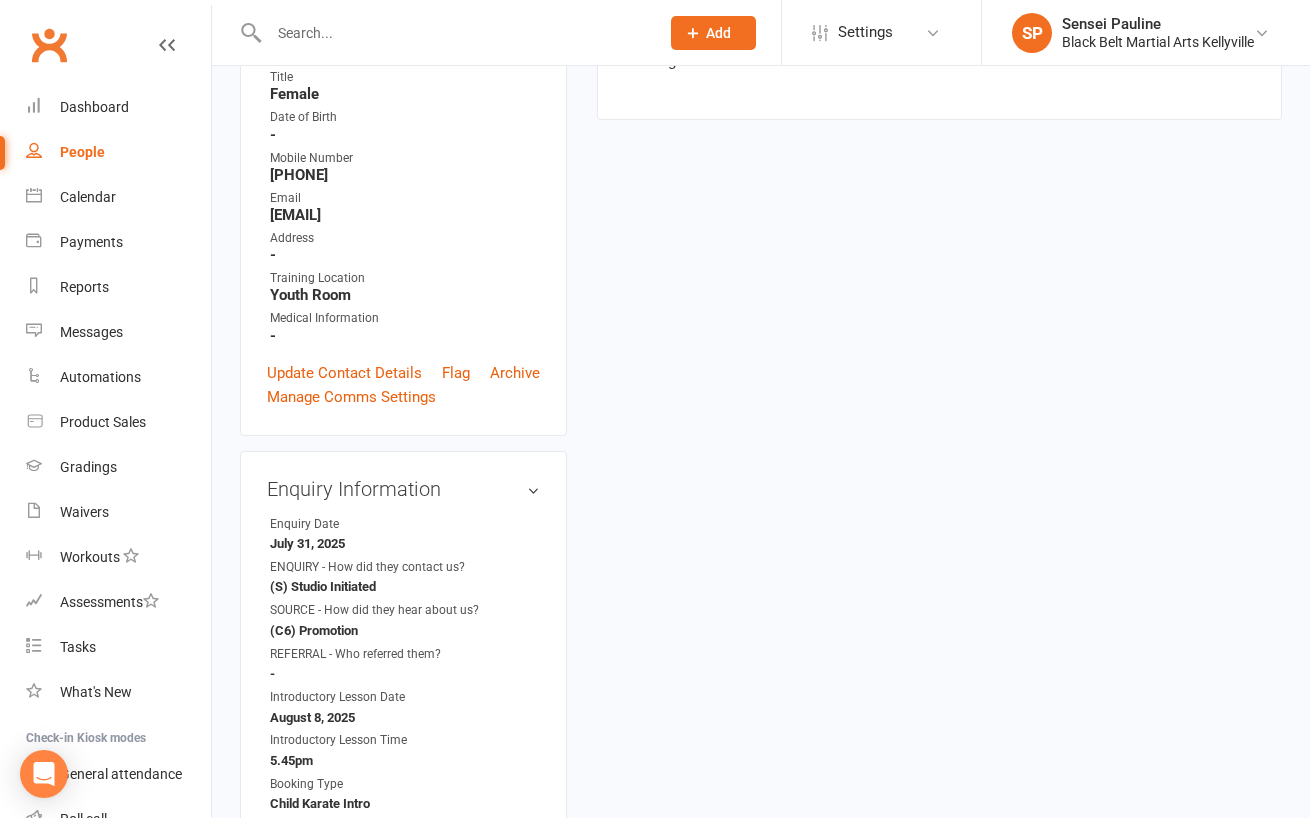 scroll, scrollTop: 0, scrollLeft: 0, axis: both 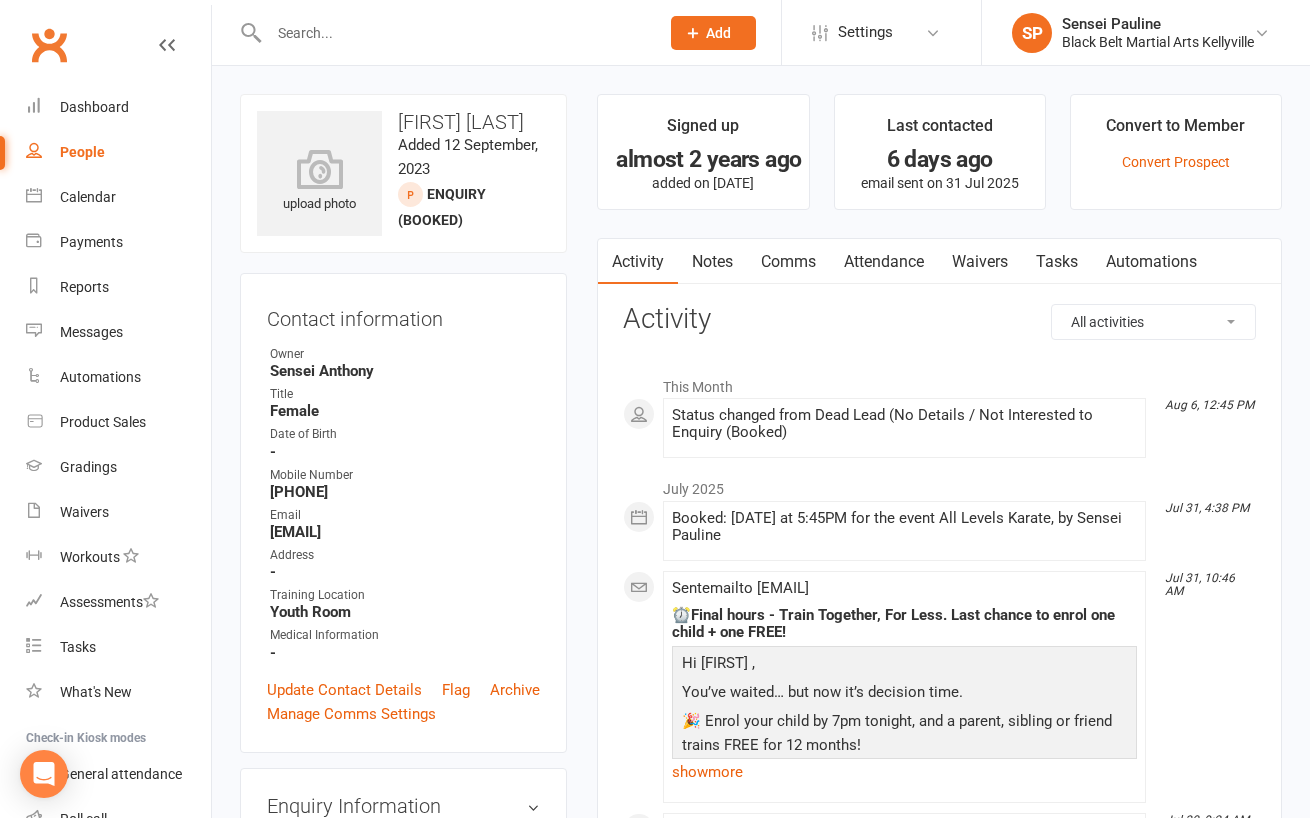 click on "Comms" at bounding box center [788, 262] 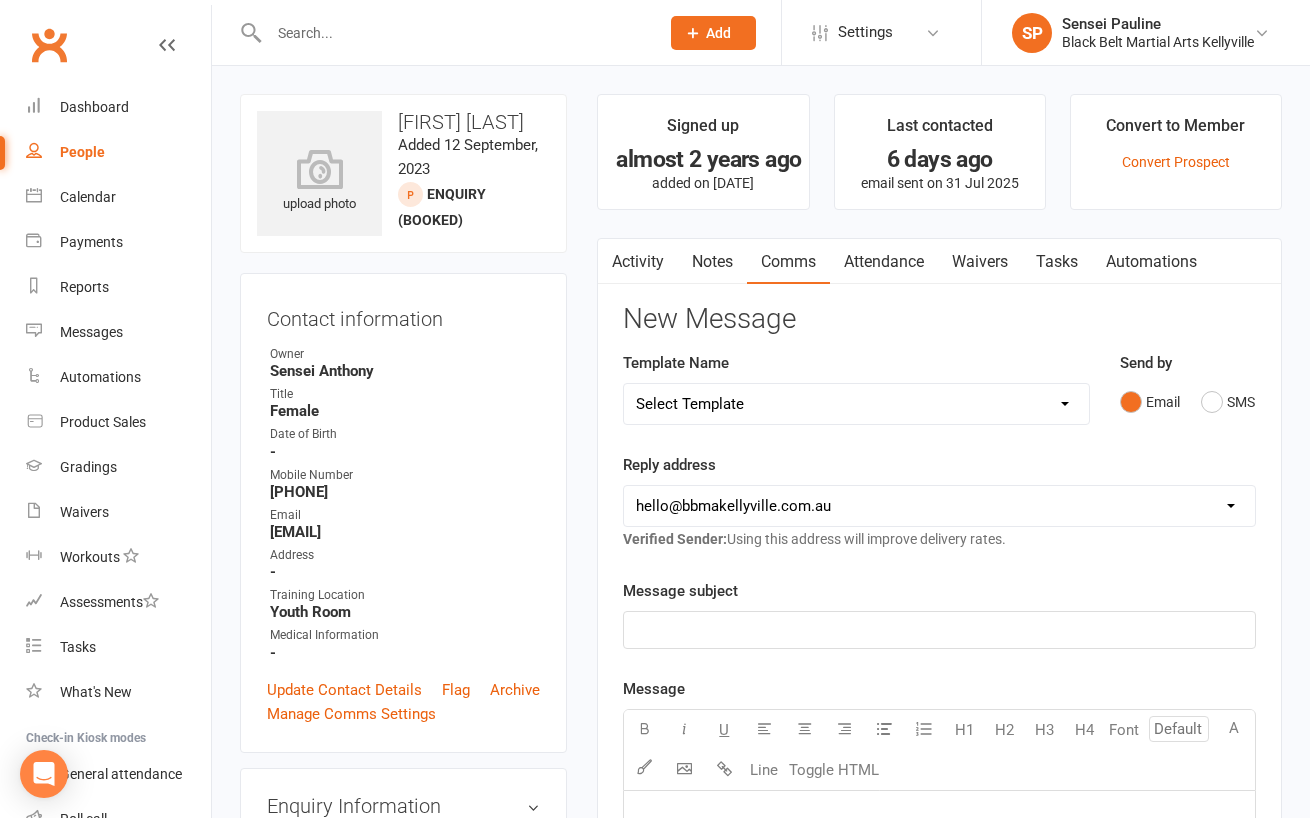 click on "Select Template [SMS] Bank account details [SMS] Booth follow up  [Email] Cancellation email reply [Email] Cancelled members [Email] Oops we goofed [Email] Group Grading - 1st email  [Email] Group Grading - payment  [Email] Holiday Camp [Email] Little Dragons Black Belt Induction [Email] Open Day  [SMS] Pizza Party follow up [Email] Pizza party info [SMS] Public holiday closure [Email] Red belt meeting [SMS] White Belt Graduation [Email] 72 hour EOFYS Sale [Email] 72 hour EOFYS Sale email 2 [Email] 72 hour EOFYS Sale email 3 [Email] 72 hour EOFYS Sale email 5 [Email] 72 hour EOFYS Sale email encore [SMS] AKF renewal [Email] Credit Card Expiry [SMS] Off hold [Email] PIF renewal  [Email] Junior Enquiry Information pack [Email] Lil Dragons Enquiry Information pack [Email] Senior Enquiry Information pack [Email] Welcome pack [SMS] 14 Day Absentee AFU Lil Dragons [SMS] 14 day Absentee AFU message [SMS] 21 and 28 Day Absentee AFU [SMS] 21 and 28 Day Absentee AFU Lil Dragons [Email] 35+ Absentee message" at bounding box center [856, 404] 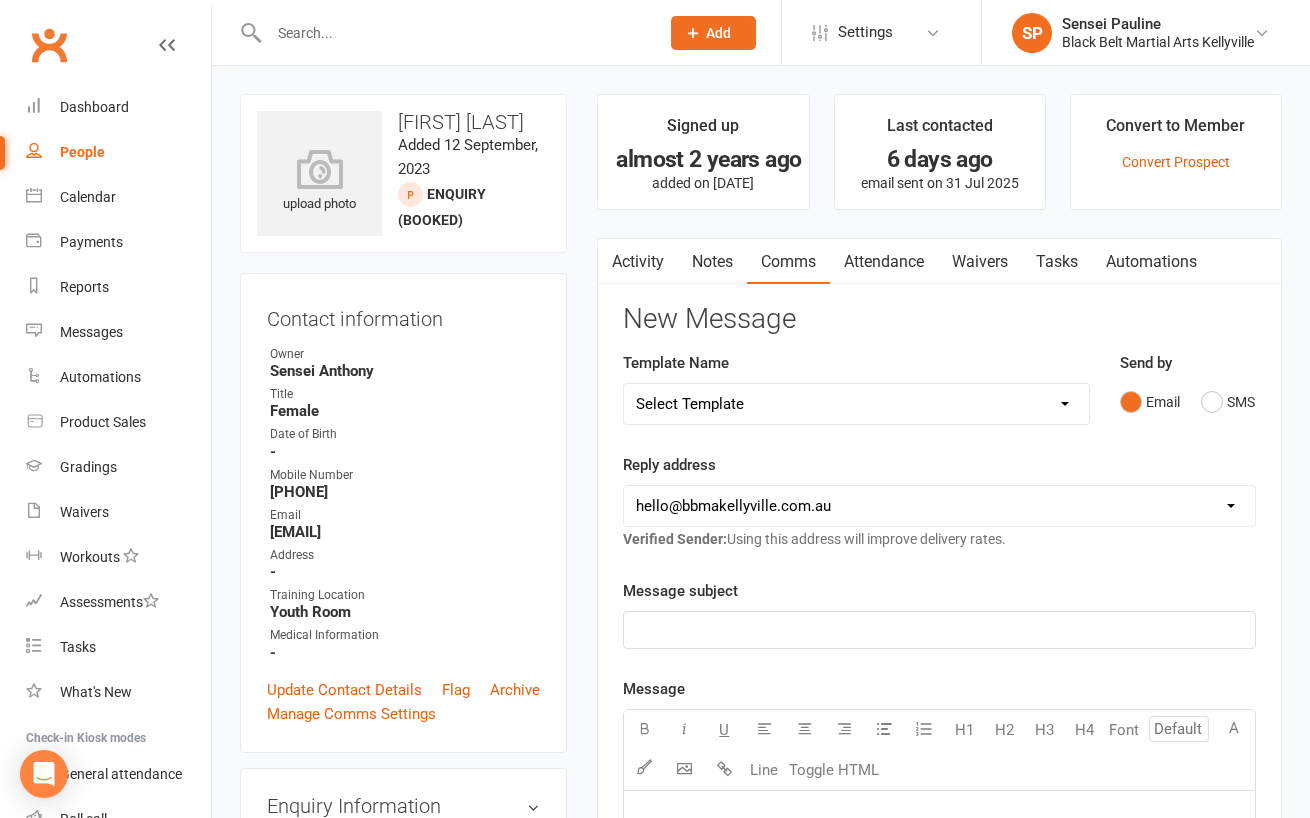 select on "38" 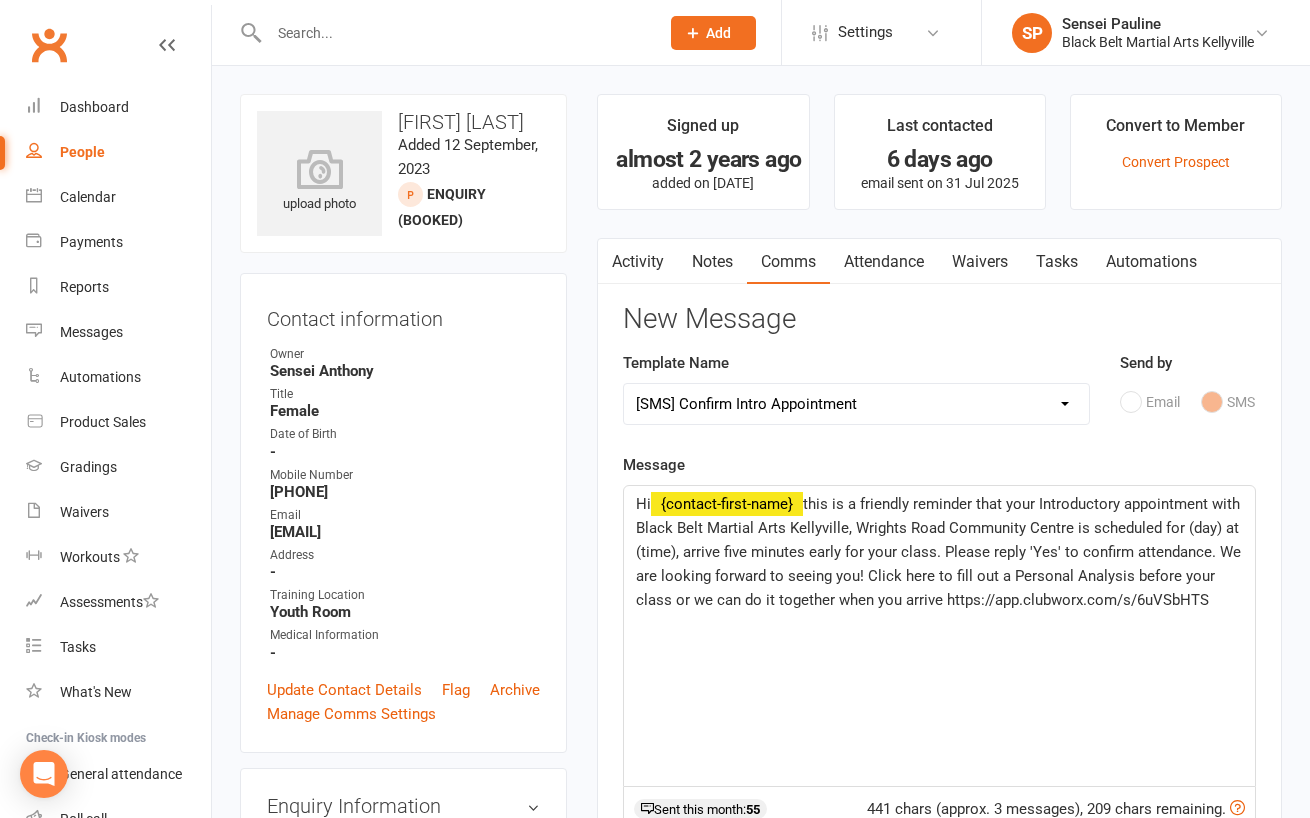 click on "this is a friendly reminder that your Introductory appointment with Black Belt Martial Arts Kellyville, Wrights Road Community Centre is scheduled for (day) at (time), arrive five minutes early for your class. Please reply 'Yes' to confirm attendance. We are looking forward to seeing you! Click here to fill out a Personal Analysis before your class or we can do it together when you arrive https://app.clubworx.com/s/6uVSbHTS" 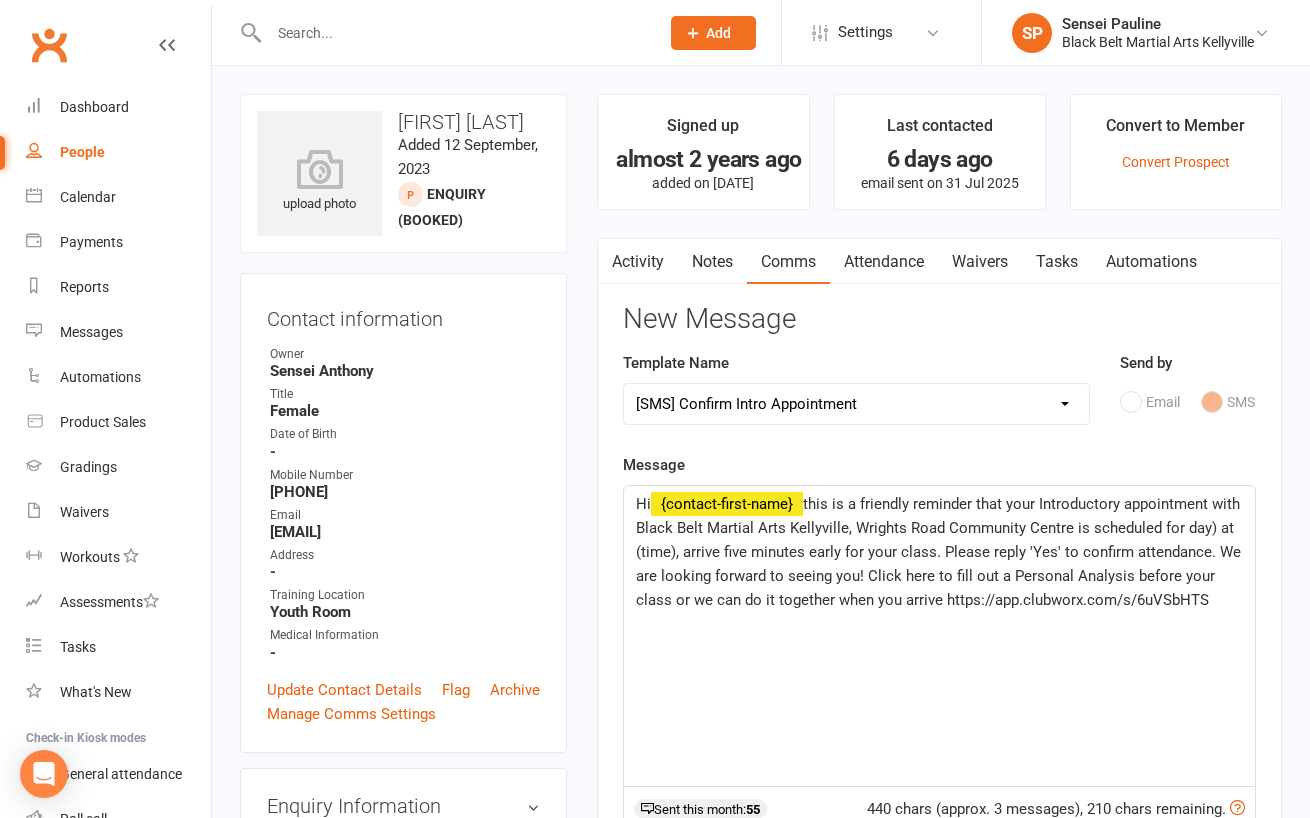type 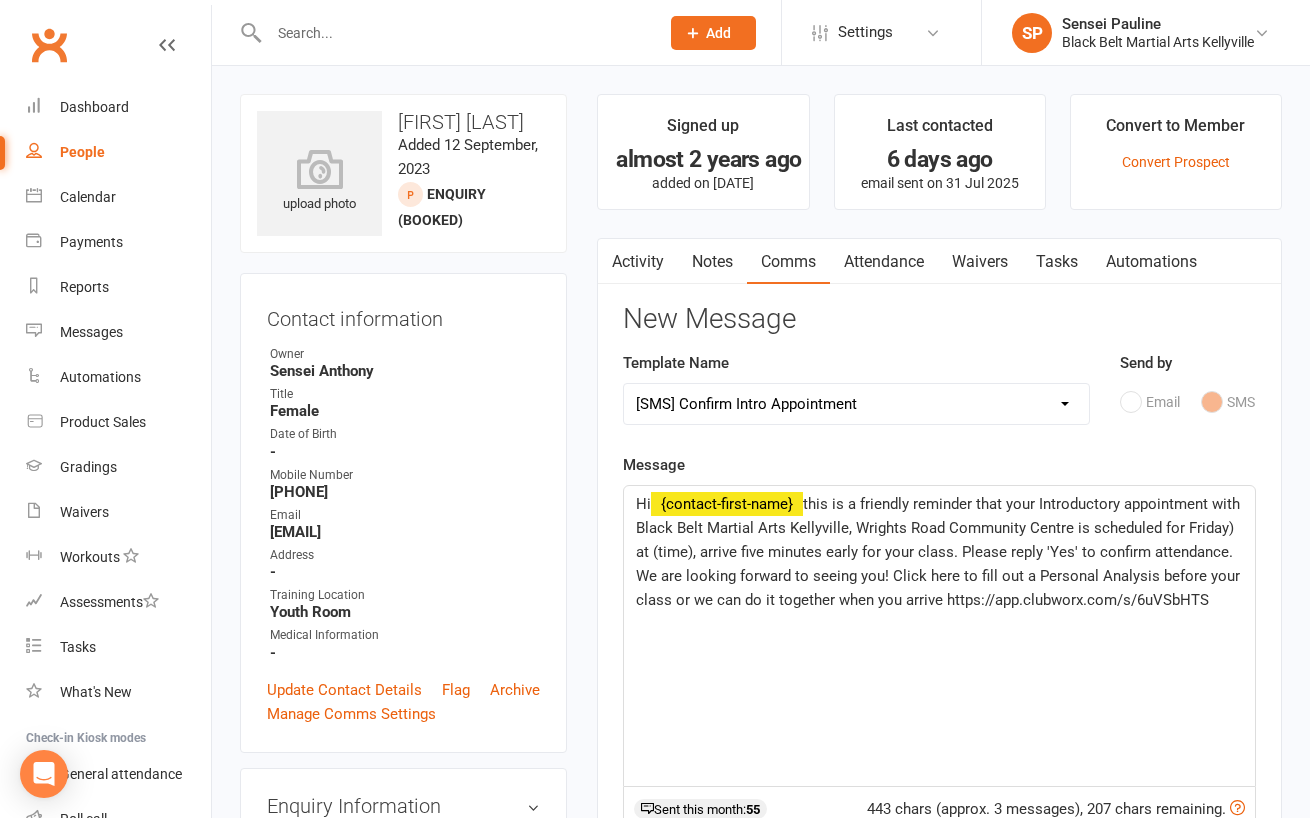 click on "this is a friendly reminder that your Introductory appointment with Black Belt Martial Arts Kellyville, Wrights Road Community Centre is scheduled for Friday) at (time), arrive five minutes early for your class. Please reply 'Yes' to confirm attendance. We are looking forward to seeing you! Click here to fill out a Personal Analysis before your class or we can do it together when you arrive https://app.clubworx.com/s/6uVSbHTS" 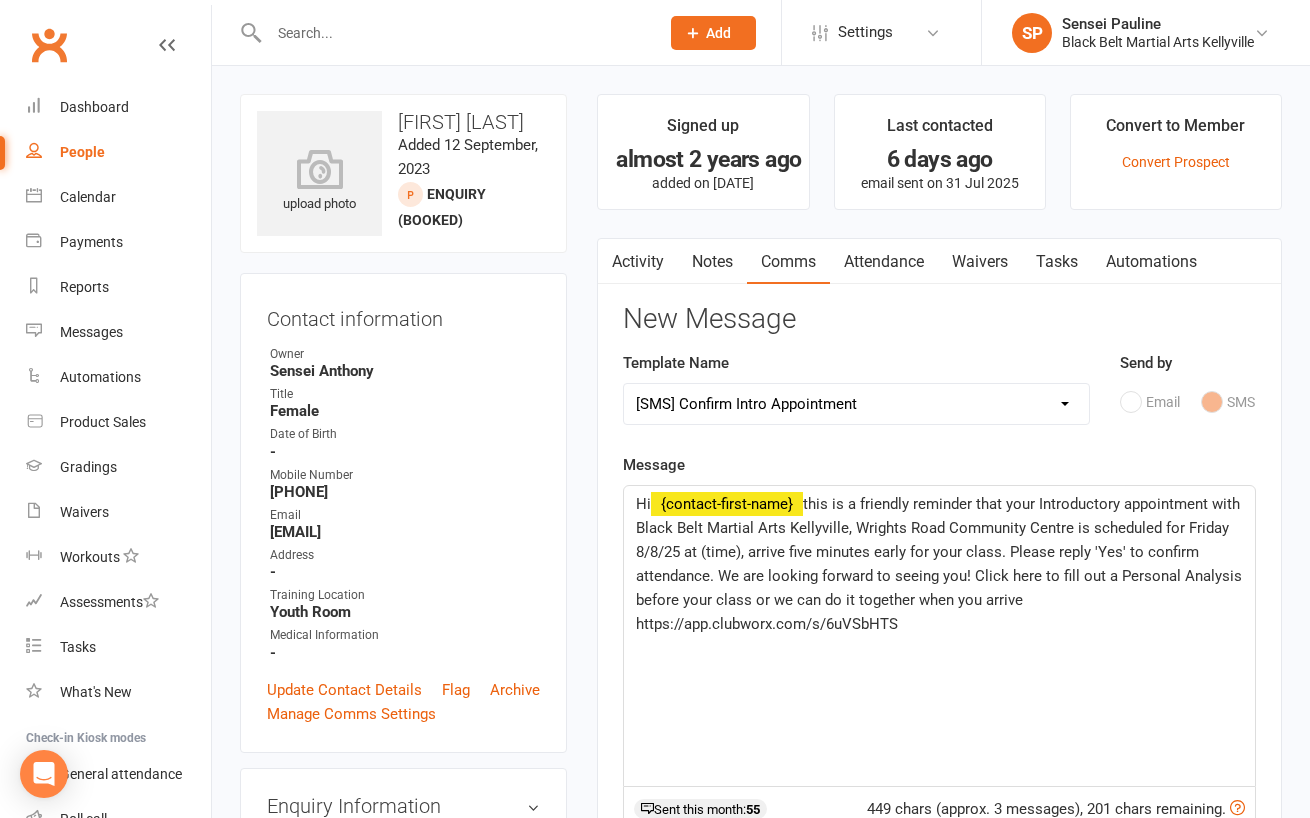 click on "this is a friendly reminder that your Introductory appointment with Black Belt Martial Arts Kellyville, Wrights Road Community Centre is scheduled for Friday 8/8/25 at (time), arrive five minutes early for your class. Please reply 'Yes' to confirm attendance. We are looking forward to seeing you! Click here to fill out a Personal Analysis before your class or we can do it together when you arrive https://app.clubworx.com/s/6uVSbHTS" 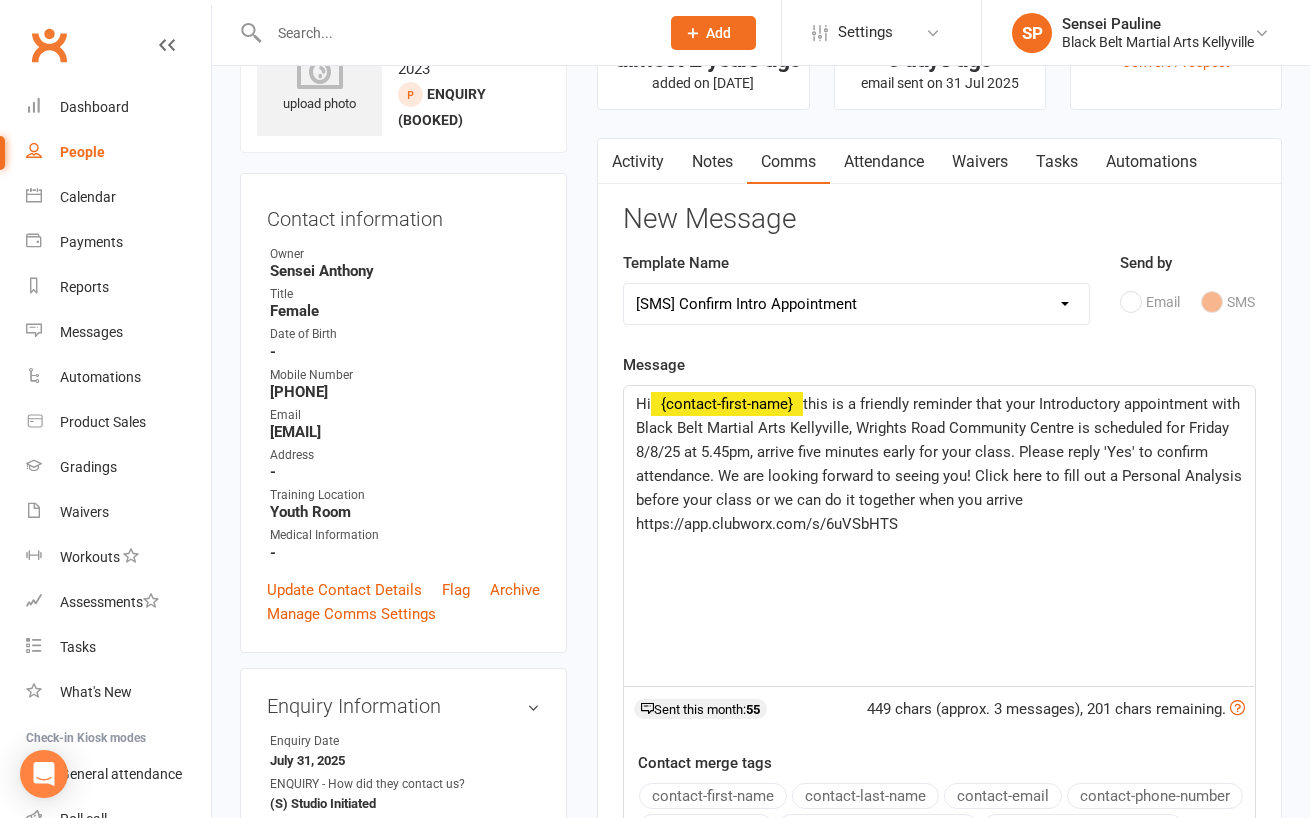 scroll, scrollTop: 91, scrollLeft: 0, axis: vertical 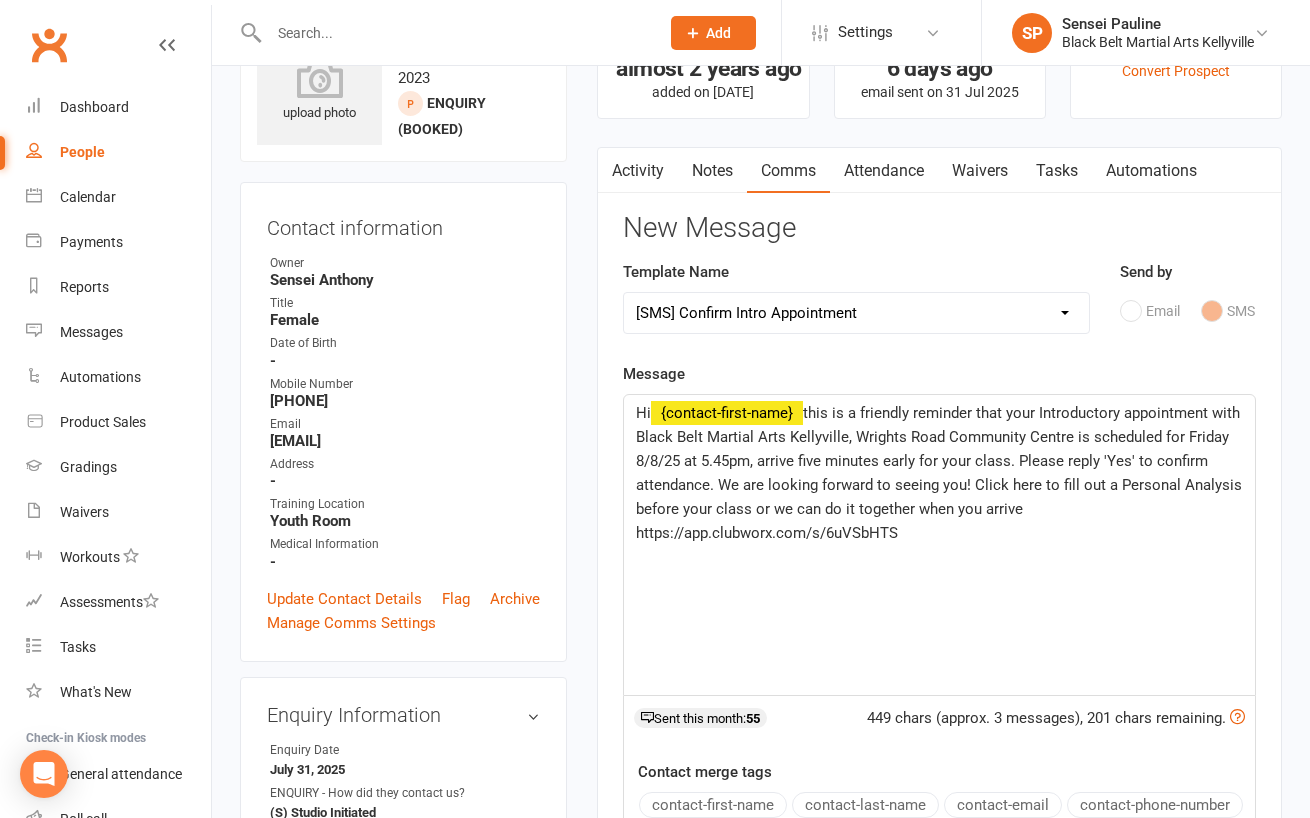 click on "this is a friendly reminder that your Introductory appointment with Black Belt Martial Arts Kellyville, Wrights Road Community Centre is scheduled for Friday 8/8/25 at 5.45pm, arrive five minutes early for your class. Please reply 'Yes' to confirm attendance. We are looking forward to seeing you! Click here to fill out a Personal Analysis before your class or we can do it together when you arrive https://app.clubworx.com/s/6uVSbHTS" 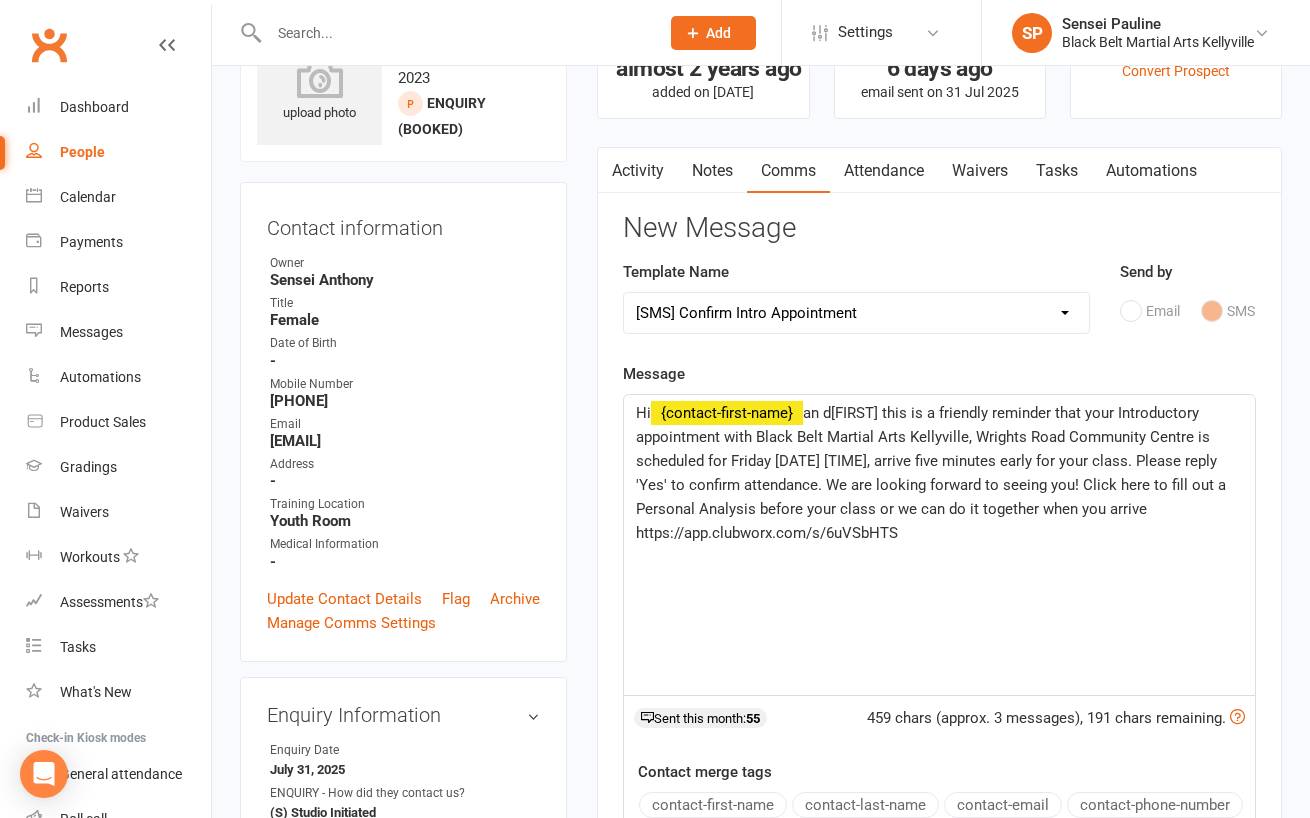 click on "an dMason this is a friendly reminder that your Introductory appointment with Black Belt Martial Arts Kellyville, Wrights Road Community Centre is scheduled for Friday 8/8/25 at 5.45pm, arrive five minutes early for your class. Please reply 'Yes' to confirm attendance. We are looking forward to seeing you! Click here to fill out a Personal Analysis before your class or we can do it together when you arrive https://app.clubworx.com/s/6uVSbHTS" 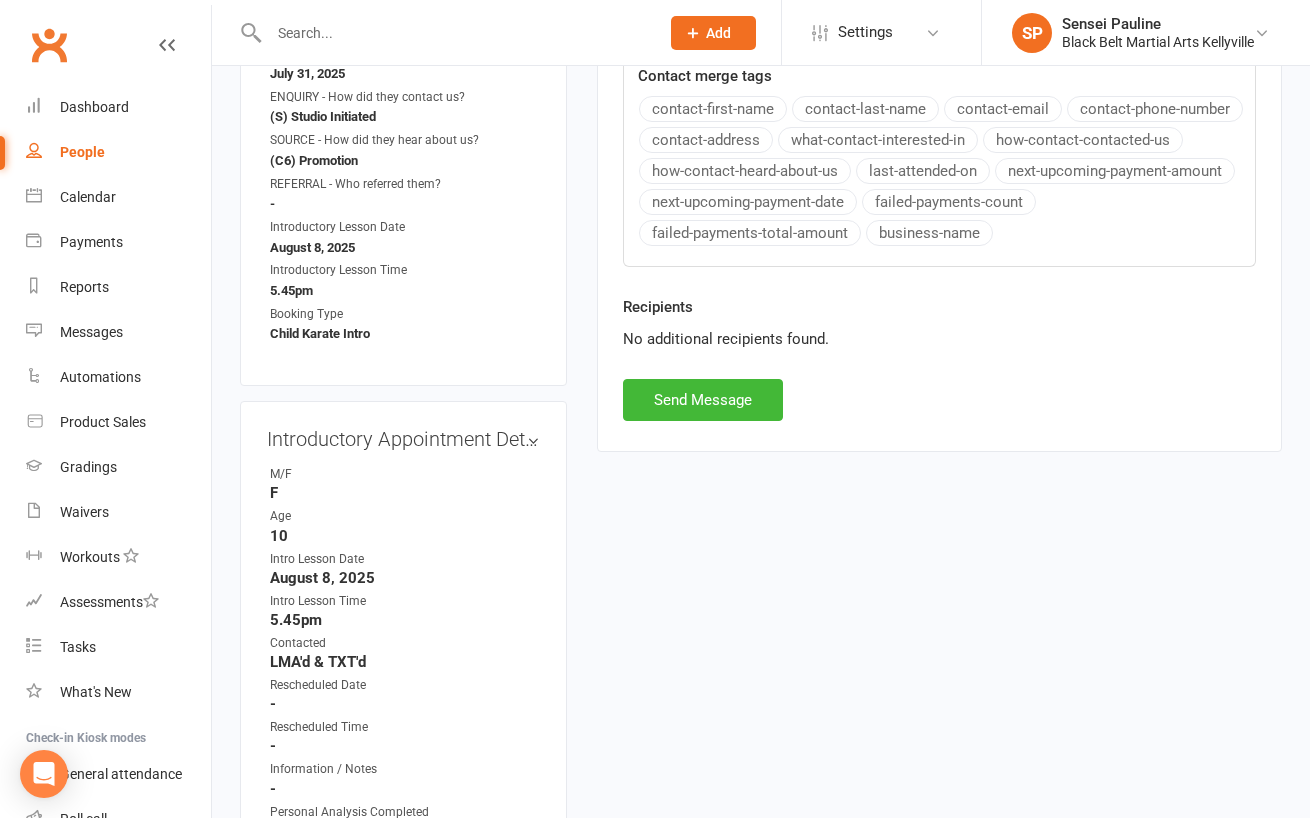 scroll, scrollTop: 877, scrollLeft: 0, axis: vertical 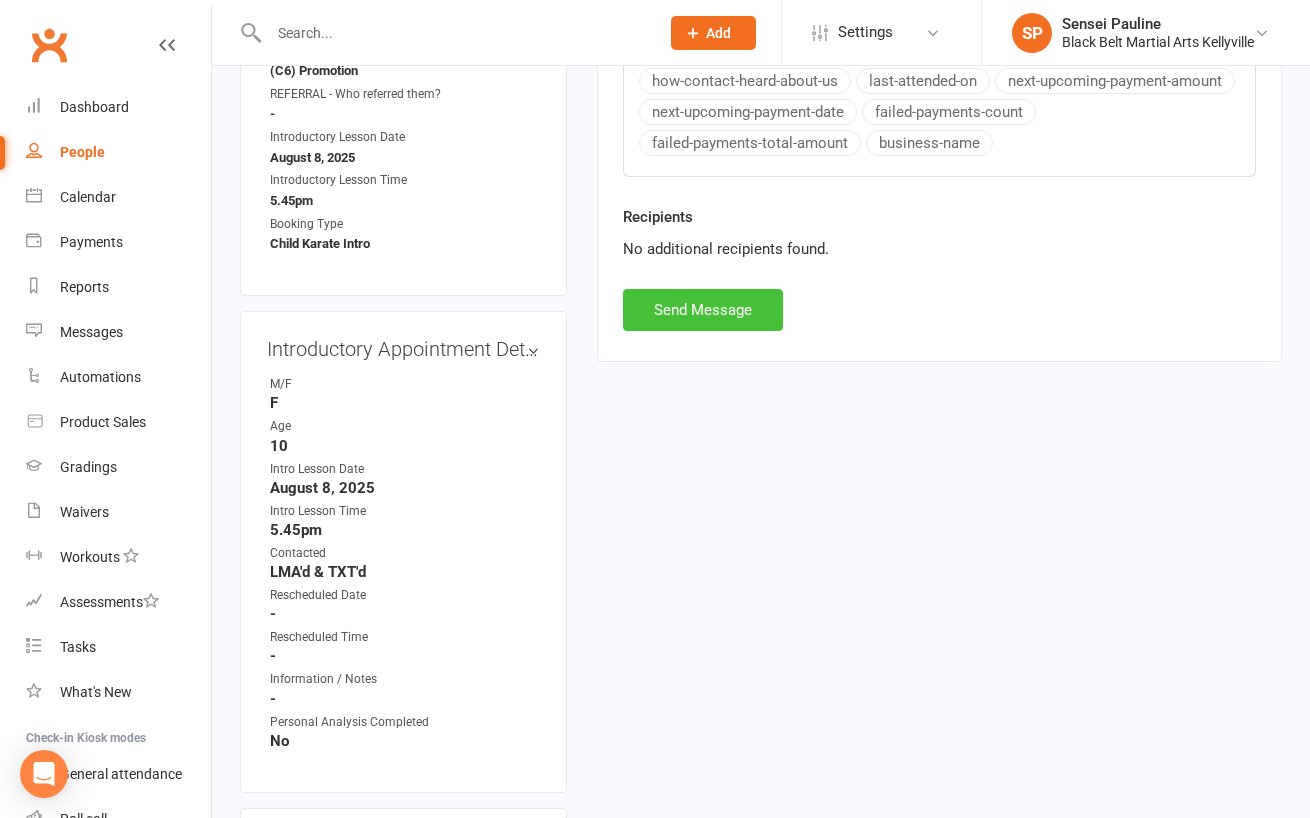 click on "Send Message" at bounding box center (703, 310) 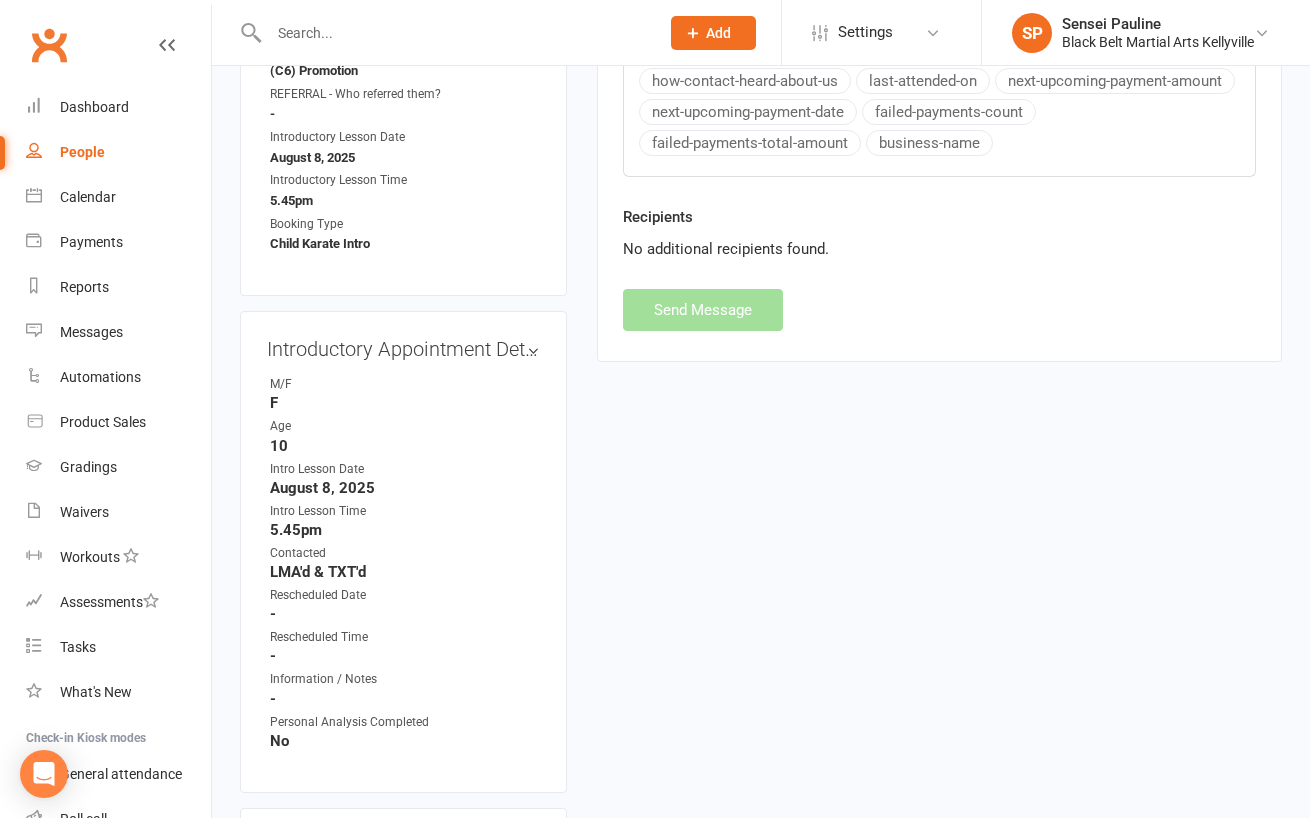 select 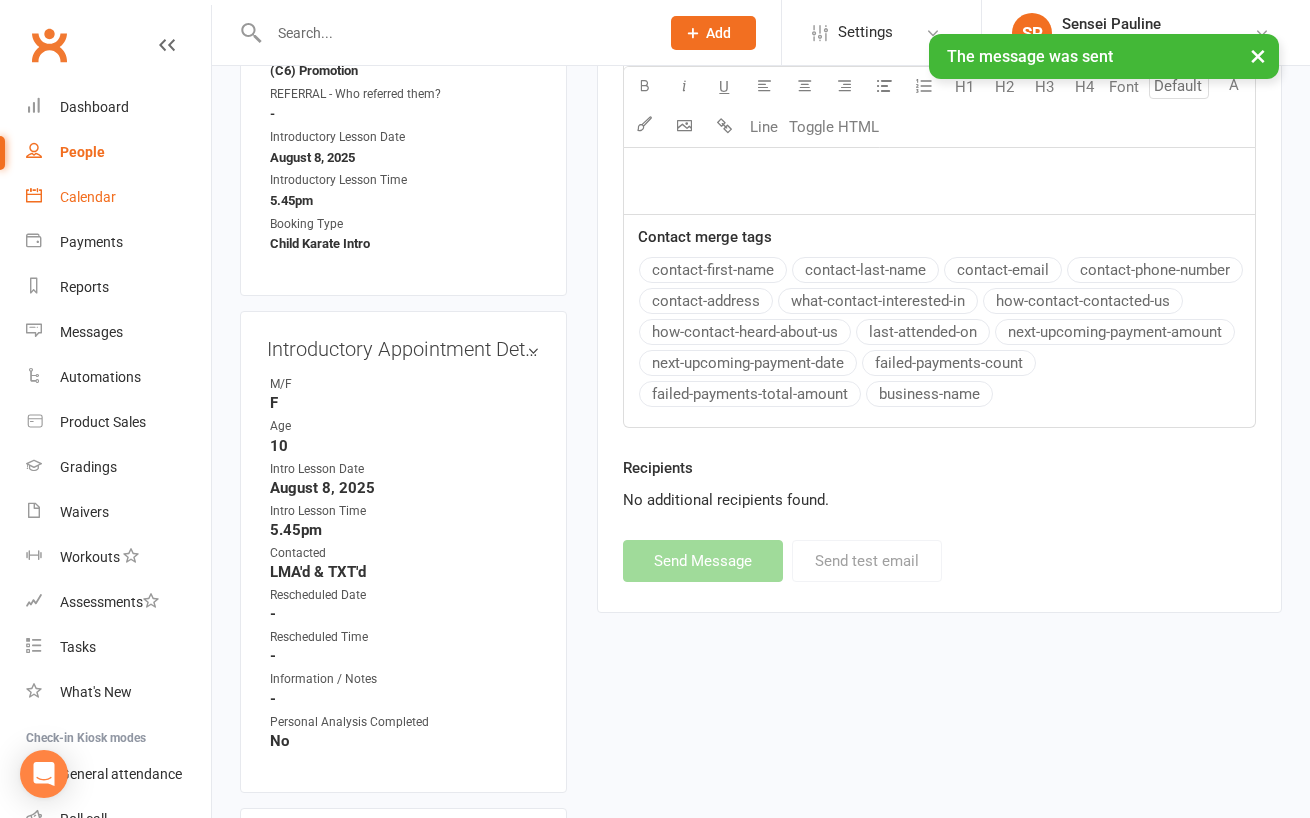 click on "Calendar" at bounding box center (88, 197) 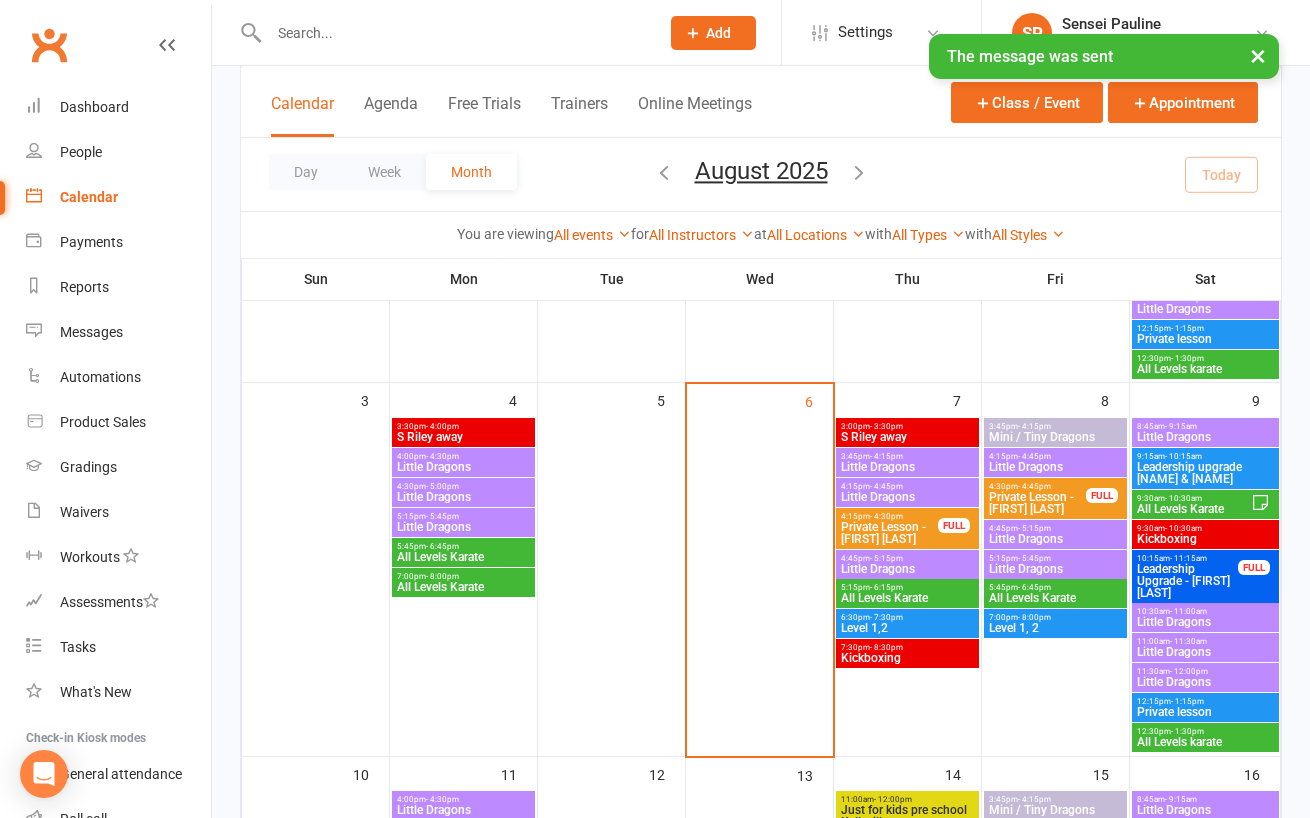 scroll, scrollTop: 383, scrollLeft: 0, axis: vertical 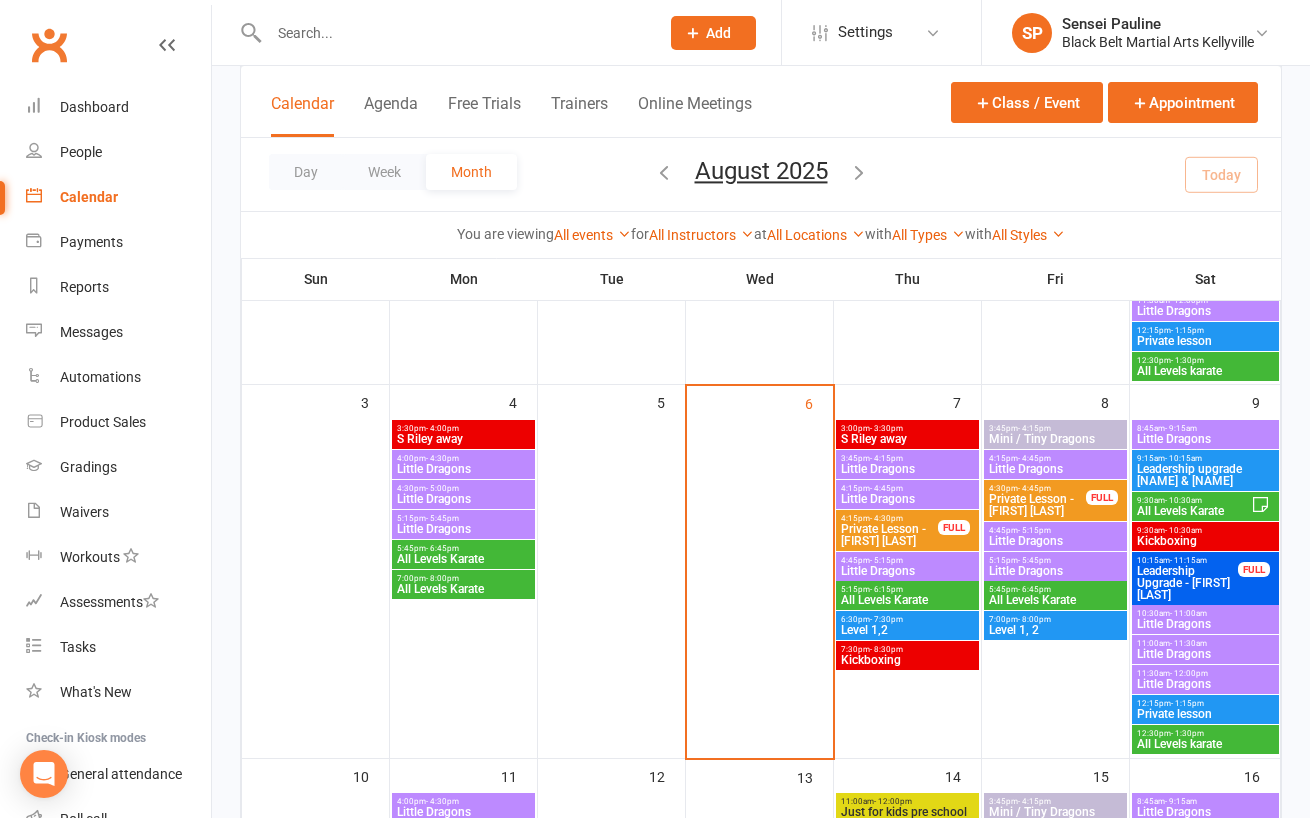 click on "Little Dragons" at bounding box center (907, 469) 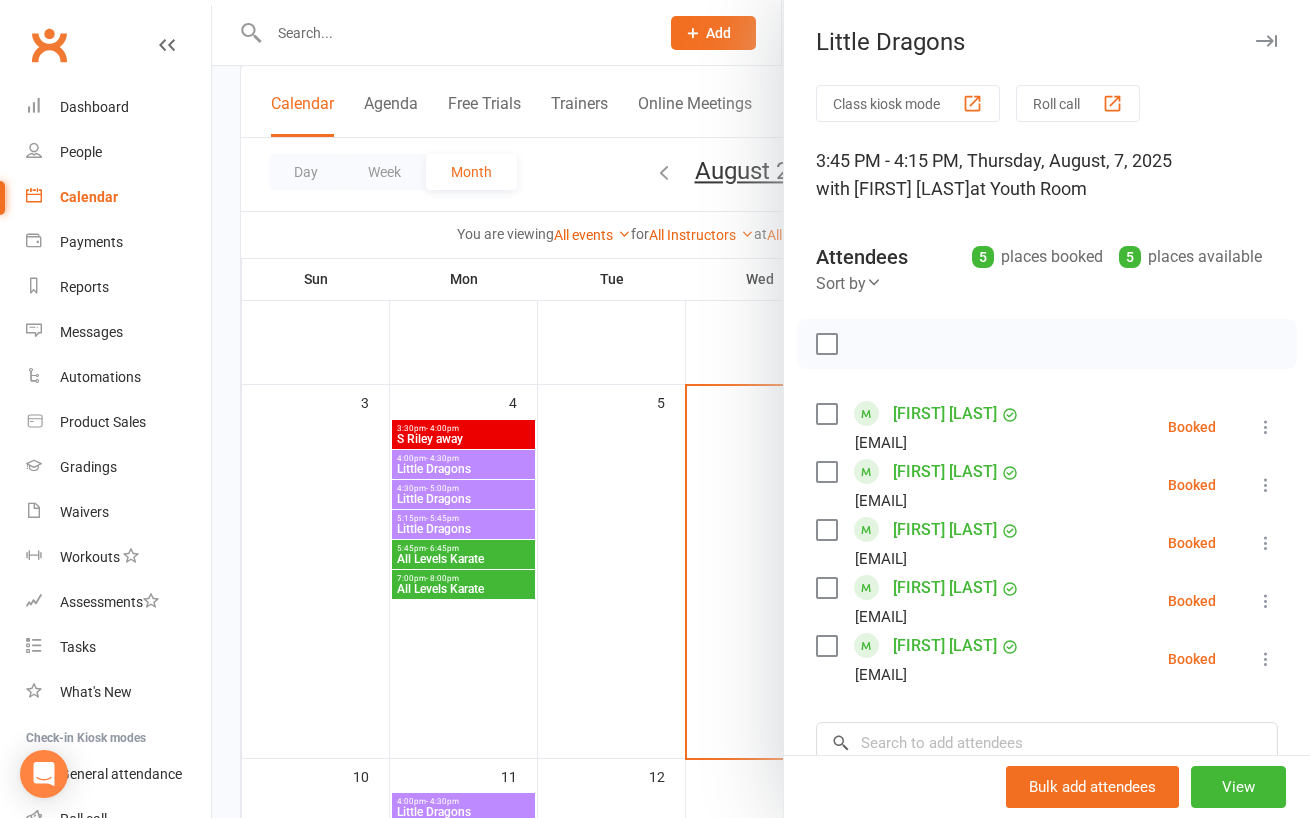 click at bounding box center (761, 409) 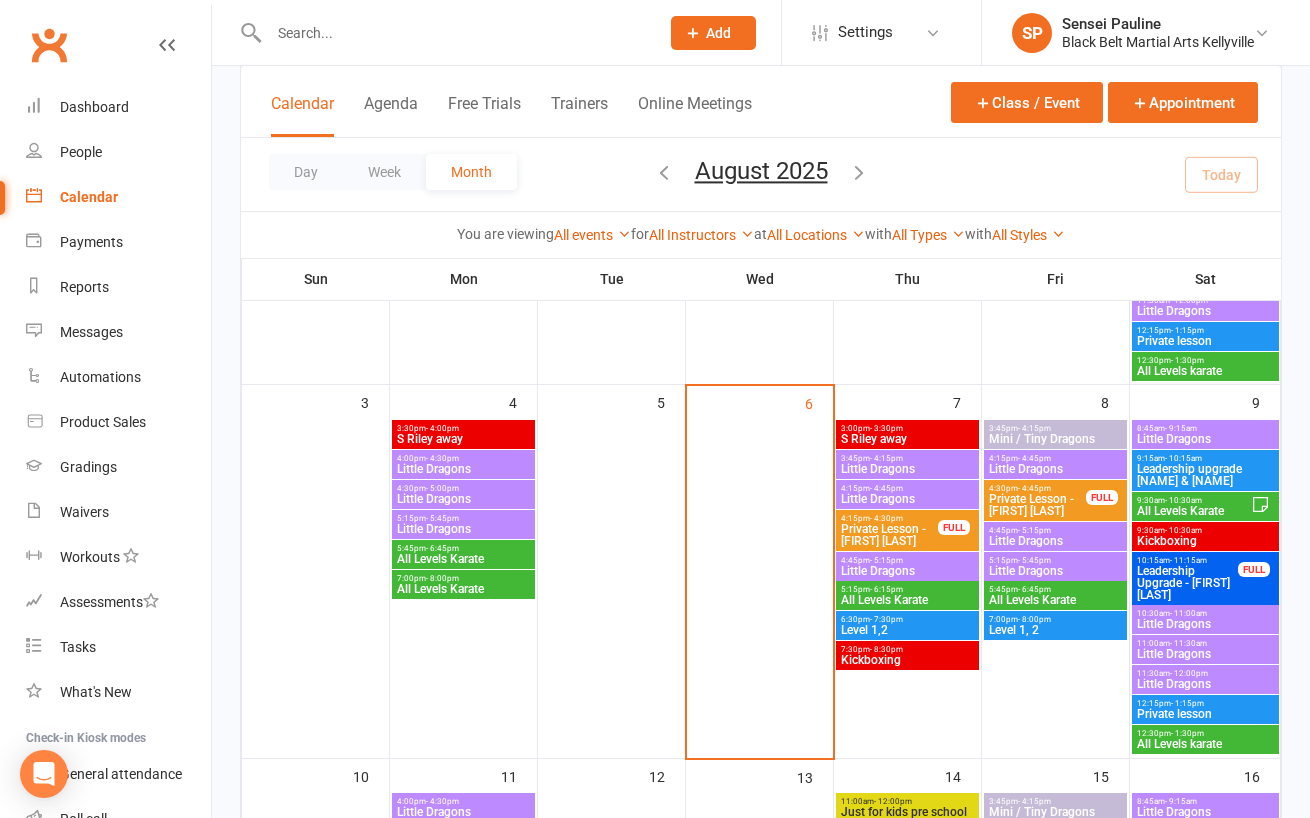 click on "Little Dragons" at bounding box center [907, 499] 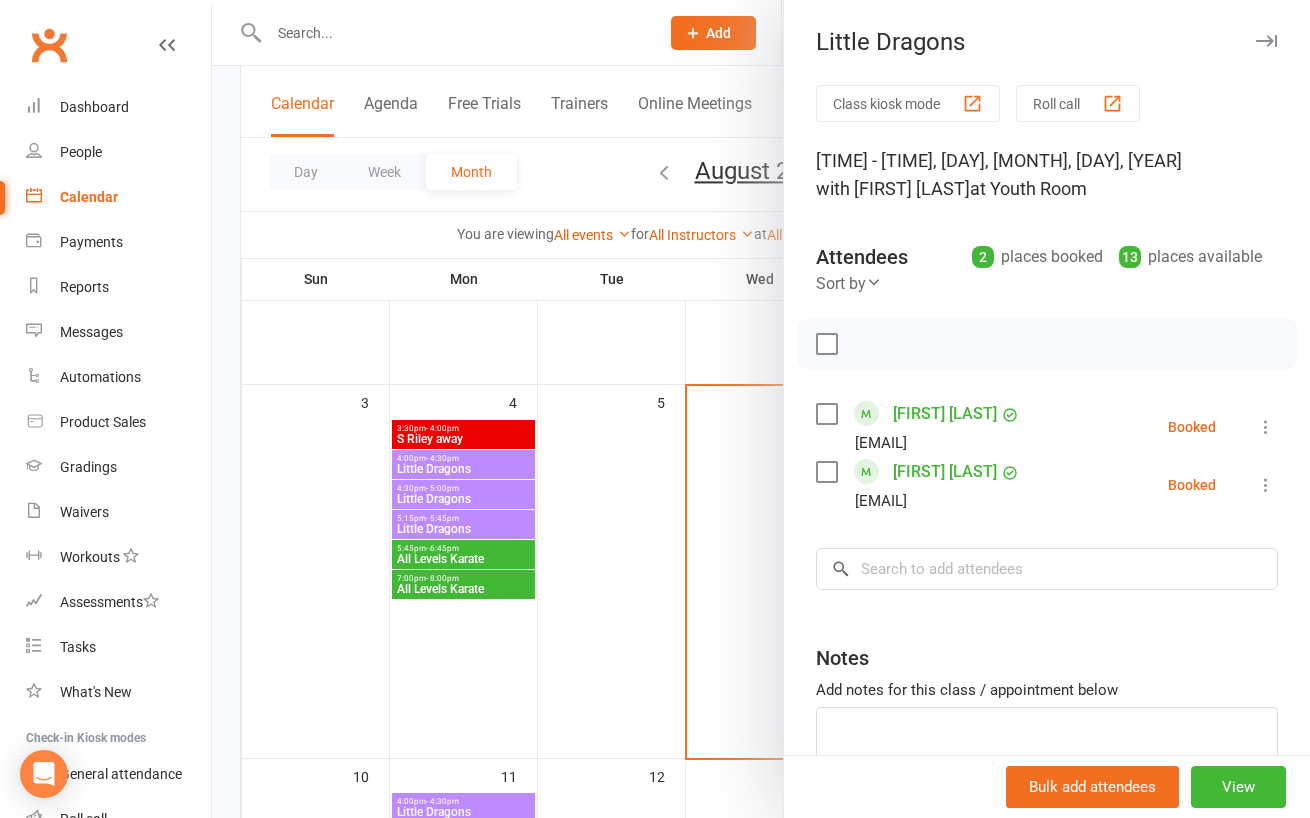 click at bounding box center (761, 409) 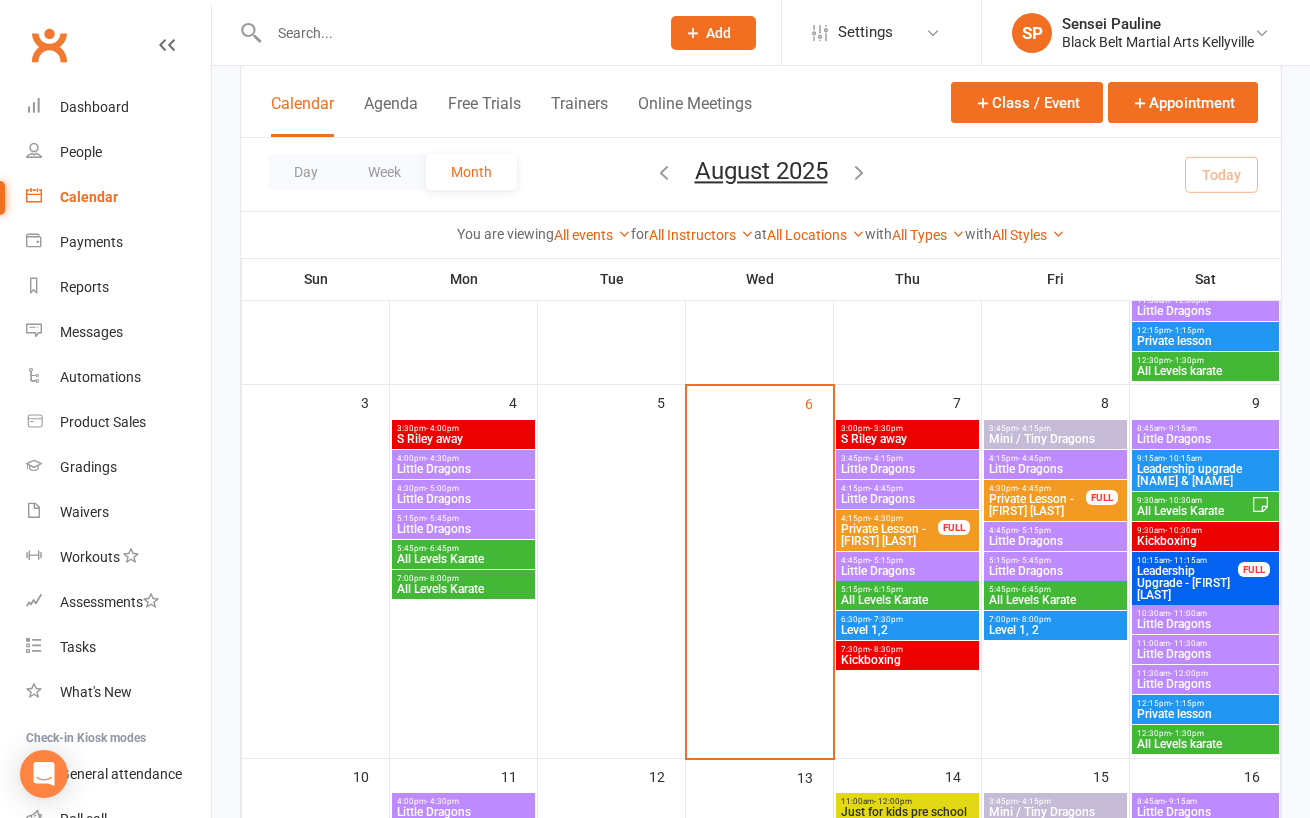 click on "Little Dragons" at bounding box center (907, 571) 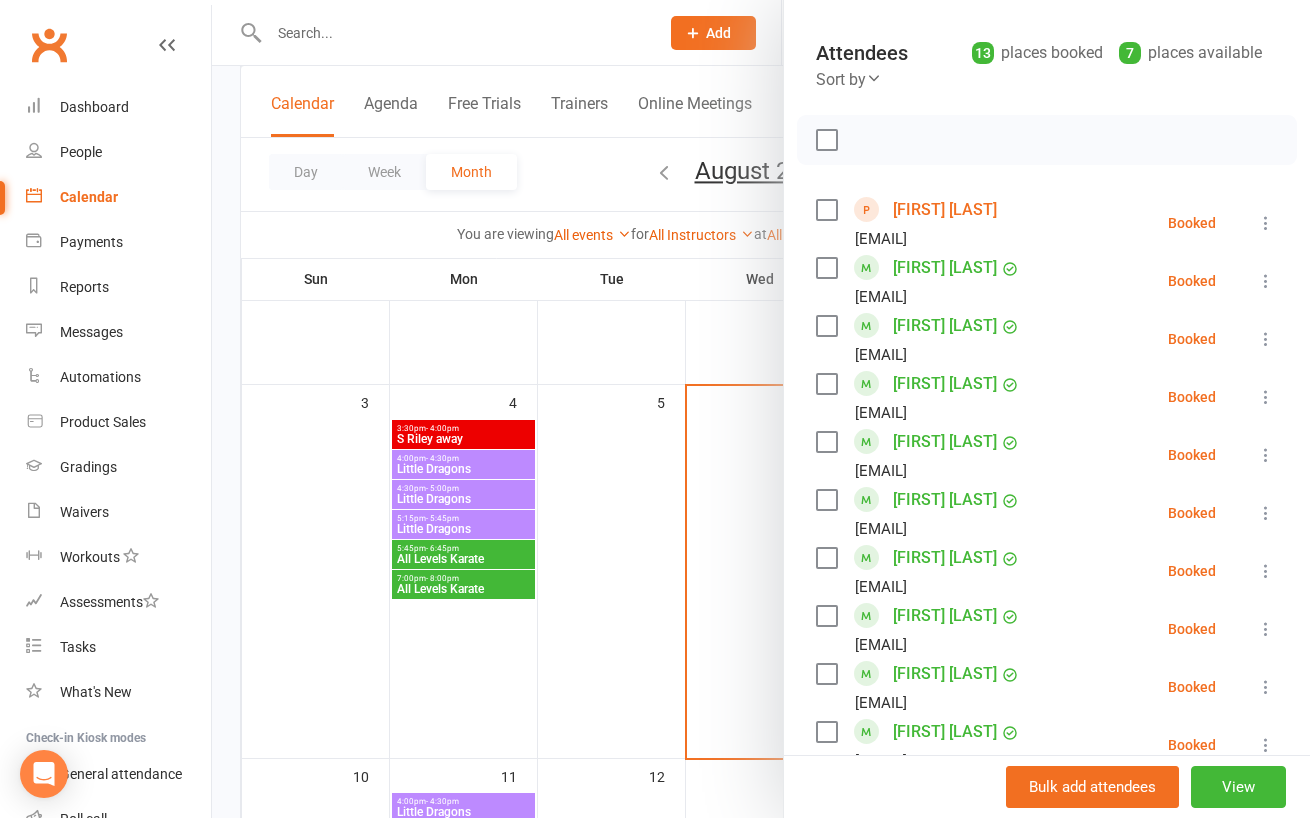 scroll, scrollTop: 198, scrollLeft: 0, axis: vertical 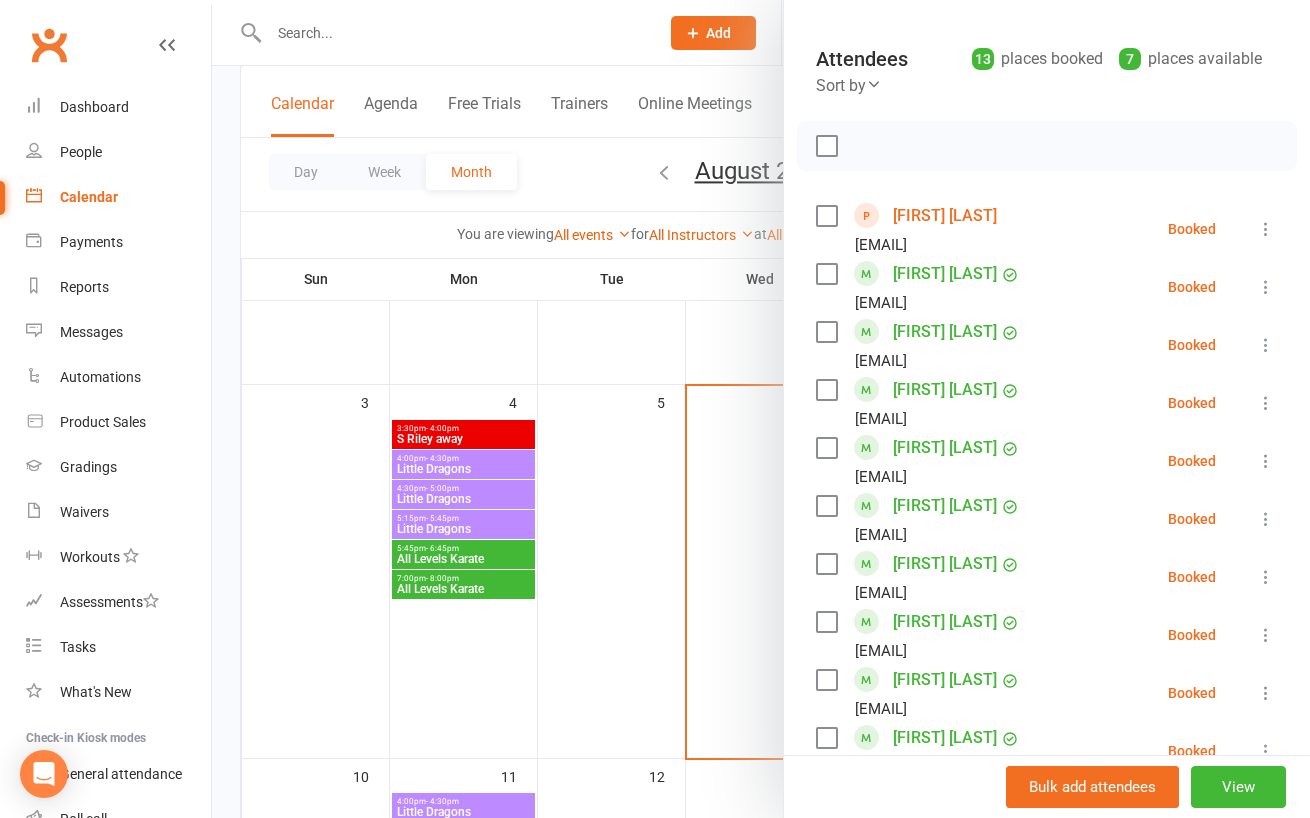 click at bounding box center [761, 409] 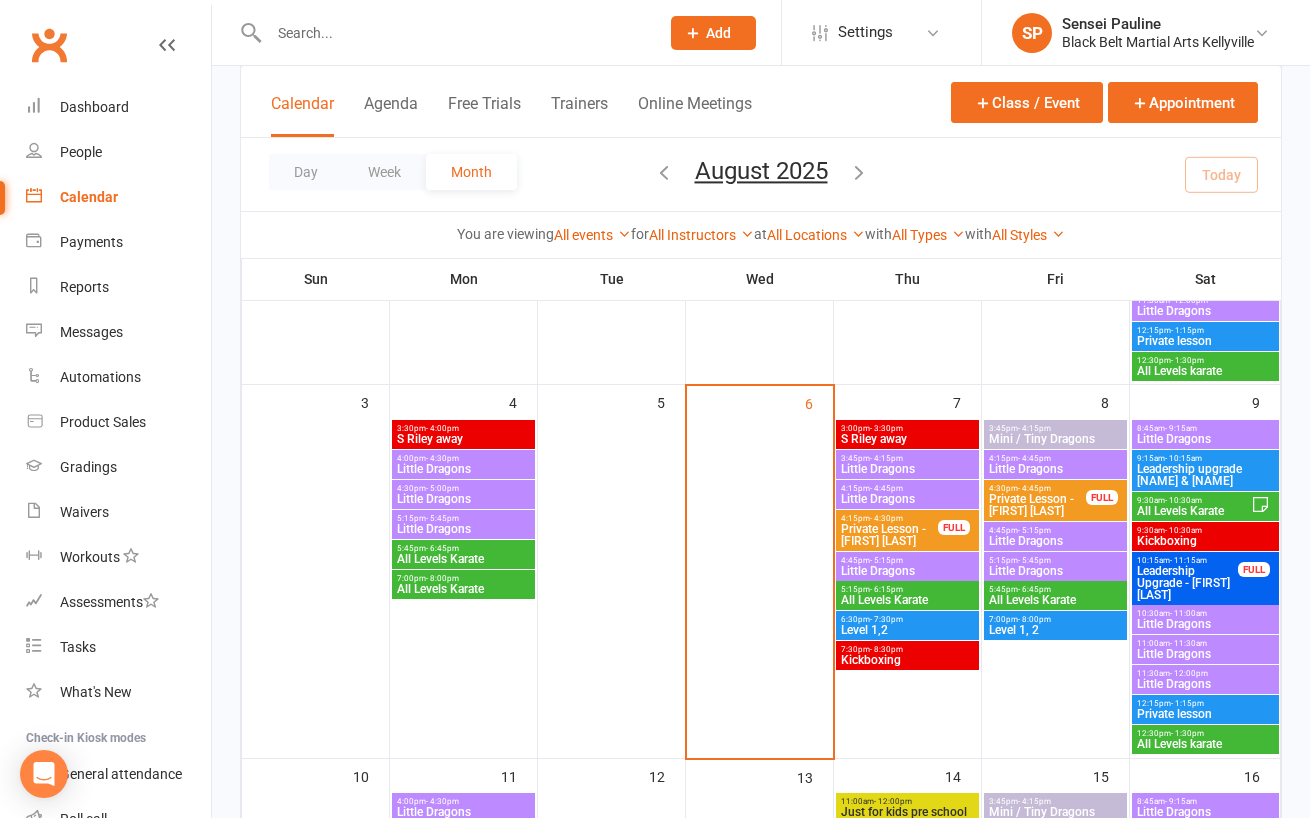 click on "5:15pm  - 6:15pm" at bounding box center (907, 589) 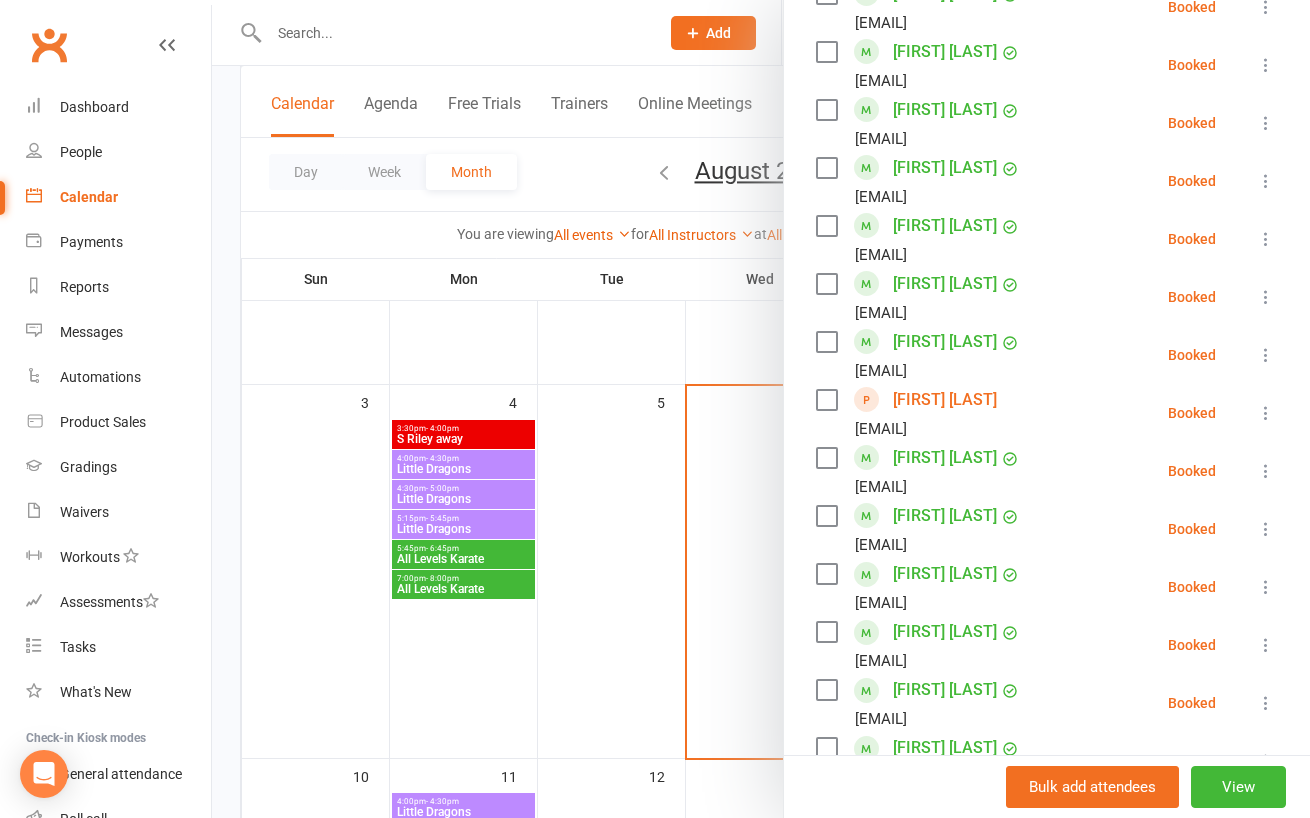 scroll, scrollTop: 524, scrollLeft: 0, axis: vertical 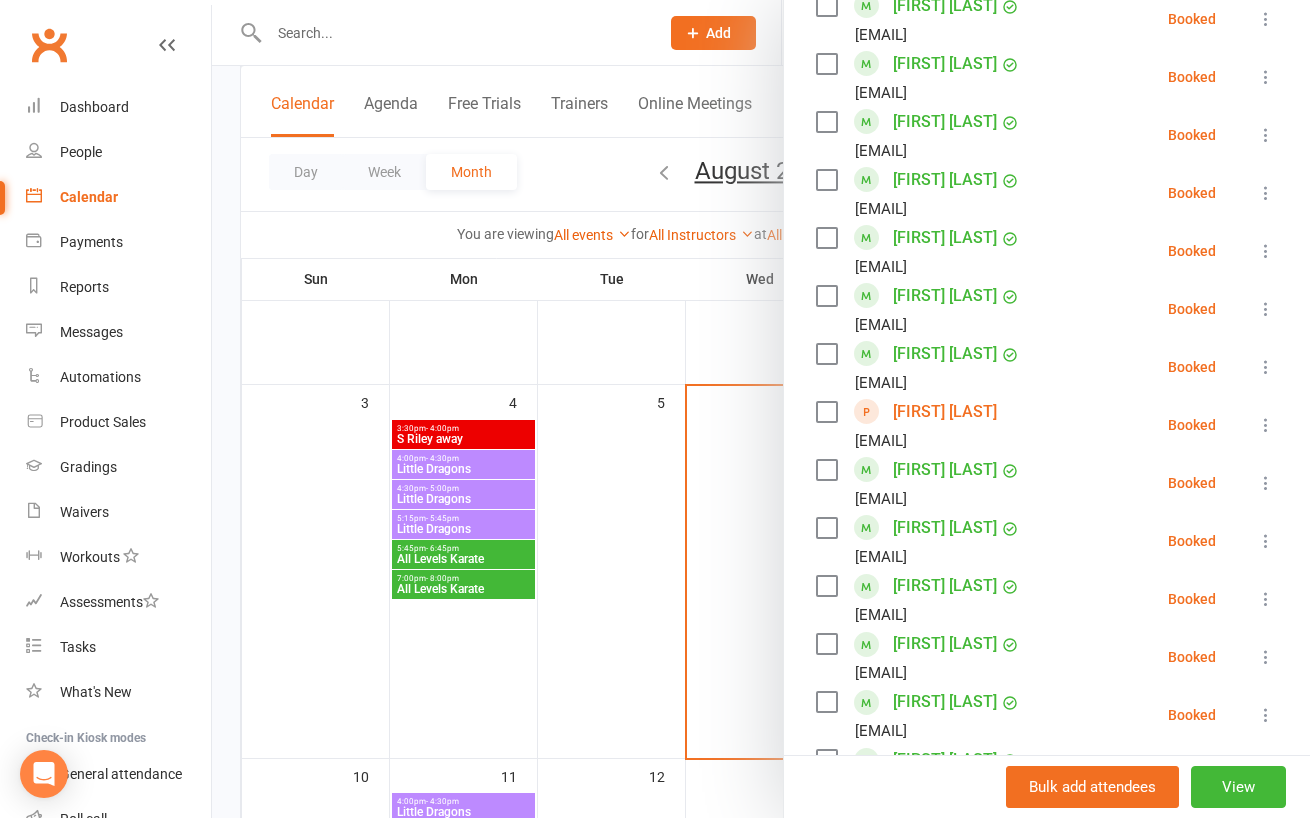 click at bounding box center (761, 409) 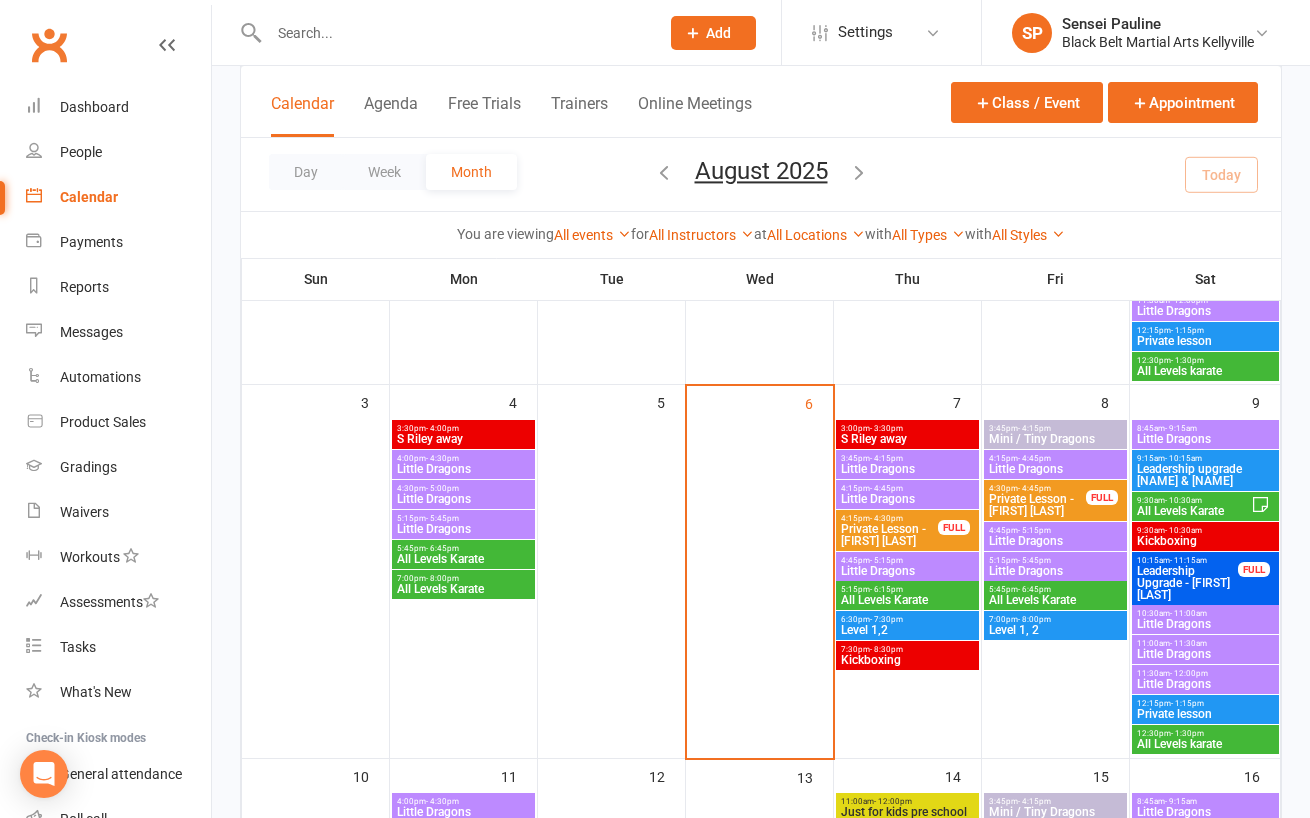 click on "Level 1,2" at bounding box center (907, 630) 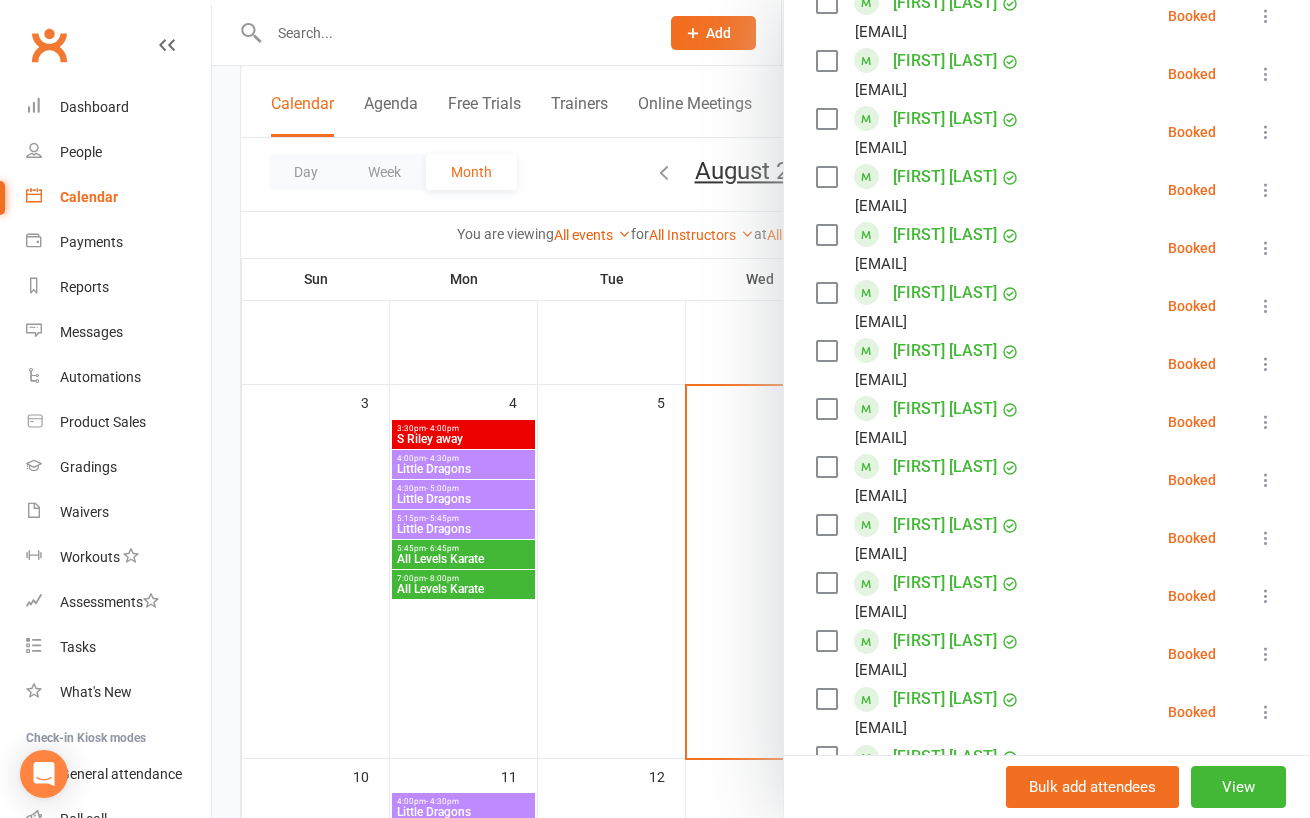 scroll, scrollTop: 680, scrollLeft: 0, axis: vertical 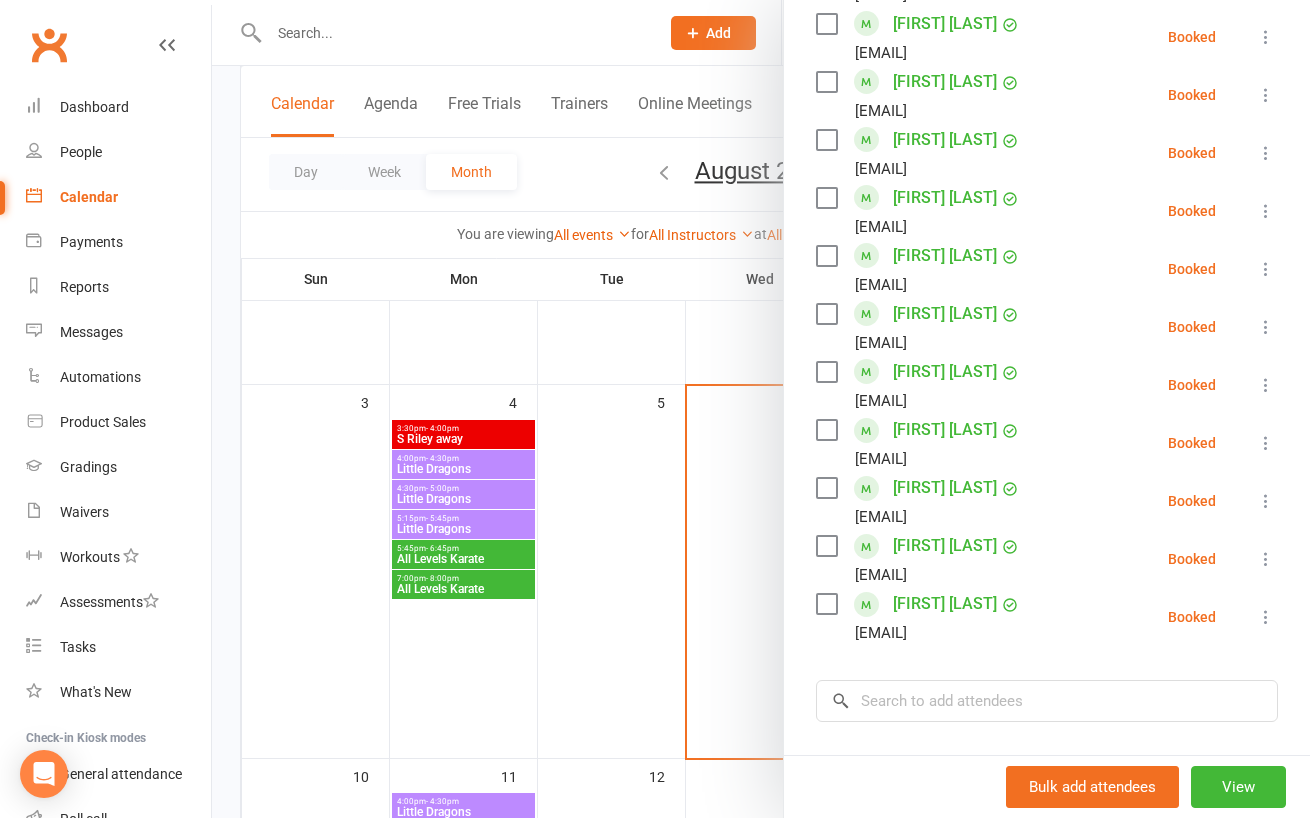 click at bounding box center [761, 409] 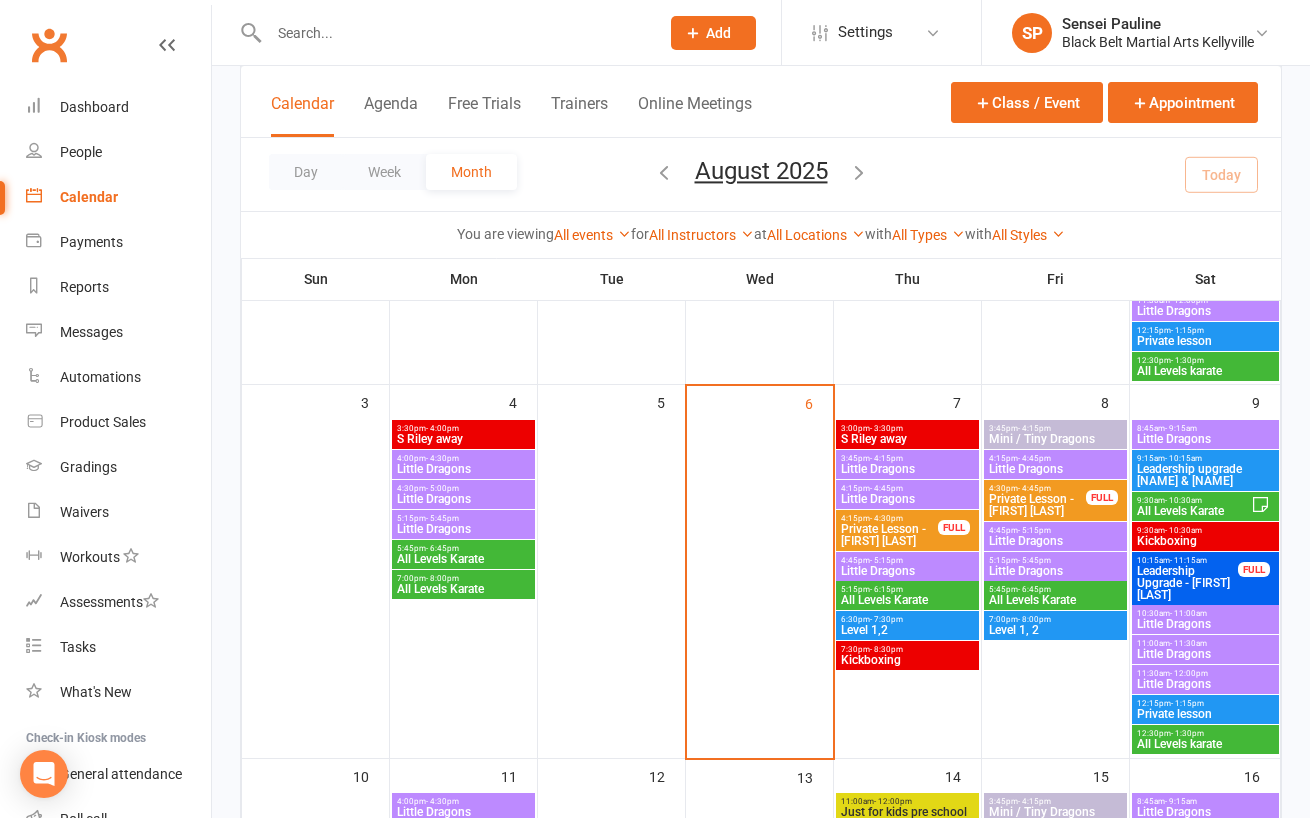 click on "Kickboxing" at bounding box center (907, 660) 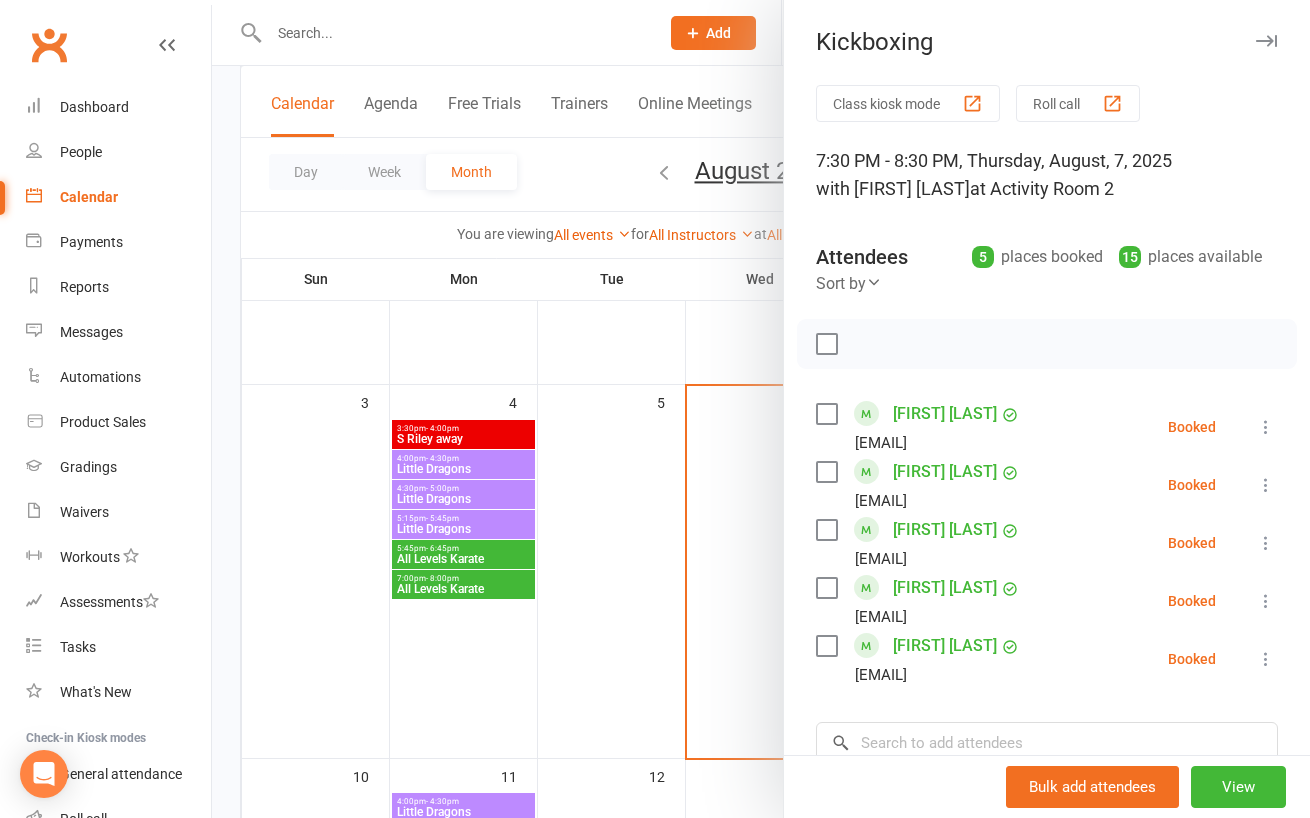 scroll, scrollTop: 287, scrollLeft: 0, axis: vertical 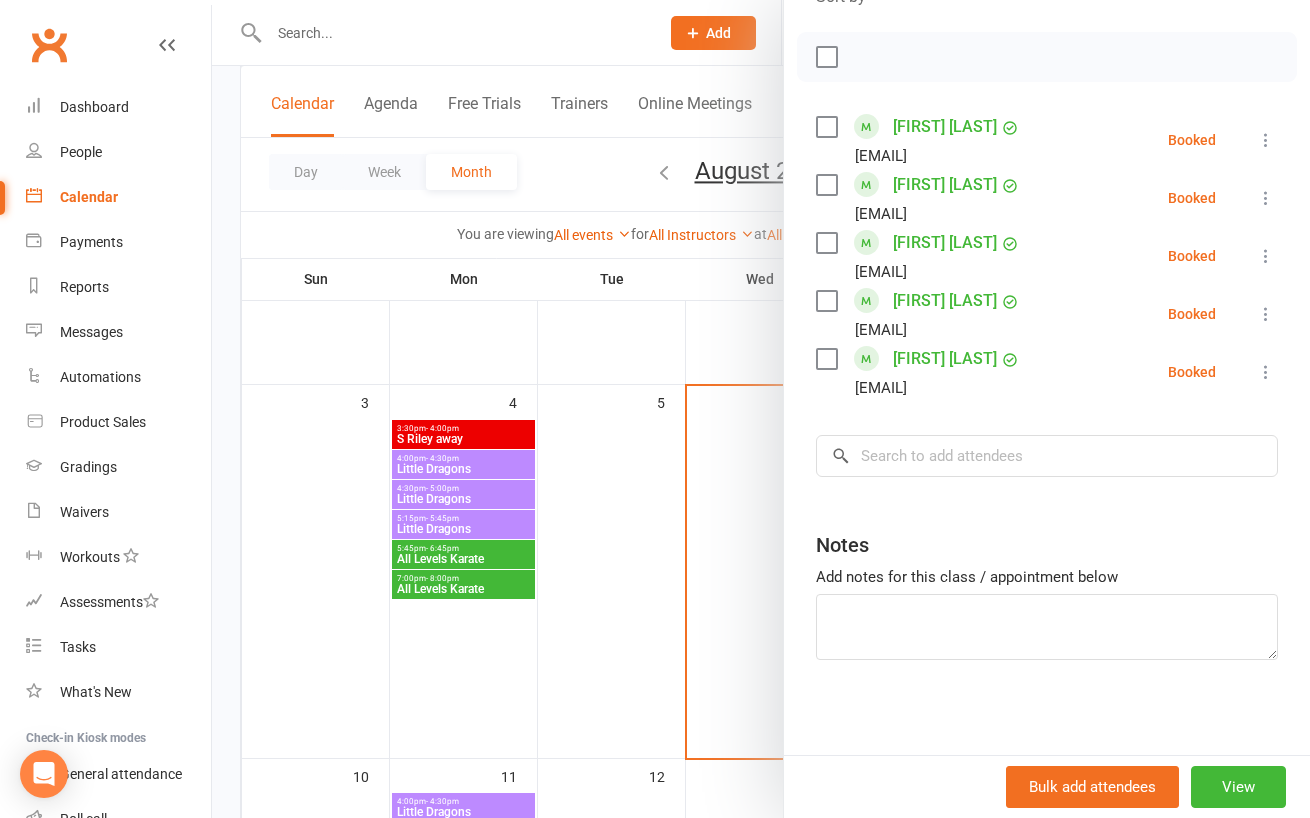 click at bounding box center [761, 409] 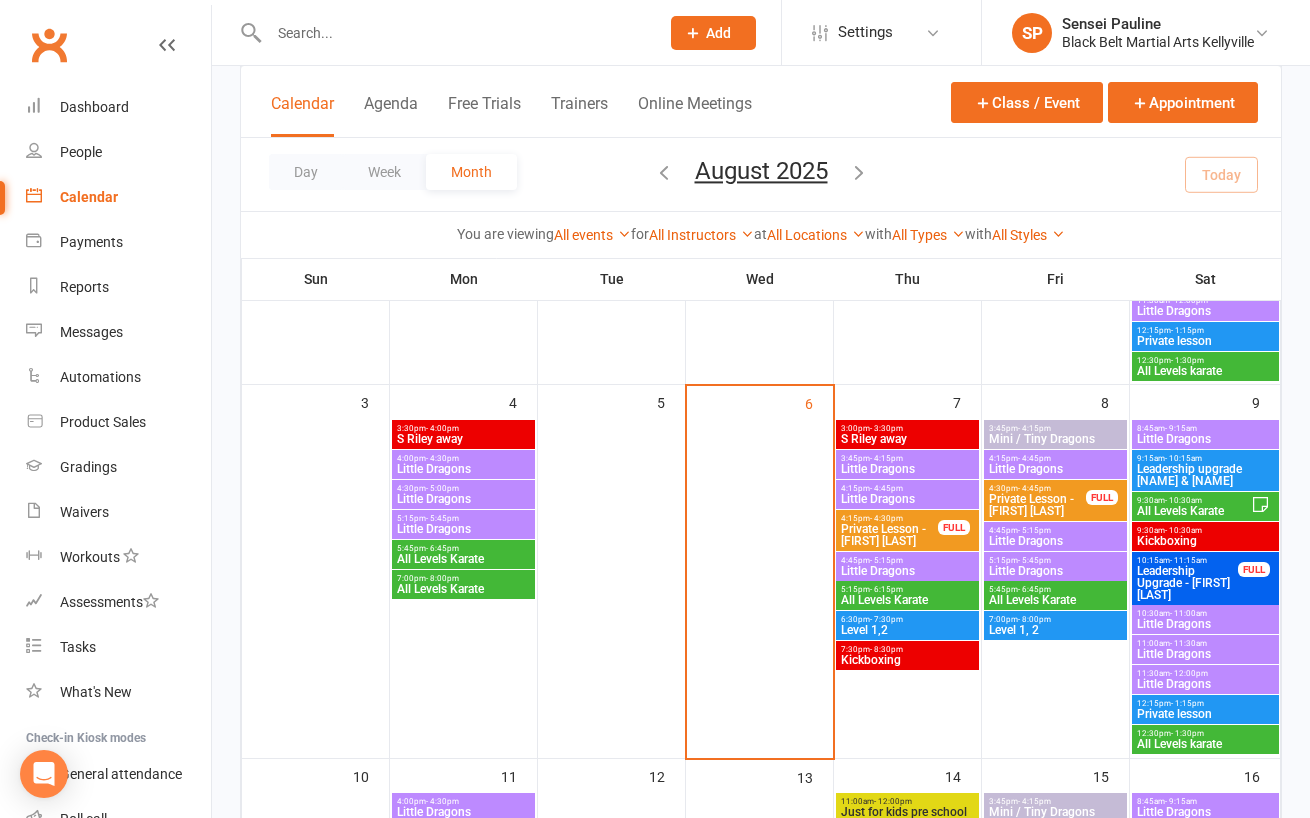 click on "Little Dragons" at bounding box center [1055, 541] 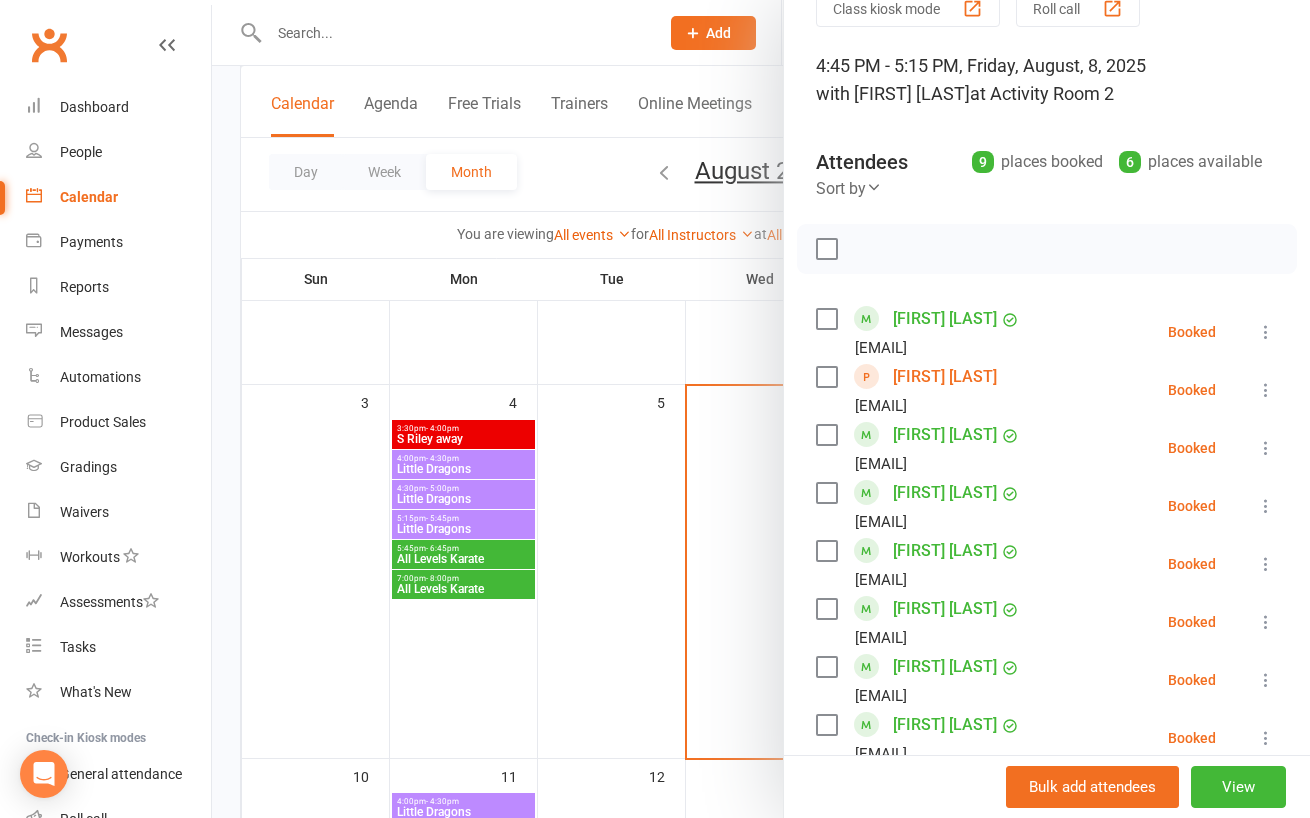 scroll, scrollTop: 100, scrollLeft: 0, axis: vertical 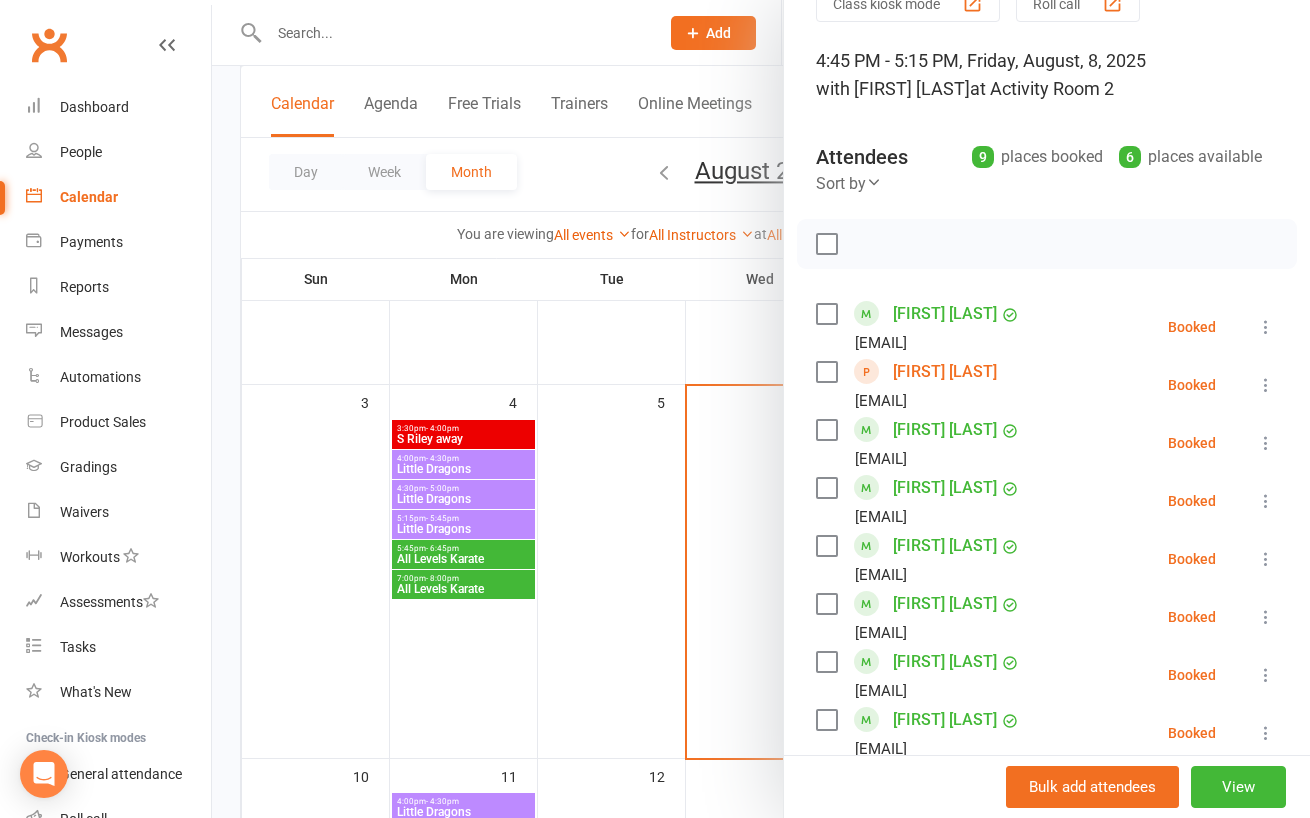 click at bounding box center (761, 409) 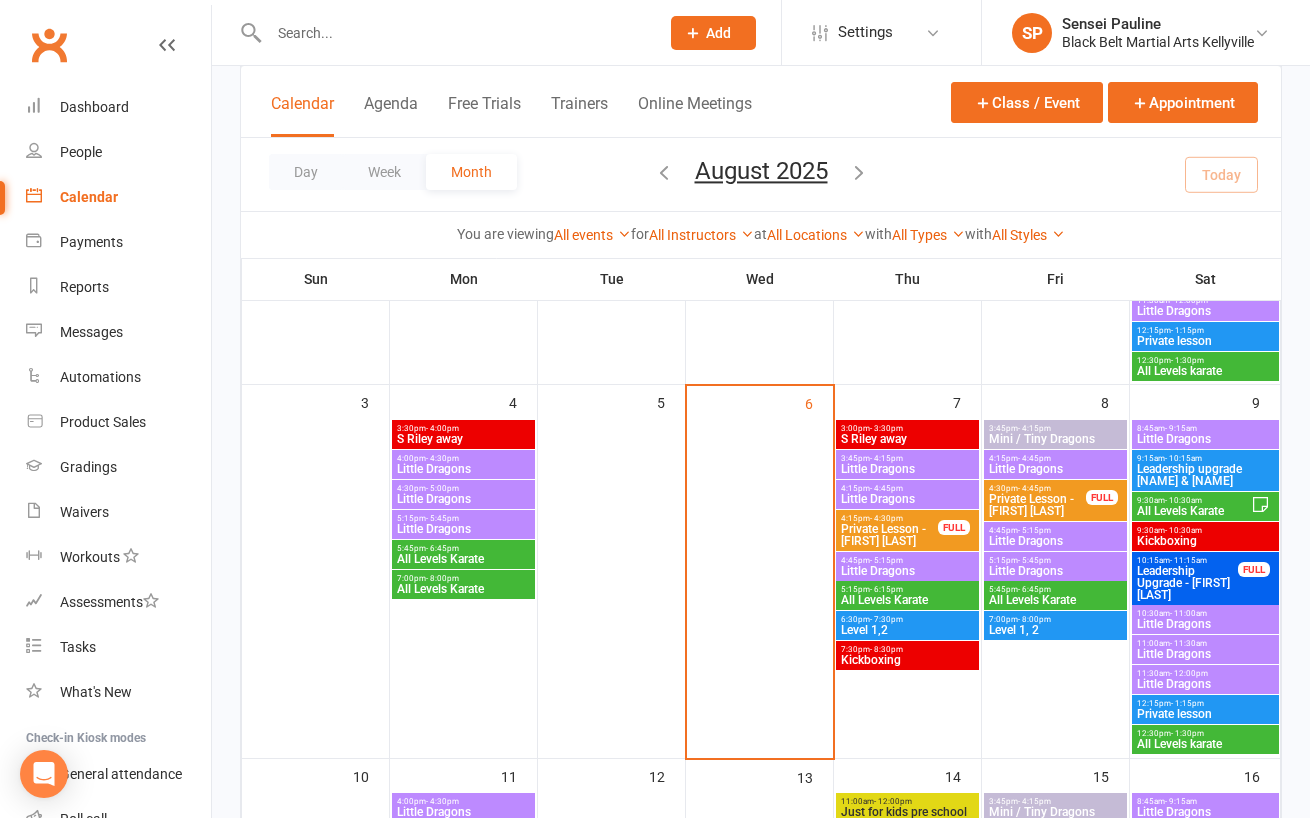 click on "All Levels Karate" at bounding box center (1055, 600) 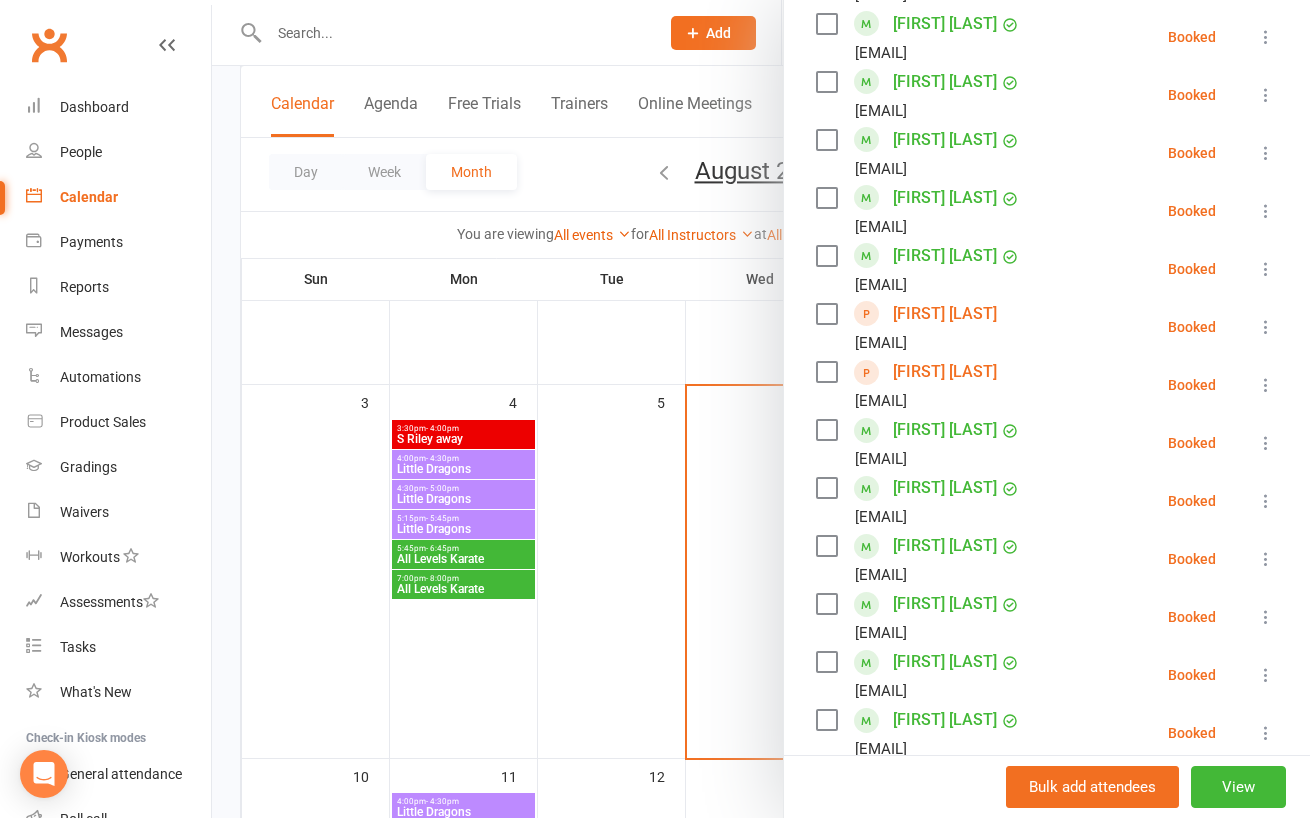 scroll, scrollTop: 852, scrollLeft: 0, axis: vertical 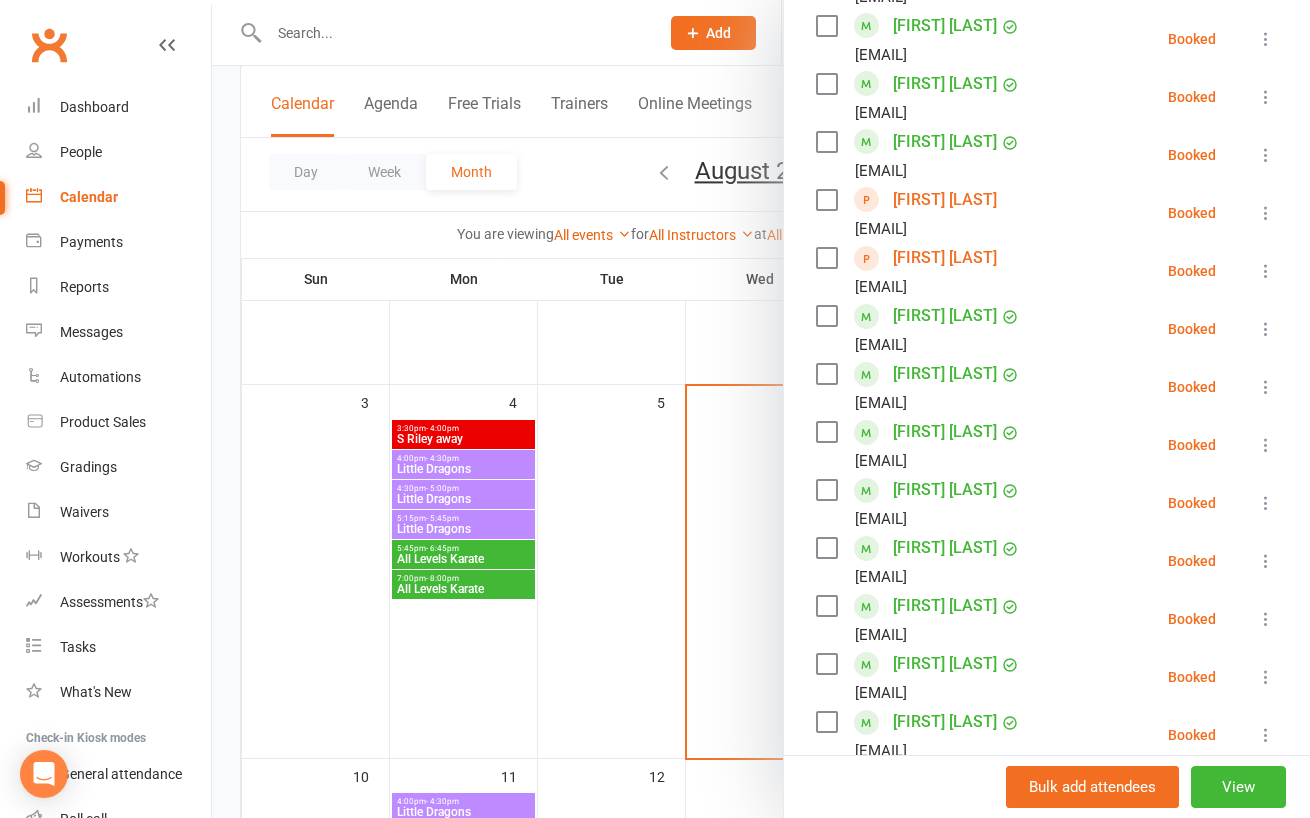 click at bounding box center (761, 409) 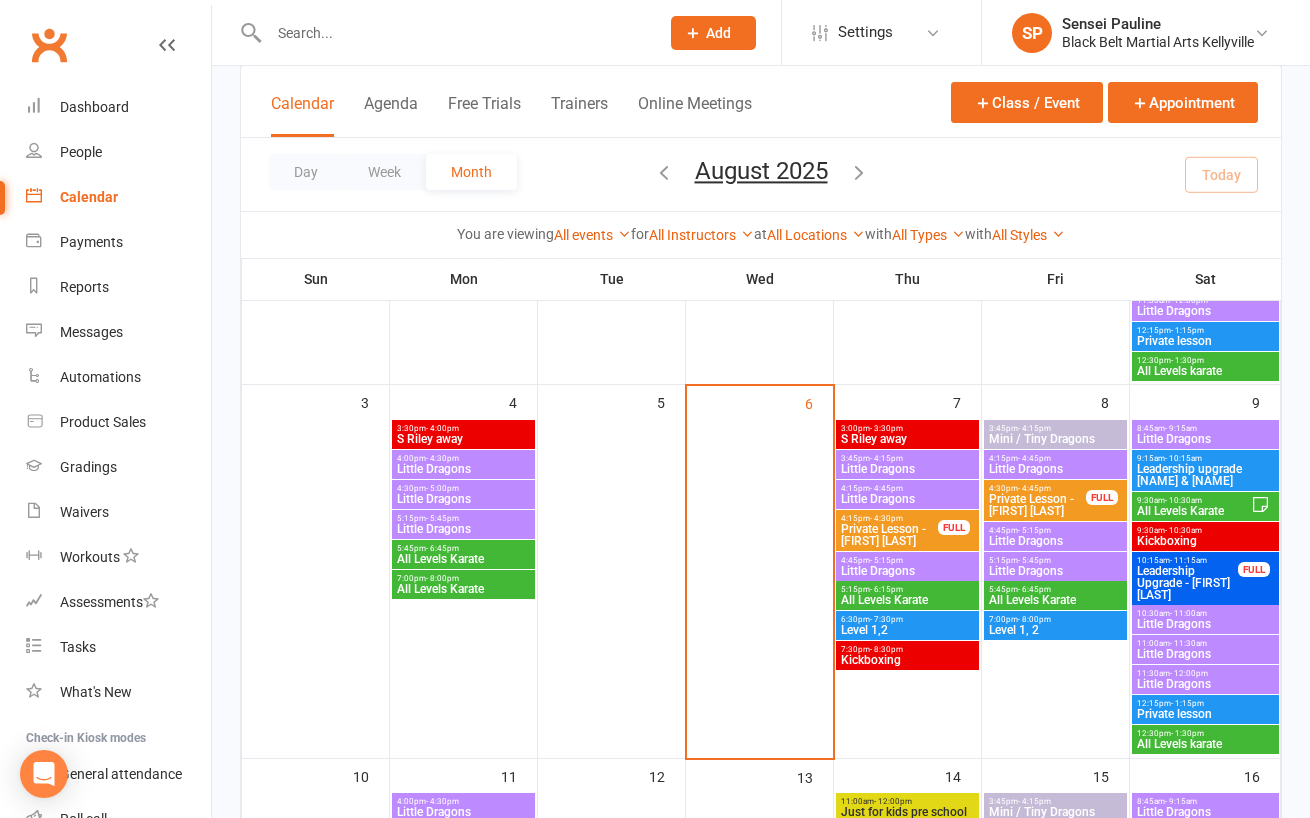 click on "Class kiosk mode Member self check-in Roll call kiosk mode Staff check-in for members General attendance kiosk mode Great for the front desk Kiosk modes:  General attendance  General attendance Class Roll call
Calendar Agenda Free Trials Trainers Online Meetings
Class / Event  Appointment Day Week Month August 2025
August 2025
Sun Mon Tue Wed Thu Fri Sat
27
28
29
30
31
01
02
03
04
05
06
07
08
09
10
11
12
13
14
15
16
17
18" at bounding box center (761, 832) 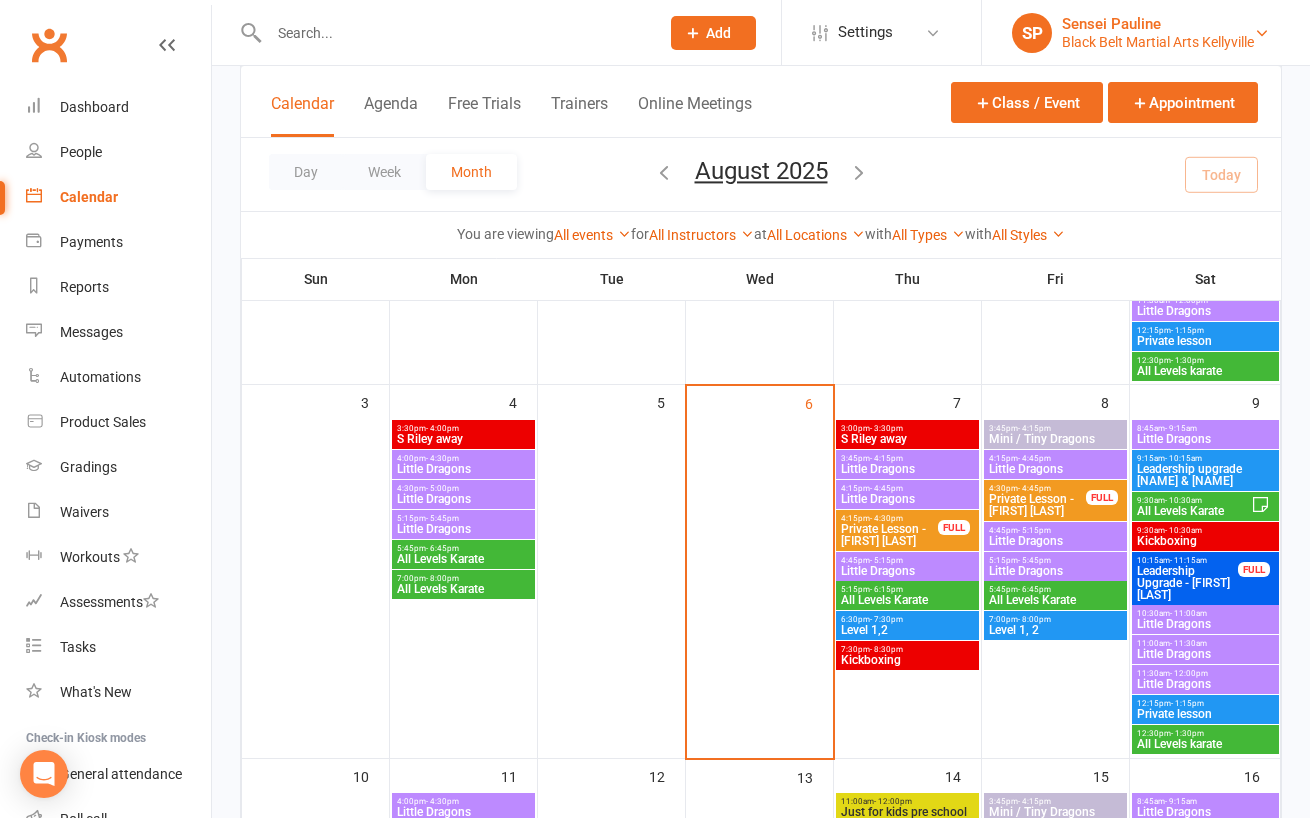 click on "Black Belt Martial Arts Kellyville" at bounding box center (1158, 42) 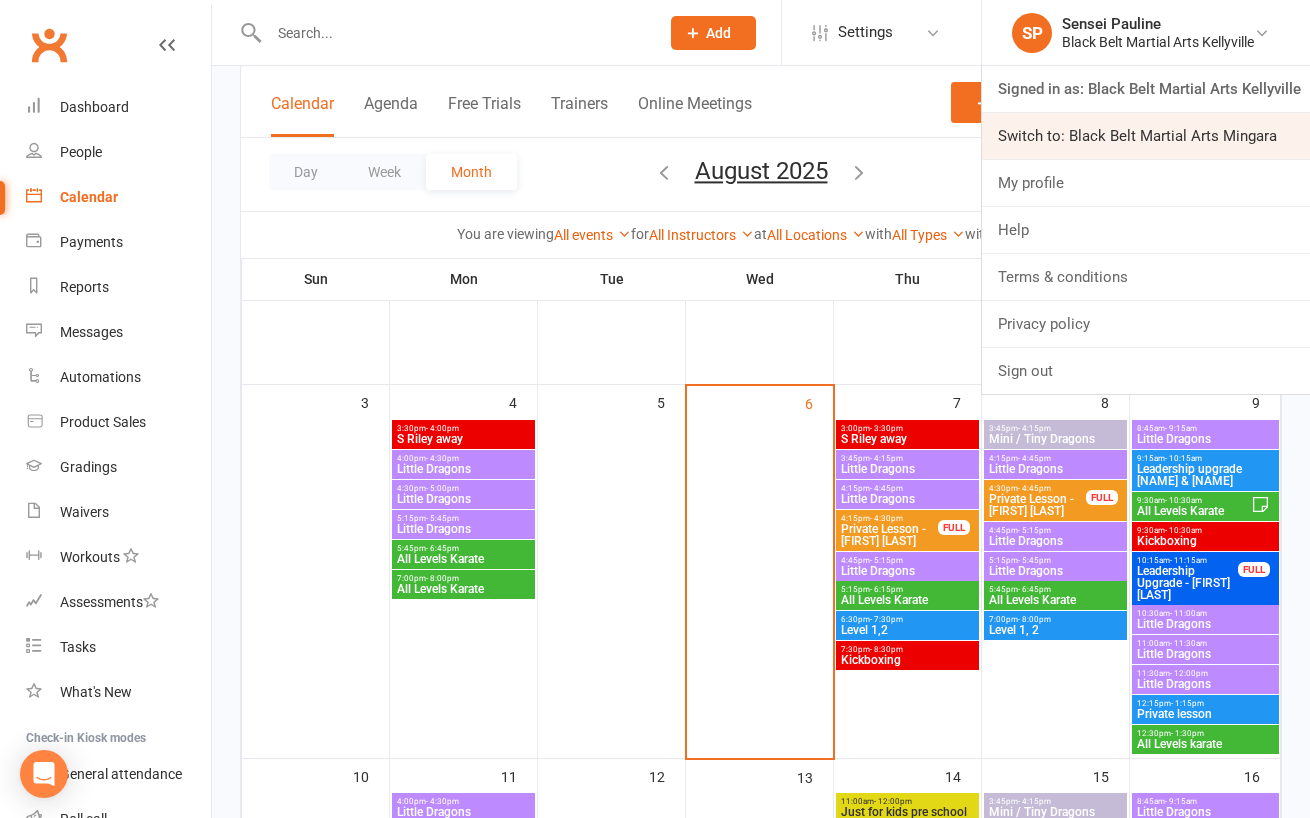 click on "Switch to: Black Belt Martial Arts Mingara" at bounding box center (1146, 136) 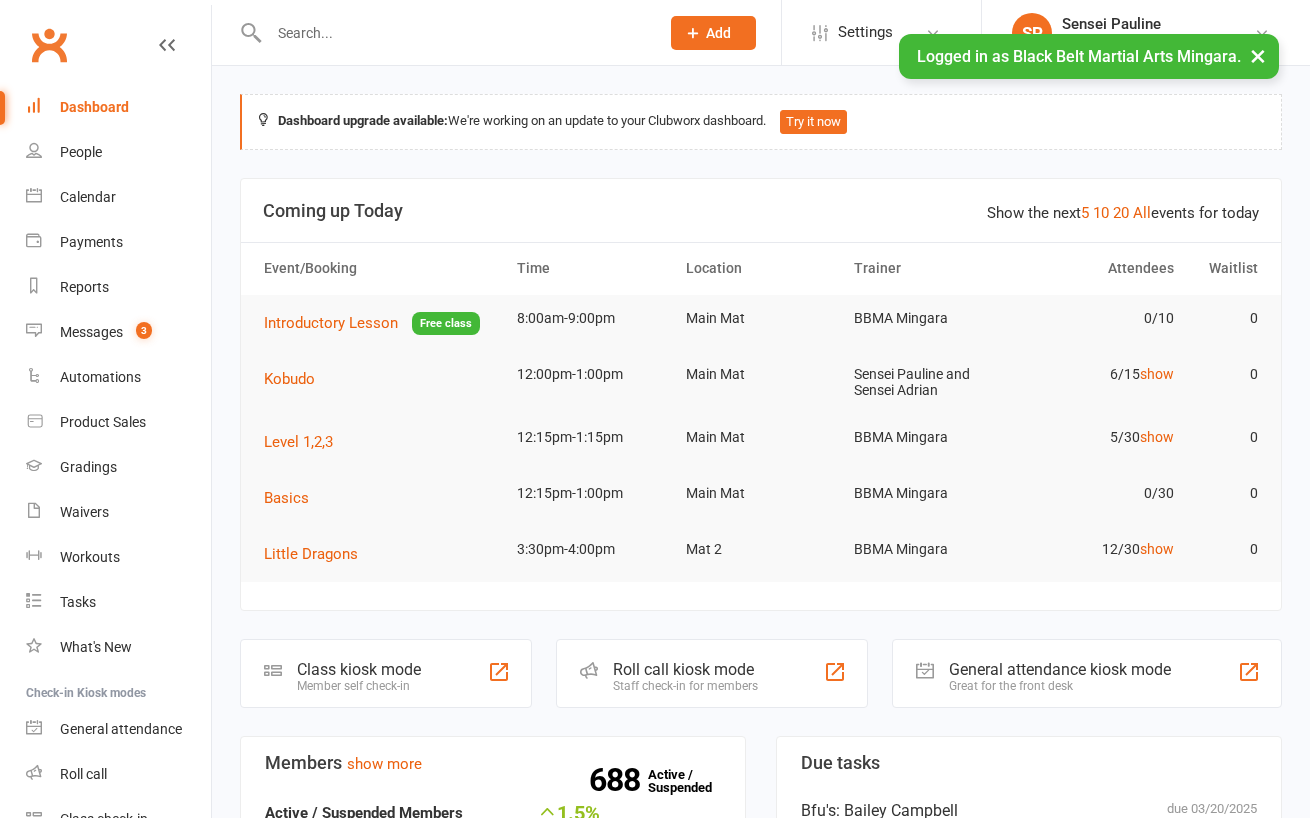 scroll, scrollTop: 0, scrollLeft: 0, axis: both 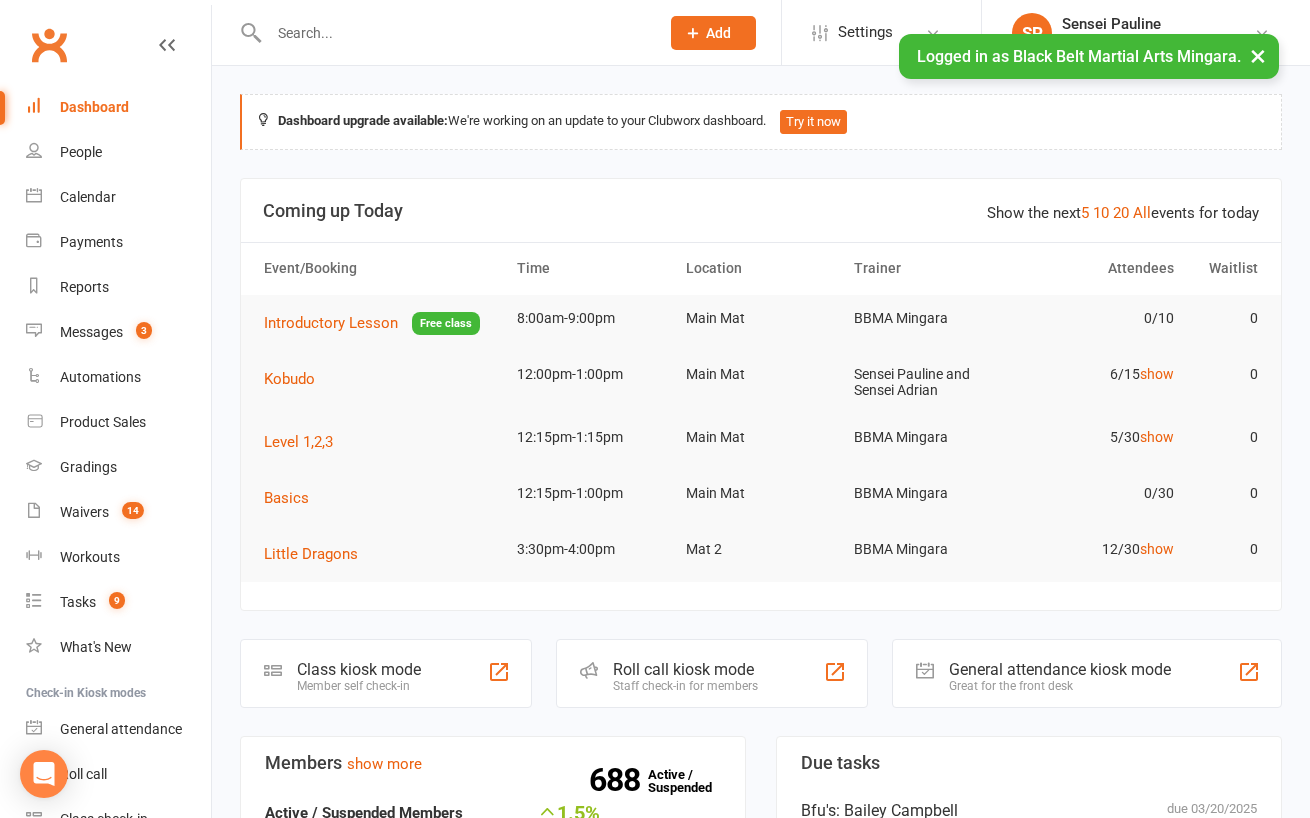 click on "×" at bounding box center (1258, 55) 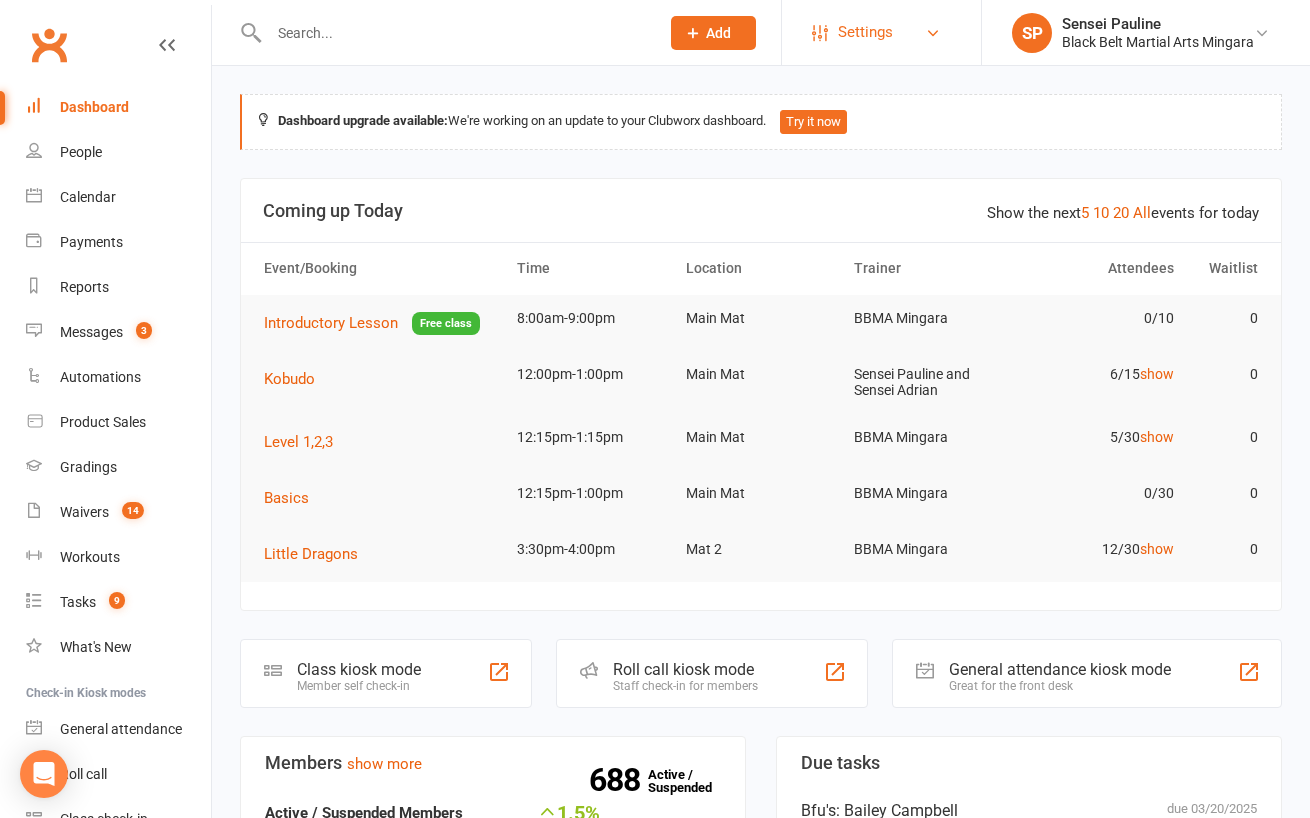 click on "Settings" at bounding box center (865, 32) 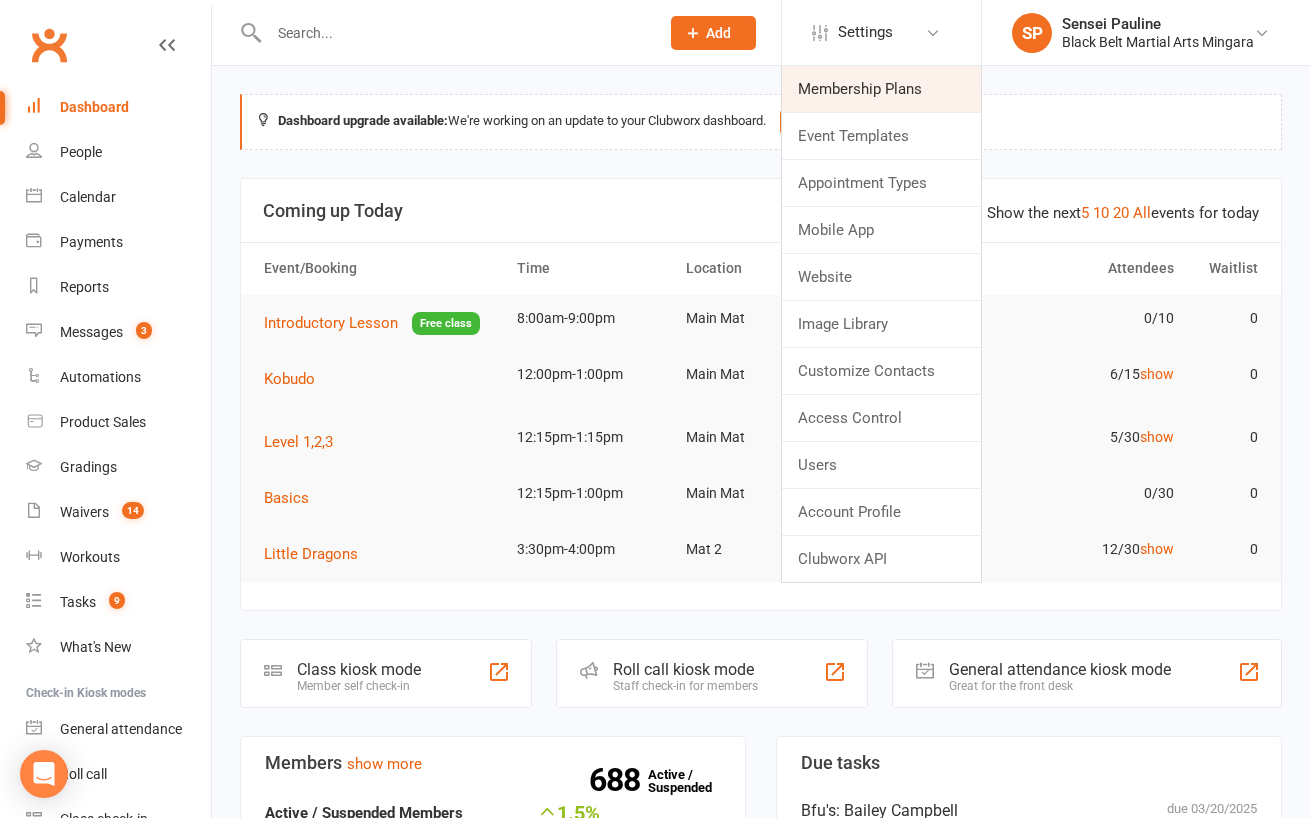 click on "Membership Plans" at bounding box center [881, 89] 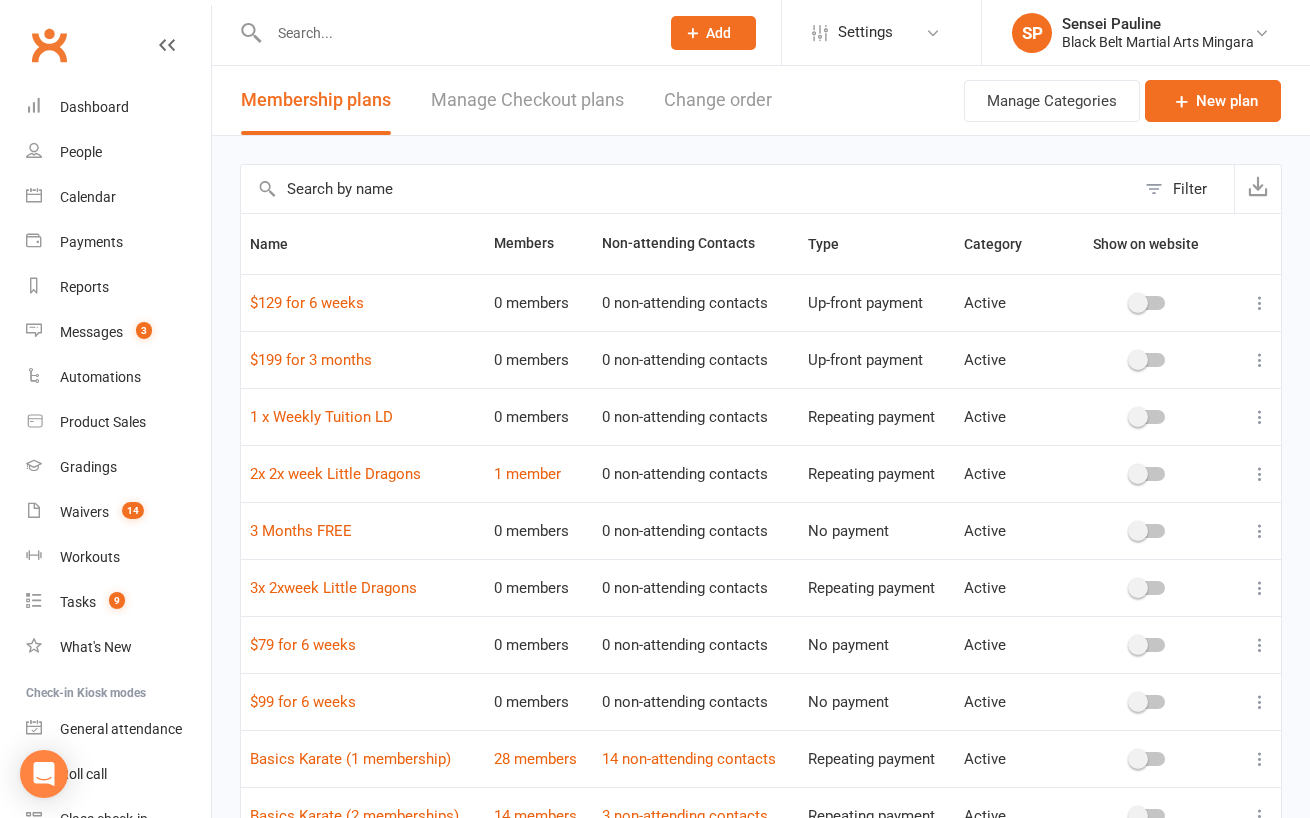 click at bounding box center (688, 189) 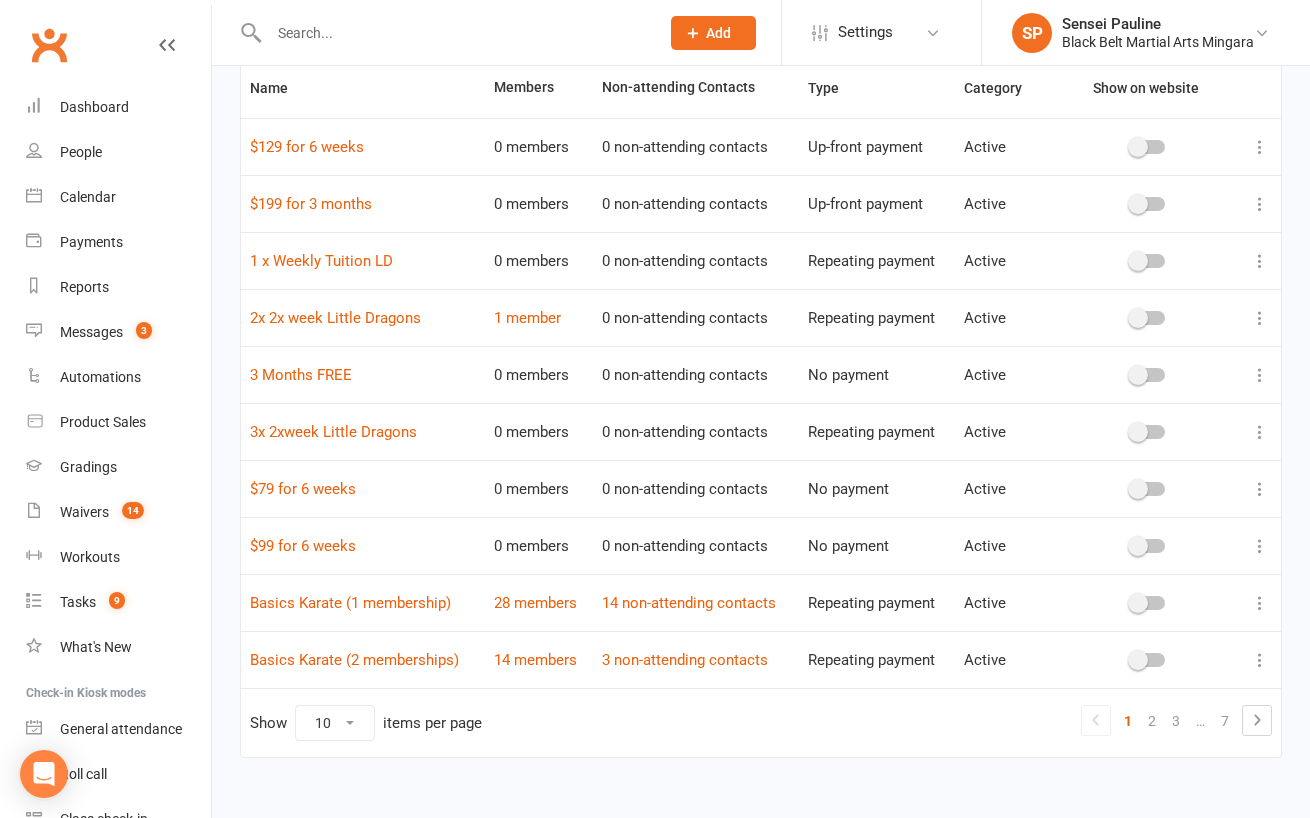 scroll, scrollTop: 173, scrollLeft: 0, axis: vertical 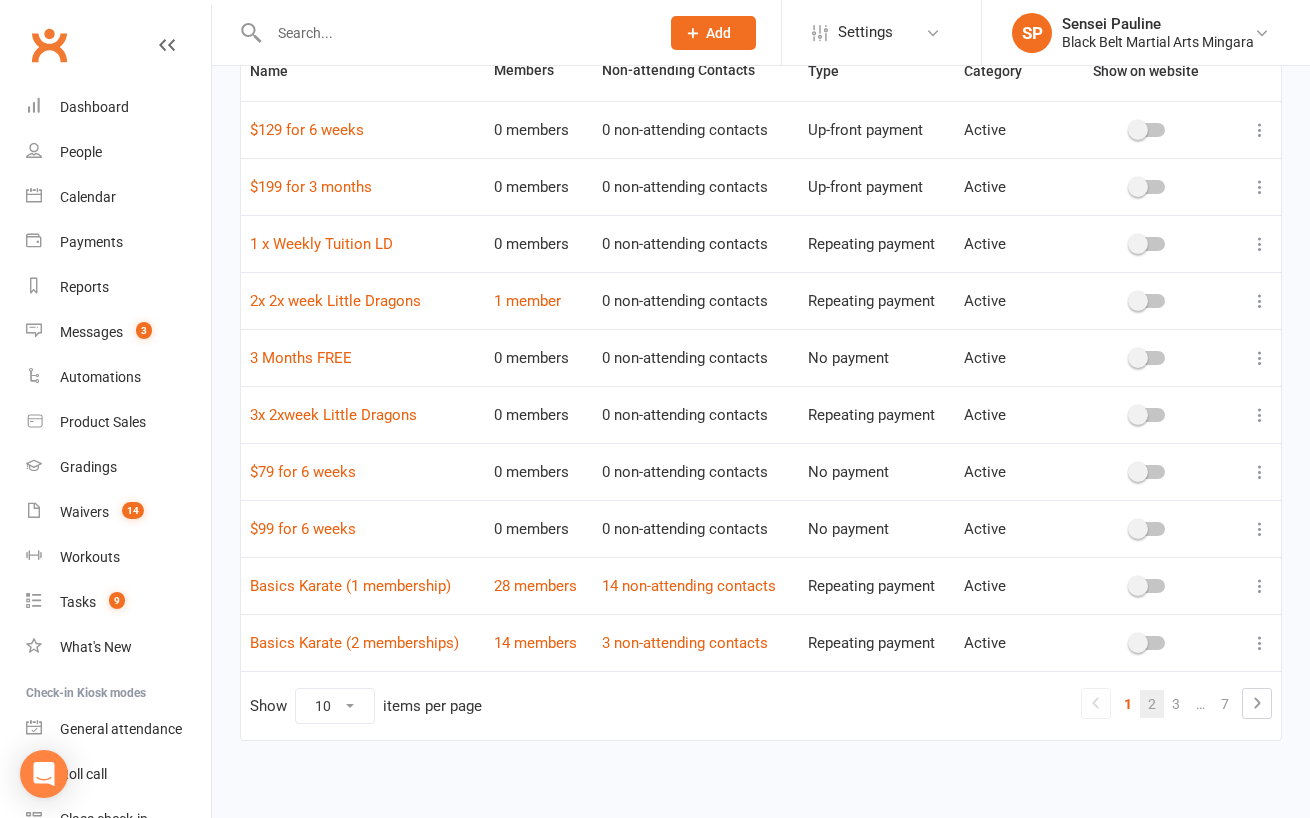 click on "2" at bounding box center [1152, 704] 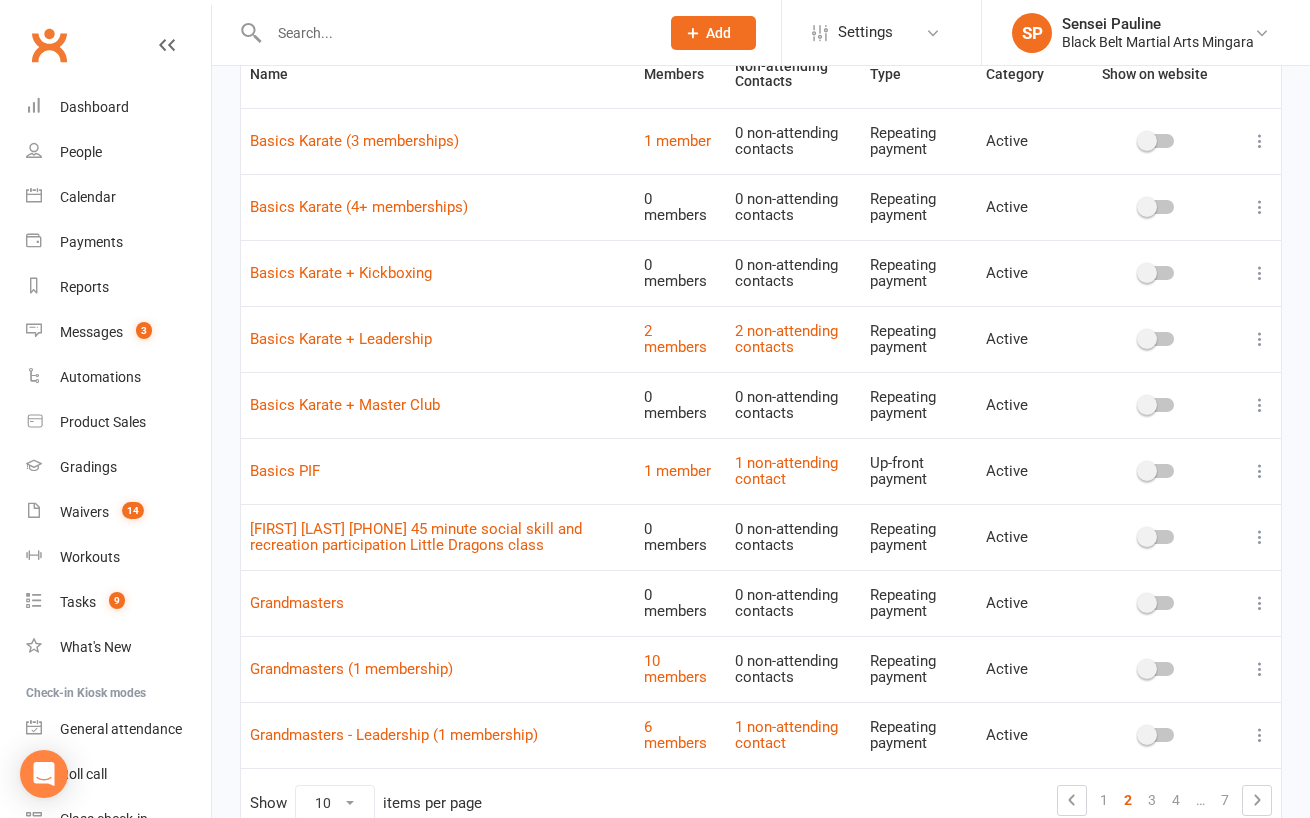 scroll, scrollTop: 0, scrollLeft: 0, axis: both 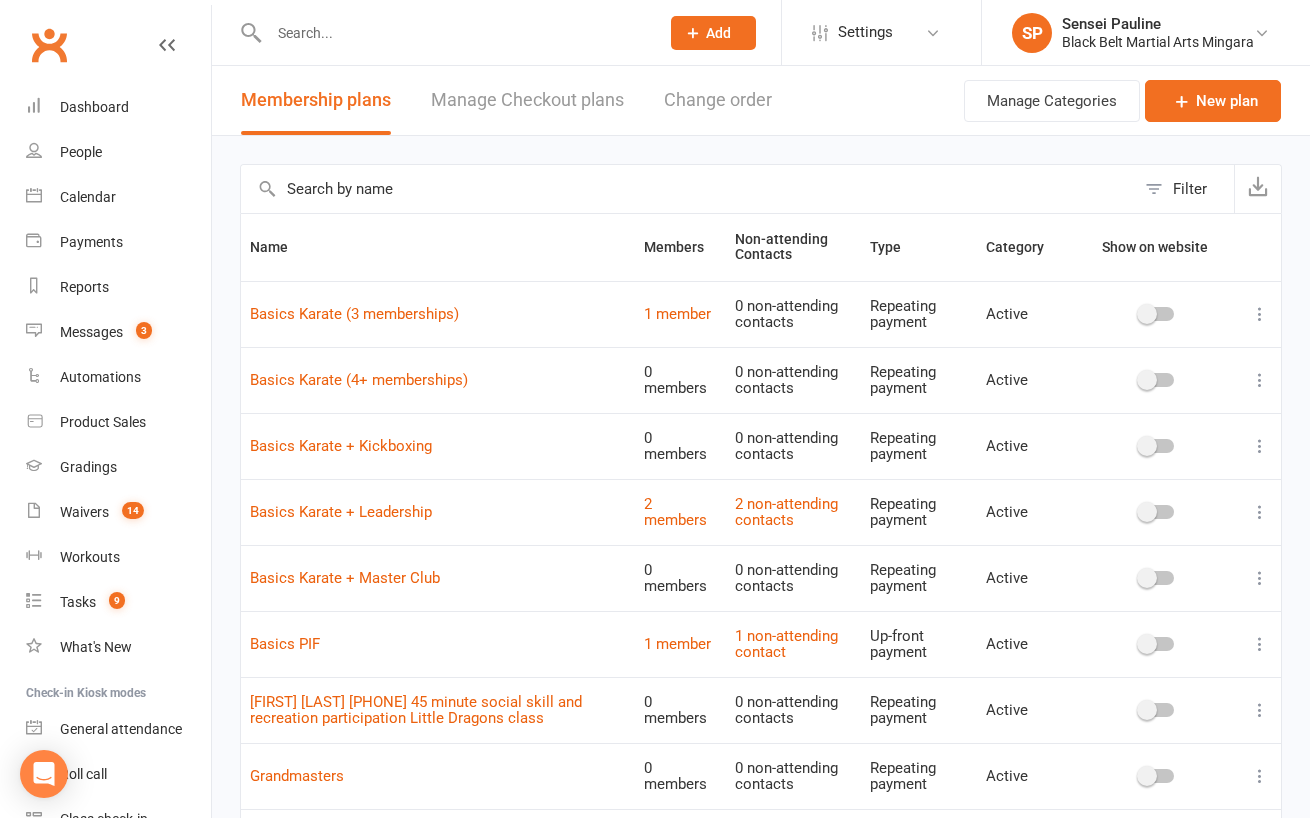 click at bounding box center (688, 189) 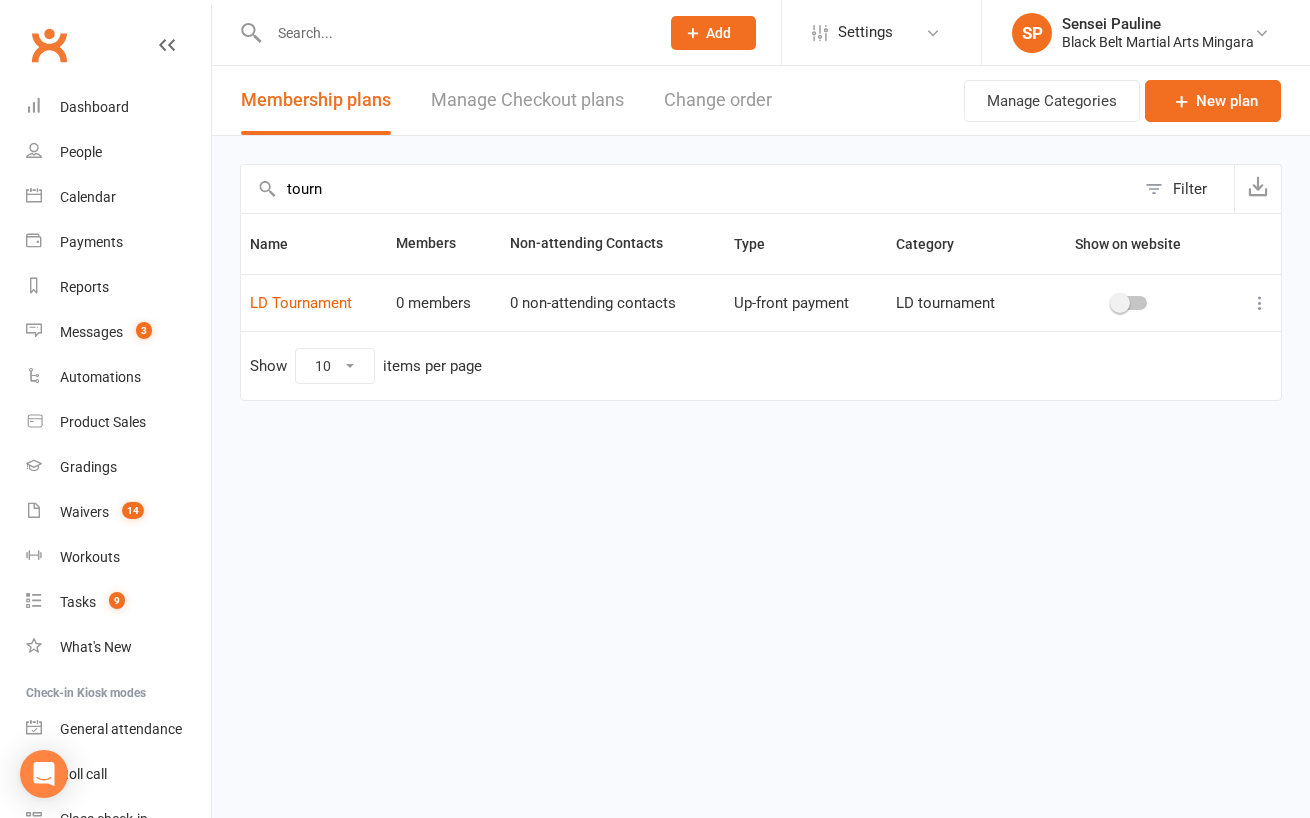 type on "tourn" 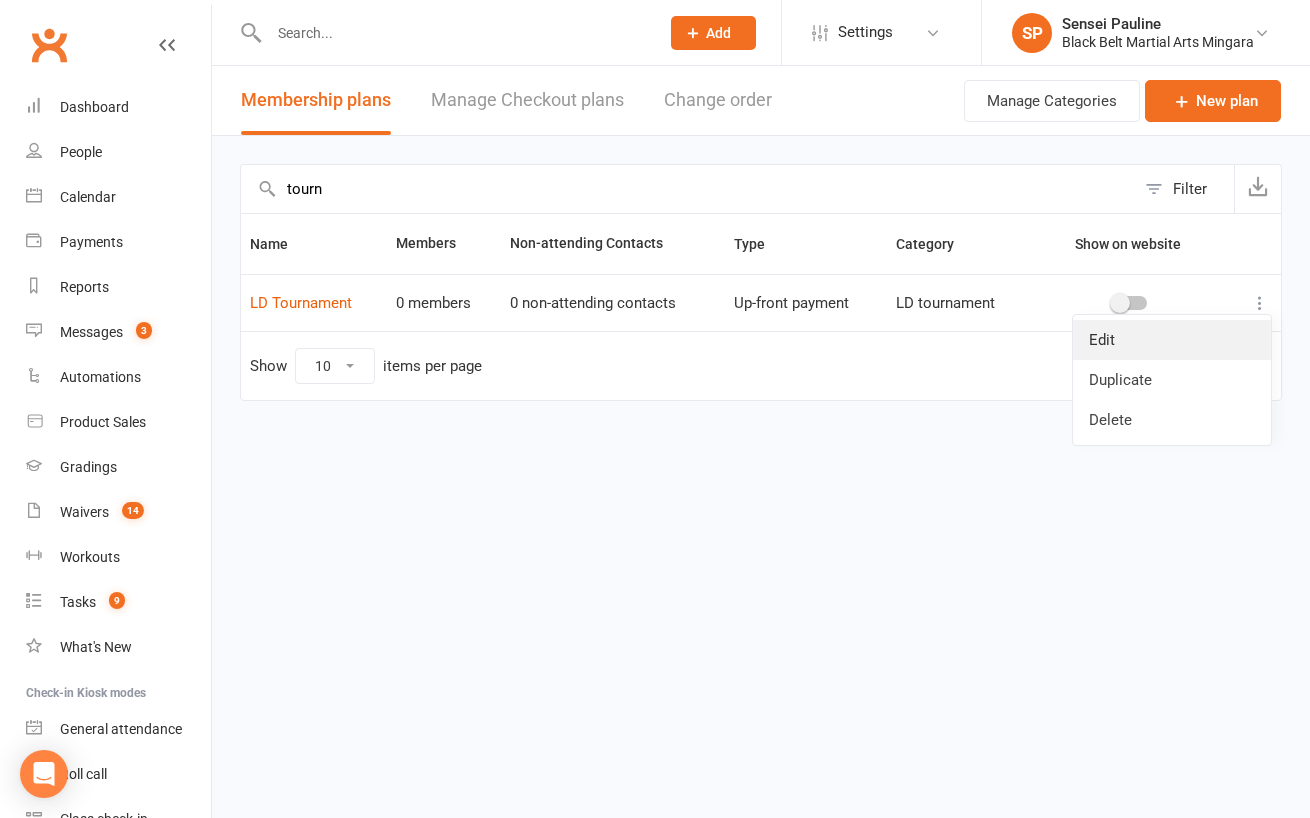 click on "Edit" at bounding box center (1172, 340) 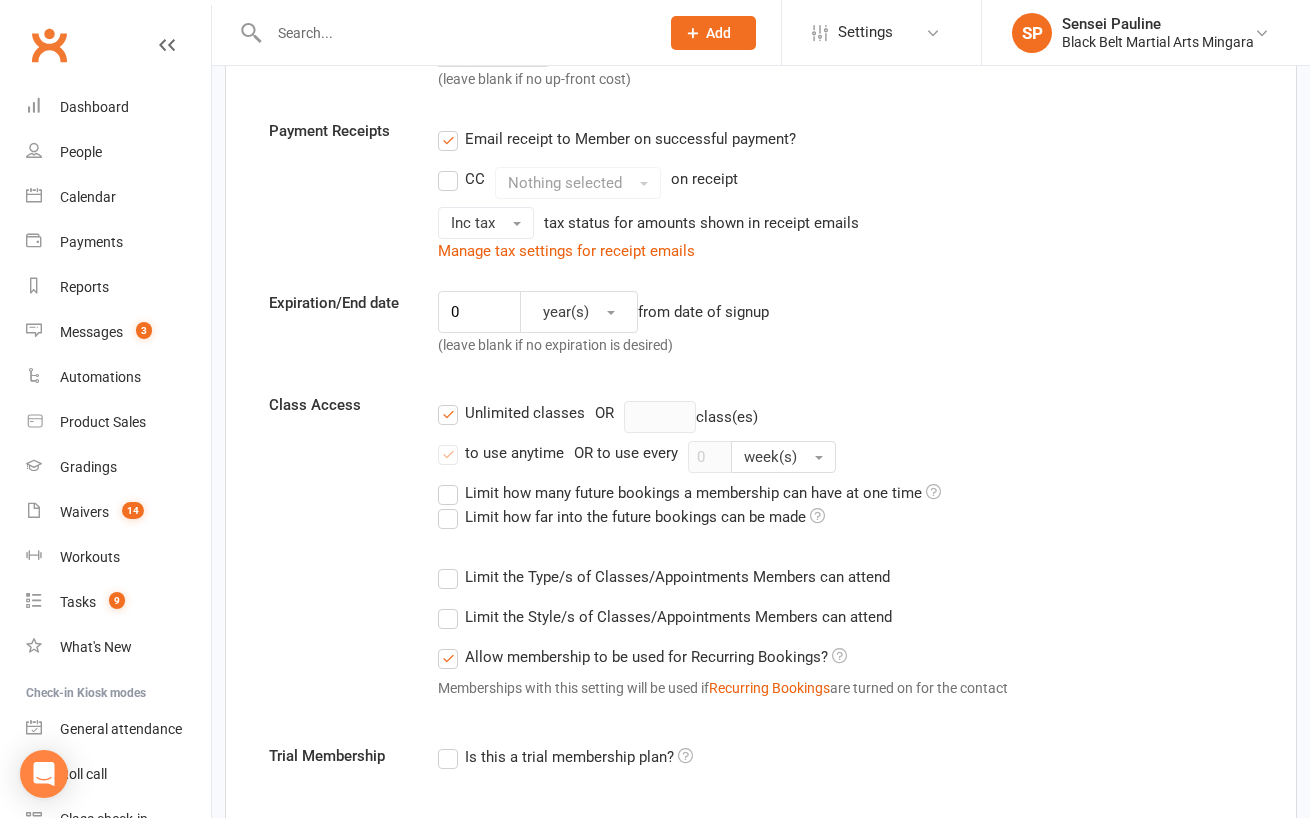 scroll, scrollTop: 382, scrollLeft: 0, axis: vertical 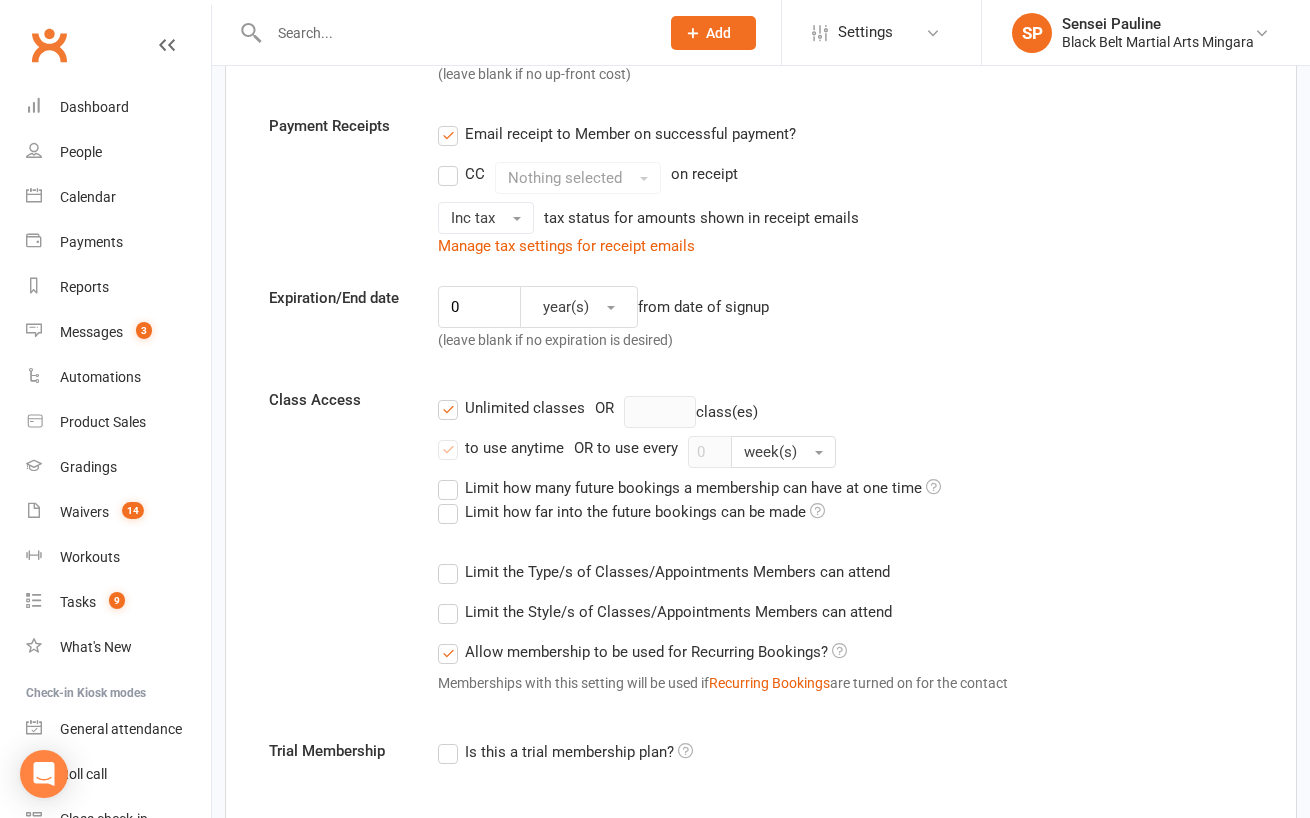 click on "Limit the Type/s of Classes/Appointments Members can attend" at bounding box center [664, 572] 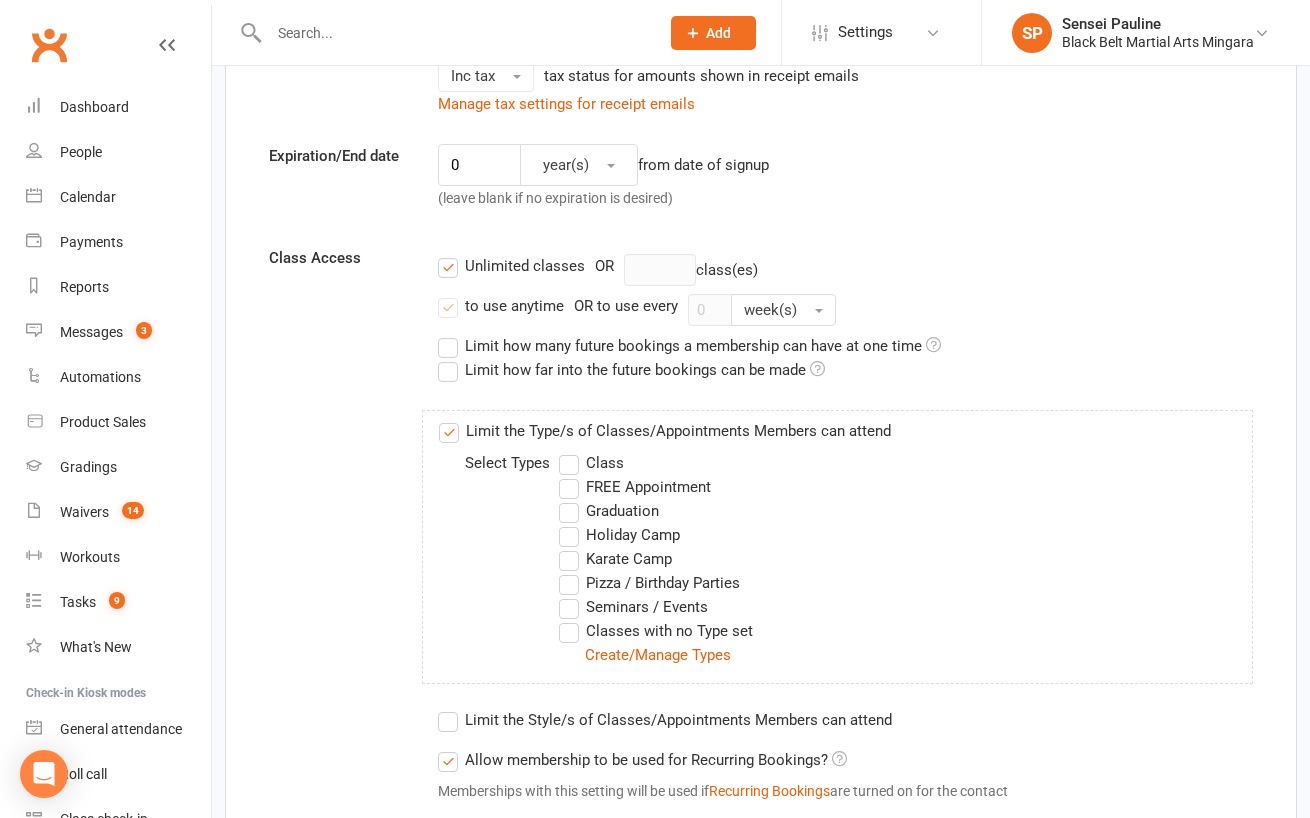 scroll, scrollTop: 586, scrollLeft: 0, axis: vertical 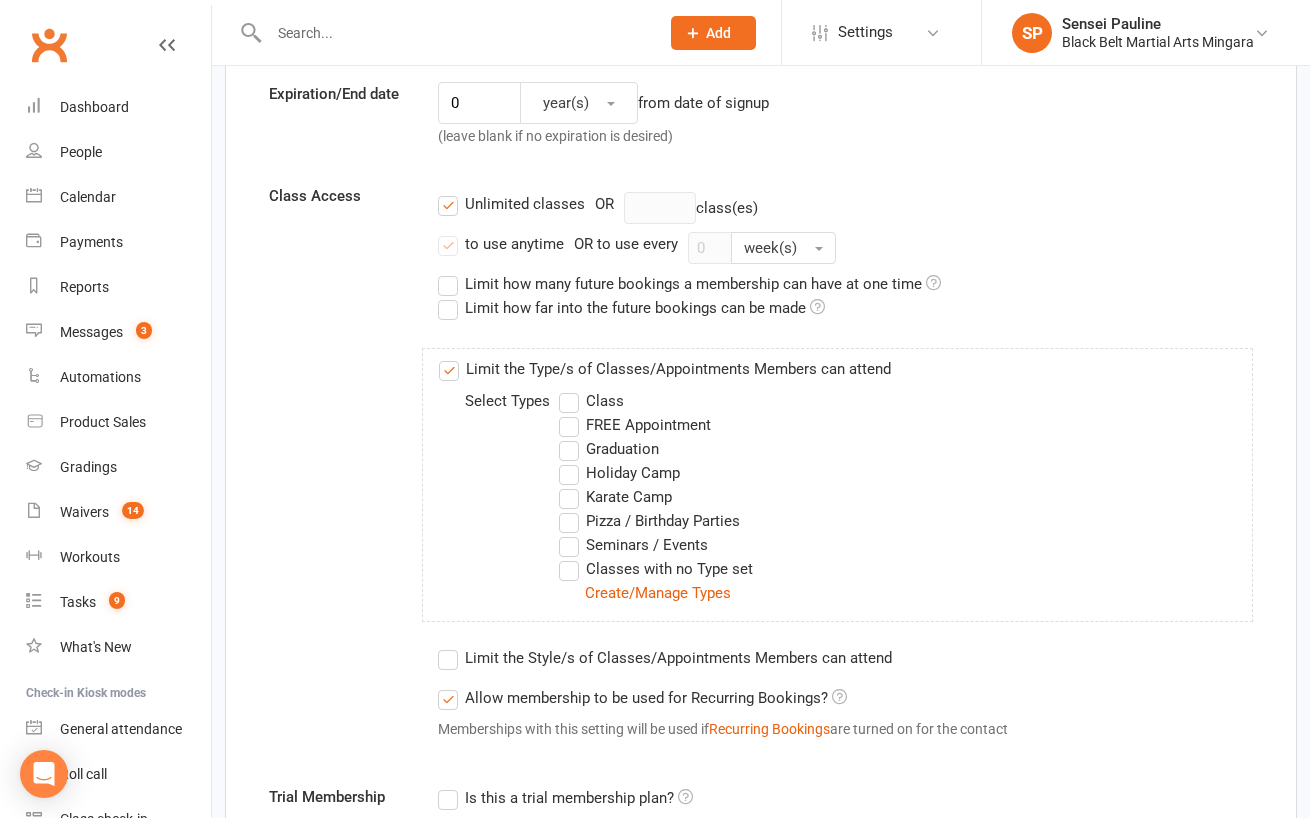 click on "Seminars / Events" at bounding box center [633, 545] 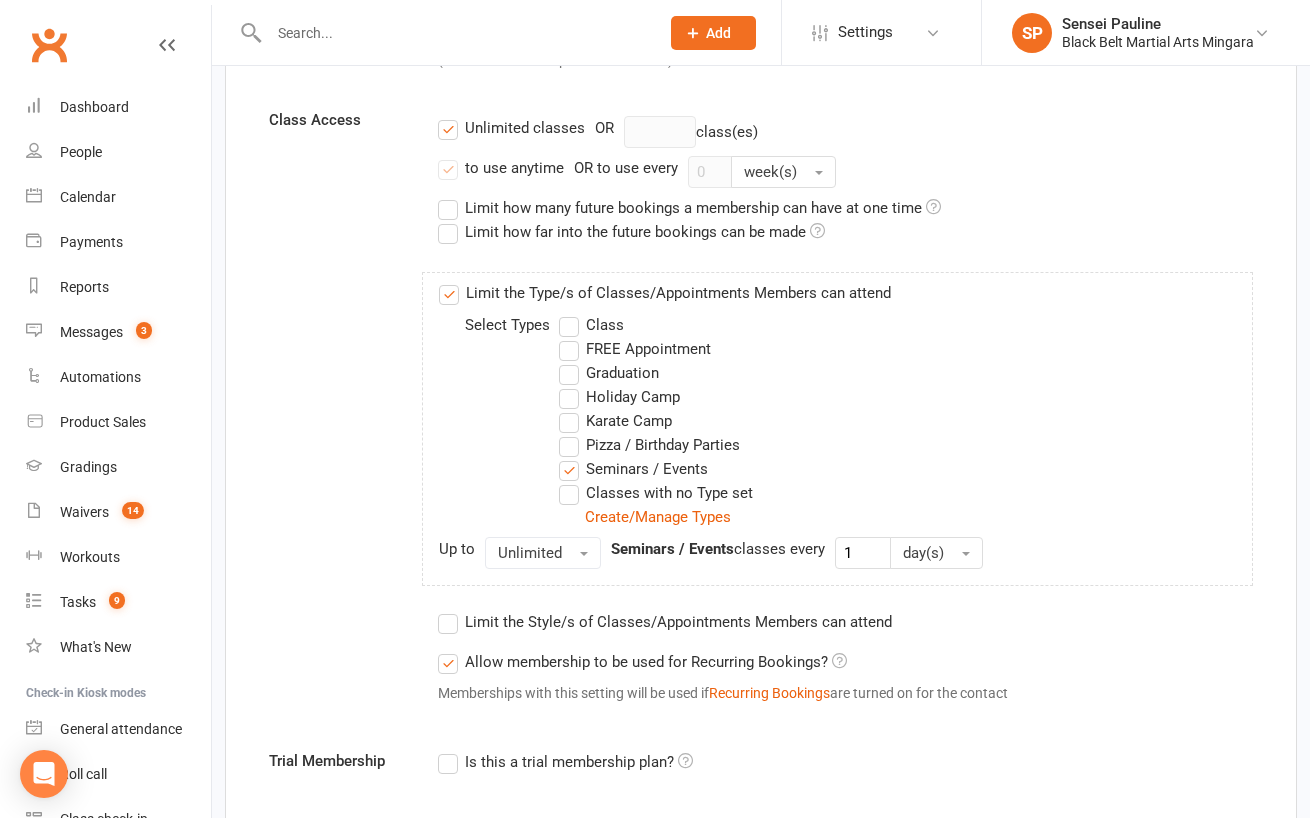 scroll, scrollTop: 761, scrollLeft: 0, axis: vertical 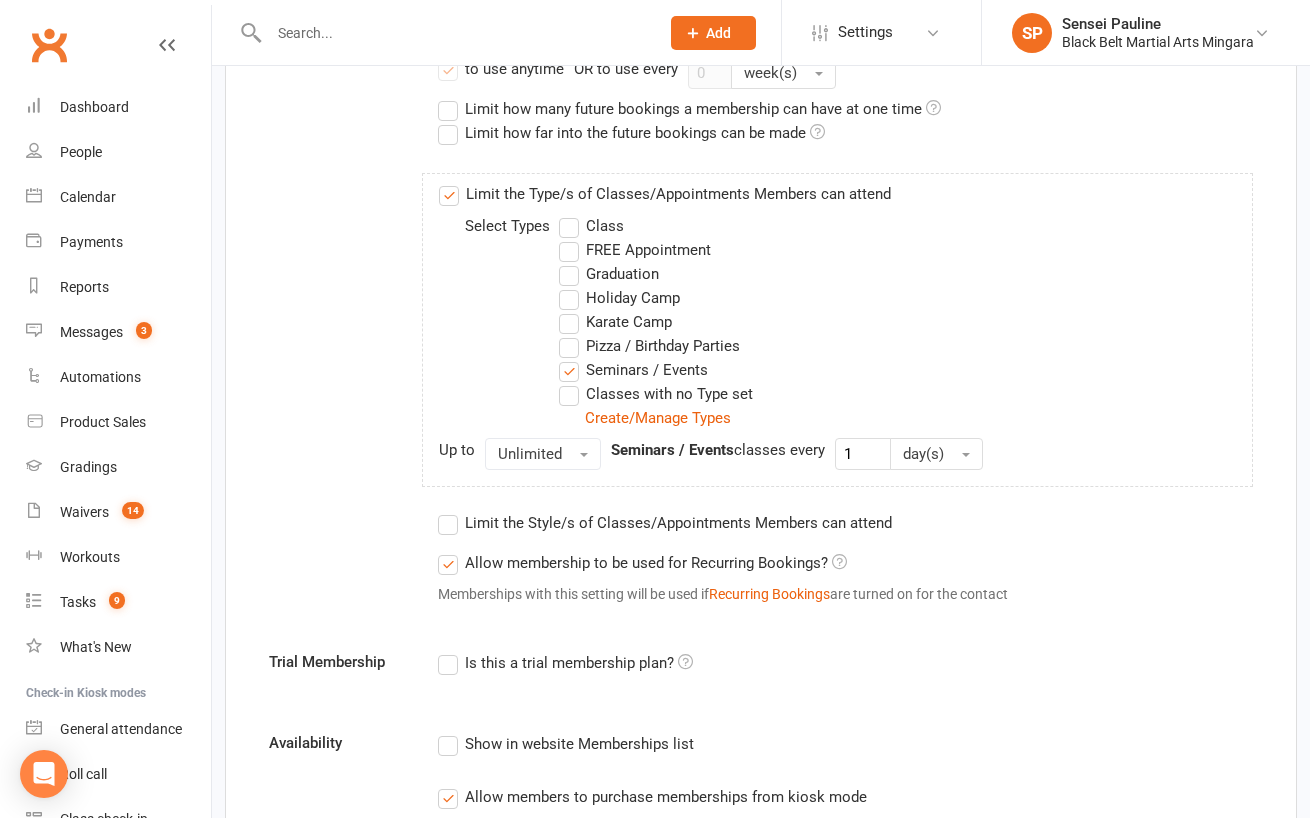 click on "Limit the Style/s of Classes/Appointments Members can attend" at bounding box center [665, 523] 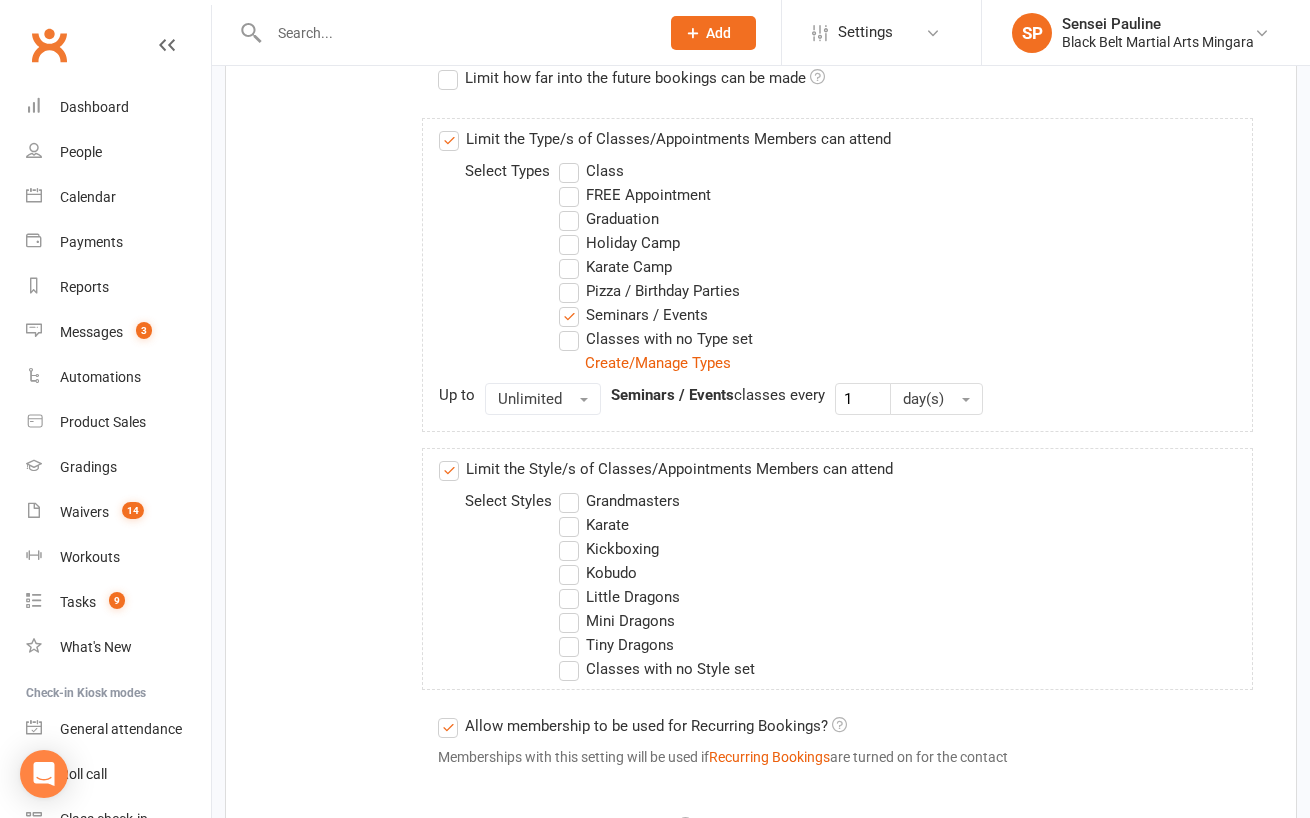 scroll, scrollTop: 842, scrollLeft: 0, axis: vertical 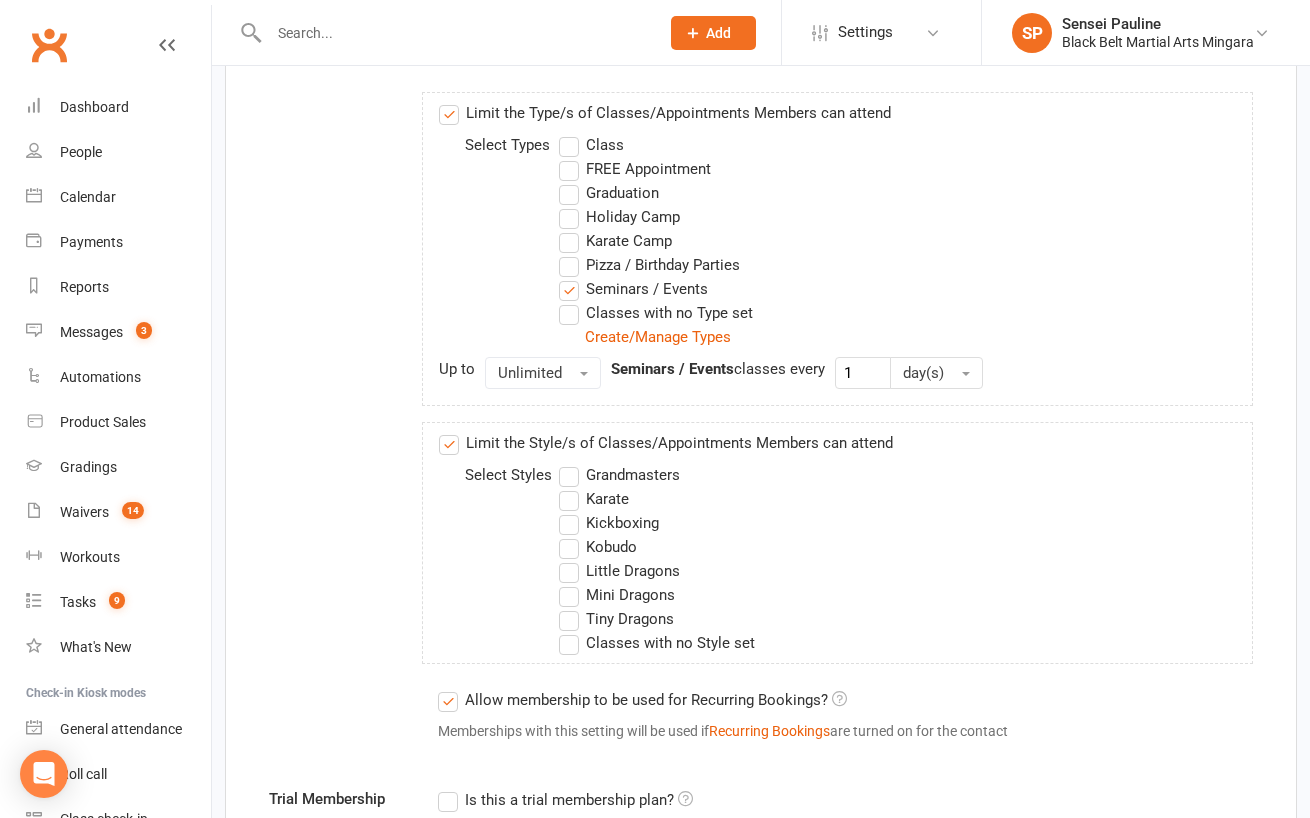 click on "Little Dragons" at bounding box center [619, 571] 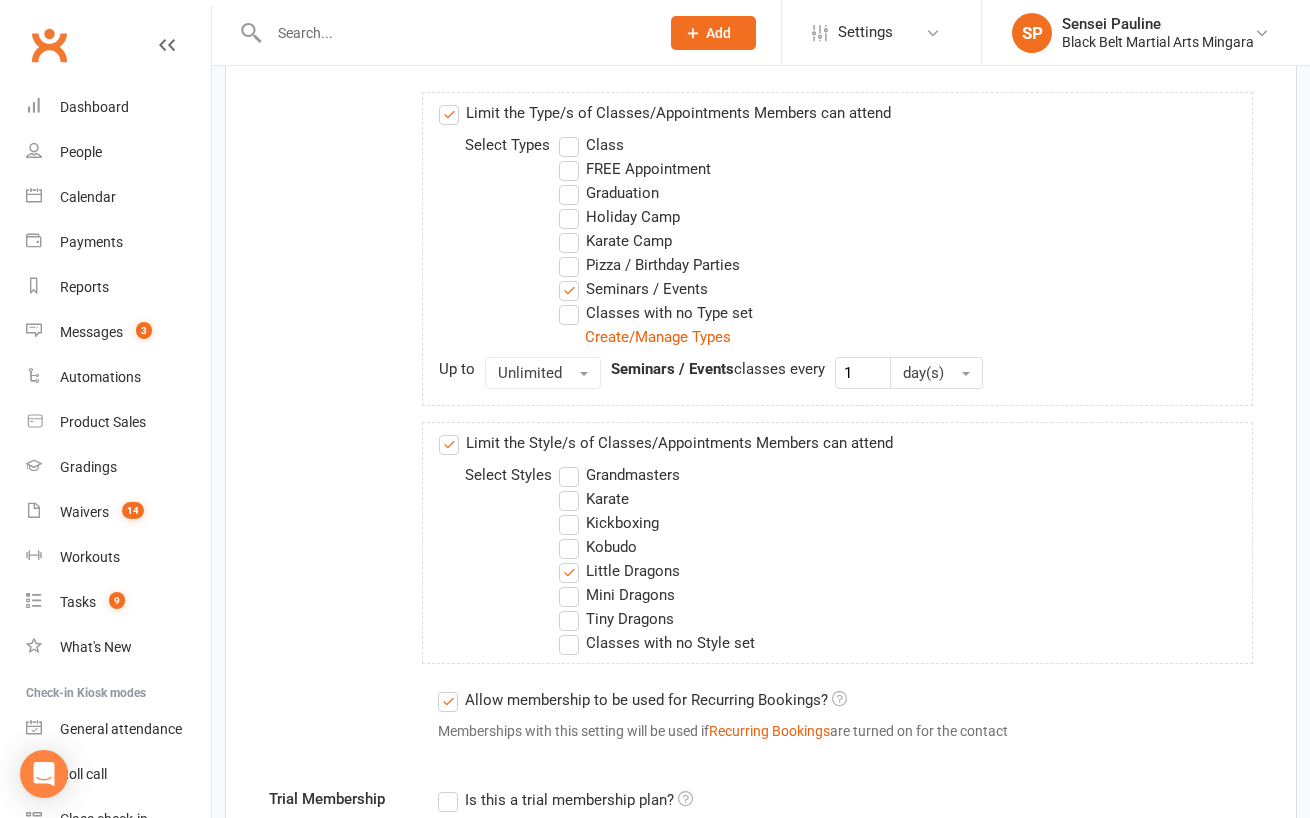 click on "Limit the Style/s of Classes/Appointments Members can attend Select Styles Grandmasters Karate Kickboxing Kobudo Little Dragons Mini Dragons Tiny Dragons Classes with no Style set" at bounding box center (837, 543) 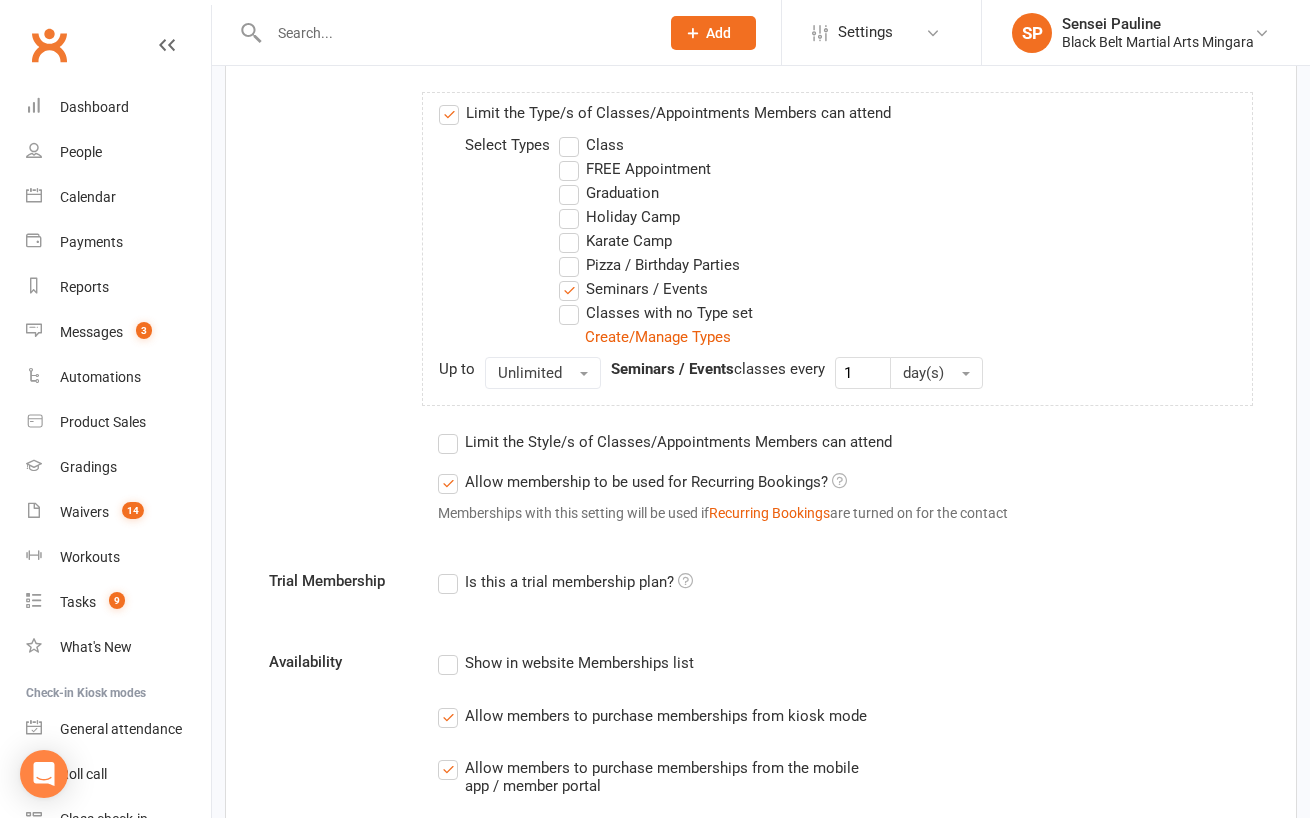 click on "Class Access Unlimited classes  OR   class(es) to use anytime  OR to use every   0
week(s)
Limit how many future bookings a membership can have at one time  Limit how far into the future bookings can be made  Limit the Type/s of Classes/Appointments Members can attend Select Types Class FREE Appointment Graduation Holiday Camp Karate Camp Pizza / Birthday Parties Seminars / Events Classes with no Type set Create/Manage Types Up to
Unlimited
Seminars / Events  classes every 1
day(s)
Limit the Style/s of Classes/Appointments Members can attend Select Styles Grandmasters Karate Kickboxing Kobudo Little Dragons Mini Dragons Tiny Dragons Classes with no Style set Allow membership to be used for Recurring Bookings?  Memberships with this setting will be used if  Recurring Bookings  are turned on for the contact" at bounding box center [761, 234] 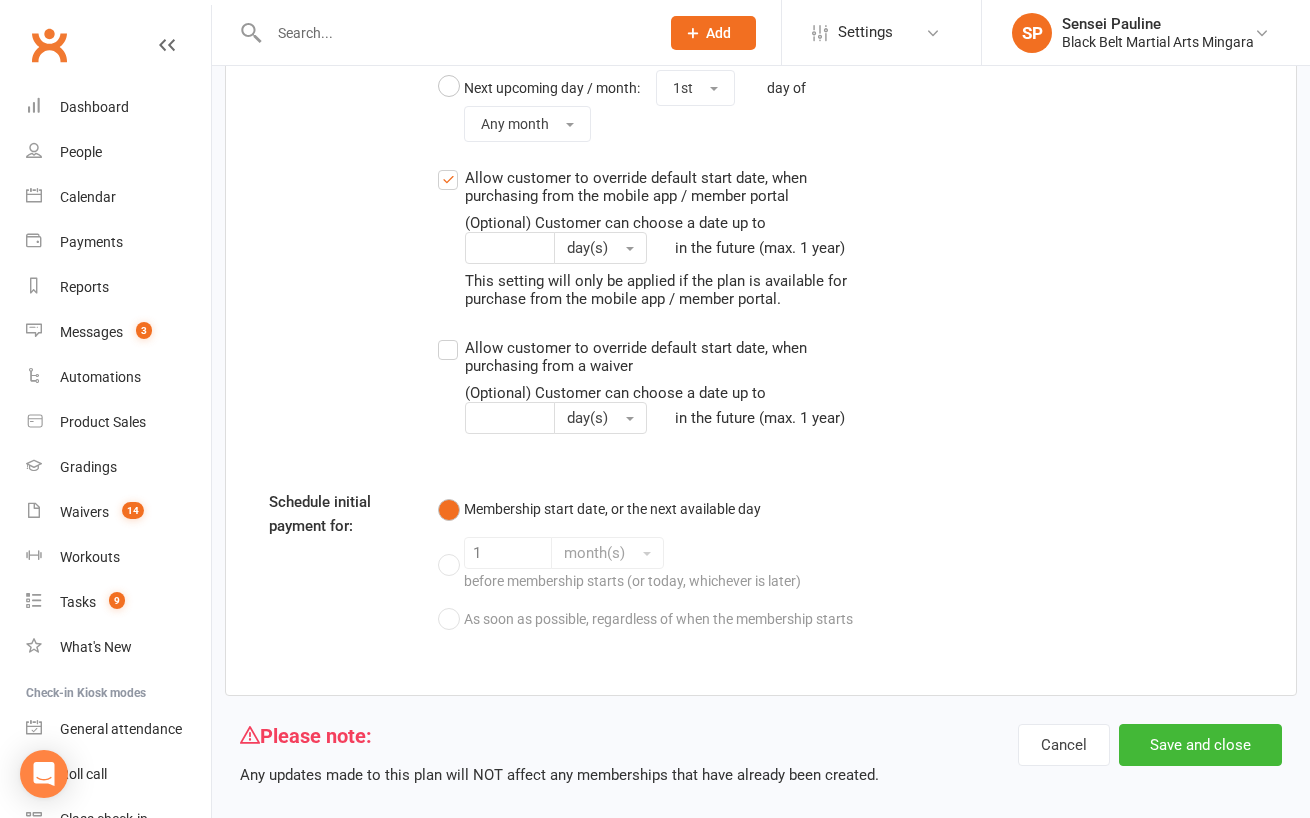 scroll, scrollTop: 2318, scrollLeft: 0, axis: vertical 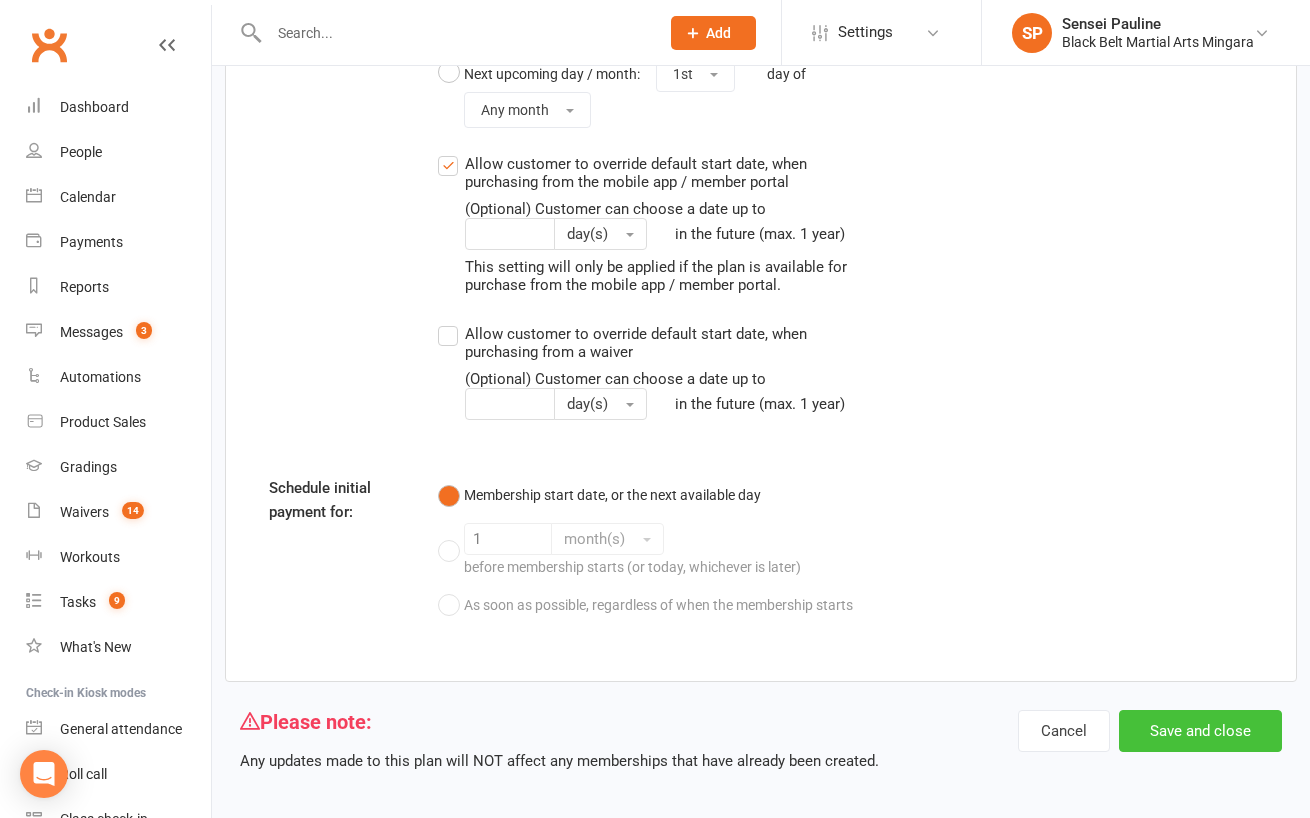 click on "Save and close" at bounding box center [1200, 731] 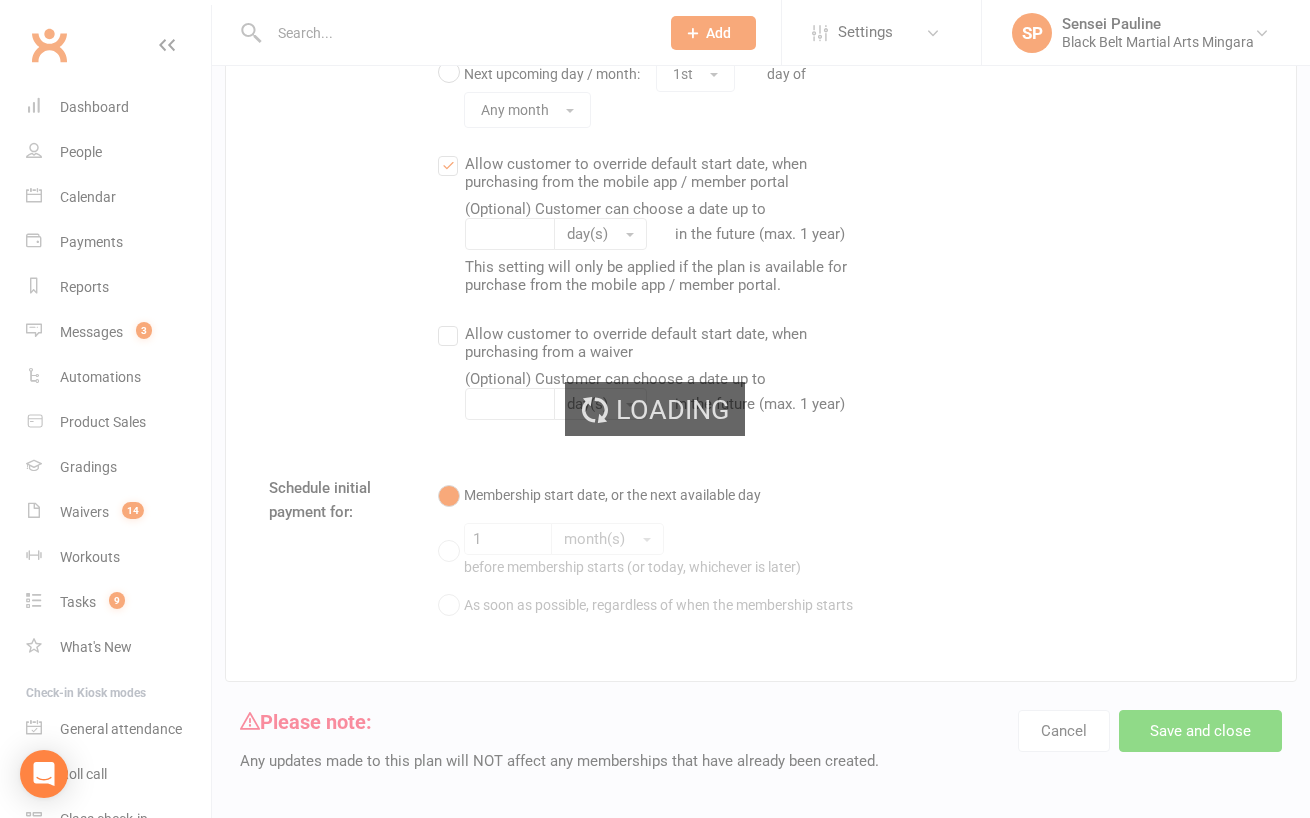 scroll, scrollTop: 0, scrollLeft: 0, axis: both 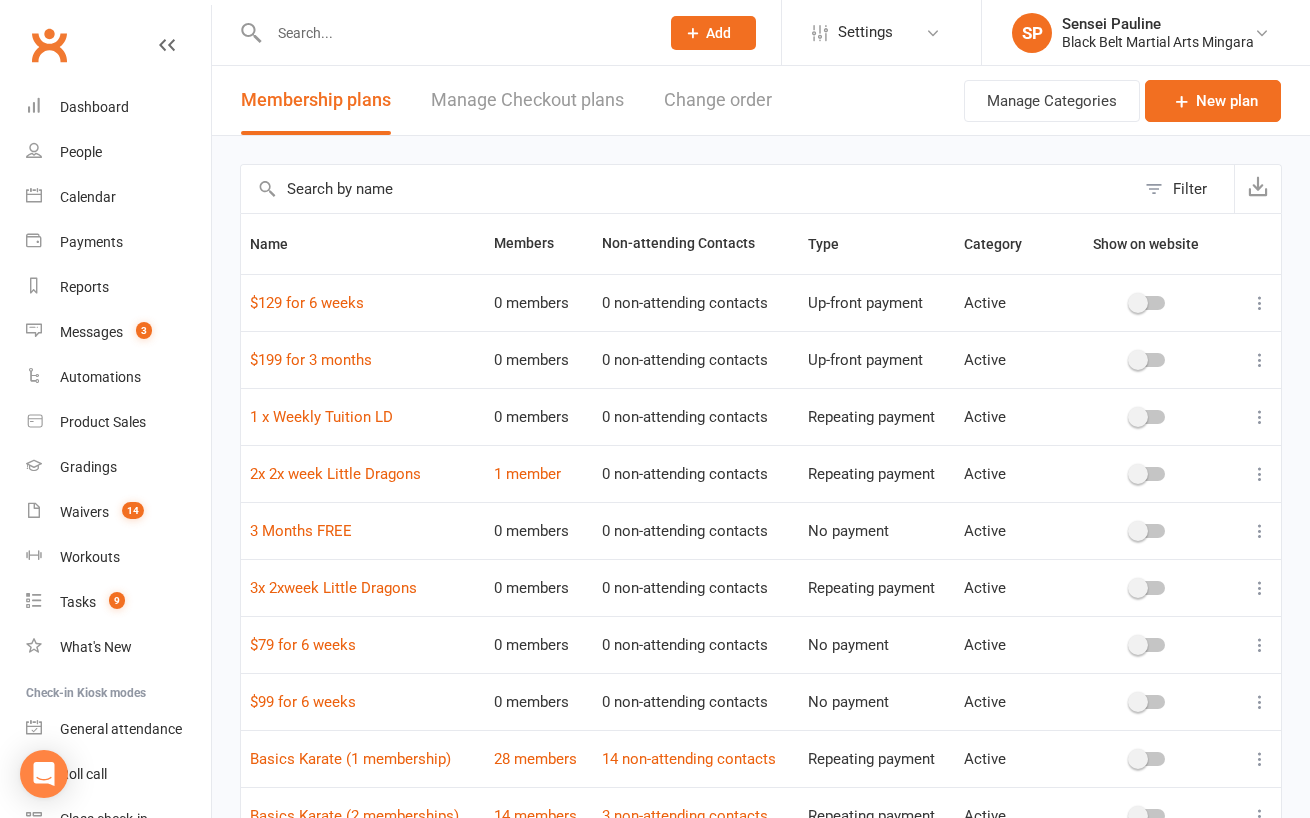 click at bounding box center [688, 189] 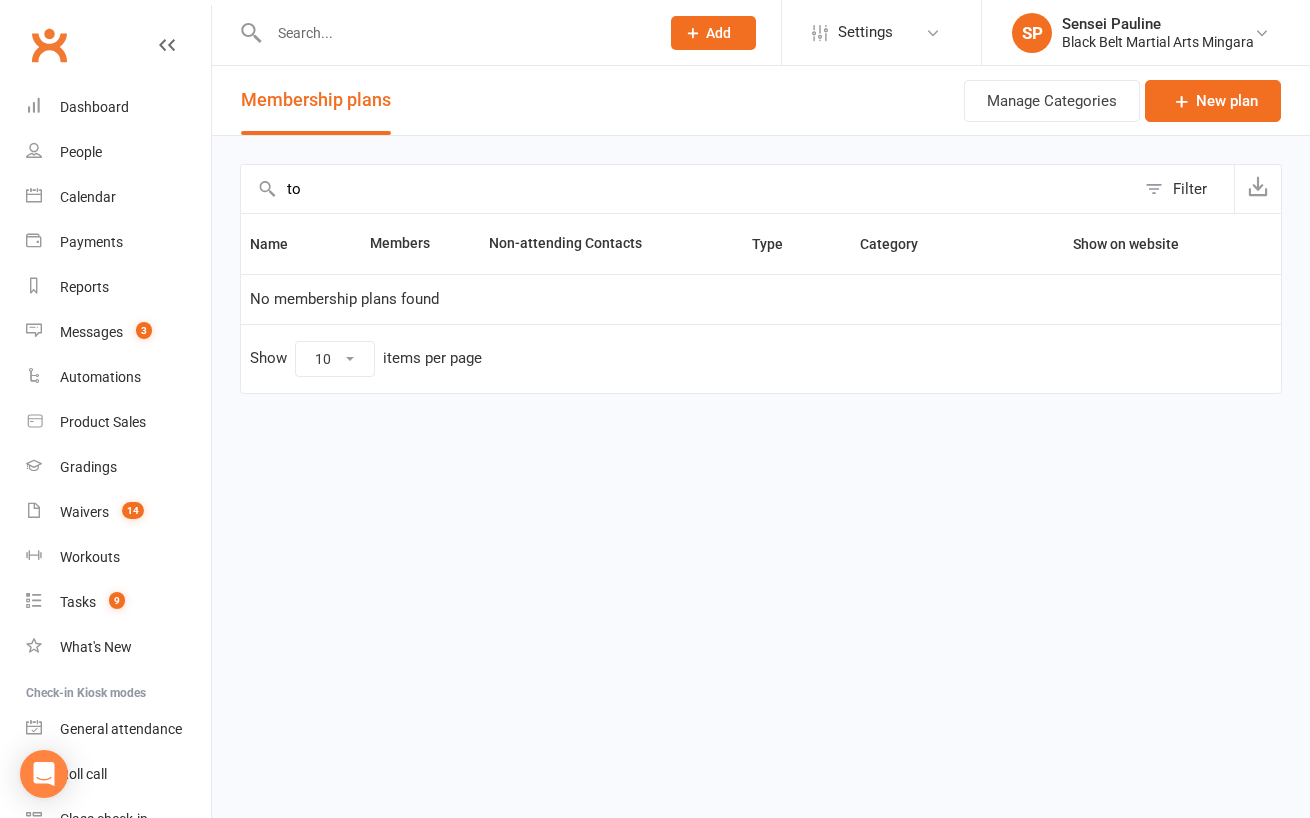 type on "t" 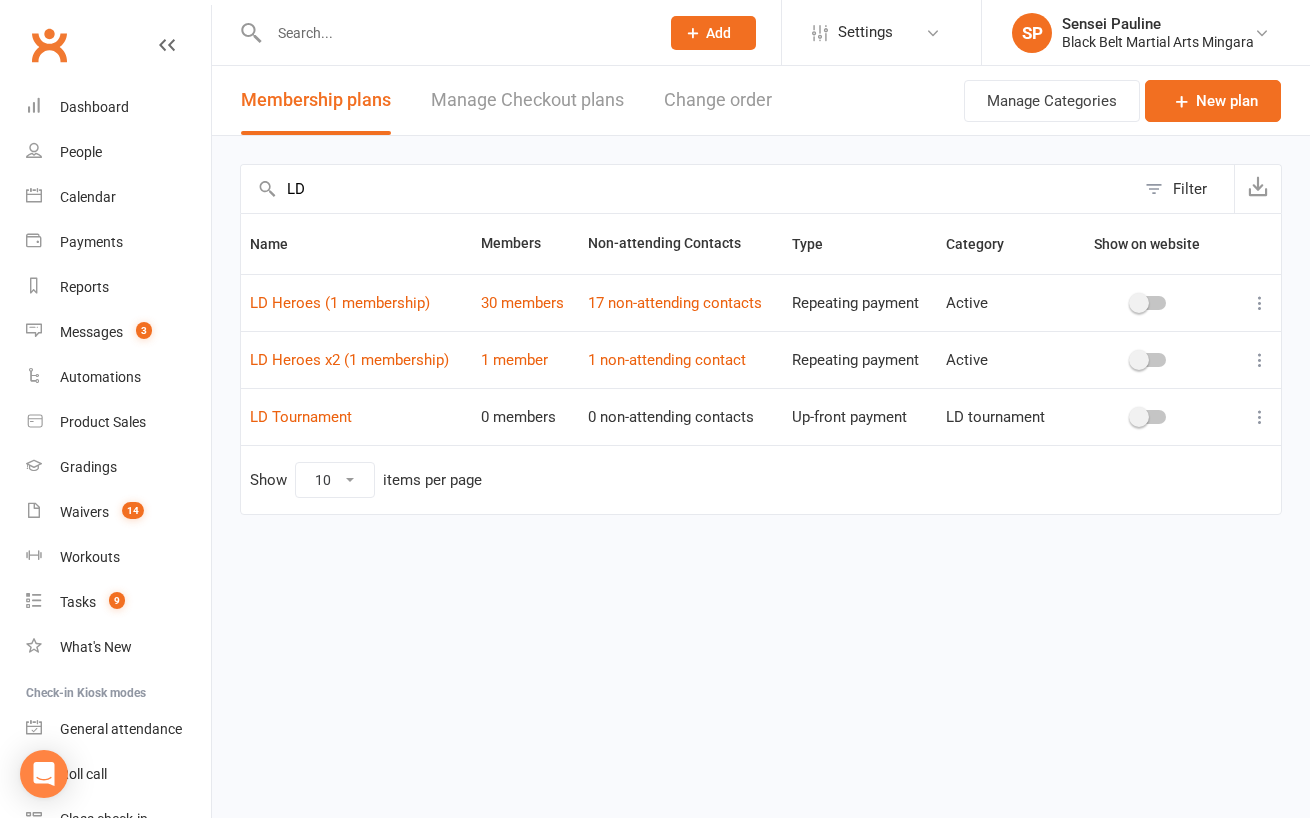 type on "LD" 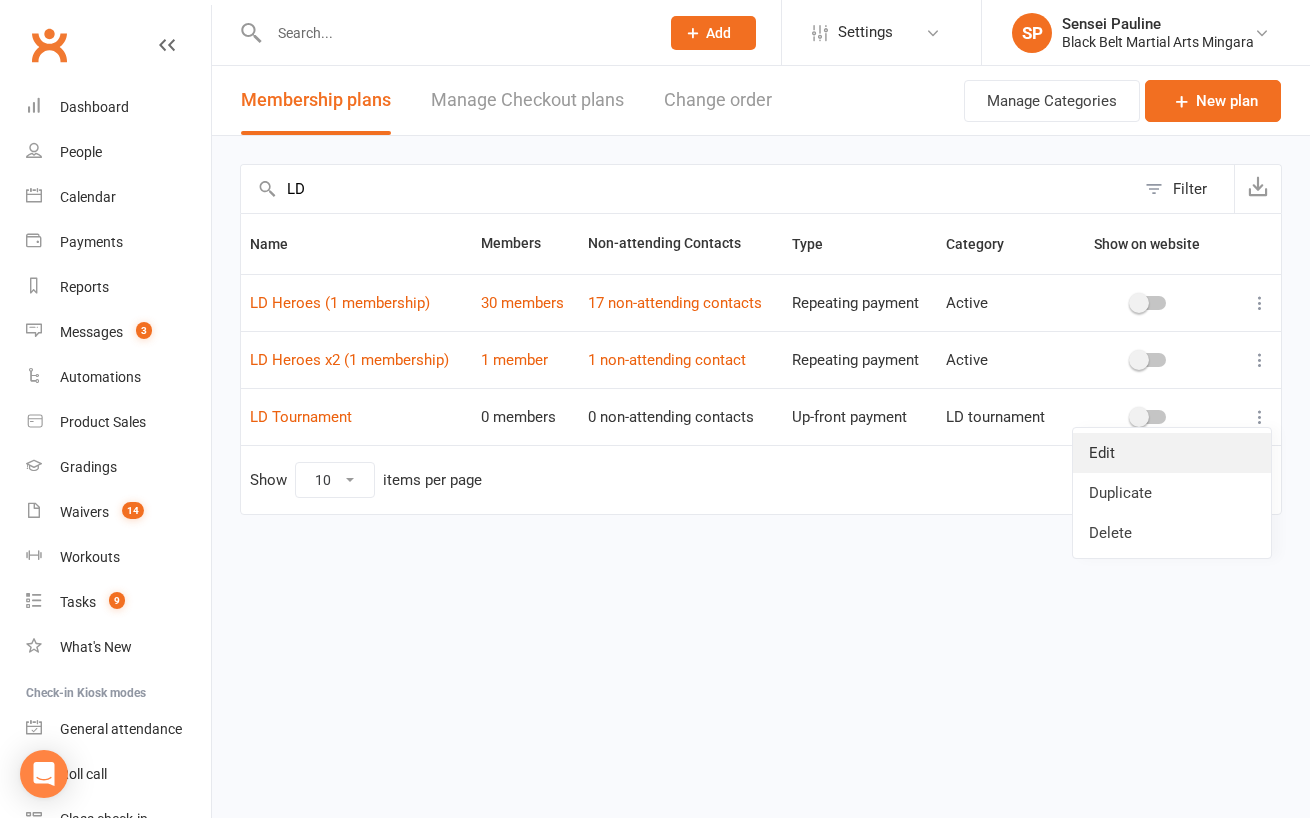 click on "Edit" at bounding box center [1172, 453] 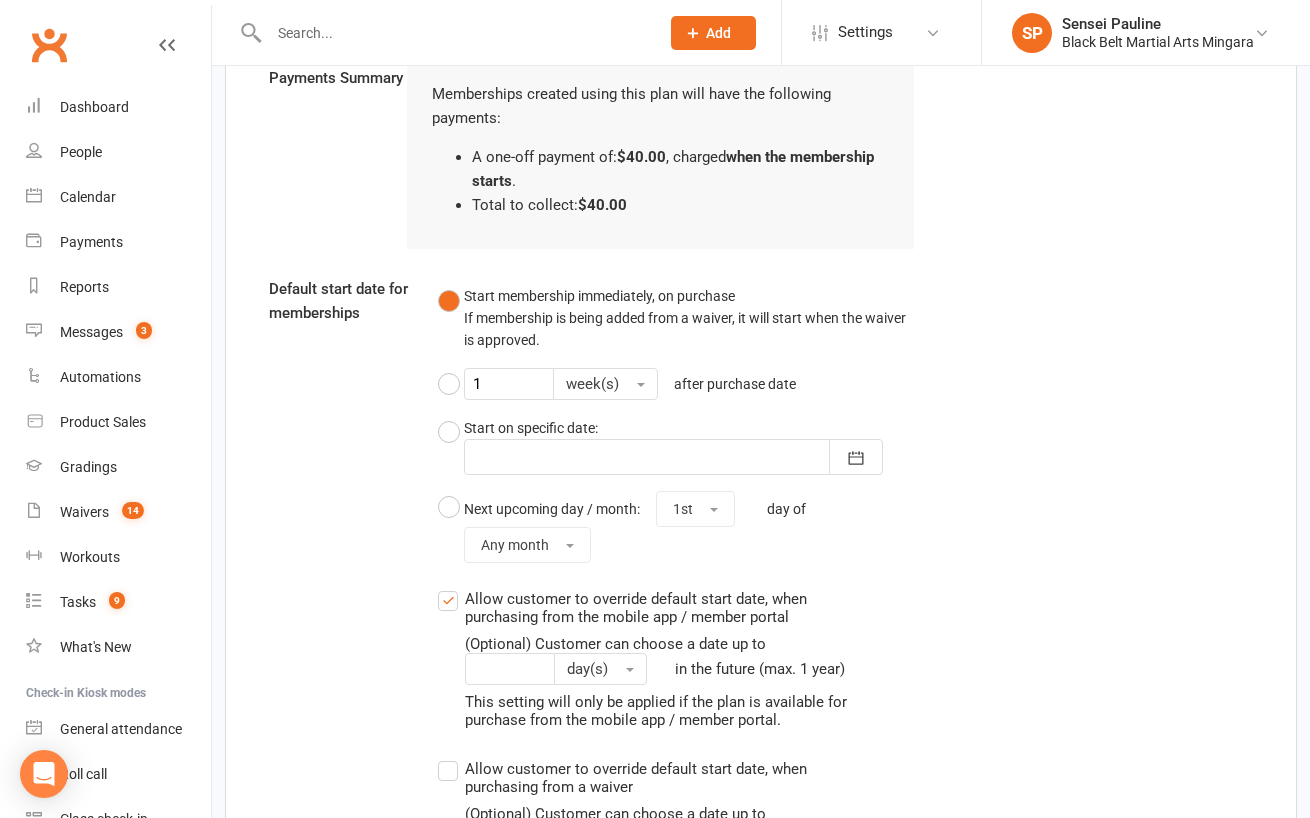 scroll, scrollTop: 1882, scrollLeft: 0, axis: vertical 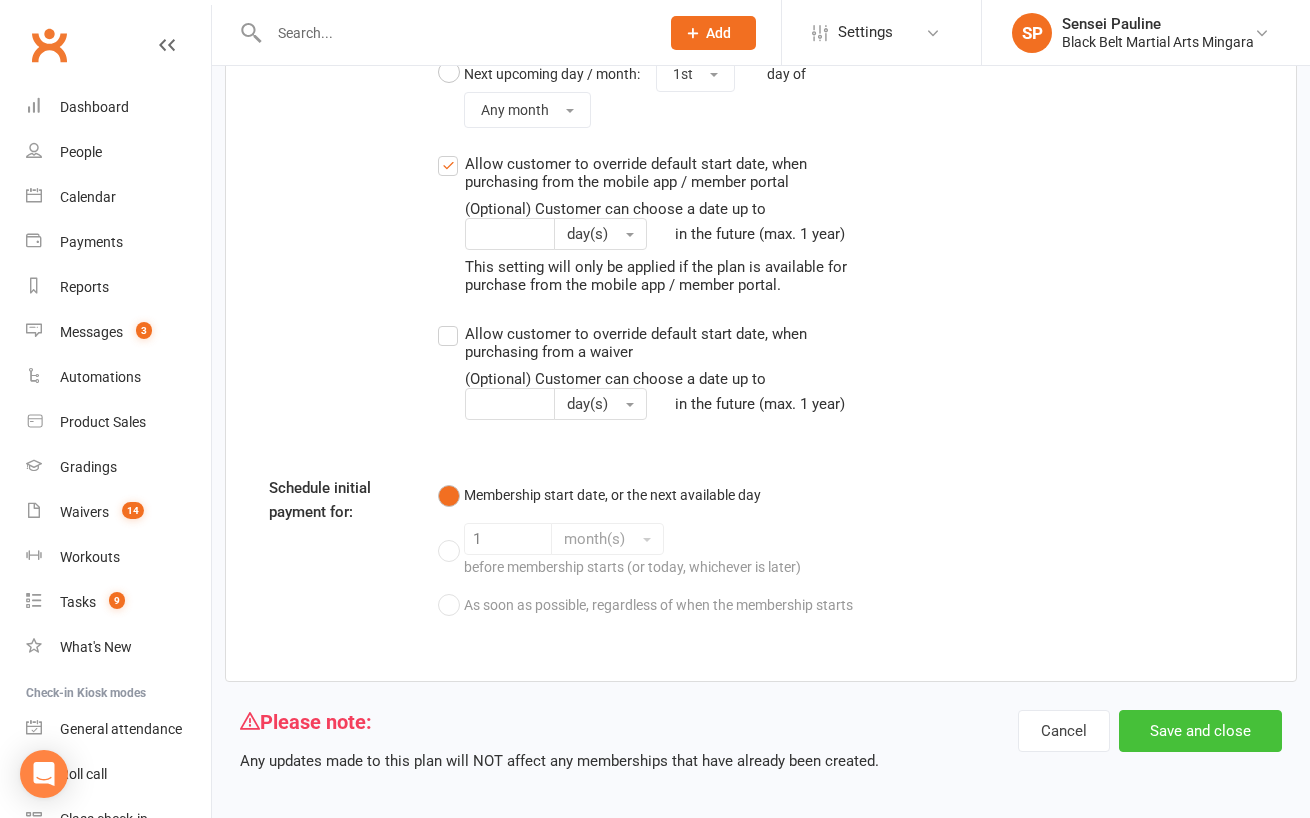 click on "Save and close" at bounding box center [1200, 731] 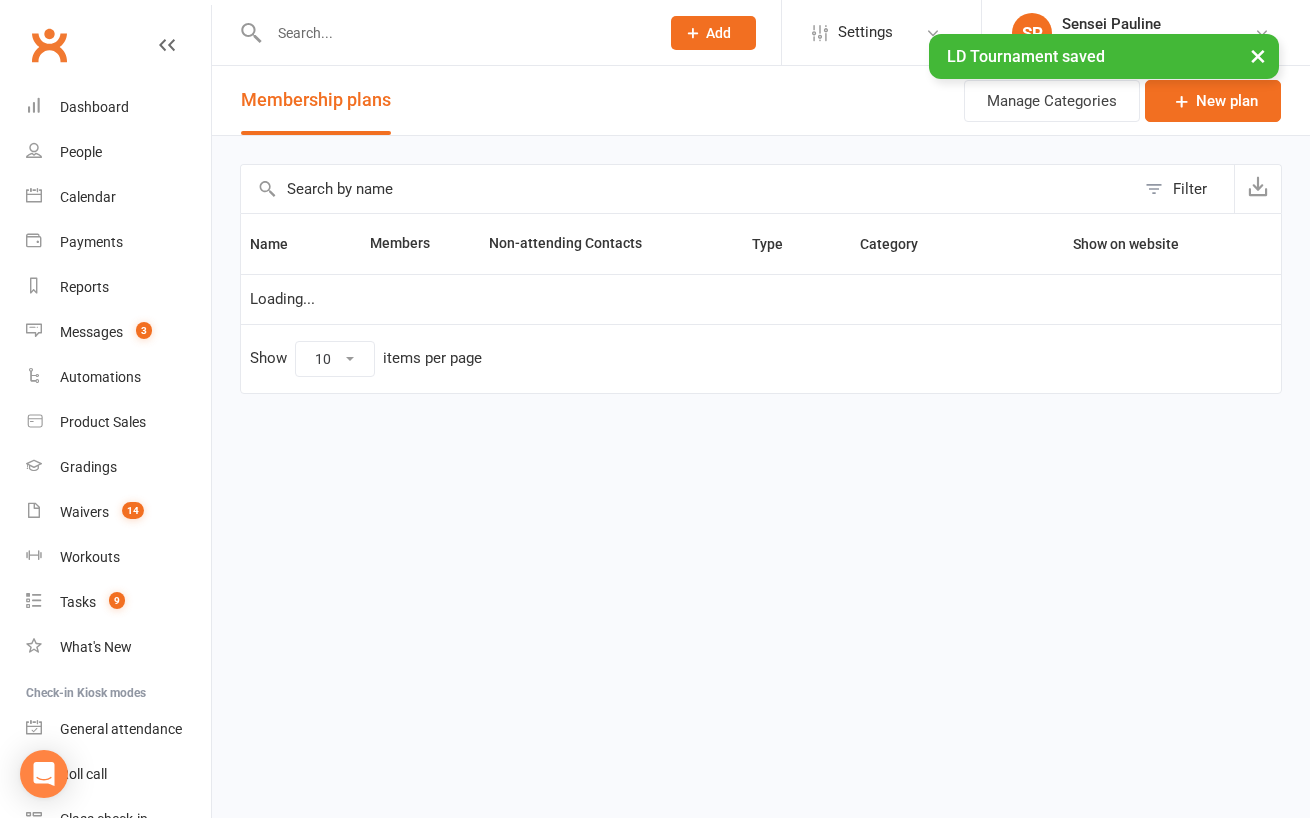 scroll, scrollTop: 0, scrollLeft: 0, axis: both 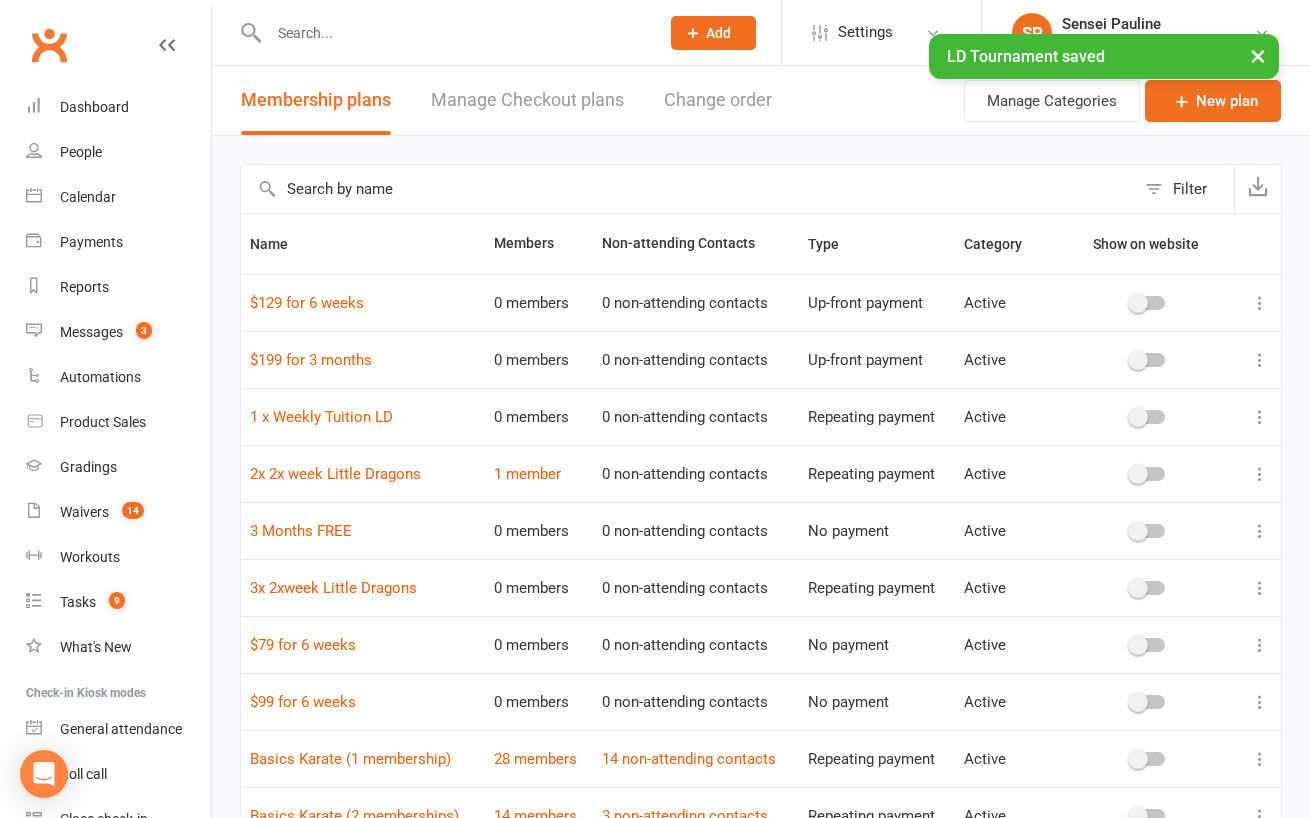 click at bounding box center [1260, 303] 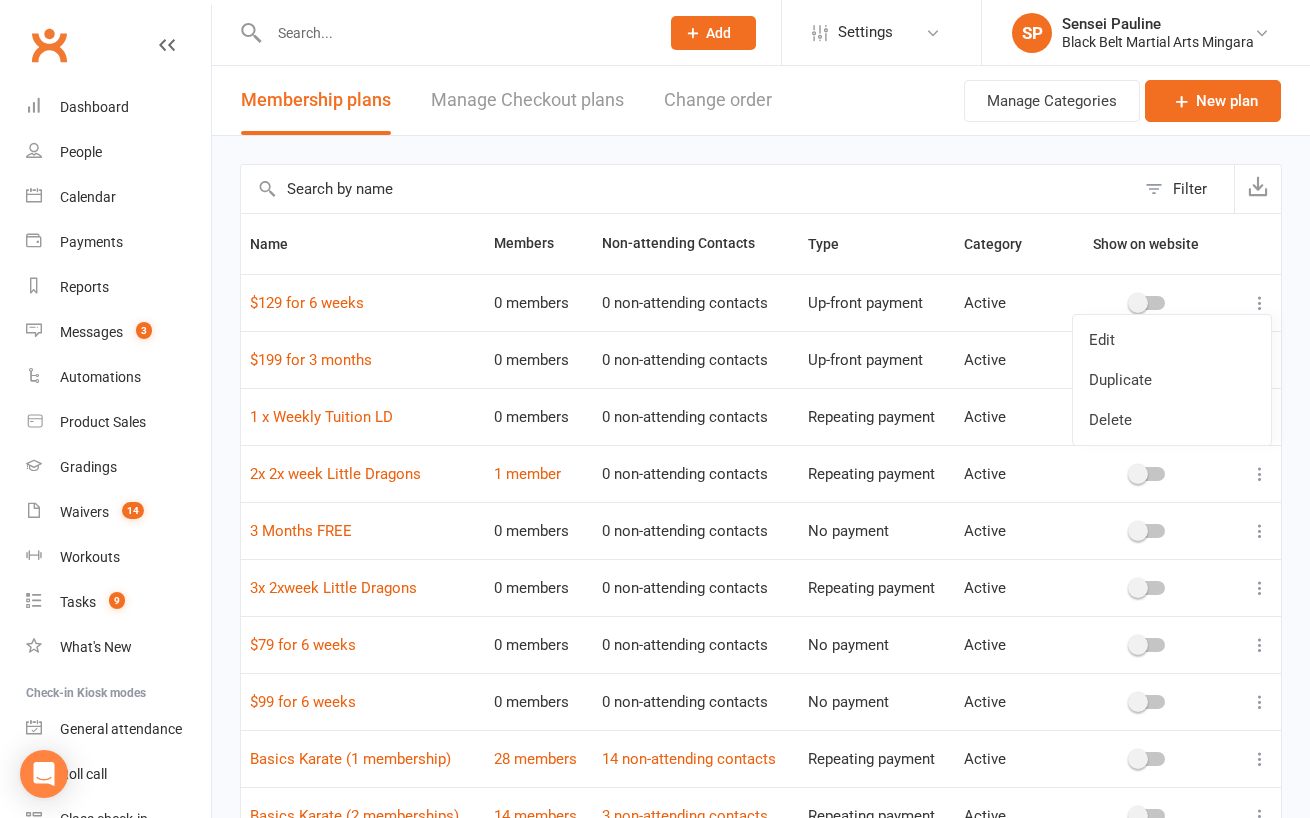 click on "Filter Name Members Non-attending Contacts Type Category Show on website $129 for 6 weeks 0 members 0 non-attending contacts Up-front payment Active $199 for 3 months 0 members 0 non-attending contacts Up-front payment Active 1 x Weekly Tuition LD 0 members 0 non-attending contacts Repeating payment Active 2x  2x week Little Dragons 1 member 0 non-attending contacts Repeating payment Active 3 Months FREE 0 members 0 non-attending contacts No payment Active 3x 2xweek Little Dragons 0 members 0 non-attending contacts Repeating payment Active $79 for 6 weeks 0 members 0 non-attending contacts No payment Active $99 for 6 weeks 0 members 0 non-attending contacts No payment Active Basics Karate (1 membership) 28 members 14 non-attending contacts Repeating payment Active Basics Karate (2 memberships) 14 members 3 non-attending contacts Repeating payment Active Show 10 25 50 100 items per page 1 2 3 … 7" at bounding box center [761, 553] 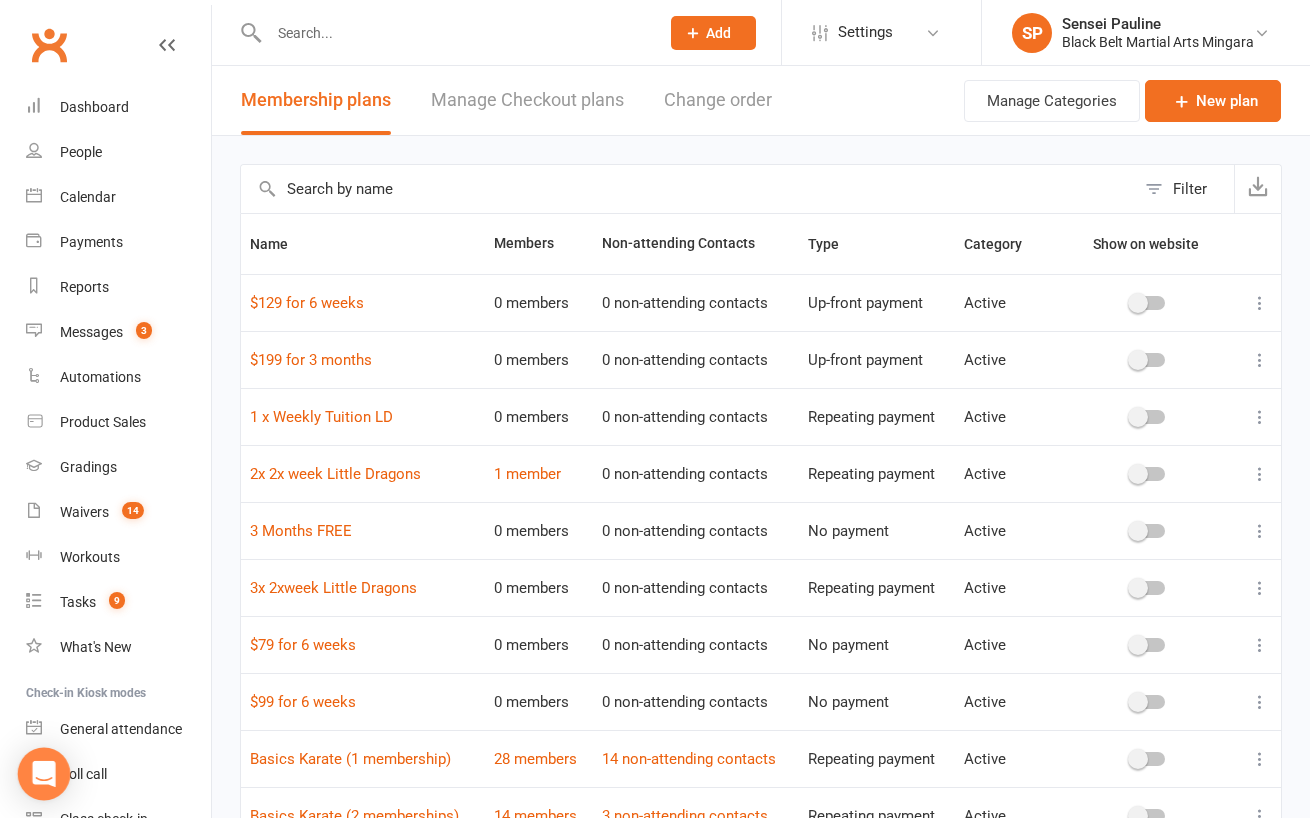click 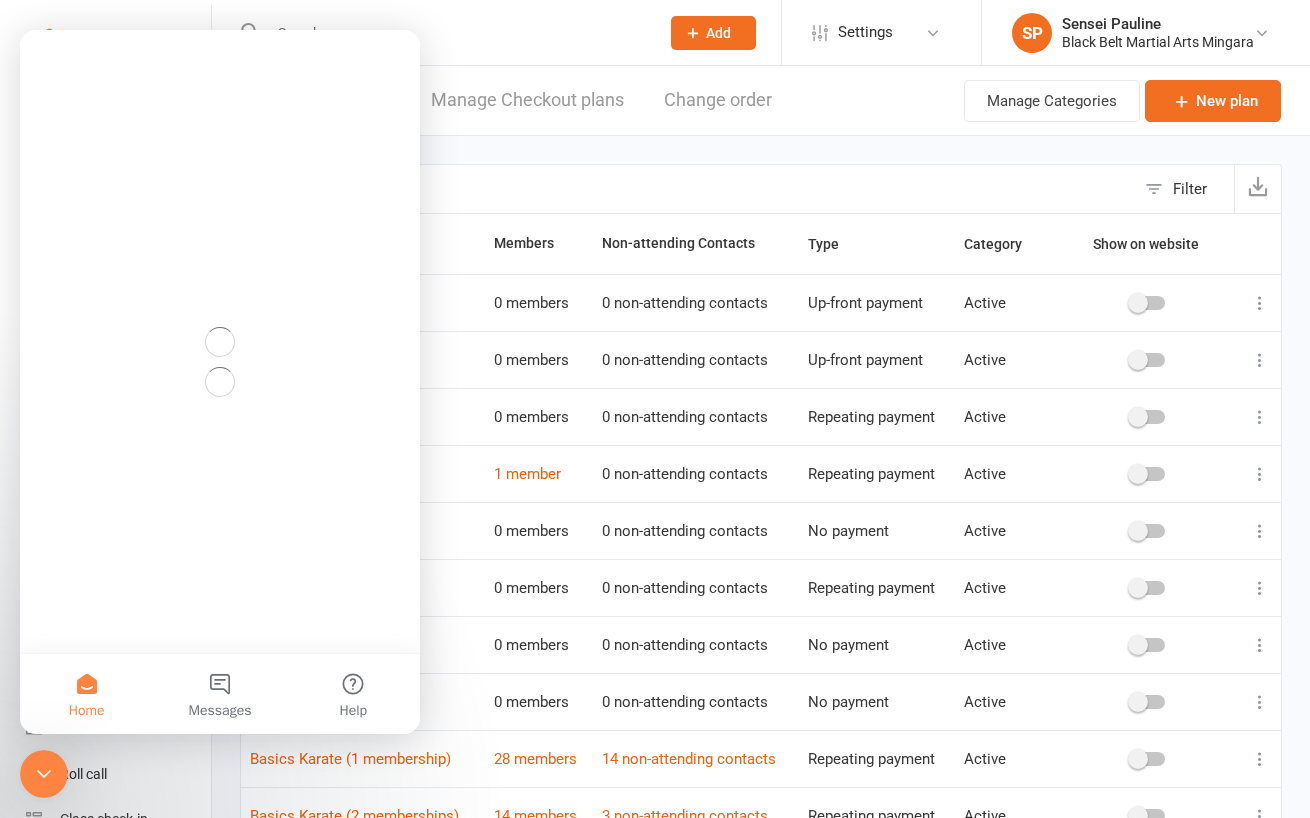 scroll, scrollTop: 0, scrollLeft: 0, axis: both 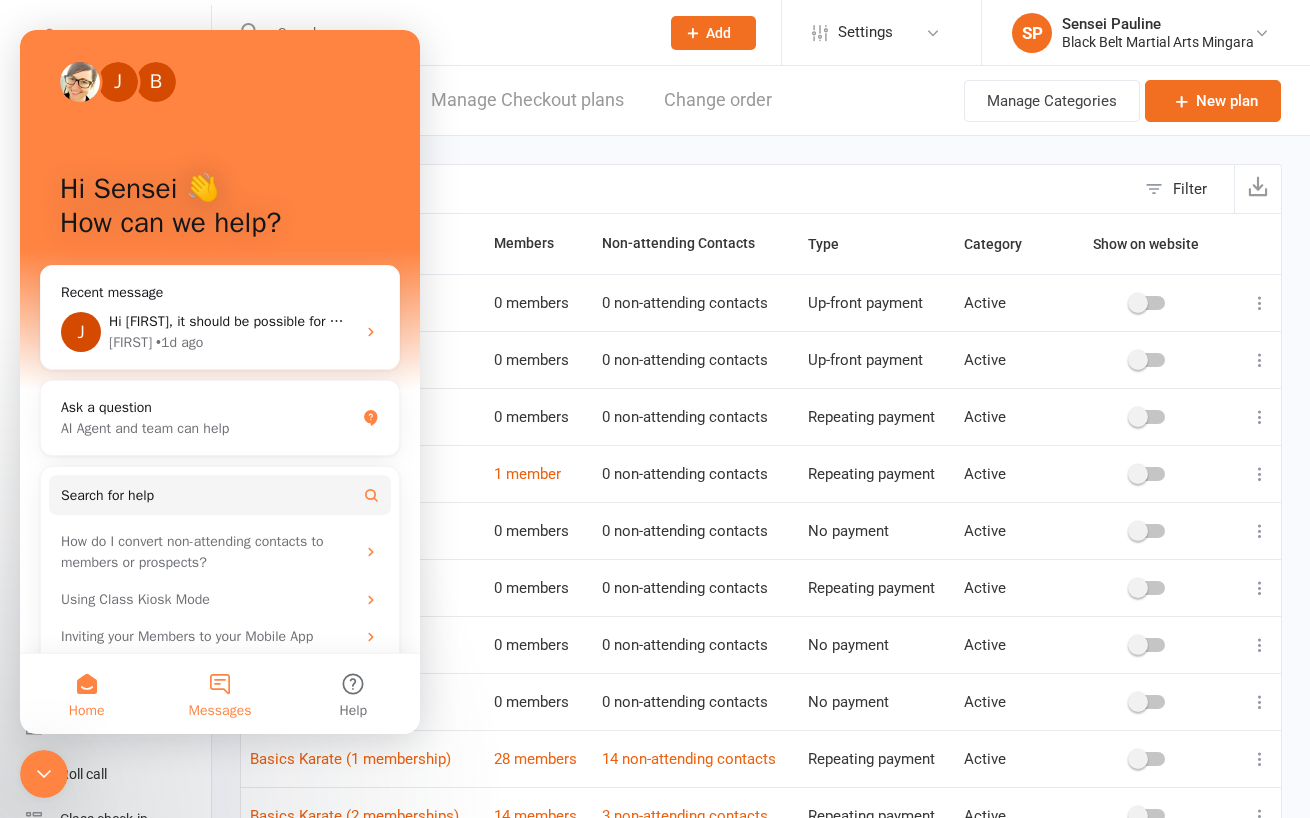 click on "Messages" at bounding box center (219, 694) 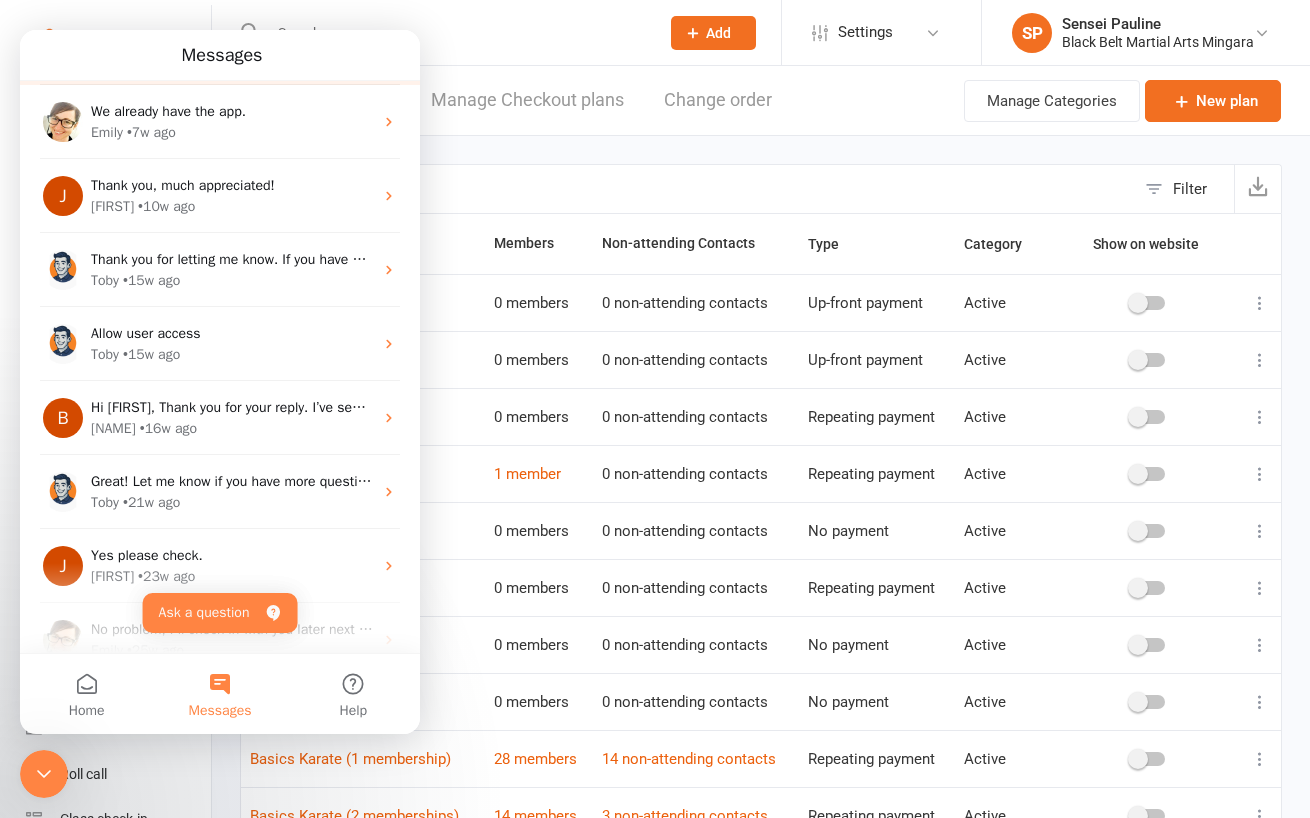 scroll, scrollTop: 663, scrollLeft: 0, axis: vertical 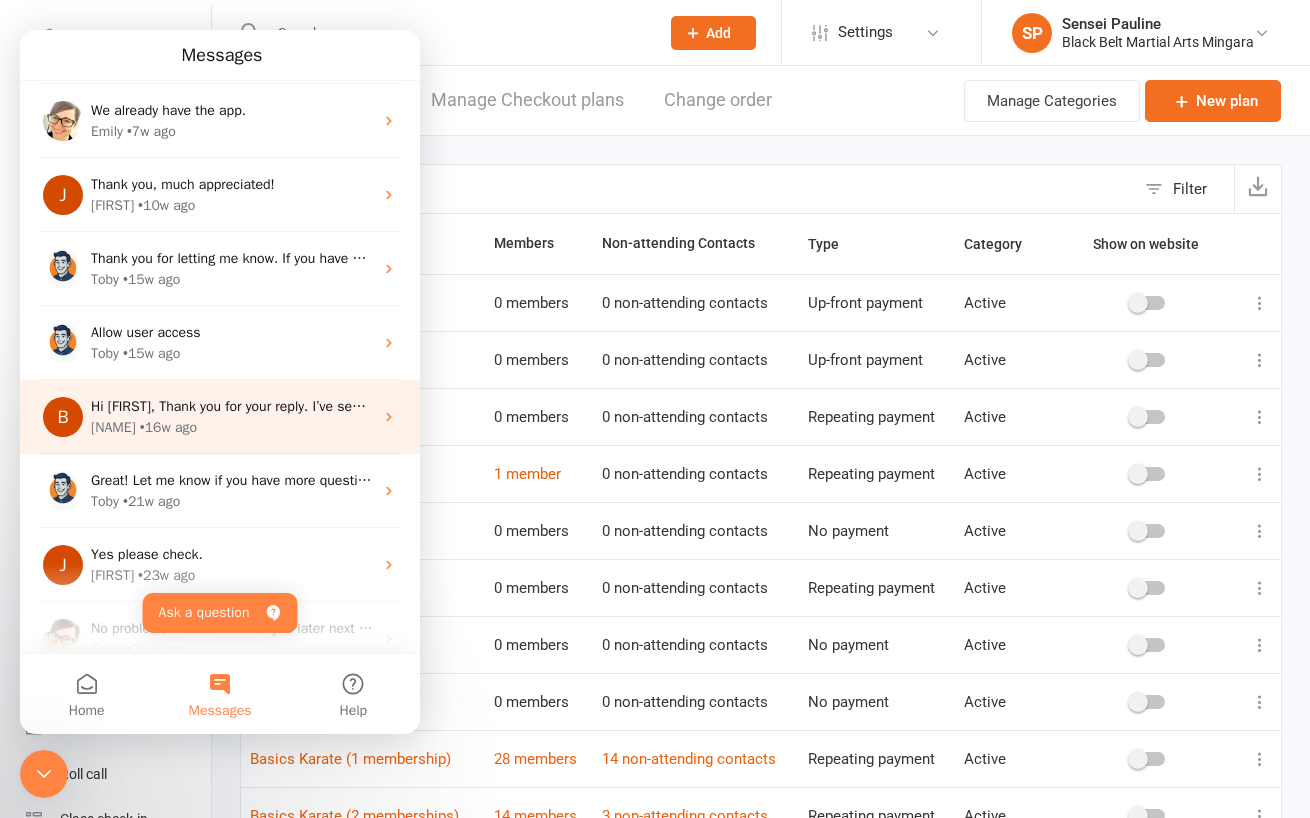 click on "Hi Pauline,   Thank you for your reply.   I’ve searched both the active and archived contacts in Clubworx, but unfortunately, I’ve been unable to locate a profile for Damian Scott.   Please let me know if there may be another name or email address the profile could be under for Samantha or Damian Scott, and I’d be happy to check again.   Kind regards, Bec" at bounding box center [1162, 406] 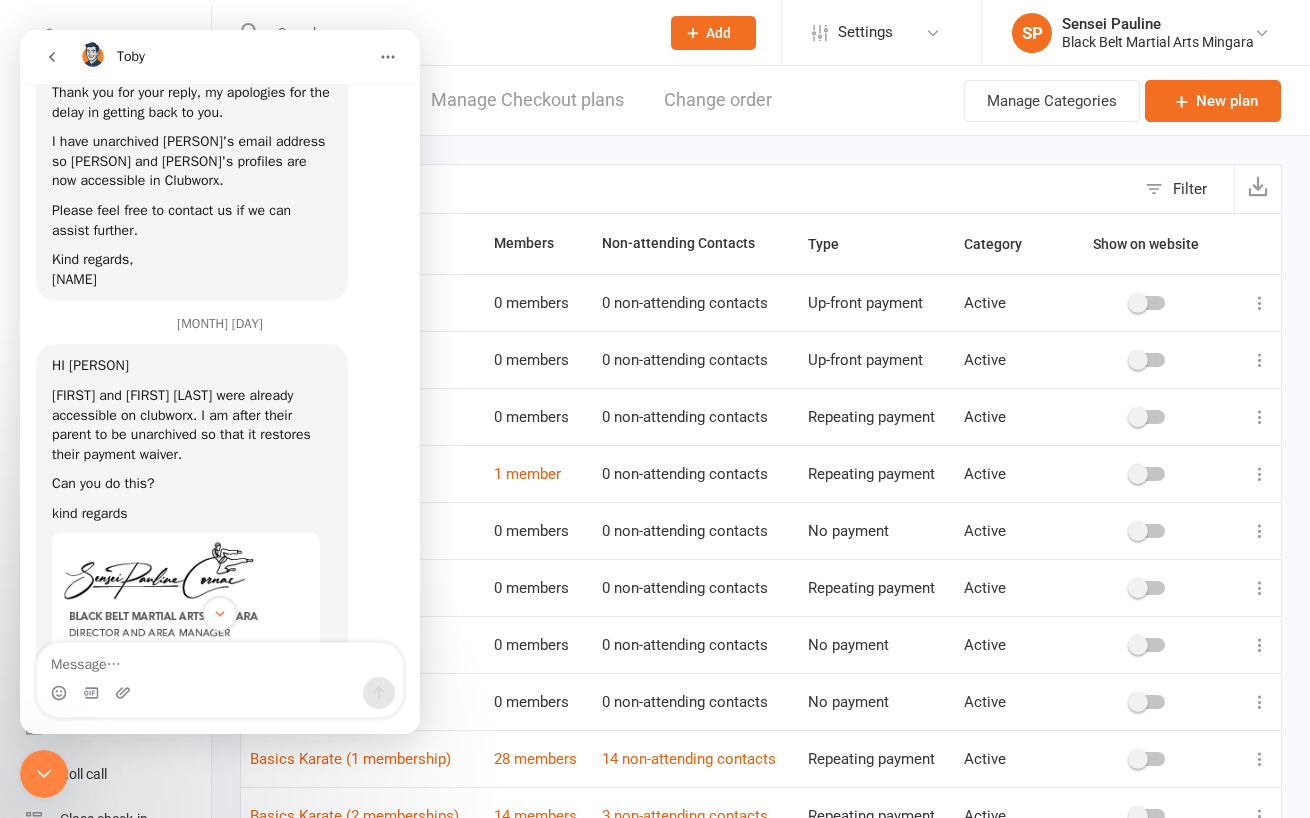 scroll, scrollTop: 2860, scrollLeft: 0, axis: vertical 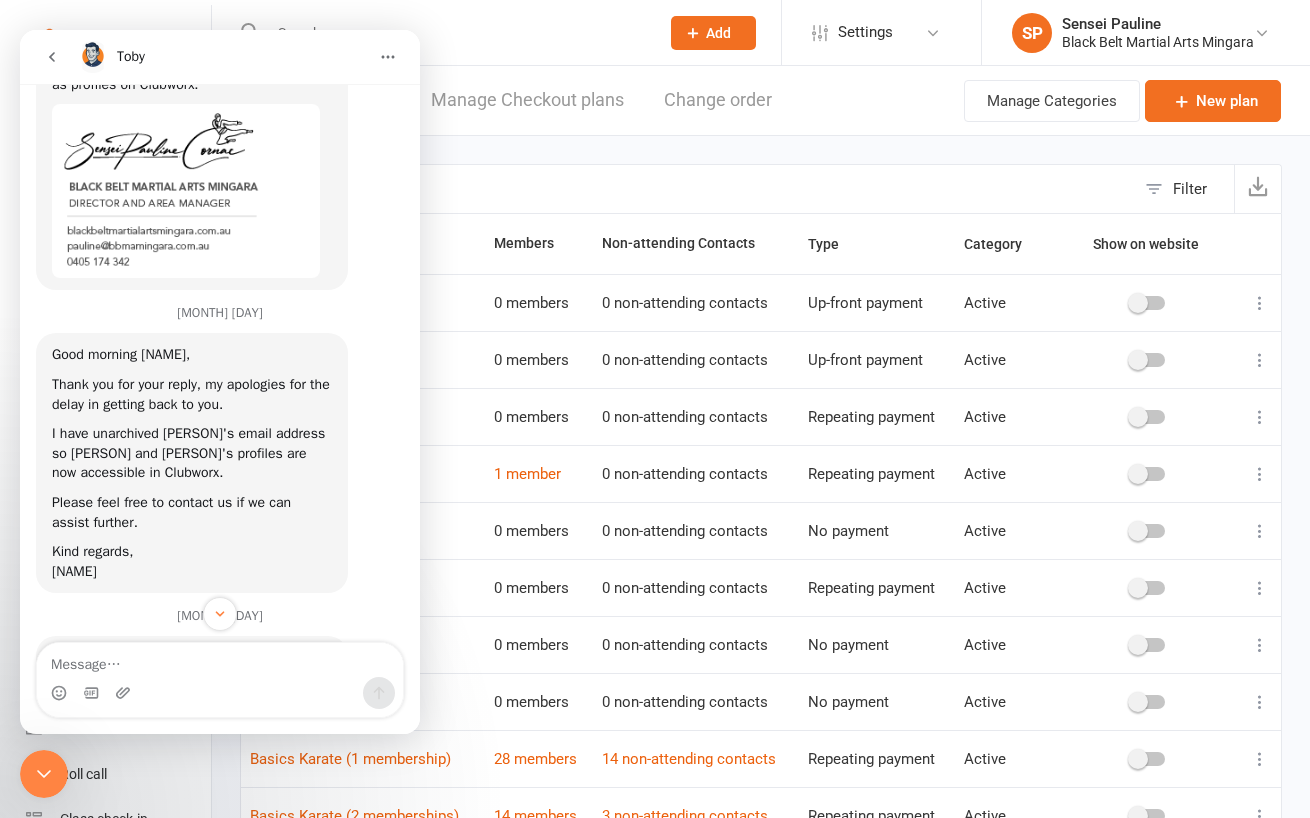 click 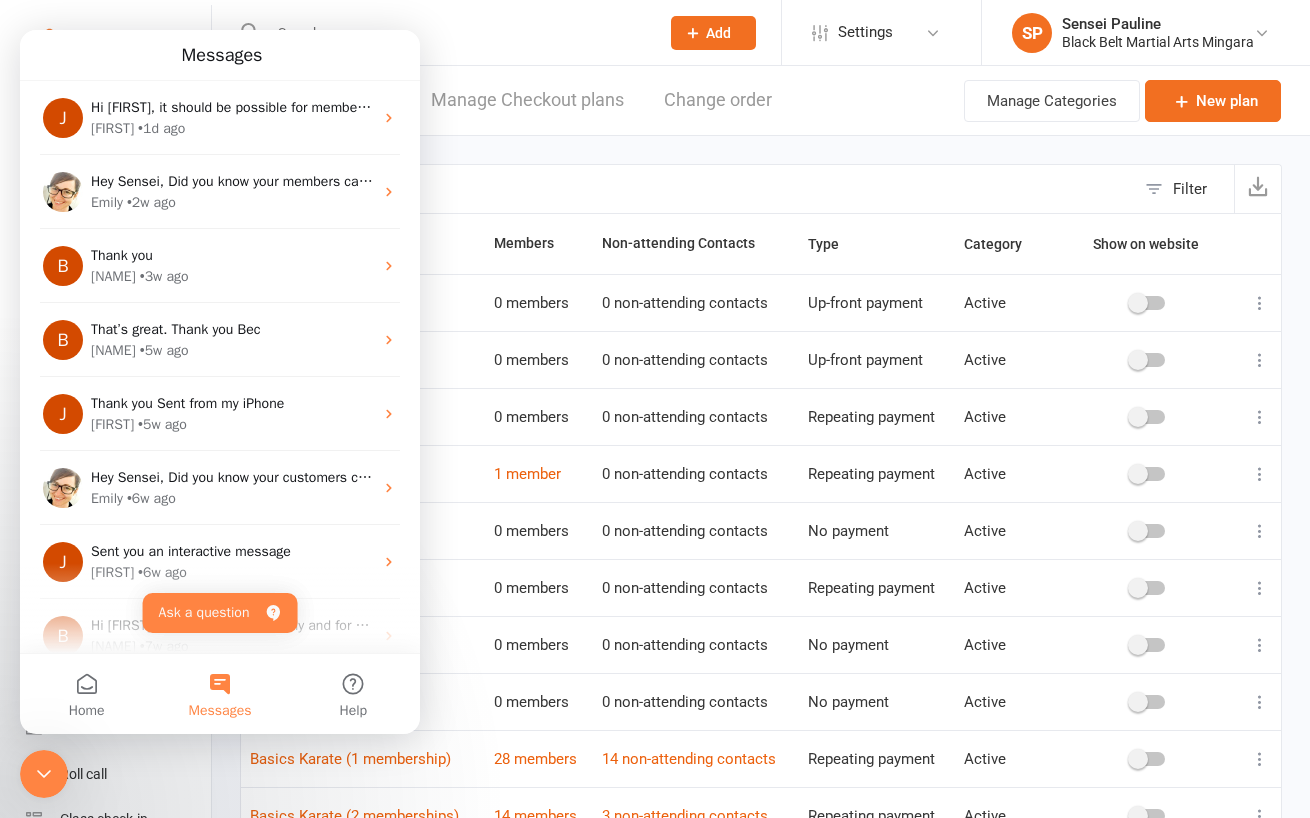scroll, scrollTop: 0, scrollLeft: 0, axis: both 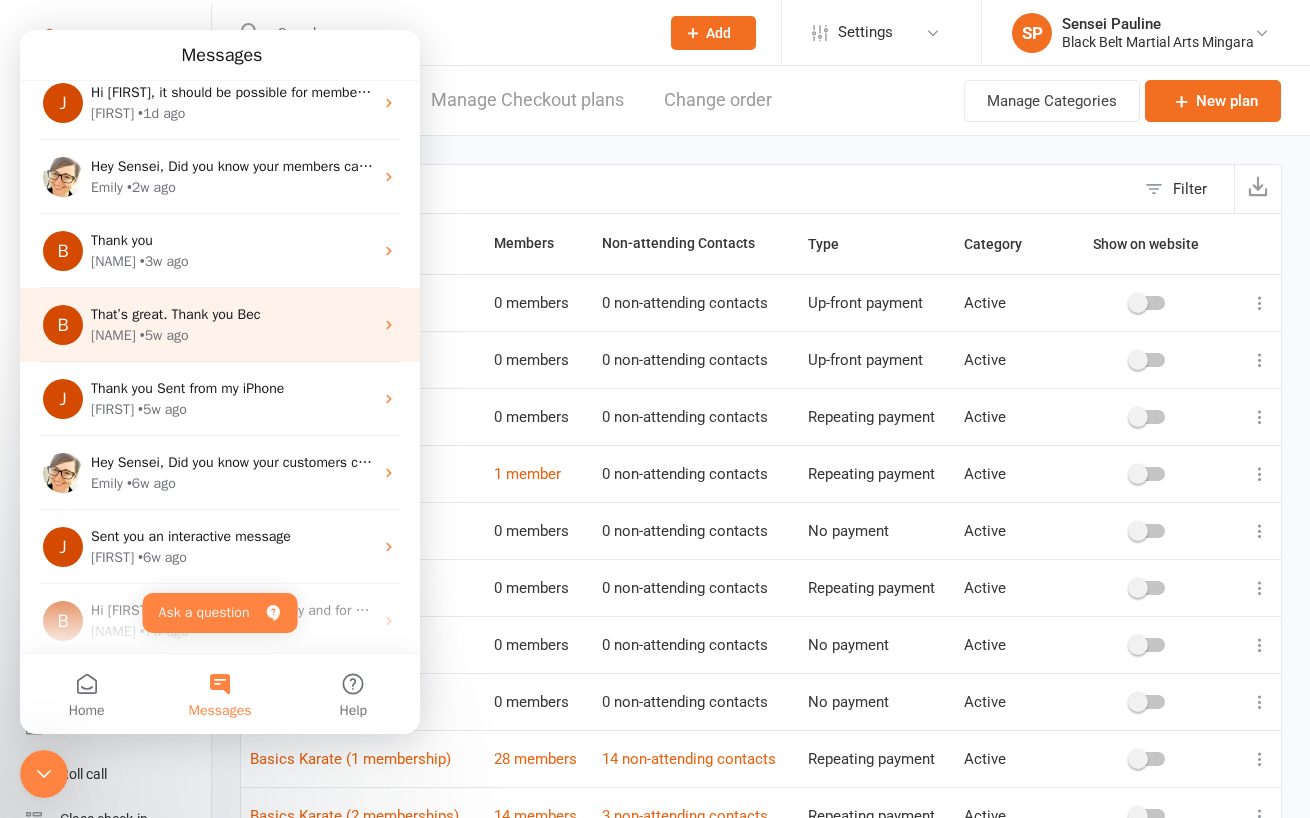 click on "That’s great.  Thank you Bec" at bounding box center (176, 314) 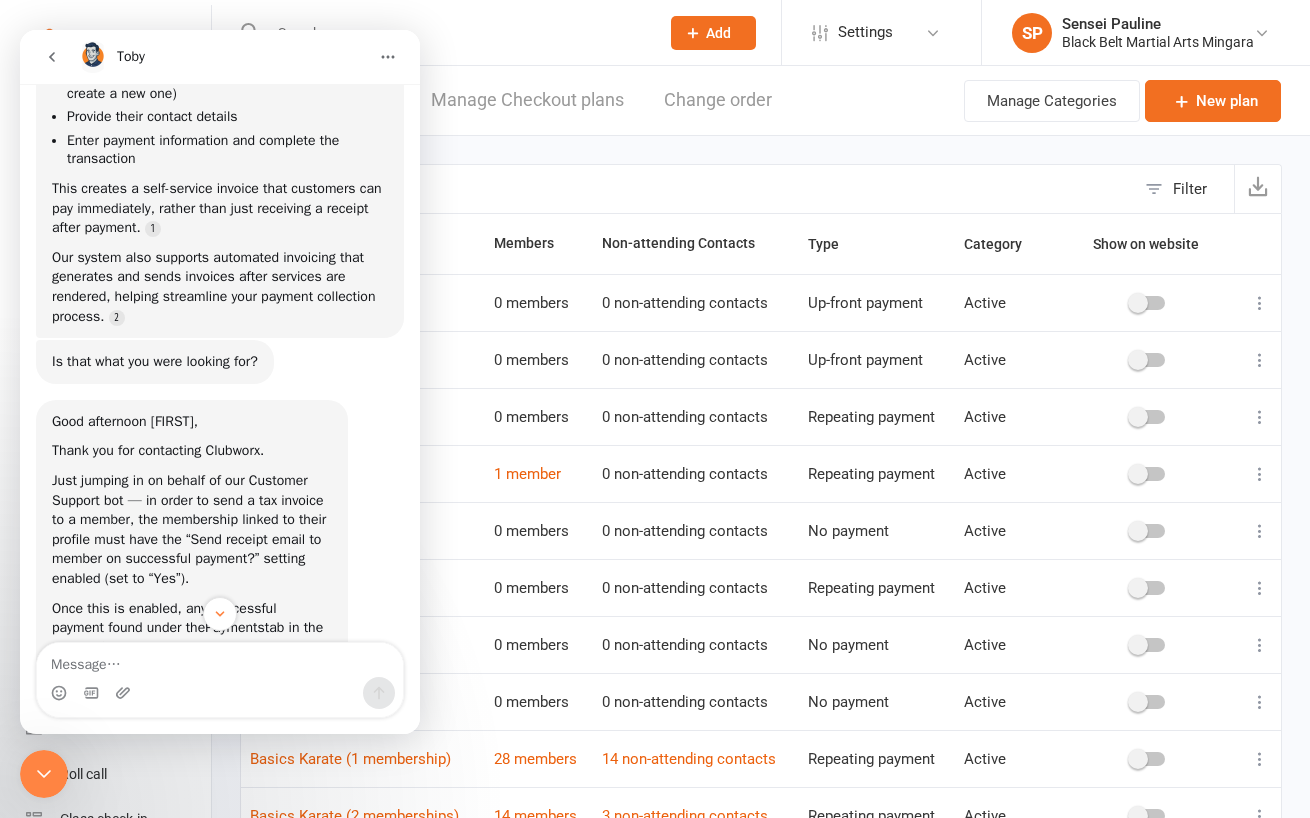 scroll, scrollTop: 1373, scrollLeft: 0, axis: vertical 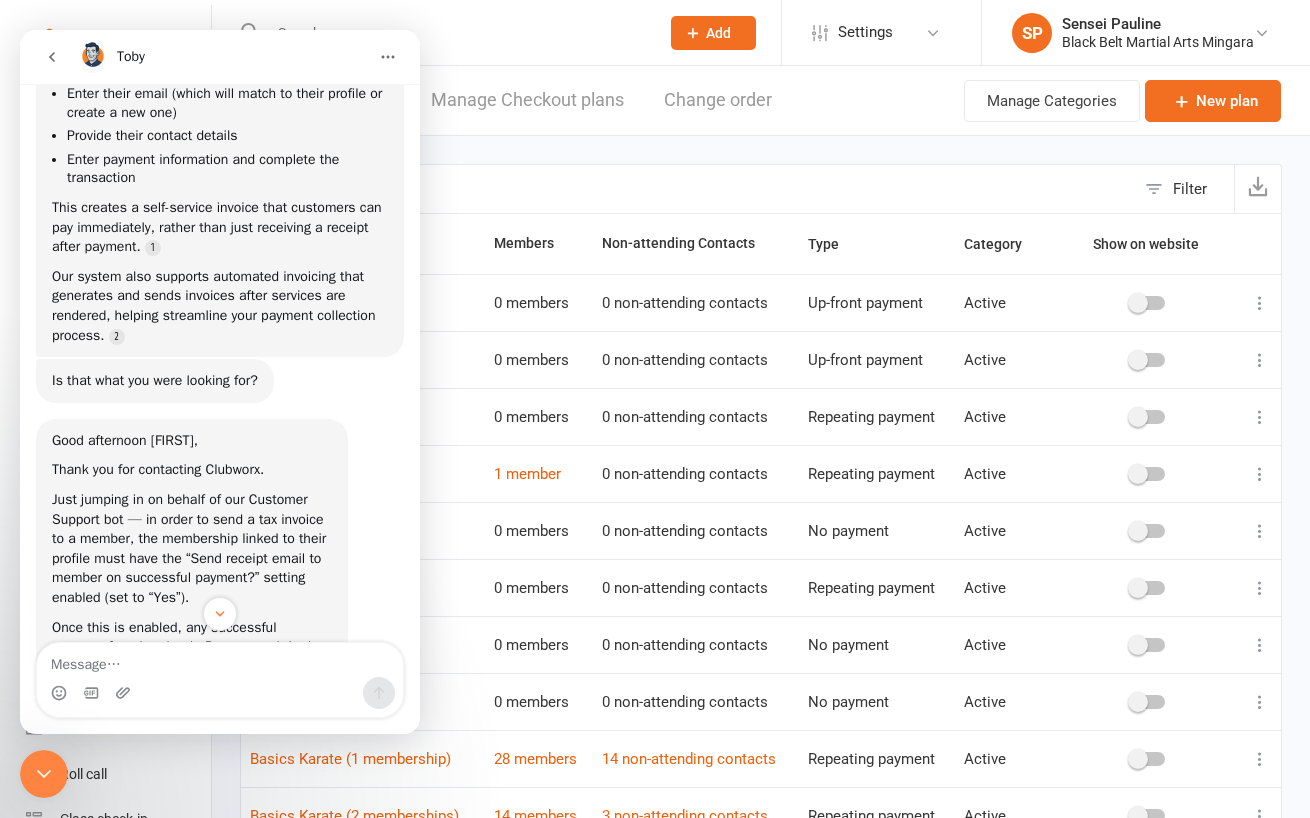click 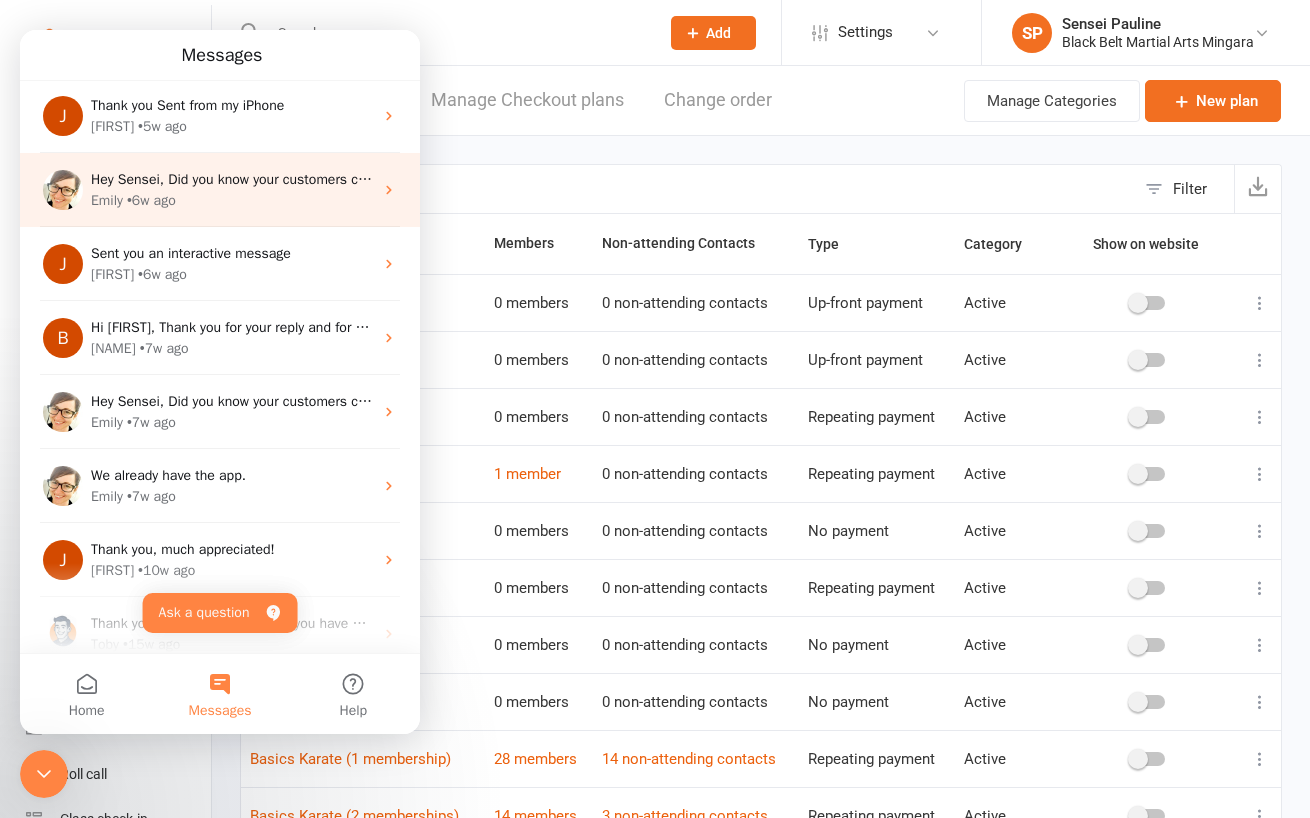 scroll, scrollTop: 303, scrollLeft: 0, axis: vertical 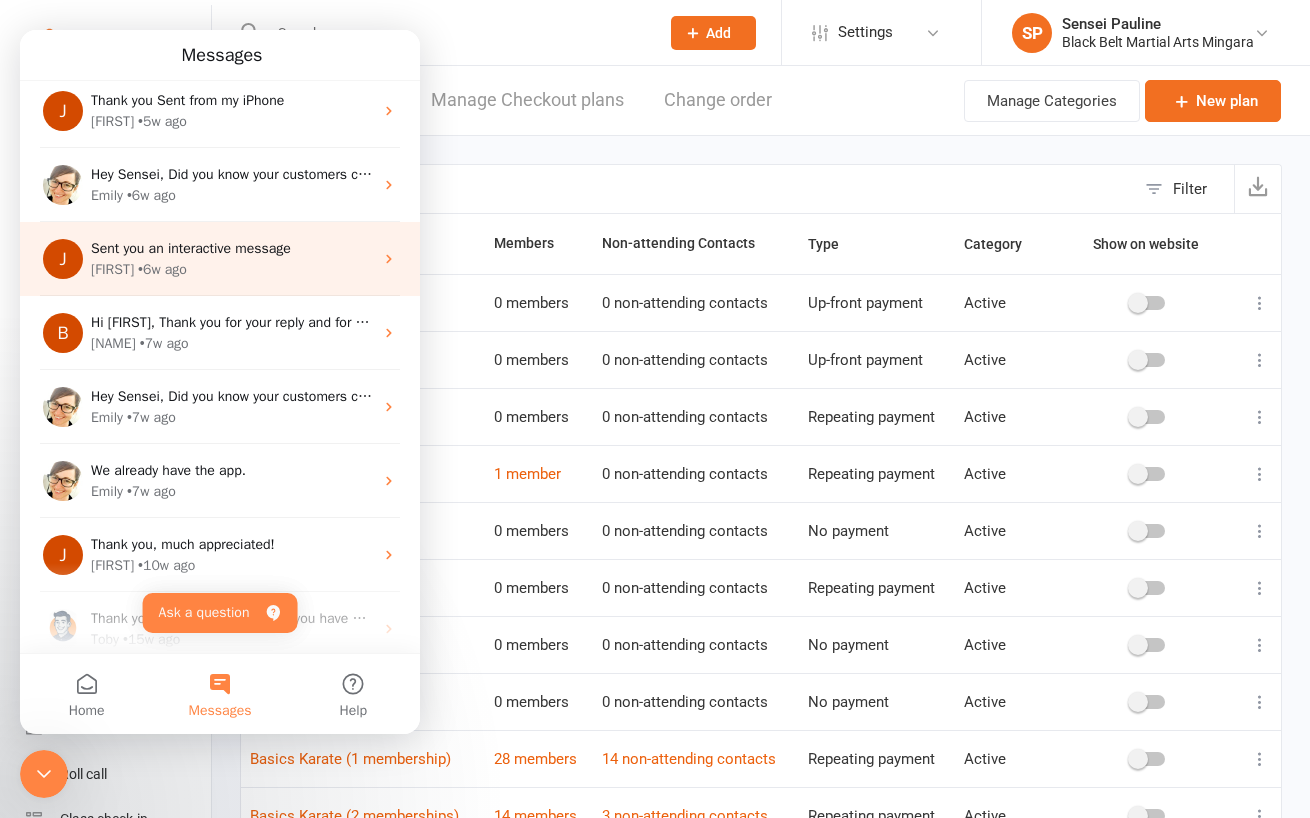 click on "Jessica •  6w ago" at bounding box center (232, 269) 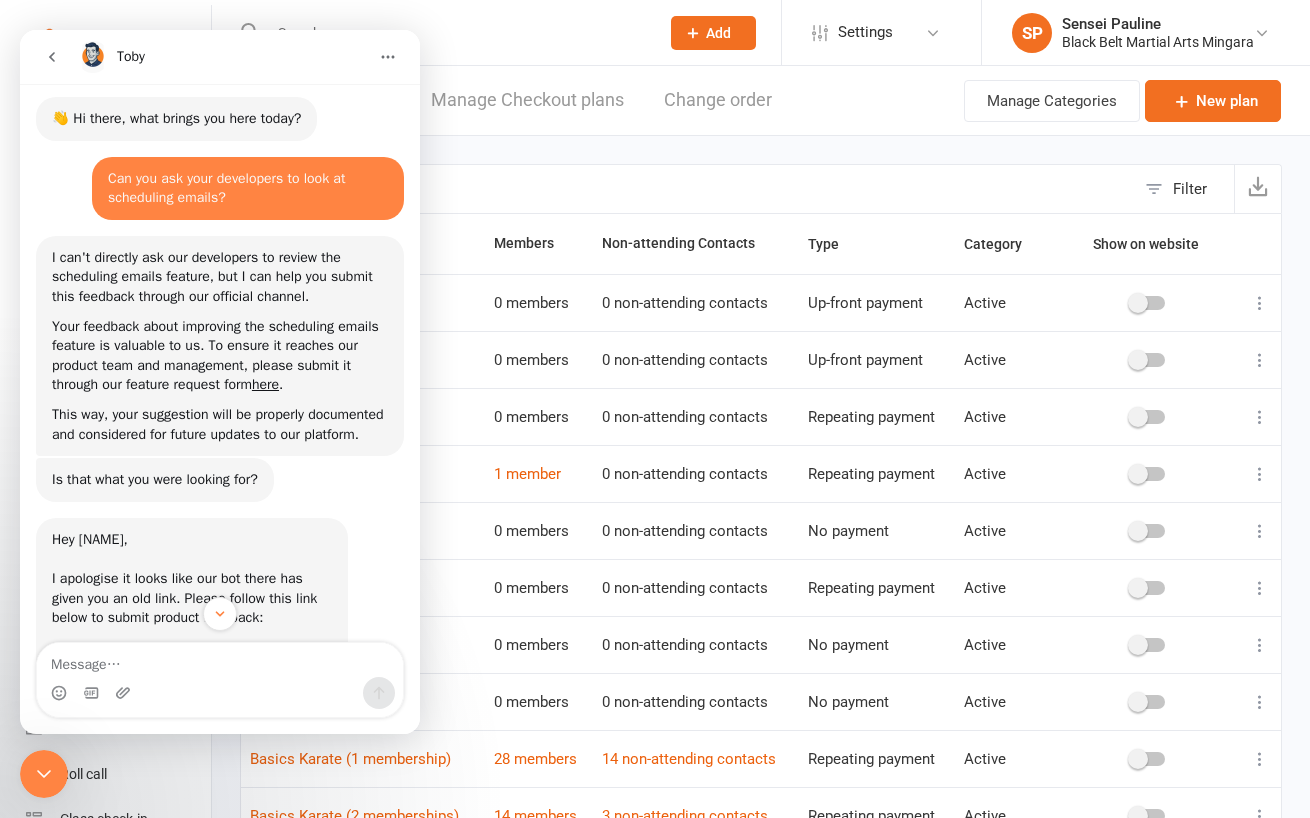 scroll, scrollTop: 0, scrollLeft: 0, axis: both 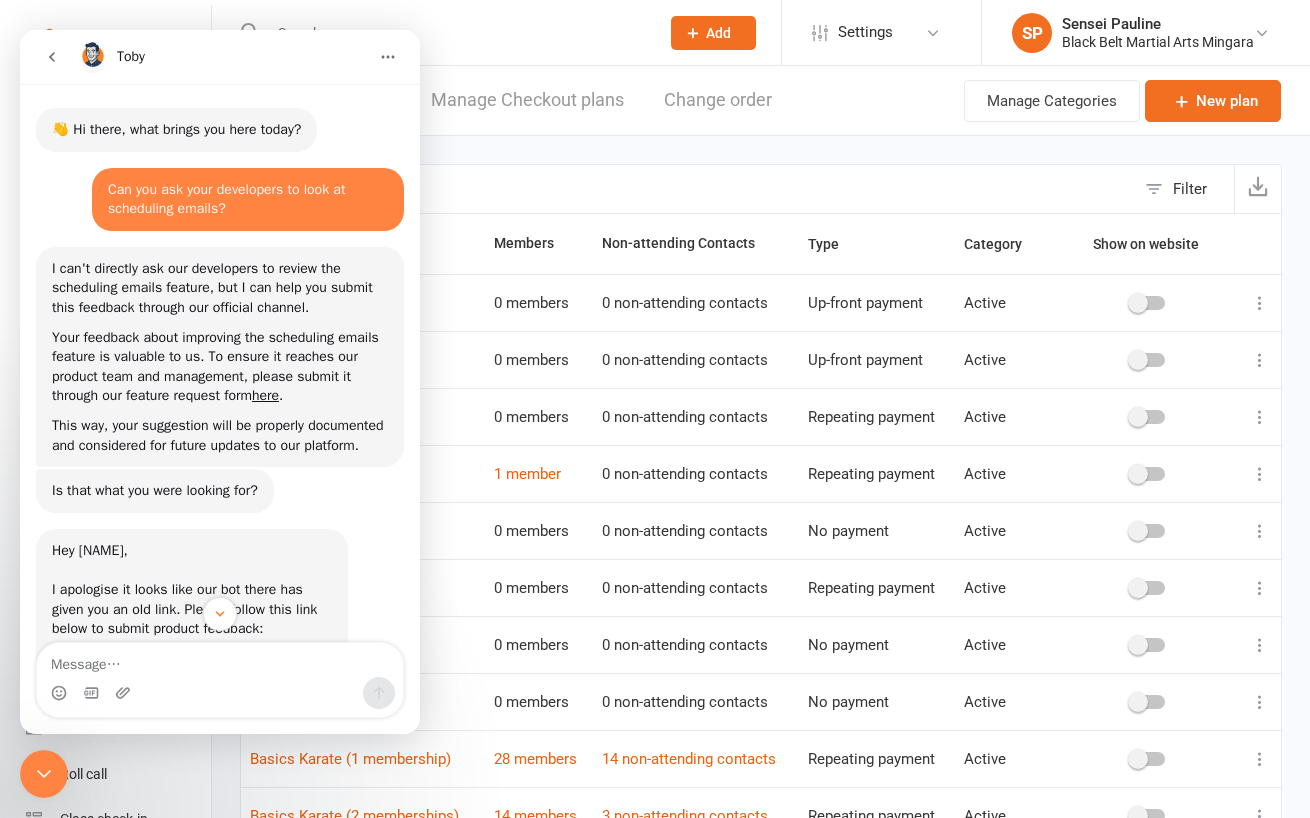 click 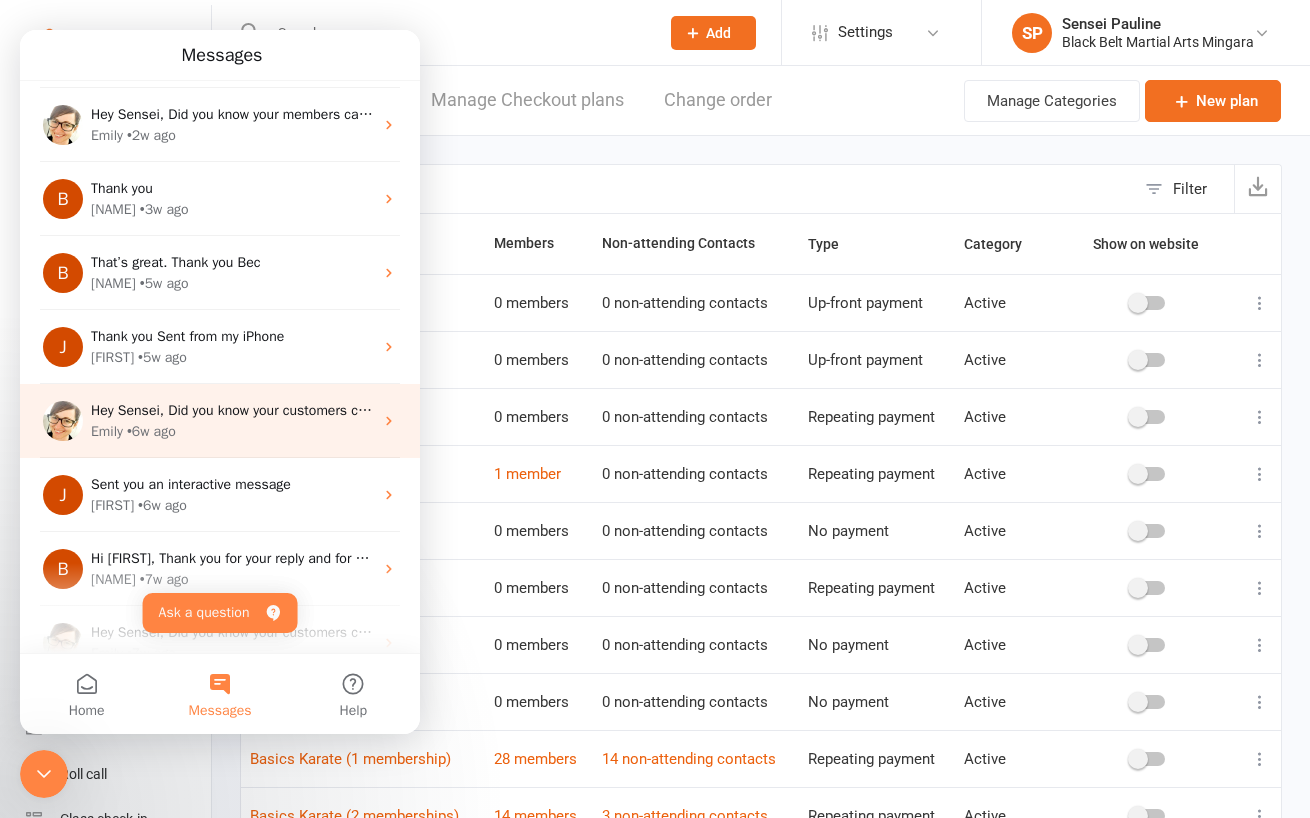 scroll, scrollTop: 70, scrollLeft: 0, axis: vertical 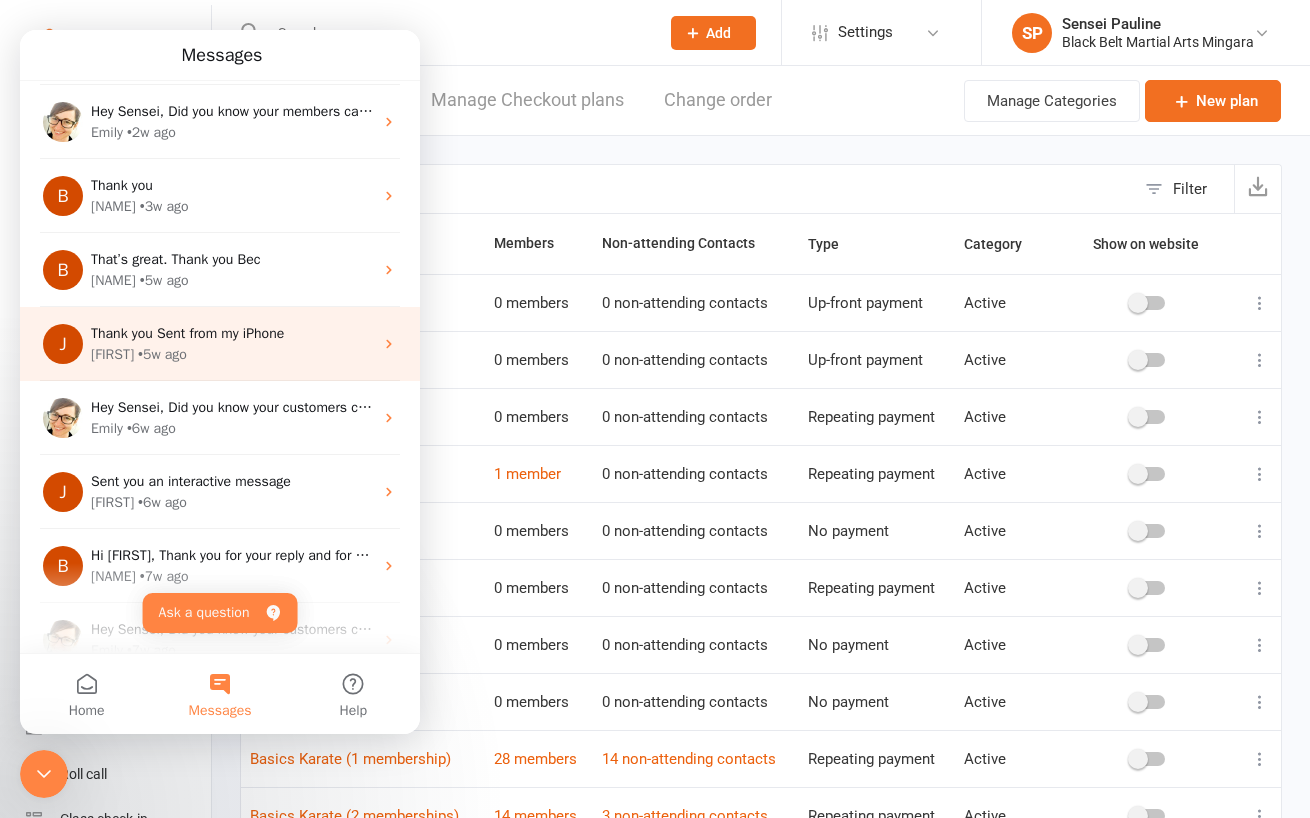 click on "Jia •  5w ago" at bounding box center [232, 354] 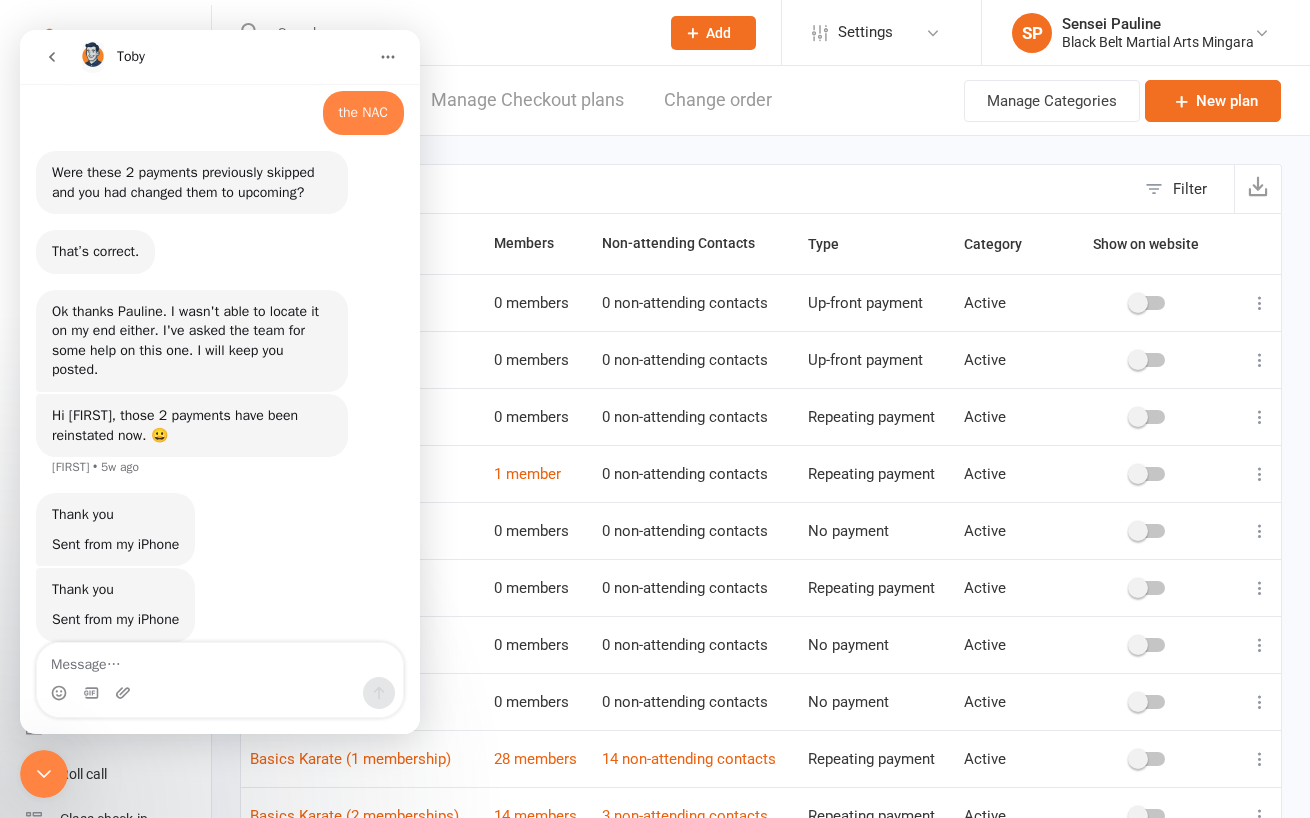 scroll, scrollTop: 1116, scrollLeft: 0, axis: vertical 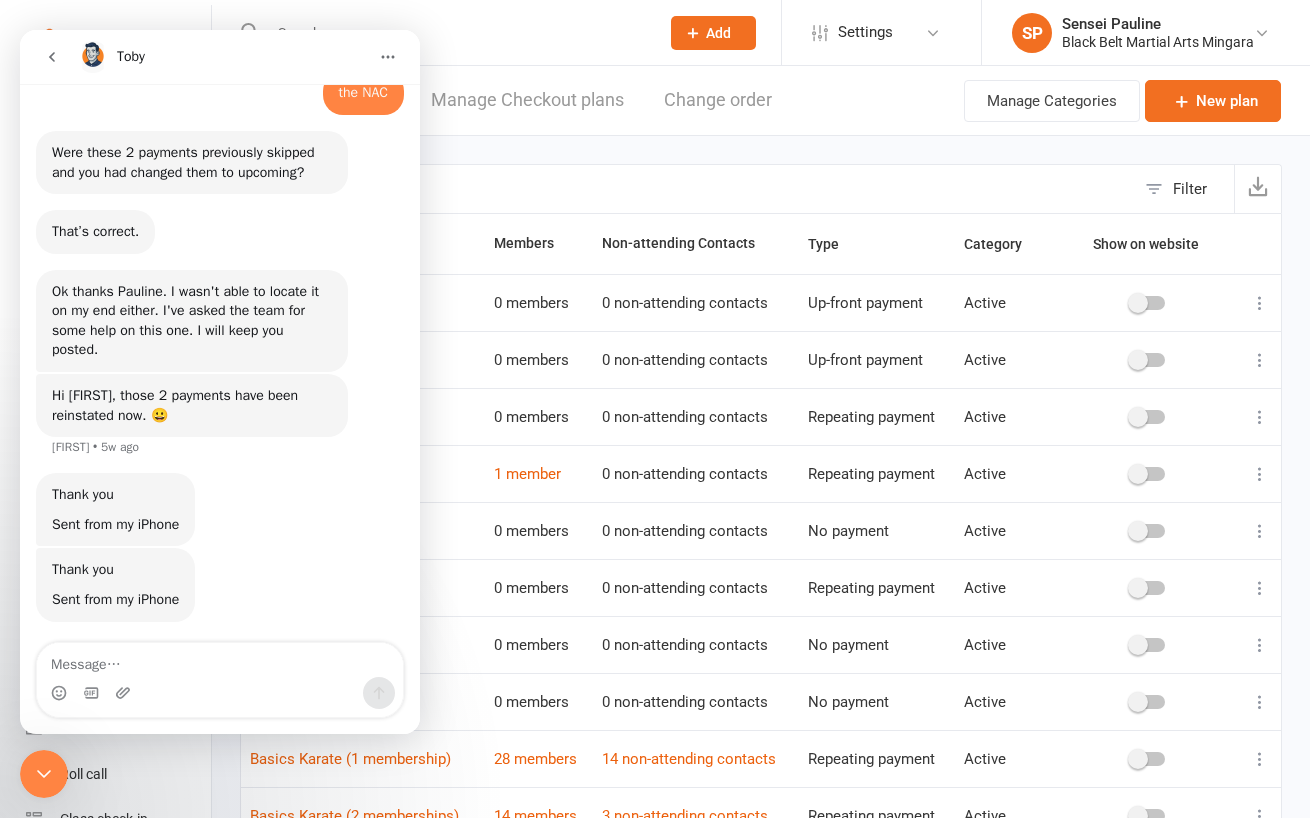 click 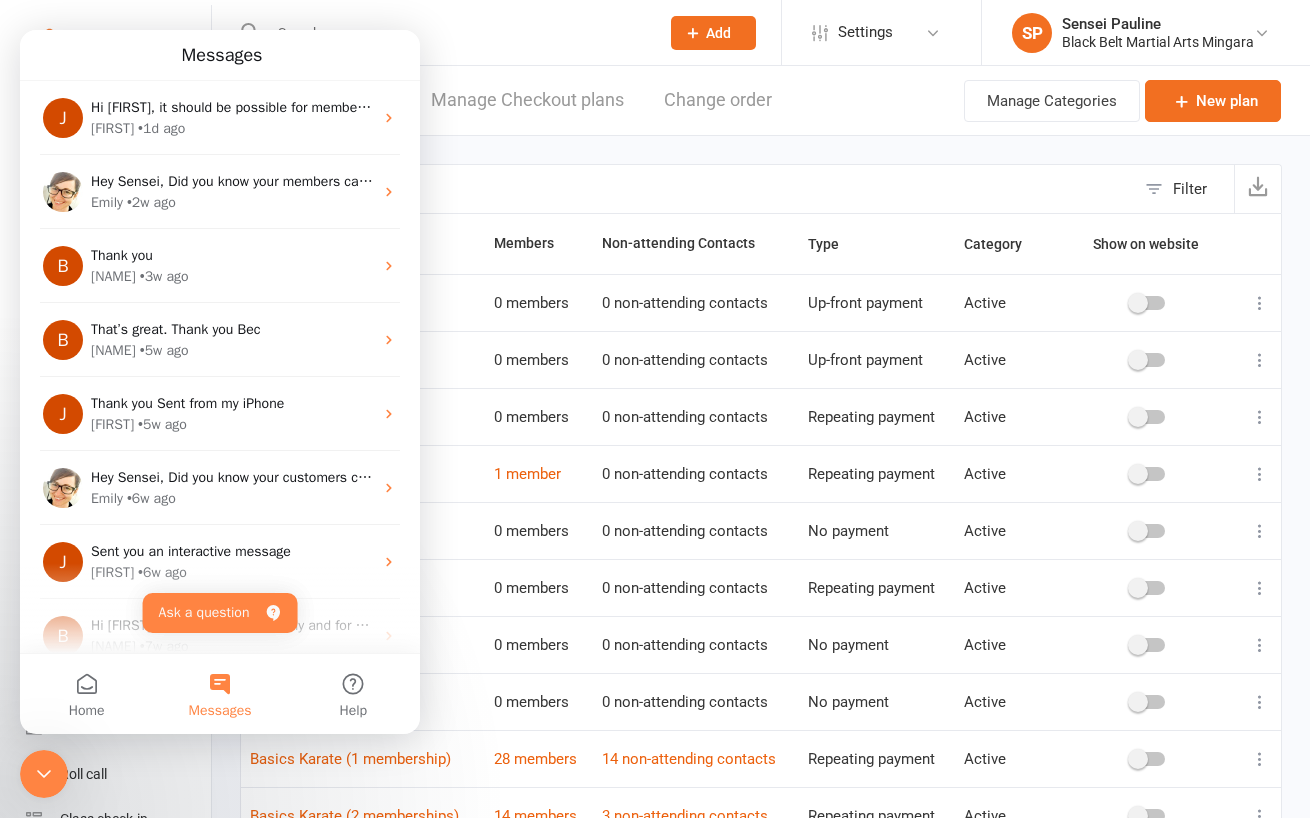 scroll, scrollTop: 0, scrollLeft: 0, axis: both 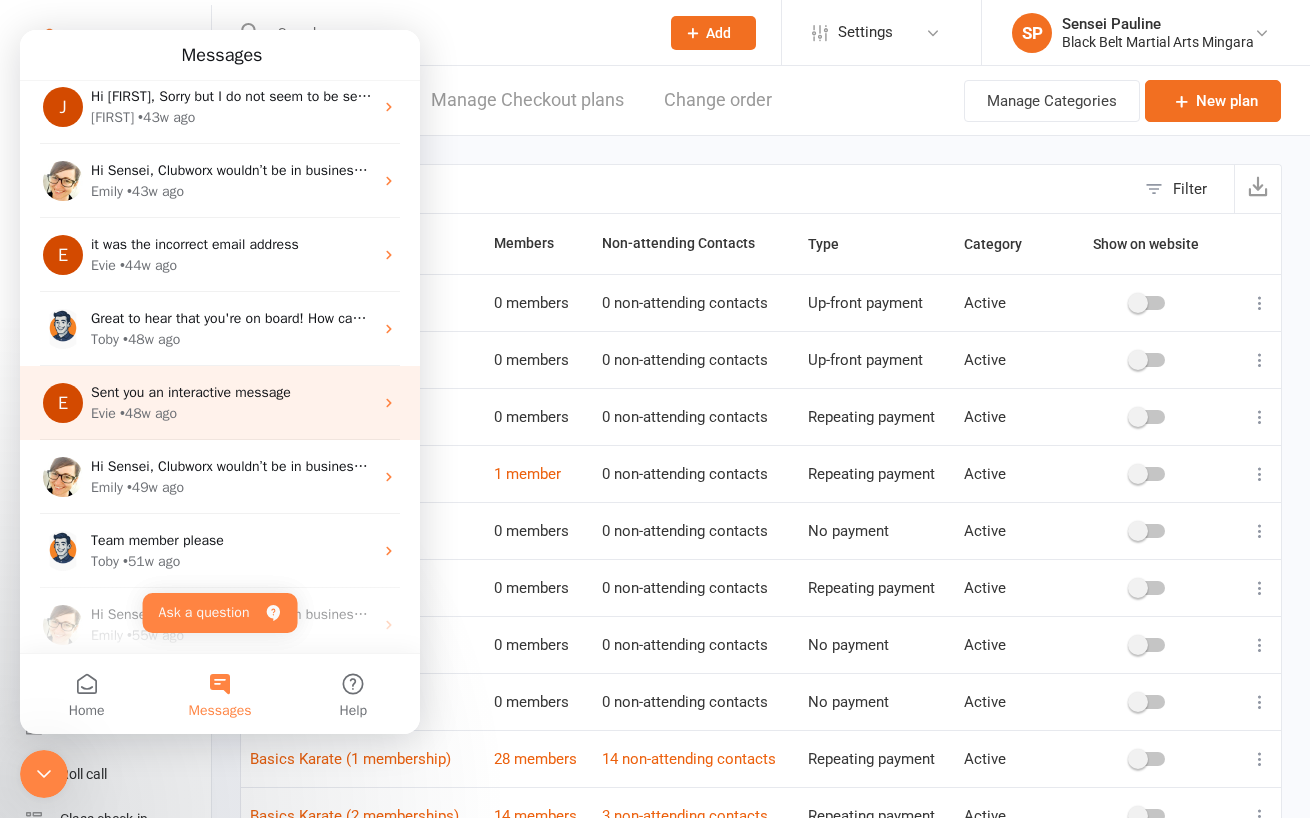 click on "Evie •  48w ago" at bounding box center [232, 413] 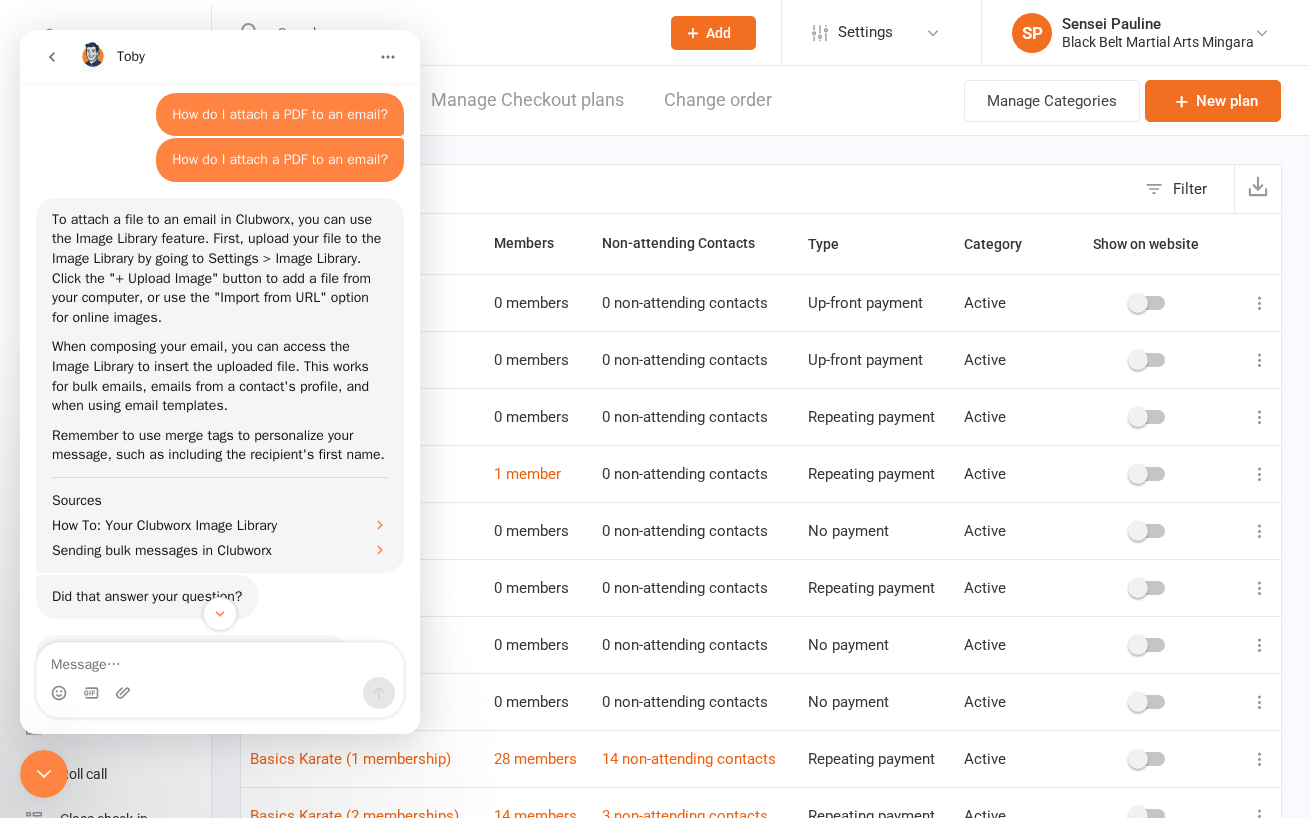 scroll, scrollTop: 2, scrollLeft: 0, axis: vertical 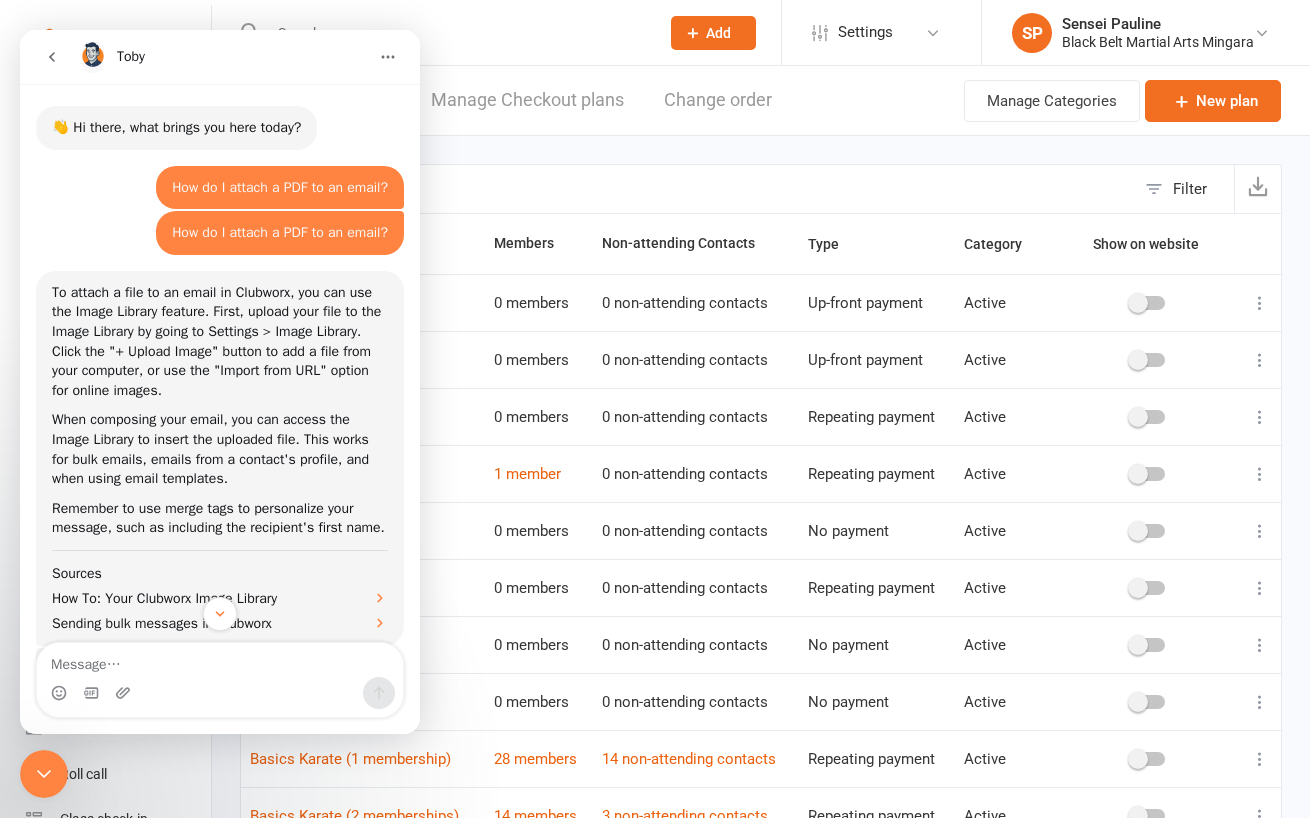 click on "Filter Name Members Non-attending Contacts Type Category Show on website $129 for 6 weeks 0 members 0 non-attending contacts Up-front payment Active $199 for 3 months 0 members 0 non-attending contacts Up-front payment Active 1 x Weekly Tuition LD 0 members 0 non-attending contacts Repeating payment Active 2x  2x week Little Dragons 1 member 0 non-attending contacts Repeating payment Active 3 Months FREE 0 members 0 non-attending contacts No payment Active 3x 2xweek Little Dragons 0 members 0 non-attending contacts Repeating payment Active $79 for 6 weeks 0 members 0 non-attending contacts No payment Active $99 for 6 weeks 0 members 0 non-attending contacts No payment Active Basics Karate (1 membership) 28 members 14 non-attending contacts Repeating payment Active Basics Karate (2 memberships) 14 members 3 non-attending contacts Repeating payment Active Show 10 25 50 100 items per page 1 2 3 … 7" at bounding box center (761, 553) 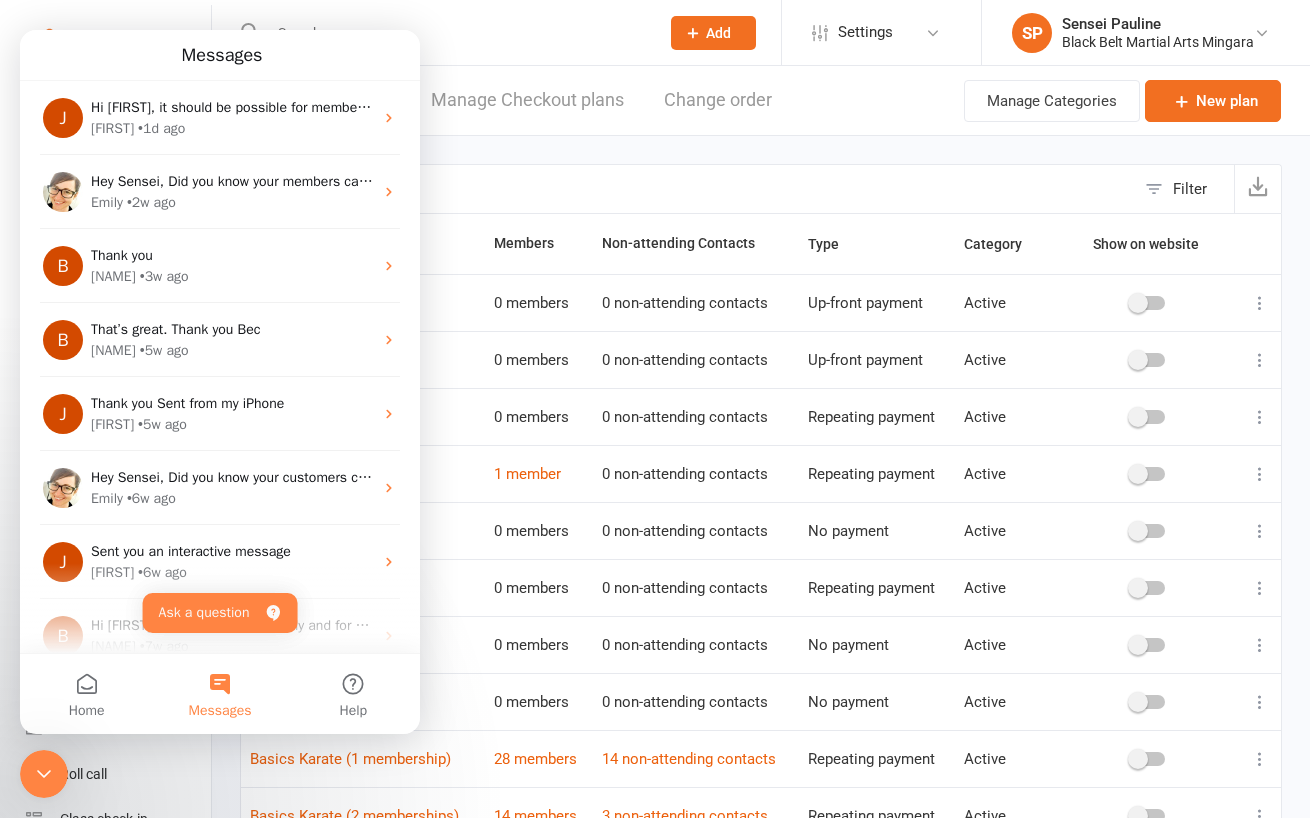 scroll, scrollTop: 0, scrollLeft: 0, axis: both 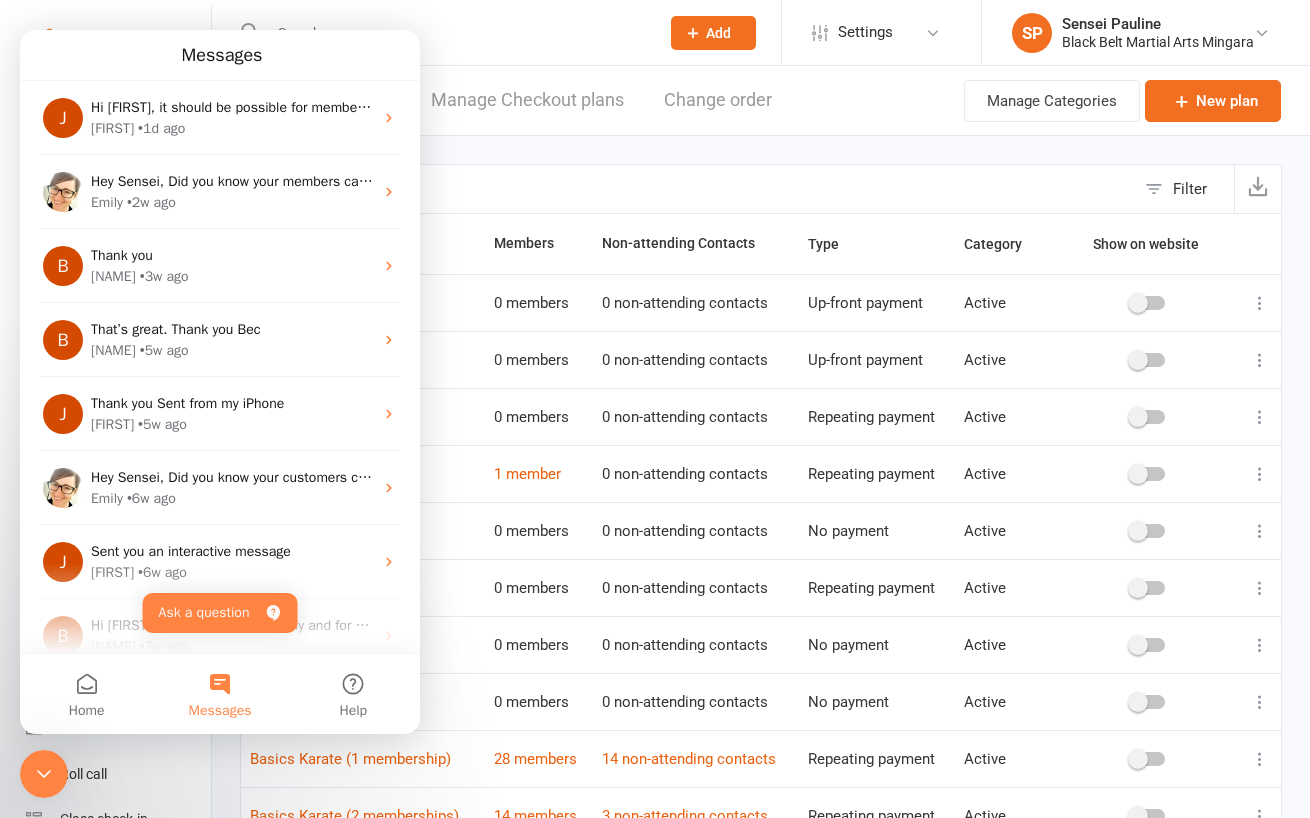 click 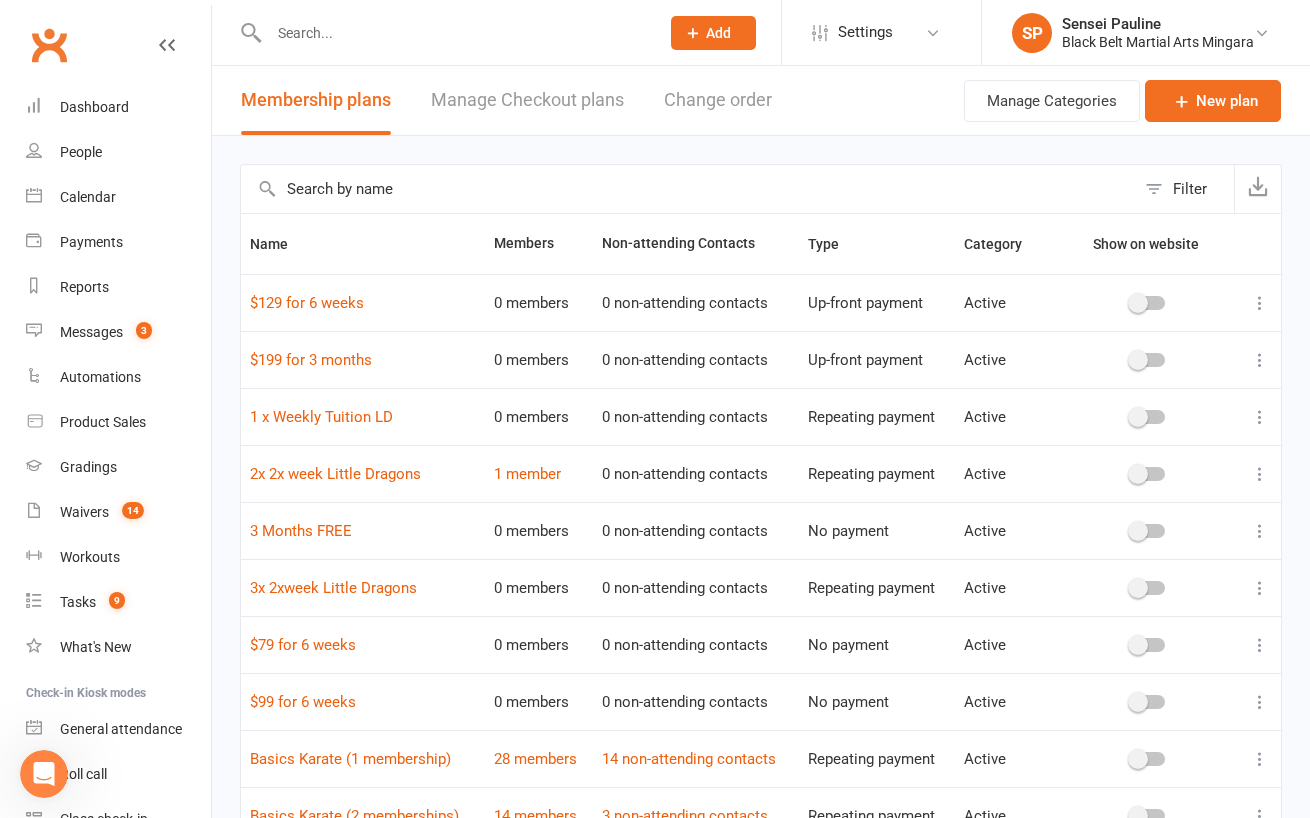 scroll, scrollTop: 0, scrollLeft: 0, axis: both 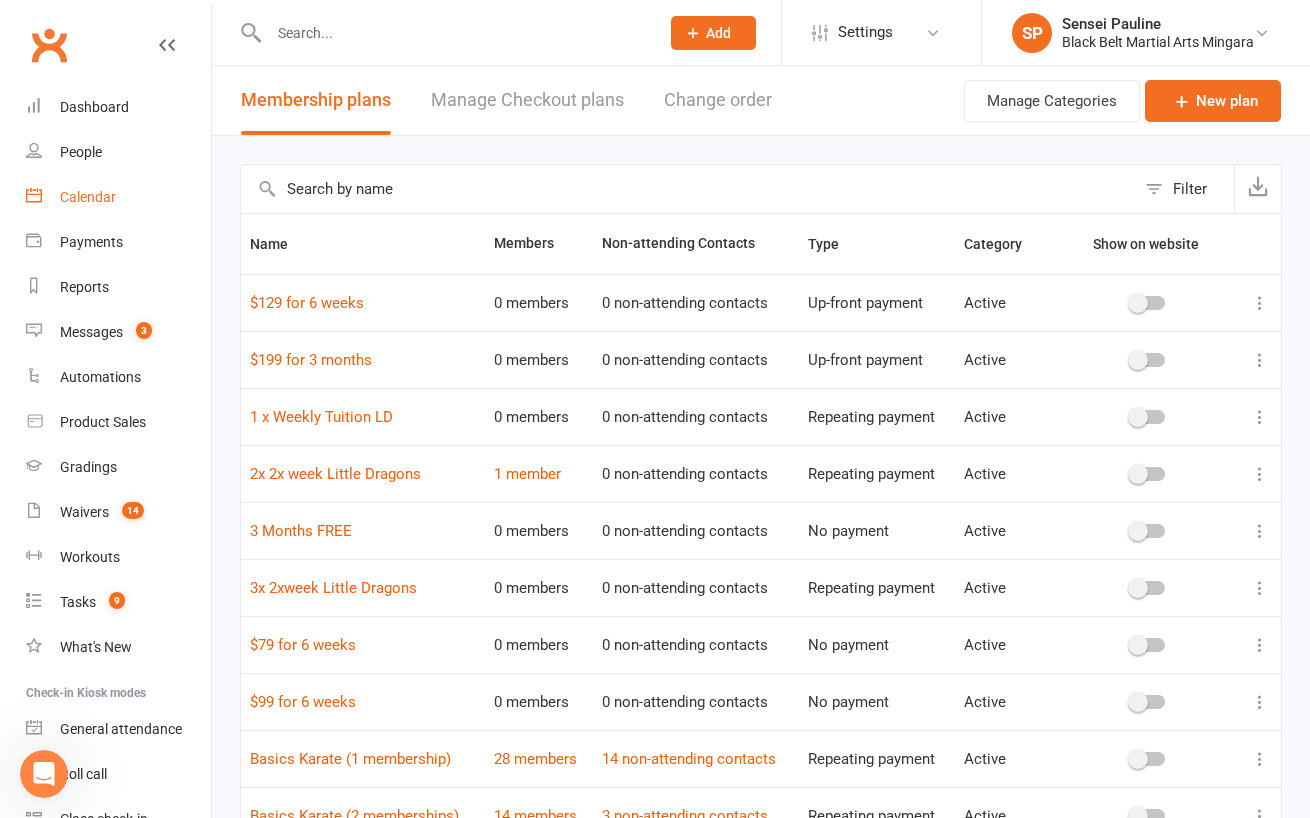 click on "Calendar" at bounding box center (88, 197) 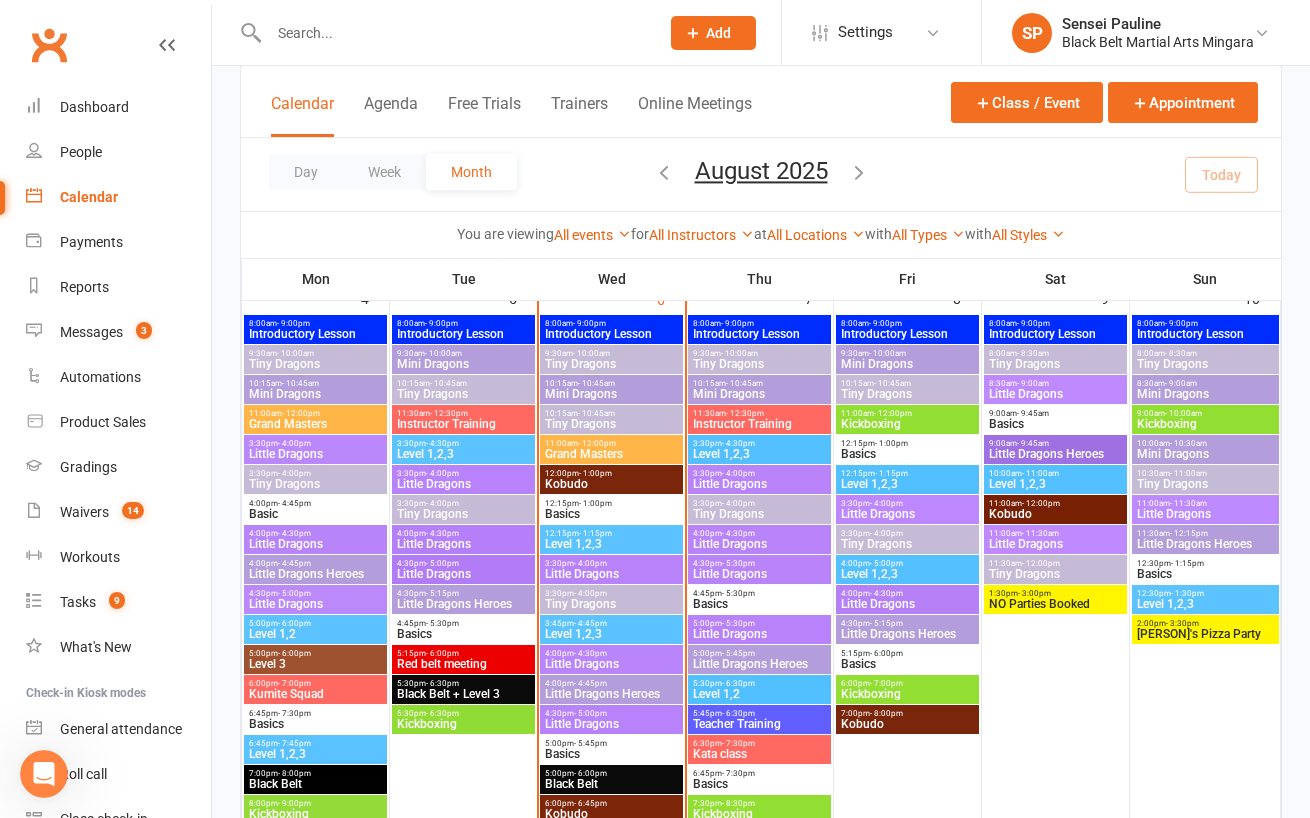 scroll, scrollTop: 870, scrollLeft: 0, axis: vertical 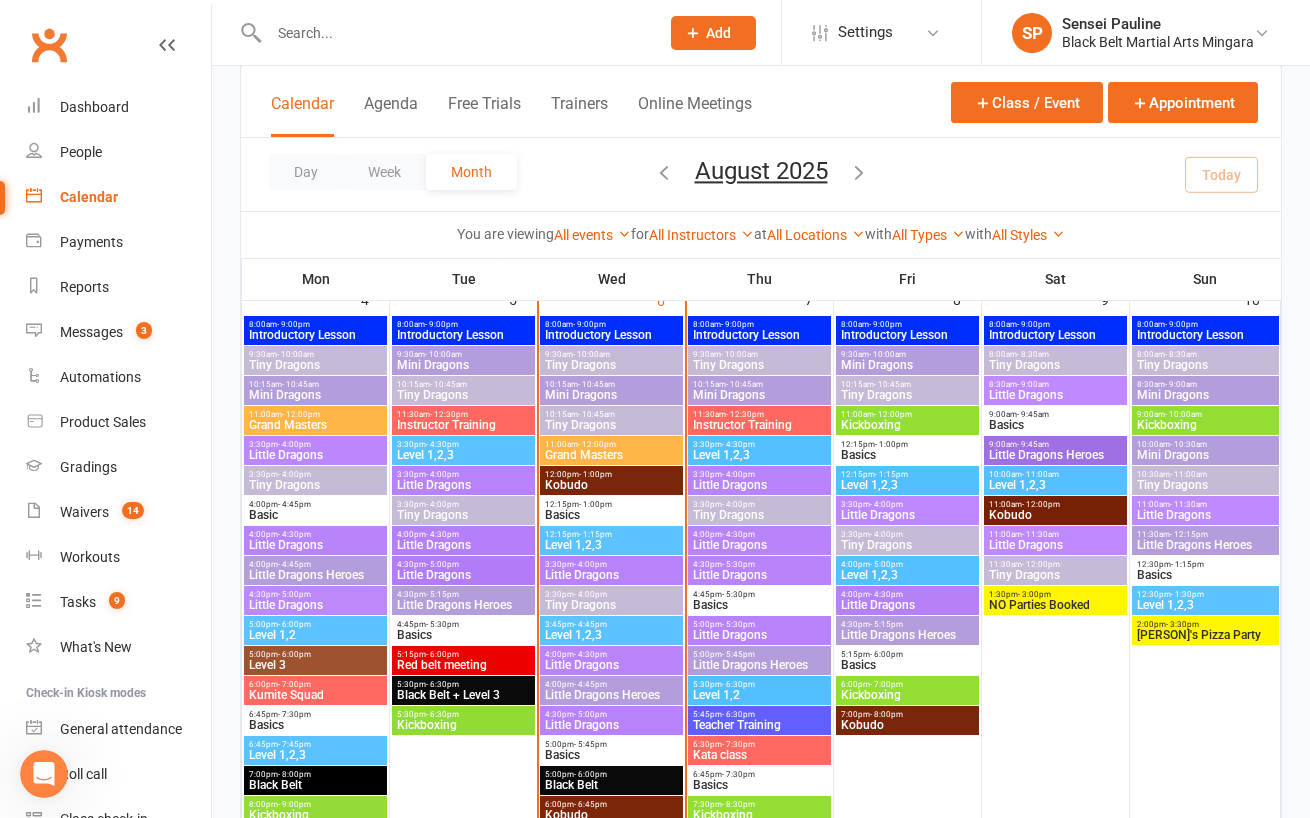click on "11:30am  - 12:30pm" at bounding box center [463, 414] 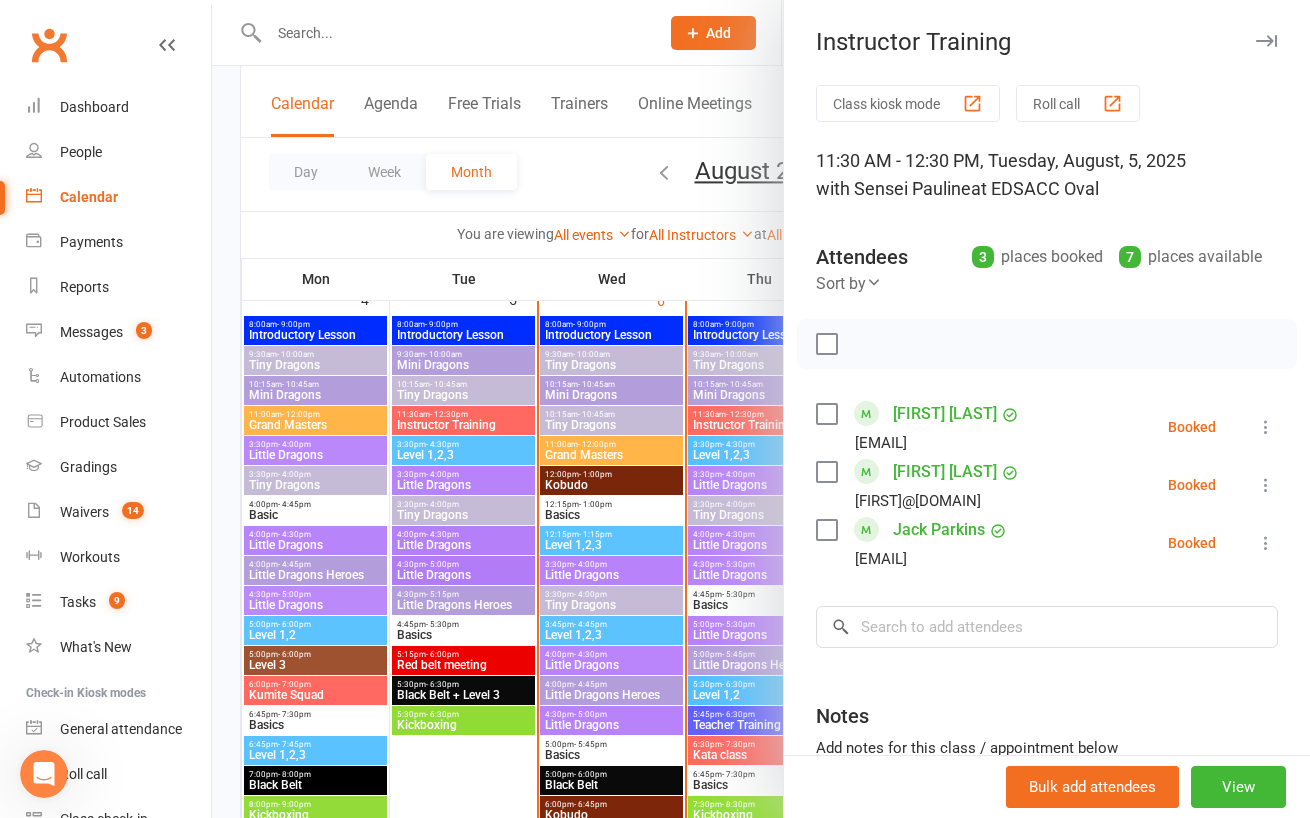 click at bounding box center (826, 344) 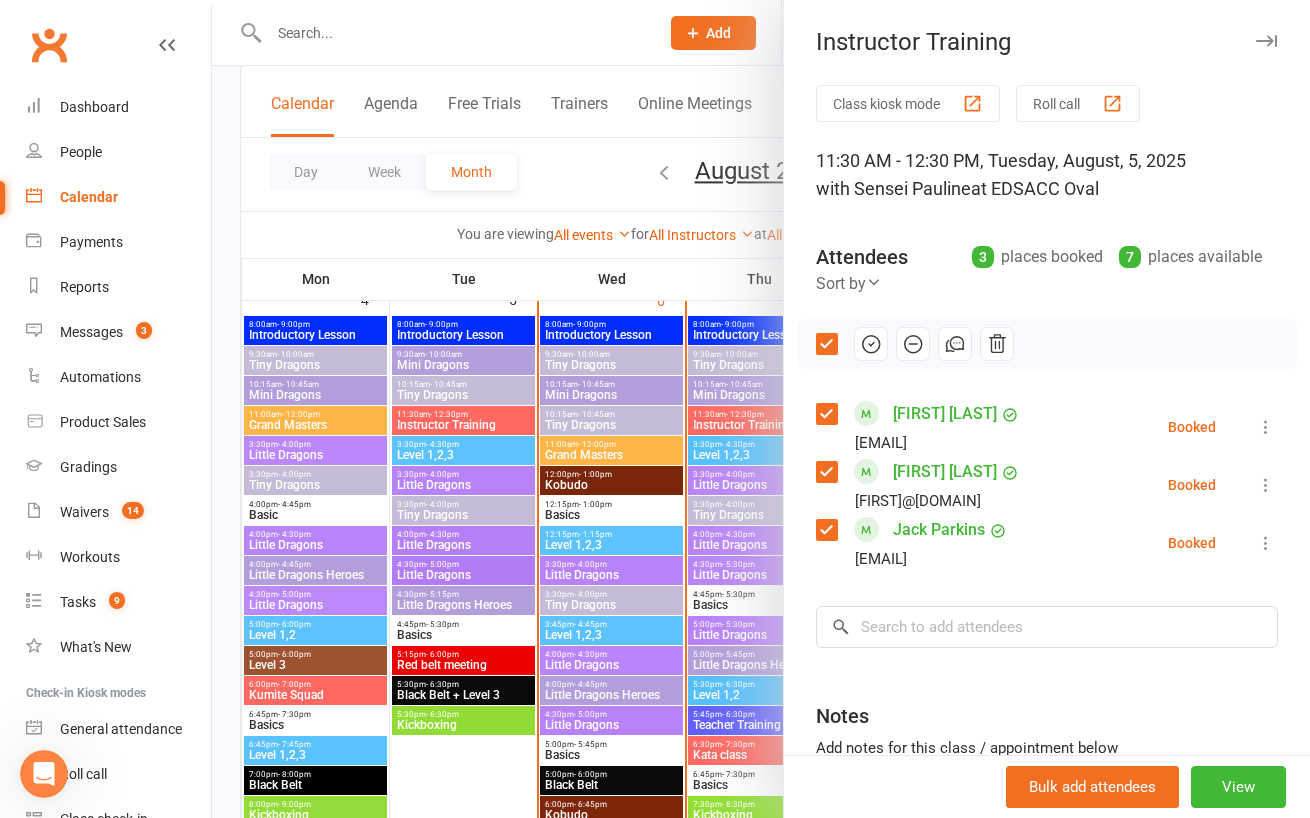 click 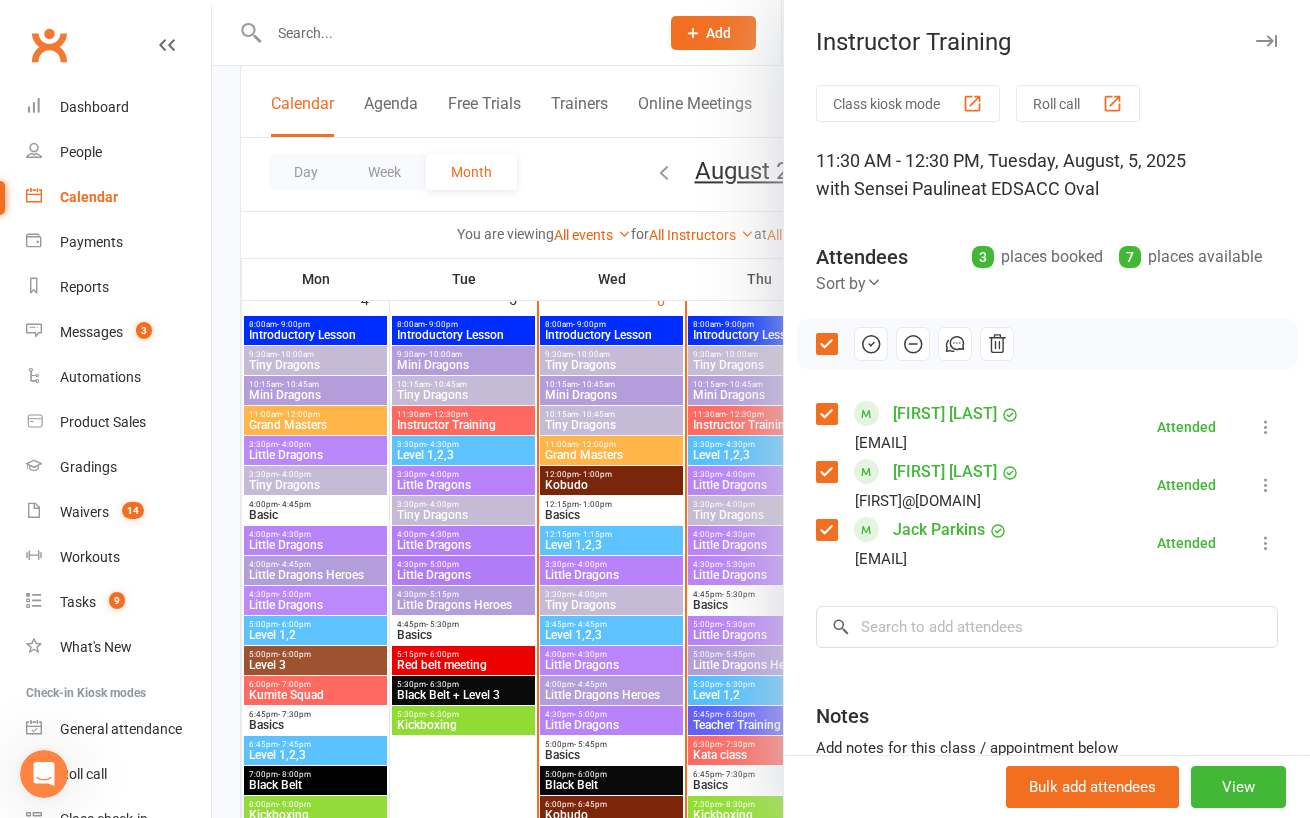 click at bounding box center (761, 409) 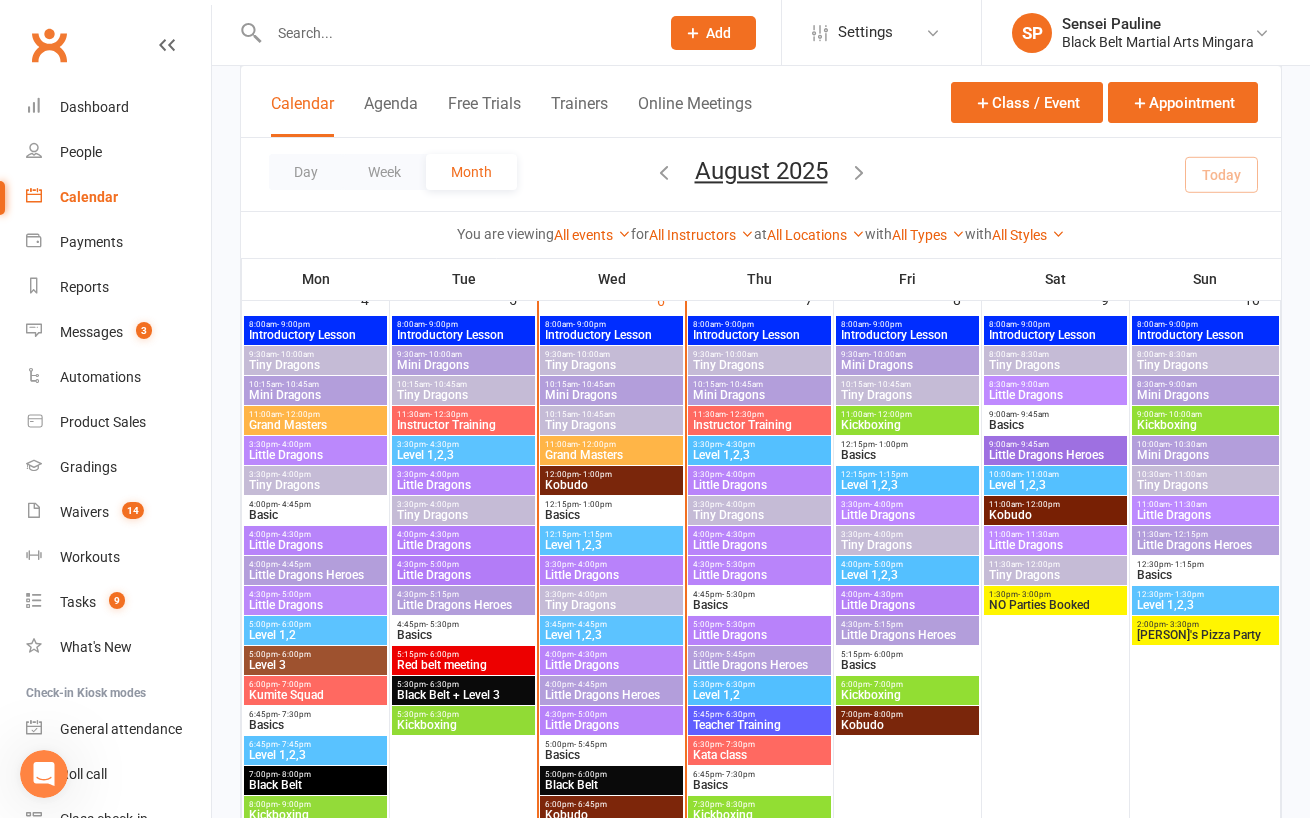 click on "Little Dragons" at bounding box center (463, 485) 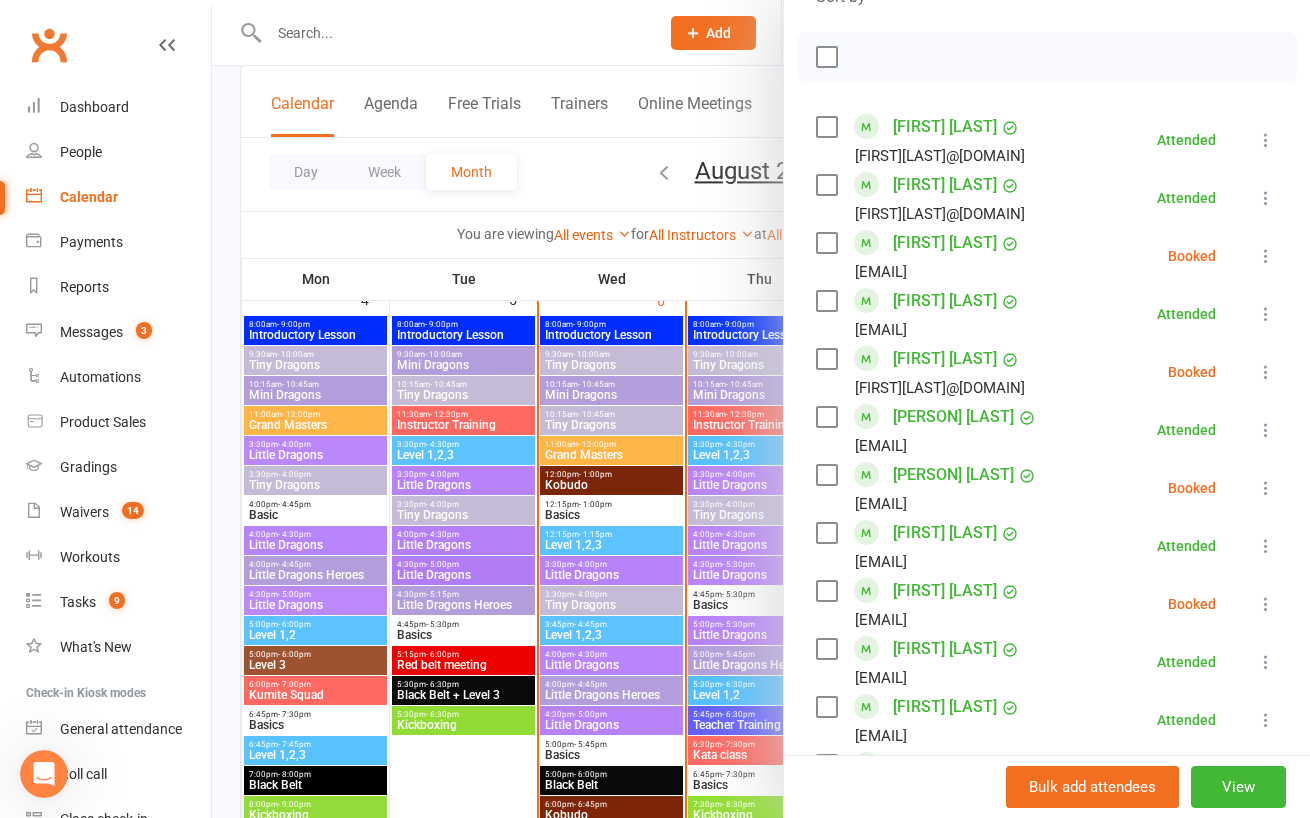 scroll, scrollTop: 288, scrollLeft: 0, axis: vertical 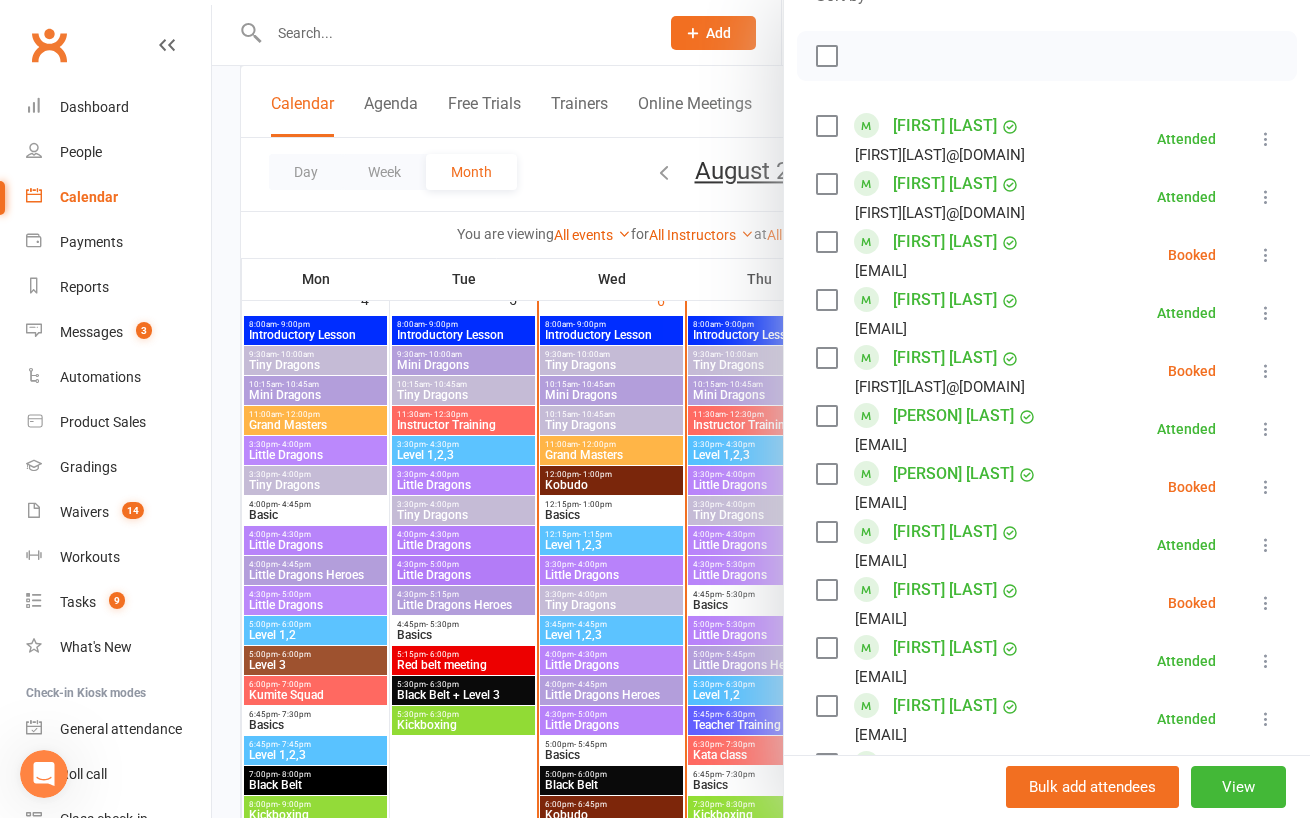 click at bounding box center [1266, 255] 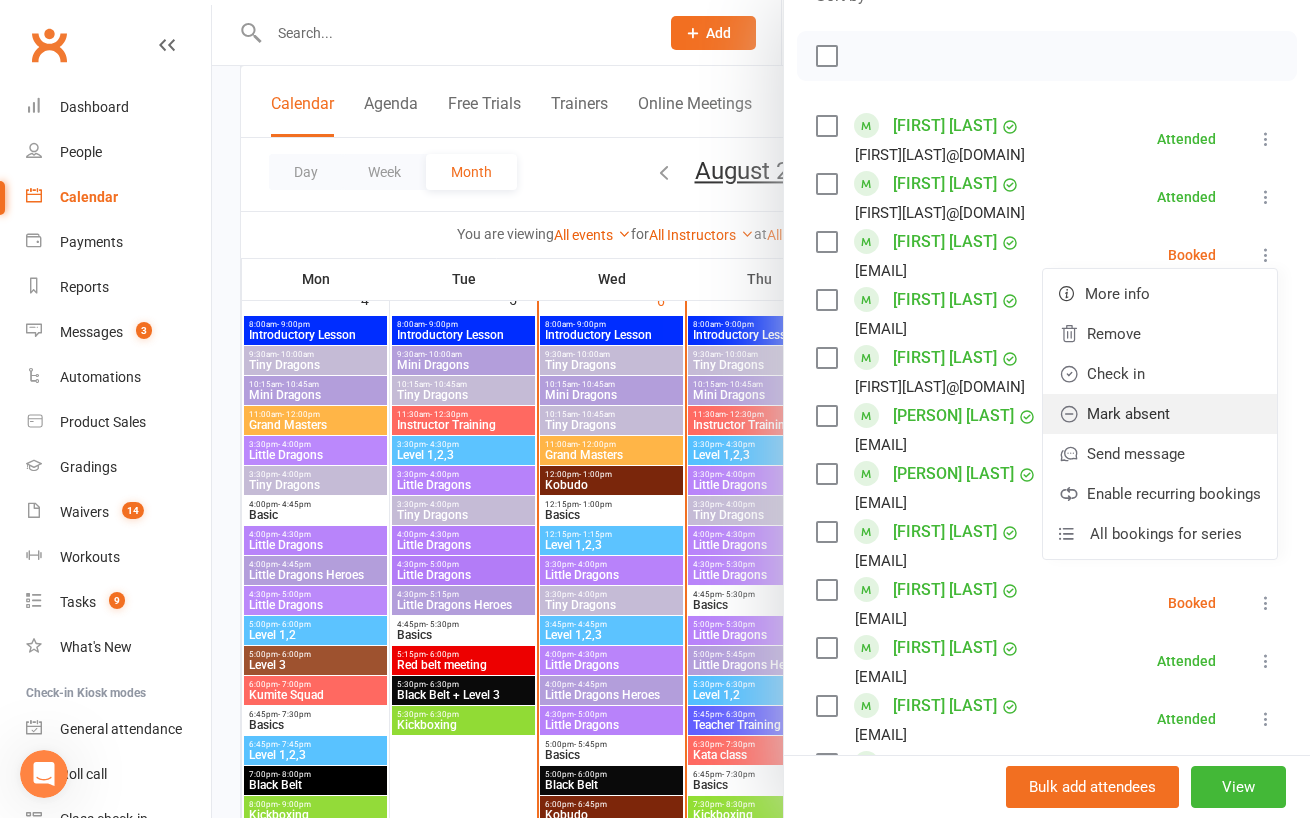 click on "Mark absent" at bounding box center [1160, 414] 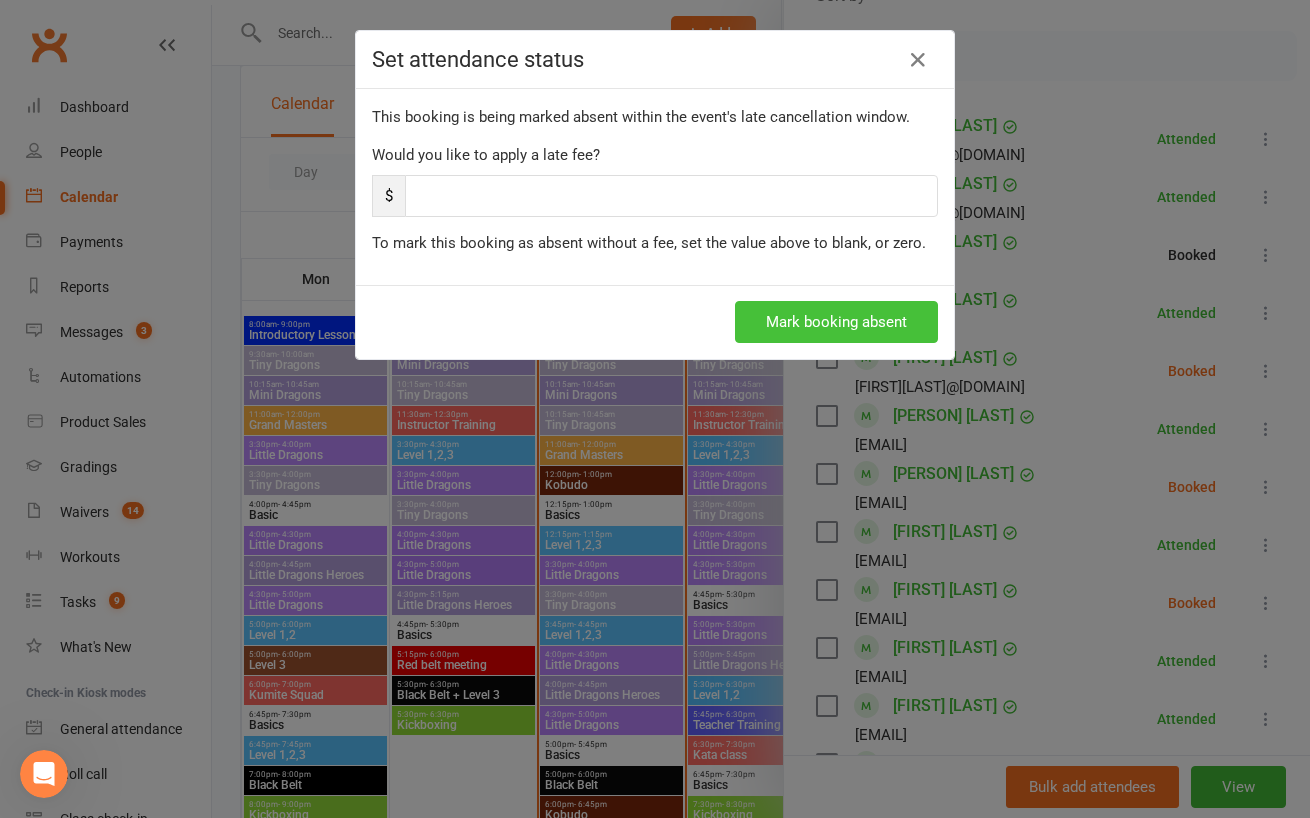 click on "Mark booking absent" at bounding box center [836, 322] 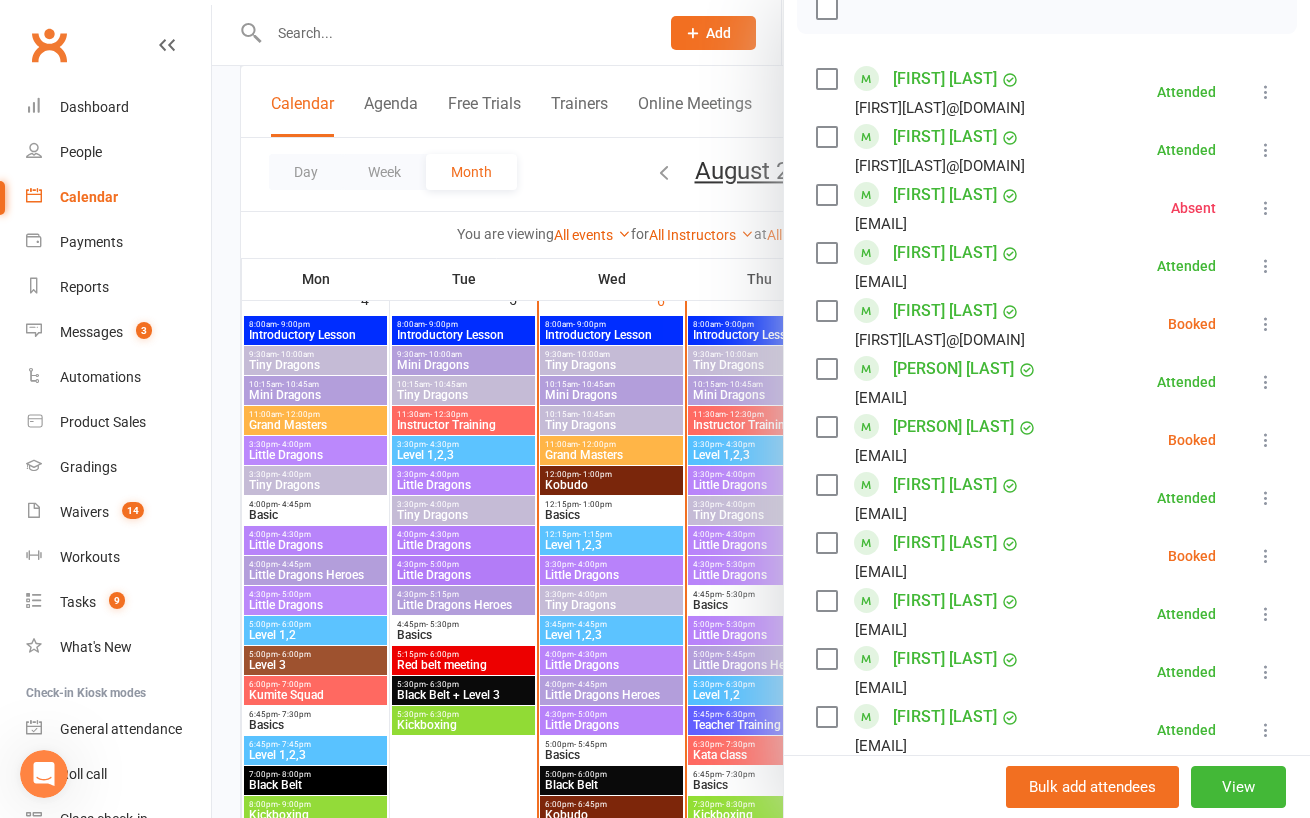 scroll, scrollTop: 450, scrollLeft: 0, axis: vertical 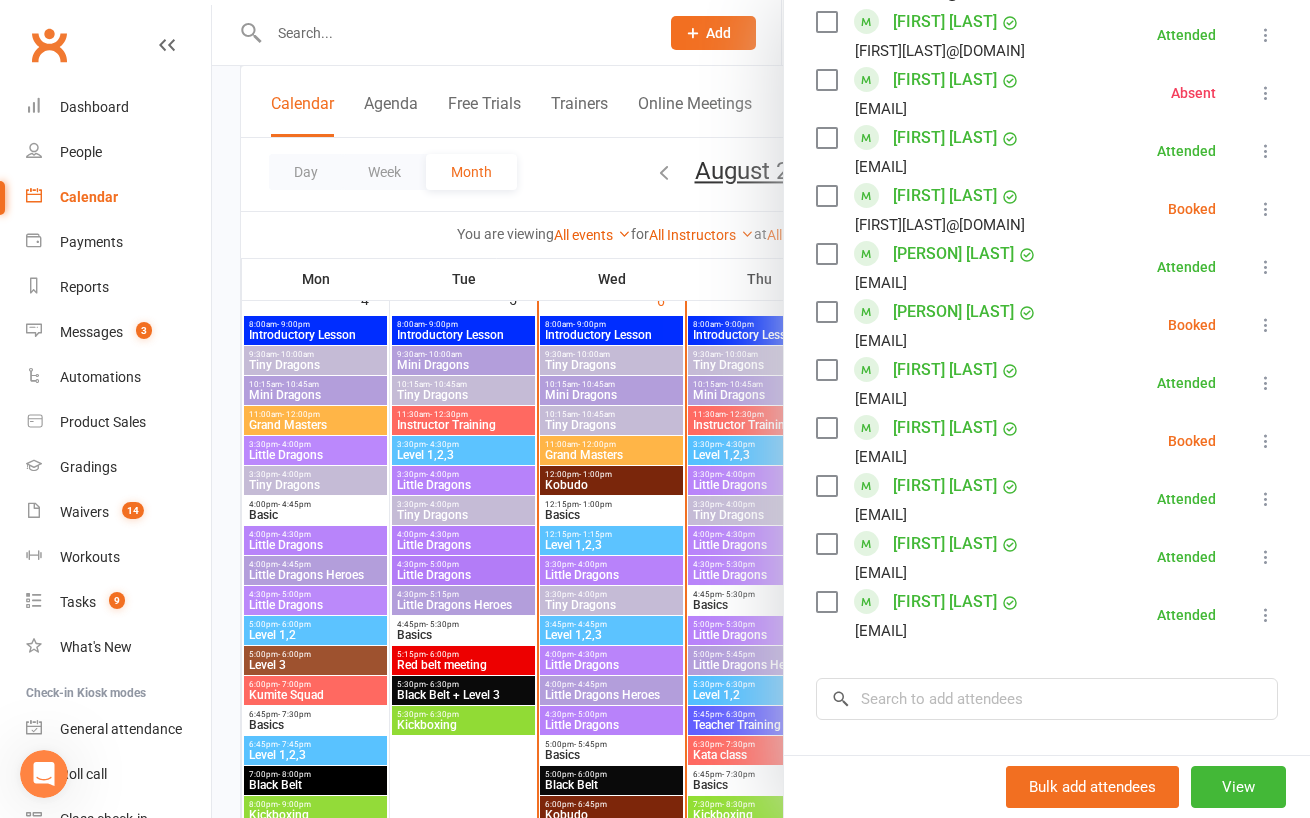 click at bounding box center [1266, 325] 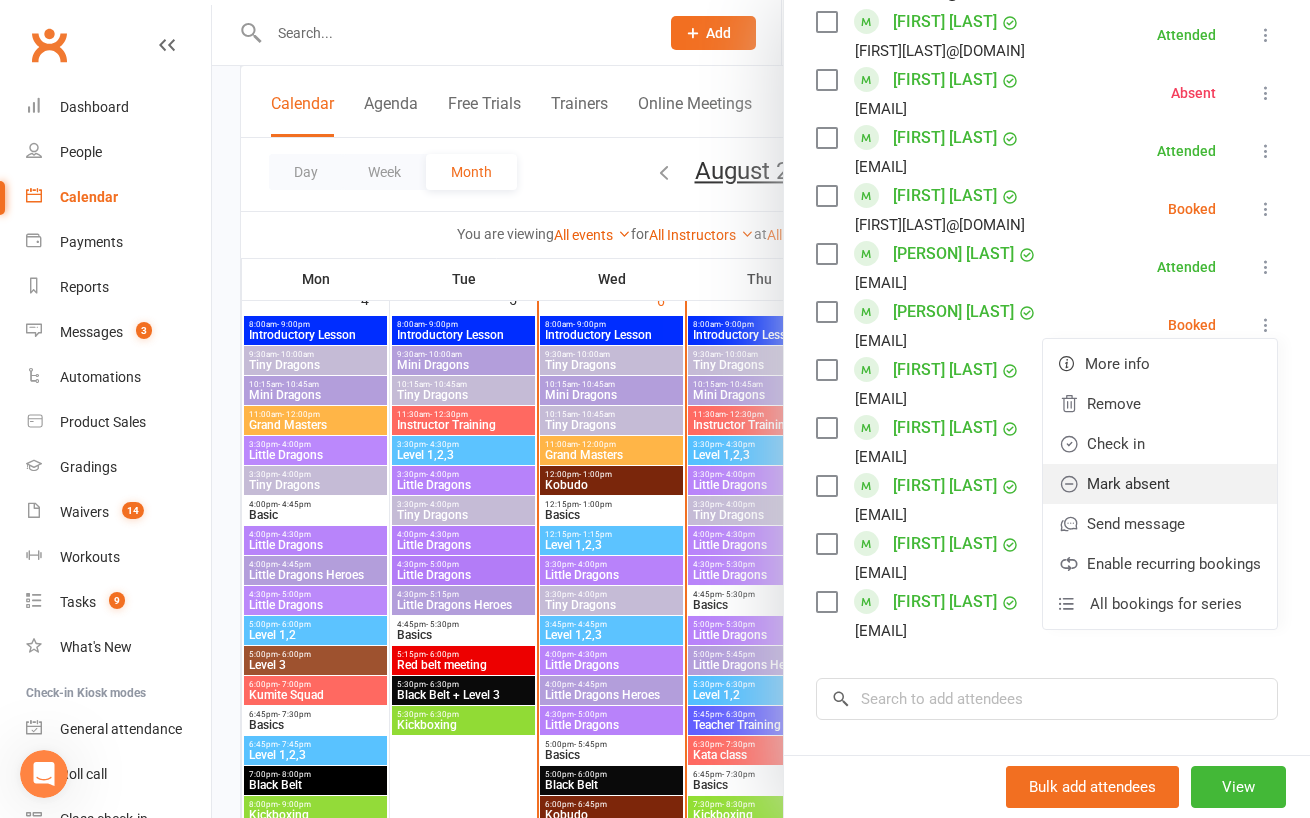 click on "Mark absent" at bounding box center (1160, 484) 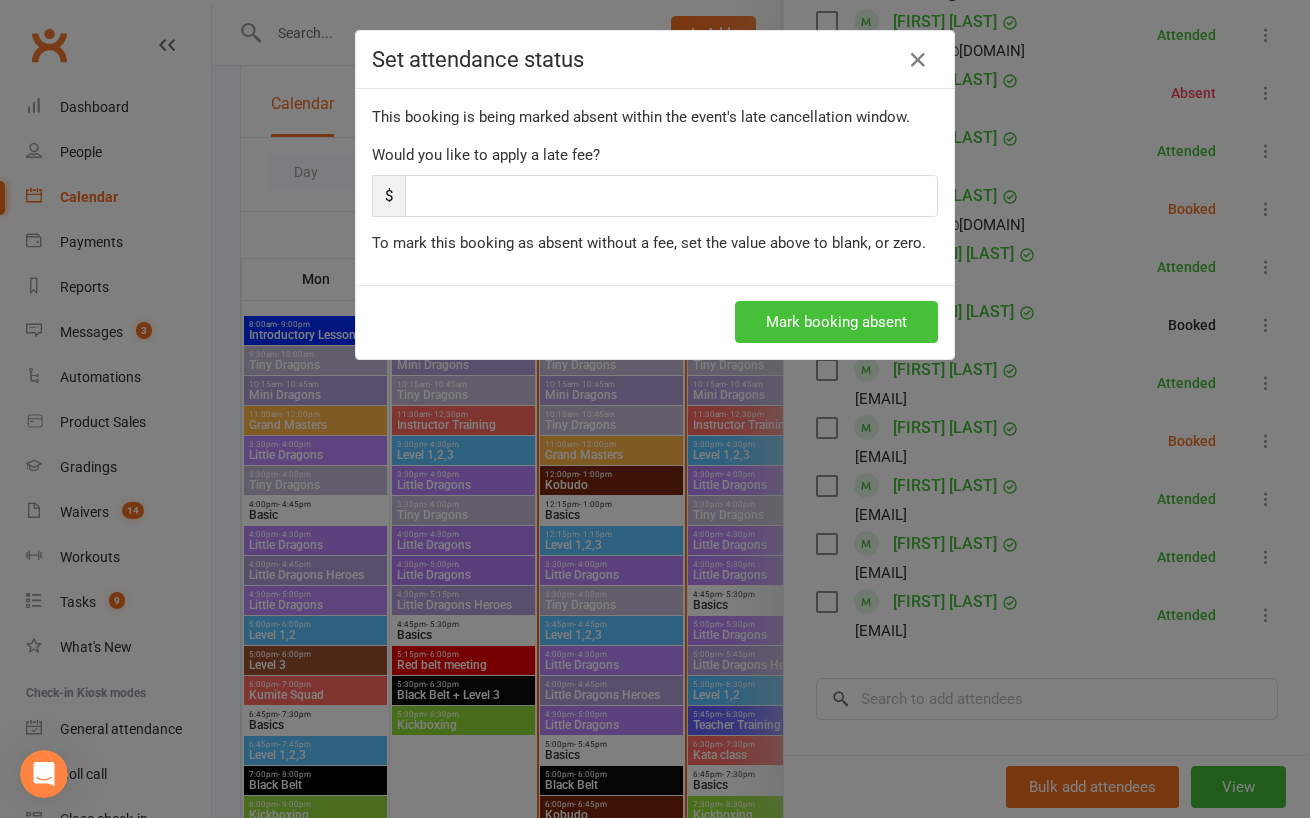 click on "Mark booking absent" at bounding box center [836, 322] 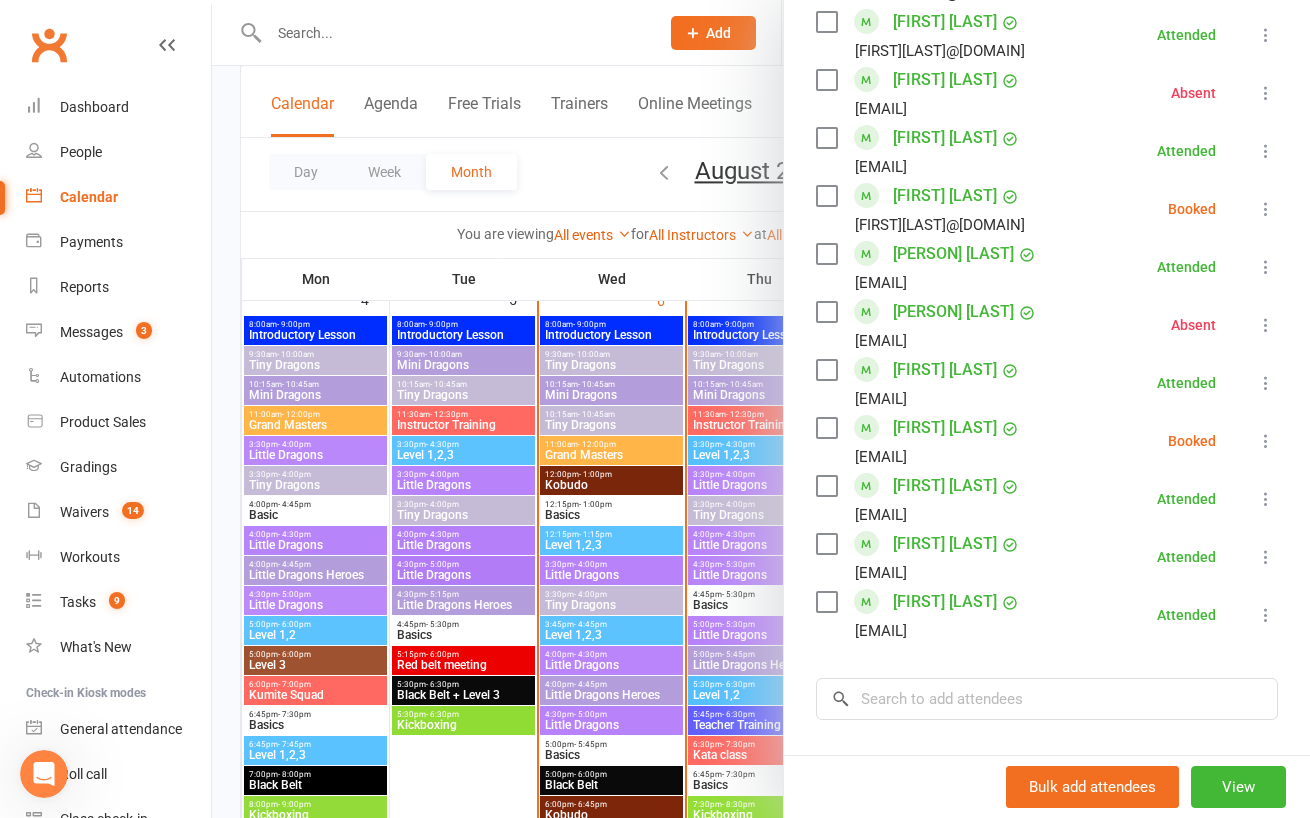 click at bounding box center [761, 409] 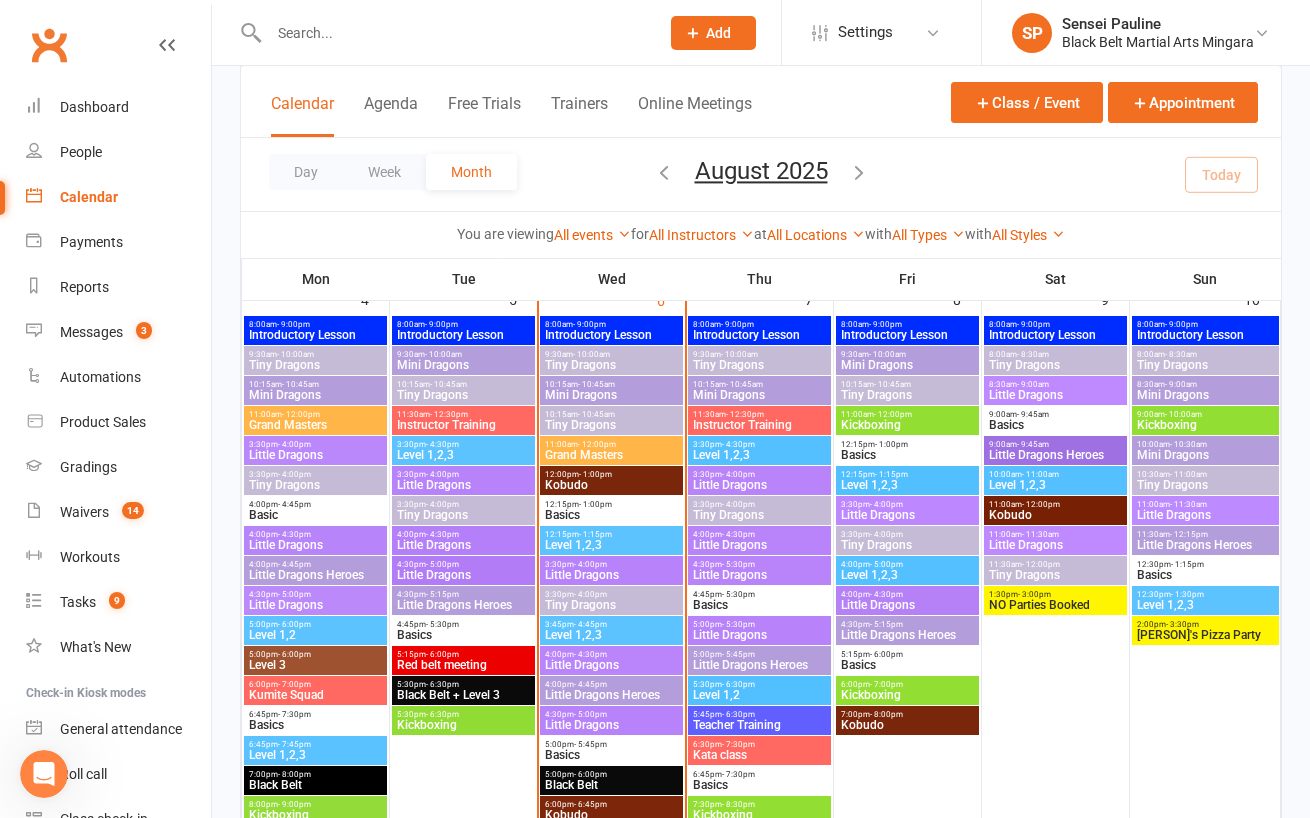 click on "3:30pm  - 4:00pm" at bounding box center [463, 504] 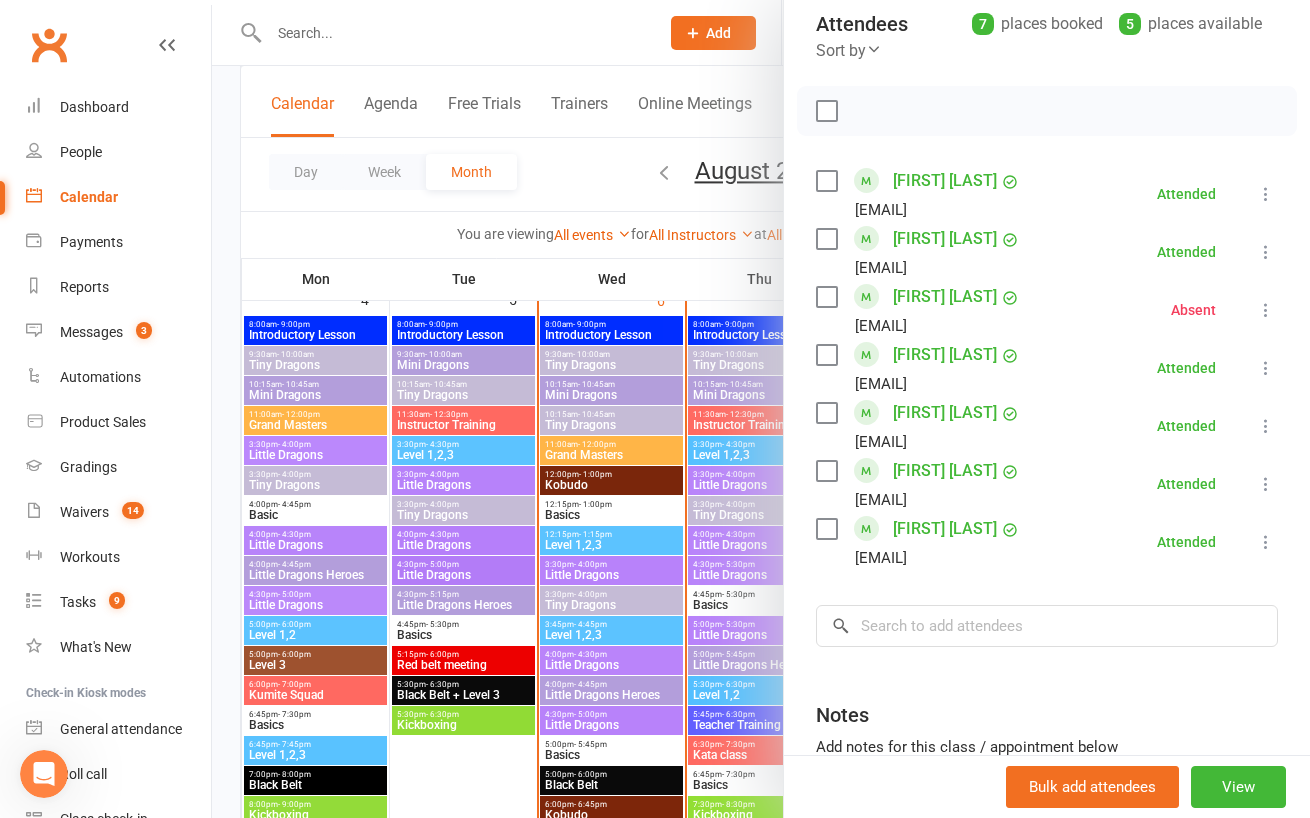 scroll, scrollTop: 238, scrollLeft: 0, axis: vertical 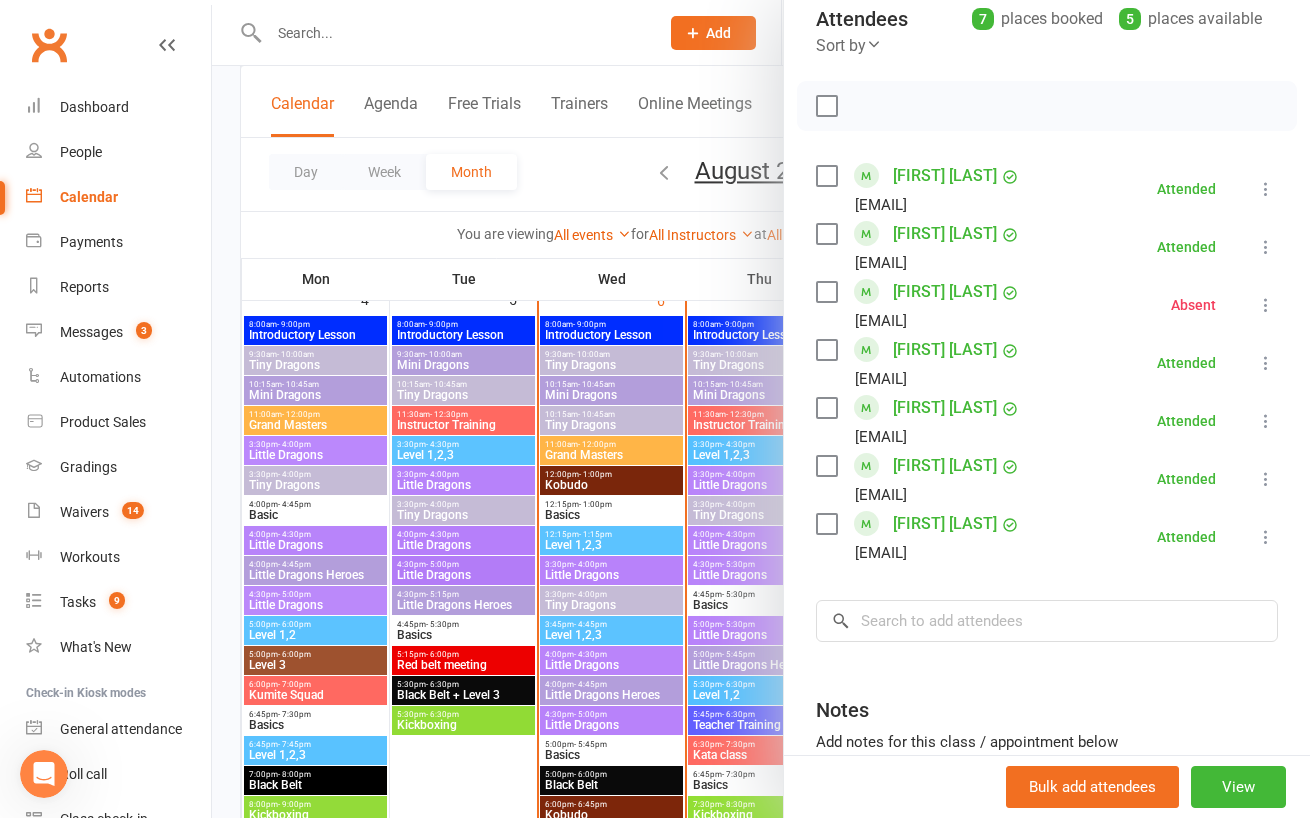 click at bounding box center [761, 409] 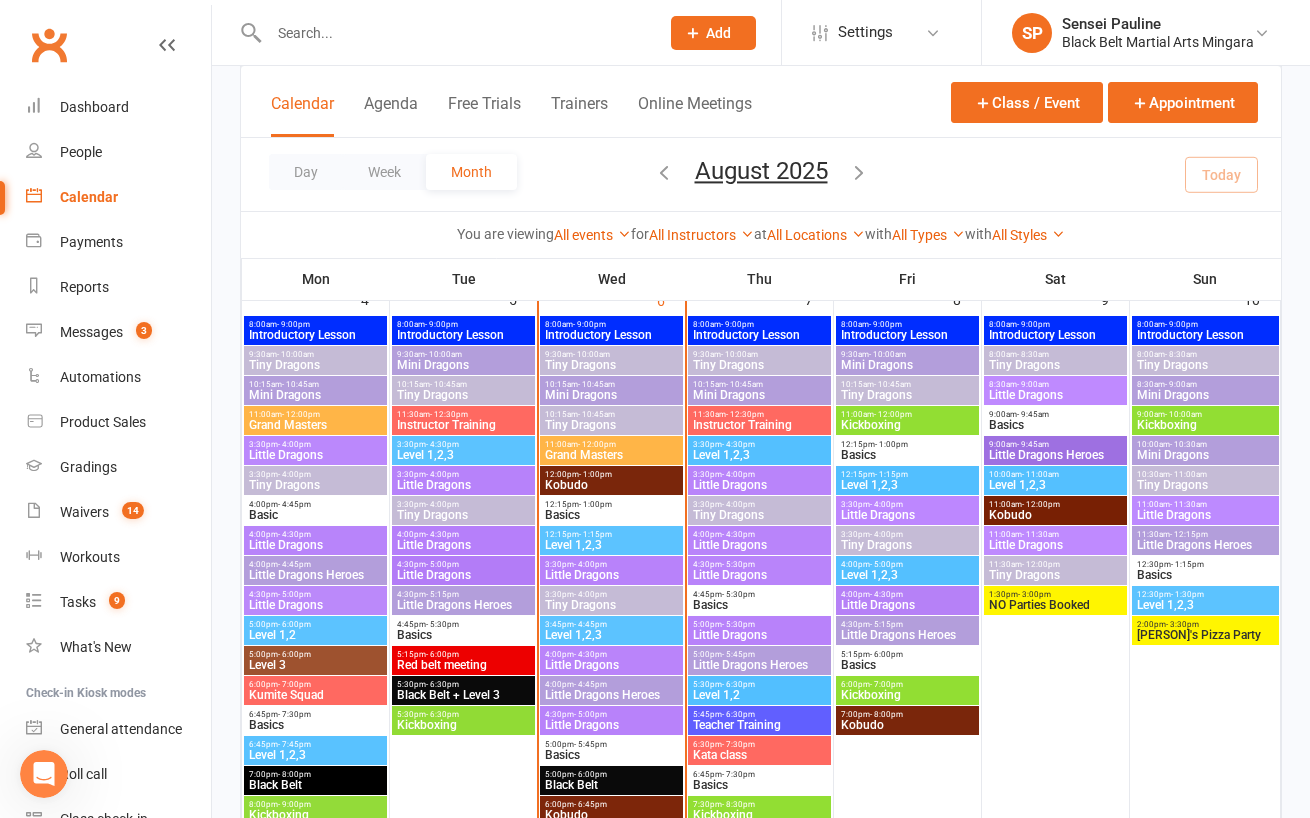 click on "- 4:30pm" at bounding box center (442, 534) 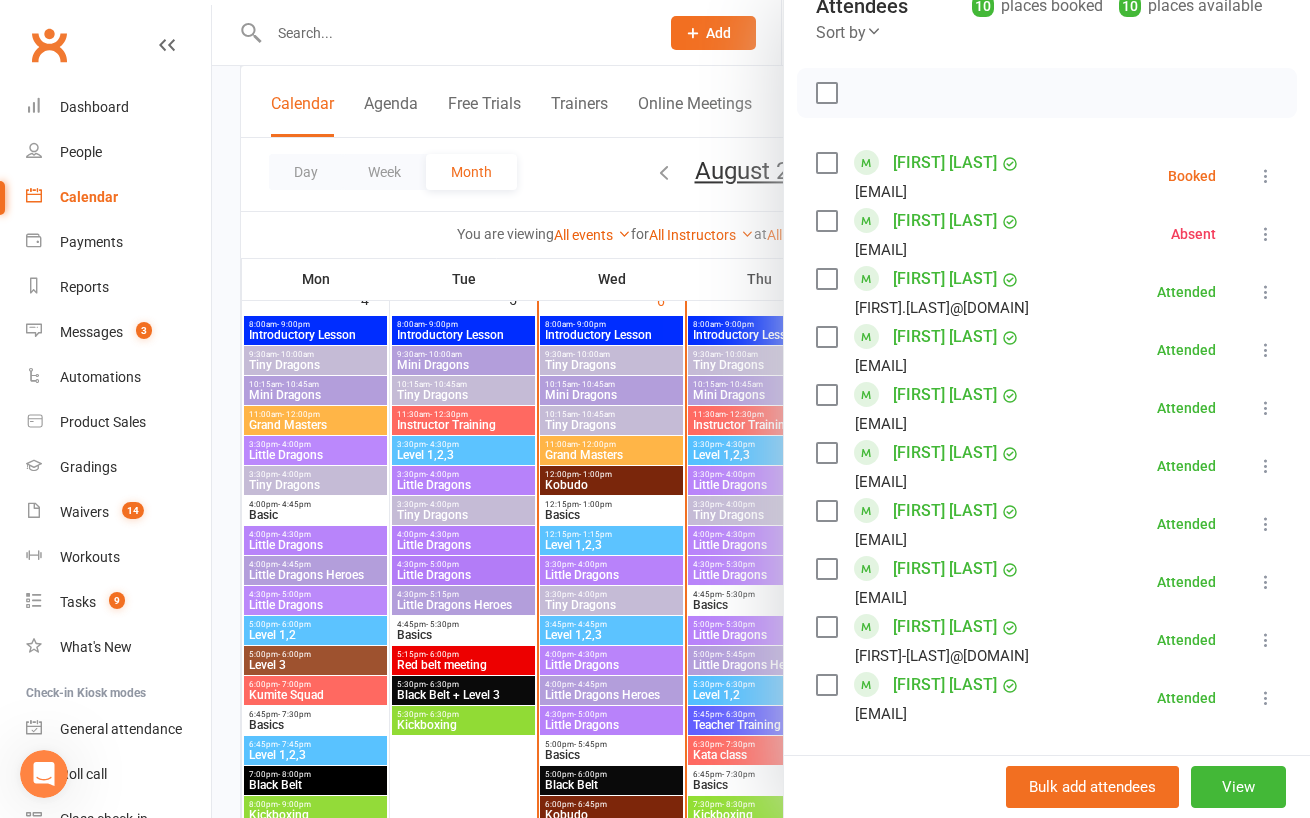 scroll, scrollTop: 466, scrollLeft: 0, axis: vertical 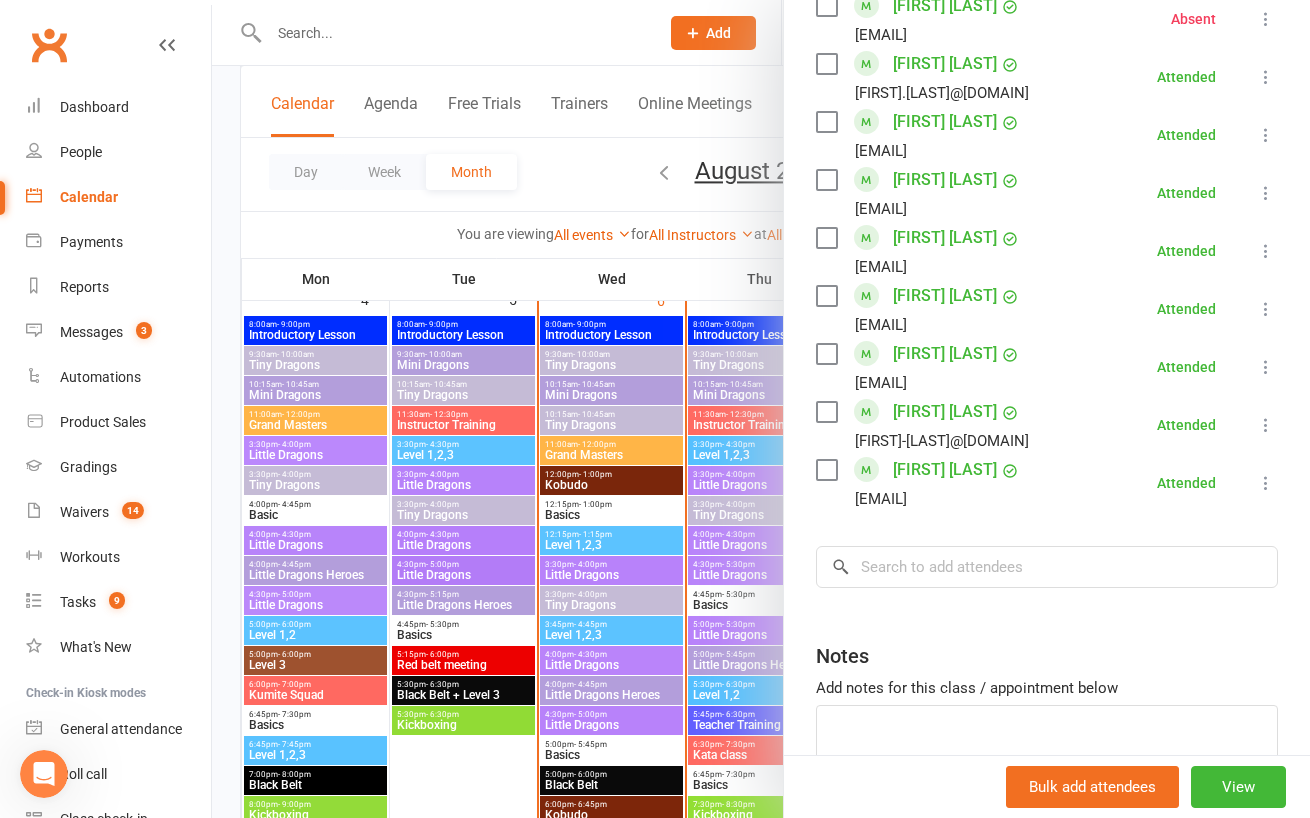 click at bounding box center (761, 409) 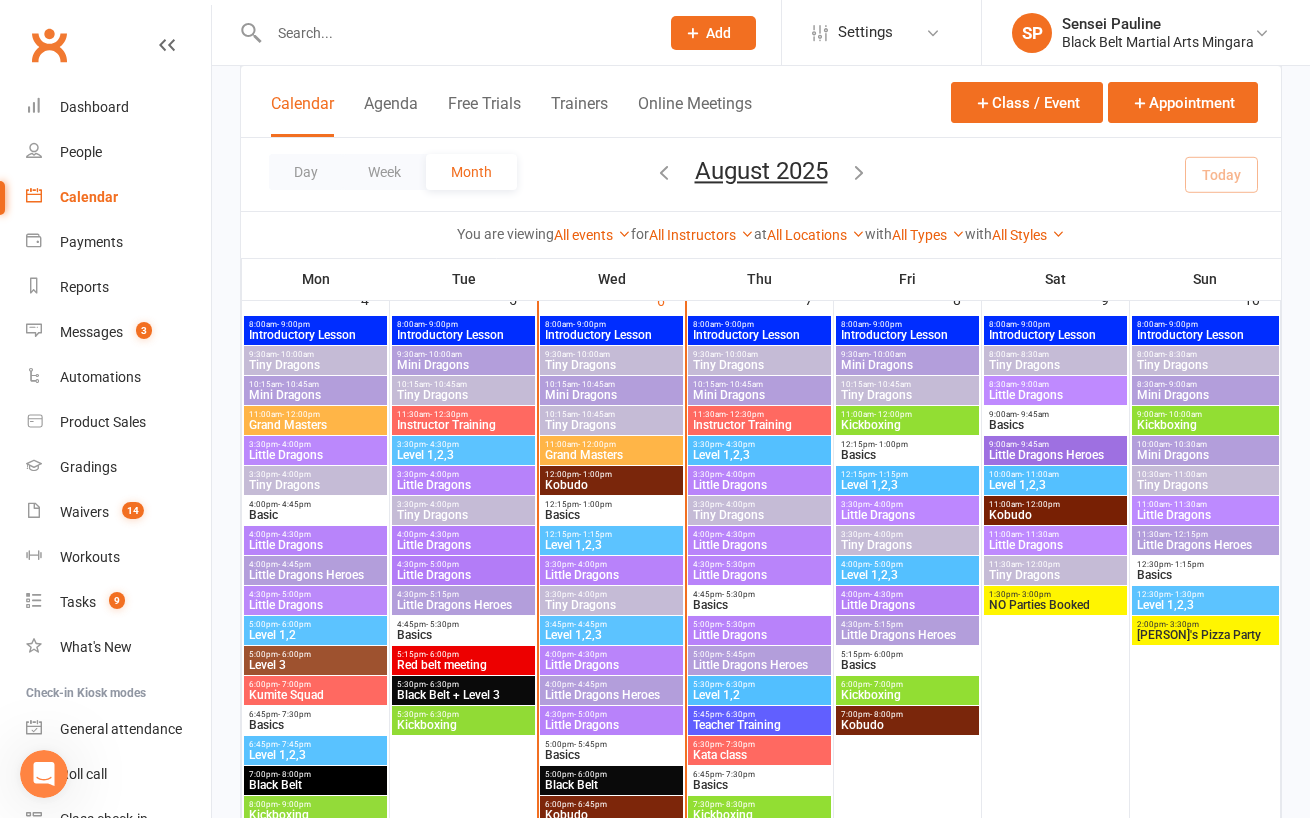 click on "Little Dragons" at bounding box center (463, 575) 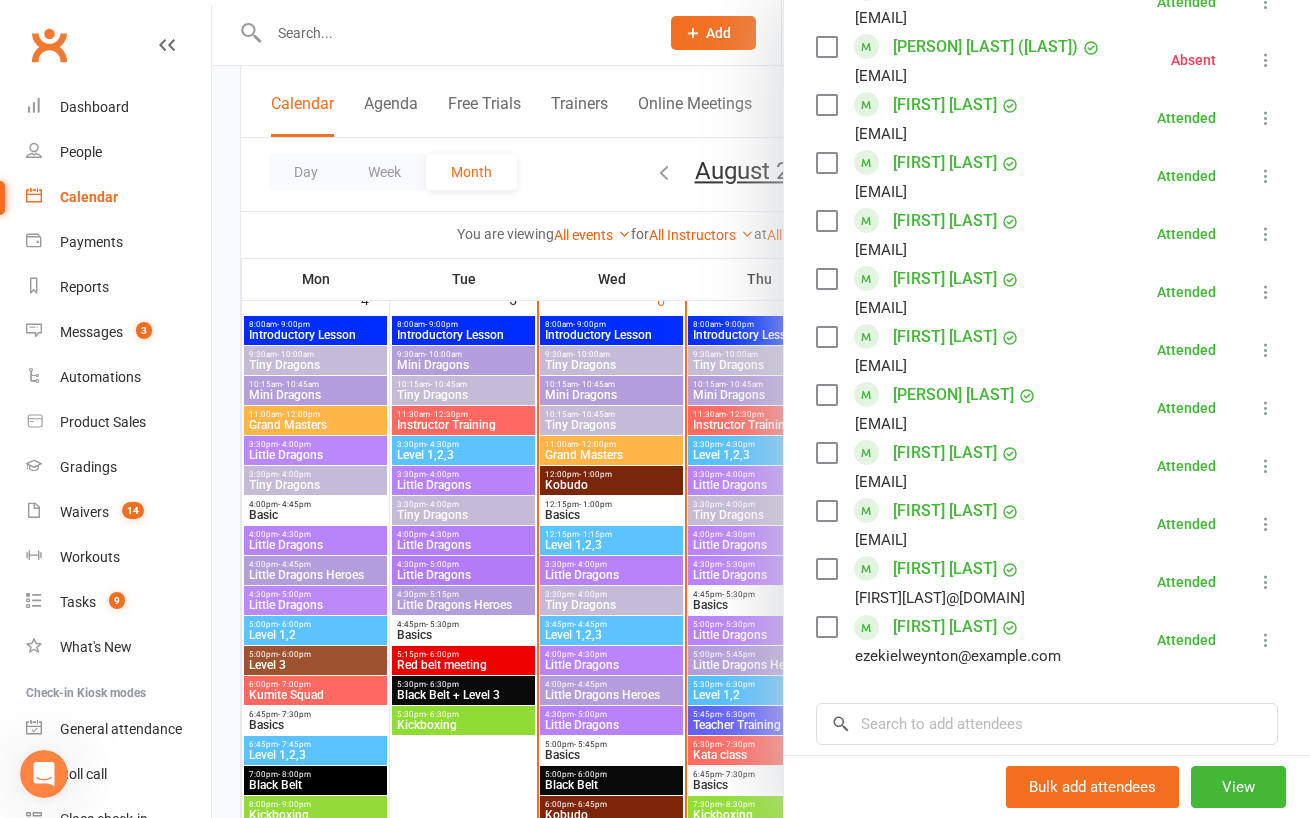scroll, scrollTop: 680, scrollLeft: 0, axis: vertical 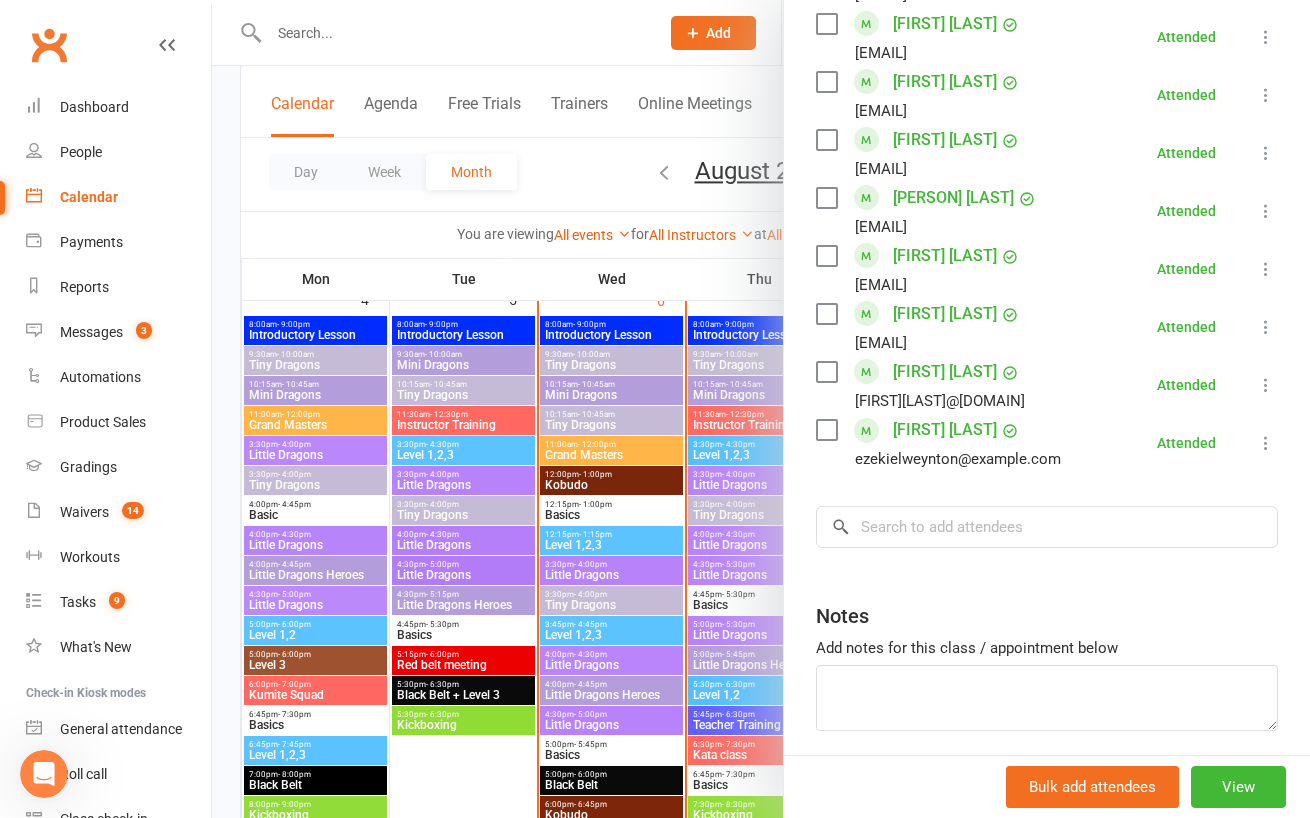 click at bounding box center (761, 409) 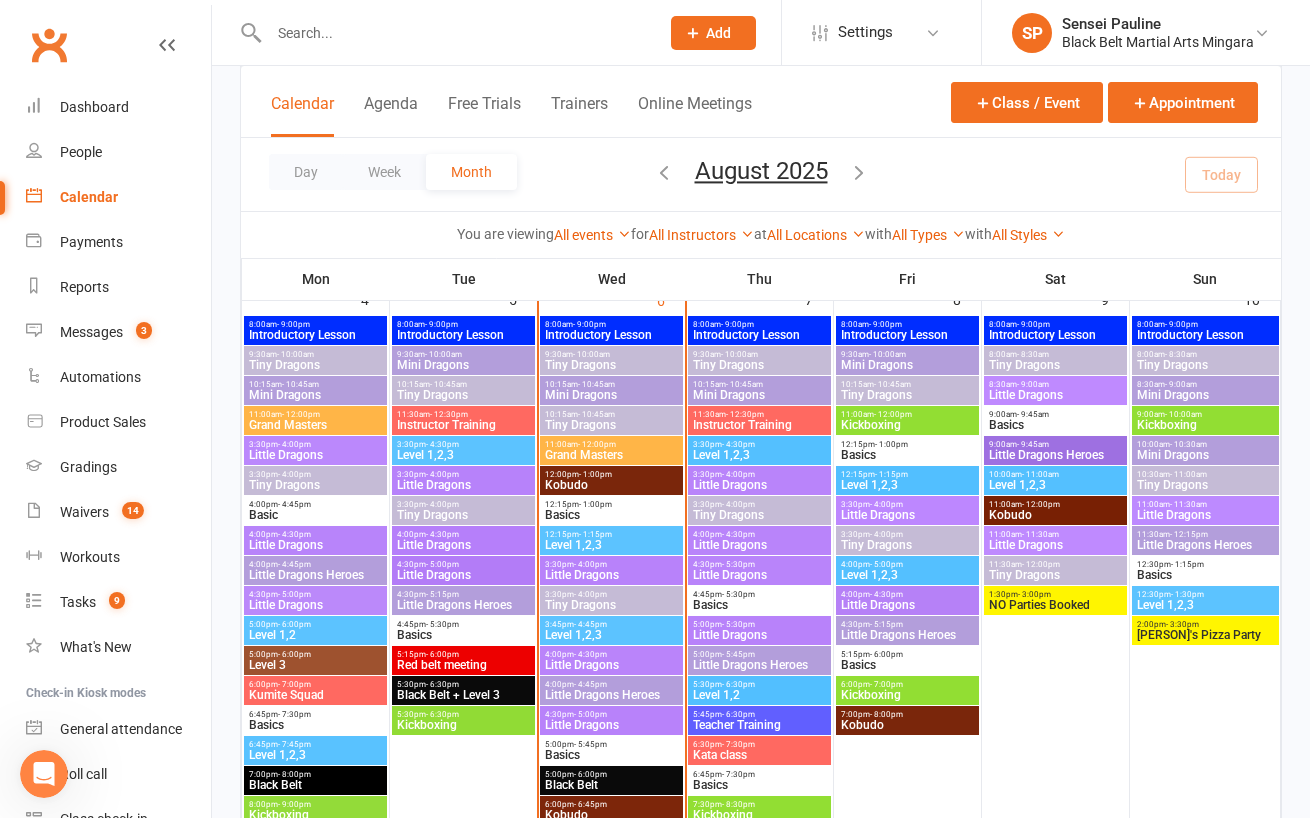 click on "4:30pm  - 5:15pm" at bounding box center (463, 594) 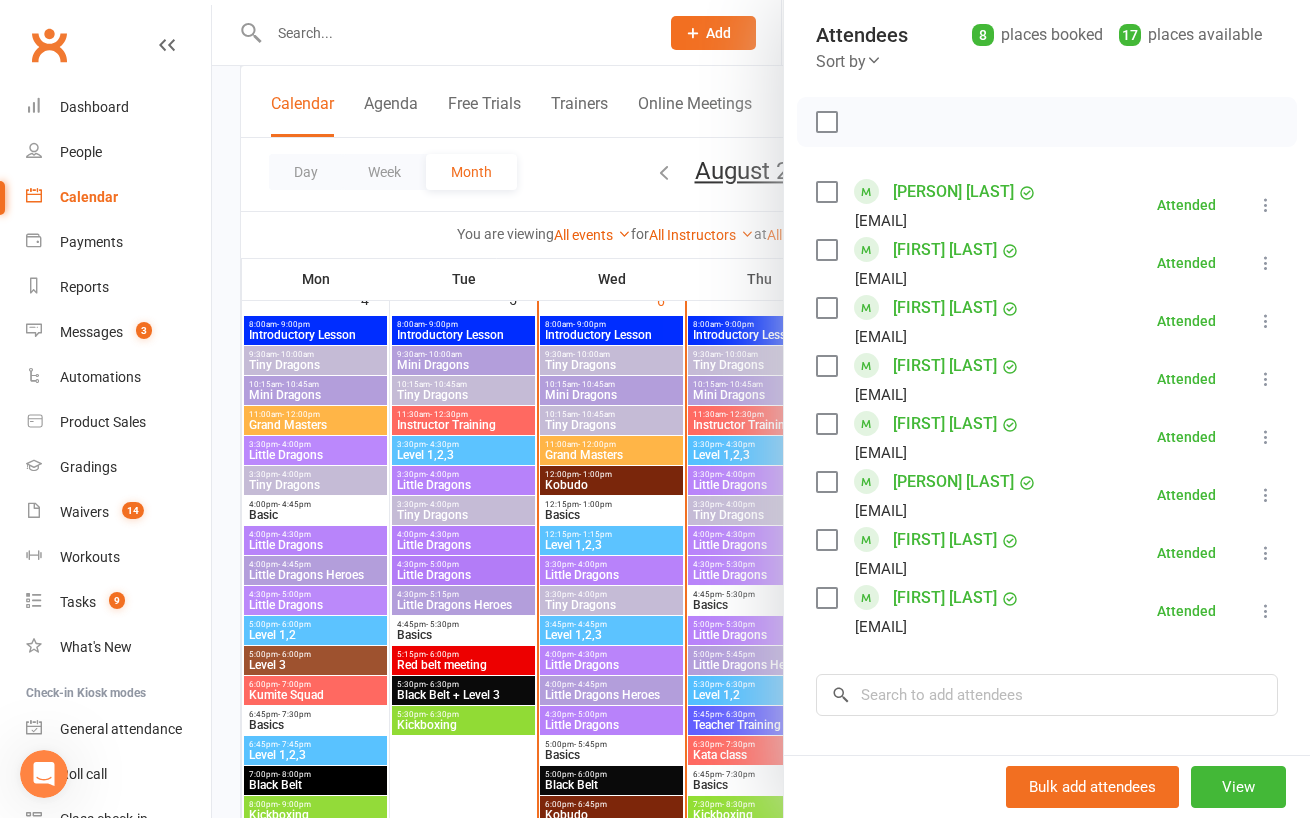 scroll, scrollTop: 462, scrollLeft: 0, axis: vertical 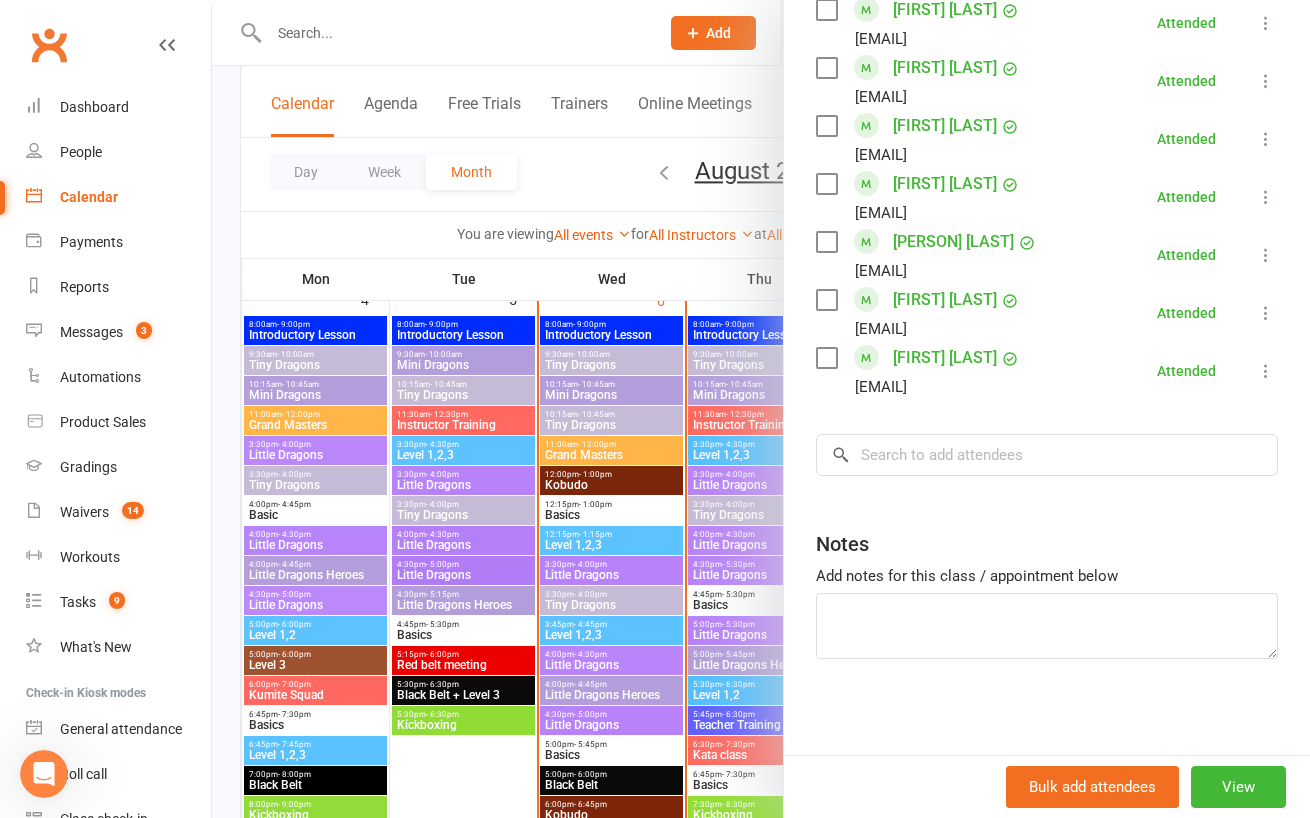 click at bounding box center (761, 409) 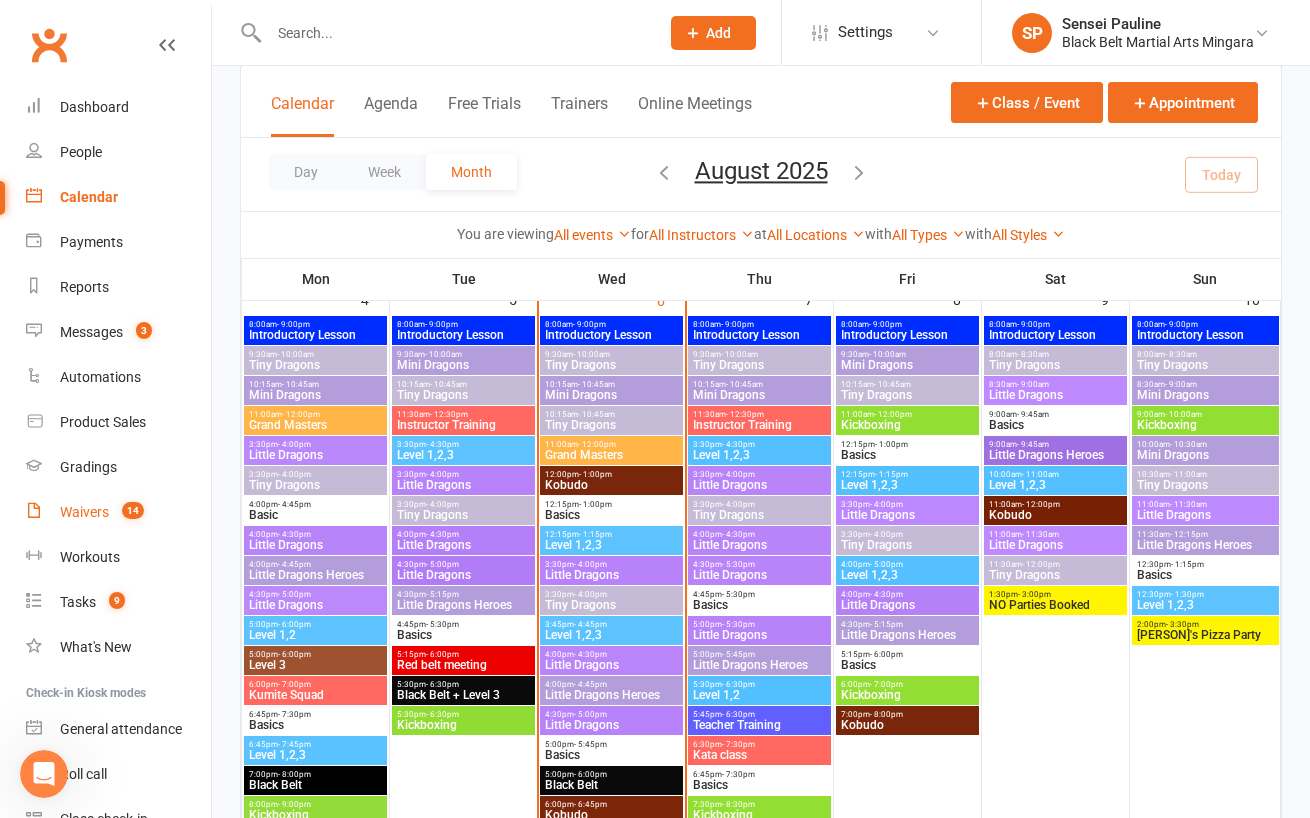 click on "Waivers" at bounding box center (84, 512) 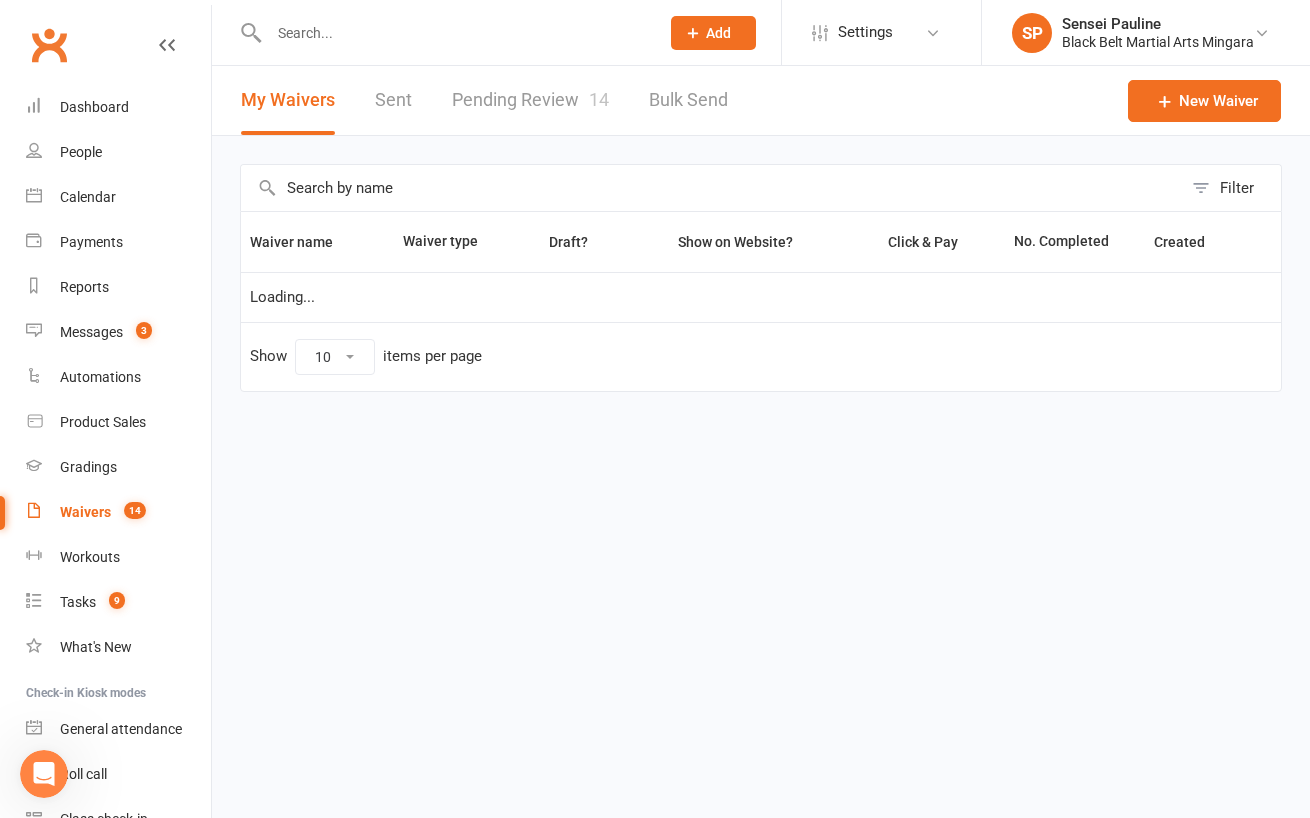 scroll, scrollTop: 0, scrollLeft: 0, axis: both 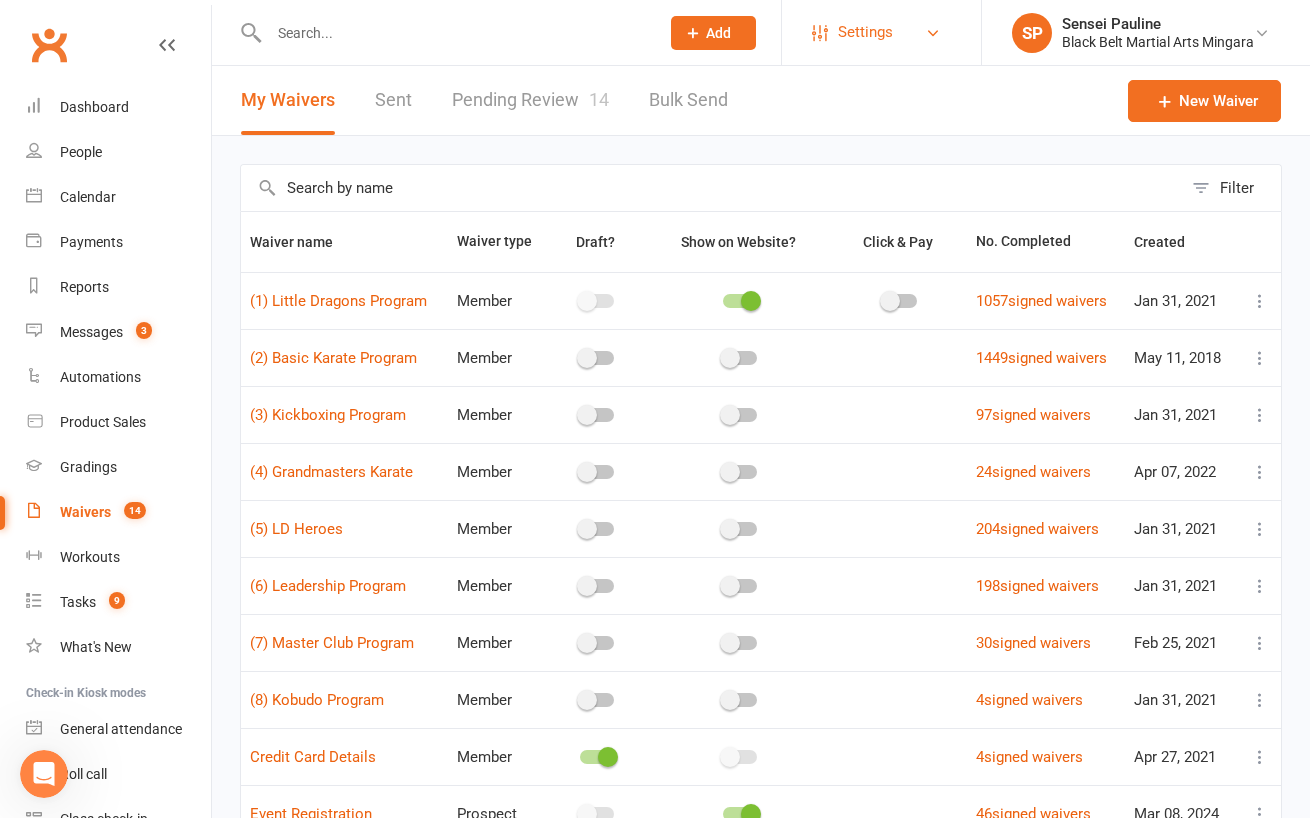 click on "Settings" at bounding box center (865, 32) 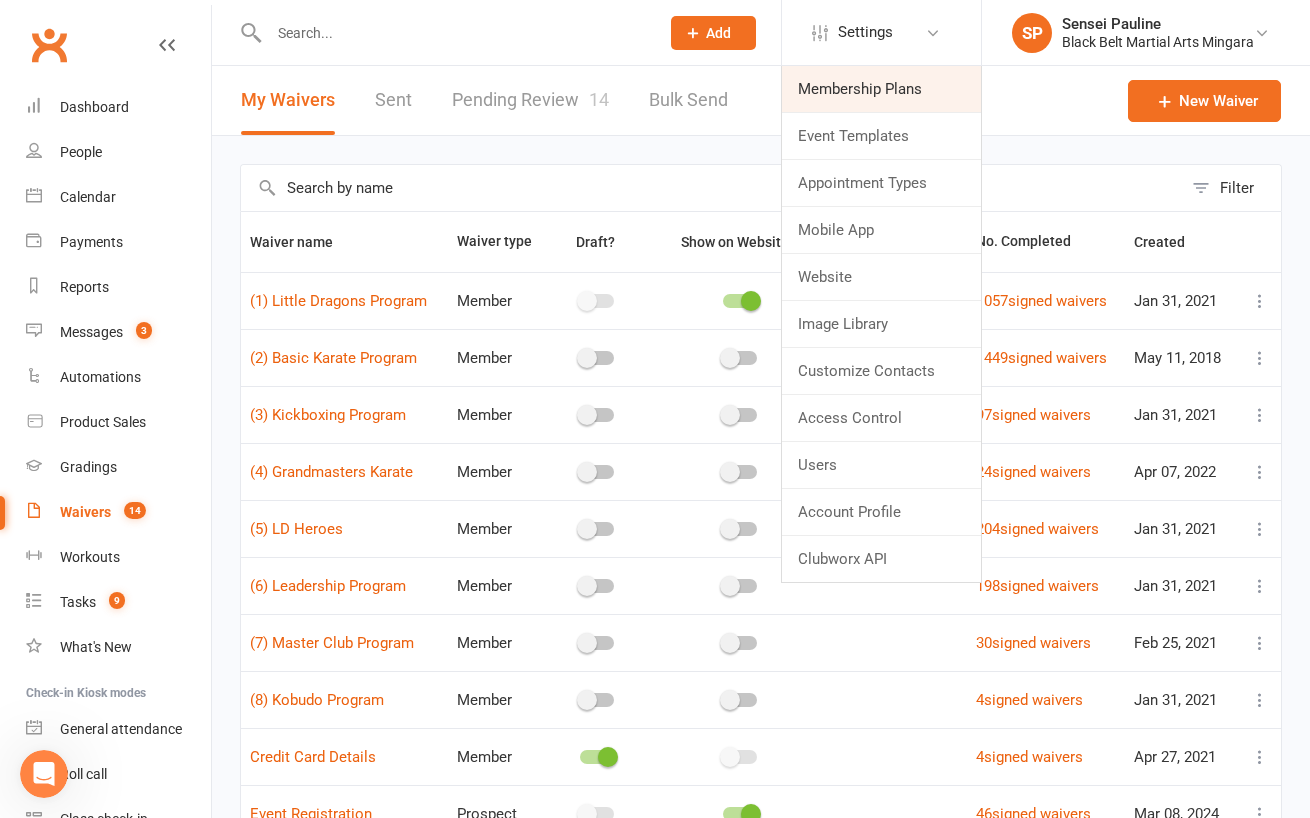 click on "Membership Plans" at bounding box center [881, 89] 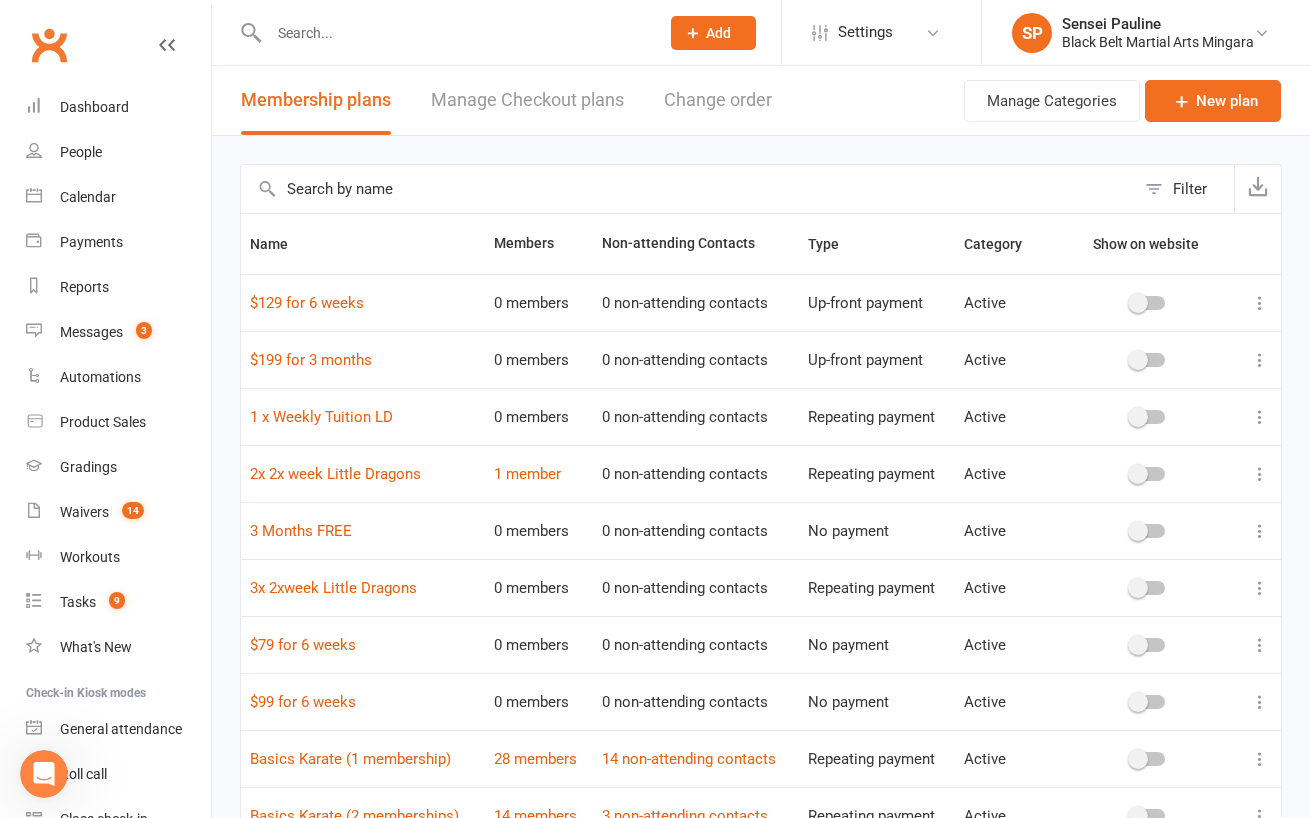 click at bounding box center (688, 189) 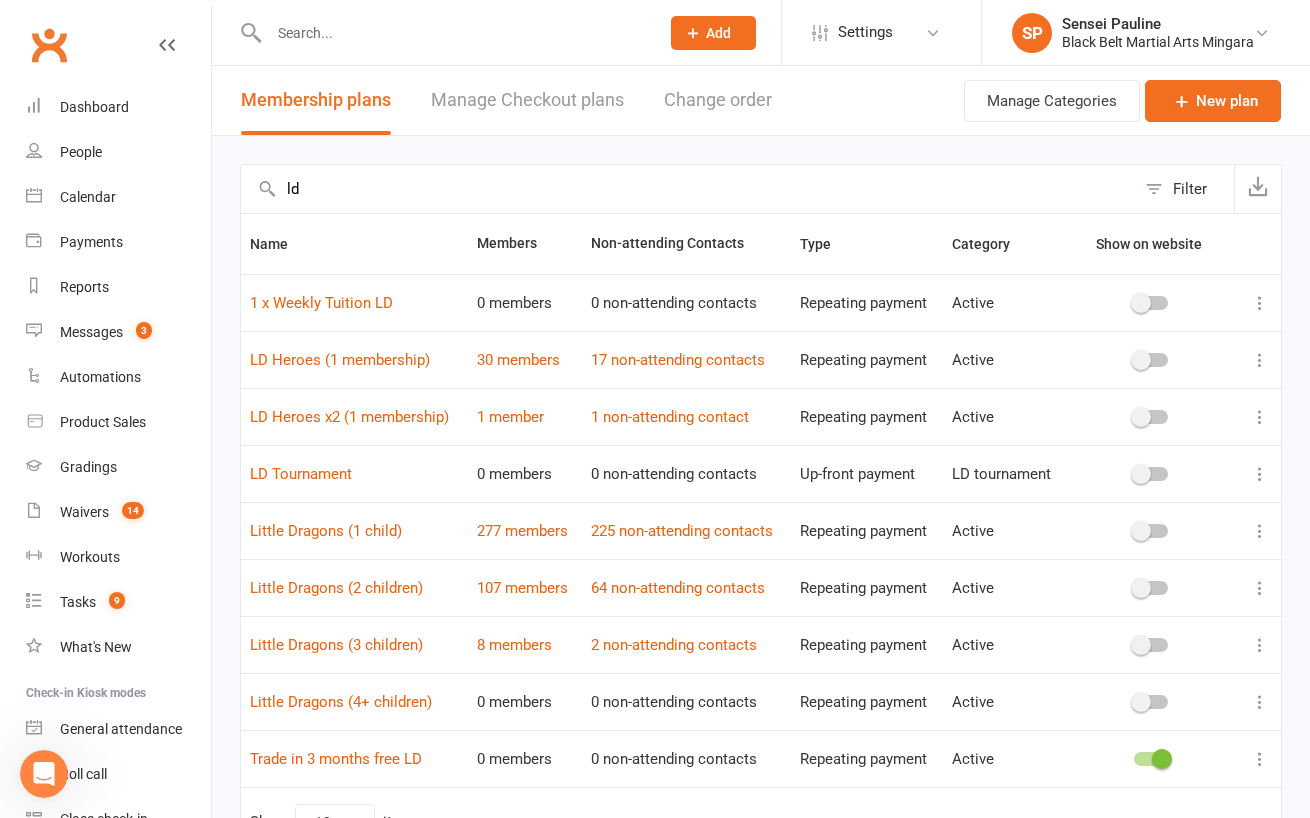 type on "l" 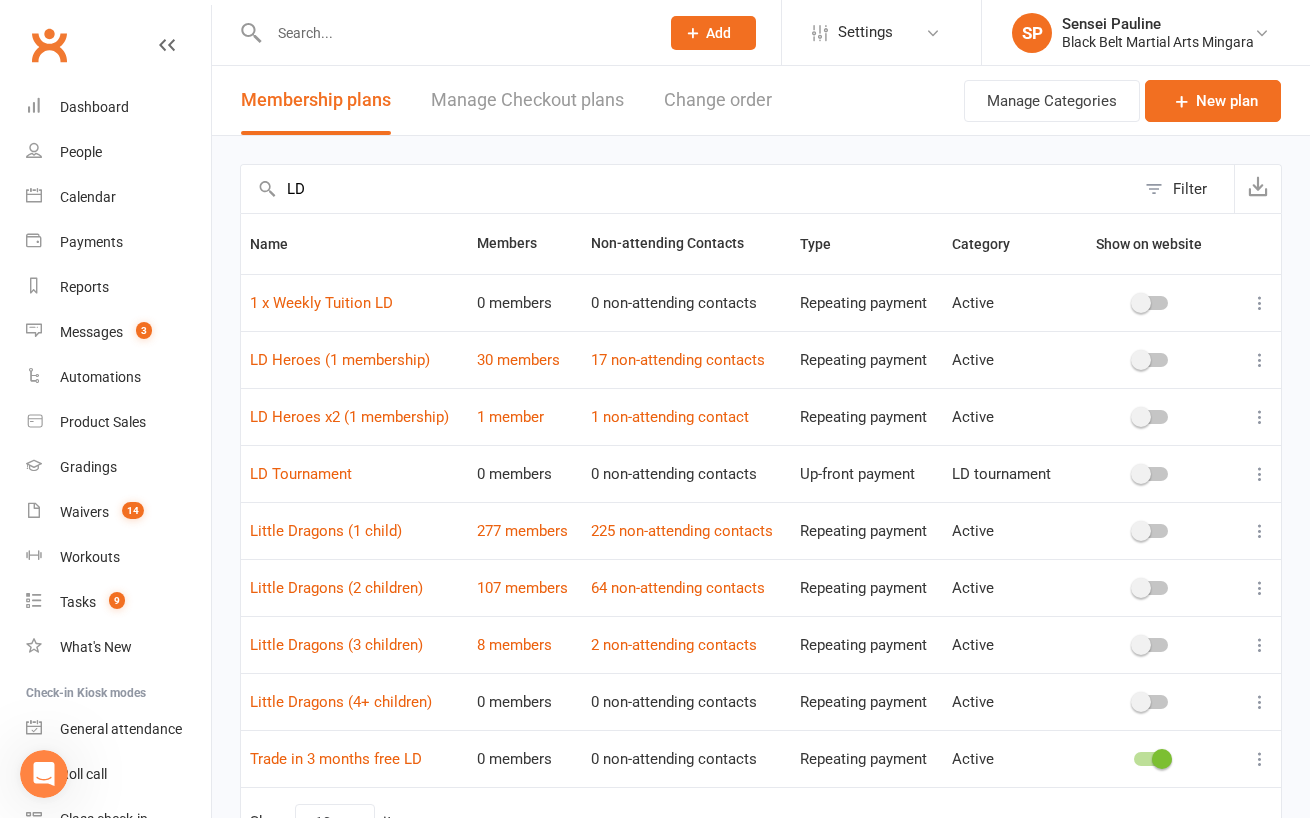 type on "LD" 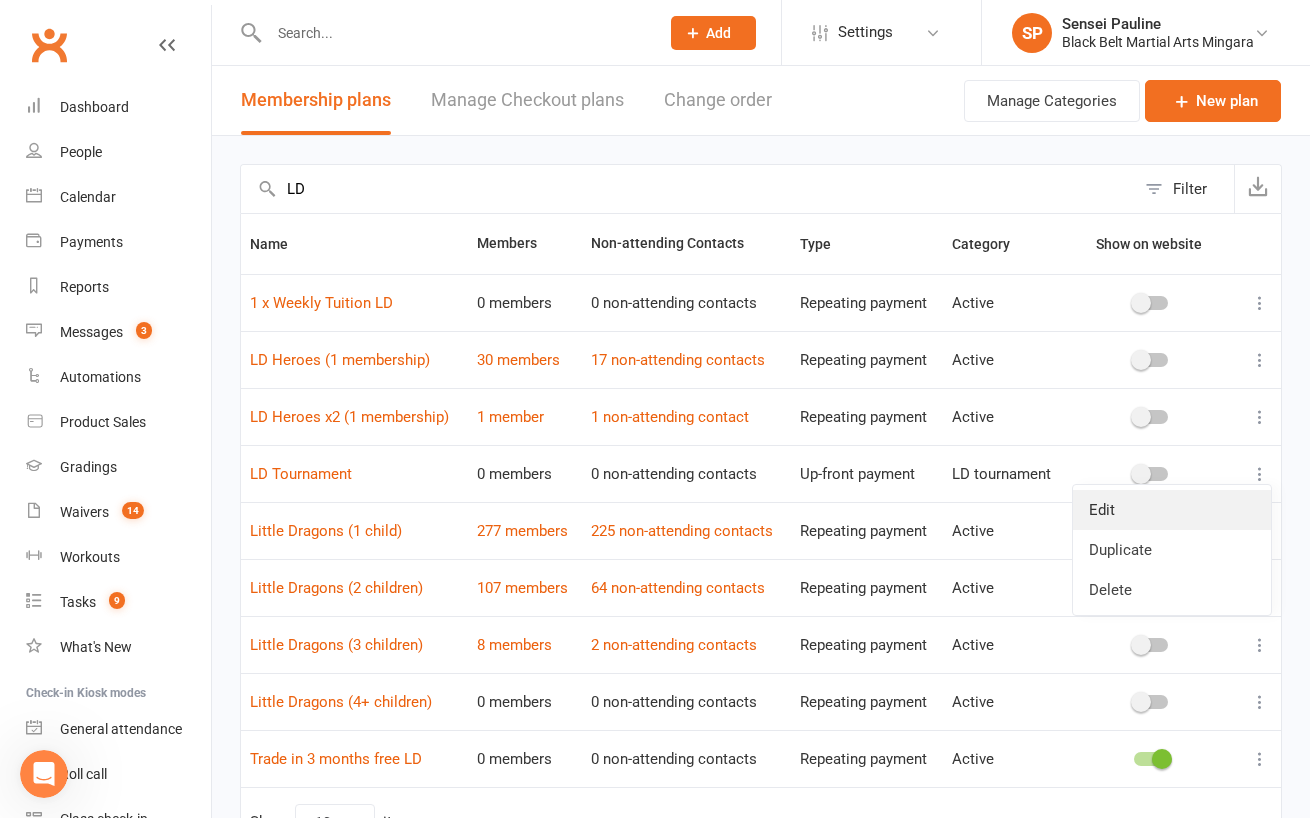 click on "Edit" at bounding box center (1172, 510) 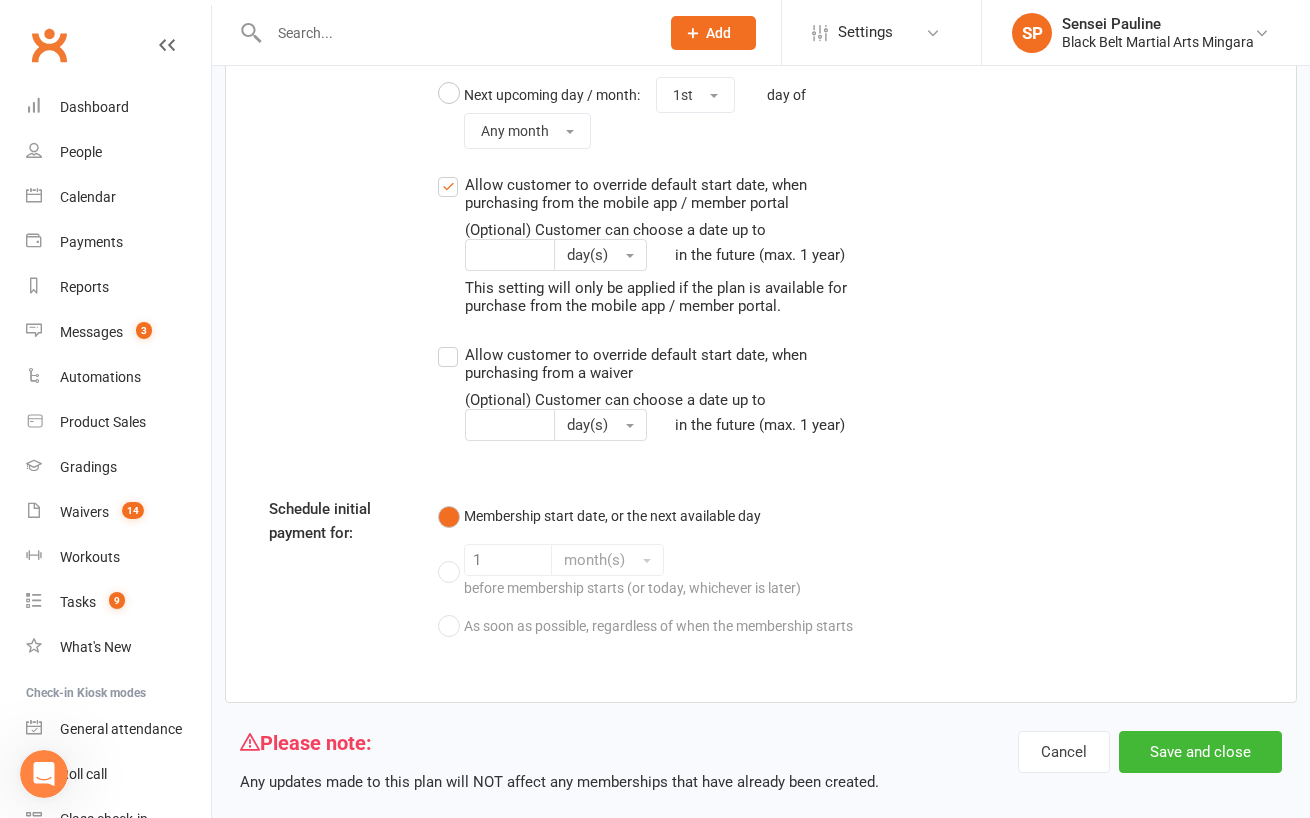 scroll, scrollTop: 2295, scrollLeft: 0, axis: vertical 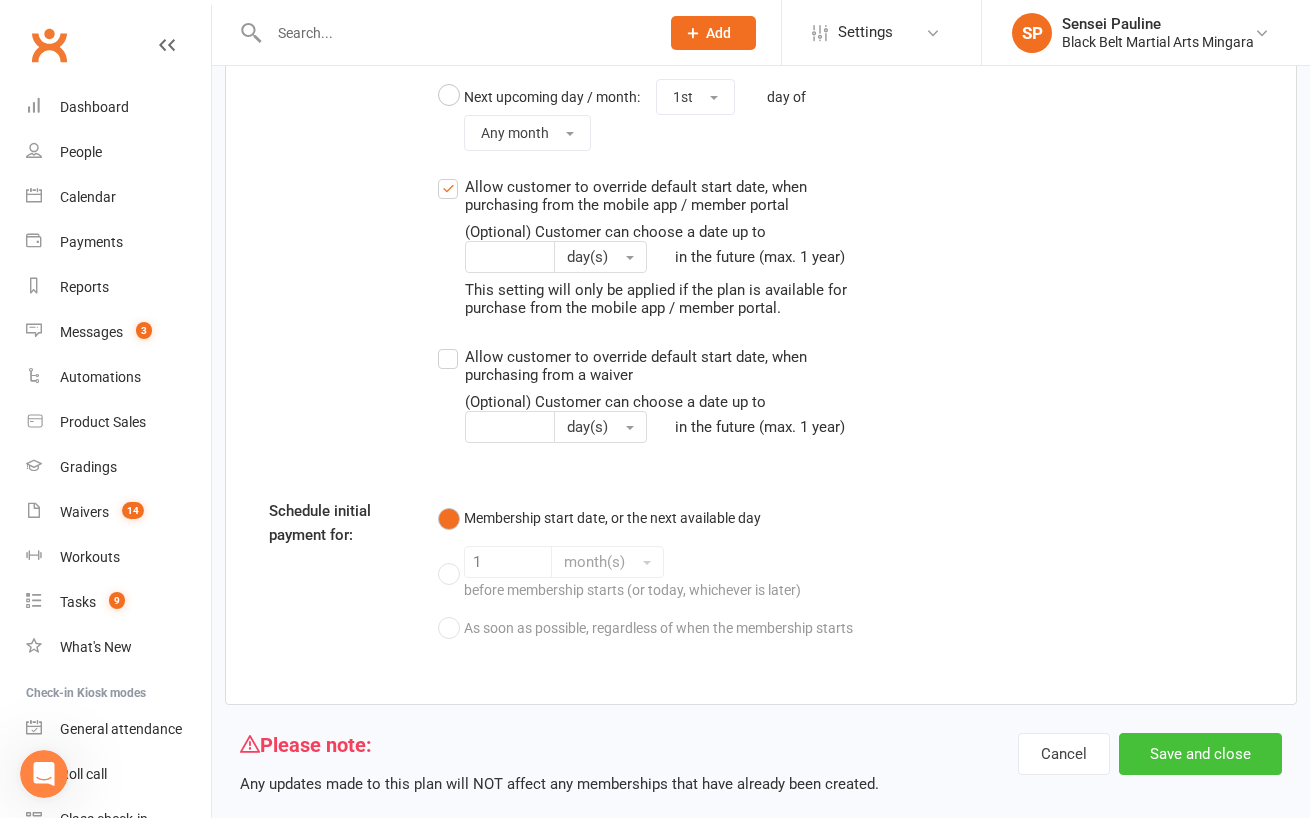 click on "Save and close" at bounding box center [1200, 754] 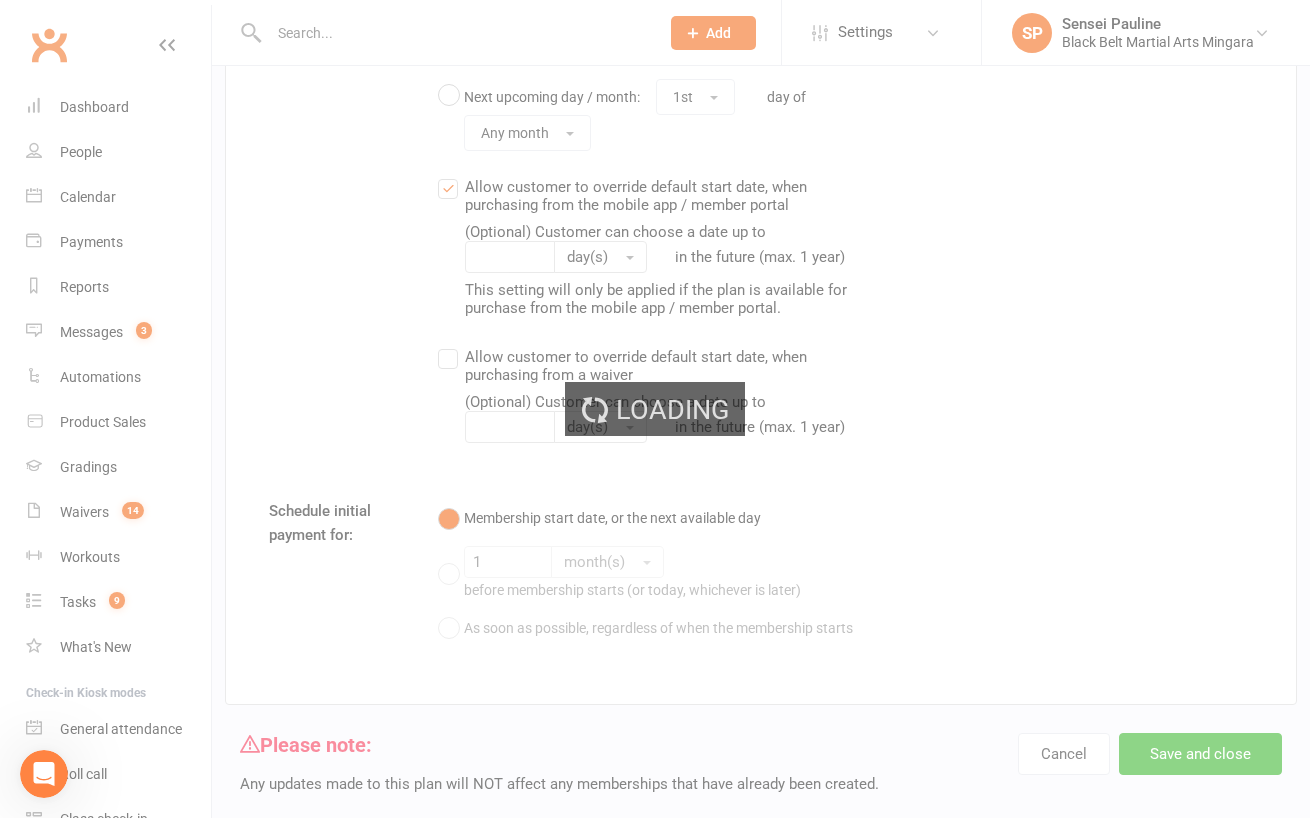 scroll, scrollTop: 0, scrollLeft: 0, axis: both 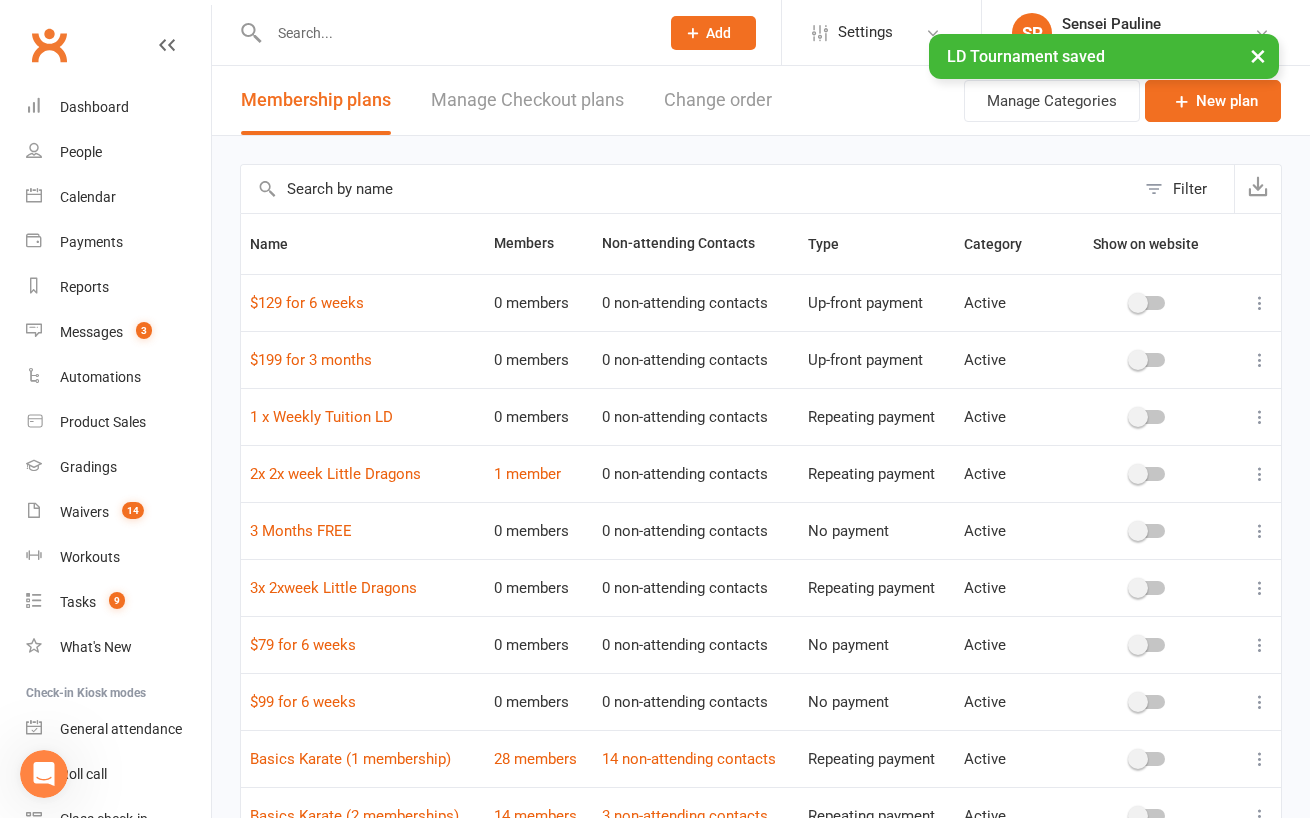 click on "Filter Name Members Non-attending Contacts Type Category Show on website $129 for 6 weeks 0 members 0 non-attending contacts Up-front payment Active $199 for 3 months 0 members 0 non-attending contacts Up-front payment Active 1 x Weekly Tuition LD 0 members 0 non-attending contacts Repeating payment Active 2x  2x week Little Dragons 1 member 0 non-attending contacts Repeating payment Active 3 Months FREE 0 members 0 non-attending contacts No payment Active 3x 2xweek Little Dragons 0 members 0 non-attending contacts Repeating payment Active $79 for 6 weeks 0 members 0 non-attending contacts No payment Active $99 for 6 weeks 0 members 0 non-attending contacts No payment Active Basics Karate (1 membership) 28 members 14 non-attending contacts Repeating payment Active Basics Karate (2 memberships) 14 members 3 non-attending contacts Repeating payment Active Show 10 25 50 100 items per page 1 2 3 … 7" at bounding box center (761, 553) 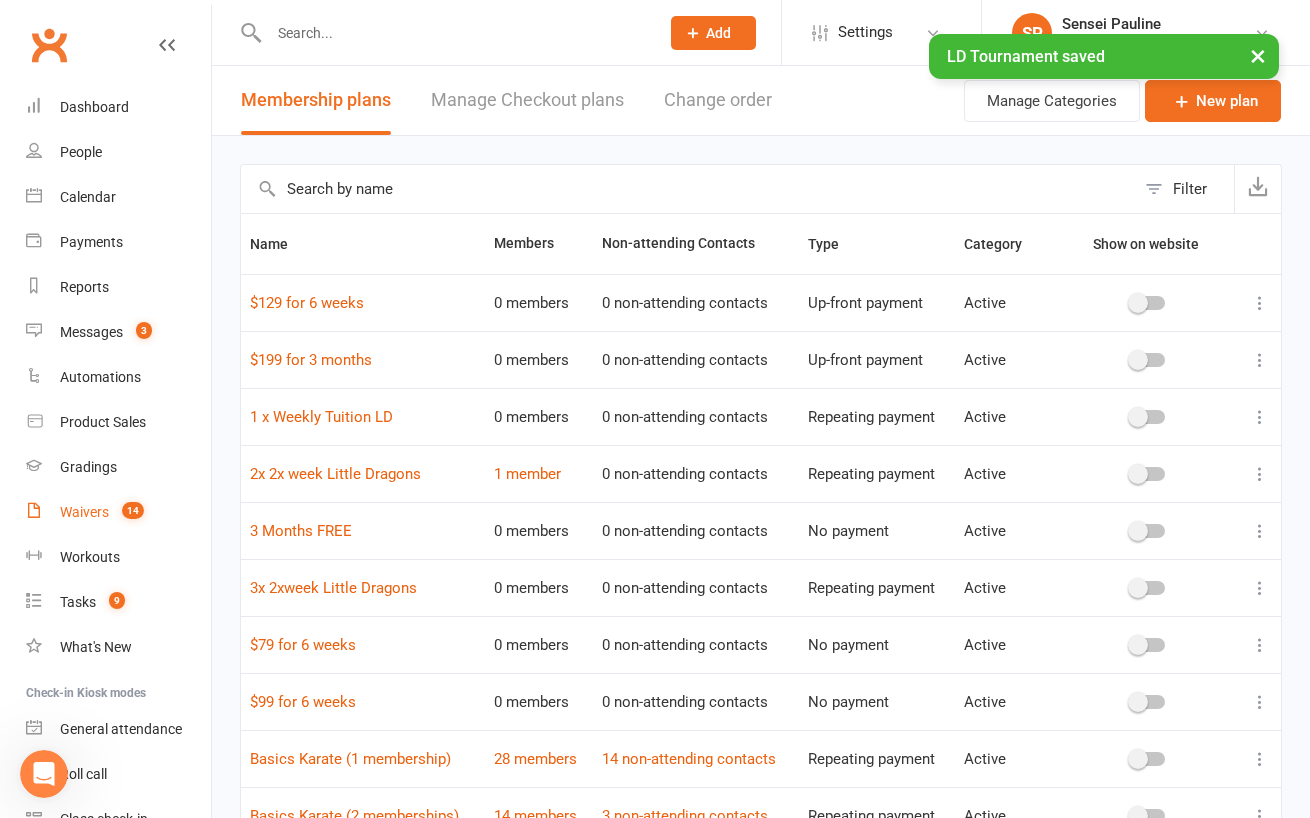 click on "Waivers" at bounding box center (84, 512) 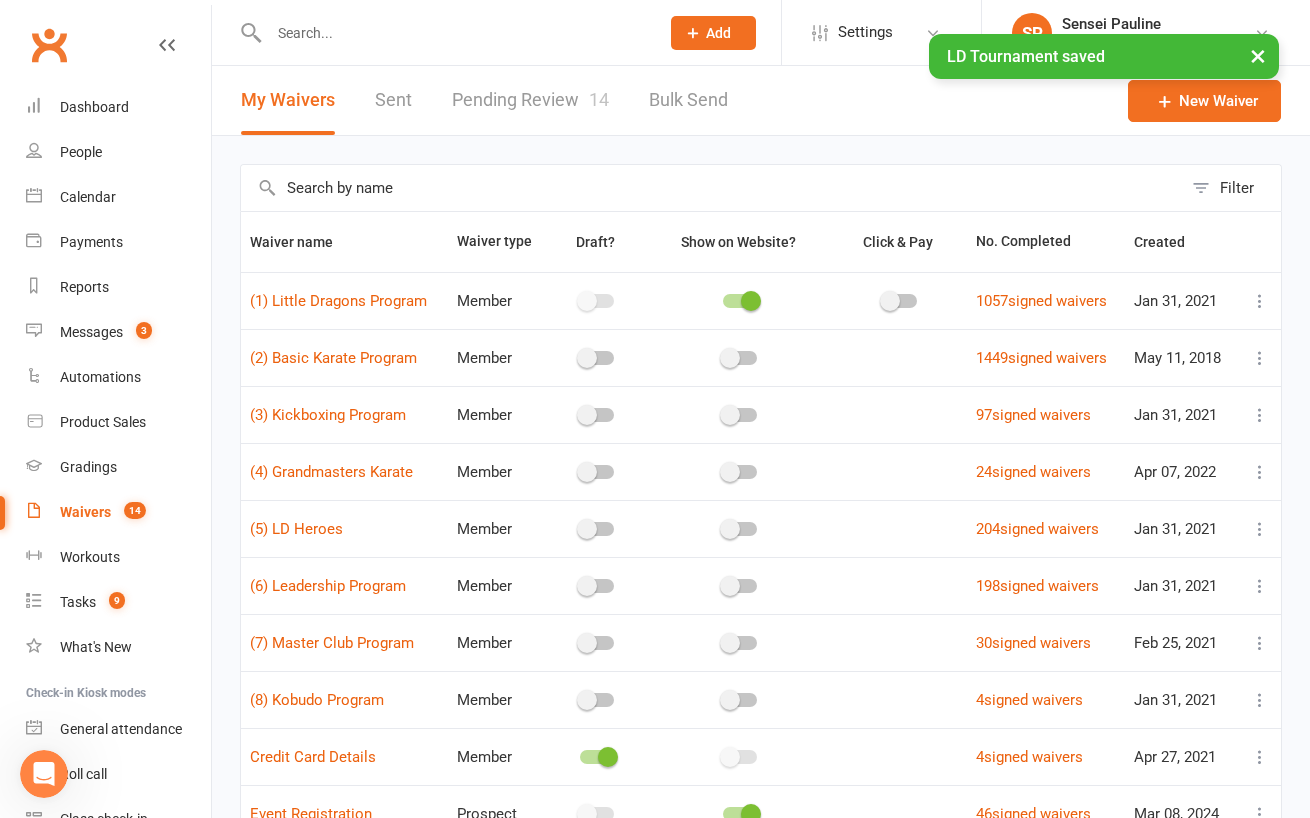 click at bounding box center (711, 188) 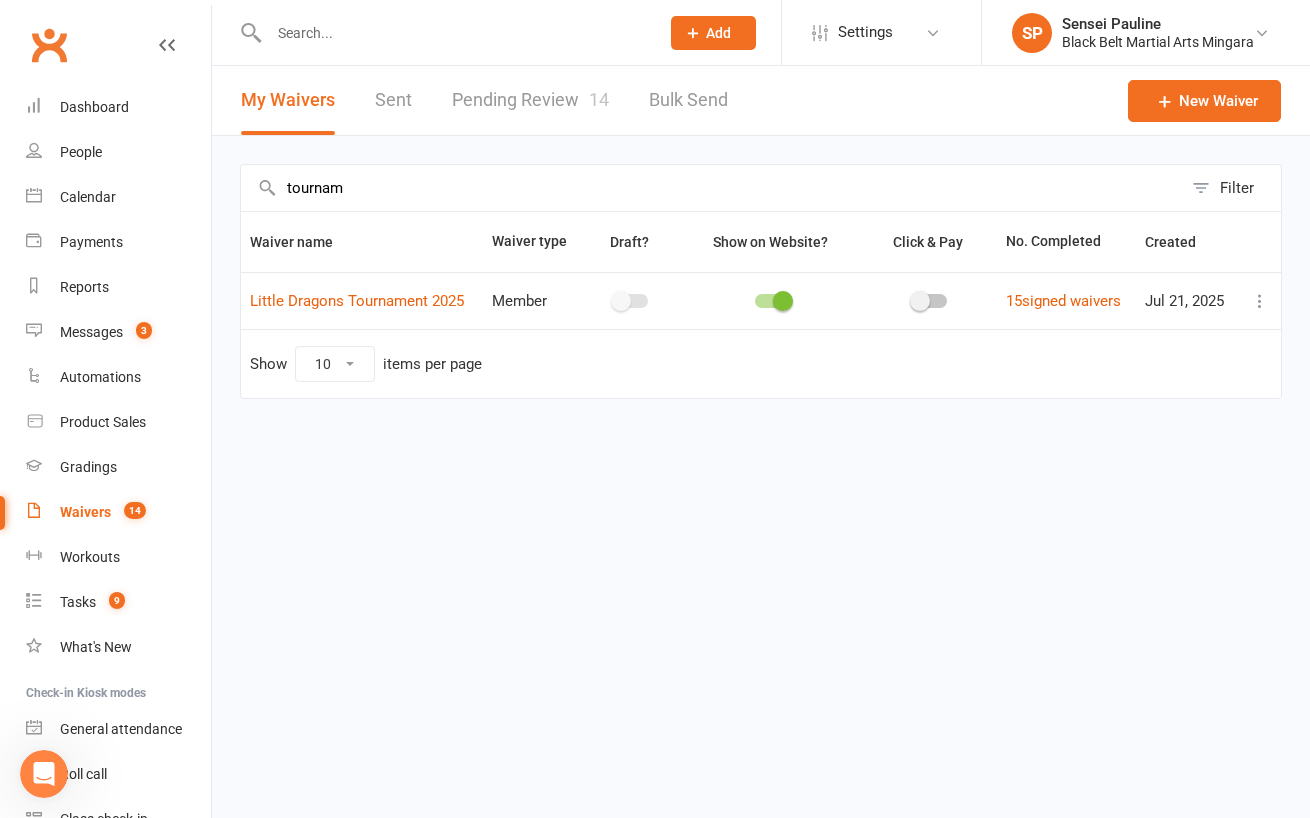 type on "tournam" 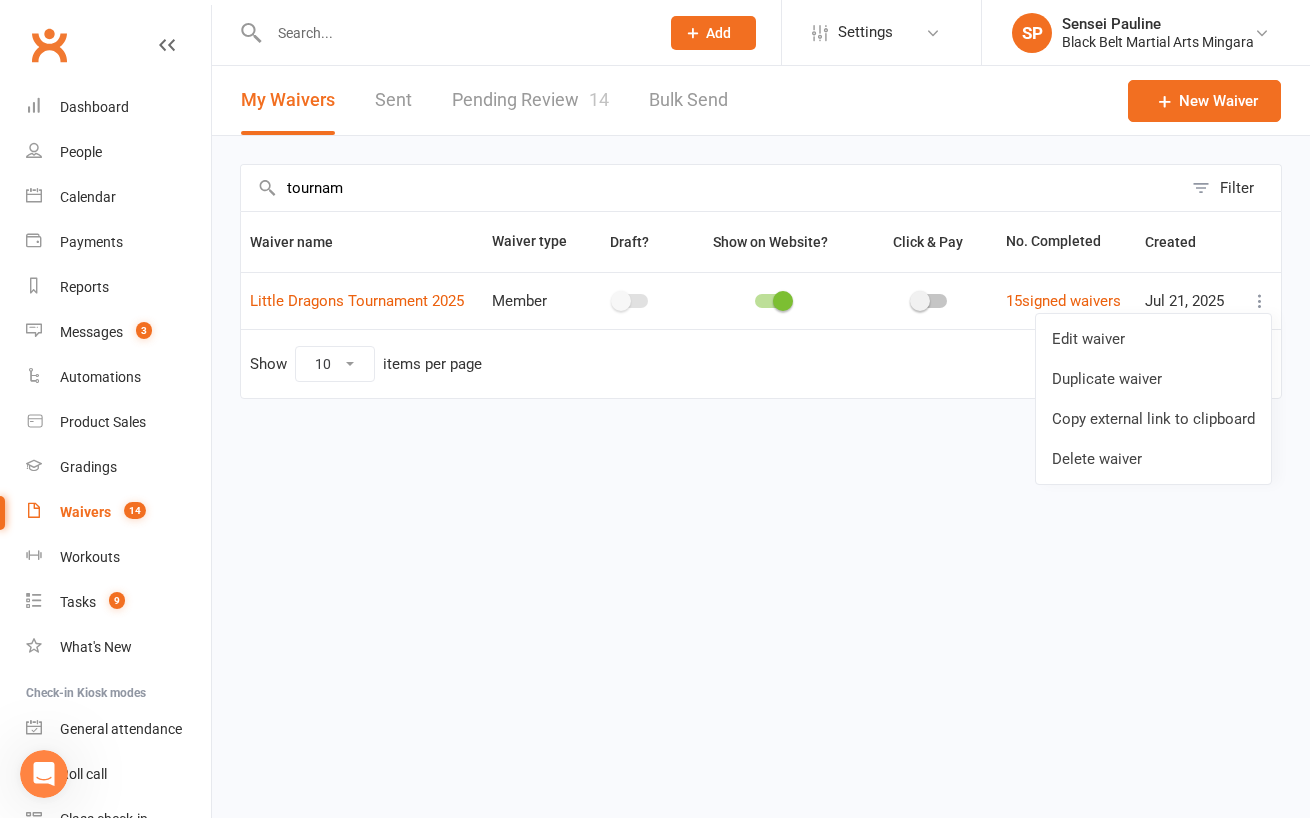 click on "Prospect
Member
Non-attending contact
Class / event
Appointment
Grading event
Task
Membership plan
Bulk message
Add
Settings Membership Plans Event Templates Appointment Types Mobile App  Website Image Library Customize Contacts Access Control Users Account Profile Clubworx API SP Sensei Pauline Black Belt Martial Arts Mingara Signed in as: Black Belt Martial Arts Mingara Switch to: Black Belt Martial Arts Kellyville My profile My subscription Help Terms & conditions  Privacy policy  Sign out Clubworx Dashboard People Calendar Payments Reports Messages   3 Automations   Product Sales Gradings   Waivers   14 Workouts   Tasks   9 What's New Check-in Kiosk modes General attendance Roll call Class check-in × × LD Tournament saved × × Sent" at bounding box center [655, 241] 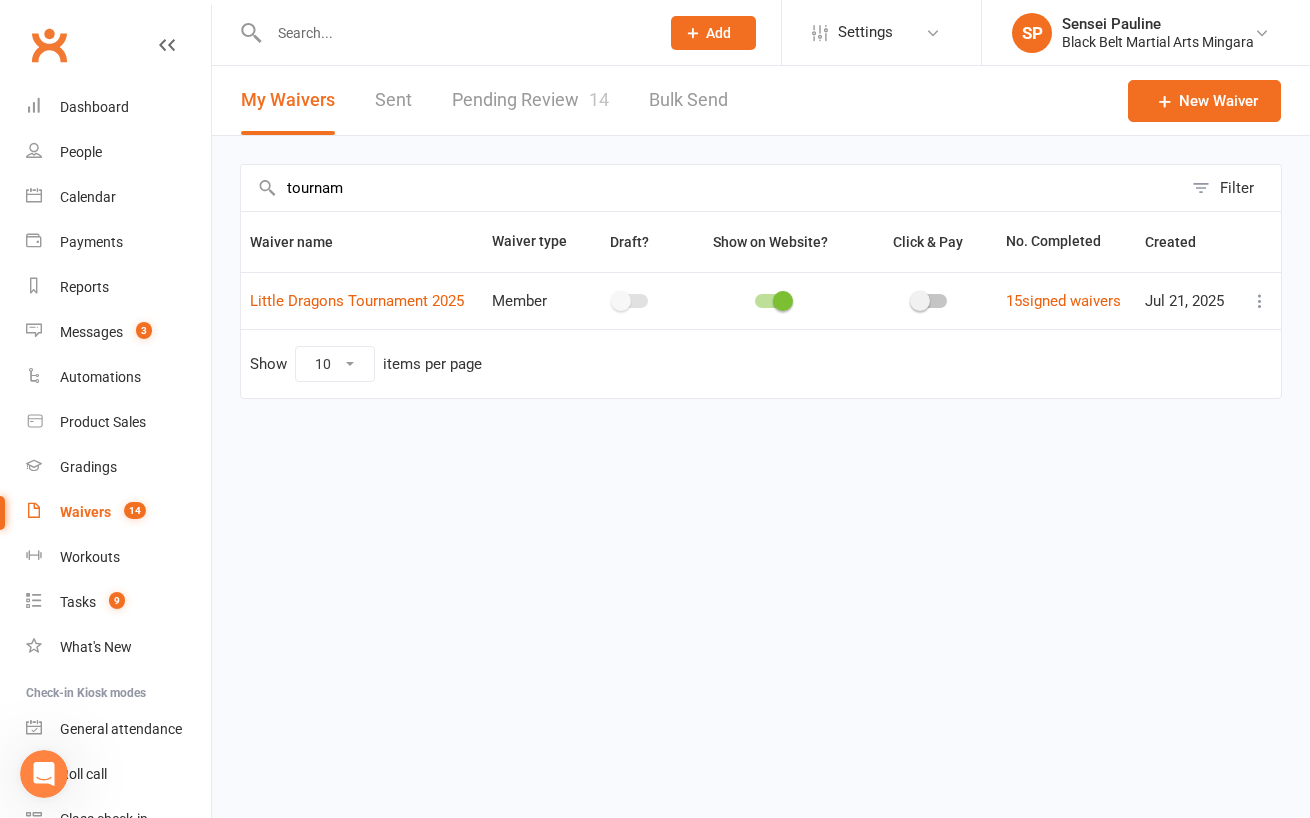 click at bounding box center (920, 301) 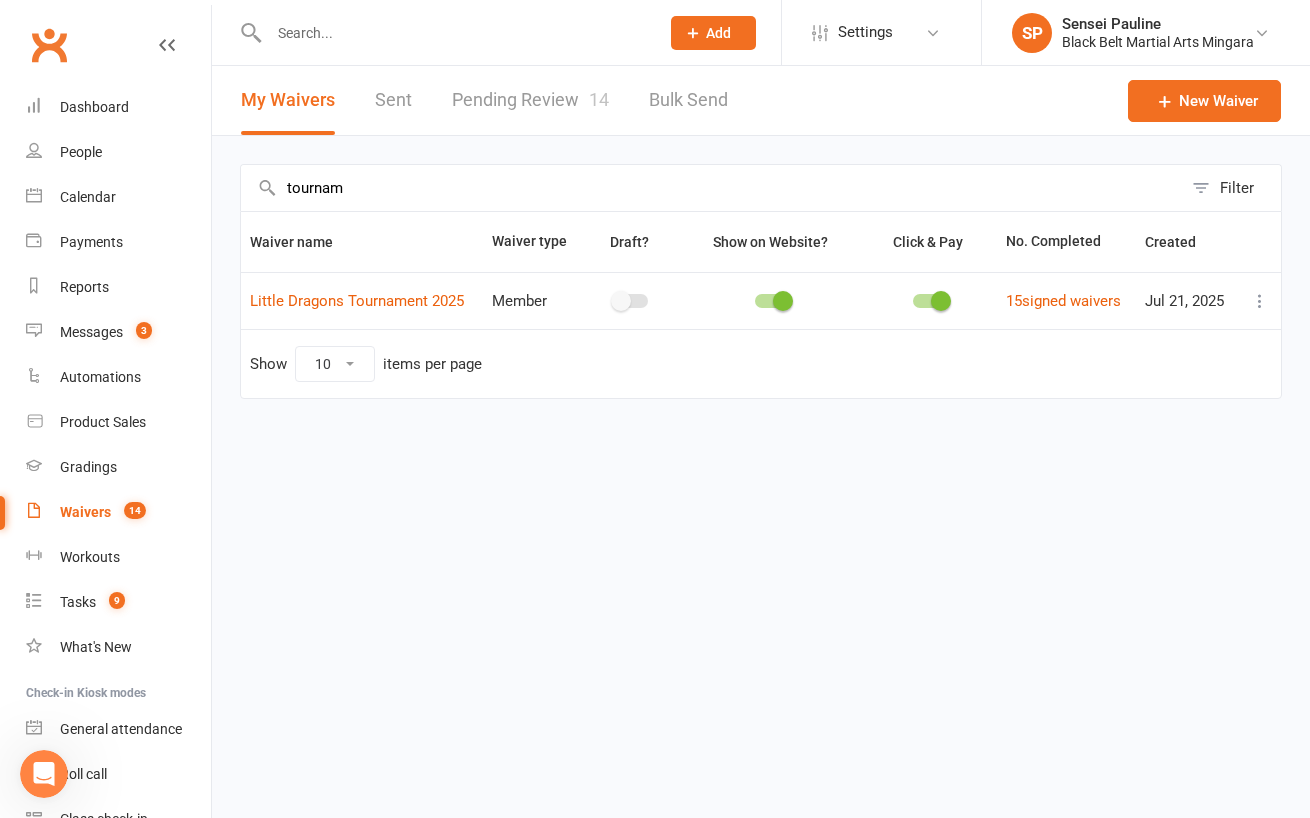 click at bounding box center [1260, 301] 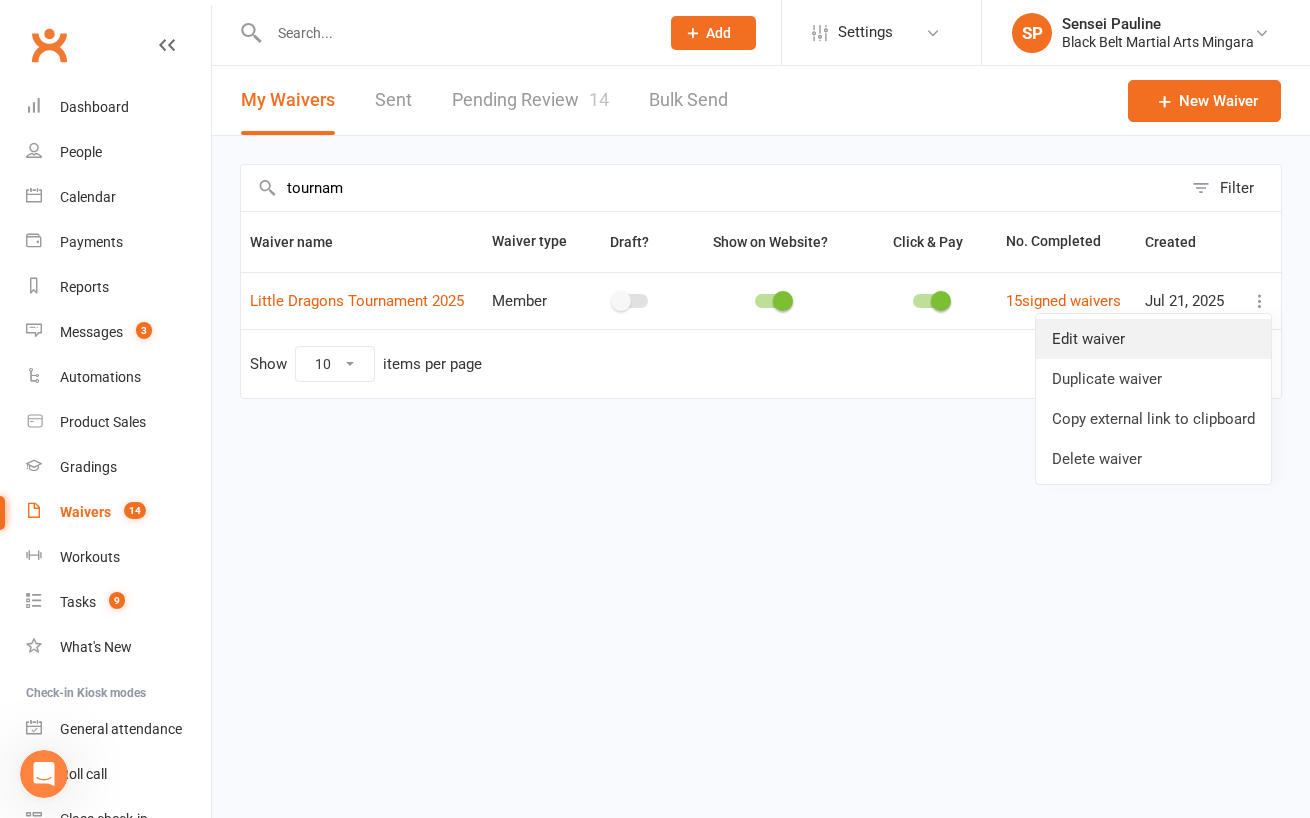 click on "Edit waiver" at bounding box center [1153, 339] 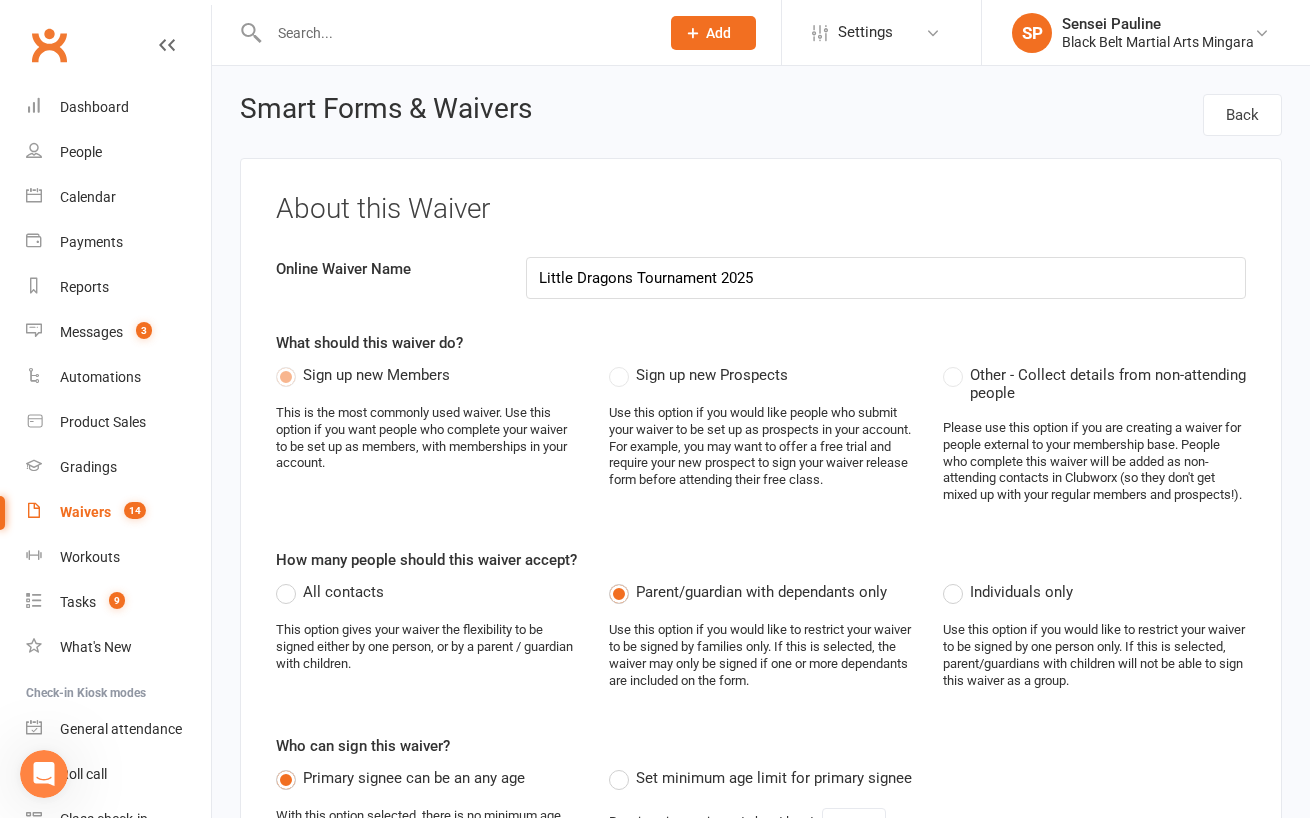 select on "applies_to_dependant_signees" 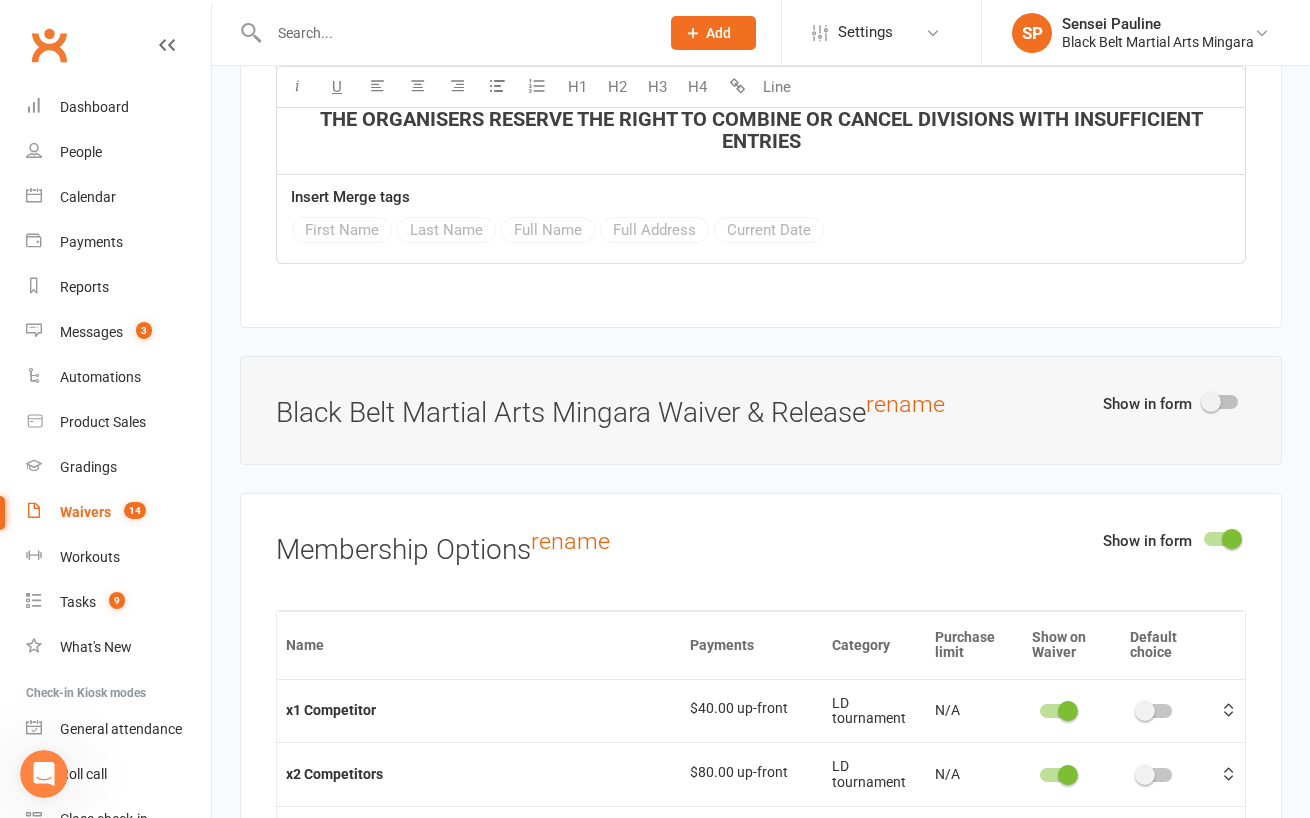scroll, scrollTop: 5417, scrollLeft: 0, axis: vertical 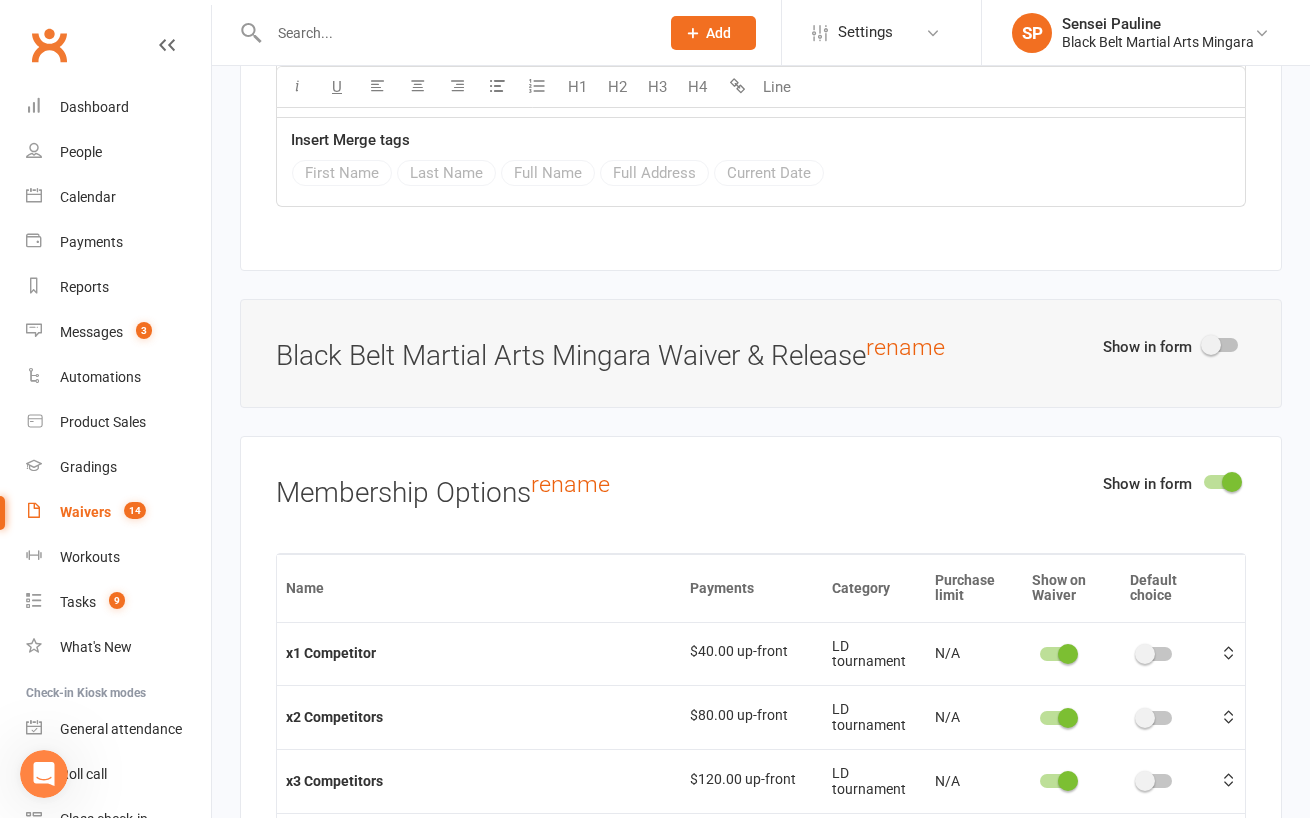 click on "Smart Forms & Waivers Back About this Waiver Online Waiver Name Little Dragons Tournament 2025 What should this waiver do? Sign up new Members This is the most commonly used waiver. Use this option if you want people who complete your waiver to be set up as members, with memberships in your account. Sign up new Prospects Use this option if you would like people who submit your waiver to be set up as prospects in your account. For example, you may want to offer a free trial and require your new prospect to sign your waiver release form before attending their free class. Other - Collect details from non-attending people Please use this option if you are creating a waiver for people external to your membership base. People who complete this waiver will be added as non-attending contacts in Clubworx (so they don't get mixed up with your regular members and prospects!). How many people should this waiver accept? All contacts Parent/guardian with dependants only Individuals only Who can sign this waiver? years old." at bounding box center [761, -761] 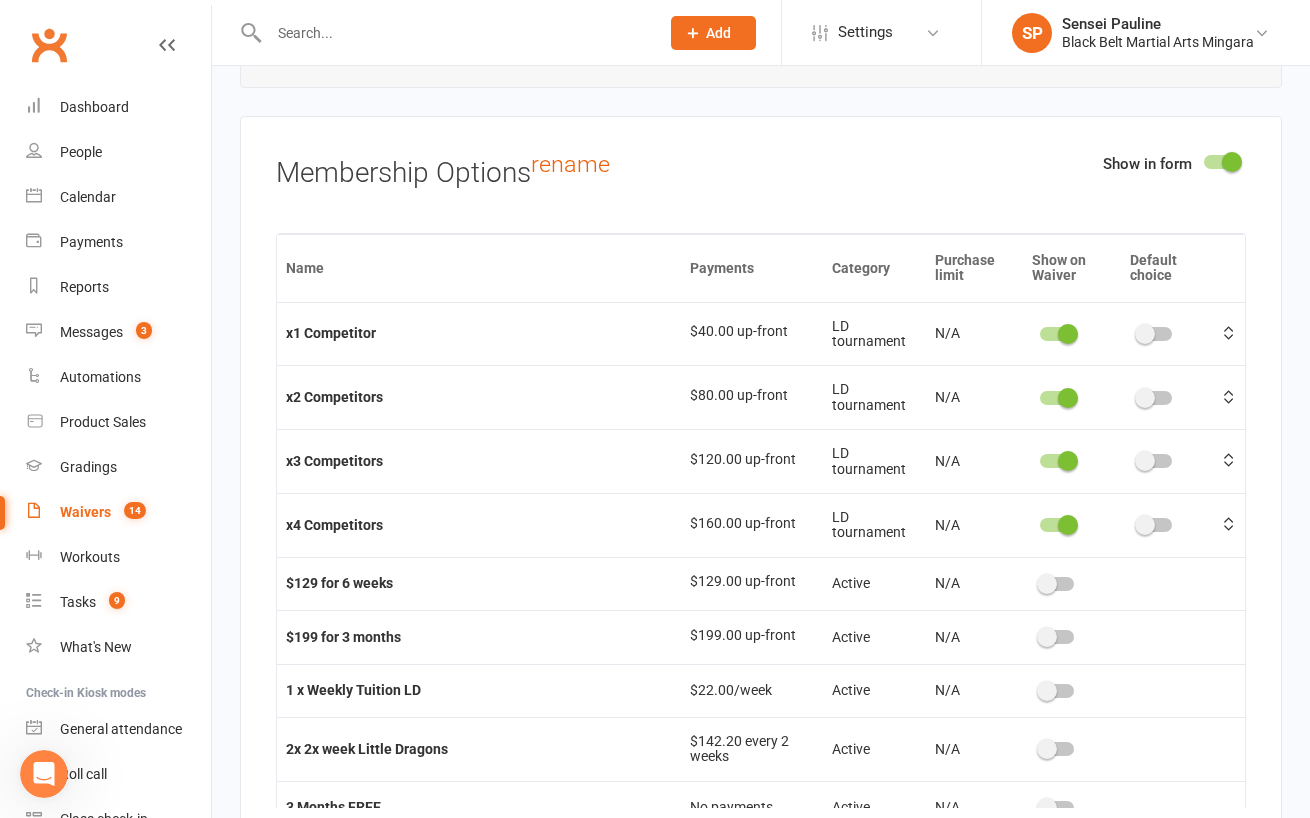 scroll, scrollTop: 5731, scrollLeft: 0, axis: vertical 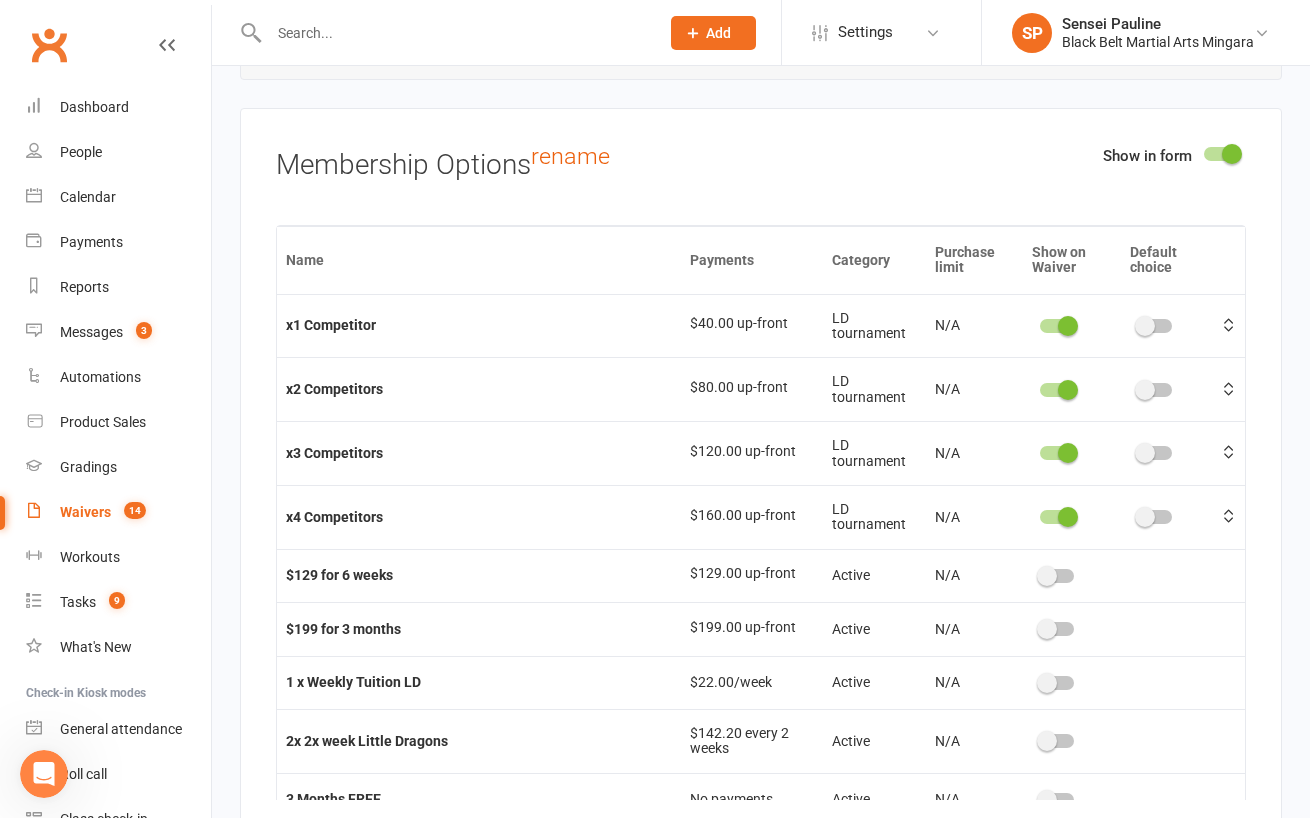 click at bounding box center [1068, 326] 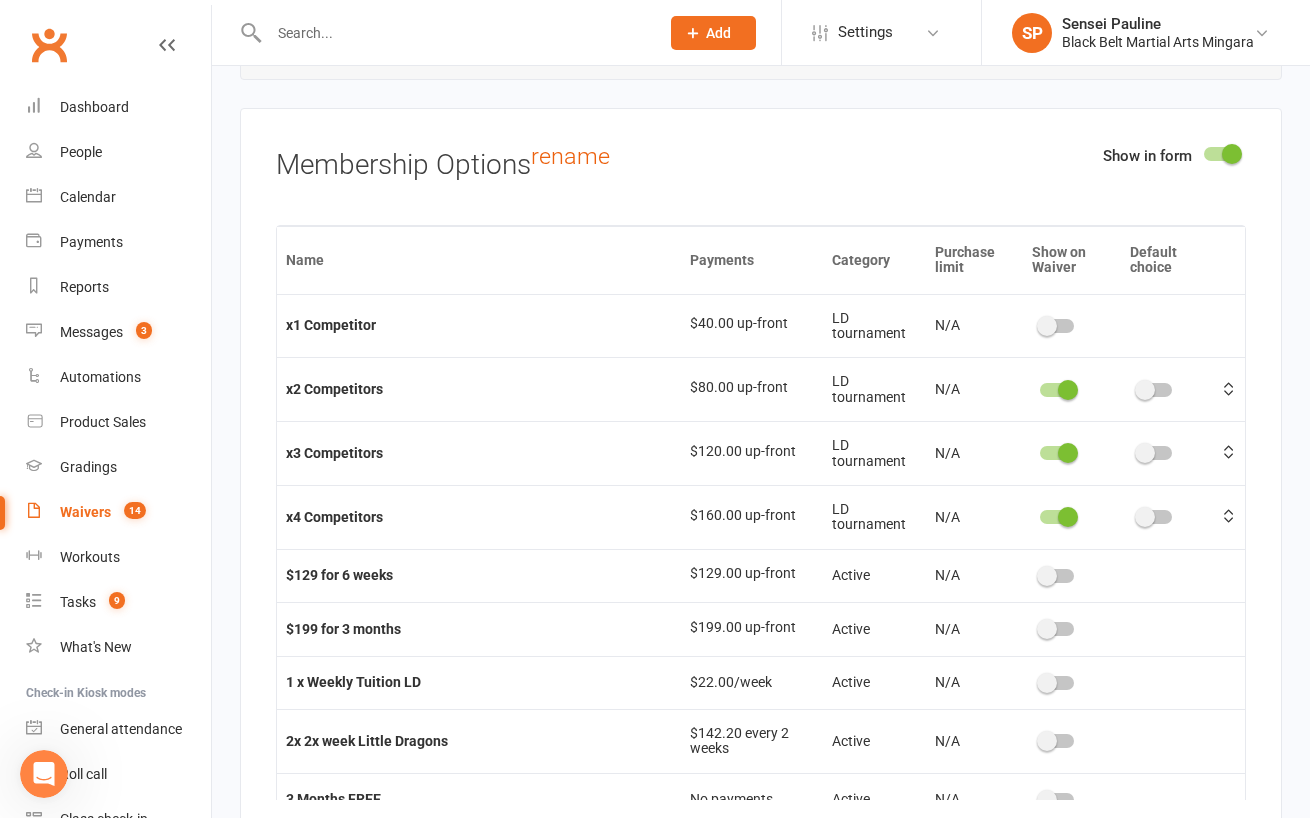 click at bounding box center [1068, 390] 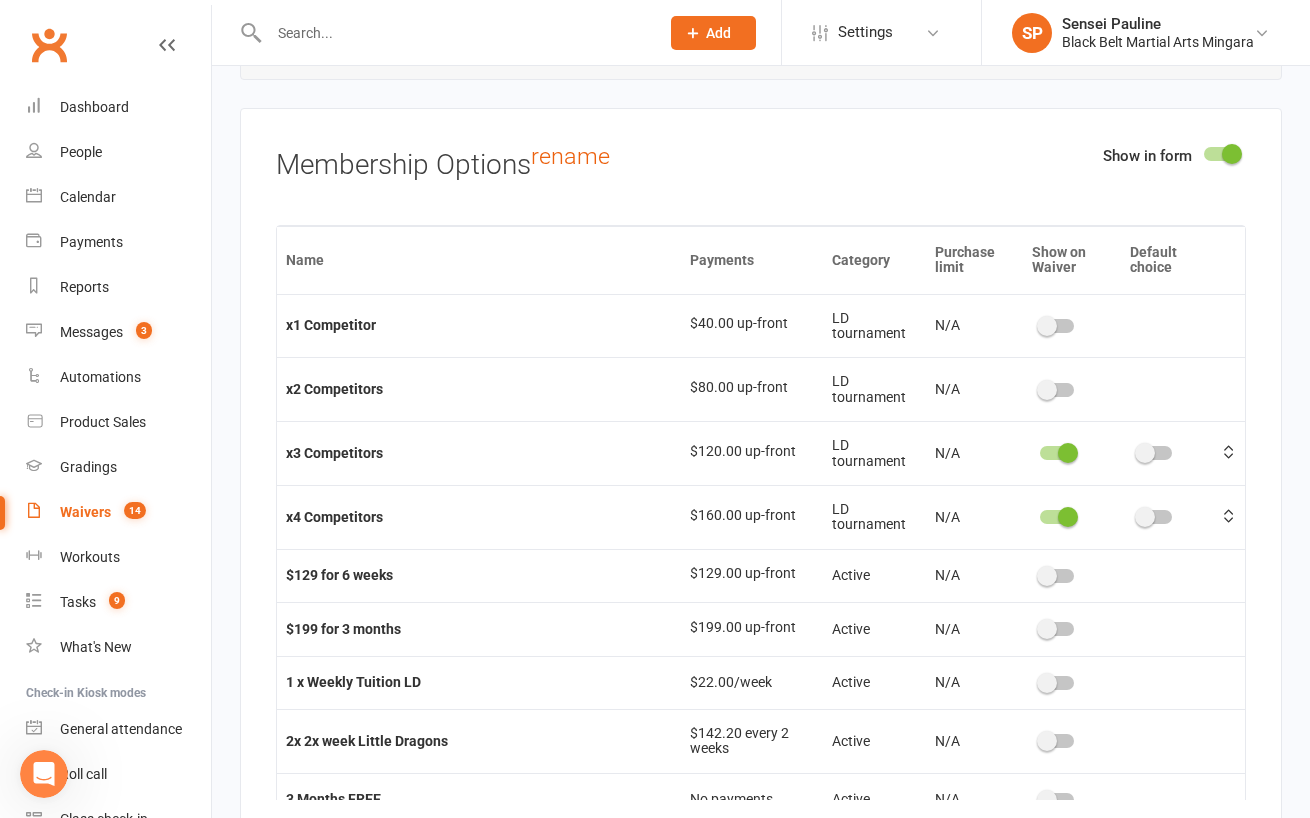 click at bounding box center [1068, 453] 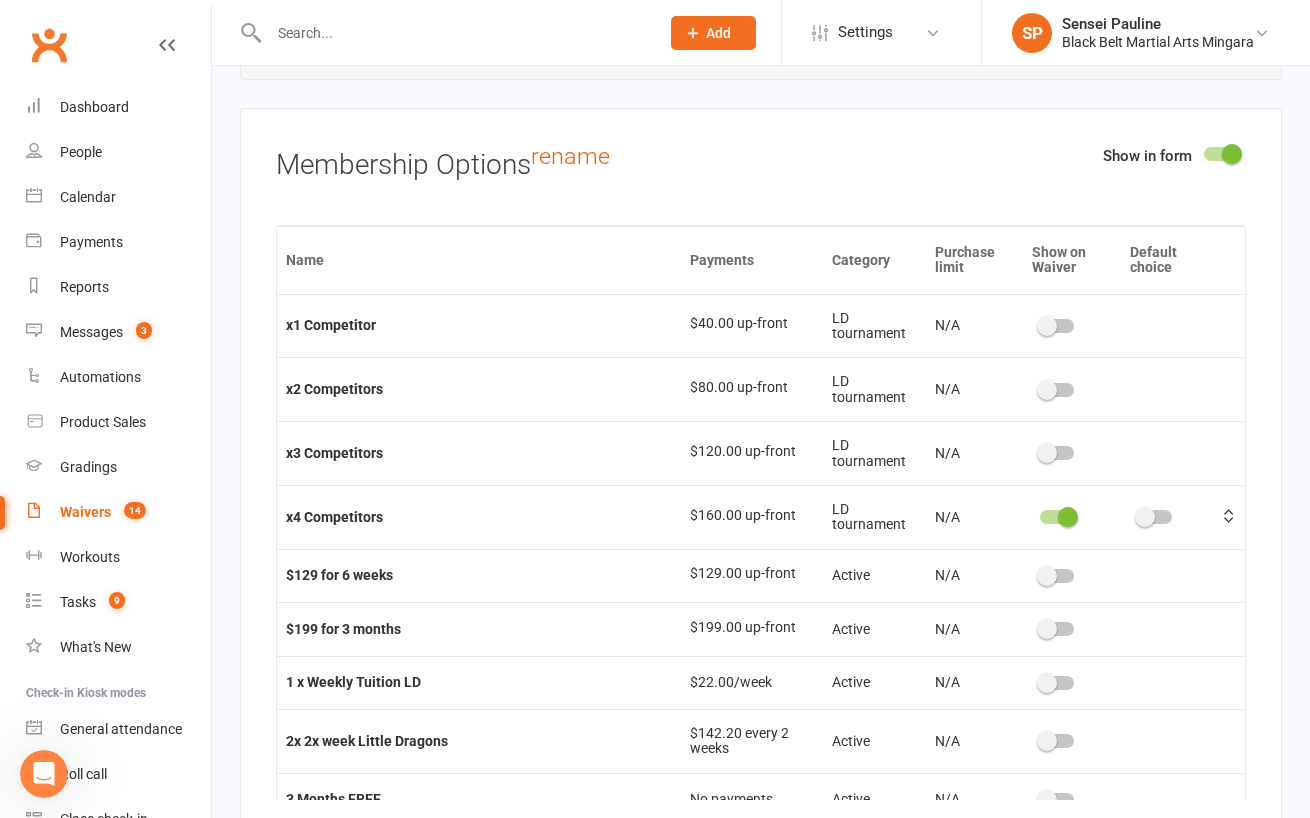 click at bounding box center (1068, 517) 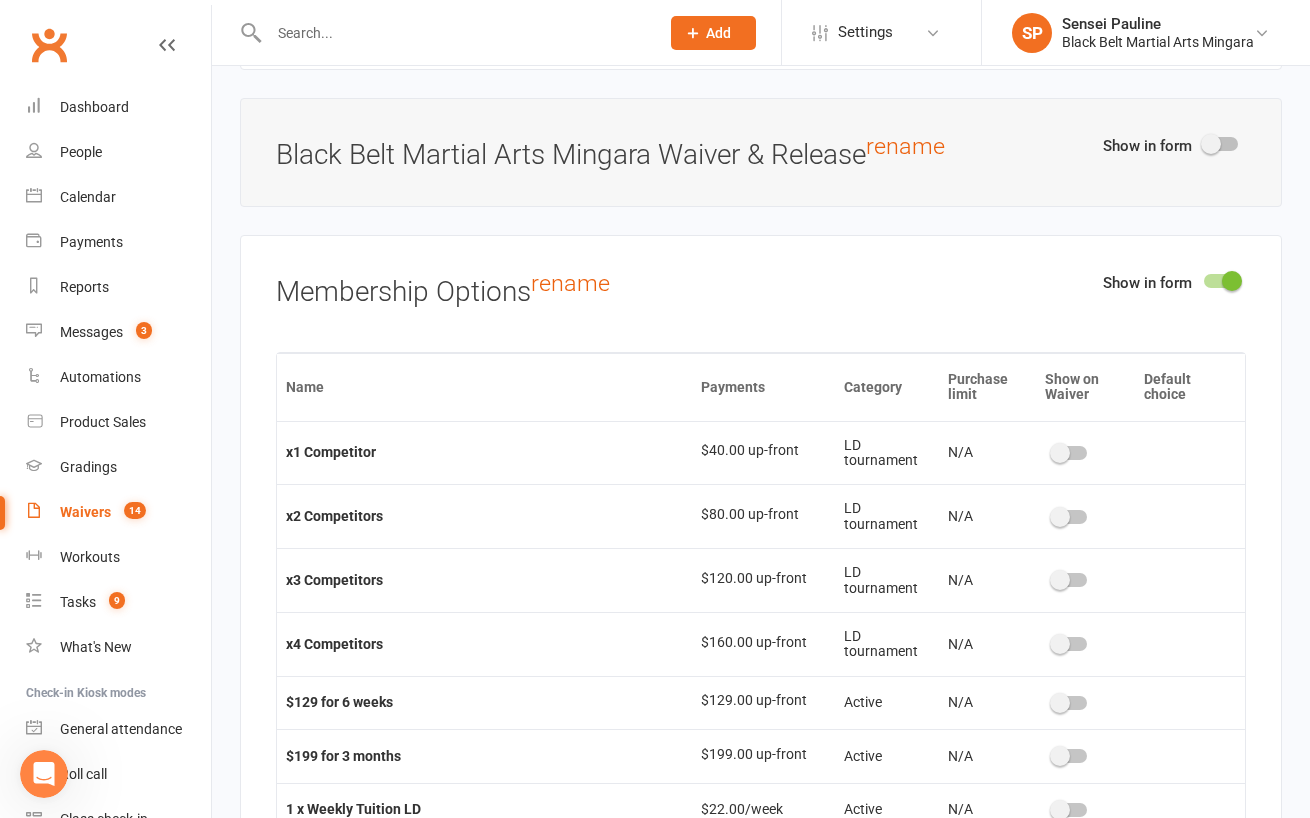 scroll, scrollTop: 5523, scrollLeft: 0, axis: vertical 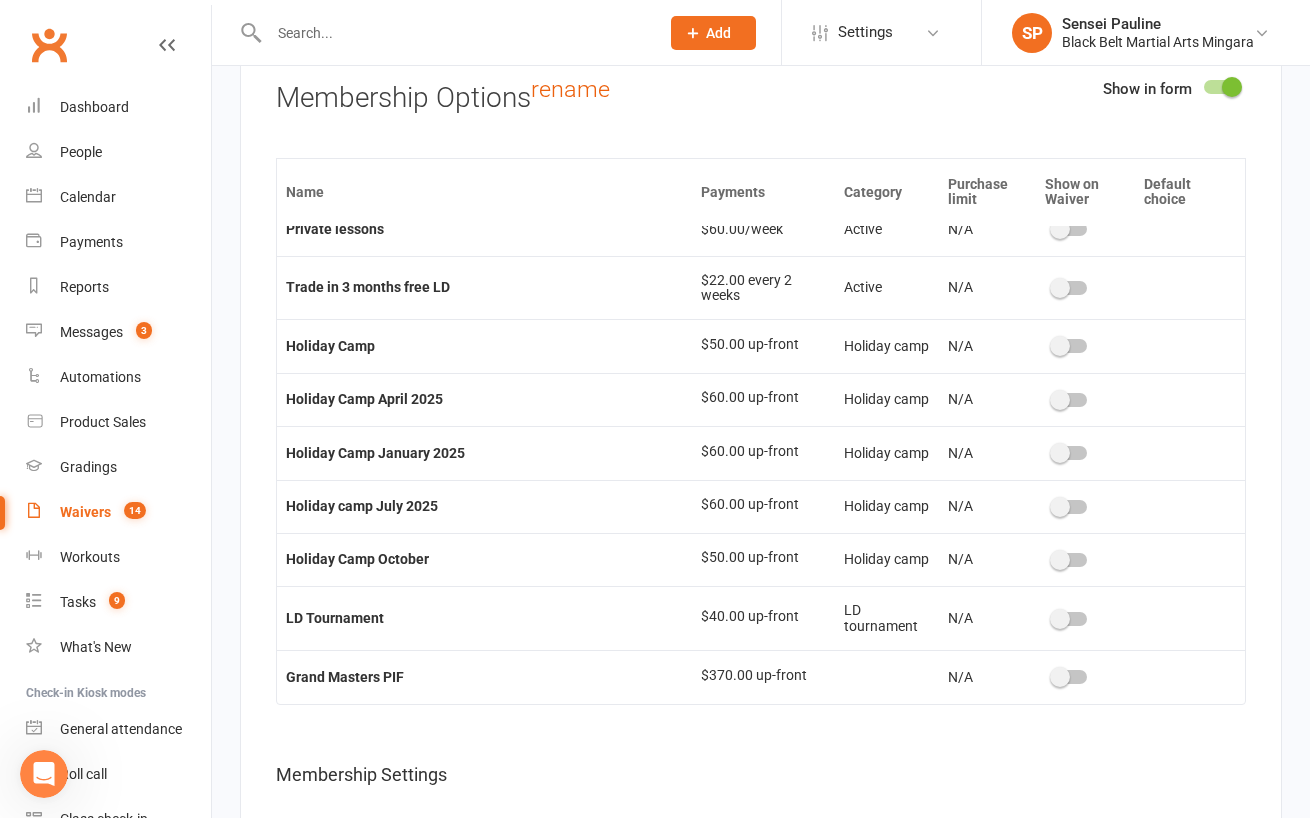 click at bounding box center (1060, 619) 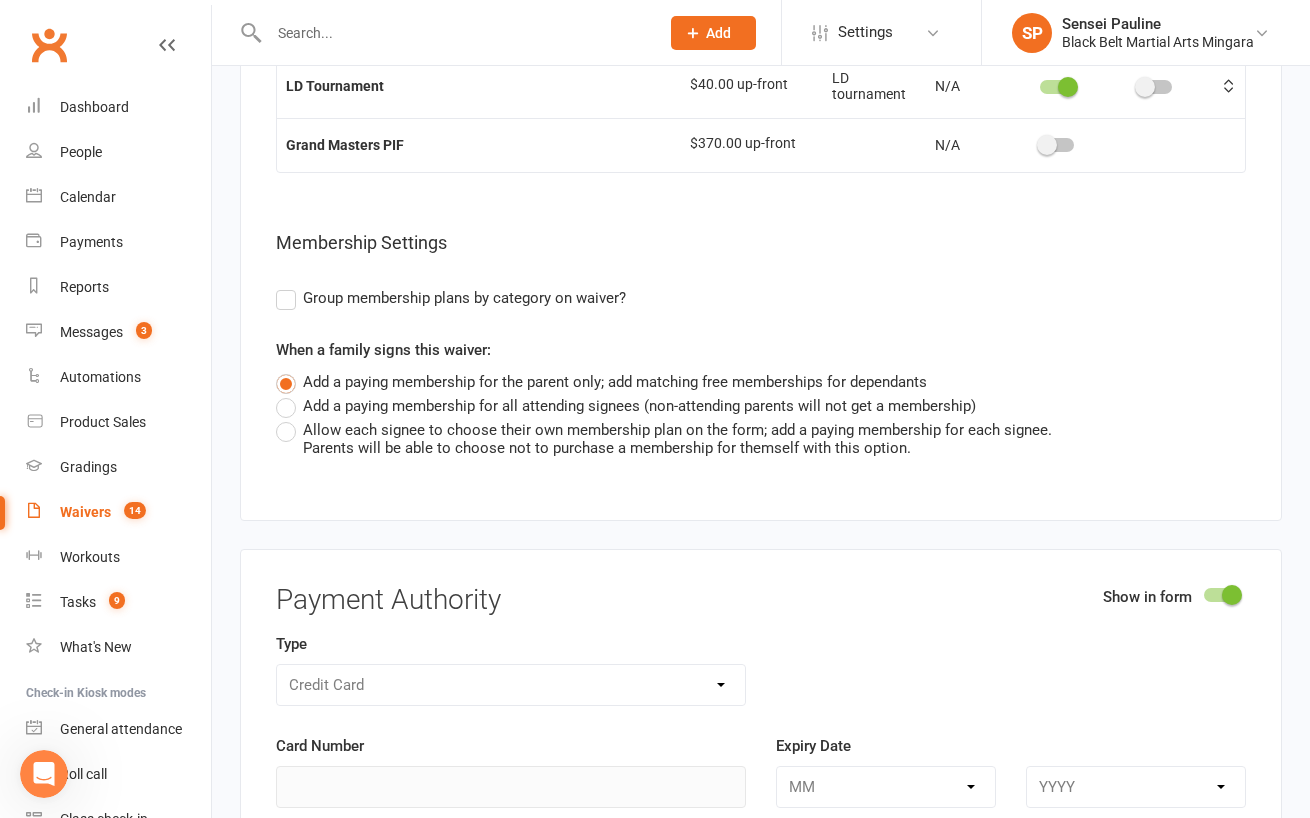 scroll, scrollTop: 6345, scrollLeft: 0, axis: vertical 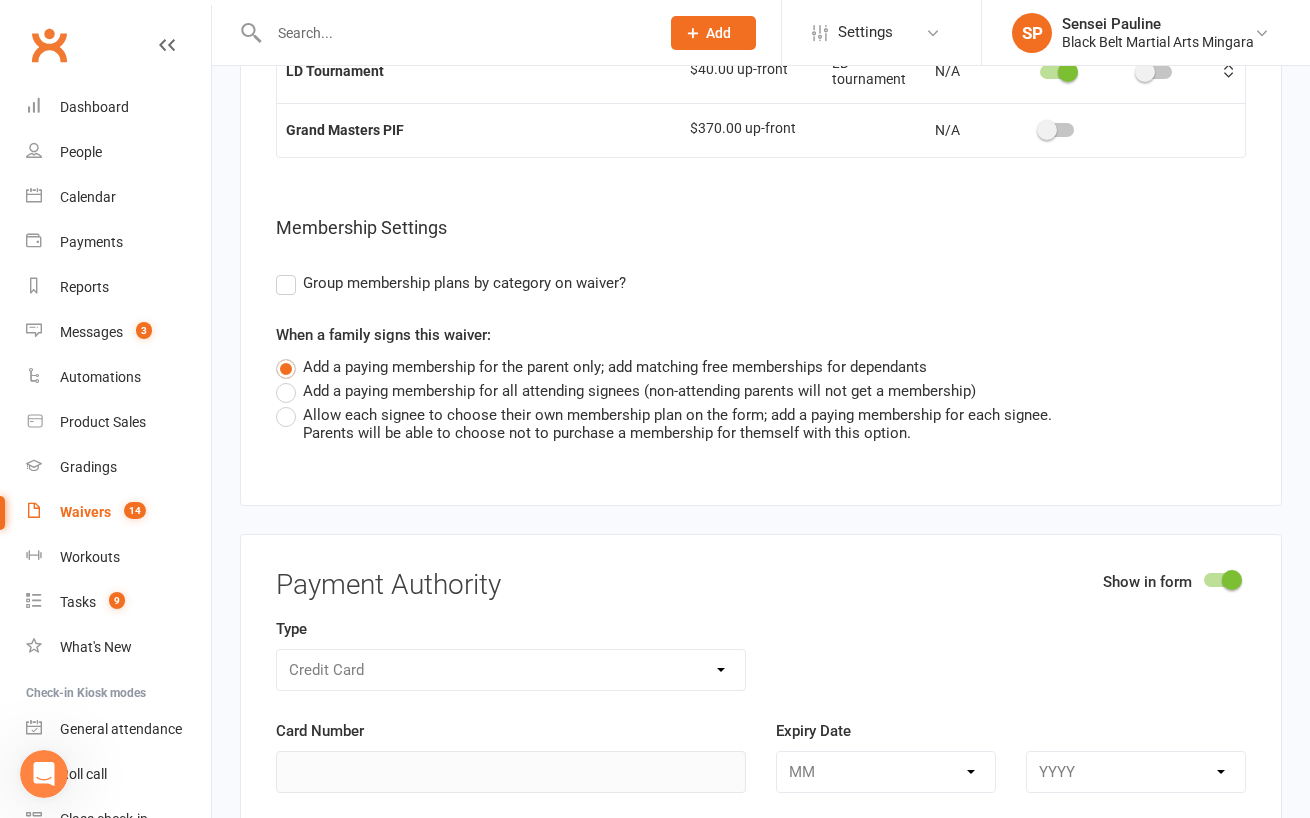 click on "Smart Forms & Waivers Back About this Waiver Online Waiver Name Little Dragons Tournament 2025 What should this waiver do? Sign up new Members This is the most commonly used waiver. Use this option if you want people who complete your waiver to be set up as members, with memberships in your account. Sign up new Prospects Use this option if you would like people who submit your waiver to be set up as prospects in your account. For example, you may want to offer a free trial and require your new prospect to sign your waiver release form before attending their free class. Other - Collect details from non-attending people Please use this option if you are creating a waiver for people external to your membership base. People who complete this waiver will be added as non-attending contacts in Clubworx (so they don't get mixed up with your regular members and prospects!). How many people should this waiver accept? All contacts Parent/guardian with dependants only Individuals only Who can sign this waiver? years old." at bounding box center [761, -1703] 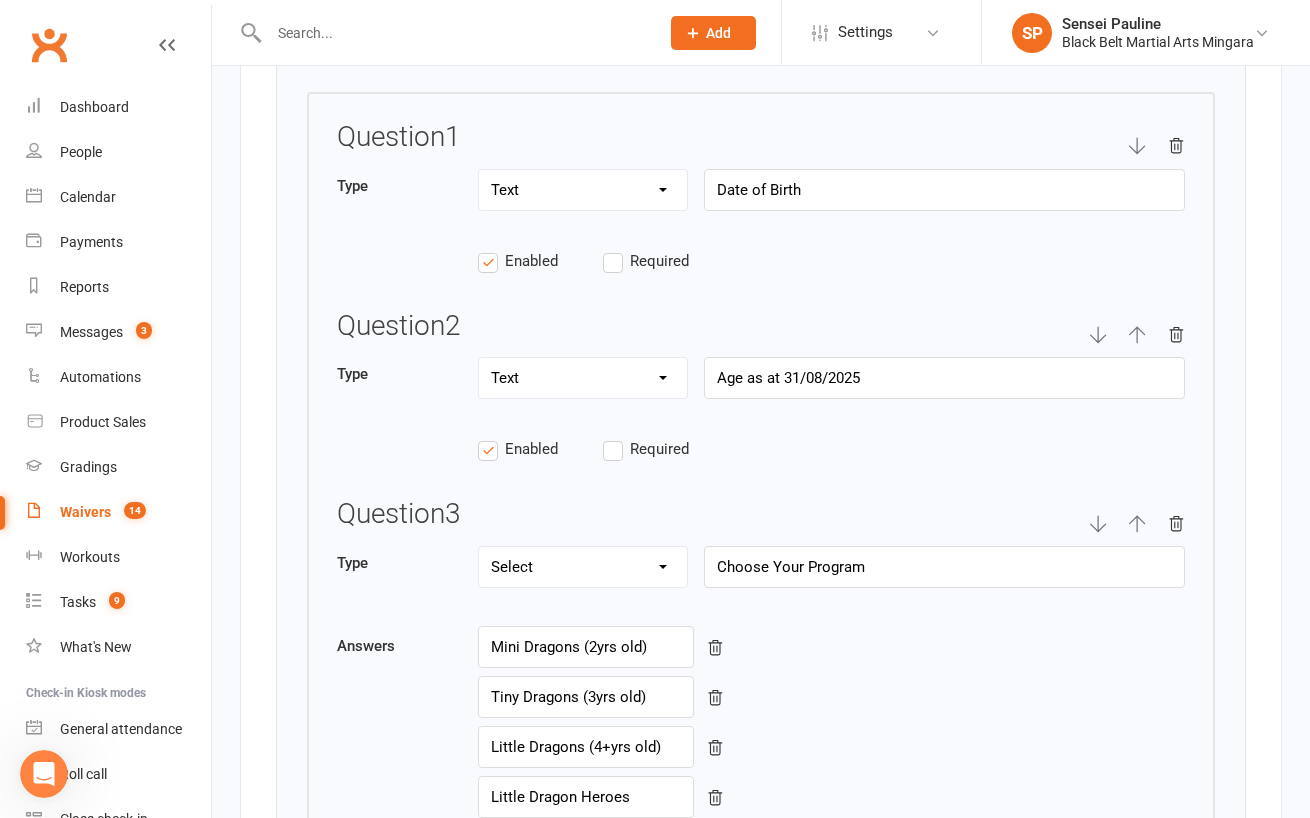 scroll, scrollTop: 3264, scrollLeft: 0, axis: vertical 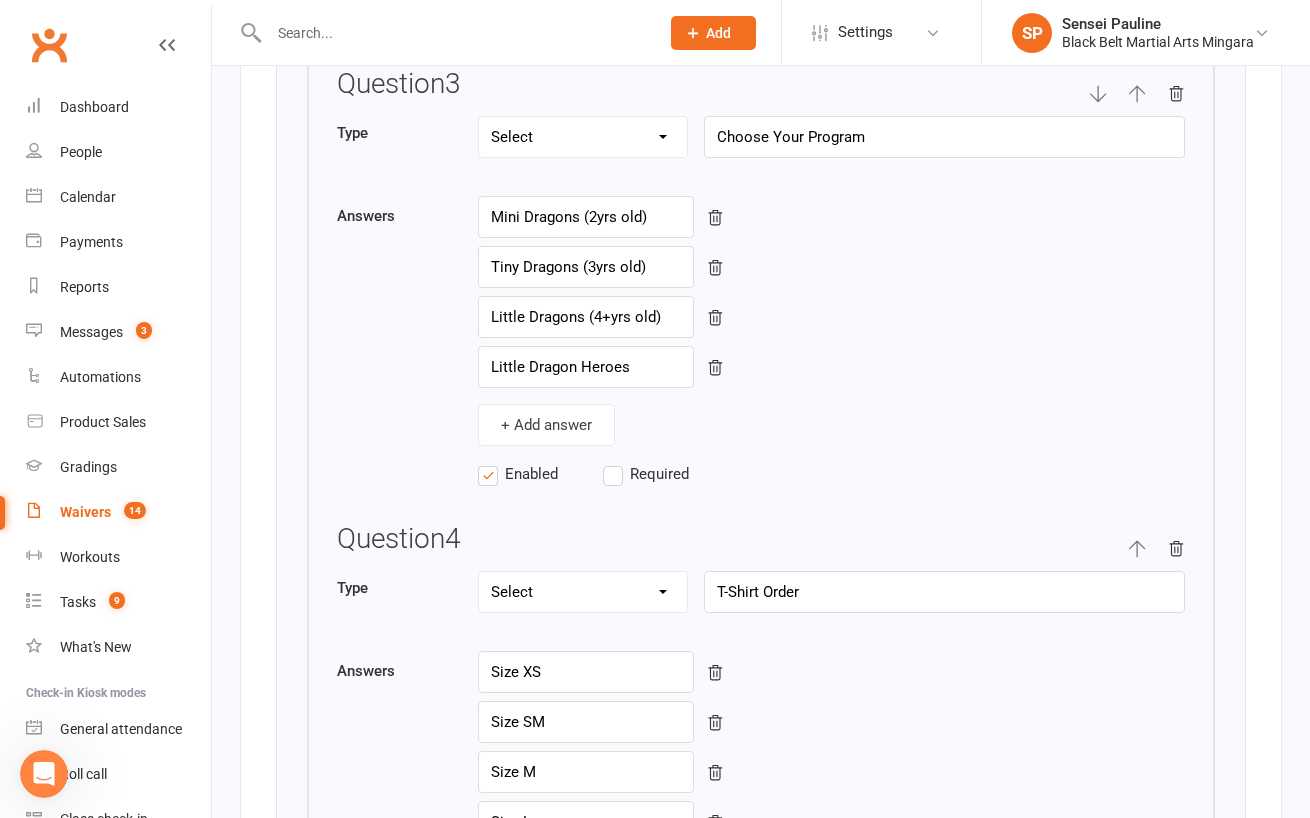 click on "Show in form
Questionnaires Title of questionnaire Competitor Details Questionnaire description All attempts will be made to run to schedule but this is NOT GUARANTEED. Many things can disrupt a schedule so please arrive early to support your club and guarantee you do not miss your event. Who should this be completed by/apply to? * Each individual signee Primary signee only Dependent signees only Attending signees only Non-attending signees only Answers will be accepted from the dependent signees only, regardless of whether they are attending classes. Copy answers to contact record * Yes No Show in form? Question  1 Type Text Select Checkbox Date of Birth Enabled Required Question  2 Type Text Select Checkbox Age as at 31/08/2025 Enabled Required Question  3 Type Text Select Checkbox Choose Your Program Answers Mini Dragons (2yrs old) Tiny Dragons (3yrs old) Little Dragons (4+yrs old) Little Dragon Heroes + Add answer Enabled Required Question  4 Type Text Select Checkbox T-Shirt Order Answers Size XS" at bounding box center (761, 159) 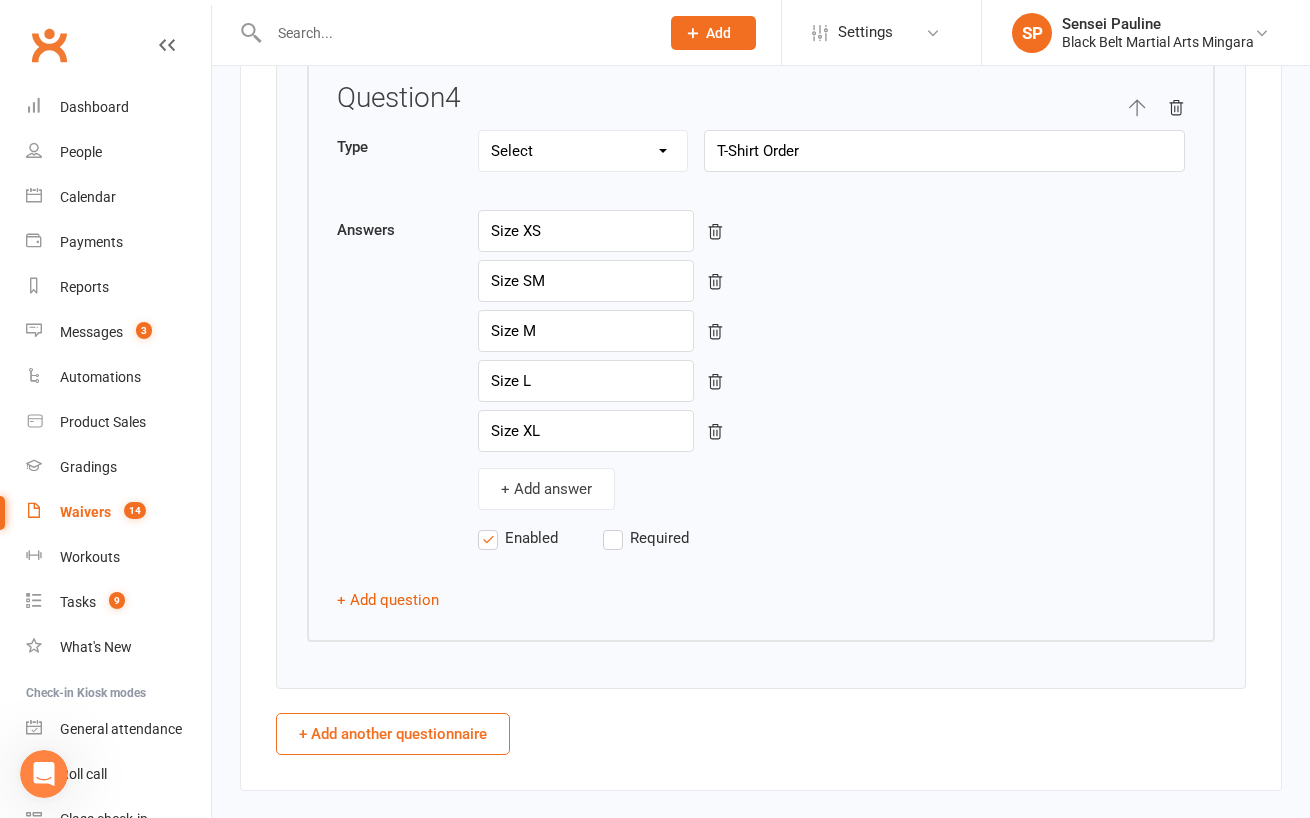 scroll, scrollTop: 3696, scrollLeft: 0, axis: vertical 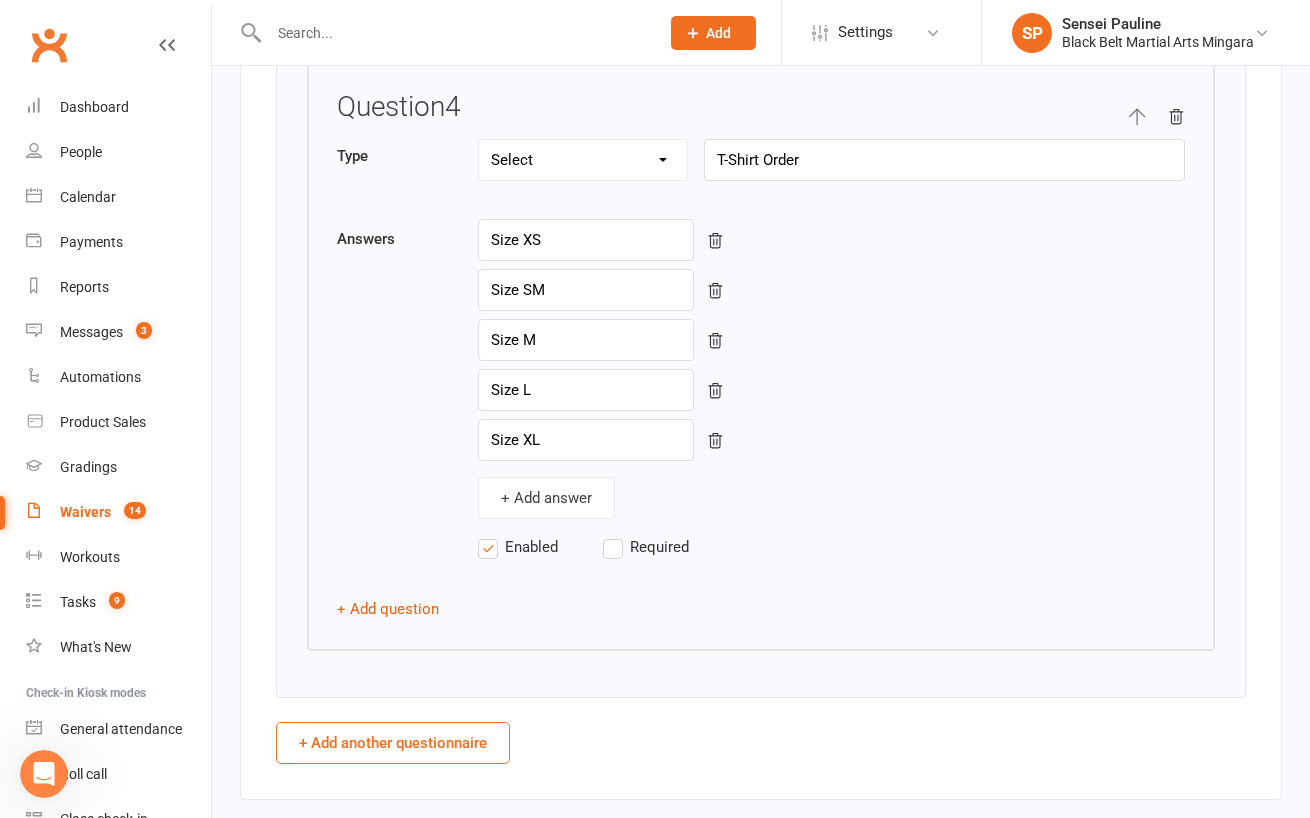 click on "Show in form
Questionnaires Title of questionnaire Competitor Details Questionnaire description All attempts will be made to run to schedule but this is NOT GUARANTEED. Many things can disrupt a schedule so please arrive early to support your club and guarantee you do not miss your event. Who should this be completed by/apply to? * Each individual signee Primary signee only Dependent signees only Attending signees only Non-attending signees only Answers will be accepted from the dependent signees only, regardless of whether they are attending classes. Copy answers to contact record * Yes No Show in form? Question  1 Type Text Select Checkbox Date of Birth Enabled Required Question  2 Type Text Select Checkbox Age as at 31/08/2025 Enabled Required Question  3 Type Text Select Checkbox Choose Your Program Answers Mini Dragons (2yrs old) Tiny Dragons (3yrs old) Little Dragons (4+yrs old) Little Dragon Heroes + Add answer Enabled Required Question  4 Type Text Select Checkbox T-Shirt Order Answers Size XS" at bounding box center [761, -273] 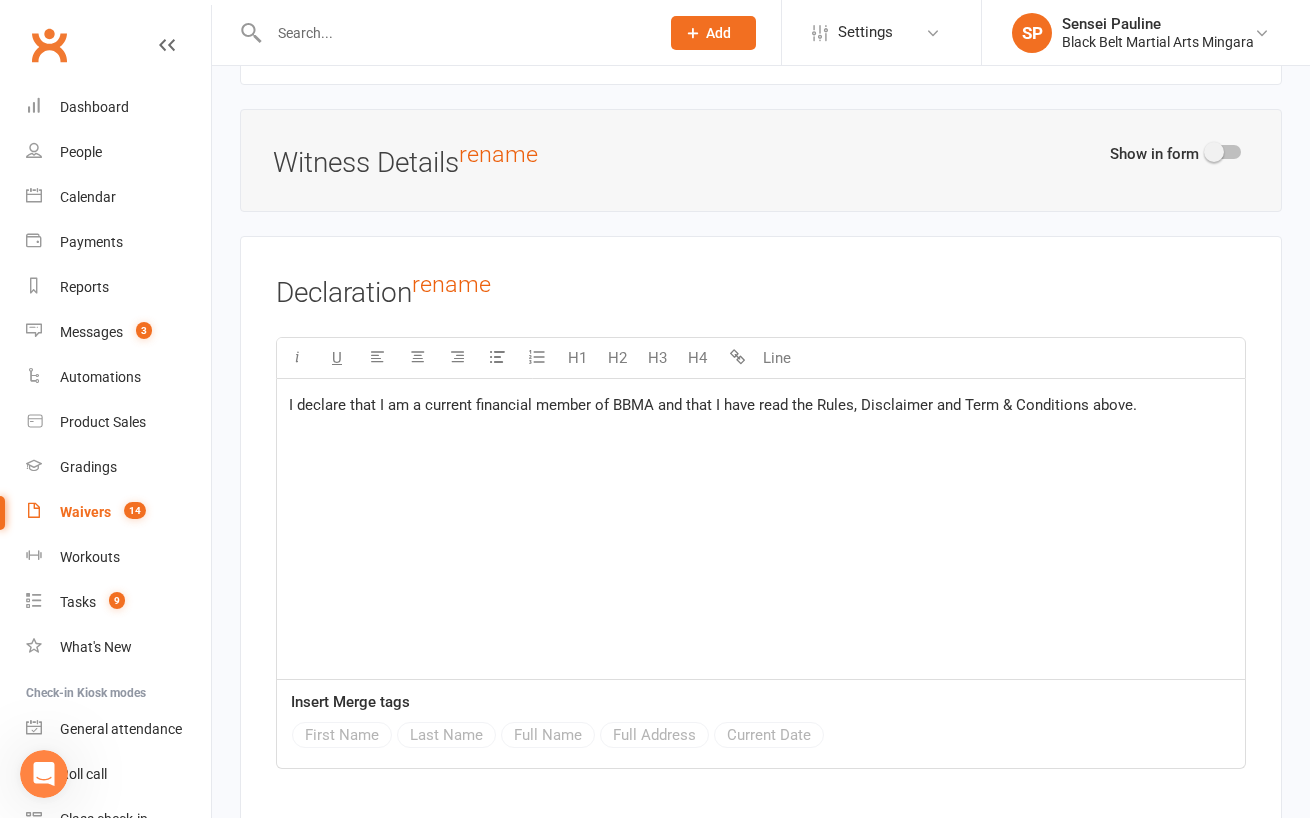 scroll, scrollTop: 8358, scrollLeft: 0, axis: vertical 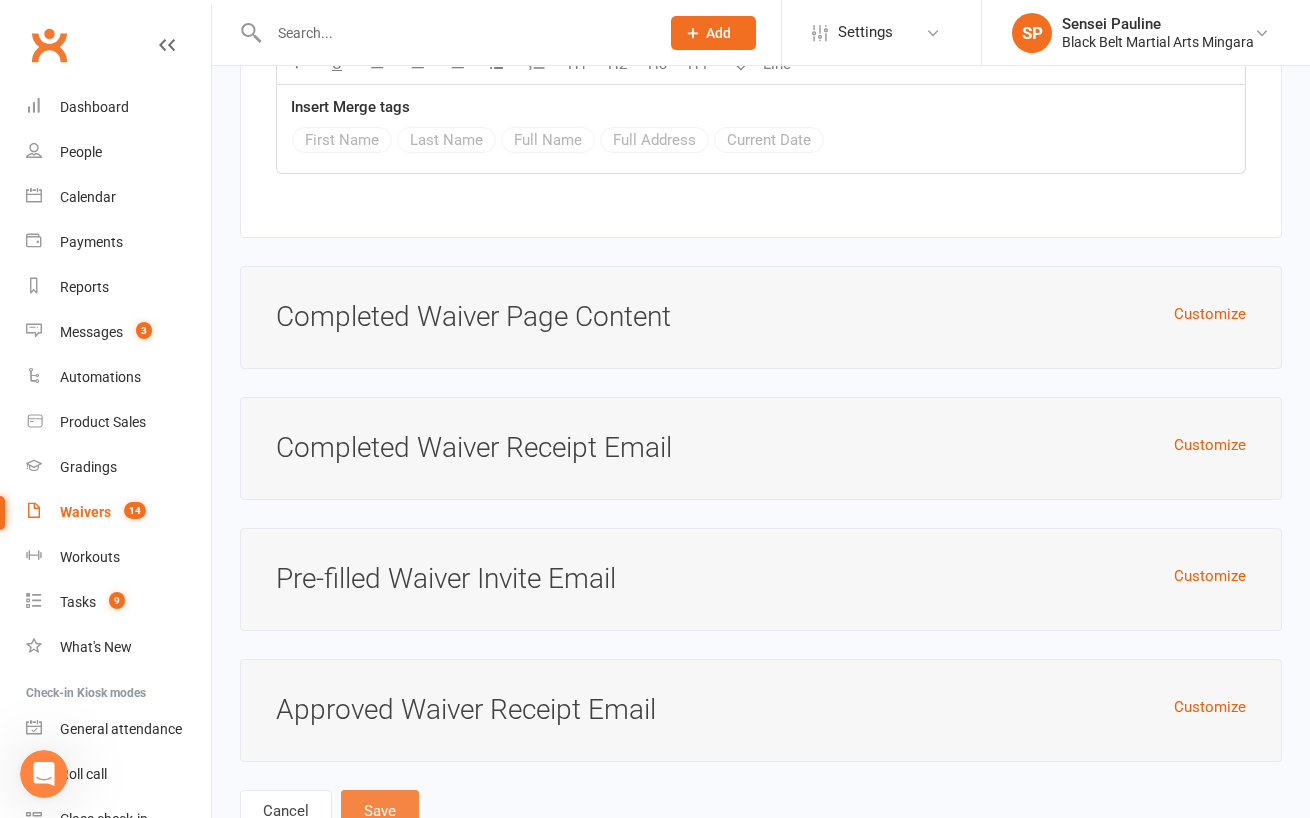 click on "Save" at bounding box center [380, 811] 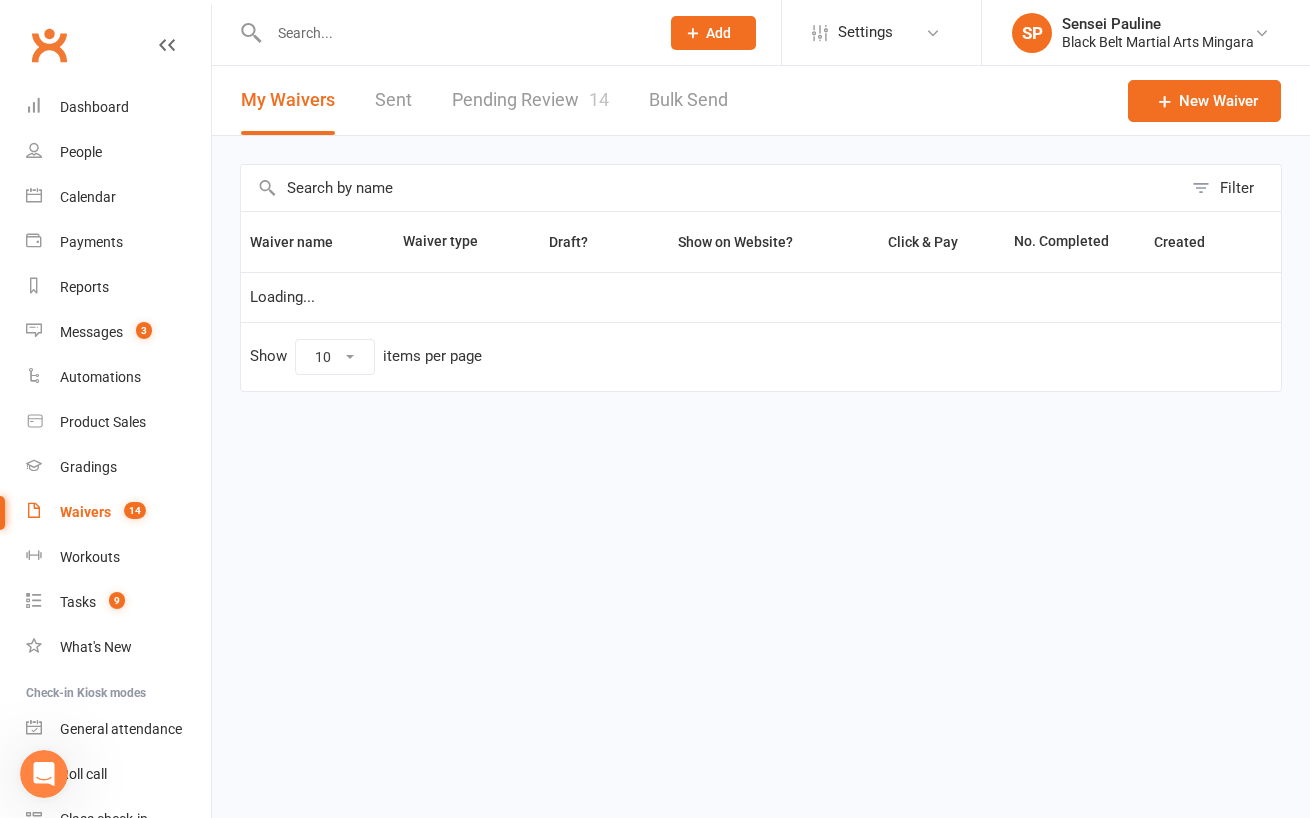 scroll, scrollTop: 0, scrollLeft: 0, axis: both 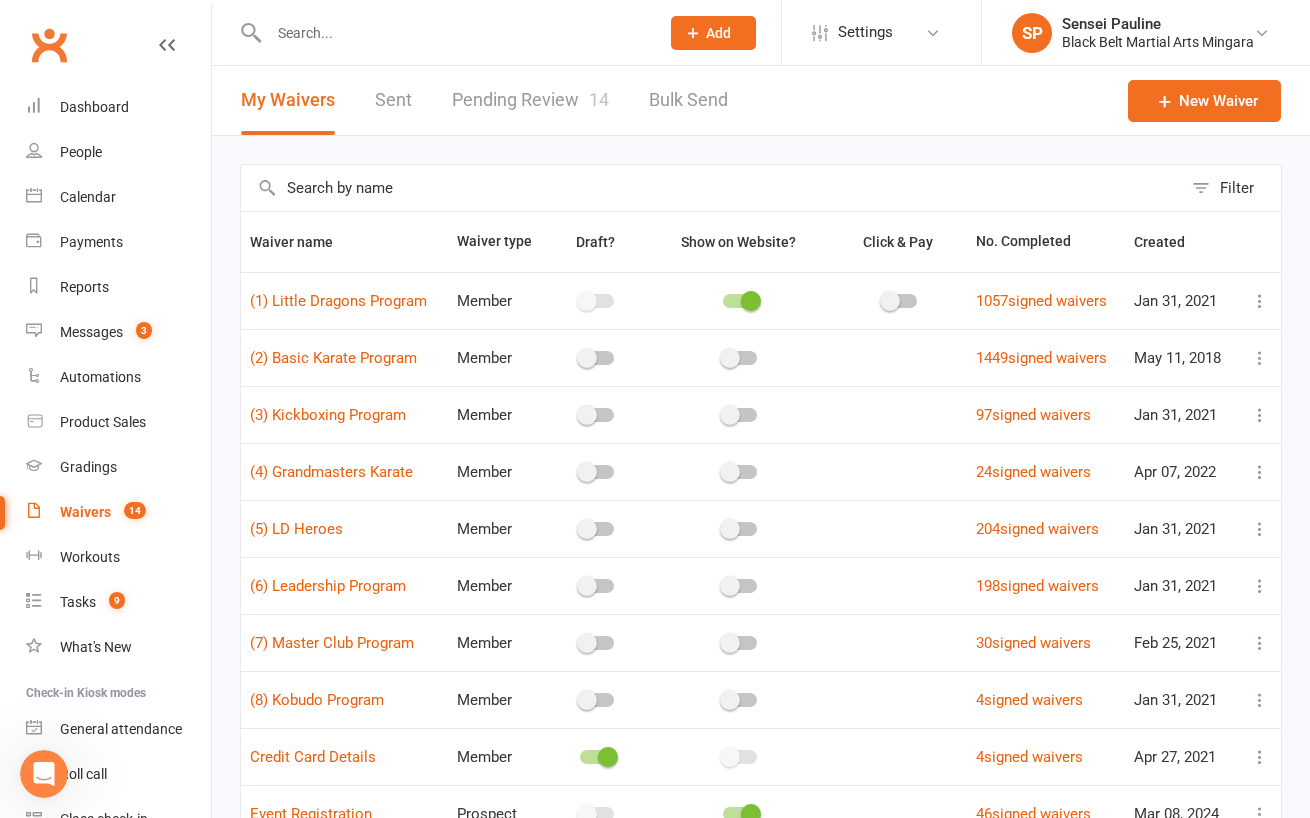 click on "Filter Waiver name Waiver type Draft? Show on Website? Click & Pay No. Completed Created (1) Little Dragons Program Member 1057  signed   waivers Jan 31, 2021 (2) Basic Karate Program Member 1449  signed   waivers May 11, 2018 (3) Kickboxing Program Member 97  signed   waivers Jan 31, 2021 (4) Grandmasters Karate Member 24  signed   waivers Apr 07, 2022 (5) LD Heroes Member 204  signed   waivers Jan 31, 2021 (6) Leadership Program Member 198  signed   waivers Jan 31, 2021 (7) Master Club Program Member 30  signed   waivers Feb 25, 2021 (8) Kobudo Program Member 4  signed   waivers Jan 31, 2021 Credit Card Details Member 4  signed   waivers Apr 27, 2021 Event Registration Prospect 46  signed   waivers Mar 08, 2024 Show 10 25 50 100 items per page 1 2 3" at bounding box center (761, 552) 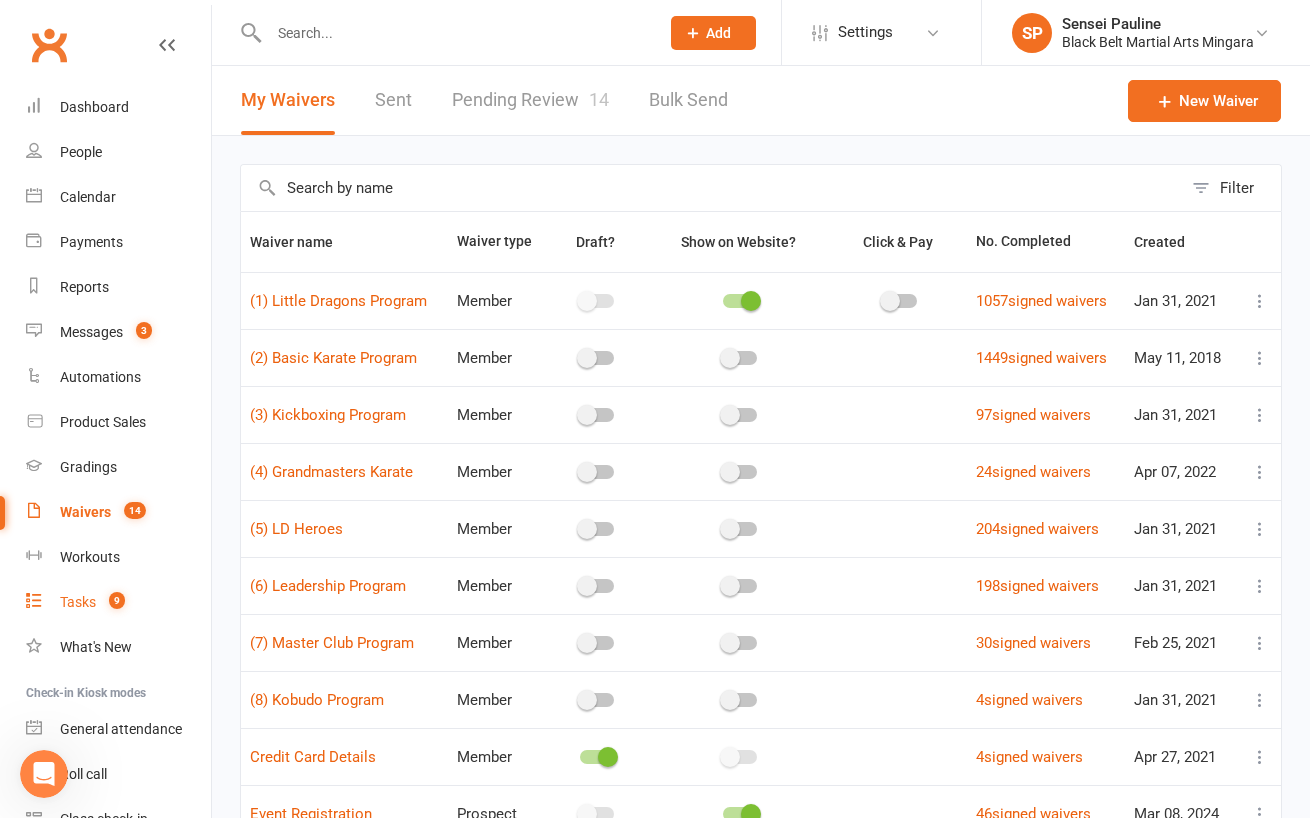 click on "Tasks   9" at bounding box center (118, 602) 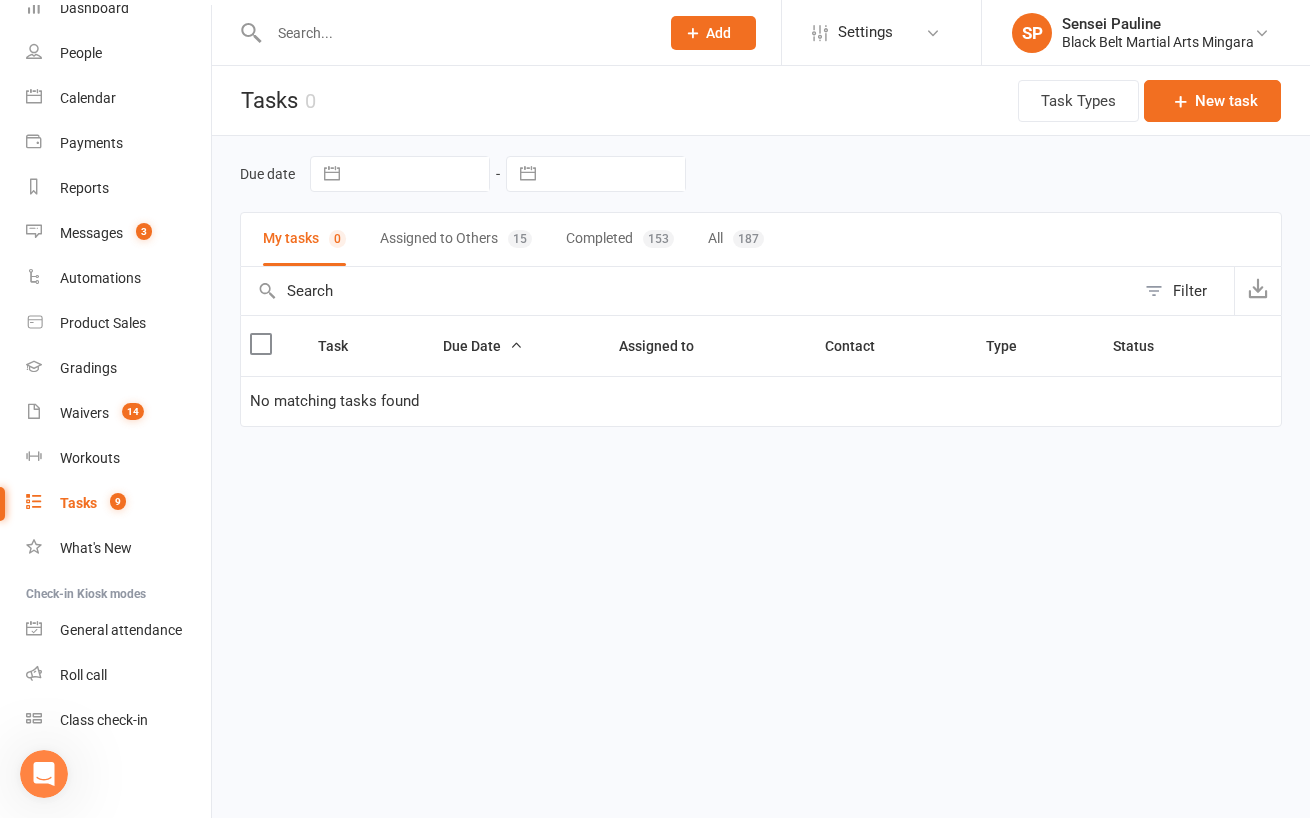 scroll, scrollTop: 98, scrollLeft: 0, axis: vertical 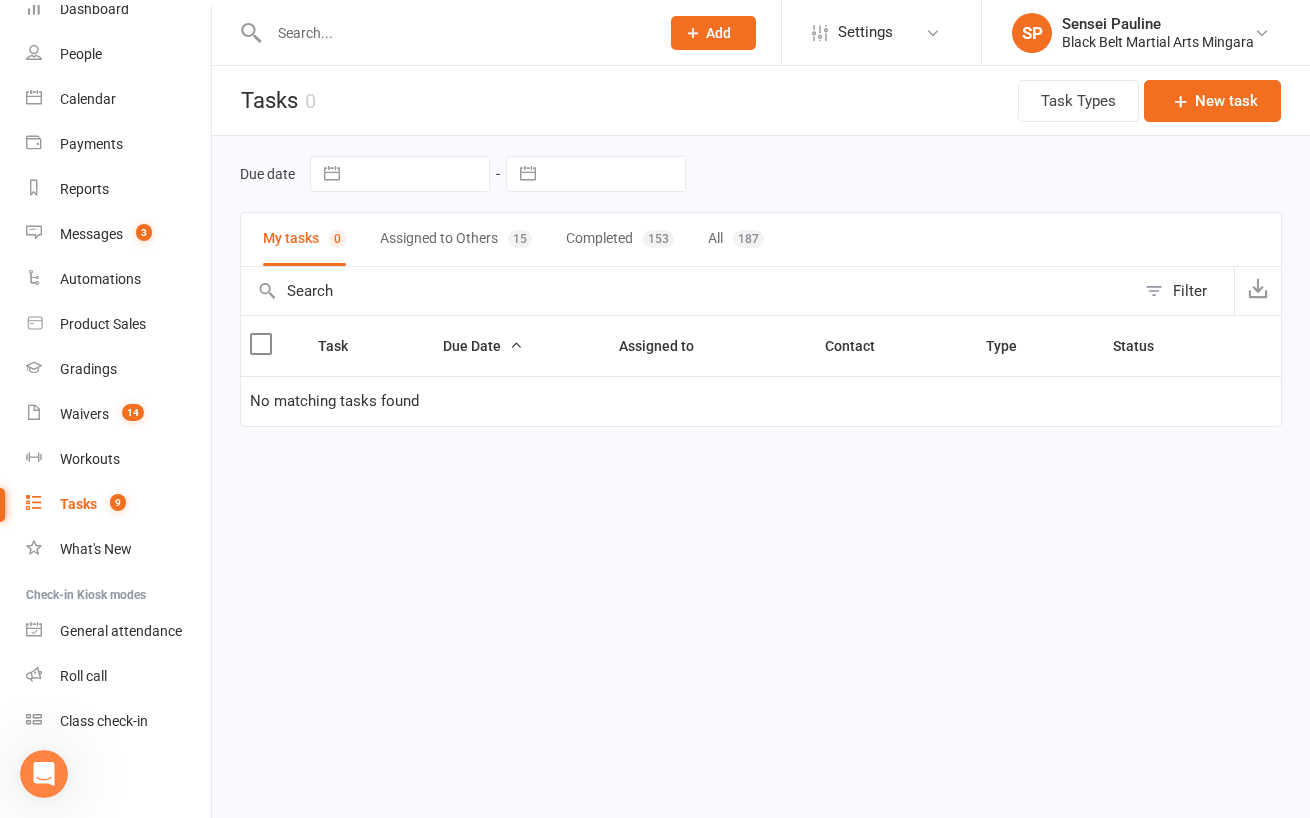 click on "Due date Navigate forward to interact with the calendar and select a date. Press the question mark key to get the keyboard shortcuts for changing dates. Navigate forward to interact with the calendar and select a date. Press the question mark key to get the keyboard shortcuts for changing dates. My tasks 0 Assigned to Others 15 Completed 153 All 187 Filter Task Due Date Assigned to Contact Type Status No matching tasks found" at bounding box center (761, 309) 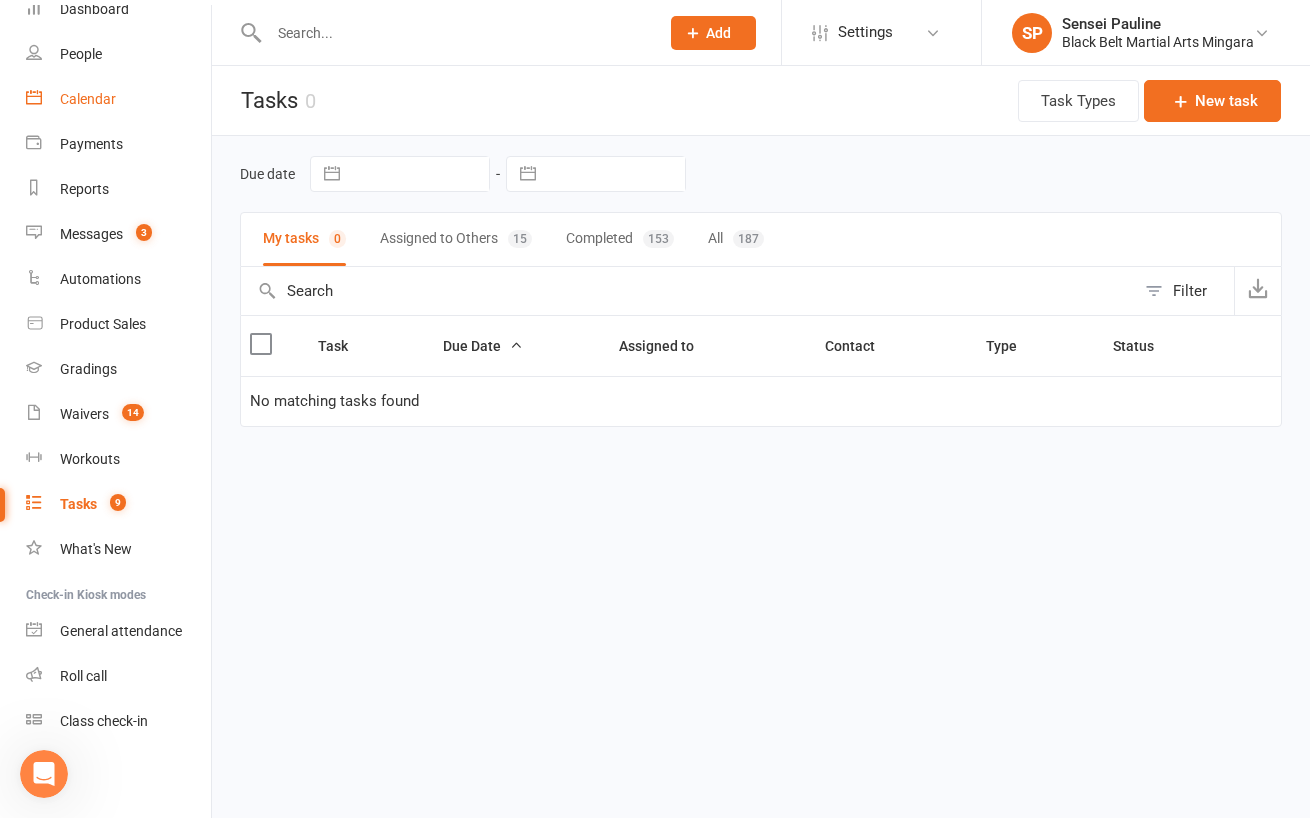 scroll, scrollTop: 0, scrollLeft: 0, axis: both 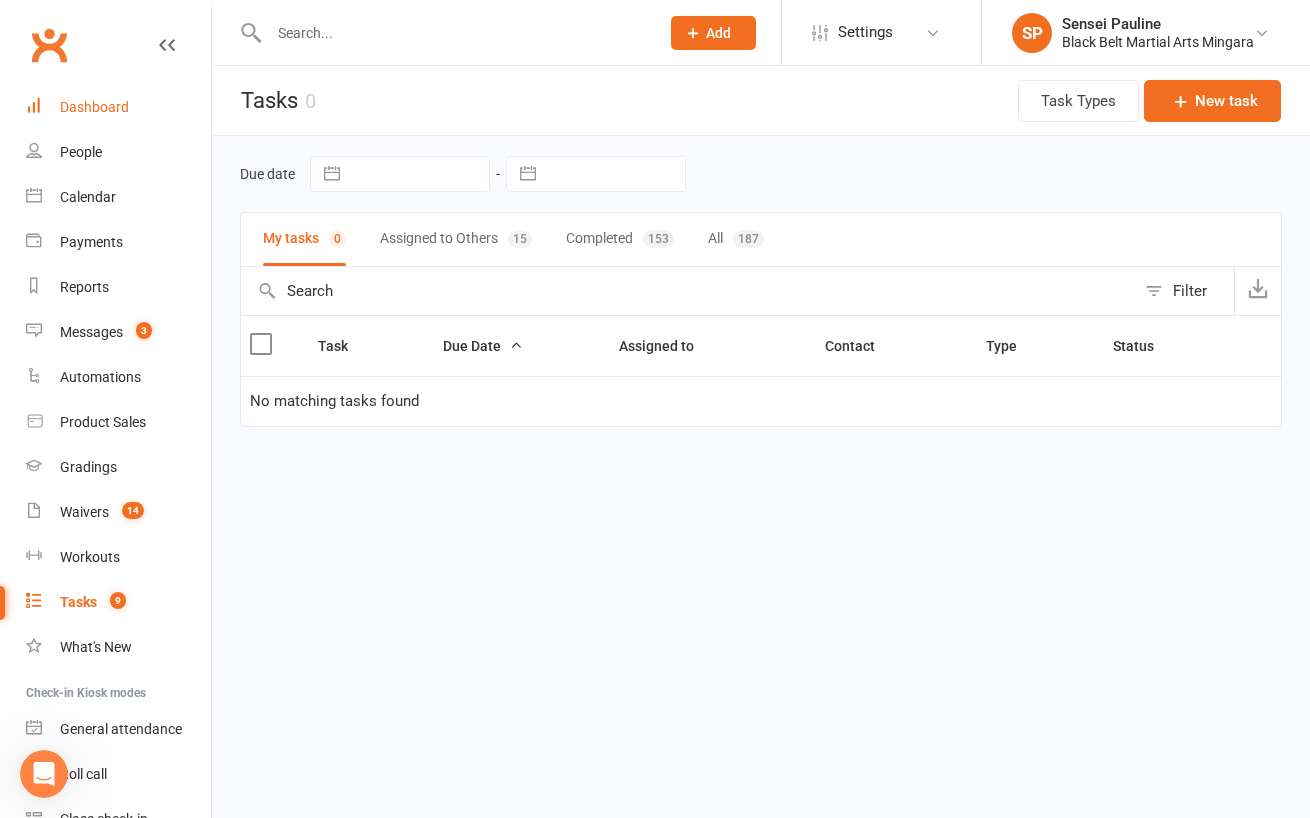 click on "Dashboard" at bounding box center [118, 107] 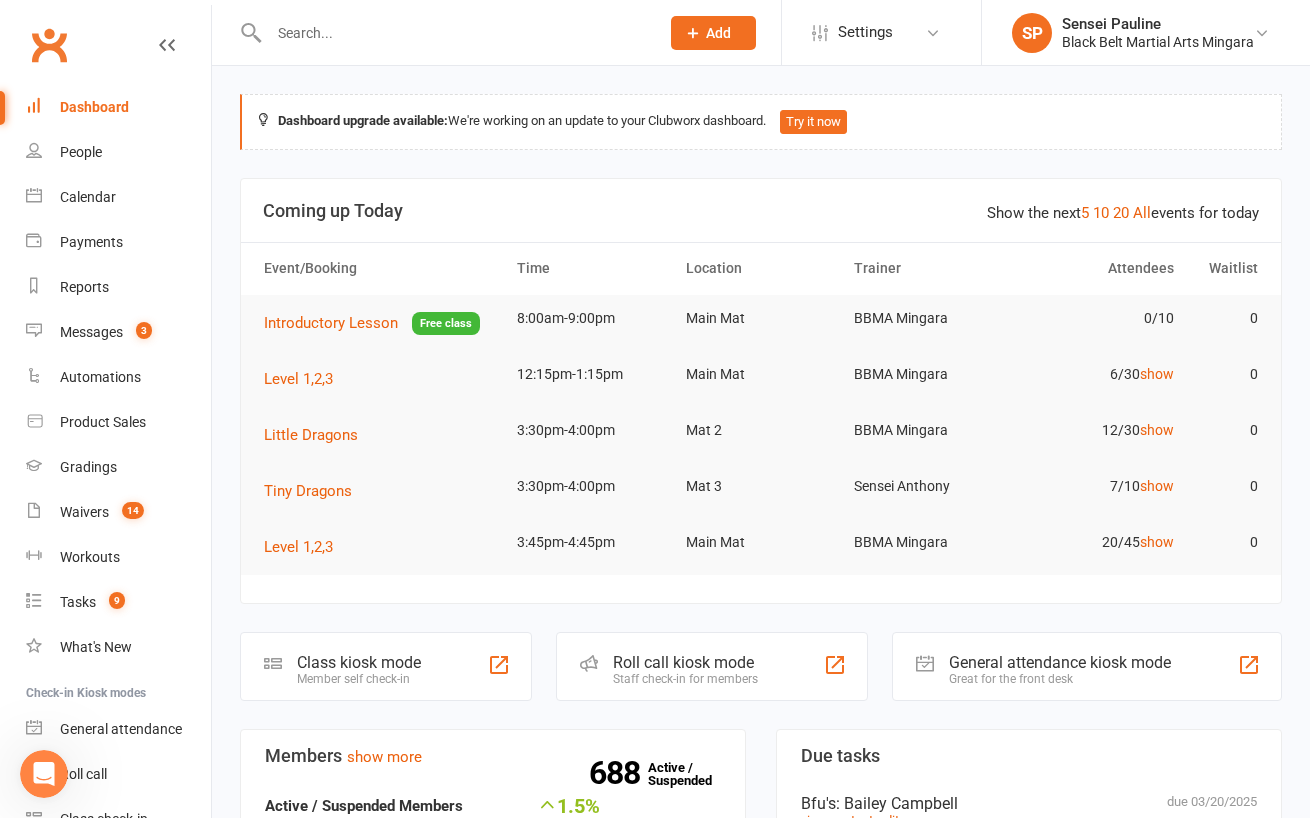 click on "Dashboard upgrade available:  We're working on an update to your Clubworx dashboard. Try it now Show the next  5   10   20   All  events for today Coming up Today Event/Booking Time Location Trainer Attendees Waitlist Introductory Lesson  Free class 8:00am-9:00pm Main Mat BBMA Mingara 0/10  0  Level 1,2,3  12:15pm-1:15pm Main Mat BBMA Mingara 6/30  show 0  Little Dragons  3:30pm-4:00pm Mat 2 BBMA Mingara 12/30  show 0  Tiny Dragons  3:30pm-4:00pm Mat 3 Sensei Anthony 7/10  show 0  Level 1,2,3  3:45pm-4:45pm Main Mat BBMA Mingara 20/45  show 0
Class kiosk mode Member self check-in Roll call kiosk mode Staff check-in for members General attendance kiosk mode Great for the front desk Kiosk modes:  General attendance  General attendance Class Roll call
Members  show more 1.5% Last 30 Days Active / Suspended Members Apr Jul Month 07-Feb 06-Aug  0 200 400 600 688 Active / Suspended 3 New this week 7 New this month 1 Canx. this month
Attendance 0 Right Now (in session) show more 25 Today (so far)  -71.9 %" at bounding box center [761, 1100] 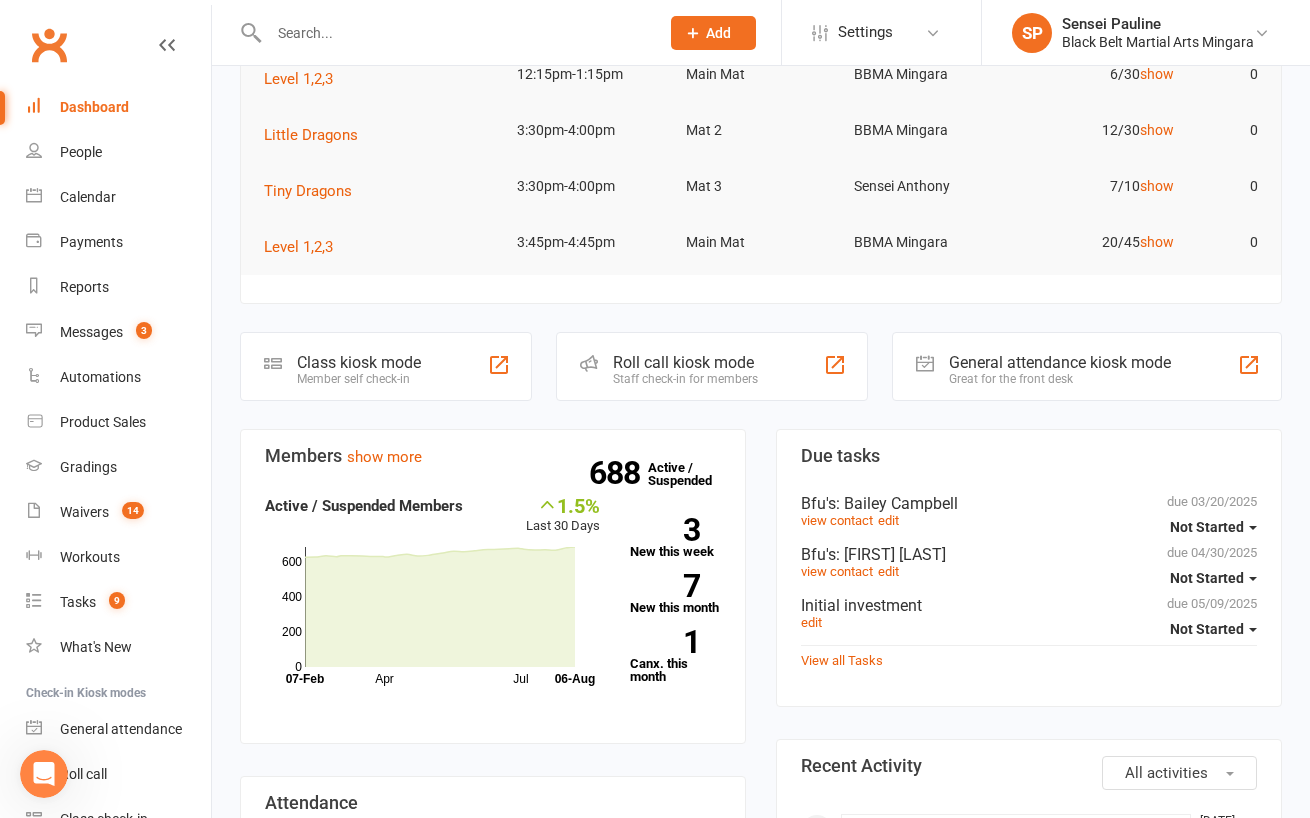 scroll, scrollTop: 0, scrollLeft: 0, axis: both 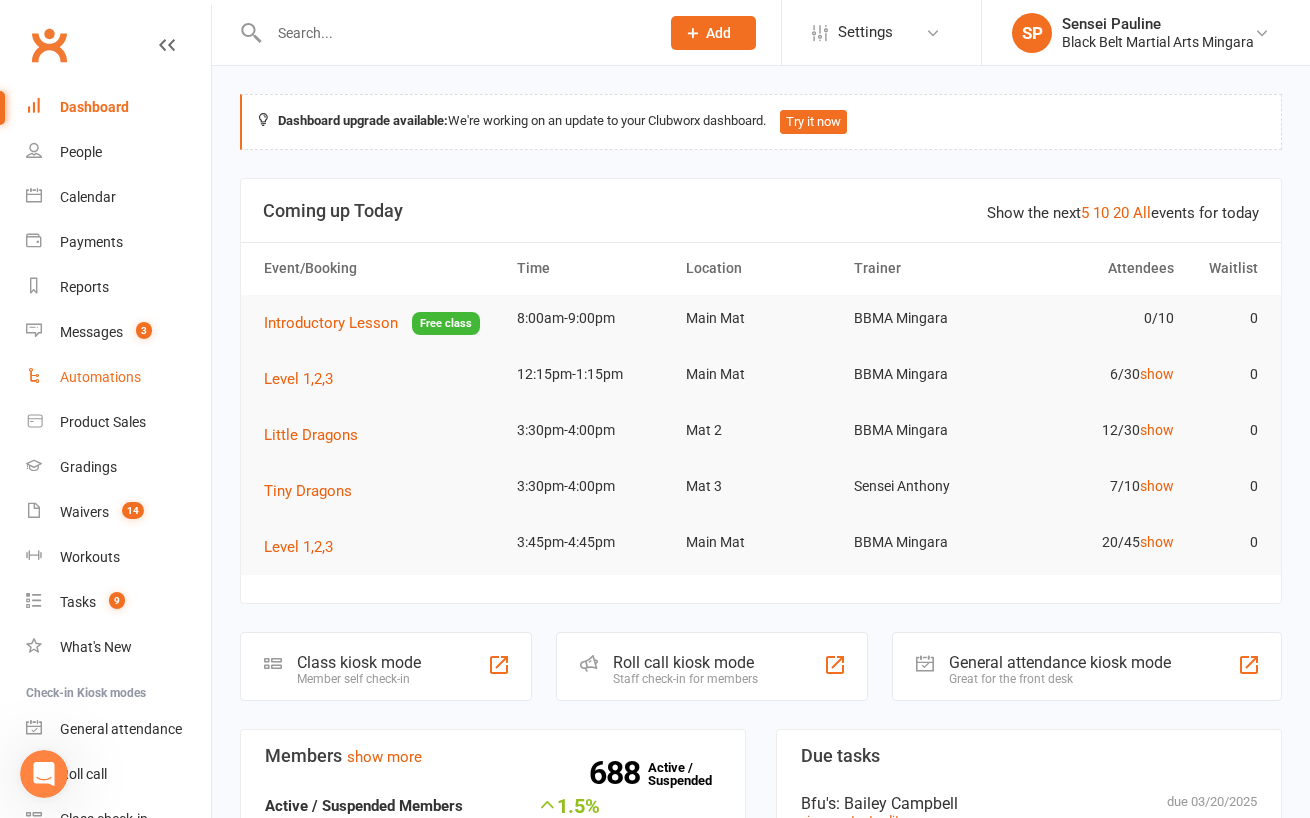 click on "Automations" at bounding box center (118, 377) 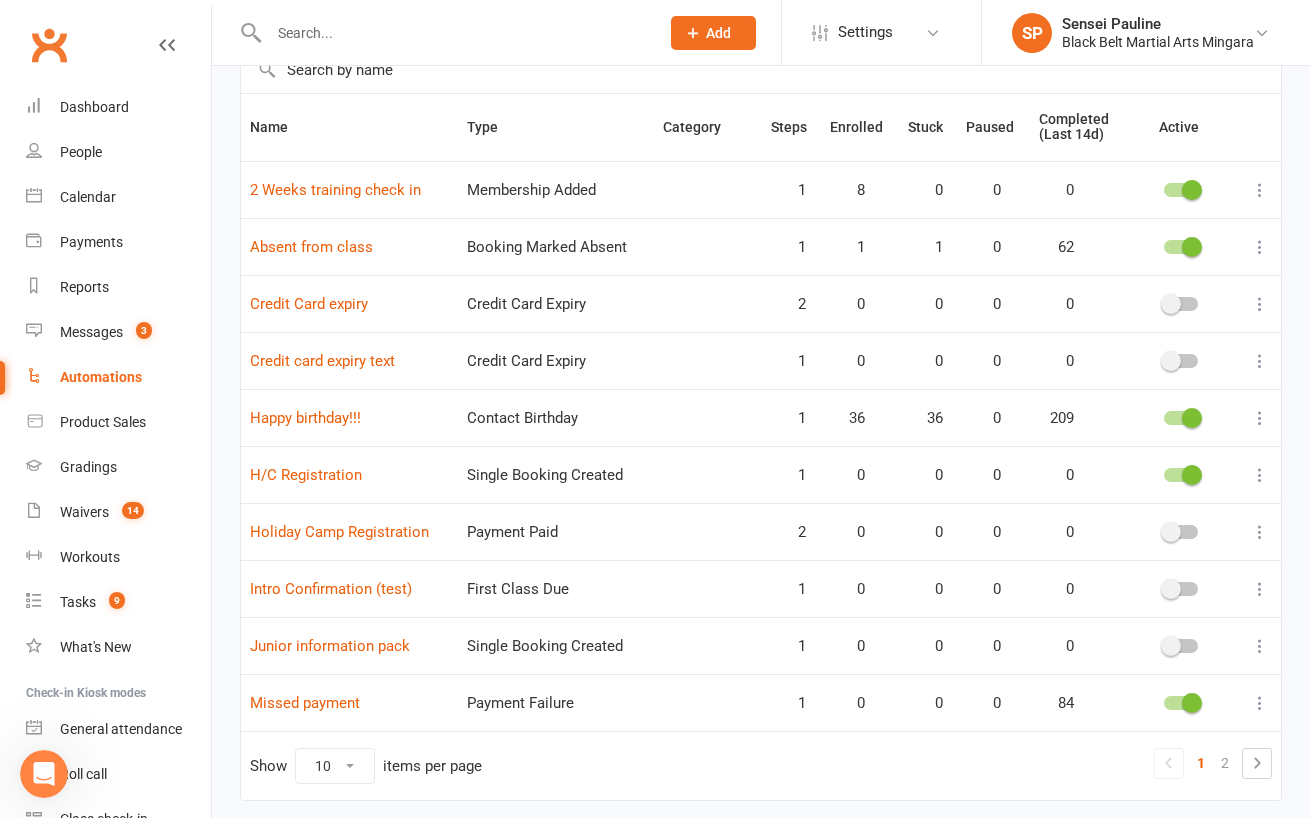 scroll, scrollTop: 226, scrollLeft: 0, axis: vertical 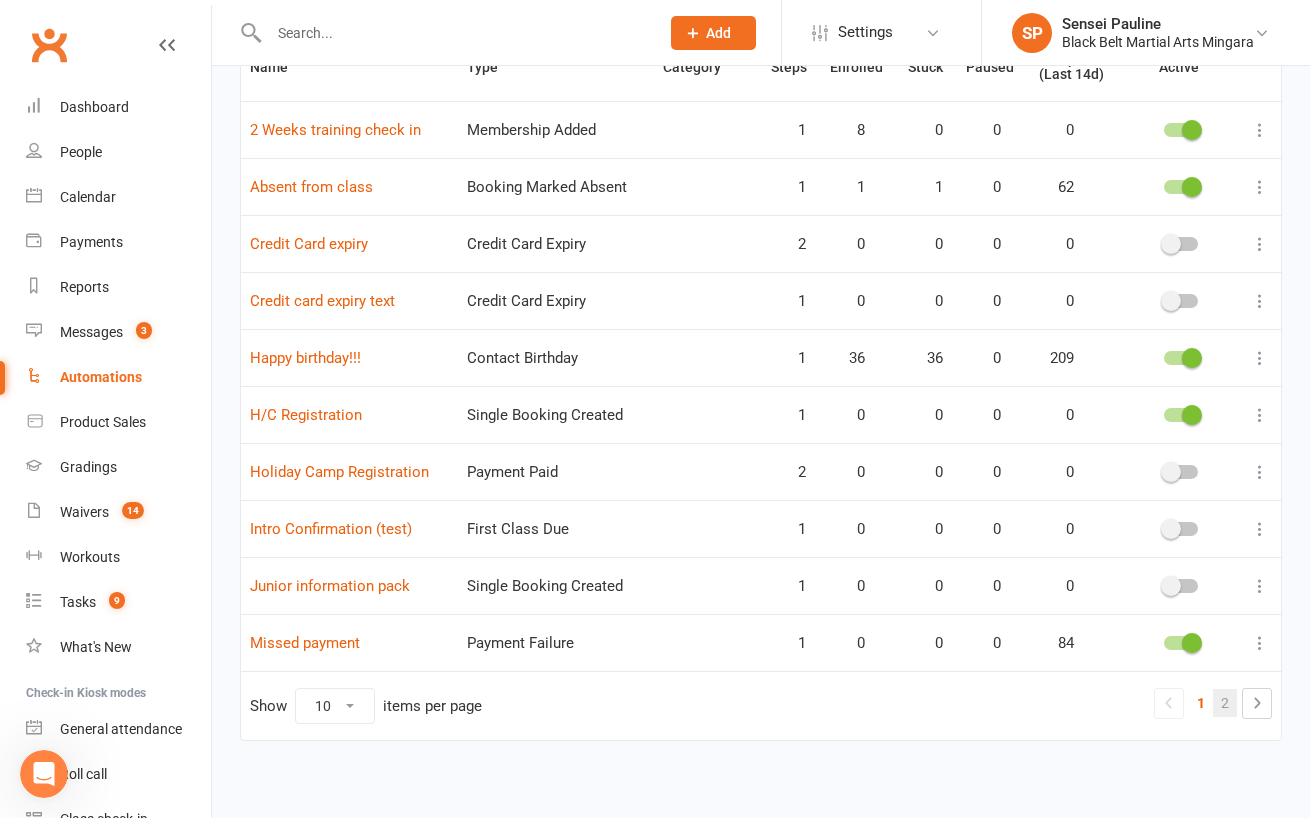 click on "2" at bounding box center [1225, 703] 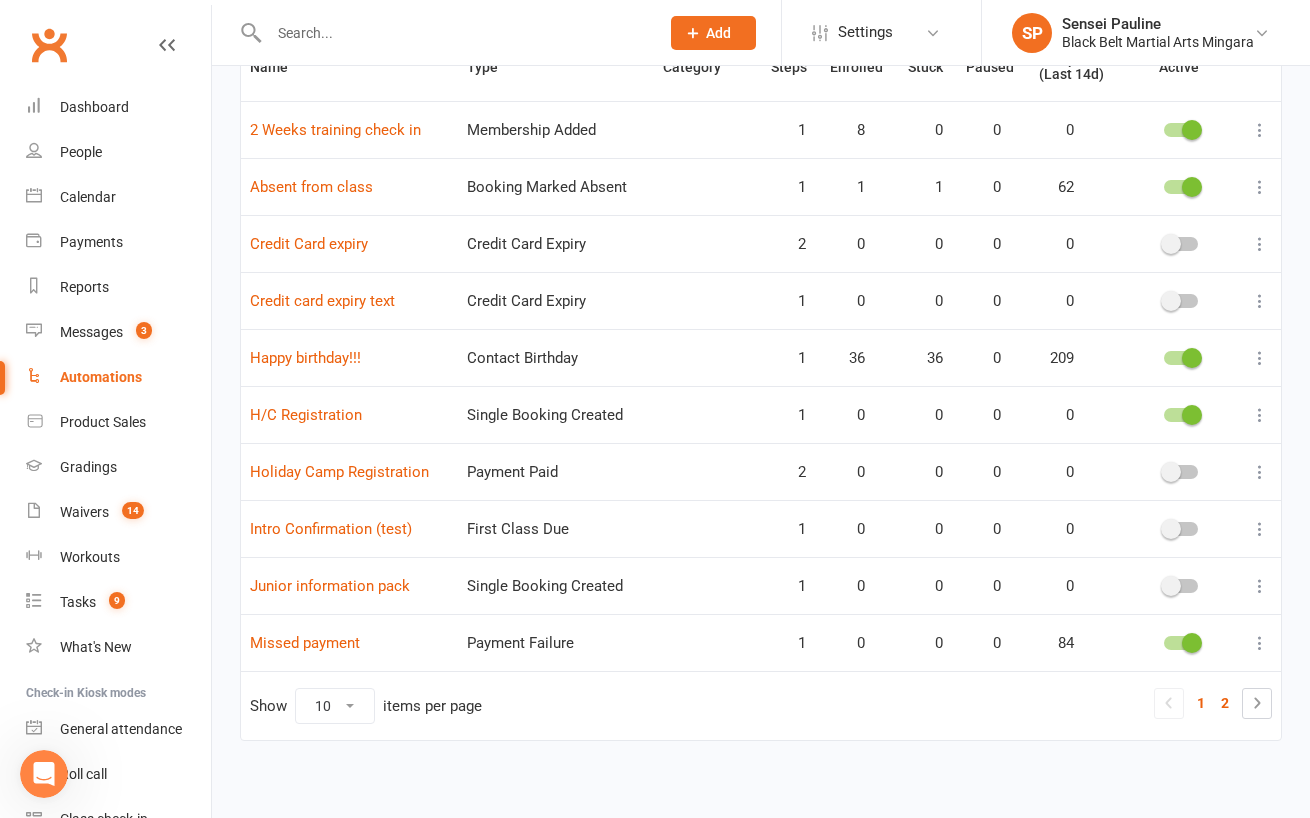 scroll, scrollTop: 0, scrollLeft: 0, axis: both 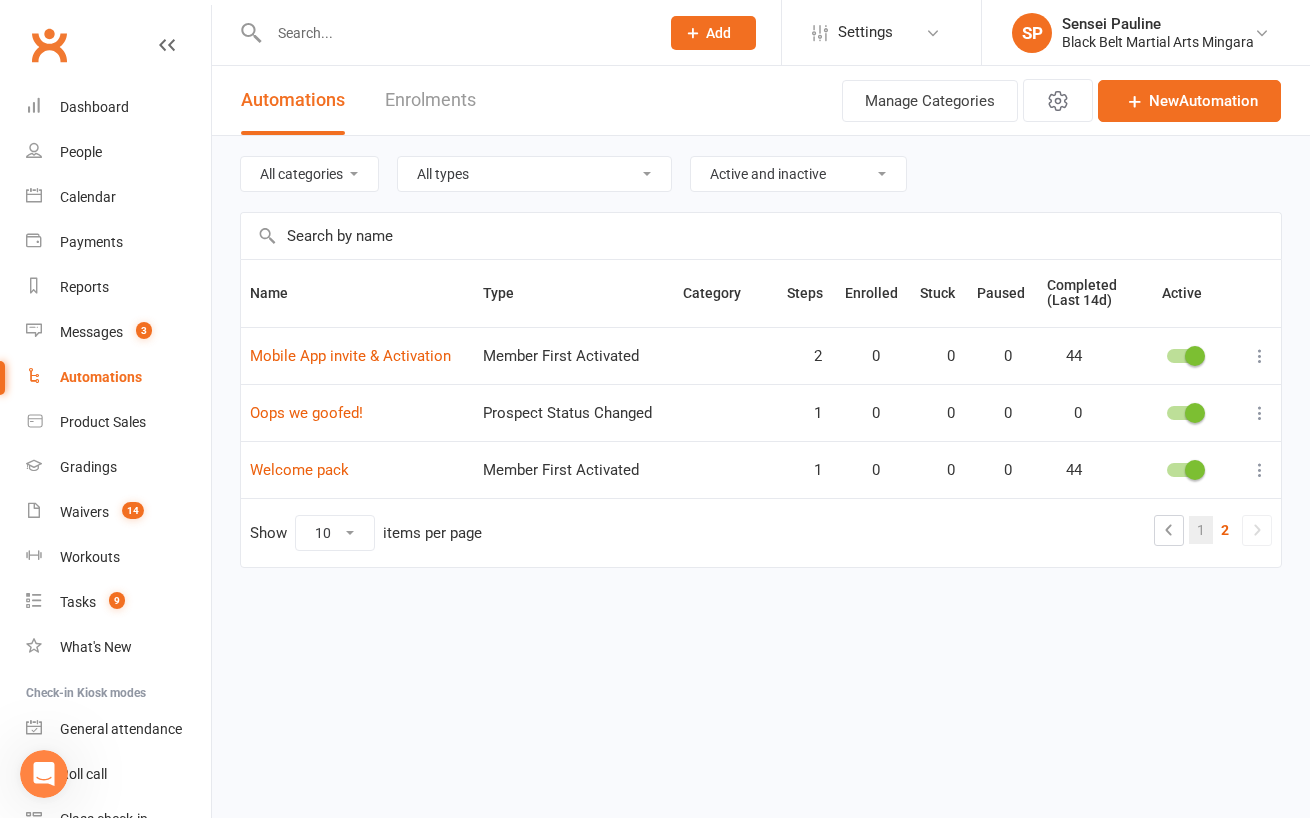 click on "1" at bounding box center [1201, 530] 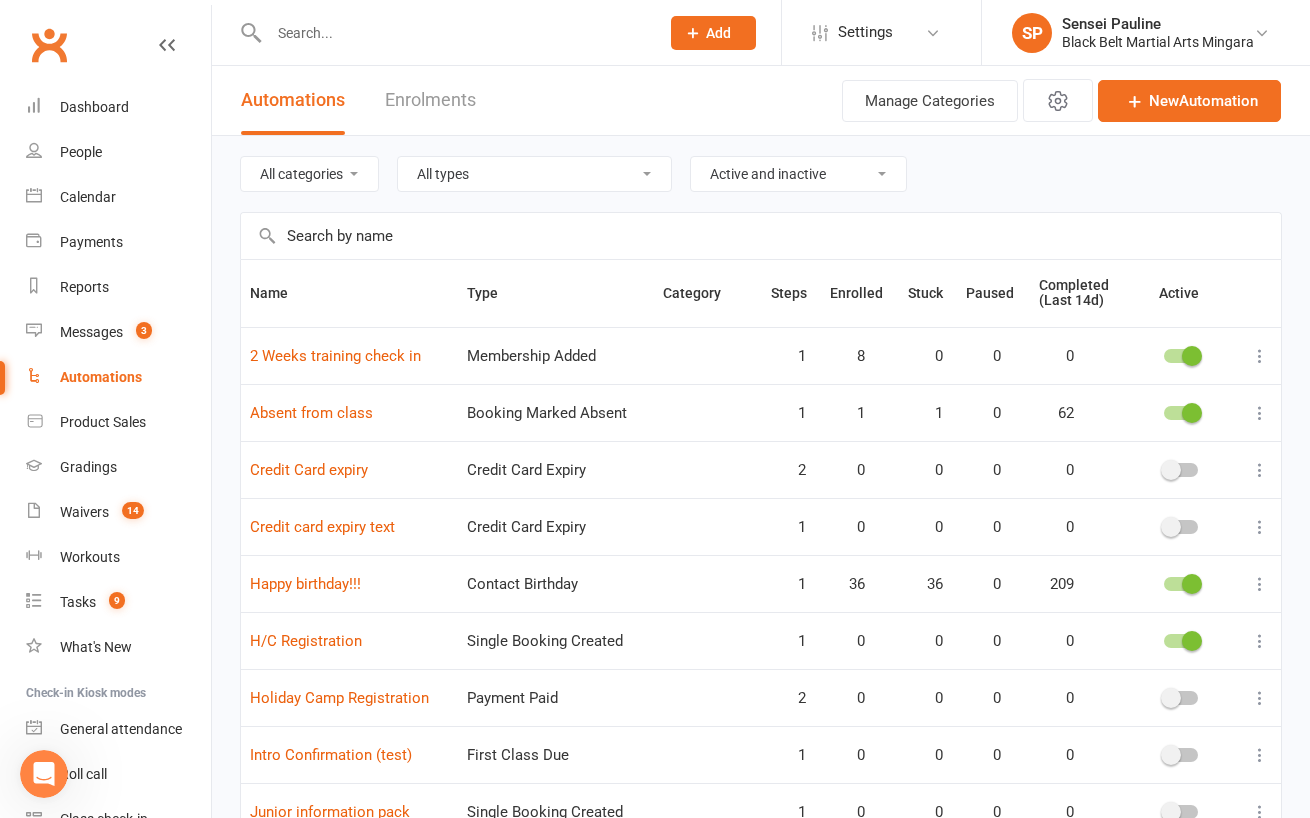 scroll, scrollTop: 226, scrollLeft: 0, axis: vertical 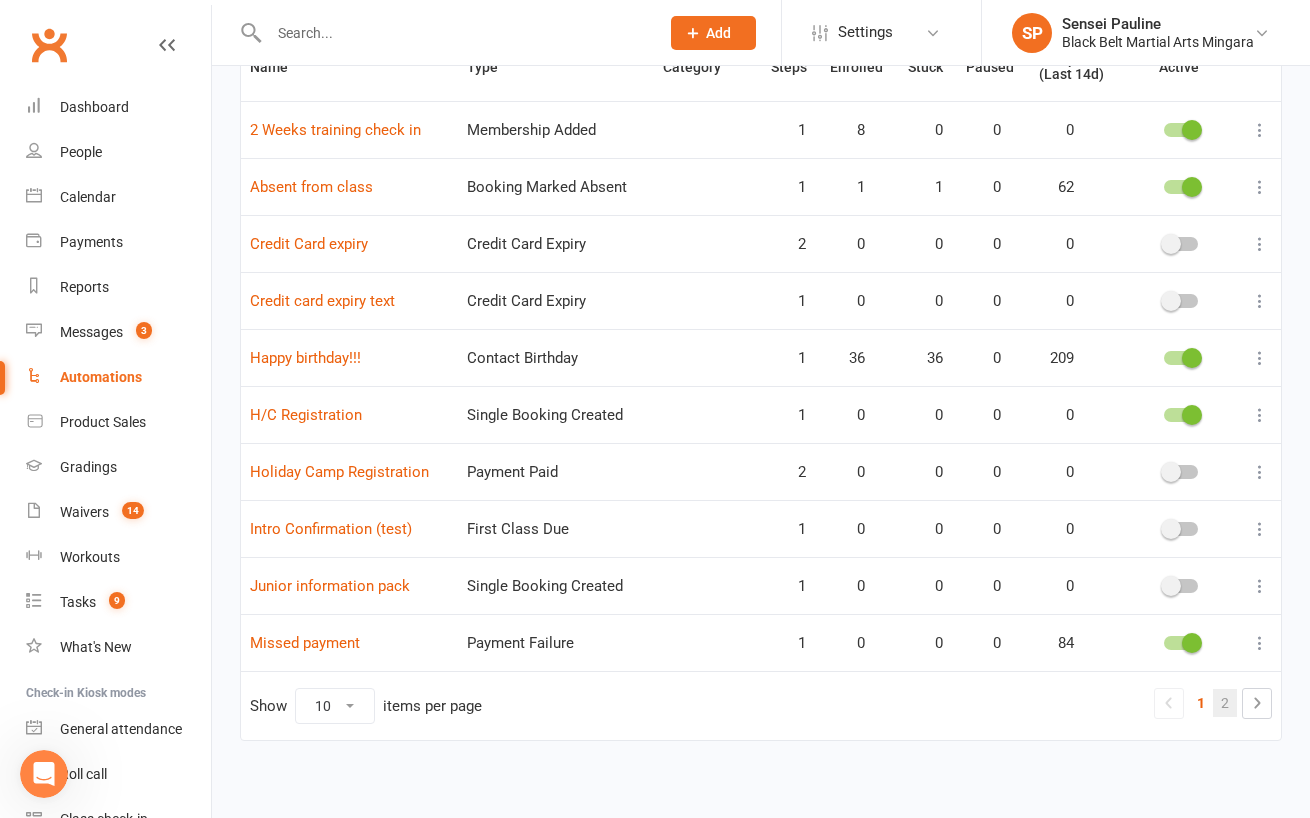 click on "2" at bounding box center [1225, 703] 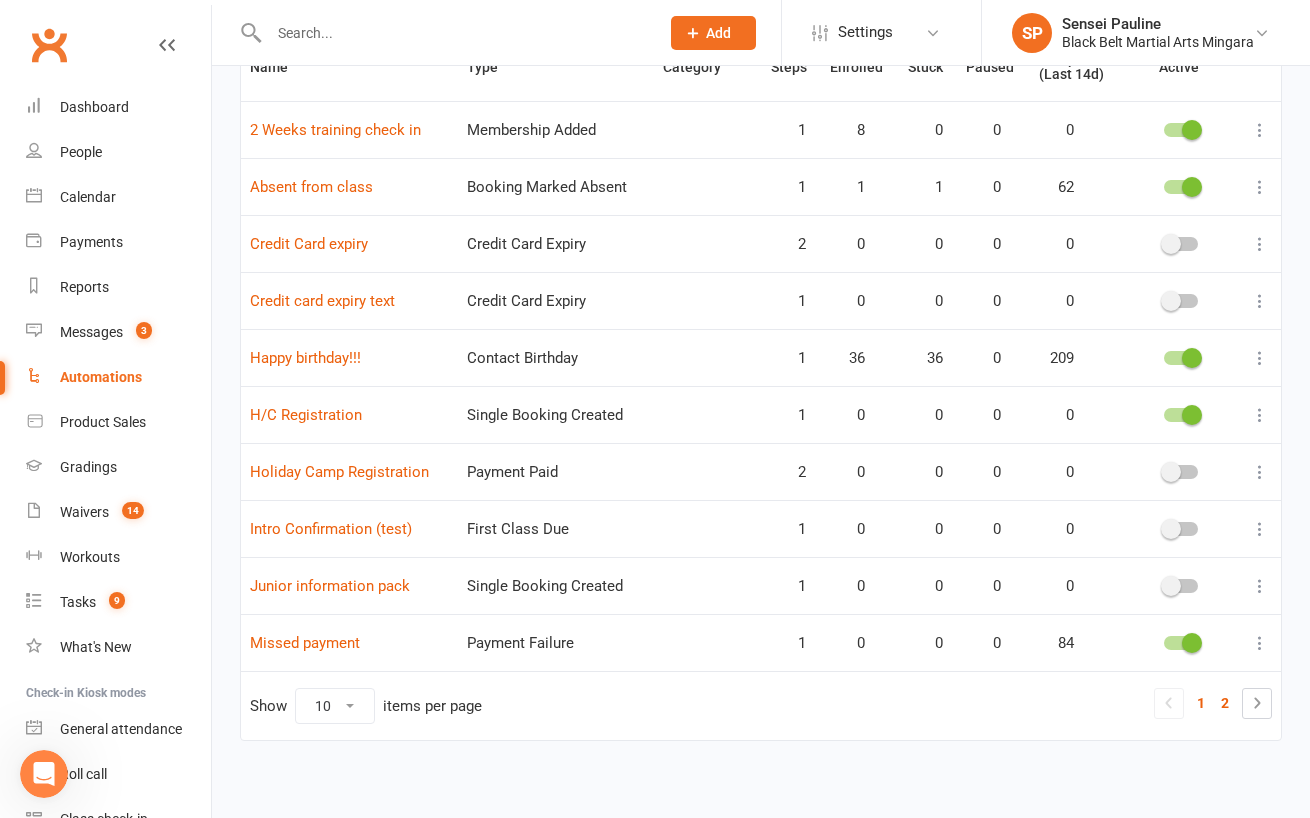 scroll, scrollTop: 0, scrollLeft: 0, axis: both 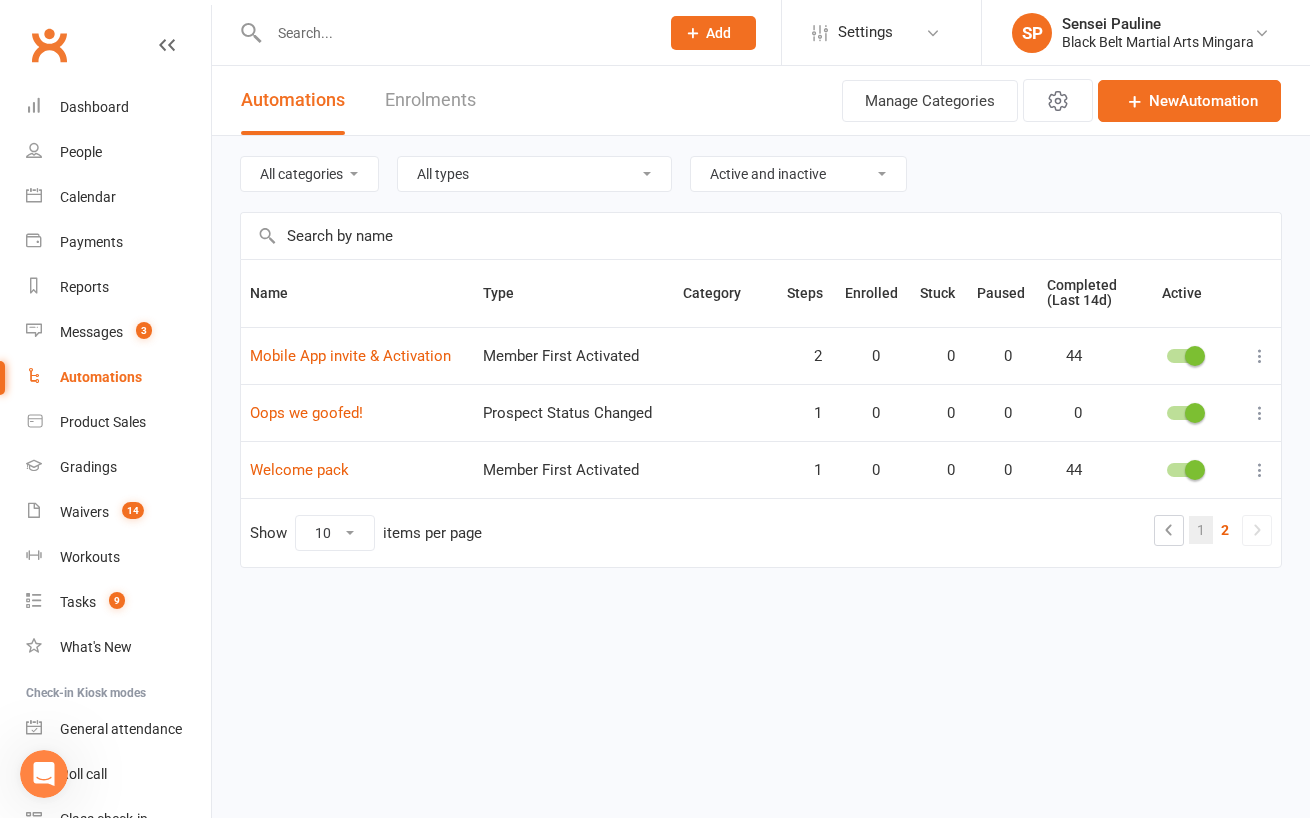 click on "1" at bounding box center (1201, 530) 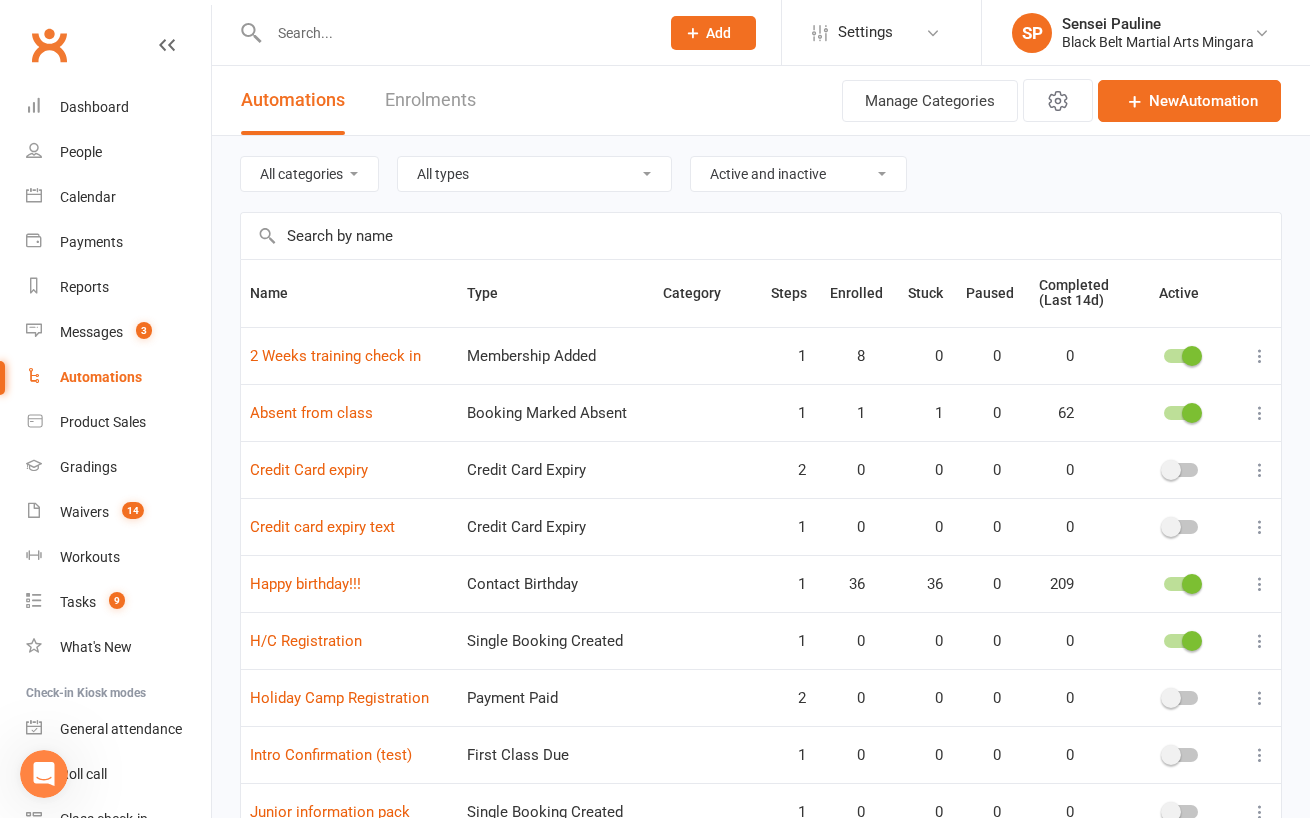 click on "All types Booking Cancelled Booking Due Booking Late-Cancelled Booking Marked Absent Booking Marked Attended Contact Added to Event Waitlist Contact Birthday Converted to Member Credit Card Expiry Days Since Last Attendance Days Since Last Mobile App Activity End of Suspension Enrolled in Martial Arts Style First Class Attended First Class Due General Attendance Marked Manual Enrolment Member Added Member First Activated Member Promoted / Graded Membership Added Membership Cancelled Membership Due to Start Membership Expiry Non-attending Contact Added Payment Due Payment Failure Payment Paid Prospect Added Prospect Status Changed Recurring Bookings Activated Signed Waiver Approved Single Booking Created Start of Suspension Suspension Added Workout Performed" at bounding box center (534, 174) 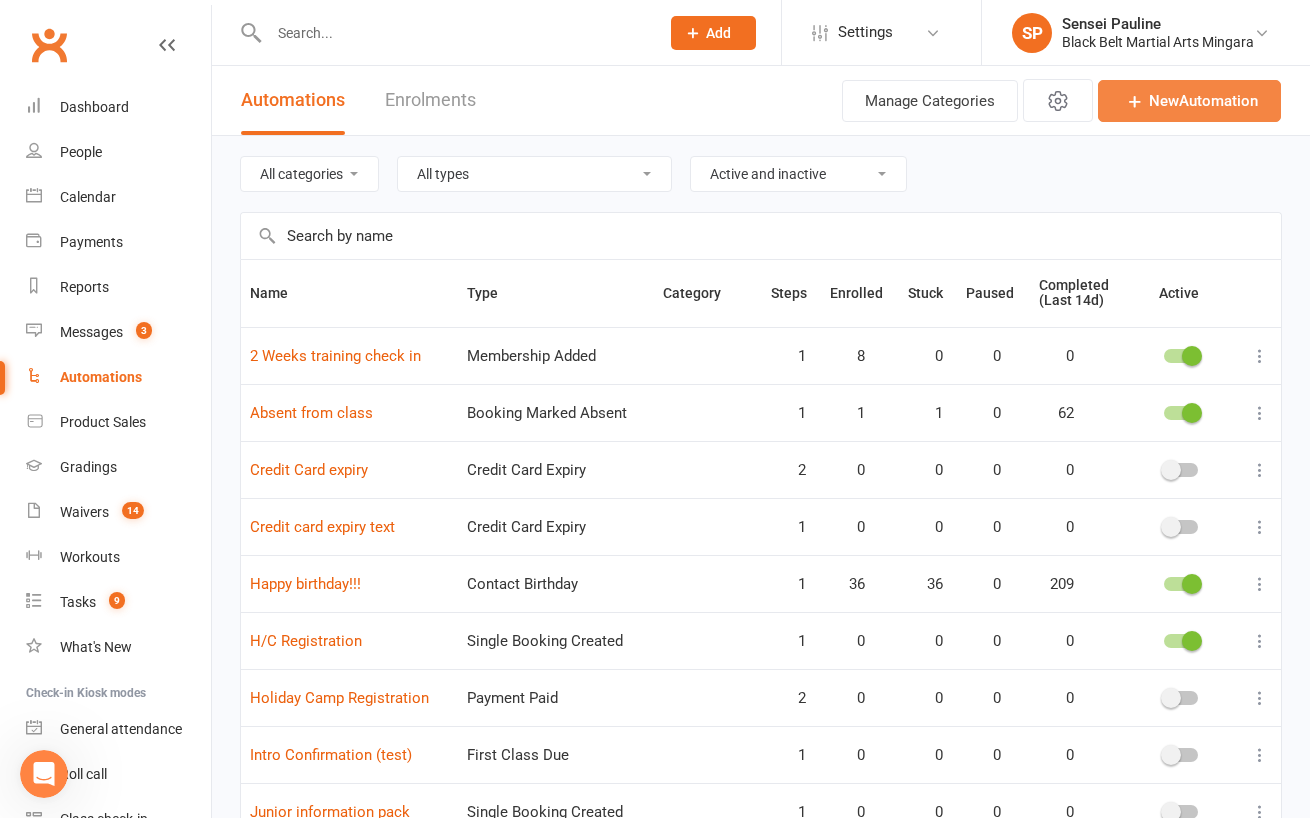 click at bounding box center (1135, 101) 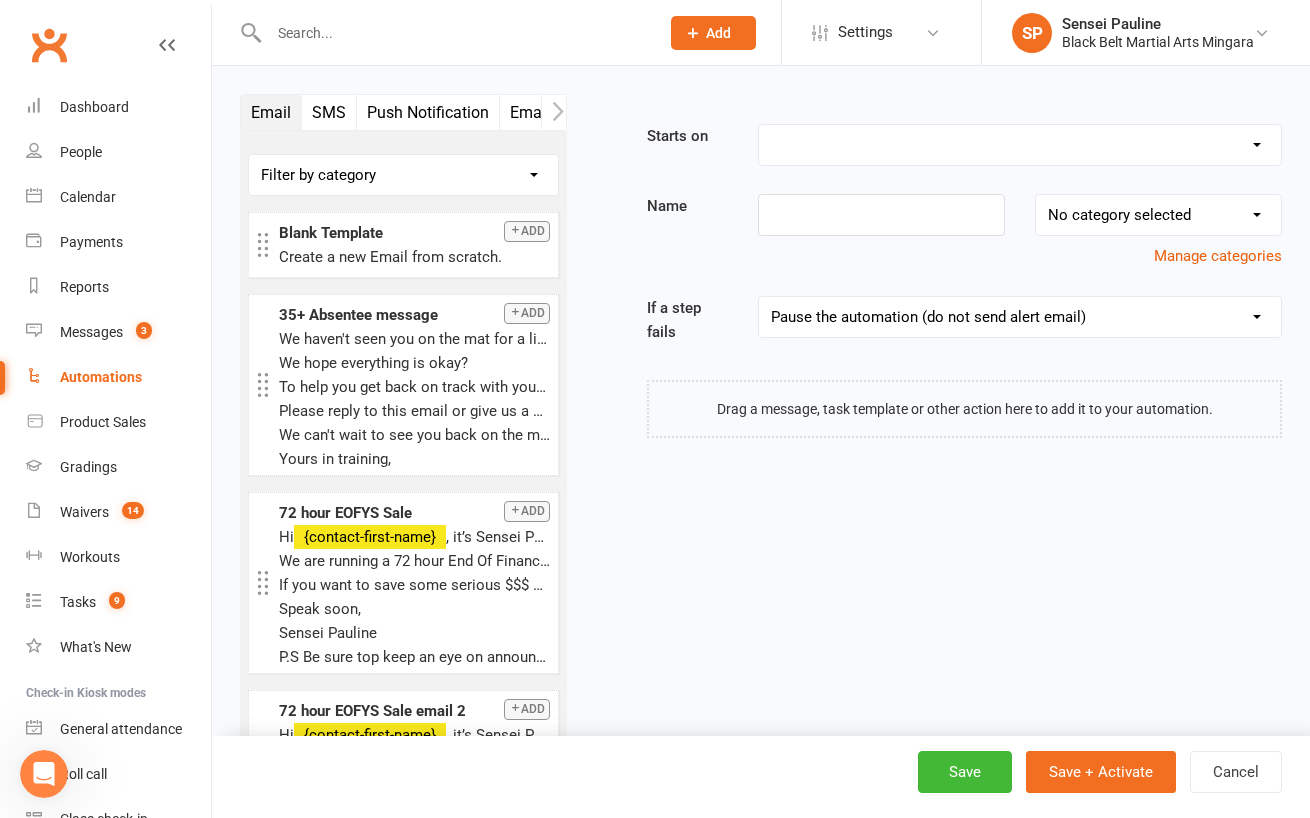 click on "Booking Cancelled Booking Due Booking Late-Cancelled Booking Marked Absent Booking Marked Attended Contact Added to Event Waitlist Contact Birthday Converted to Member Credit Card Expiry Days Since Last Attendance Days Since Last Mobile App Activity End of Suspension Enrolled in Martial Arts Style First Class Attended First Class Due General Attendance Marked Manual Enrolment Member Added Member First Activated Member Promoted / Graded Membership Added Membership Cancelled Membership Due to Start Membership Expiry Non-attending Contact Added Payment Due Payment Failure Payment Paid Prospect Added Prospect Status Changed Recurring Bookings Activated Signed Waiver Approved Single Booking Created Start of Suspension Suspension Added Workout Performed" at bounding box center [1020, 145] 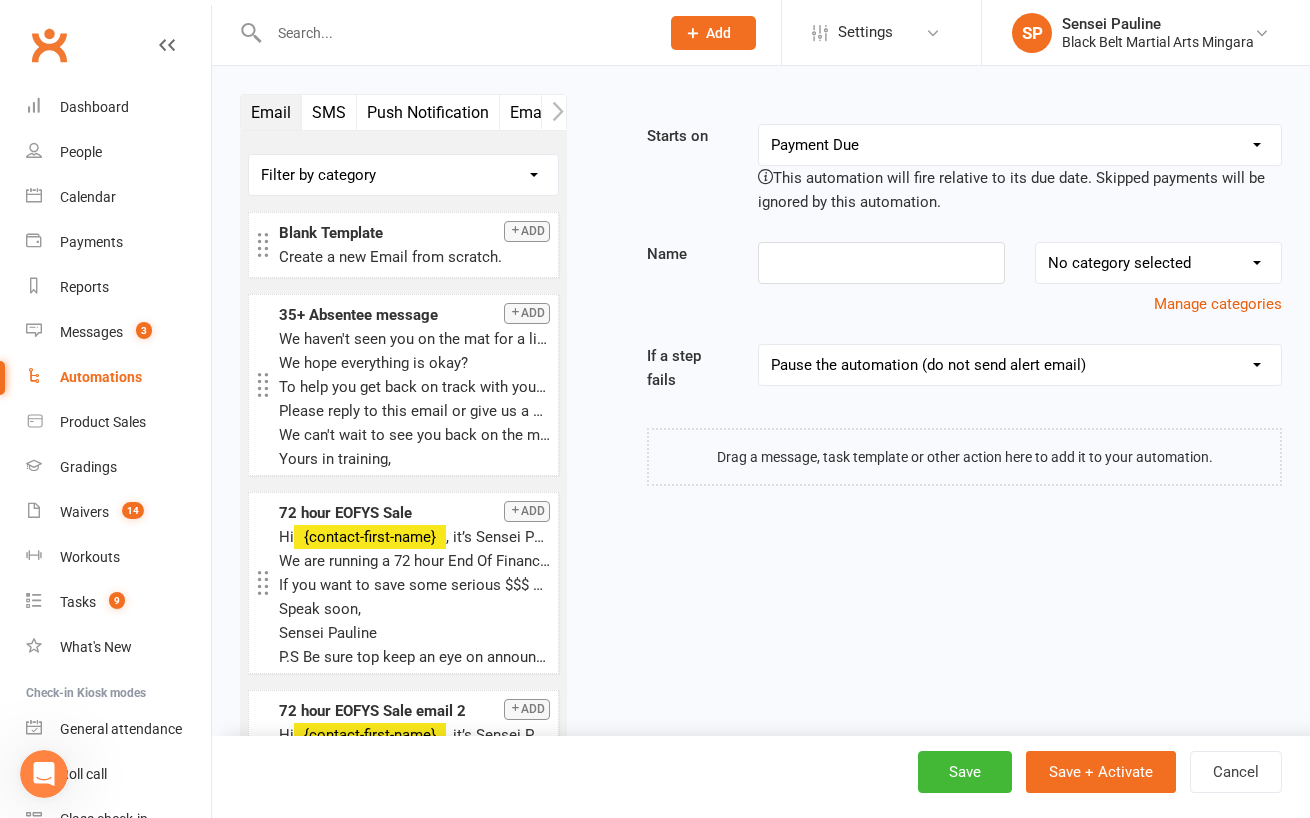 click on "Booking Cancelled Booking Due Booking Late-Cancelled Booking Marked Absent Booking Marked Attended Contact Added to Event Waitlist Contact Birthday Converted to Member Credit Card Expiry Days Since Last Attendance Days Since Last Mobile App Activity End of Suspension Enrolled in Martial Arts Style First Class Attended First Class Due General Attendance Marked Manual Enrolment Member Added Member First Activated Member Promoted / Graded Membership Added Membership Cancelled Membership Due to Start Membership Expiry Non-attending Contact Added Payment Due Payment Failure Payment Paid Prospect Added Prospect Status Changed Recurring Bookings Activated Signed Waiver Approved Single Booking Created Start of Suspension Suspension Added Workout Performed" at bounding box center (1020, 145) 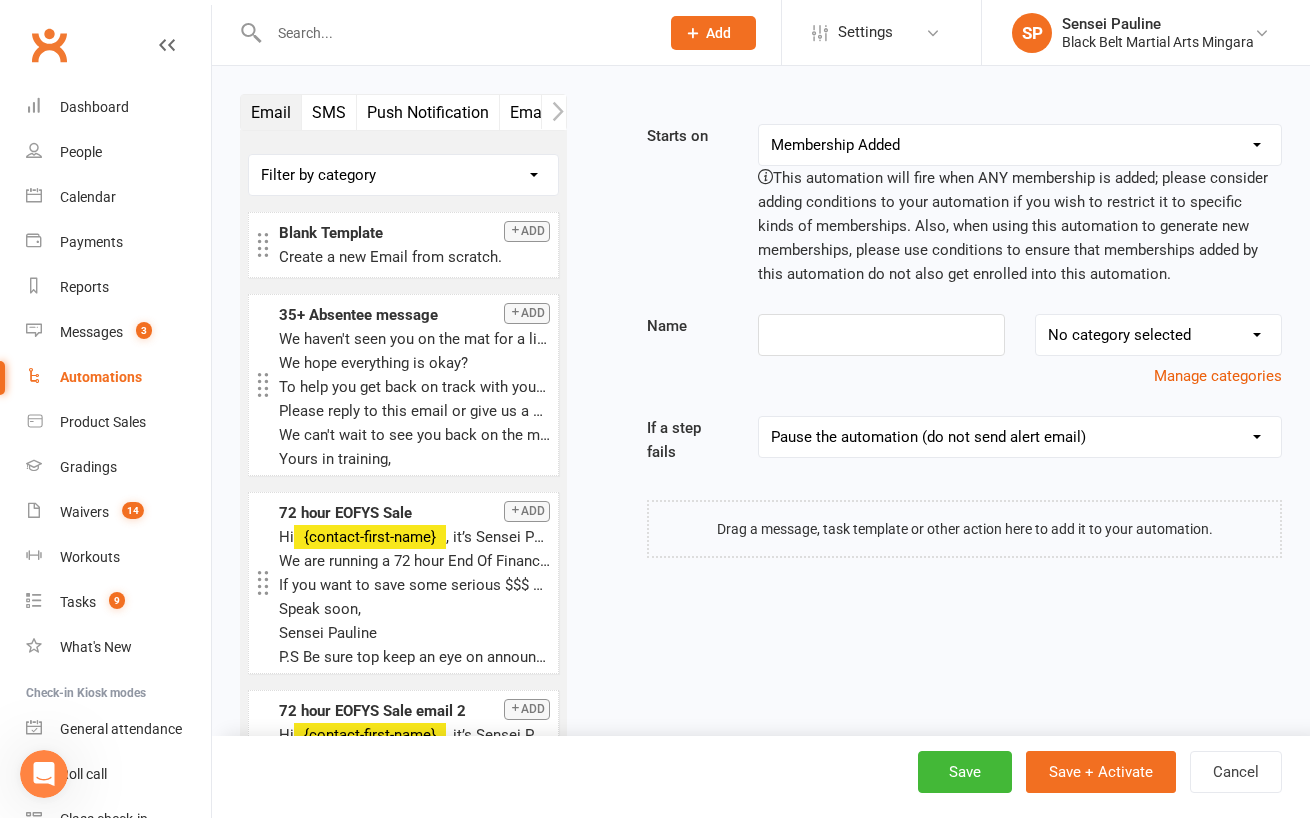 click on "Booking Cancelled Booking Due Booking Late-Cancelled Booking Marked Absent Booking Marked Attended Contact Added to Event Waitlist Contact Birthday Converted to Member Credit Card Expiry Days Since Last Attendance Days Since Last Mobile App Activity End of Suspension Enrolled in Martial Arts Style First Class Attended First Class Due General Attendance Marked Manual Enrolment Member Added Member First Activated Member Promoted / Graded Membership Added Membership Cancelled Membership Due to Start Membership Expiry Non-attending Contact Added Payment Due Payment Failure Payment Paid Prospect Added Prospect Status Changed Recurring Bookings Activated Signed Waiver Approved Single Booking Created Start of Suspension Suspension Added Workout Performed" at bounding box center [1020, 145] 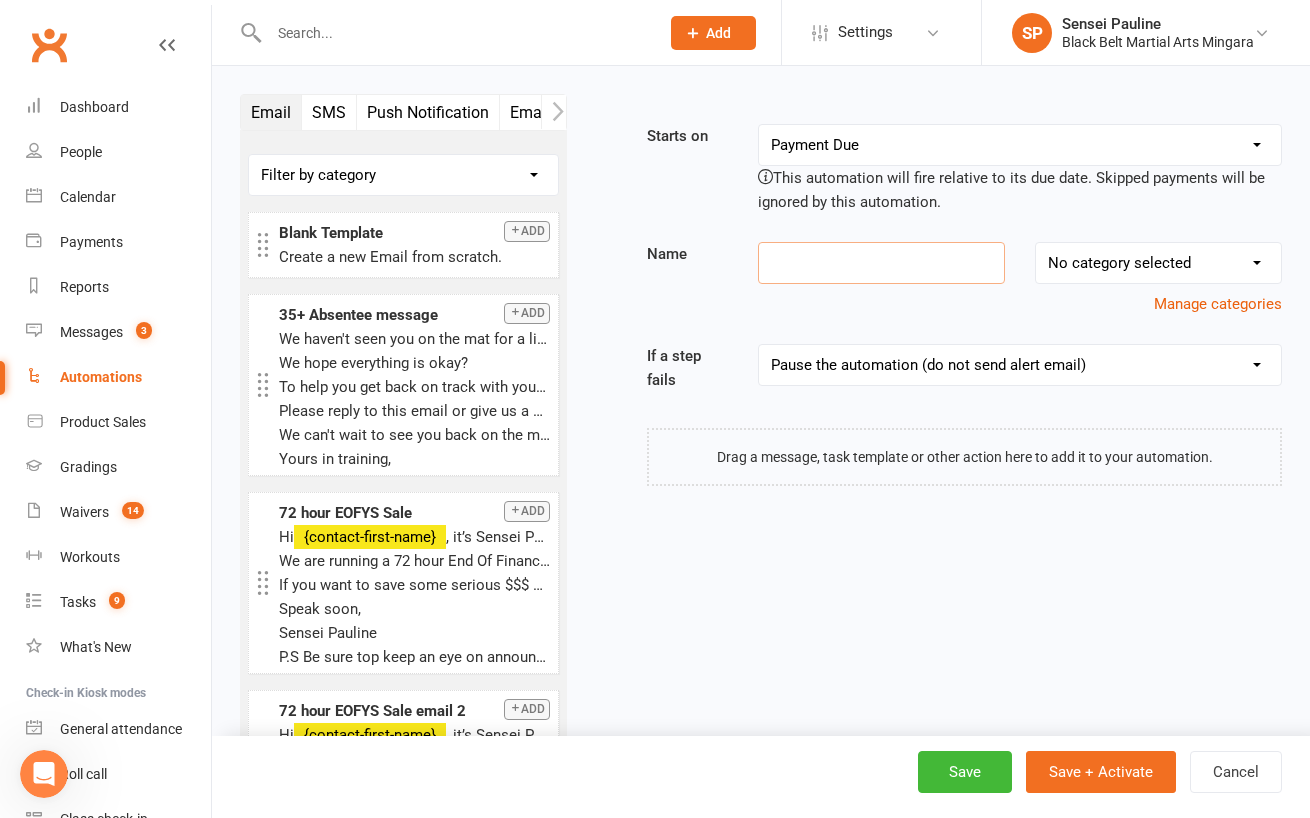 click at bounding box center [881, 263] 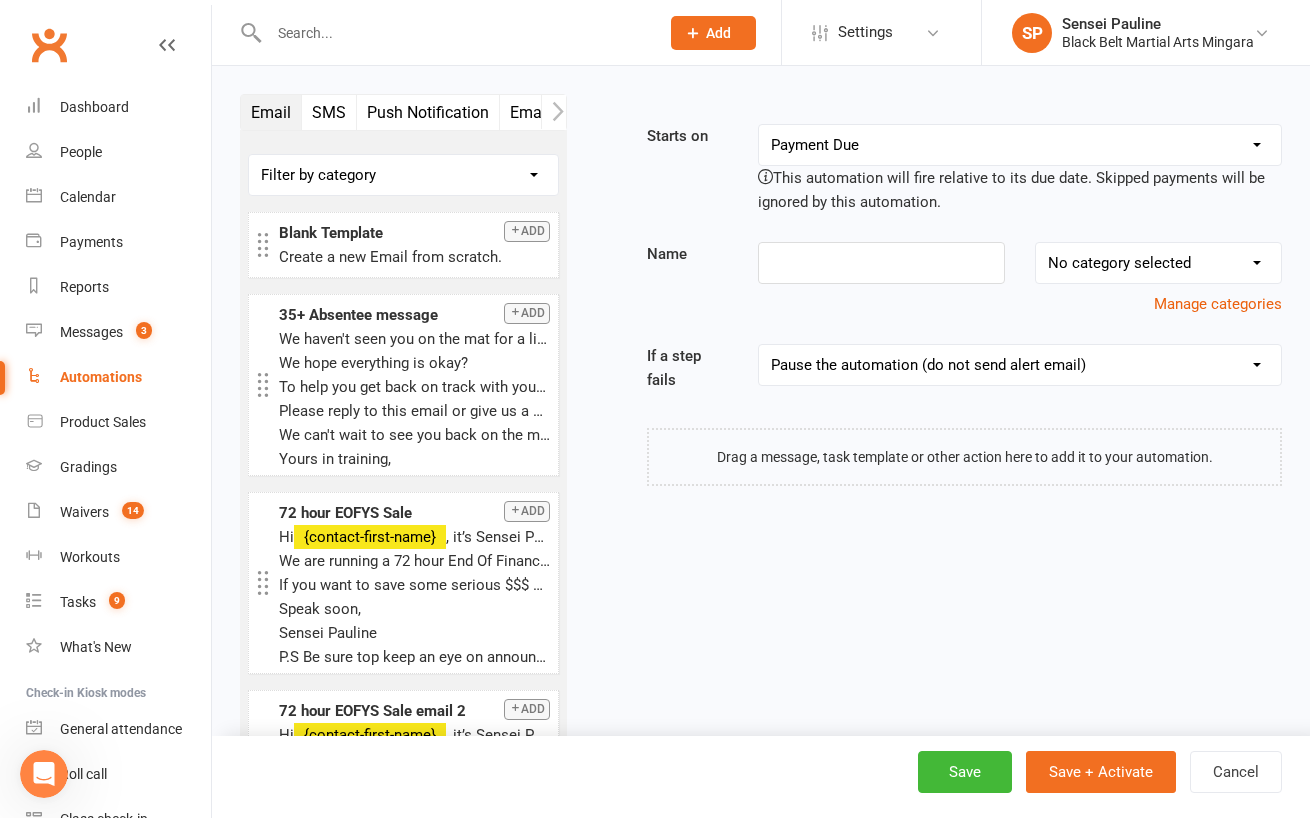 click on "No category selected" at bounding box center [1158, 263] 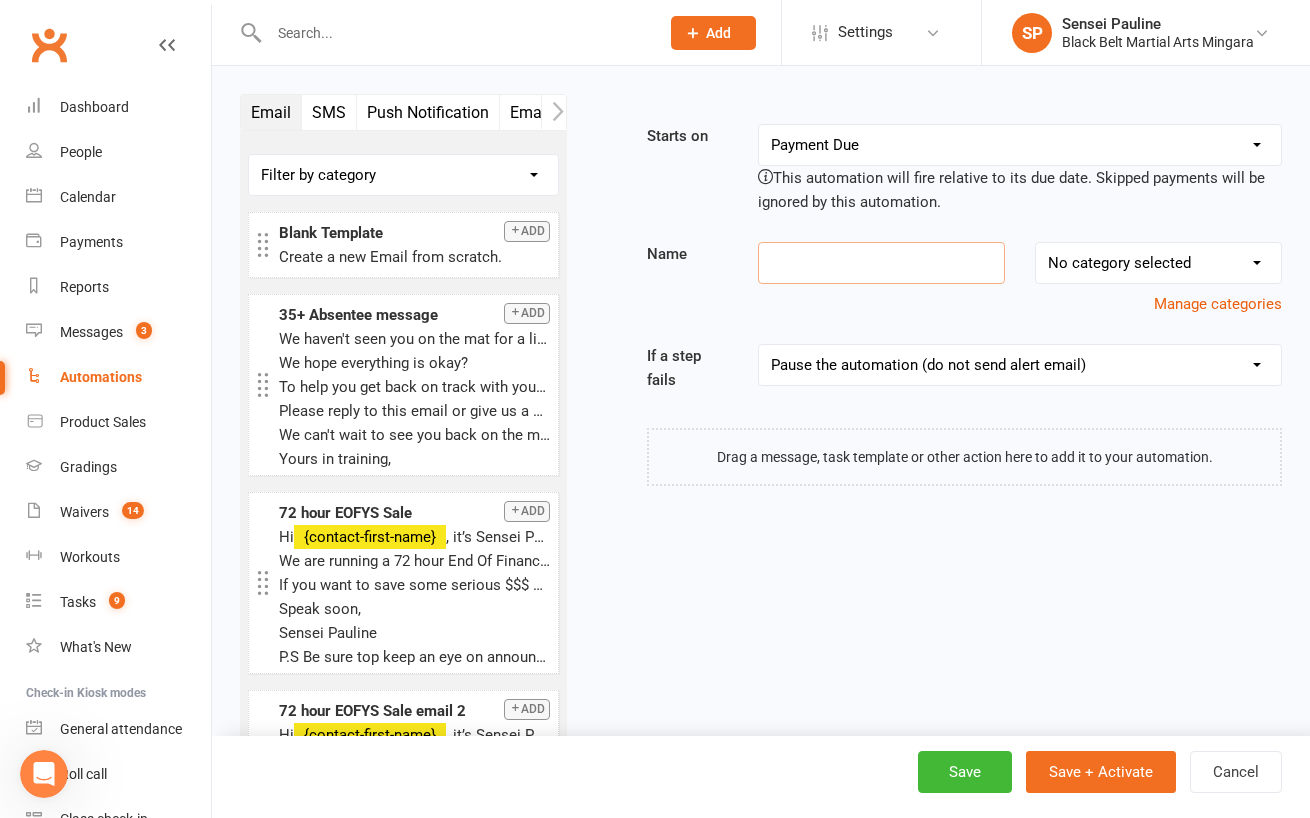 click at bounding box center [881, 263] 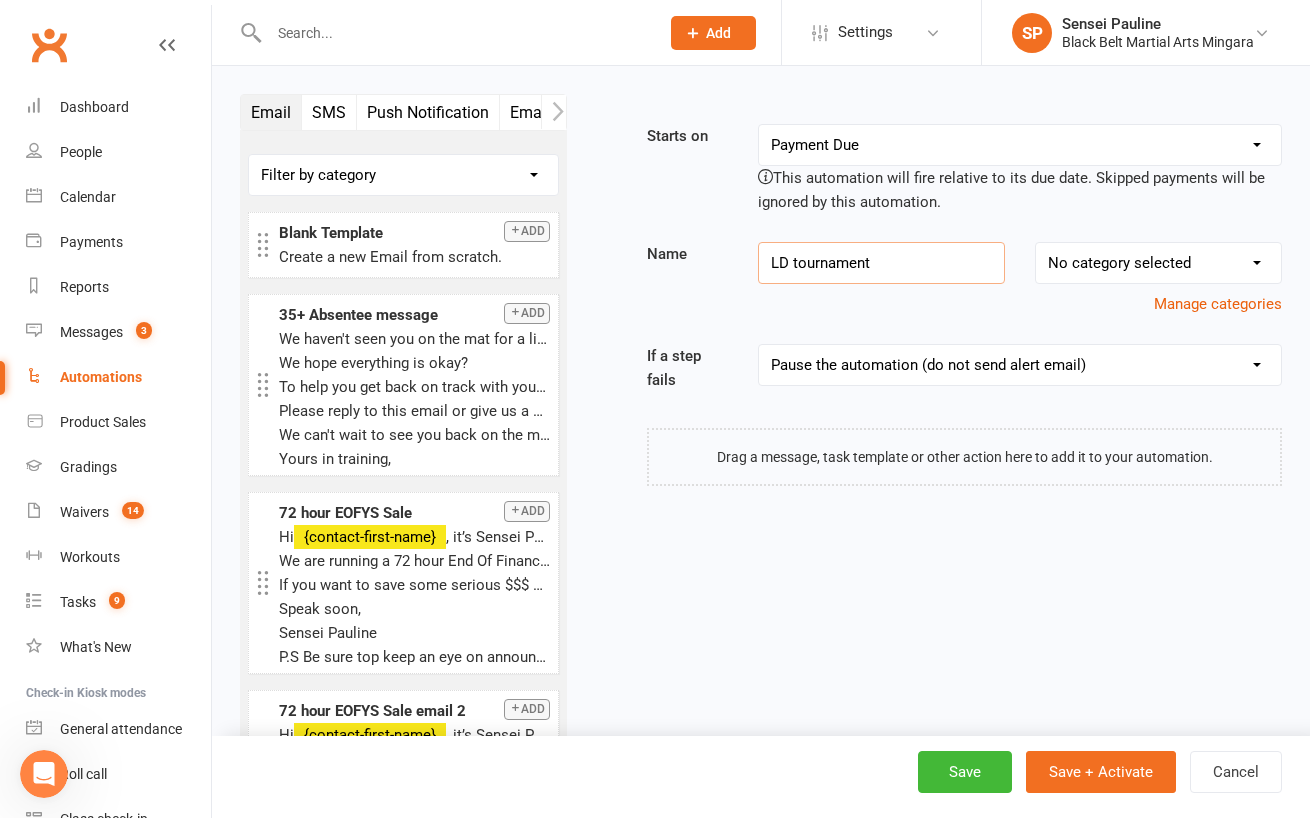 type on "LD tournament" 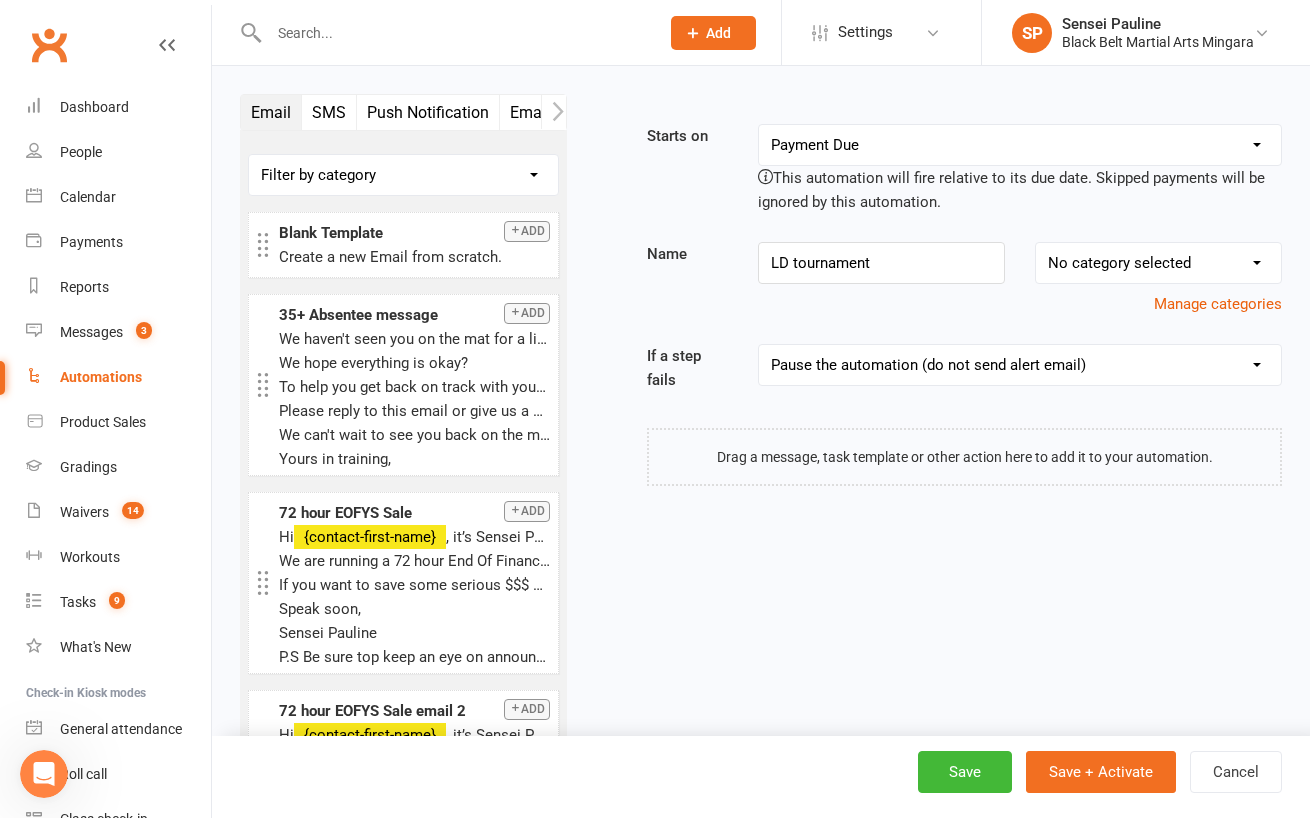 click on "Pause the automation (do not send alert email) Pause the automation and send an alert email Stop the automation (do not send alert email) Stop the automation and send an alert email Skip to next step (do not send alert email) Skip to next step and send an alert email" at bounding box center [1020, 365] 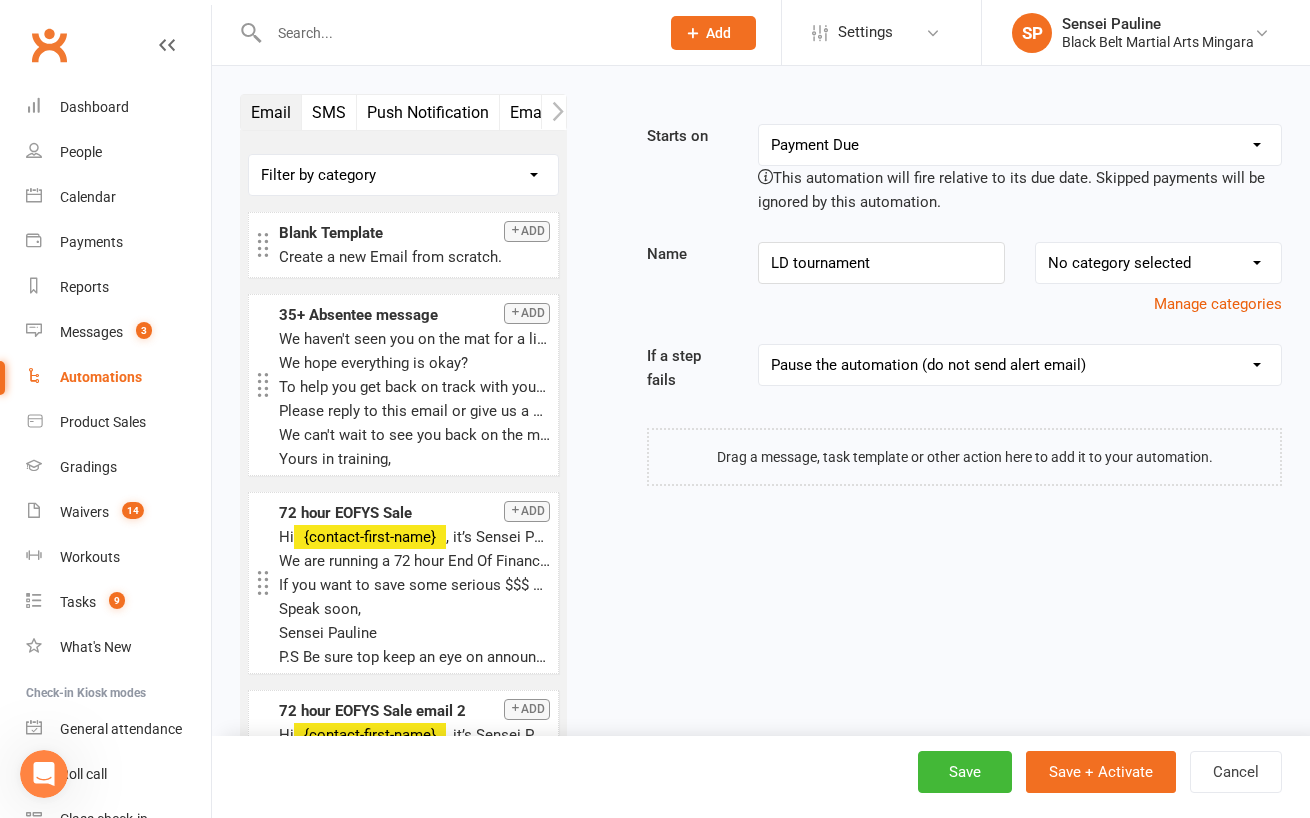 select on "3" 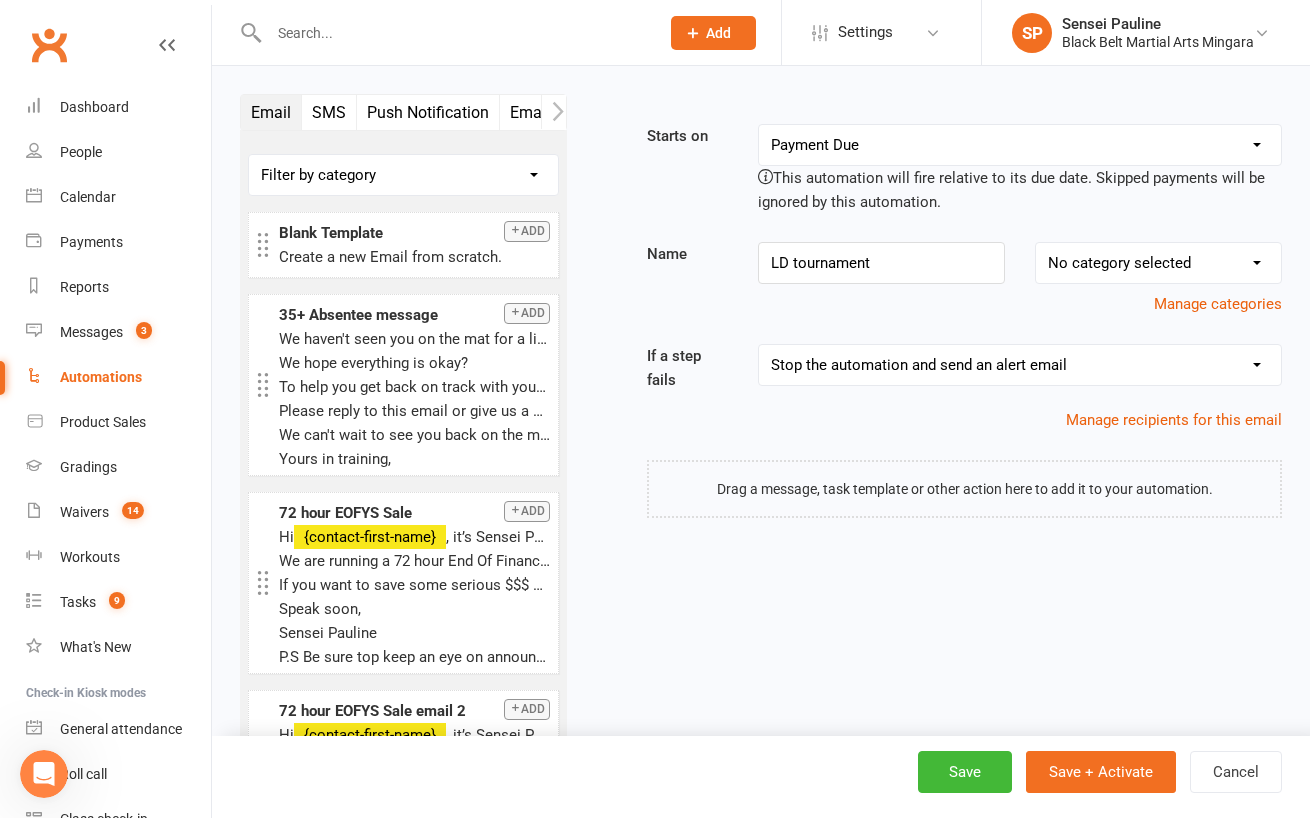click at bounding box center (964, 489) 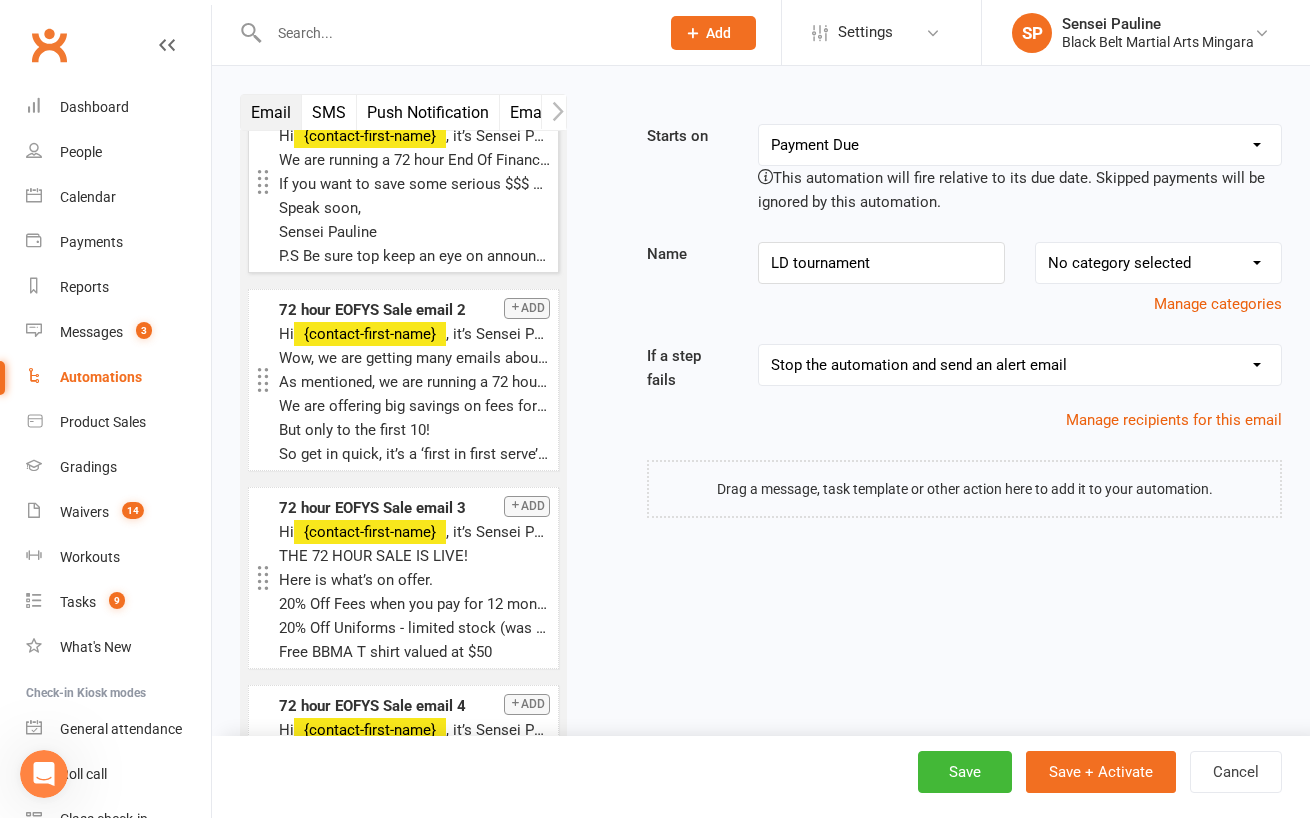 scroll, scrollTop: 0, scrollLeft: 0, axis: both 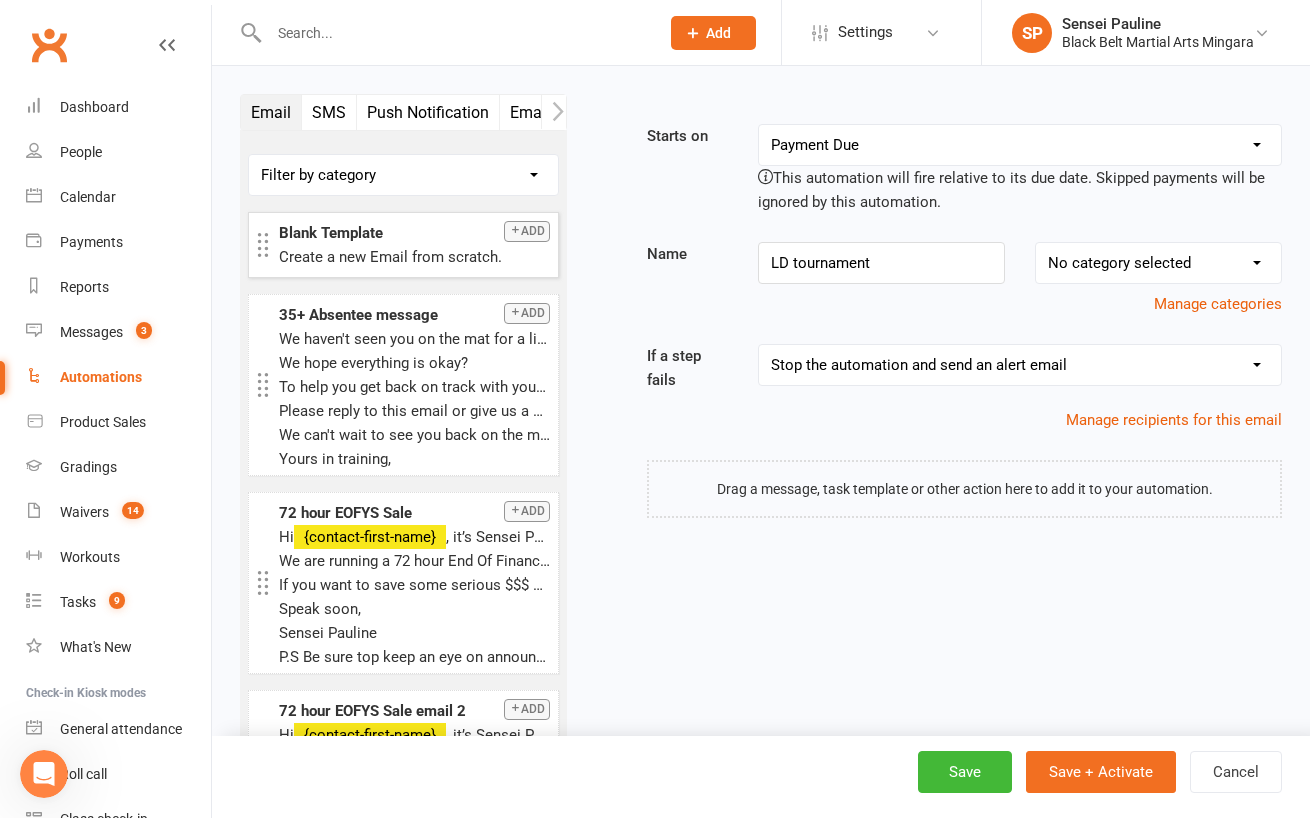 click on "Add" at bounding box center (527, 231) 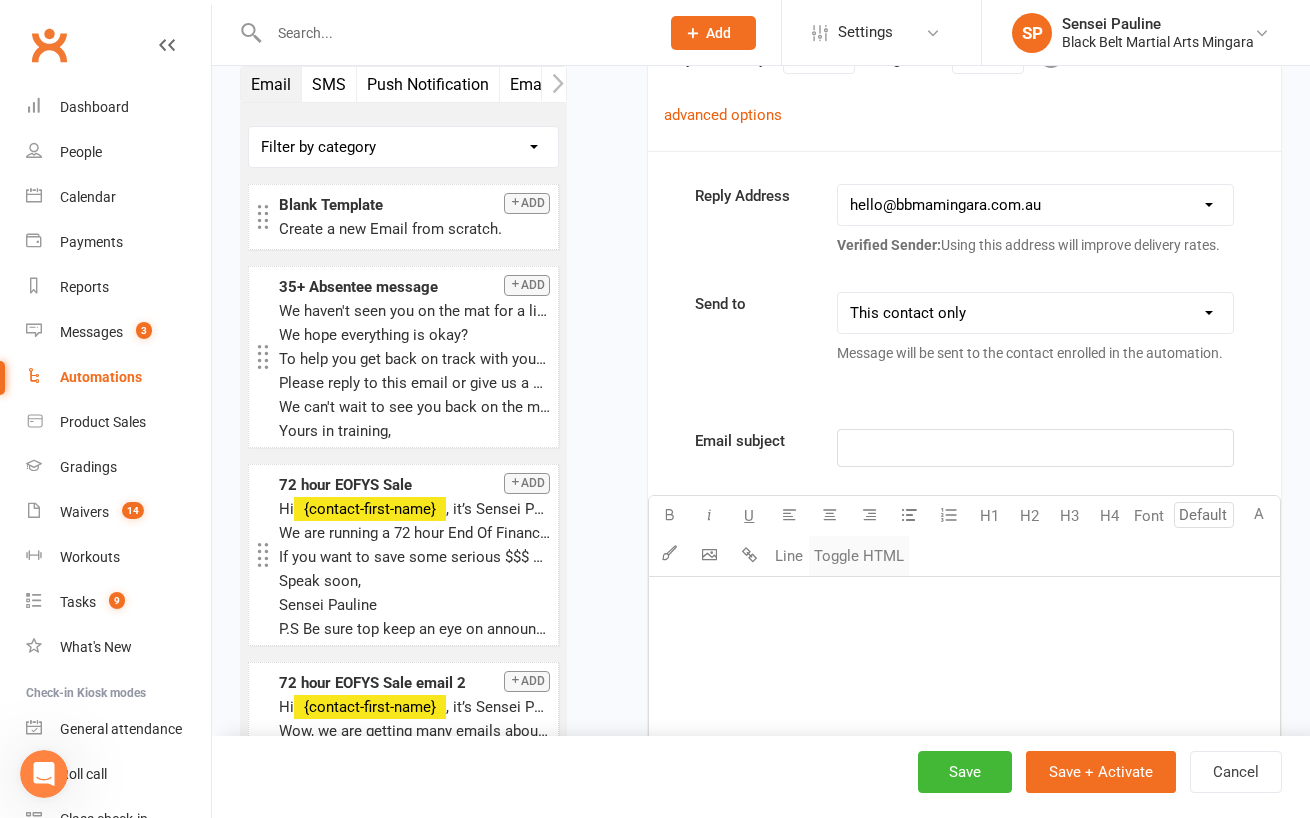 scroll, scrollTop: 510, scrollLeft: 0, axis: vertical 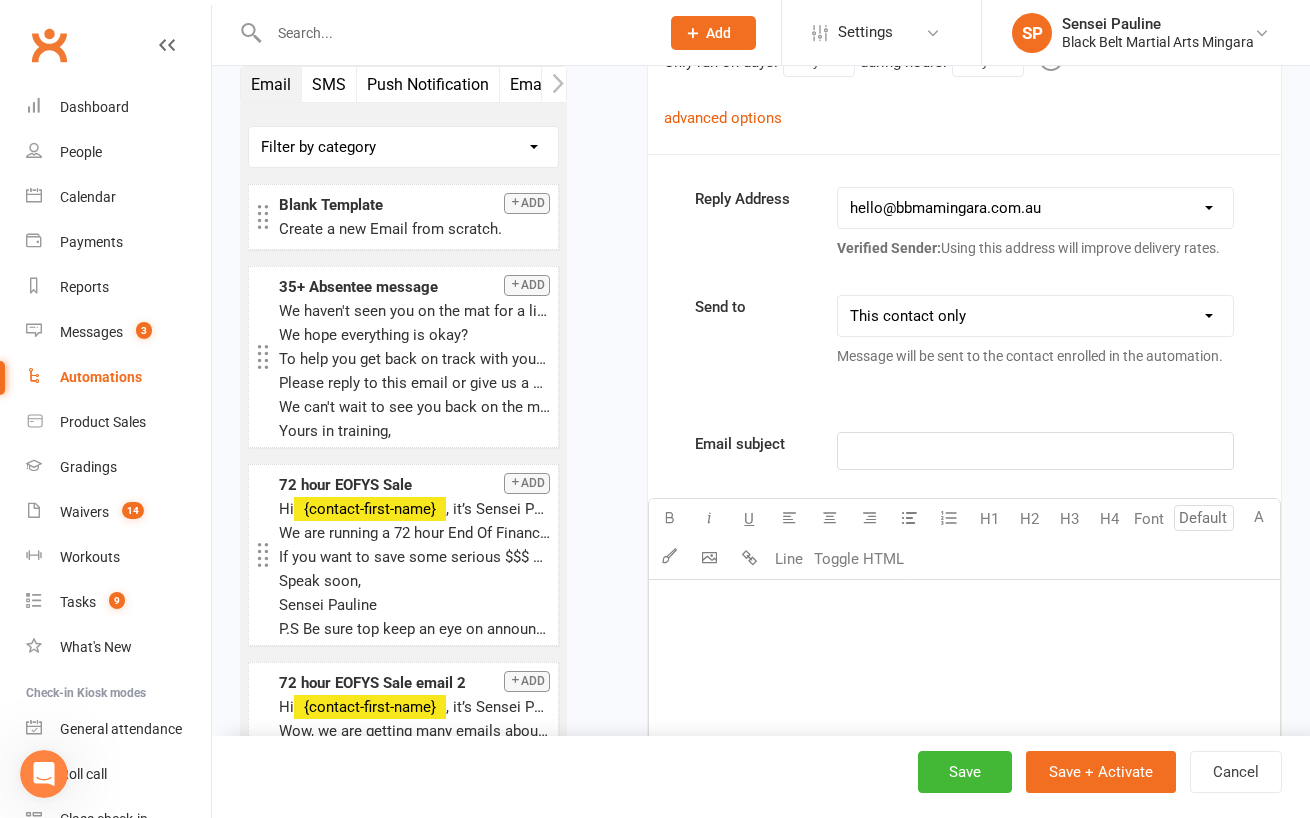 click on "﻿" at bounding box center [1035, 451] 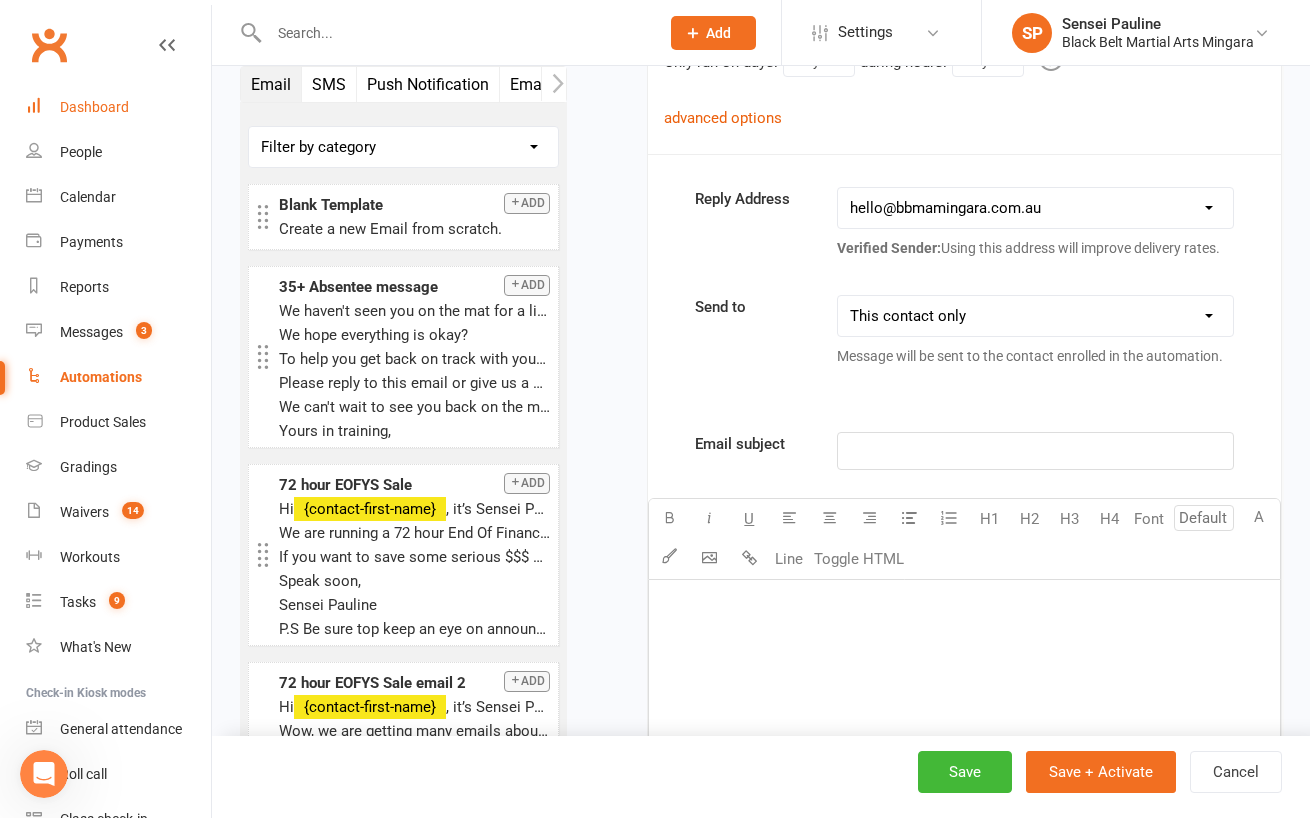 click on "Dashboard" at bounding box center [94, 107] 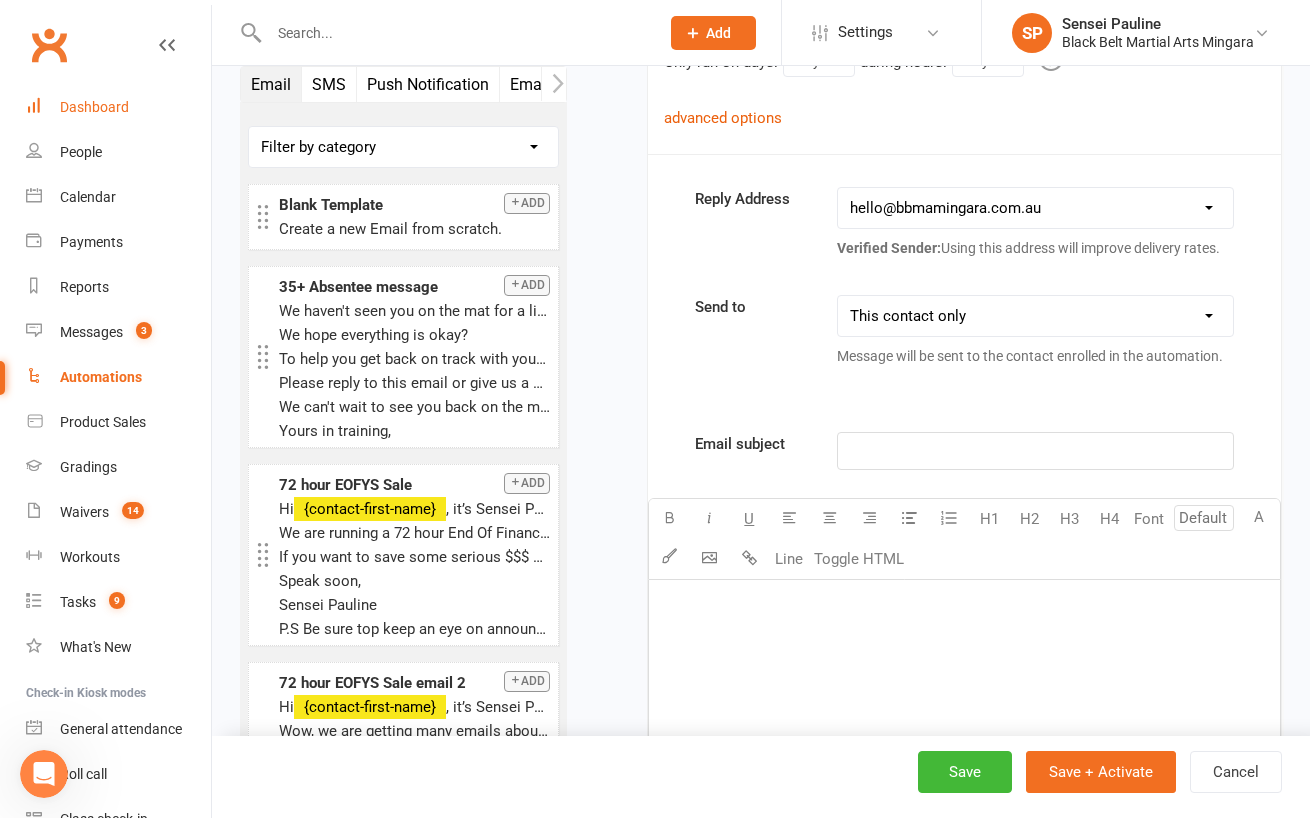 scroll, scrollTop: 0, scrollLeft: 0, axis: both 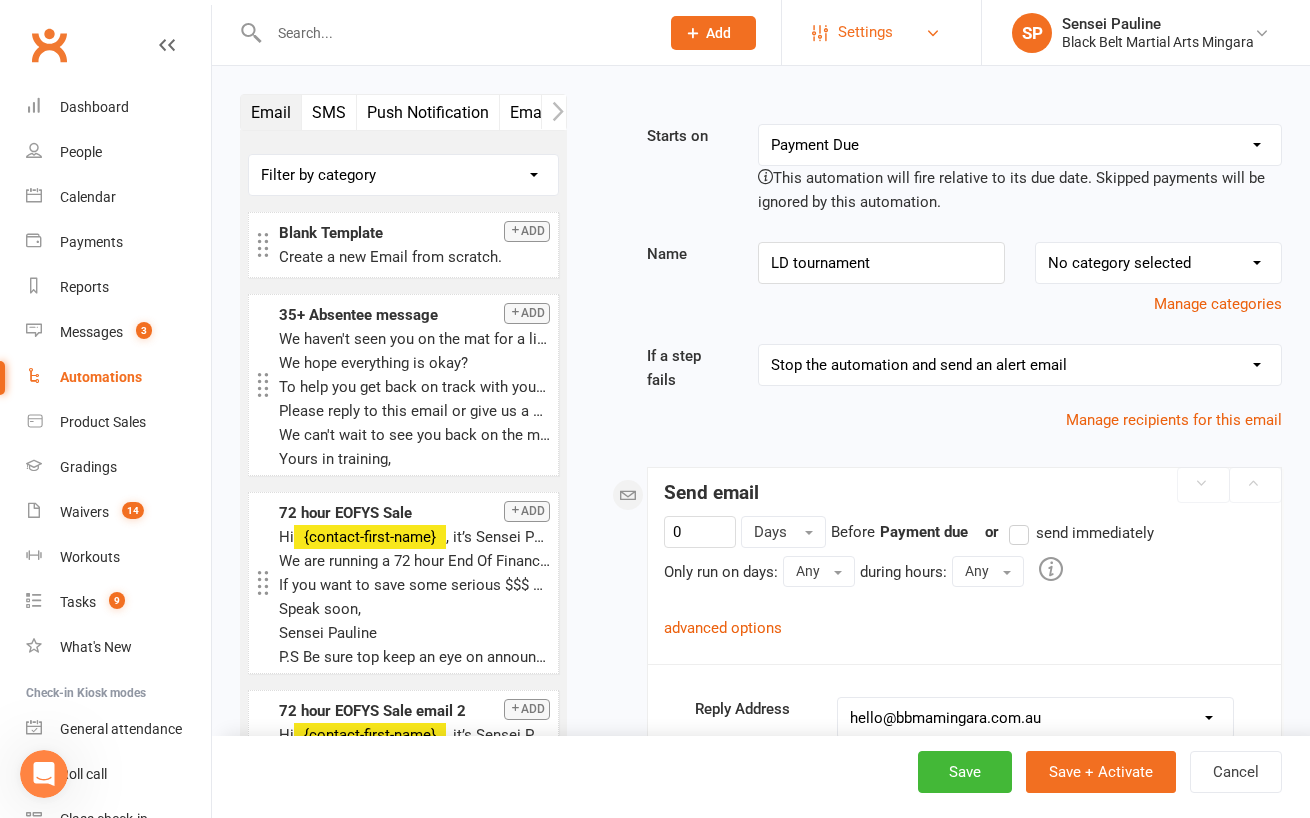click on "Settings" at bounding box center [865, 32] 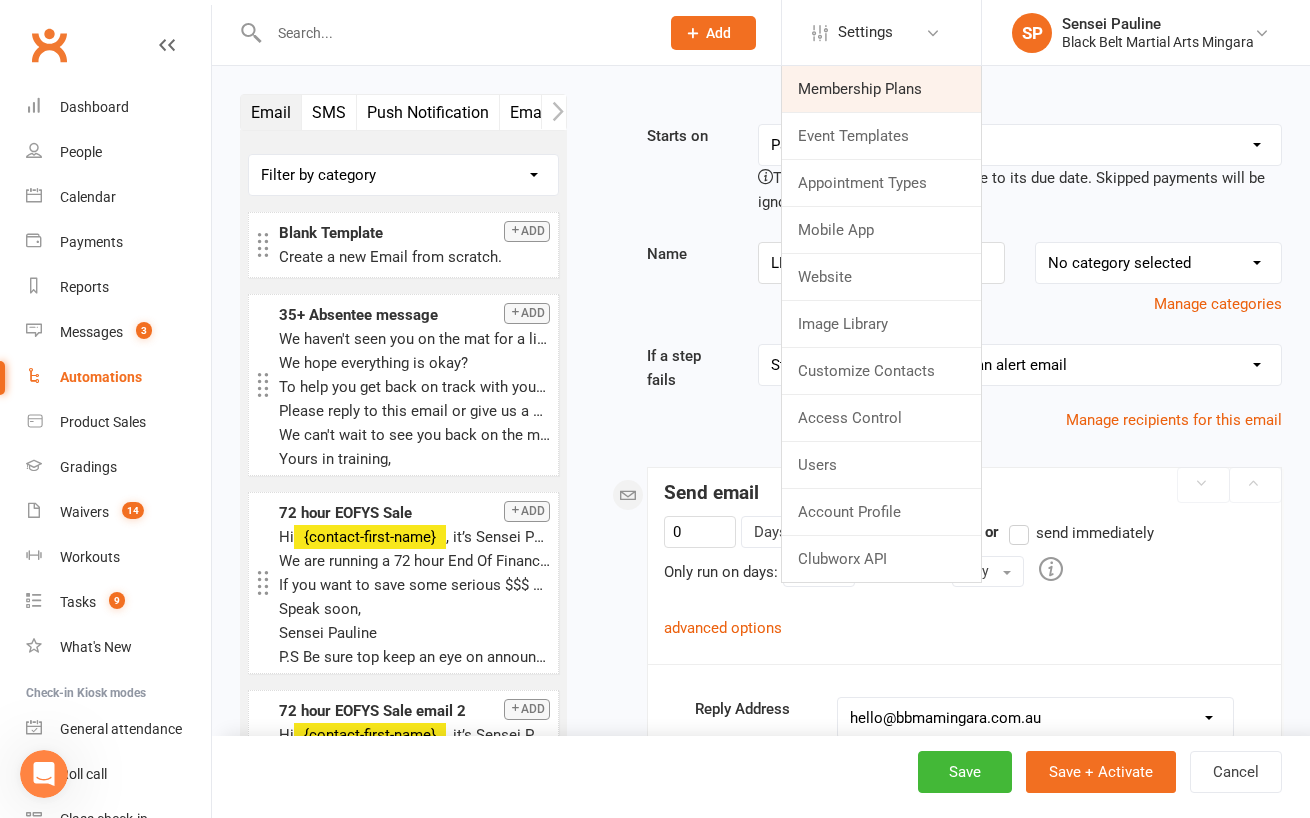 click on "Membership Plans" at bounding box center [881, 89] 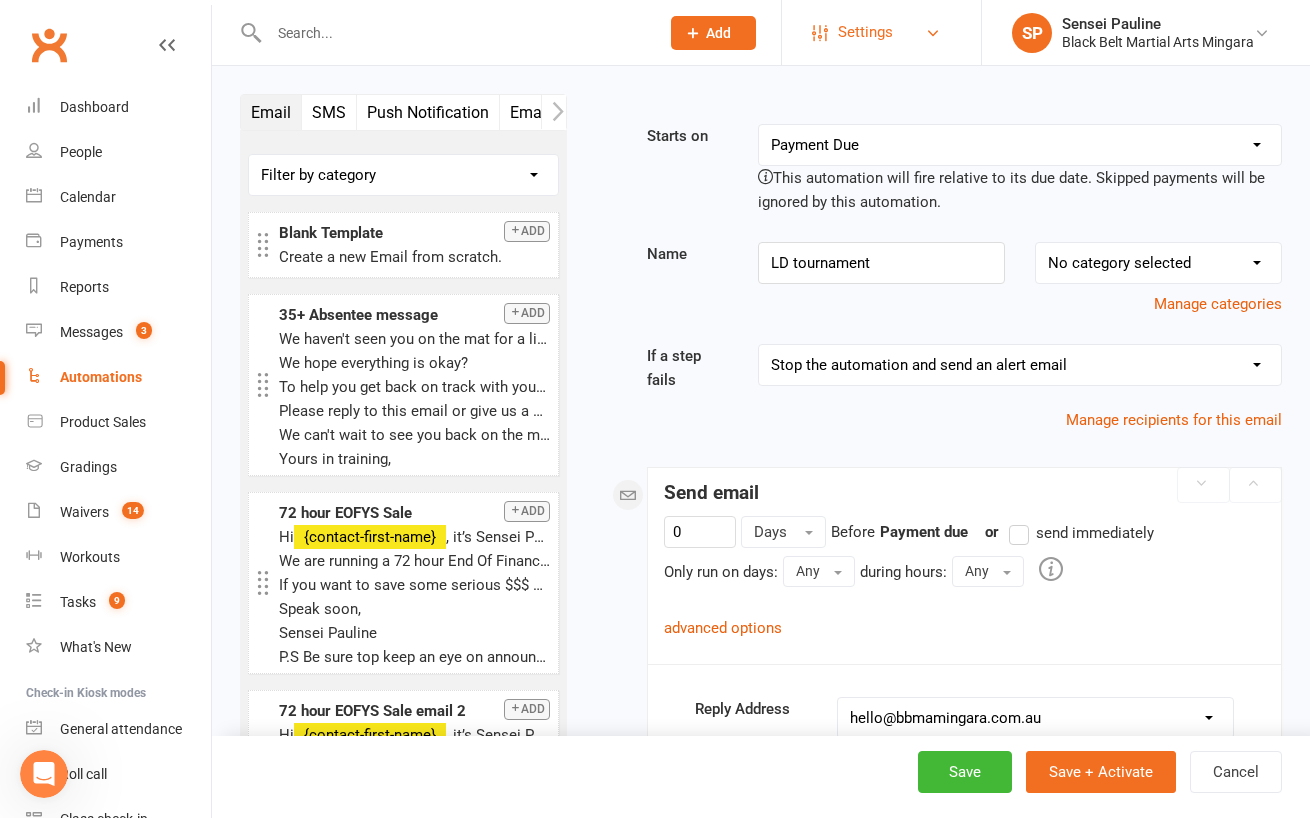 click on "Settings" at bounding box center (865, 32) 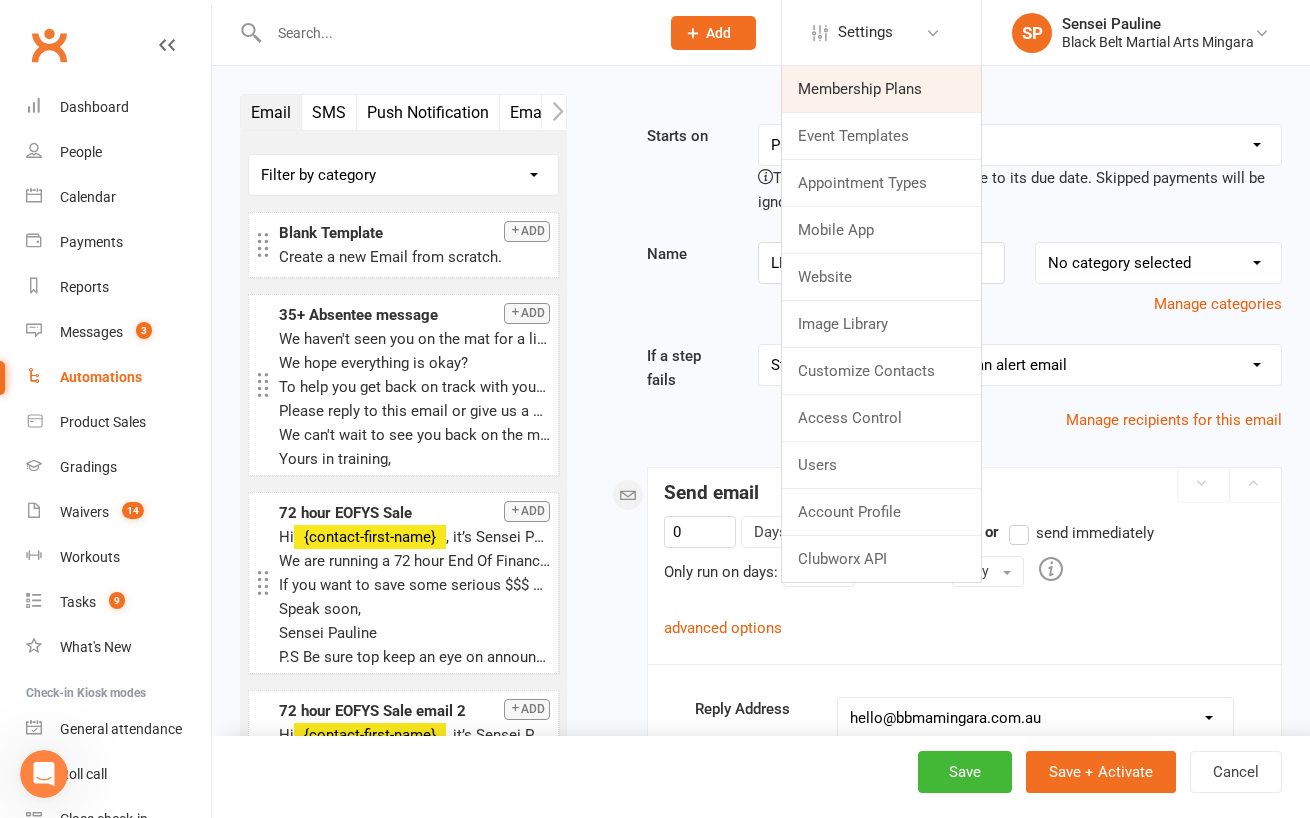 click on "Membership Plans" at bounding box center (881, 89) 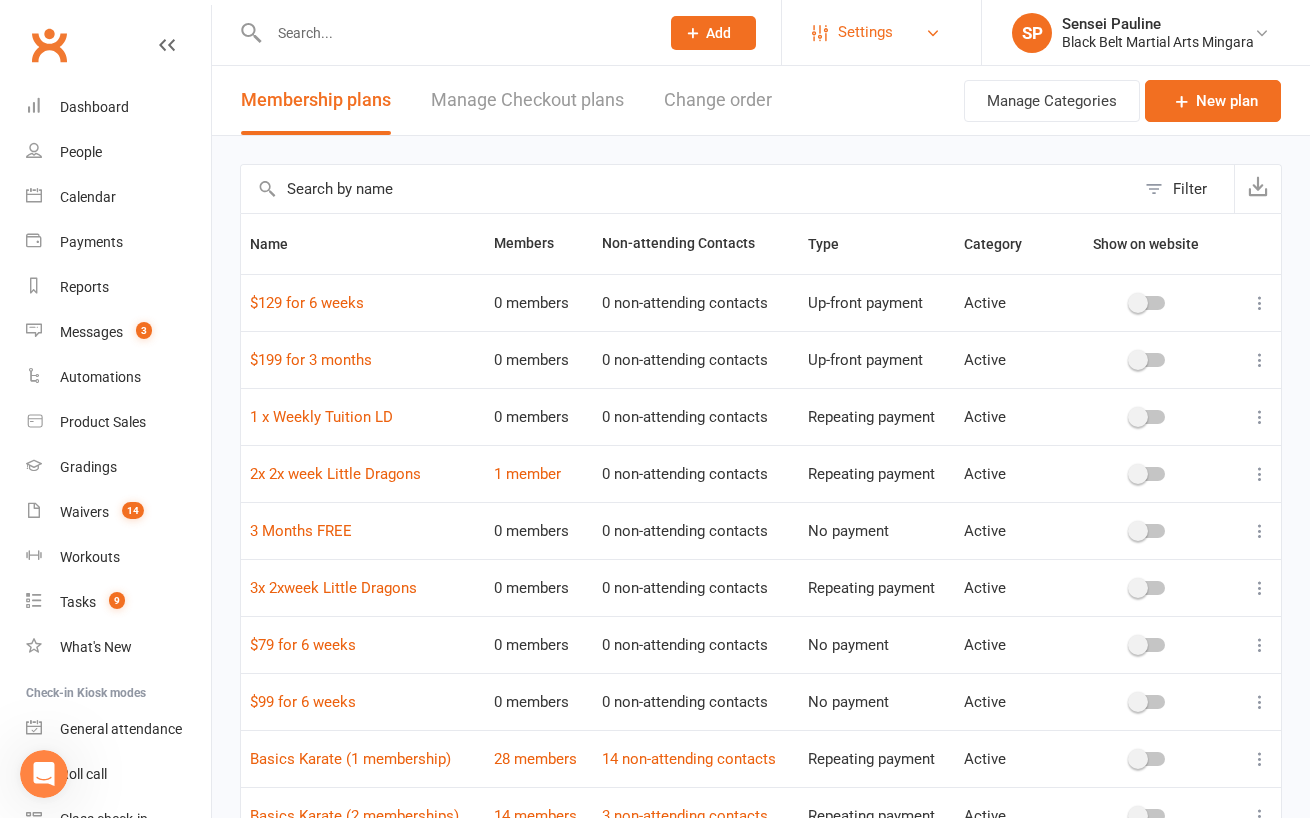 click on "Settings" at bounding box center (865, 32) 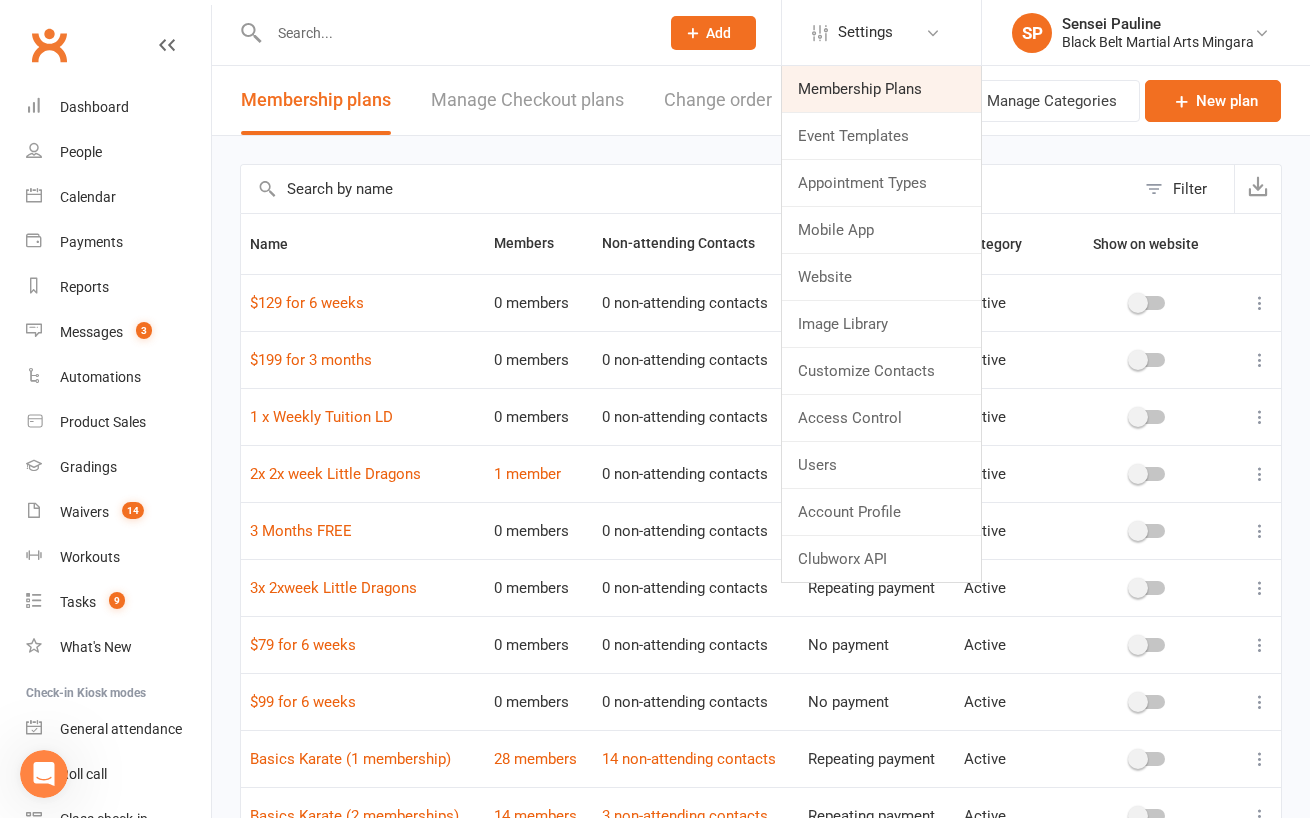 click on "Membership Plans" at bounding box center [881, 89] 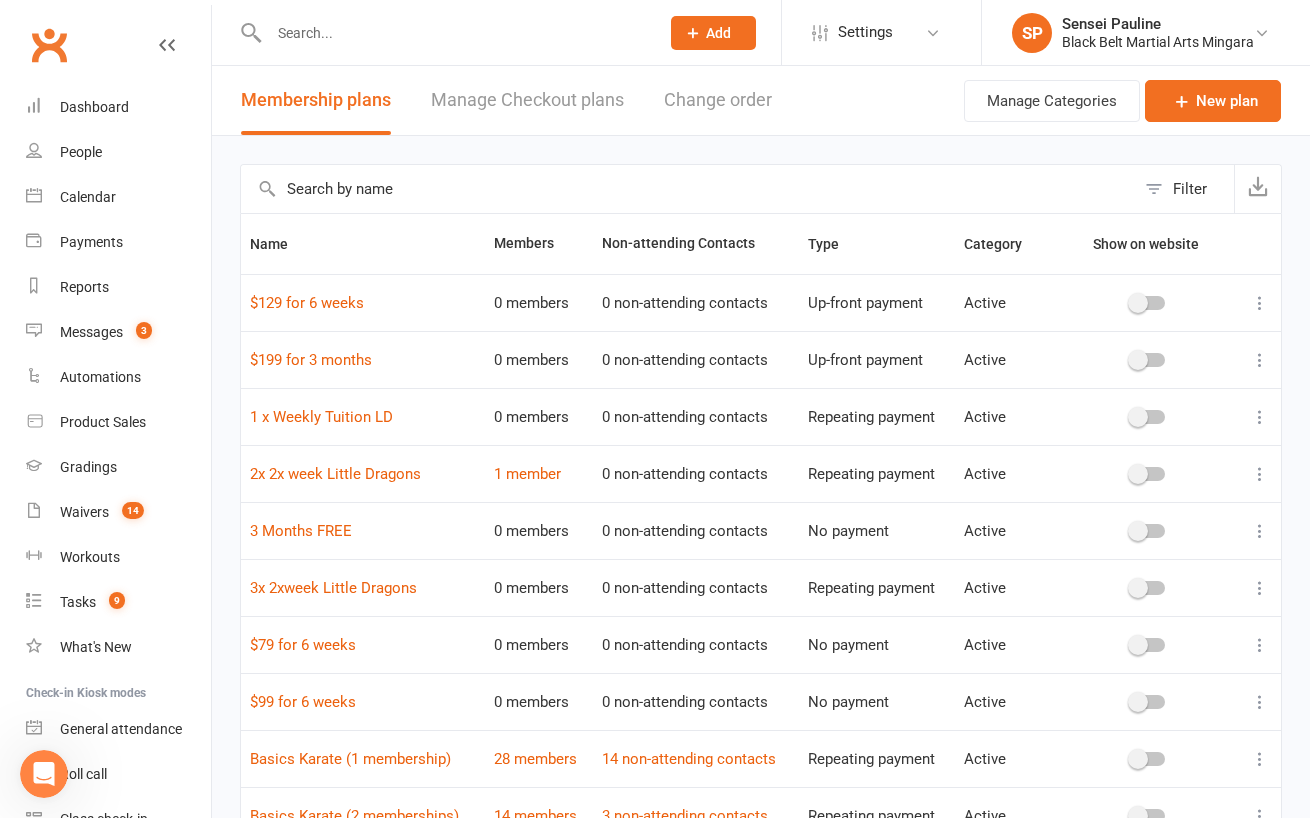 click at bounding box center [688, 189] 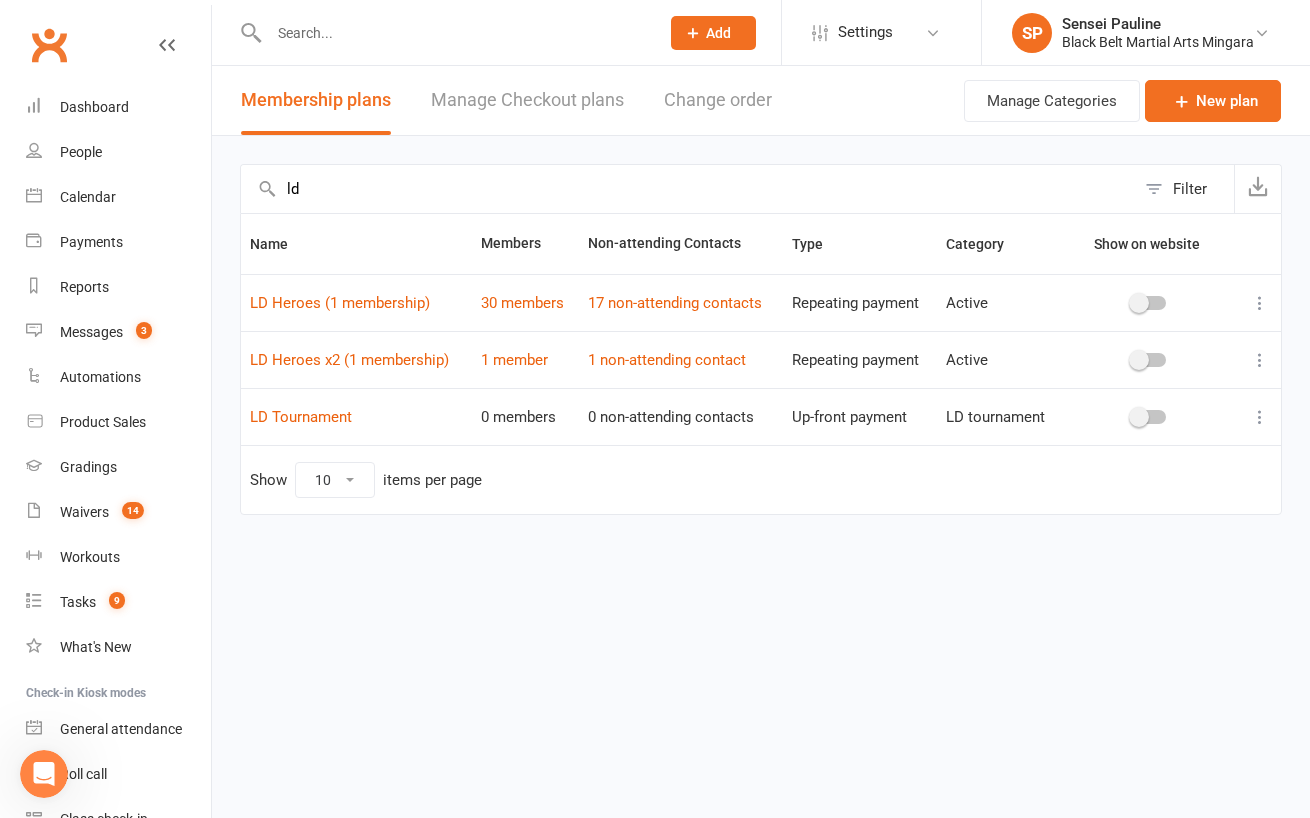 type on "ld" 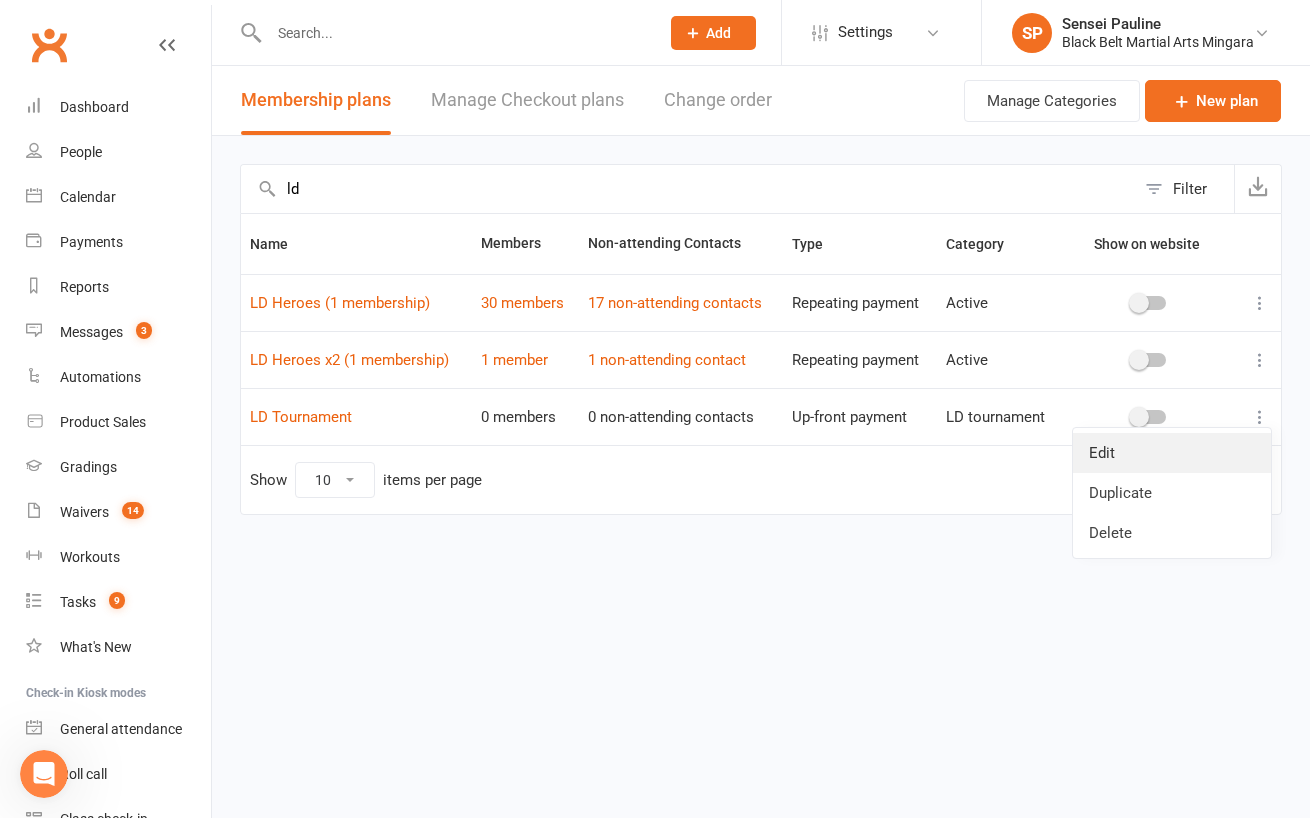 click on "Edit" at bounding box center (1172, 453) 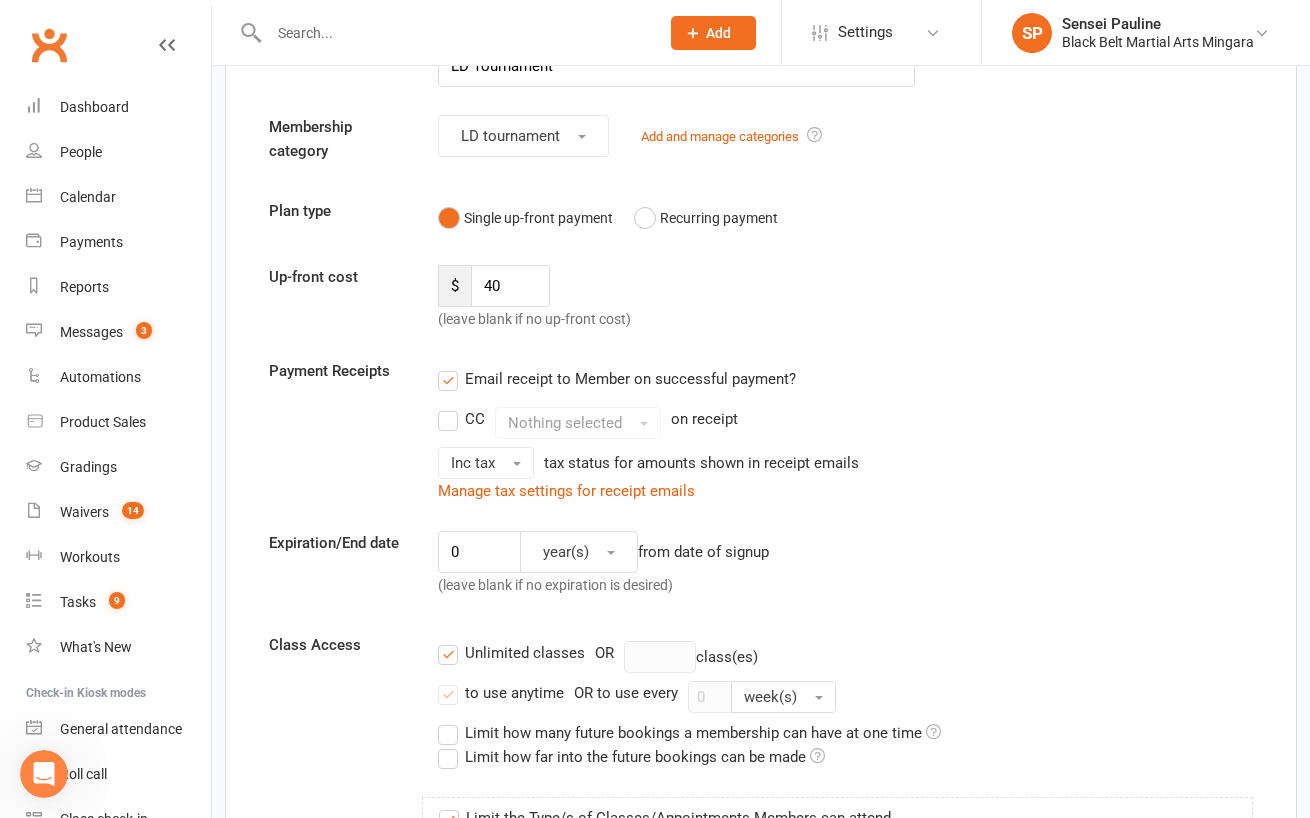 scroll, scrollTop: 0, scrollLeft: 0, axis: both 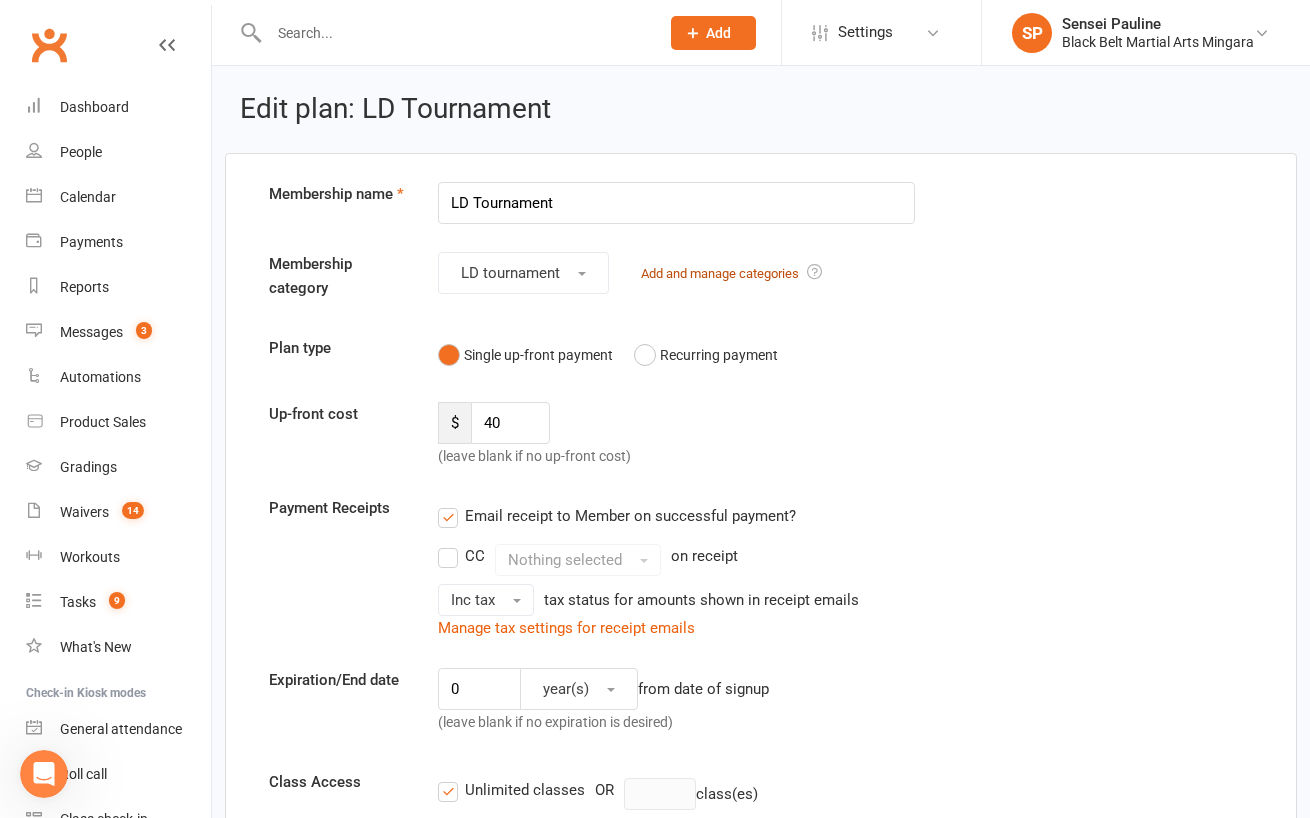 click on "Add and manage categories" at bounding box center [720, 273] 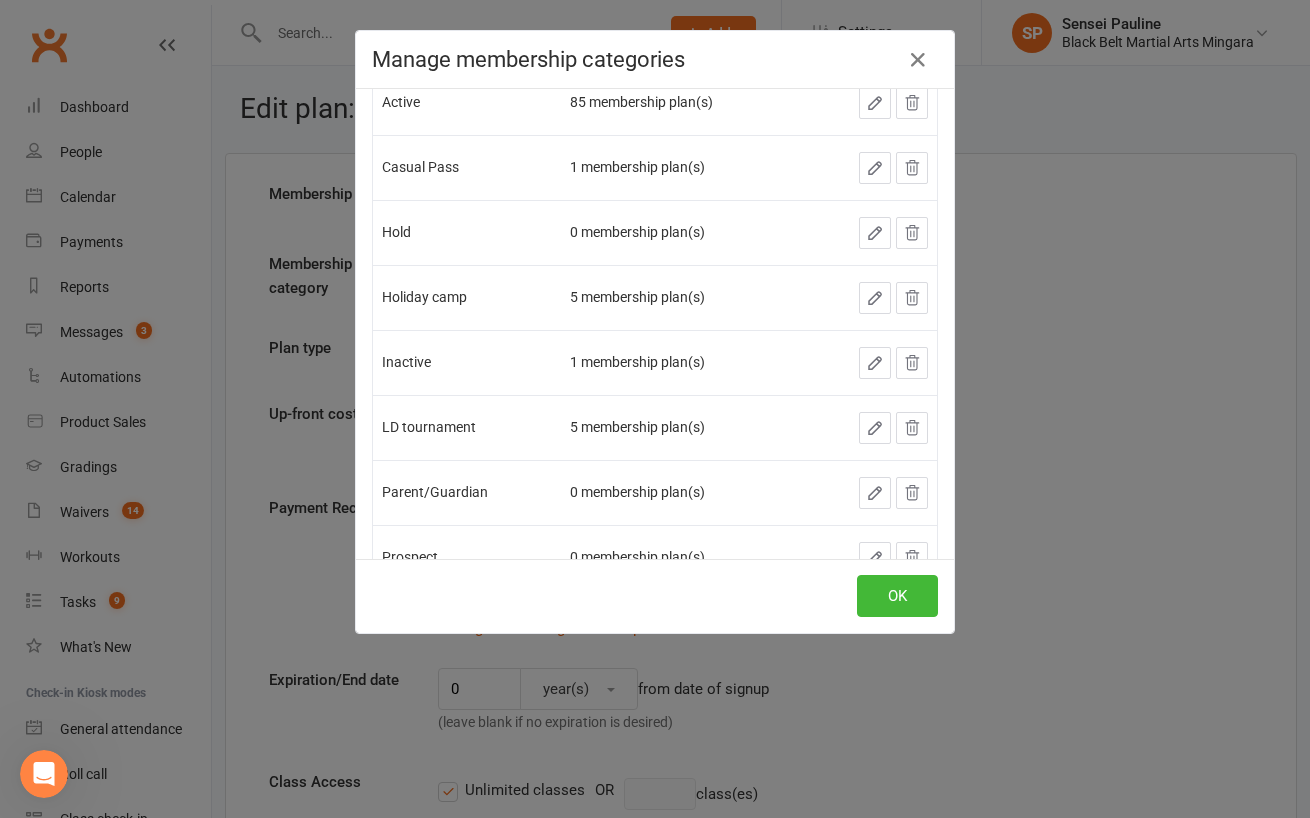 scroll, scrollTop: 0, scrollLeft: 0, axis: both 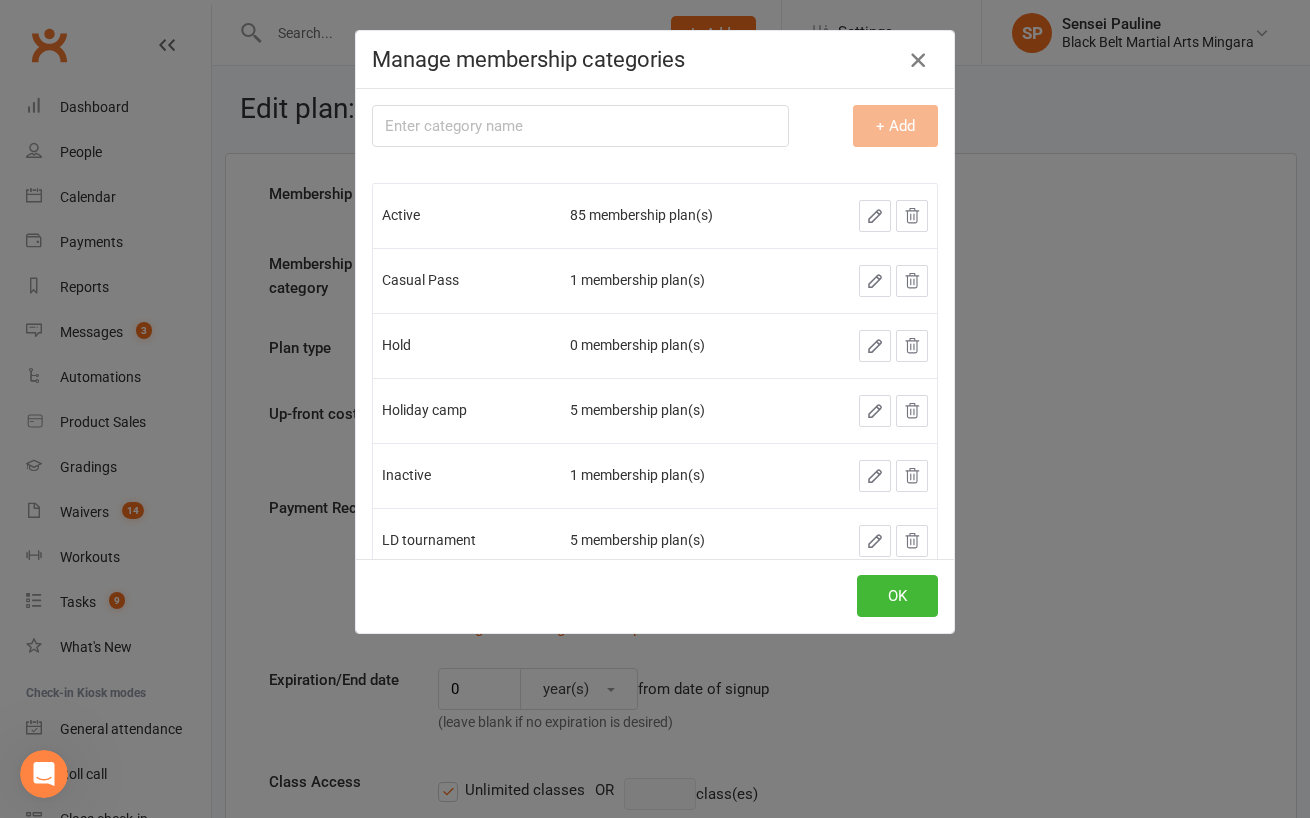 click at bounding box center [918, 60] 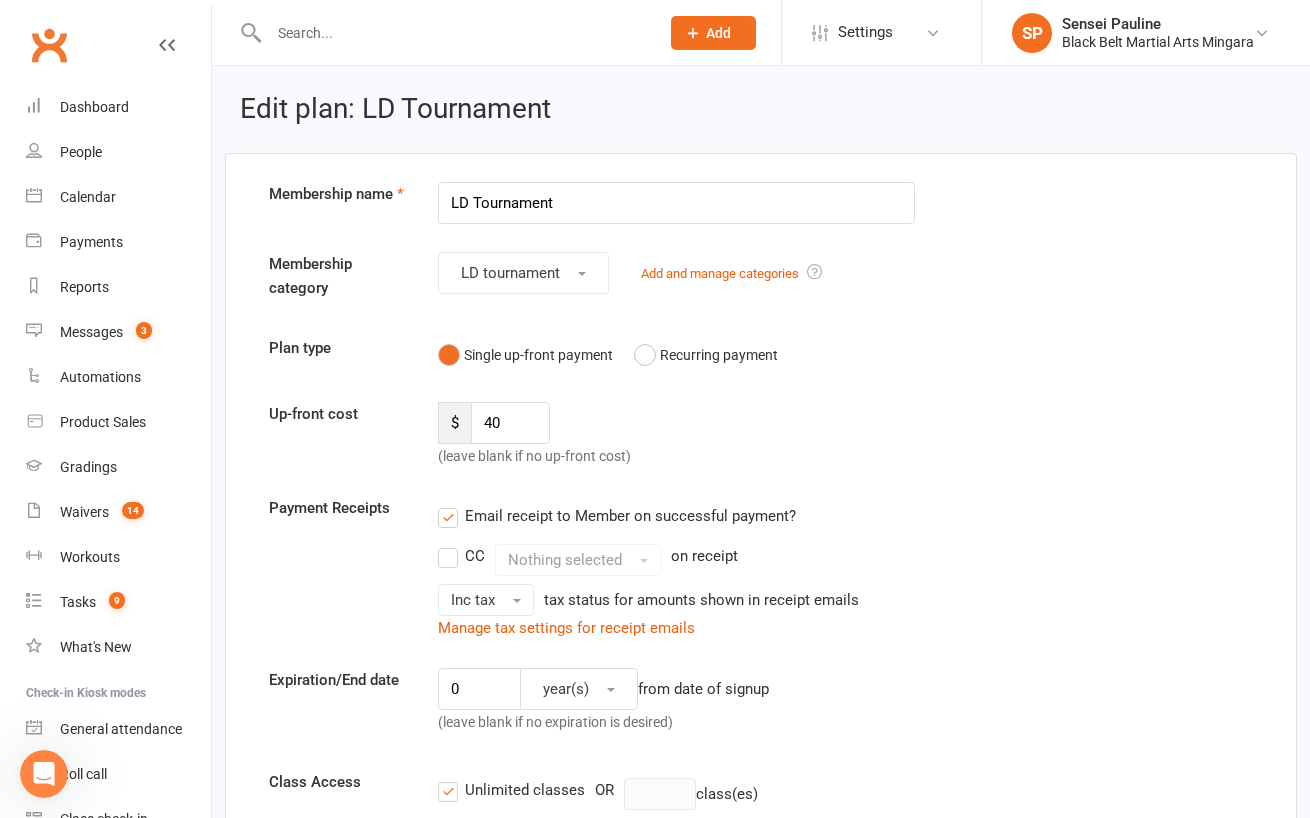 click on "Up-front cost $ 40 (leave blank if no up-front cost)" at bounding box center (761, 435) 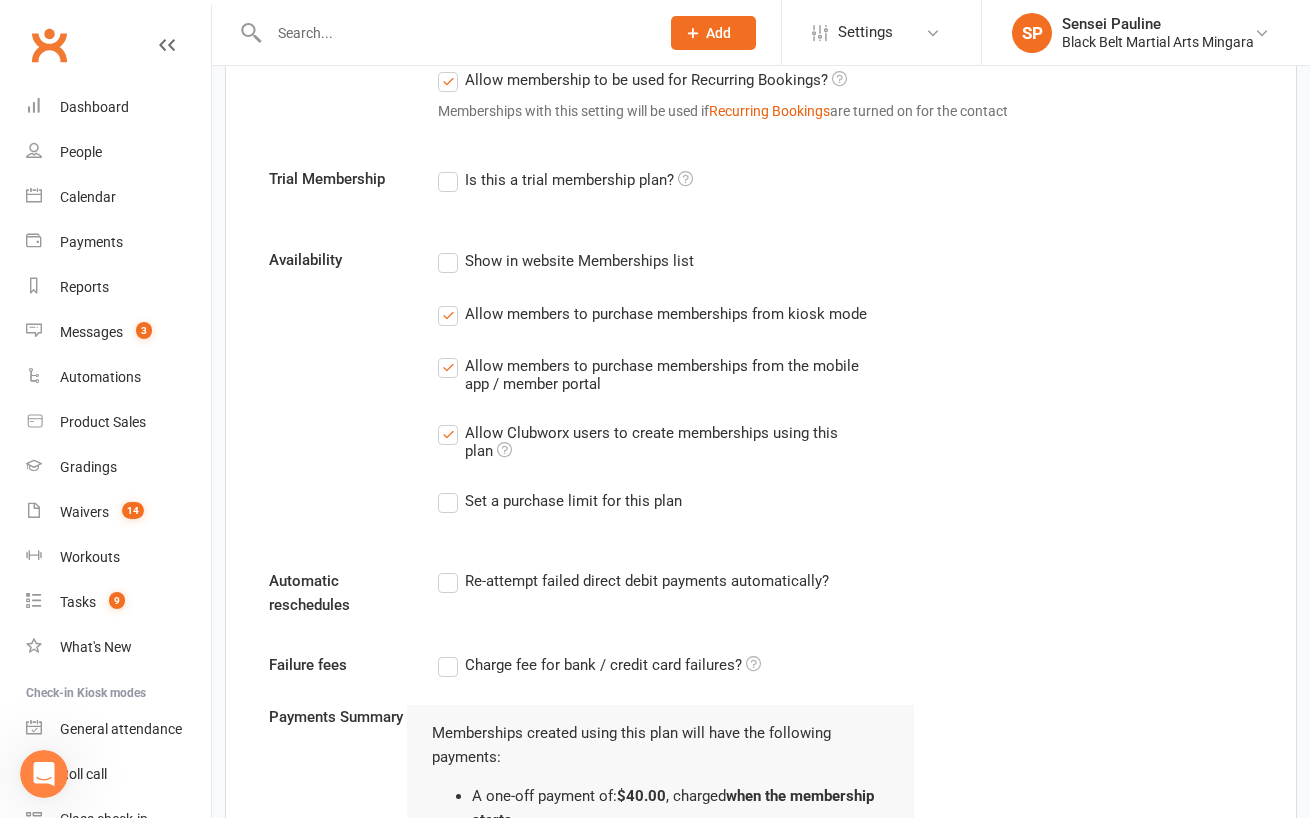scroll, scrollTop: 1256, scrollLeft: 0, axis: vertical 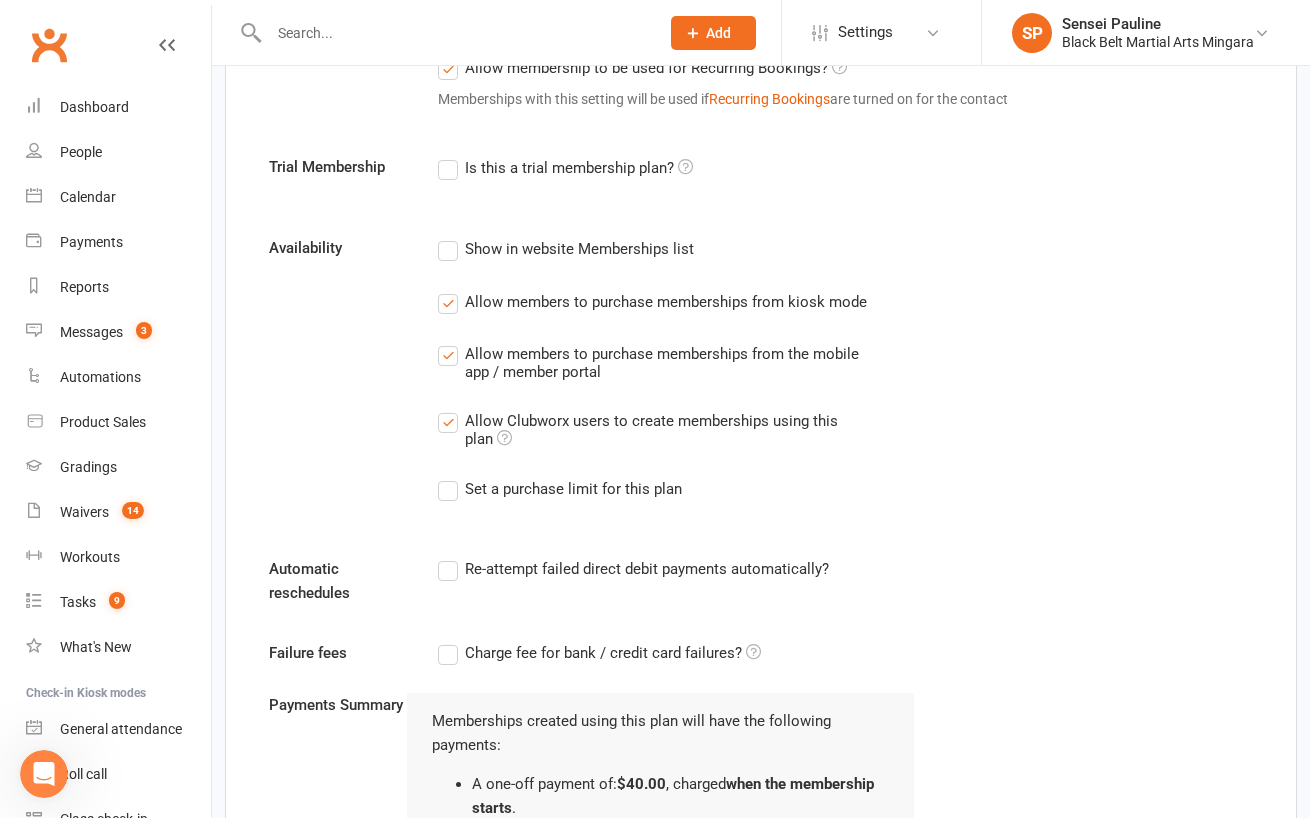 click on "Set a purchase limit for this plan" at bounding box center (560, 489) 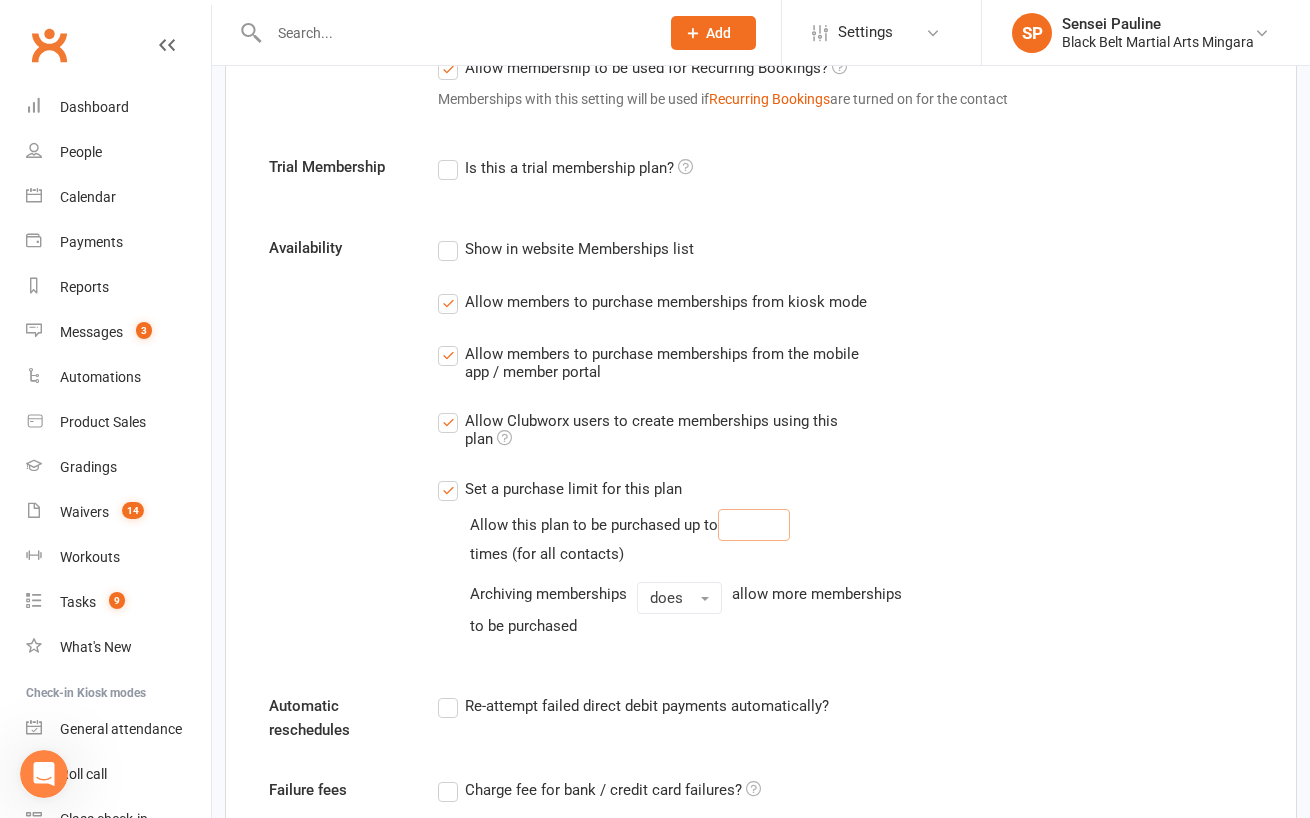 click at bounding box center (754, 525) 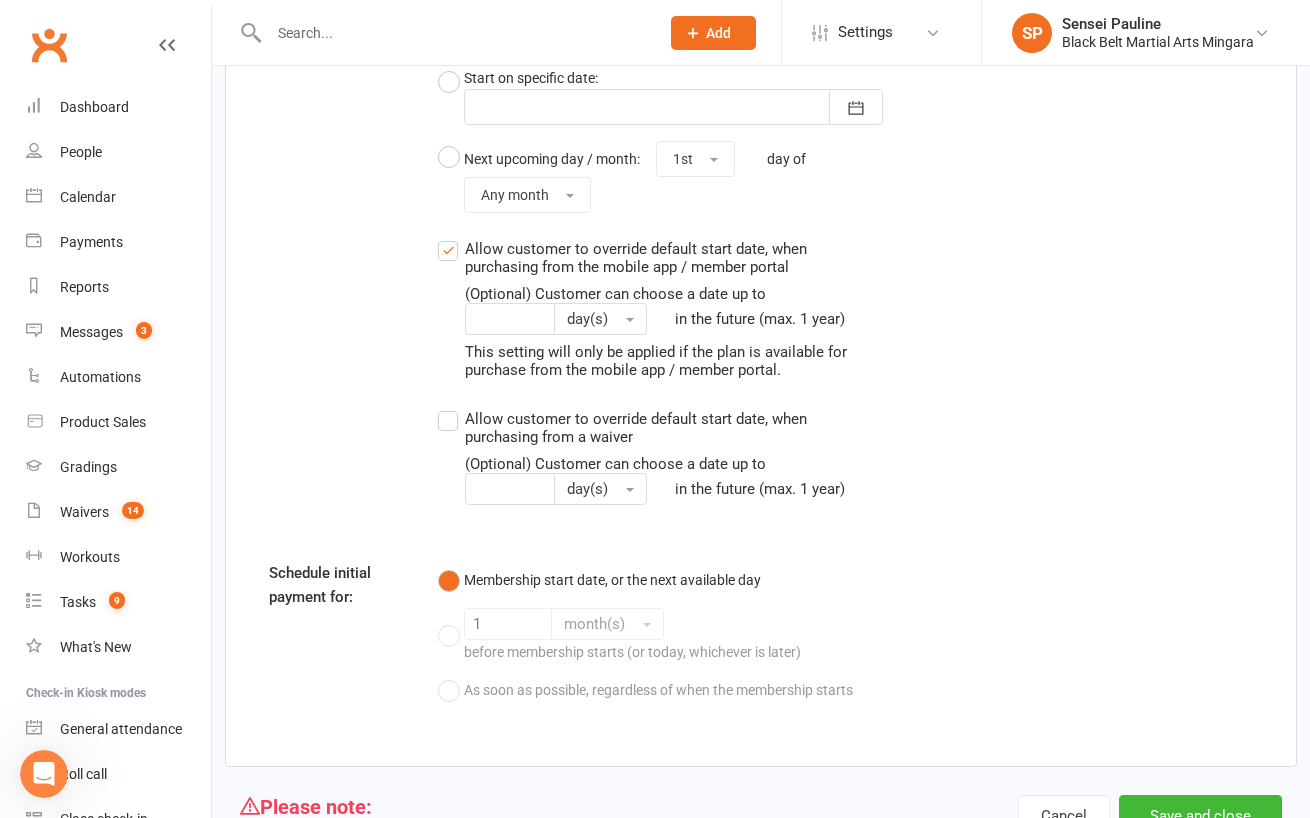 scroll, scrollTop: 2454, scrollLeft: 0, axis: vertical 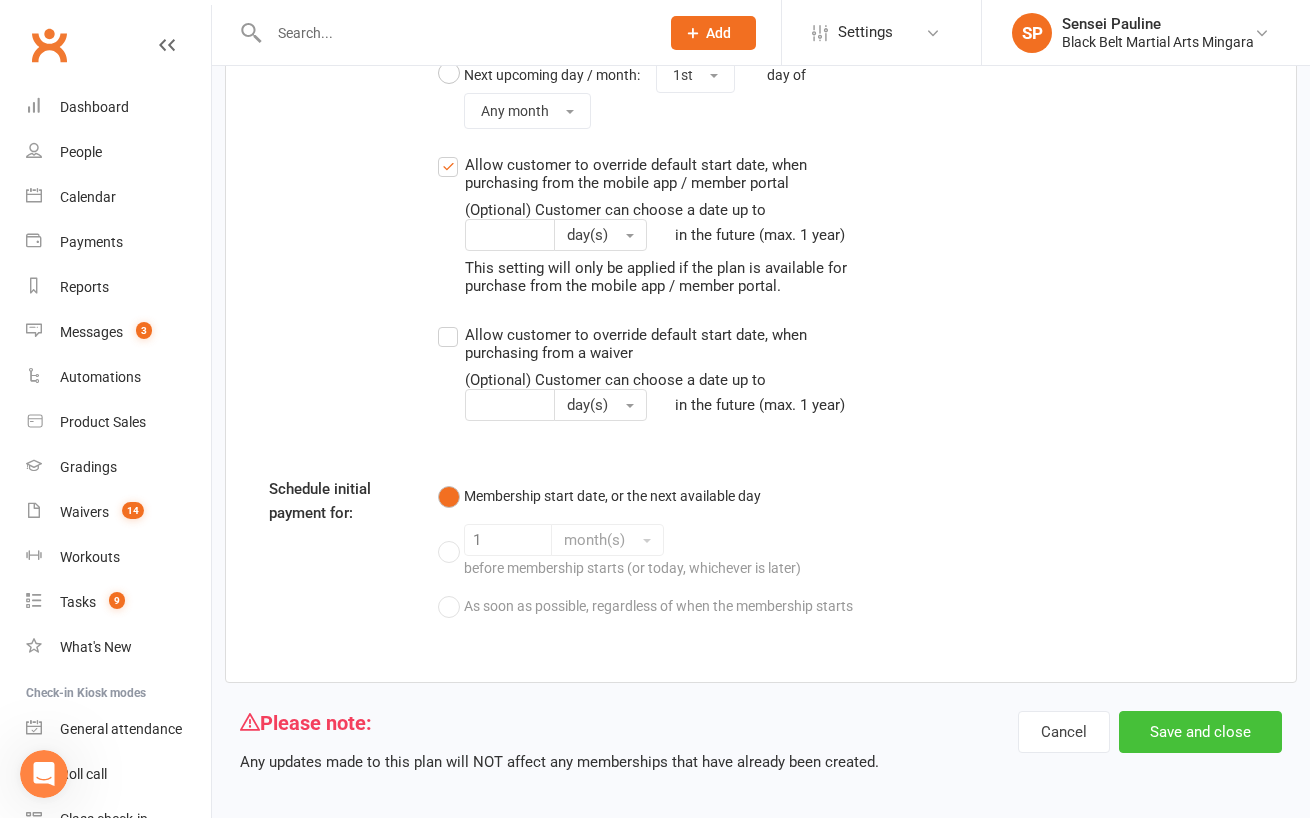 type on "4" 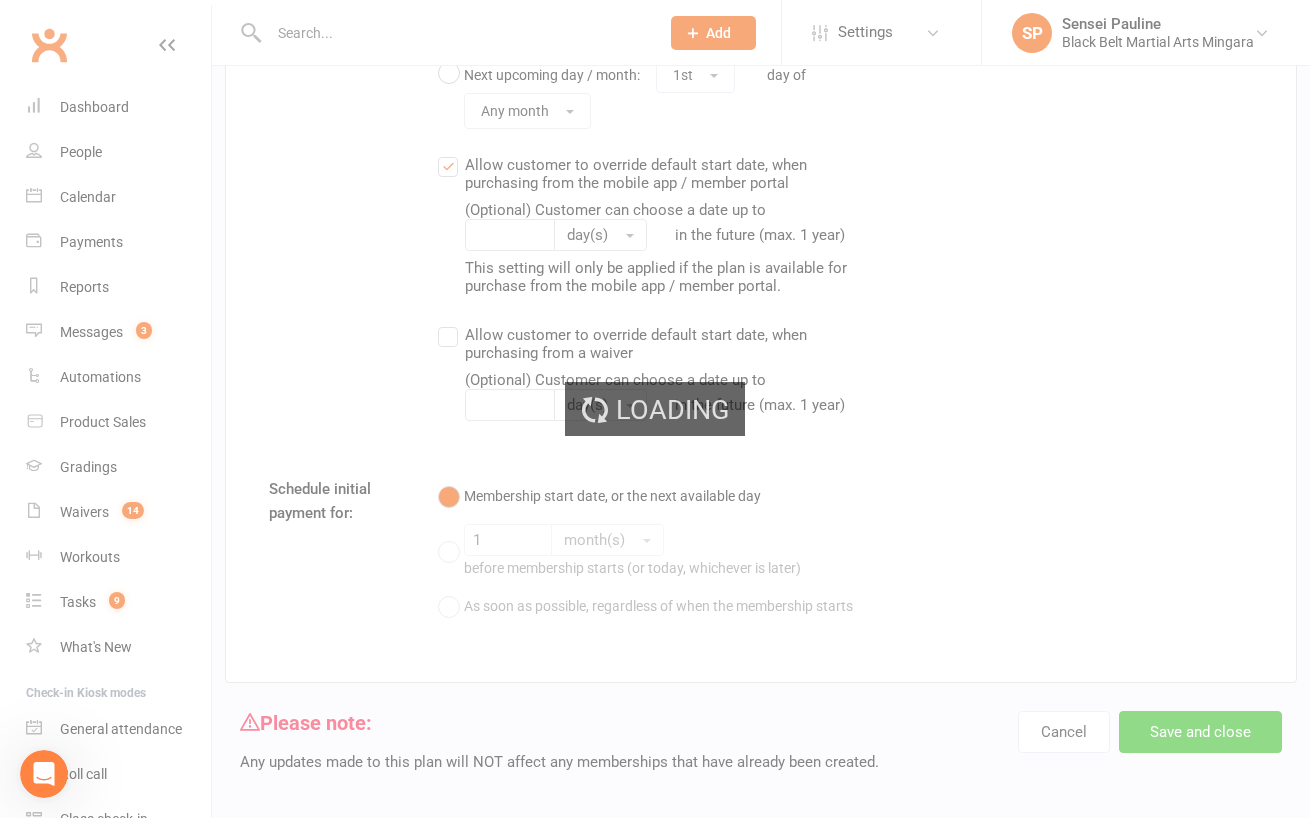 scroll, scrollTop: 0, scrollLeft: 0, axis: both 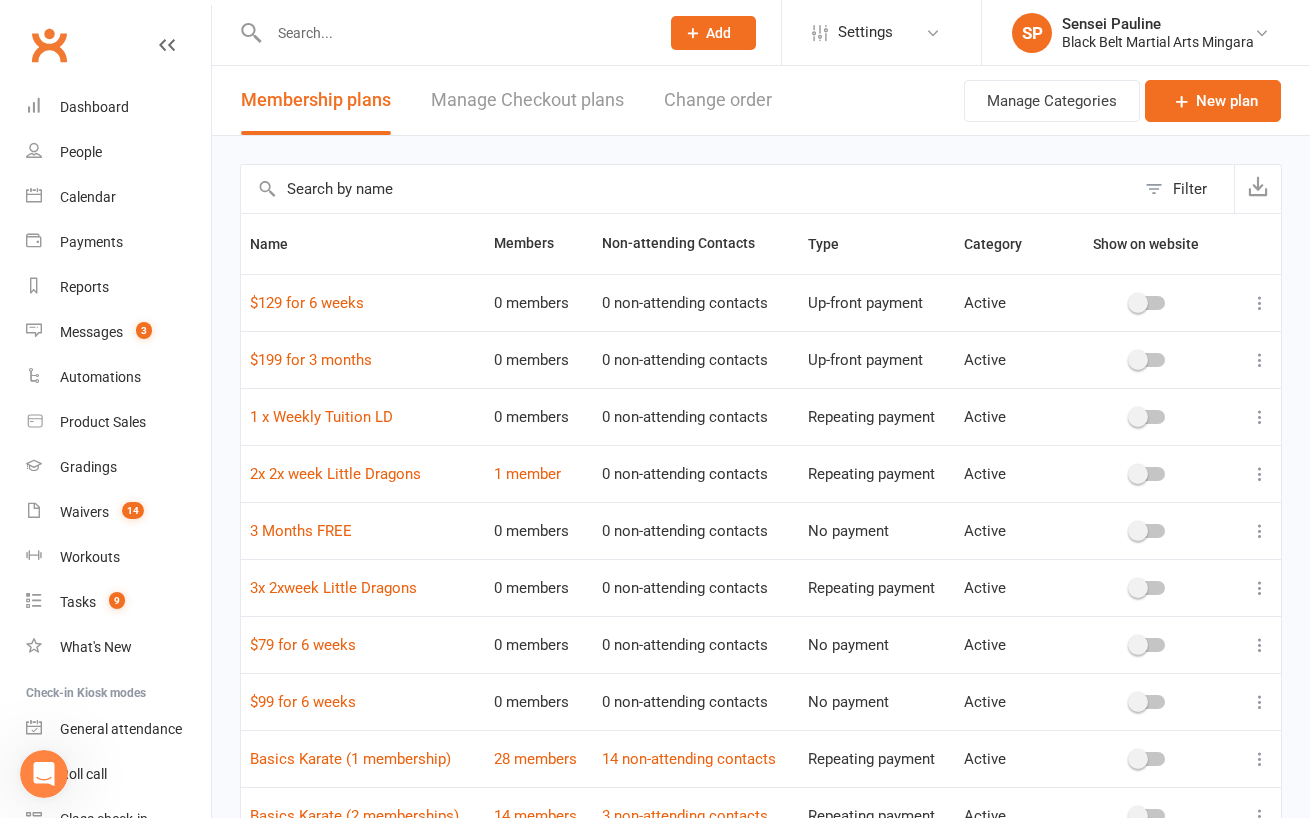 click at bounding box center [44, 774] 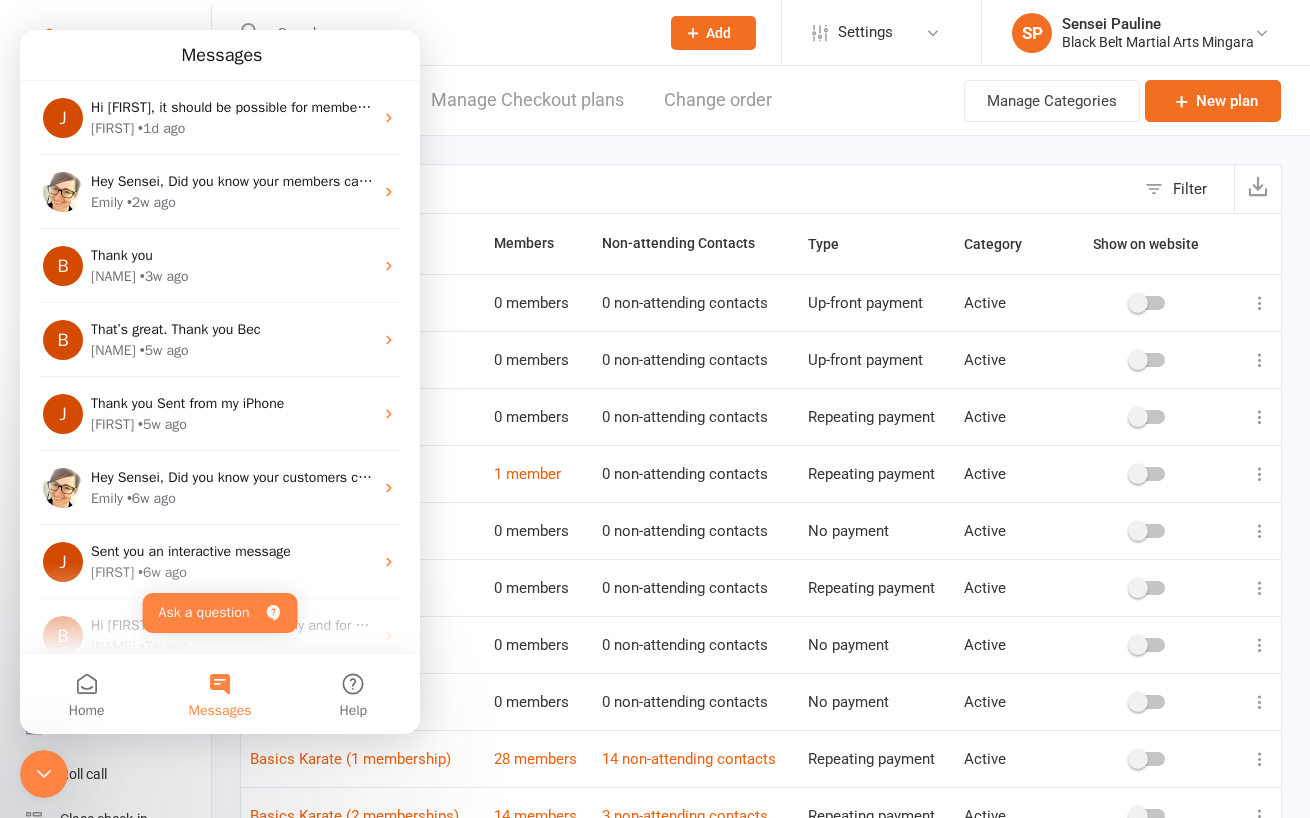 click on "Messages" at bounding box center (219, 694) 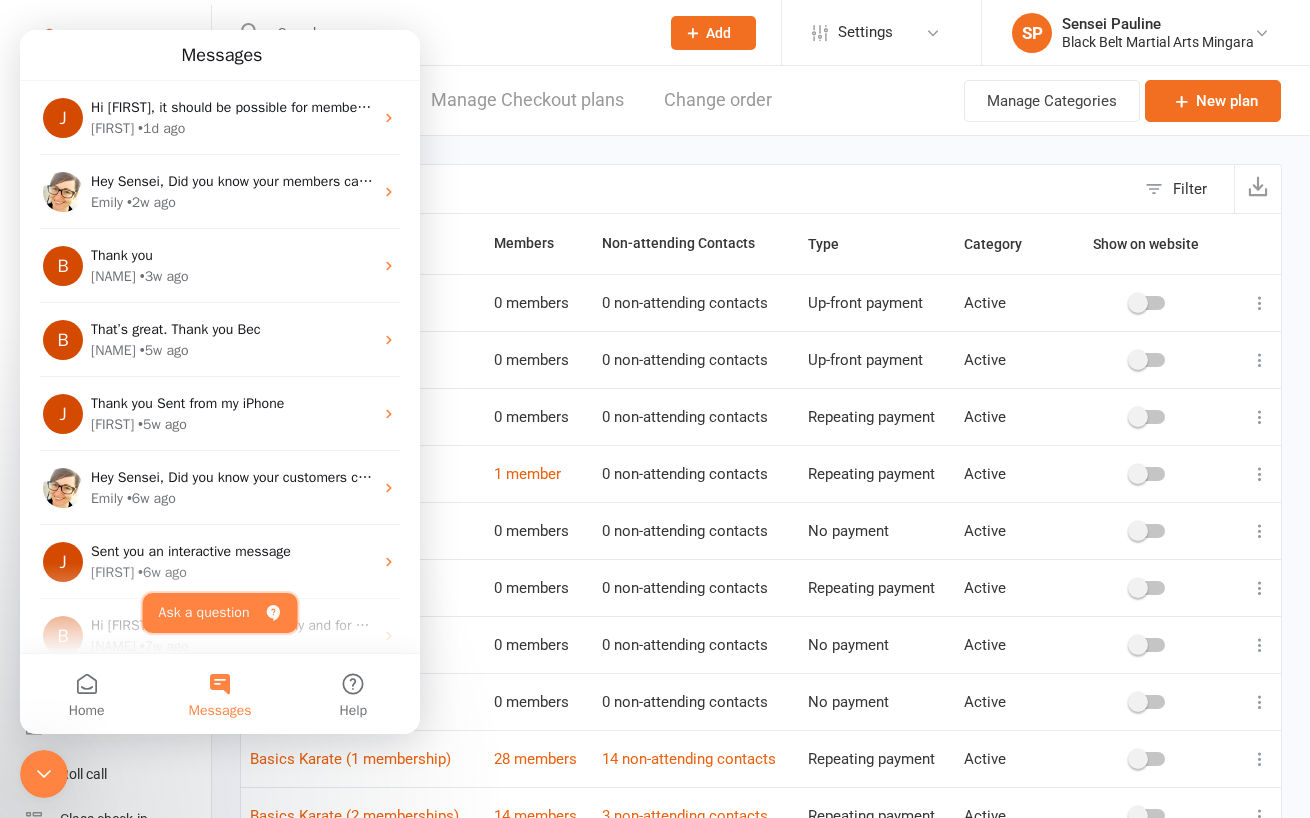 click on "Ask a question" at bounding box center [220, 613] 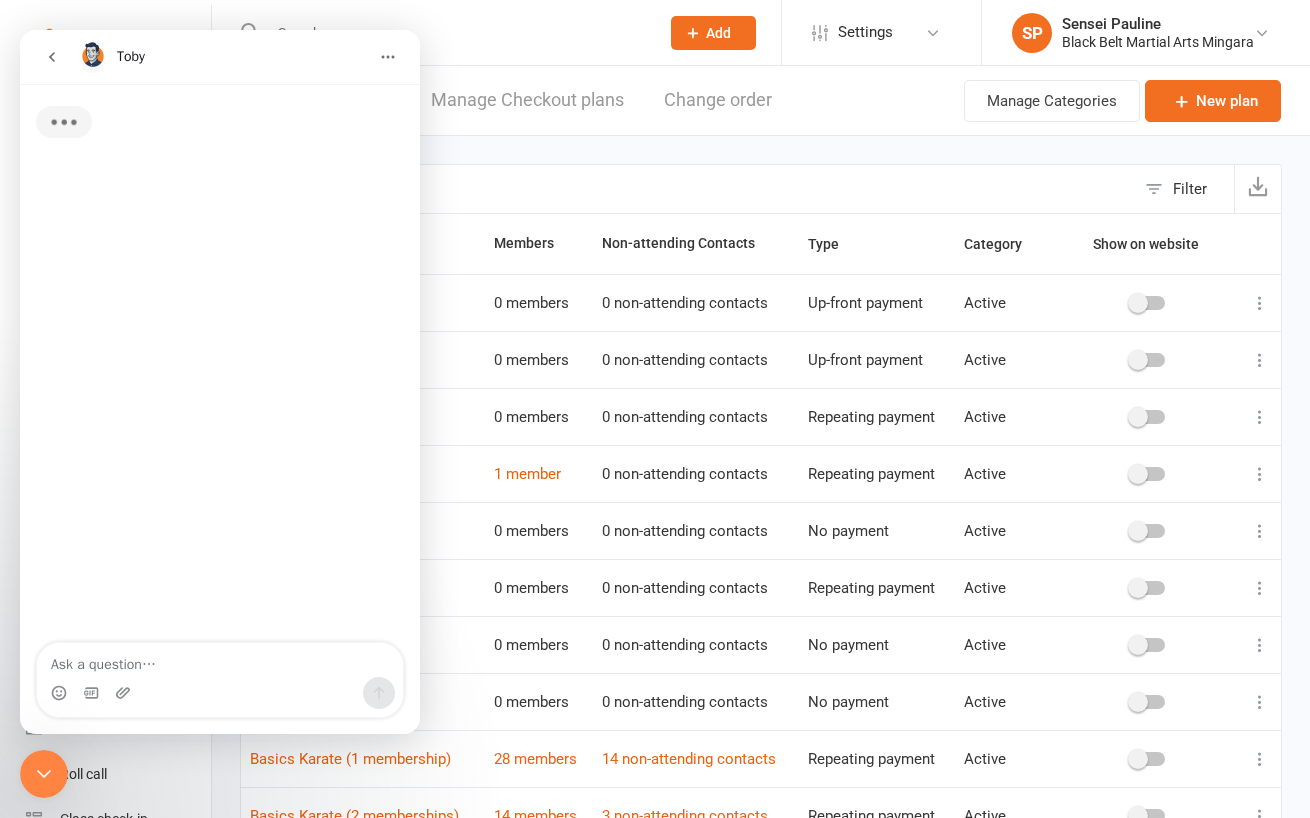 click at bounding box center (220, 660) 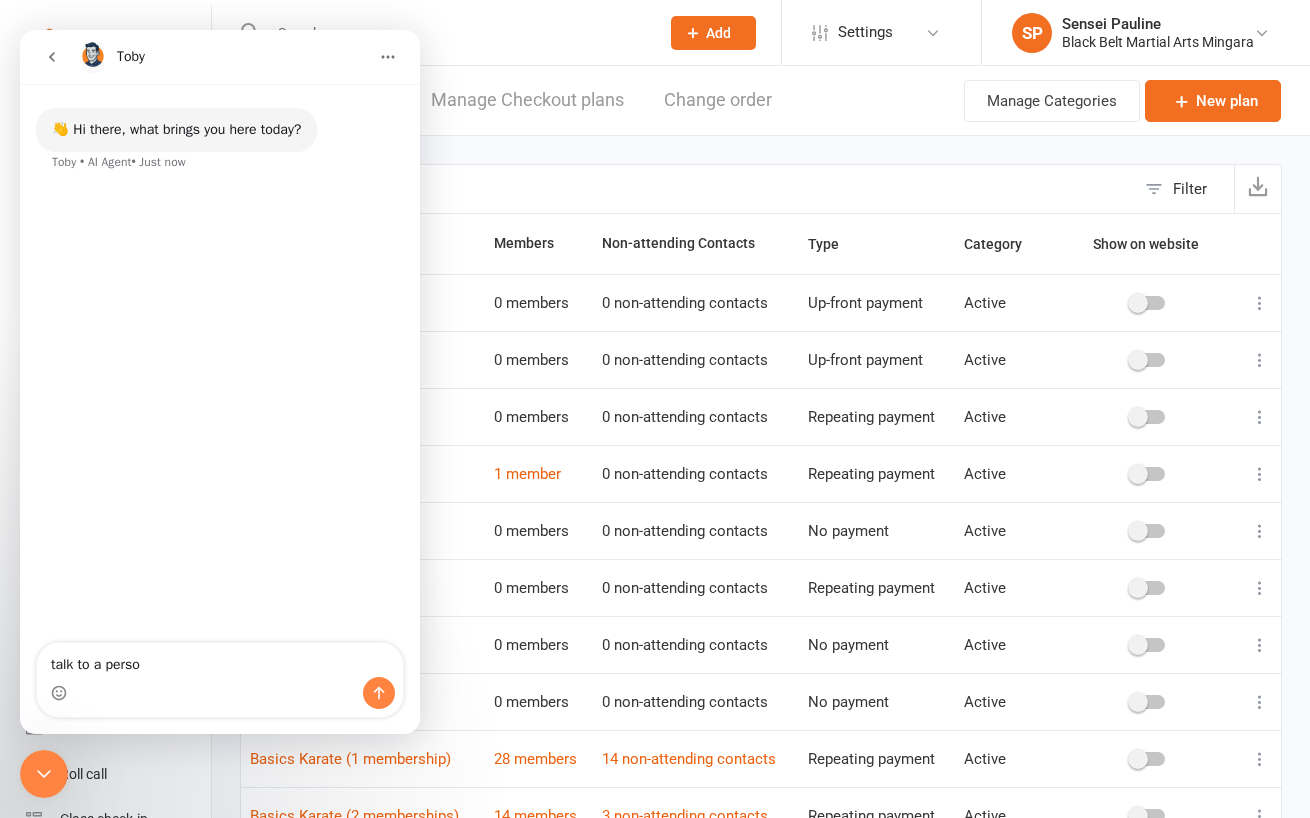 type on "talk to a person" 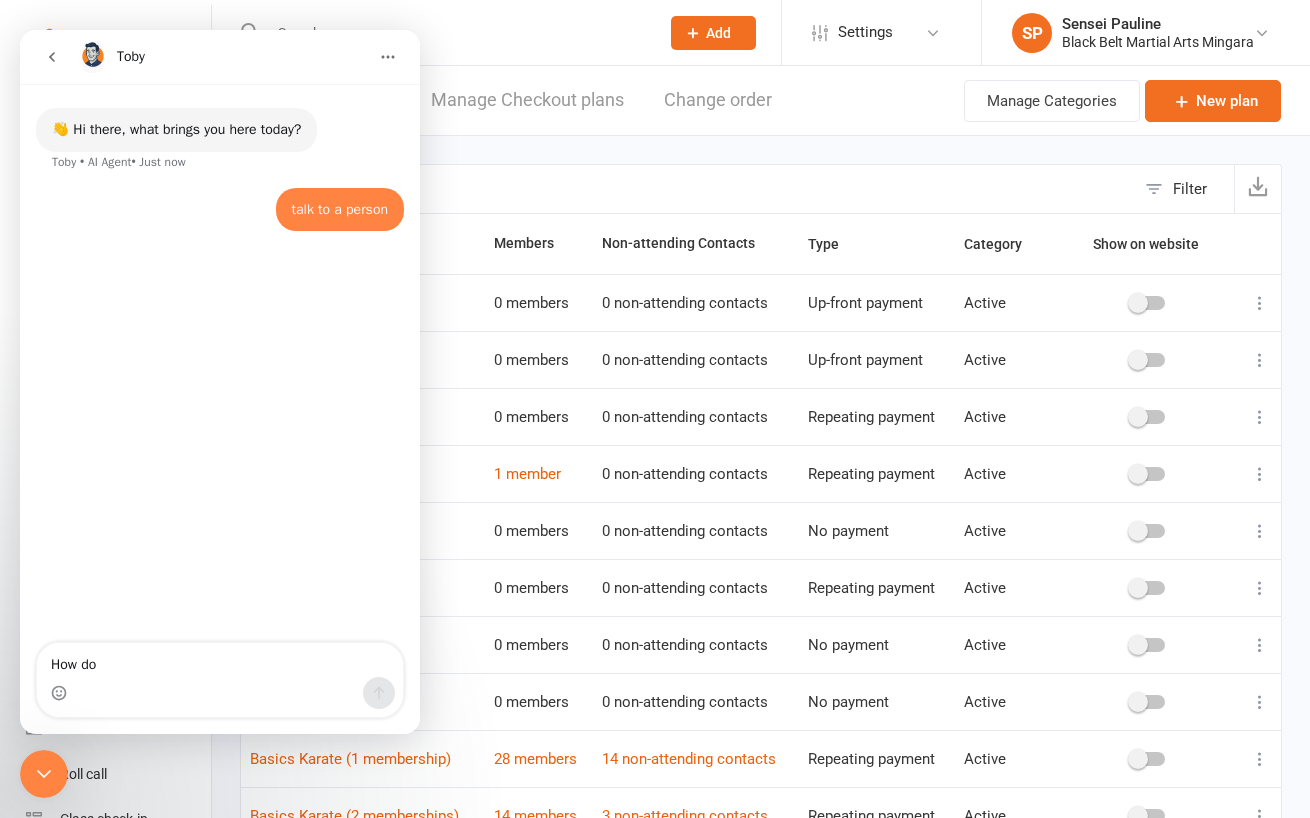 type on "How do" 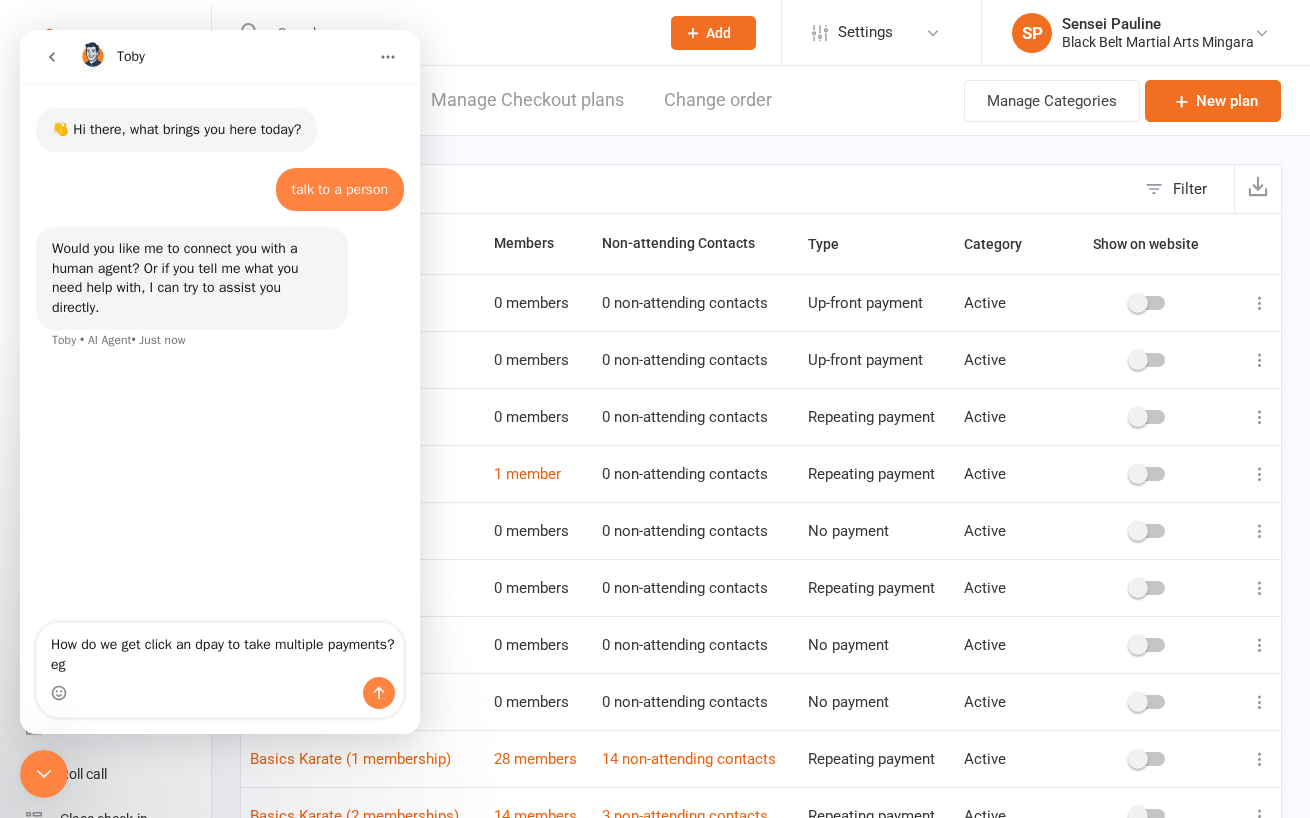 click on "How do we get click an dpay to take multiple payments? eg" at bounding box center [220, 650] 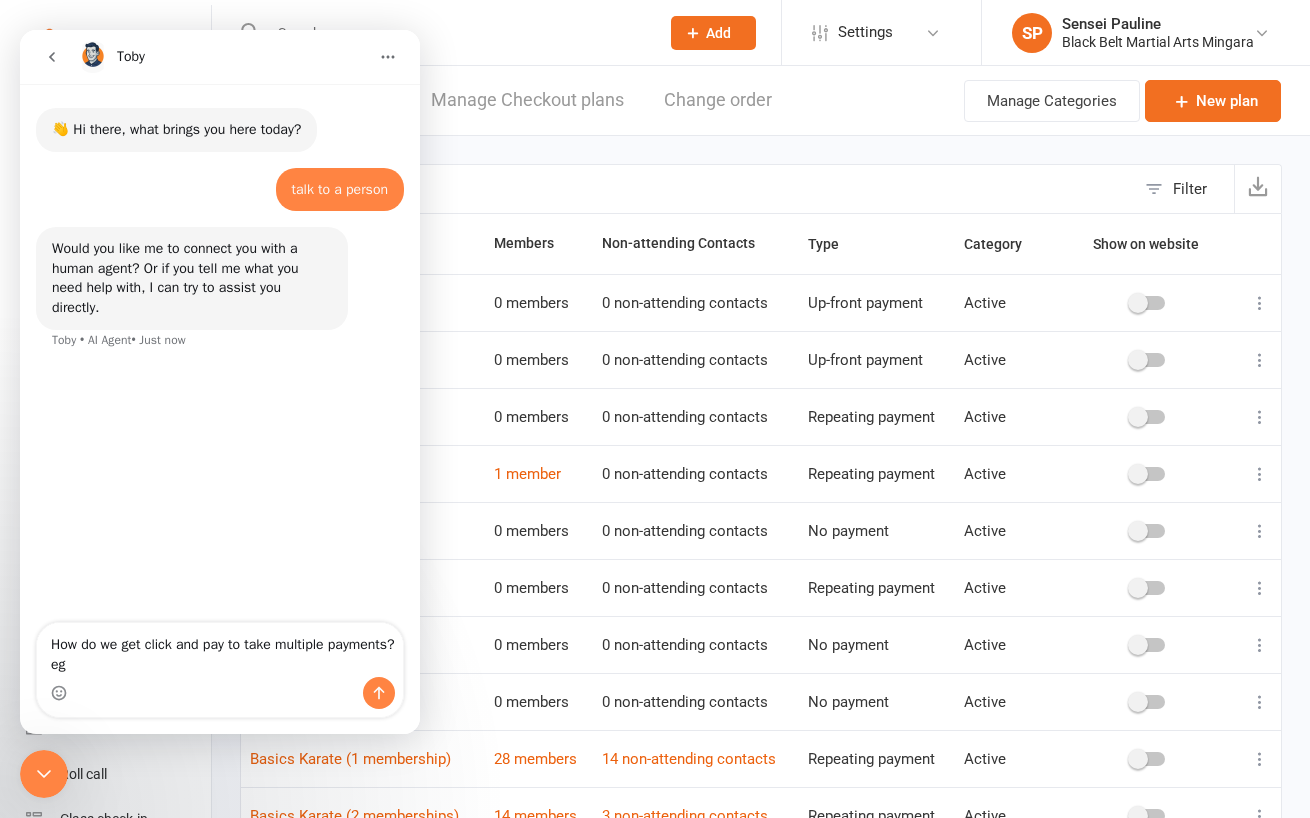 click on "How do we get click and pay to take multiple payments? eg" at bounding box center [220, 650] 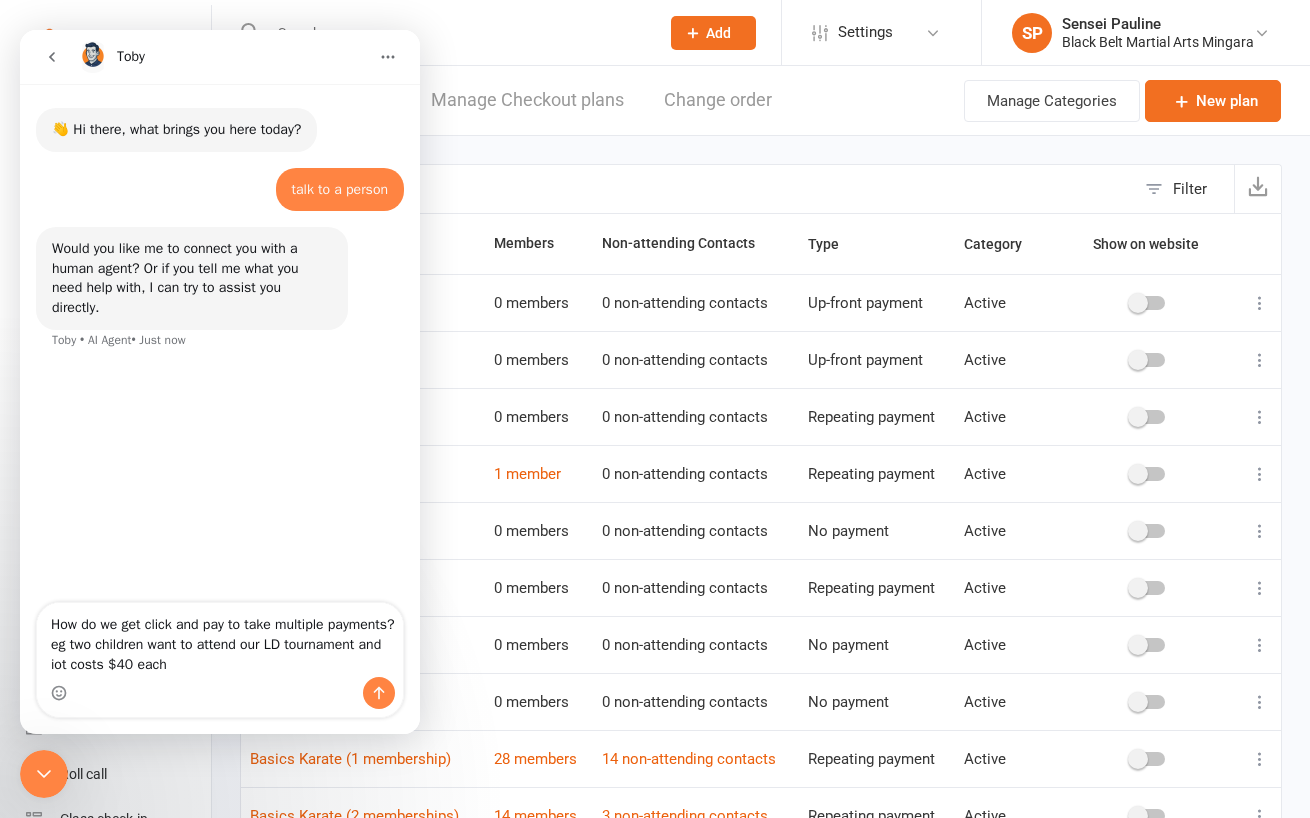 click on "How do we get click and pay to take multiple payments? eg two children want to attend our LD tournament and iot costs $40 each" at bounding box center (220, 640) 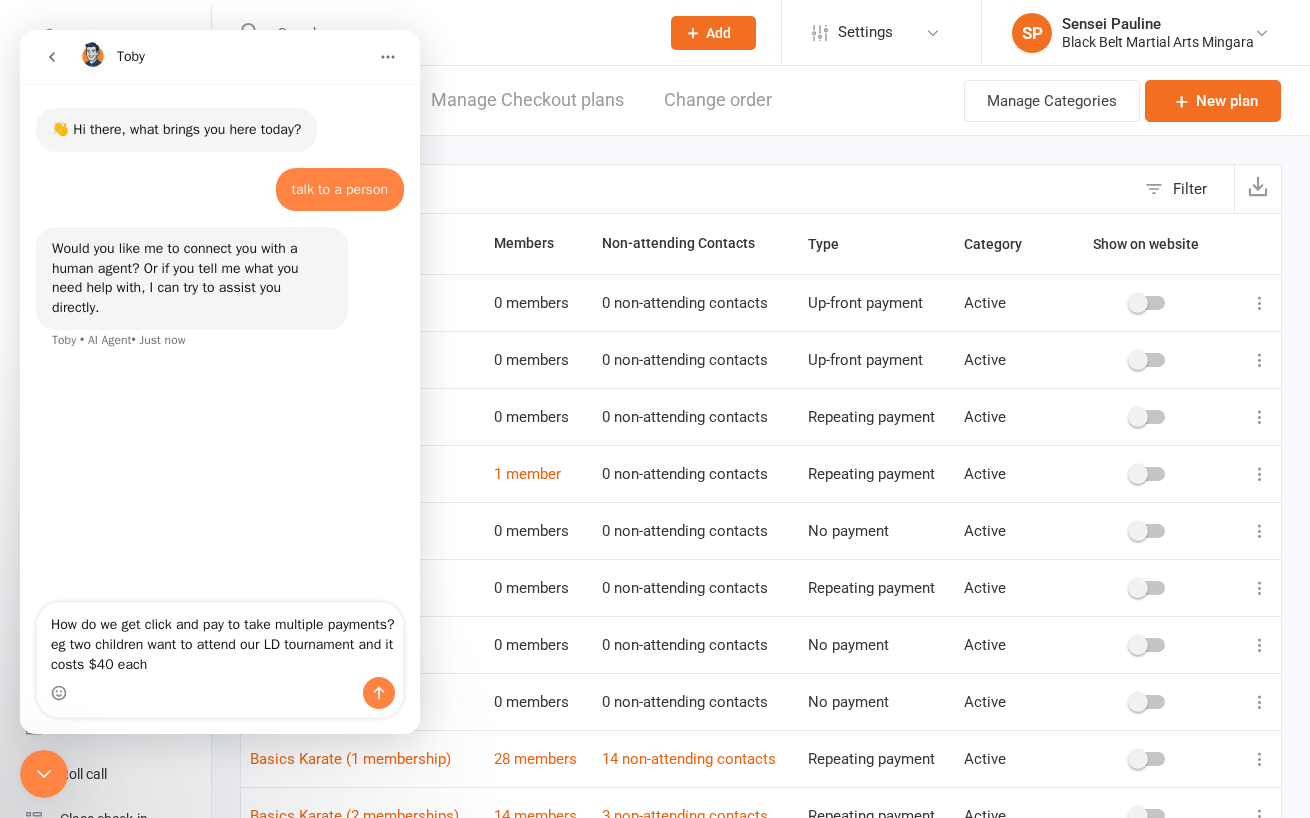 type on "How do we get click and pay to take multiple payments? eg two children want to attend our LD tournament and it costs $40 each" 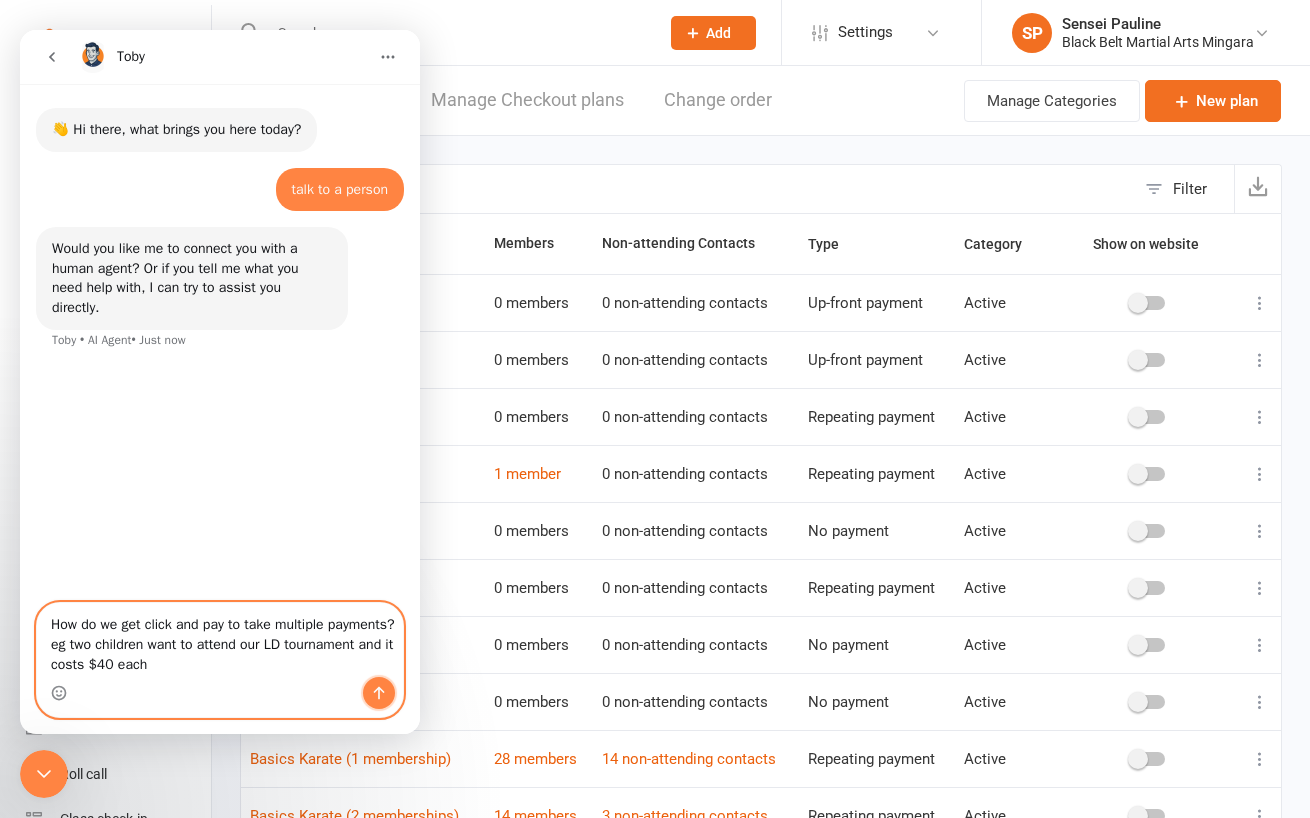 click 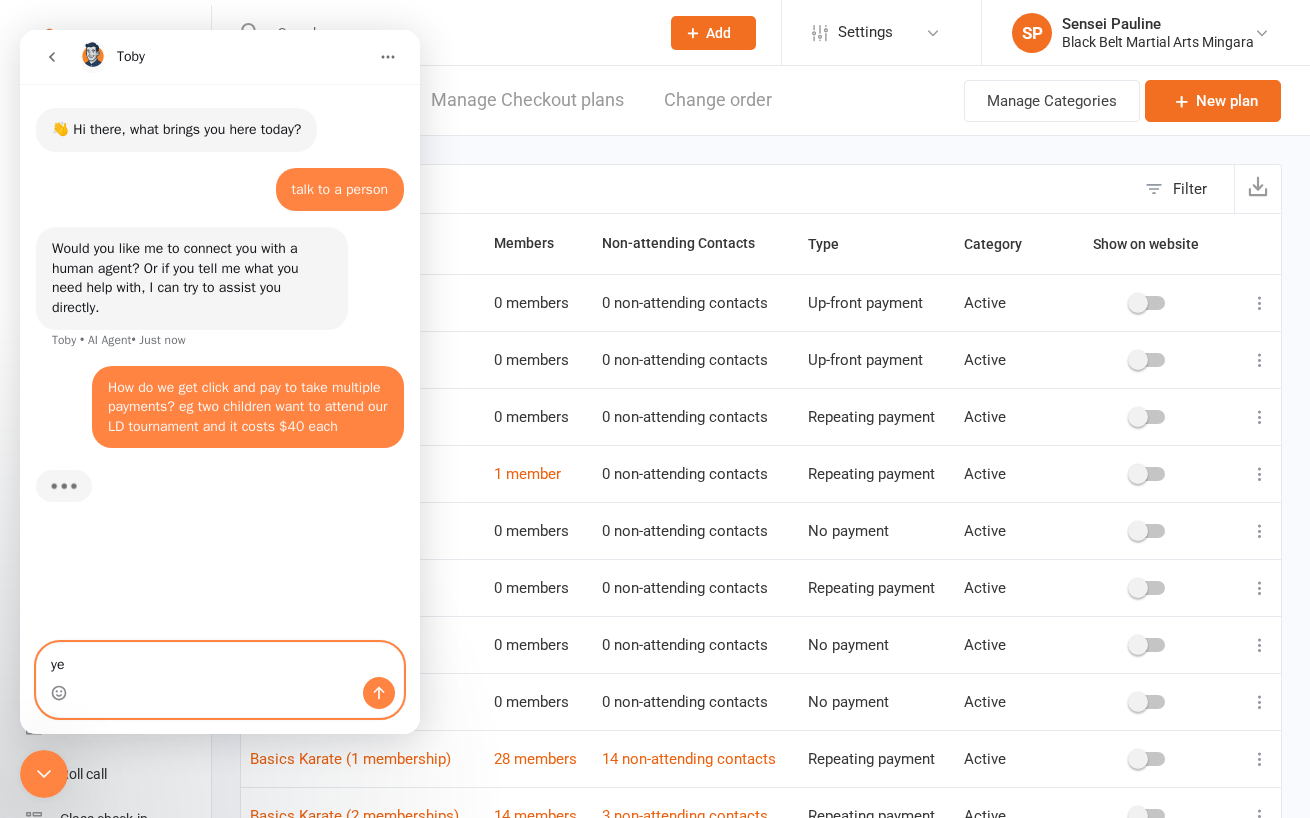 type on "yes" 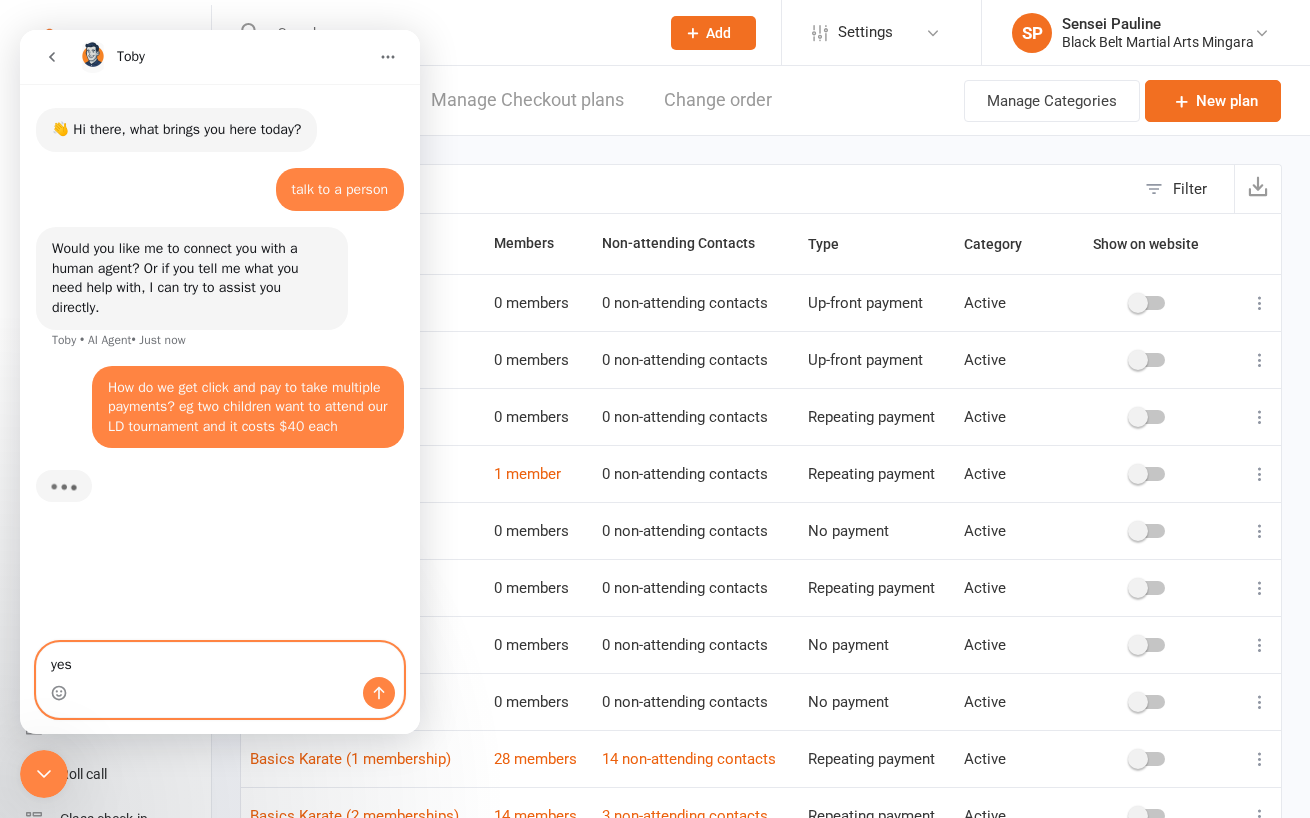 type 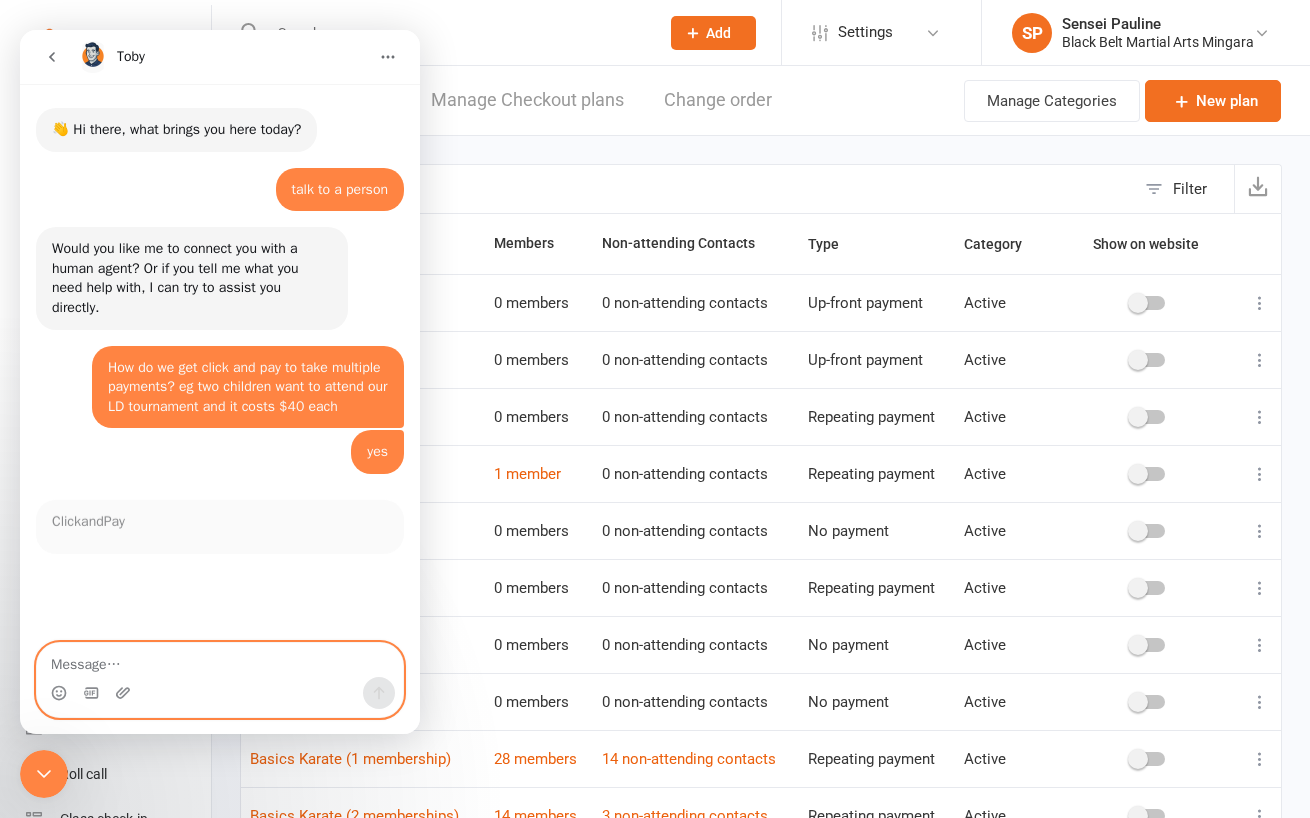 scroll, scrollTop: 2, scrollLeft: 0, axis: vertical 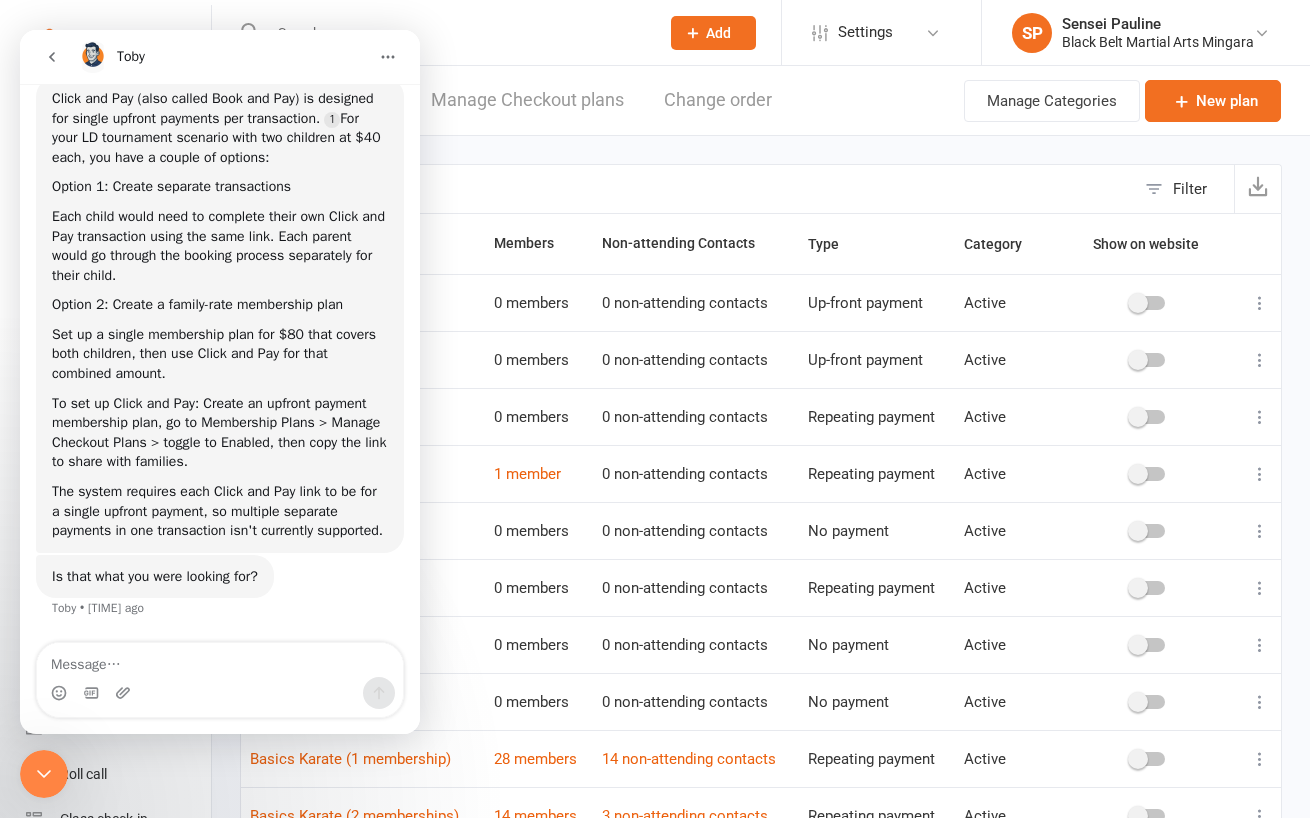 click 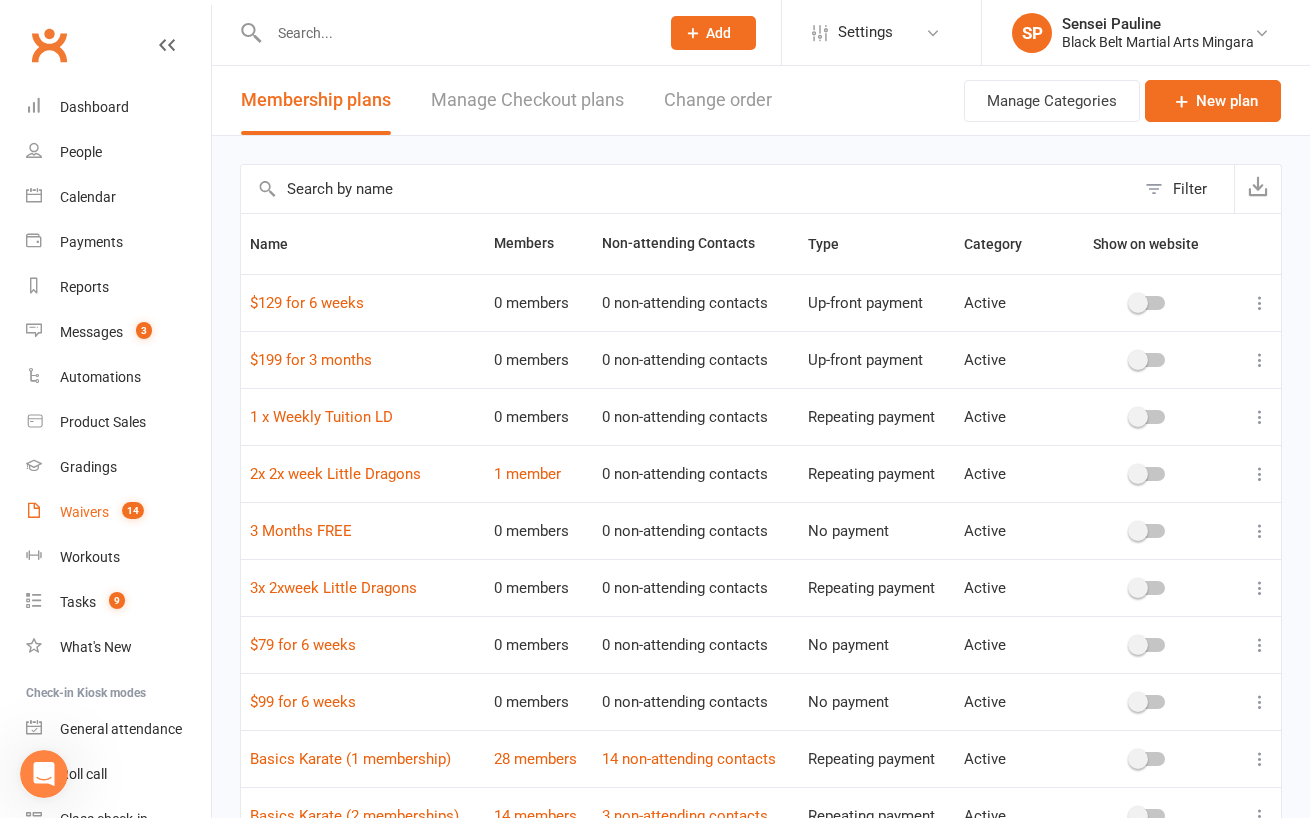 click on "Waivers" at bounding box center [84, 512] 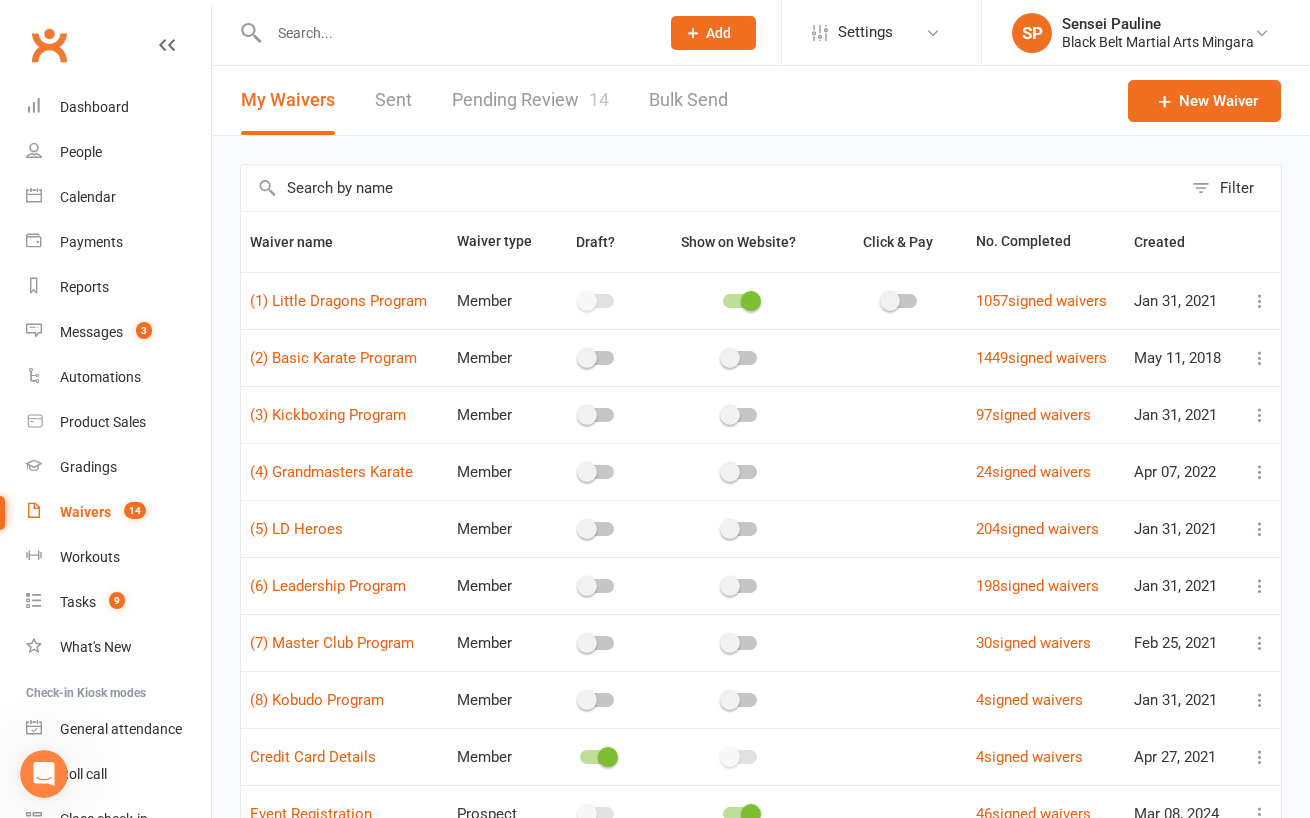 click on "Pending Review 14" at bounding box center (530, 100) 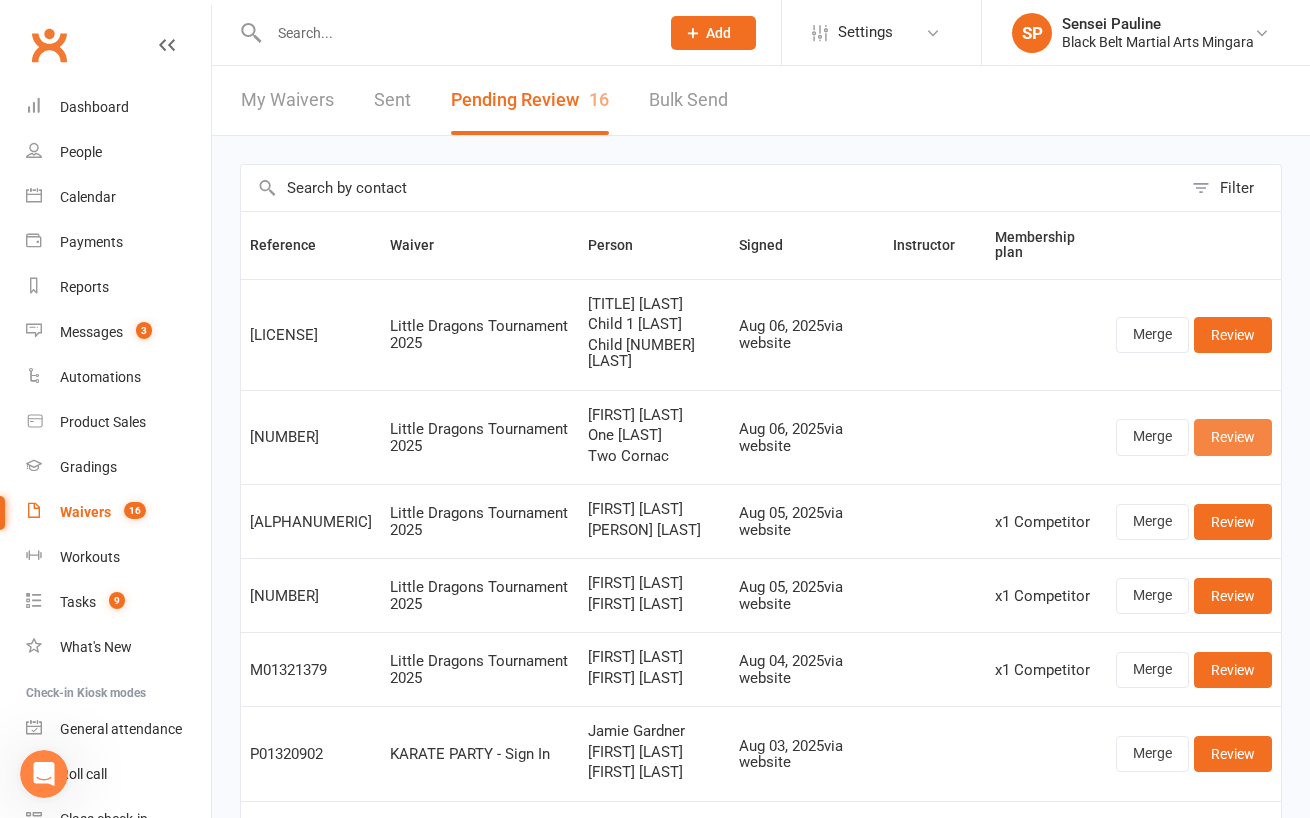 click on "Review" at bounding box center (1233, 437) 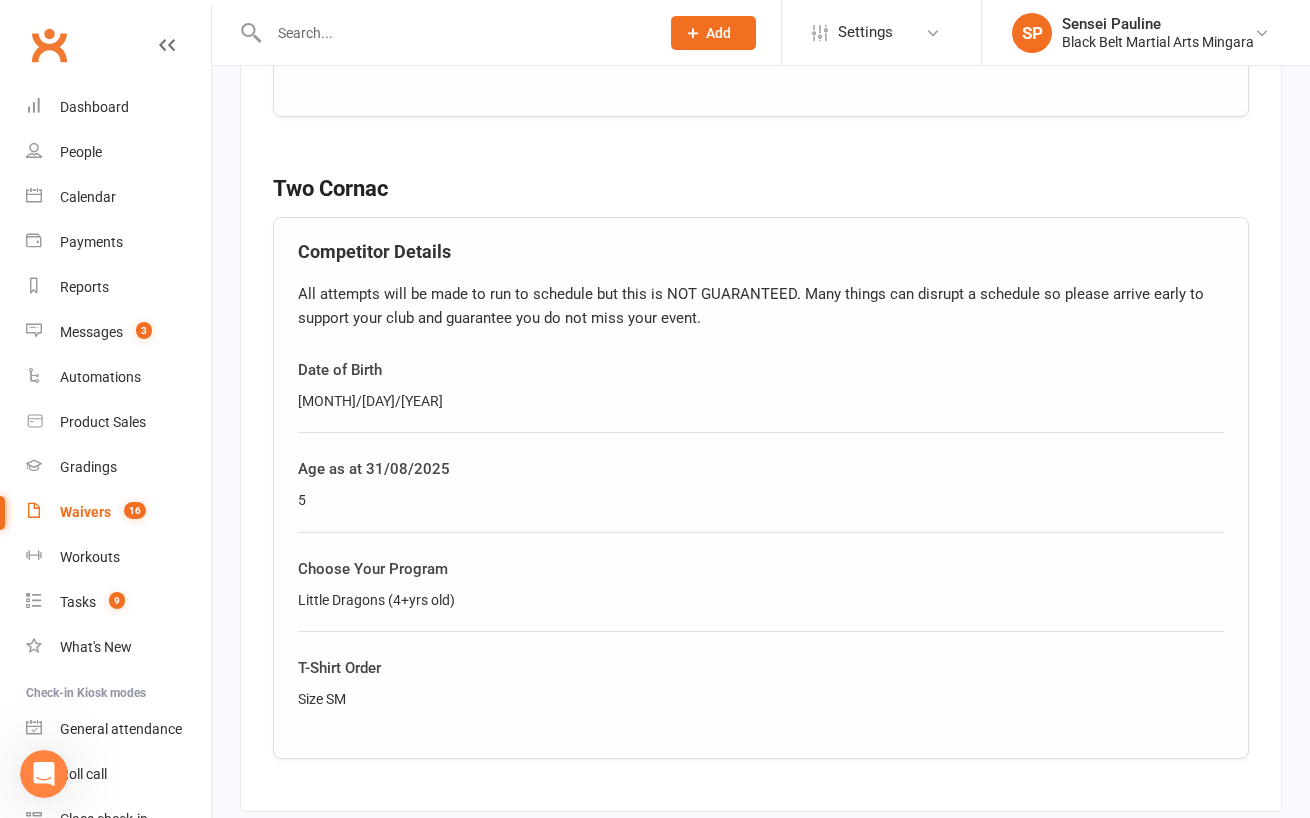 scroll, scrollTop: 2502, scrollLeft: 0, axis: vertical 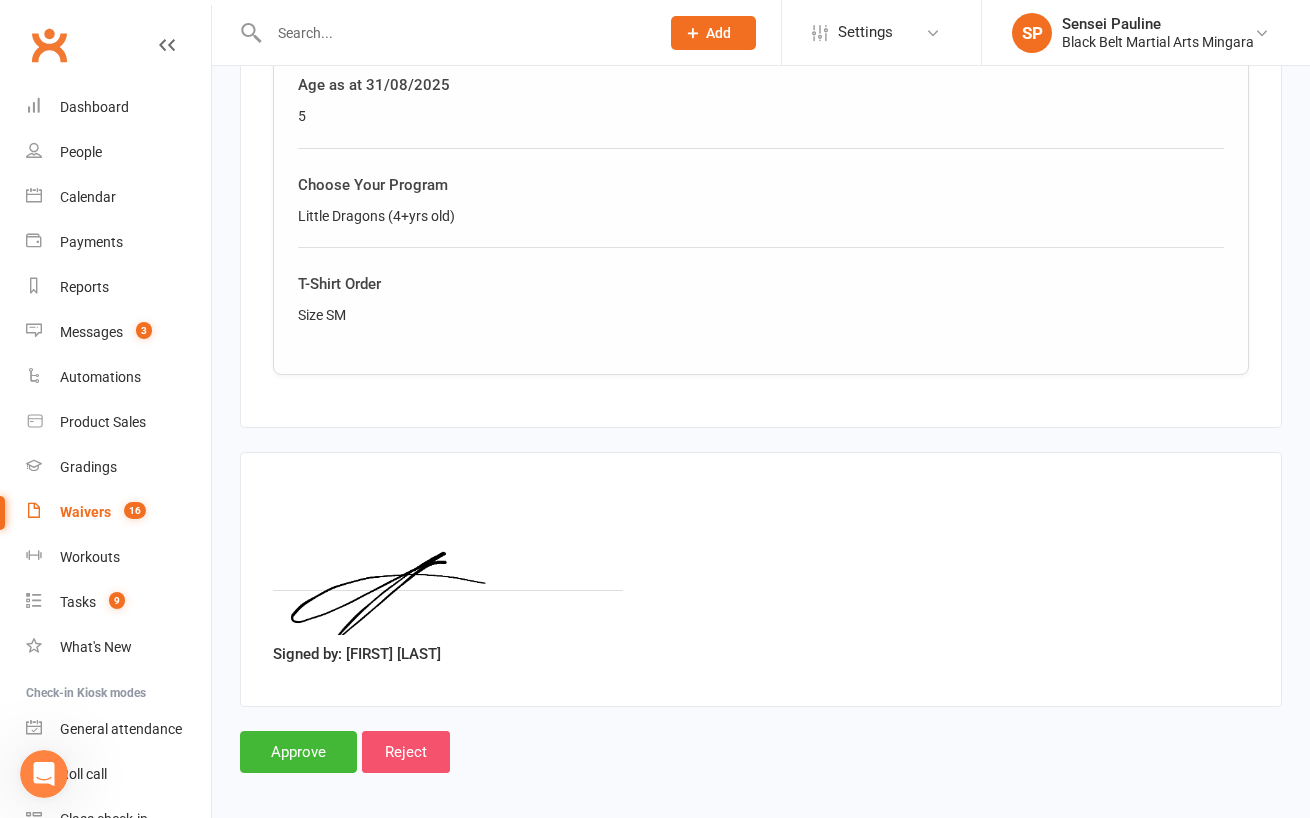 click on "Reject" at bounding box center (406, 752) 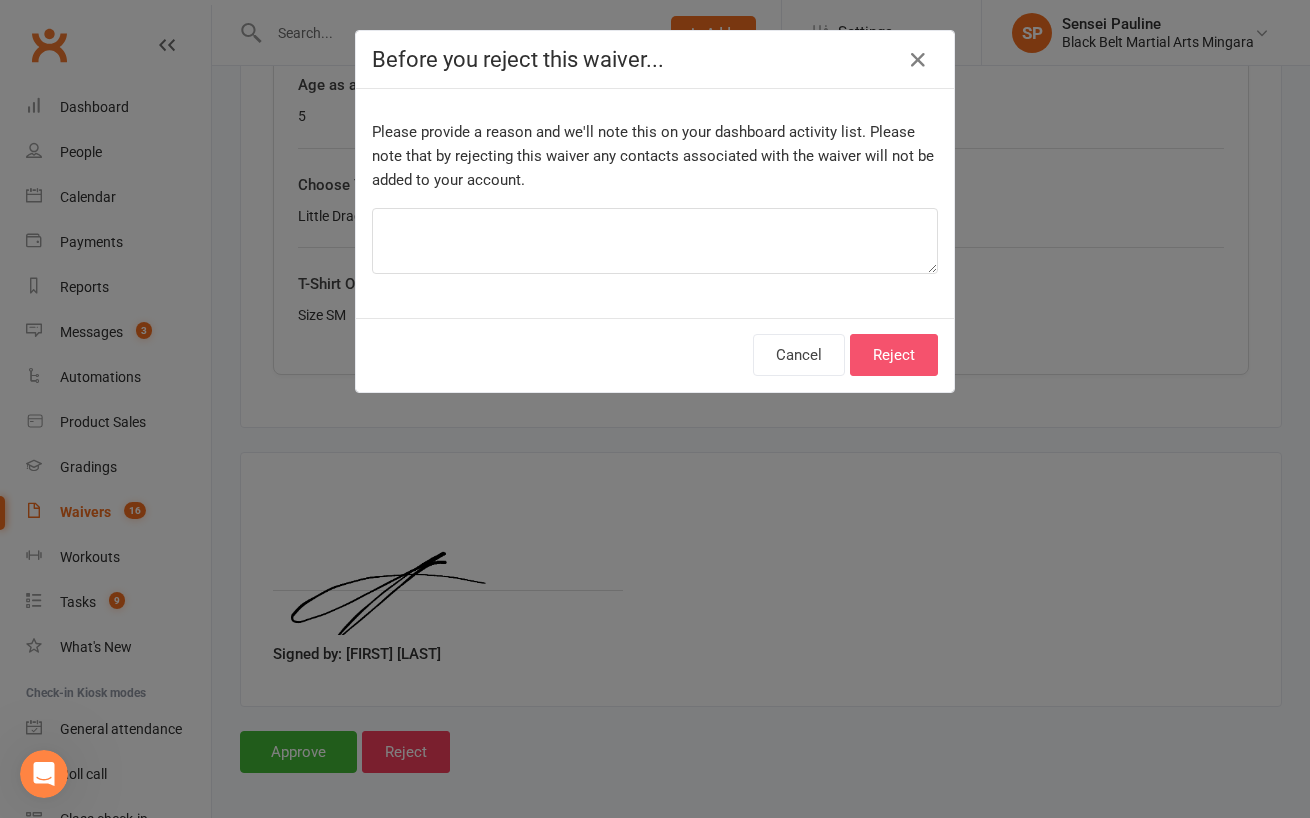 click on "Reject" at bounding box center [894, 355] 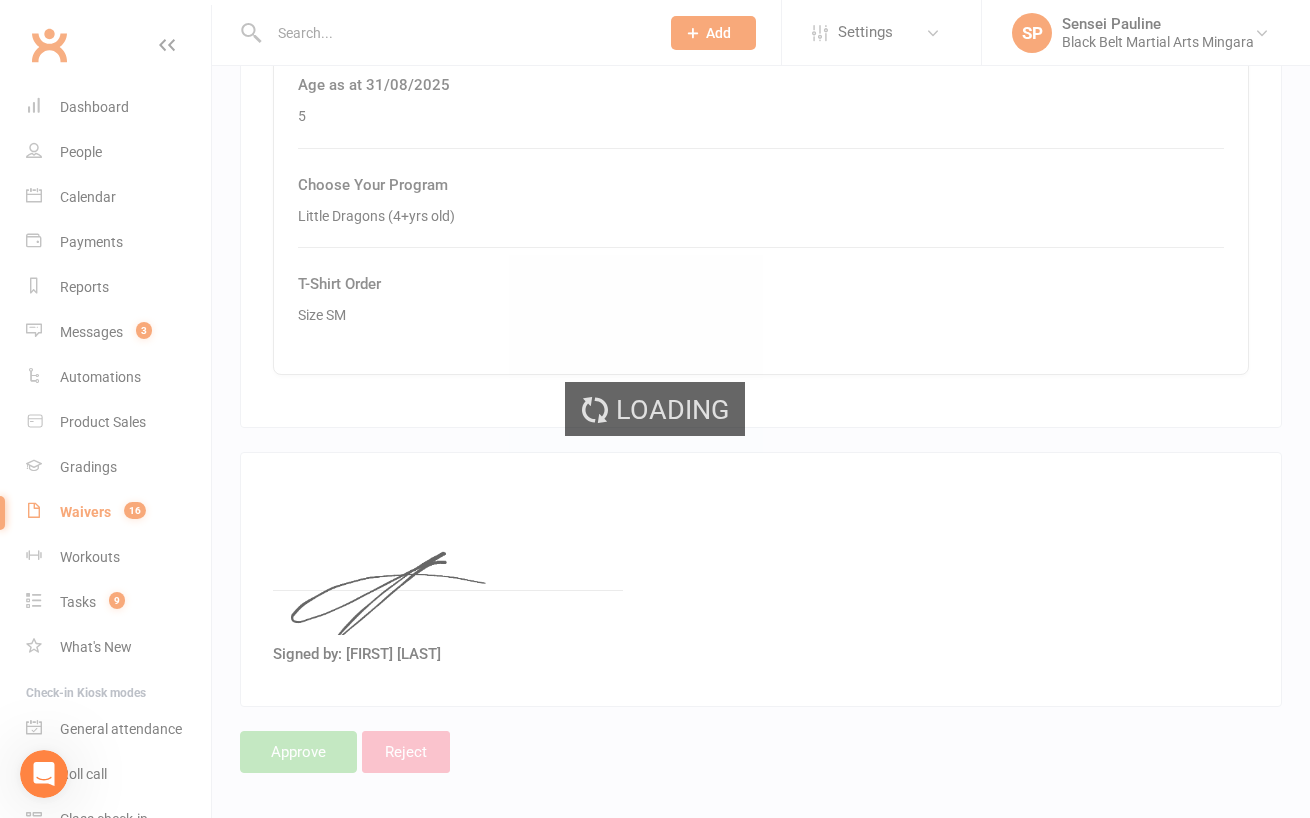 scroll, scrollTop: 0, scrollLeft: 0, axis: both 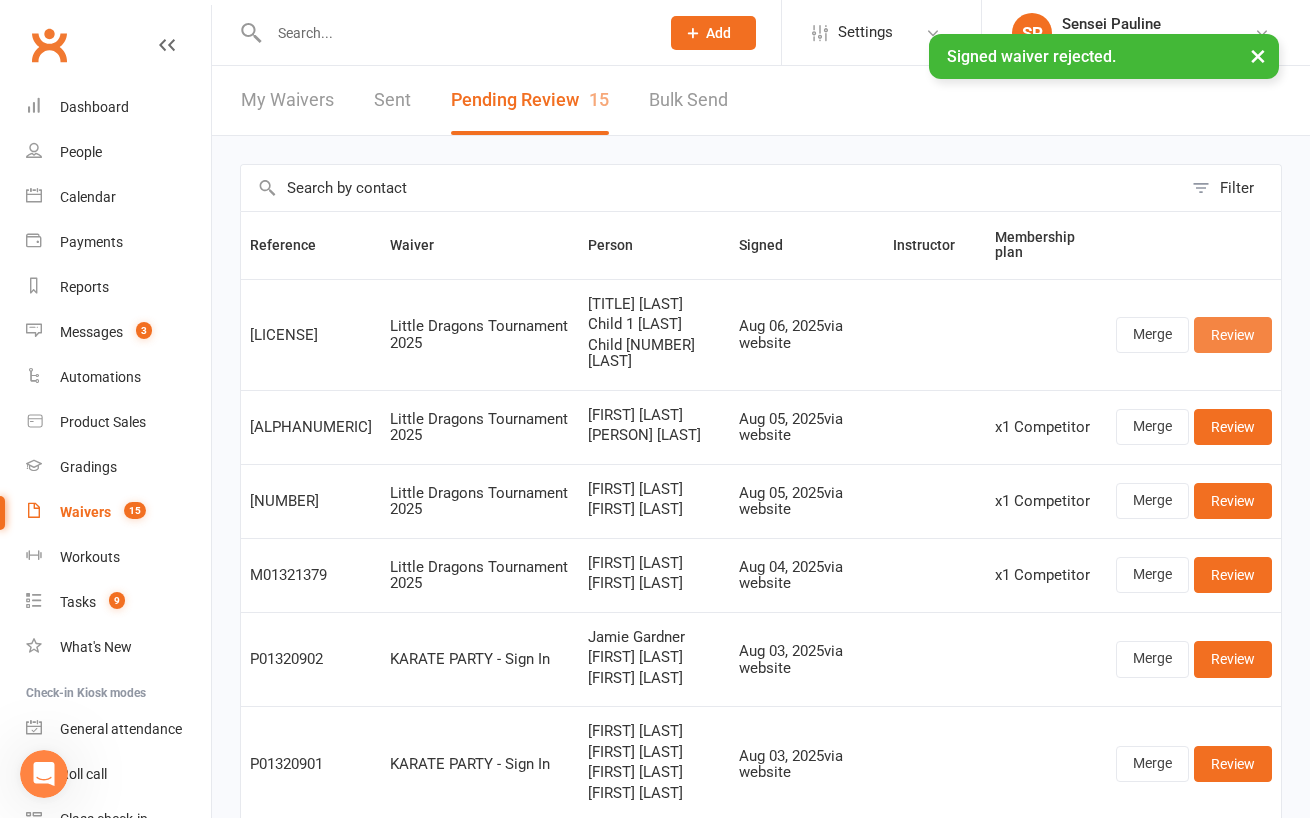 click on "Review" at bounding box center (1233, 335) 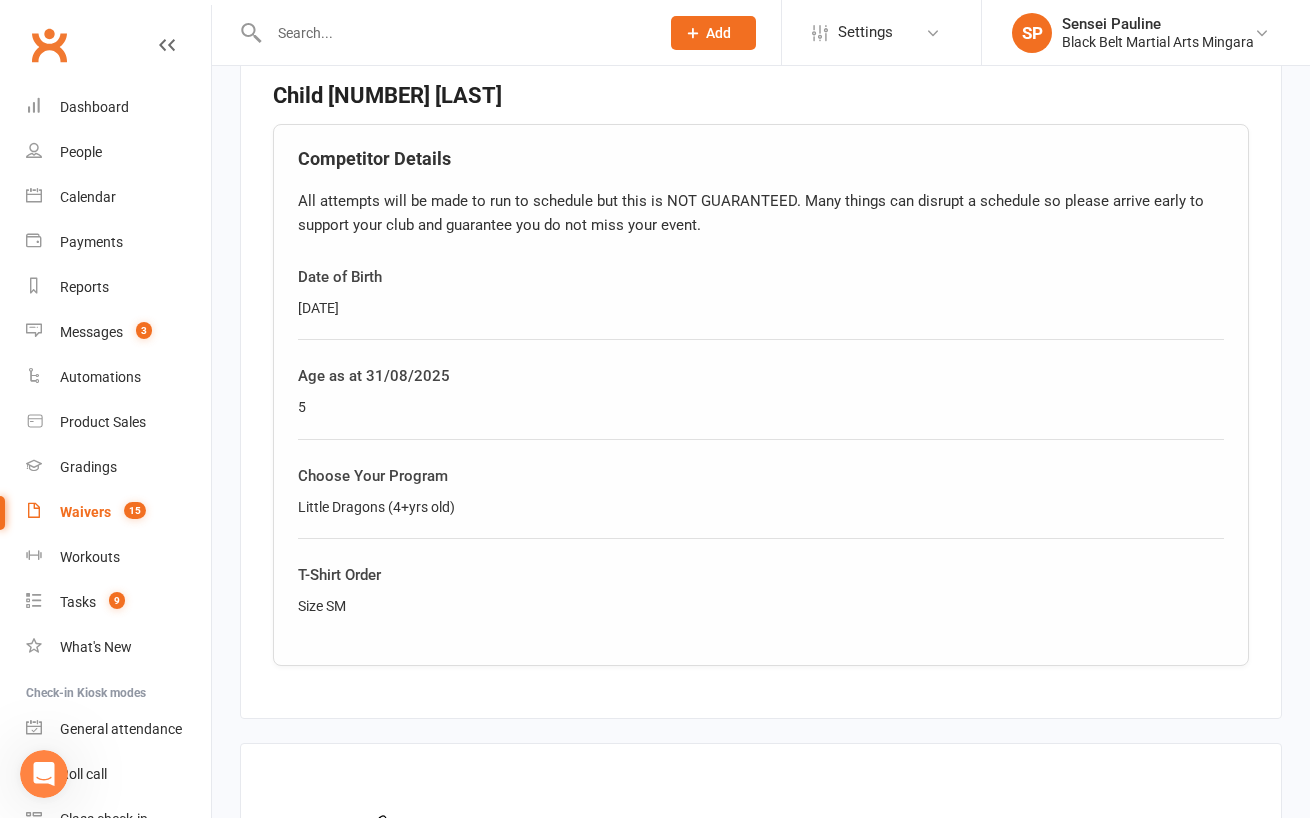 scroll, scrollTop: 2502, scrollLeft: 0, axis: vertical 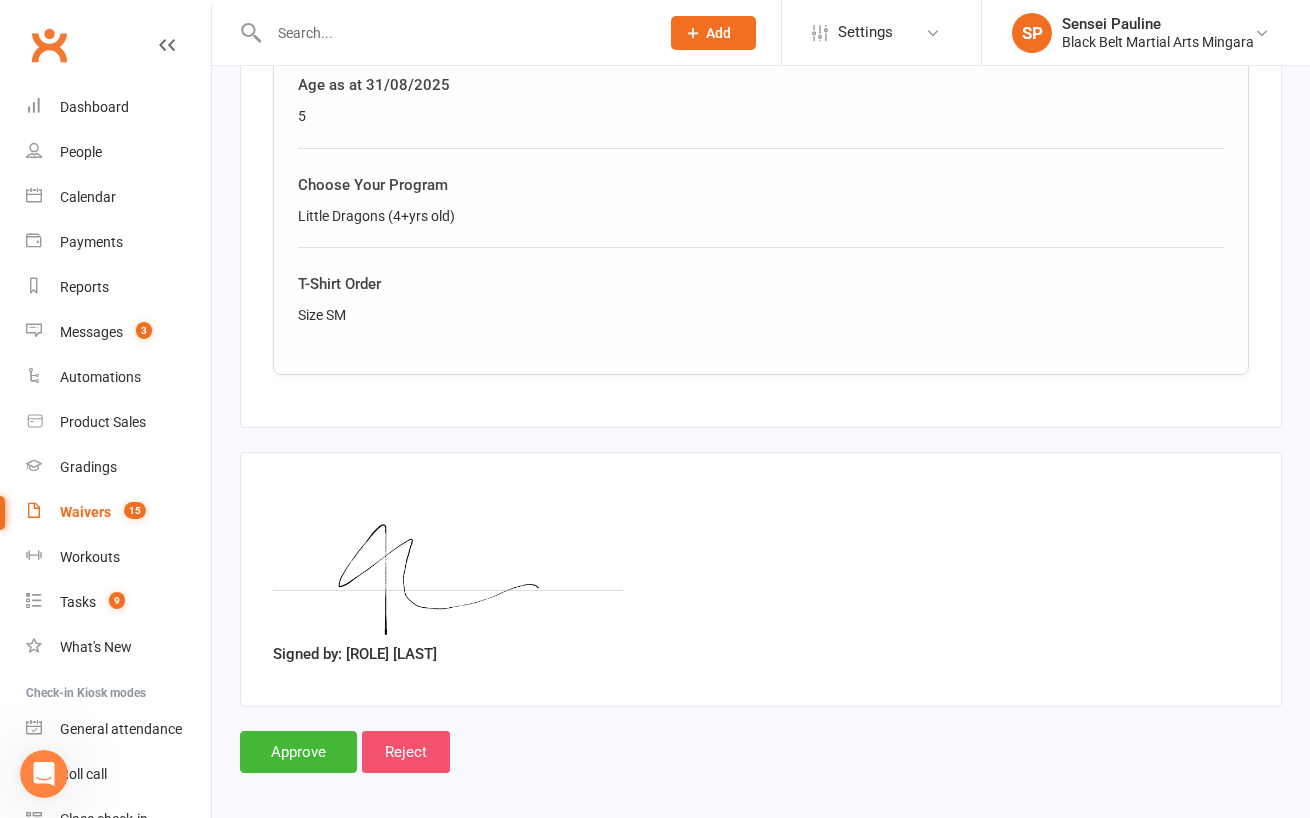 click on "Reject" at bounding box center (406, 752) 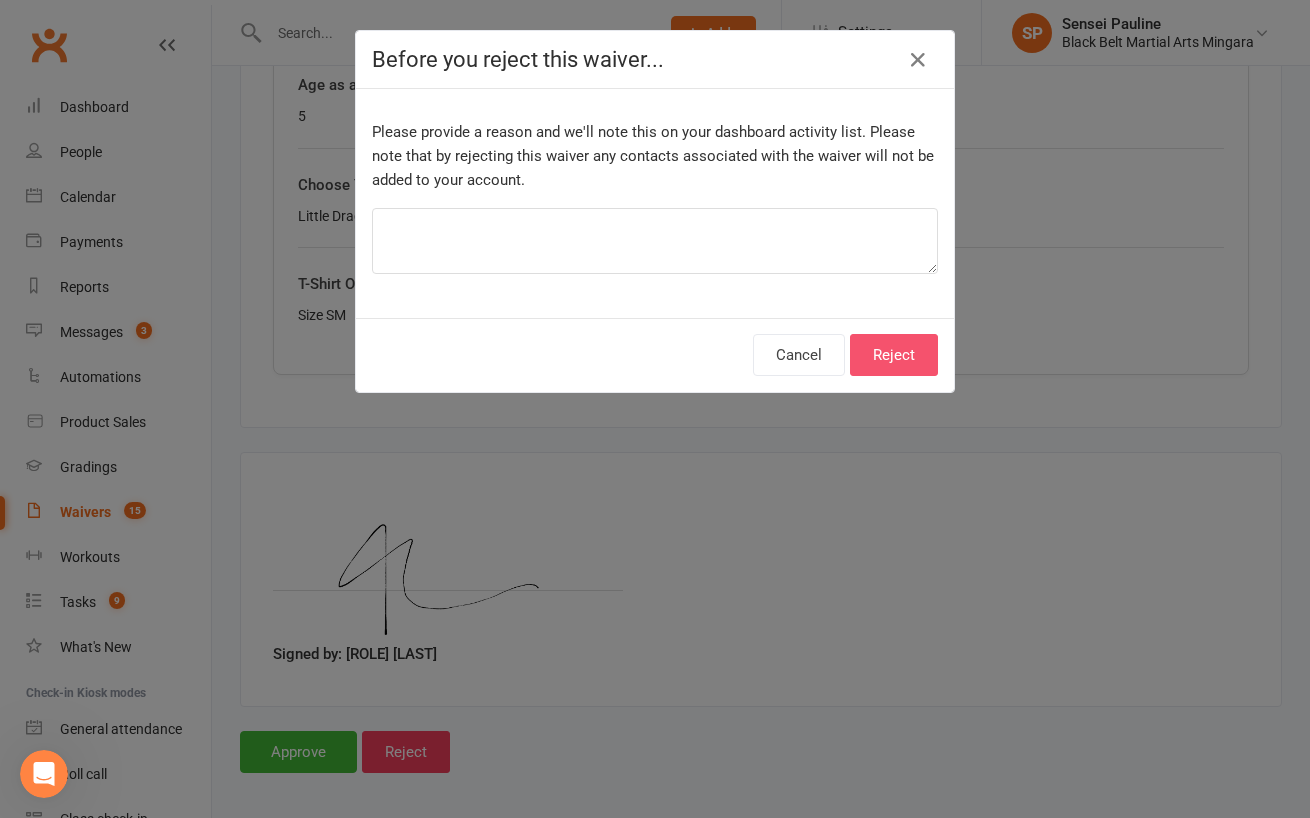 click on "Reject" at bounding box center (894, 355) 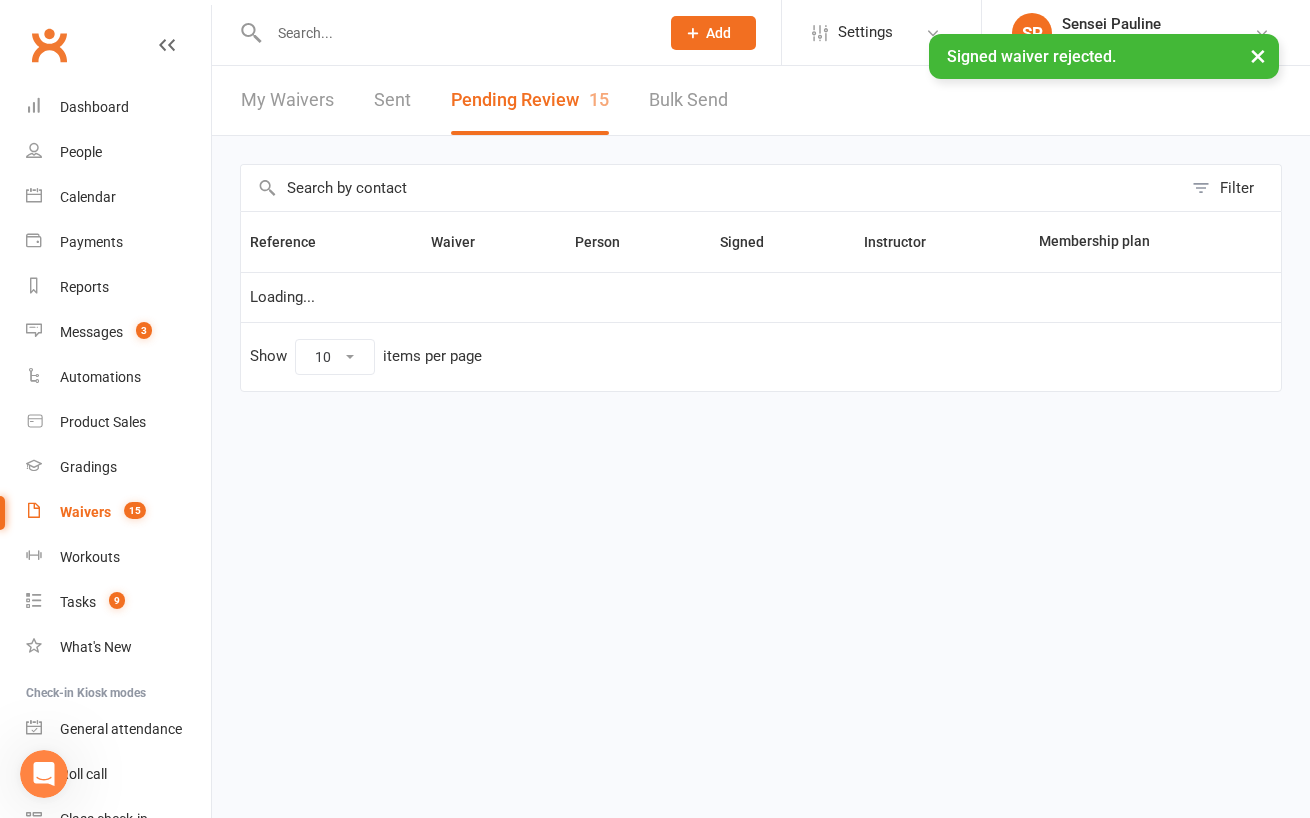 scroll, scrollTop: 0, scrollLeft: 0, axis: both 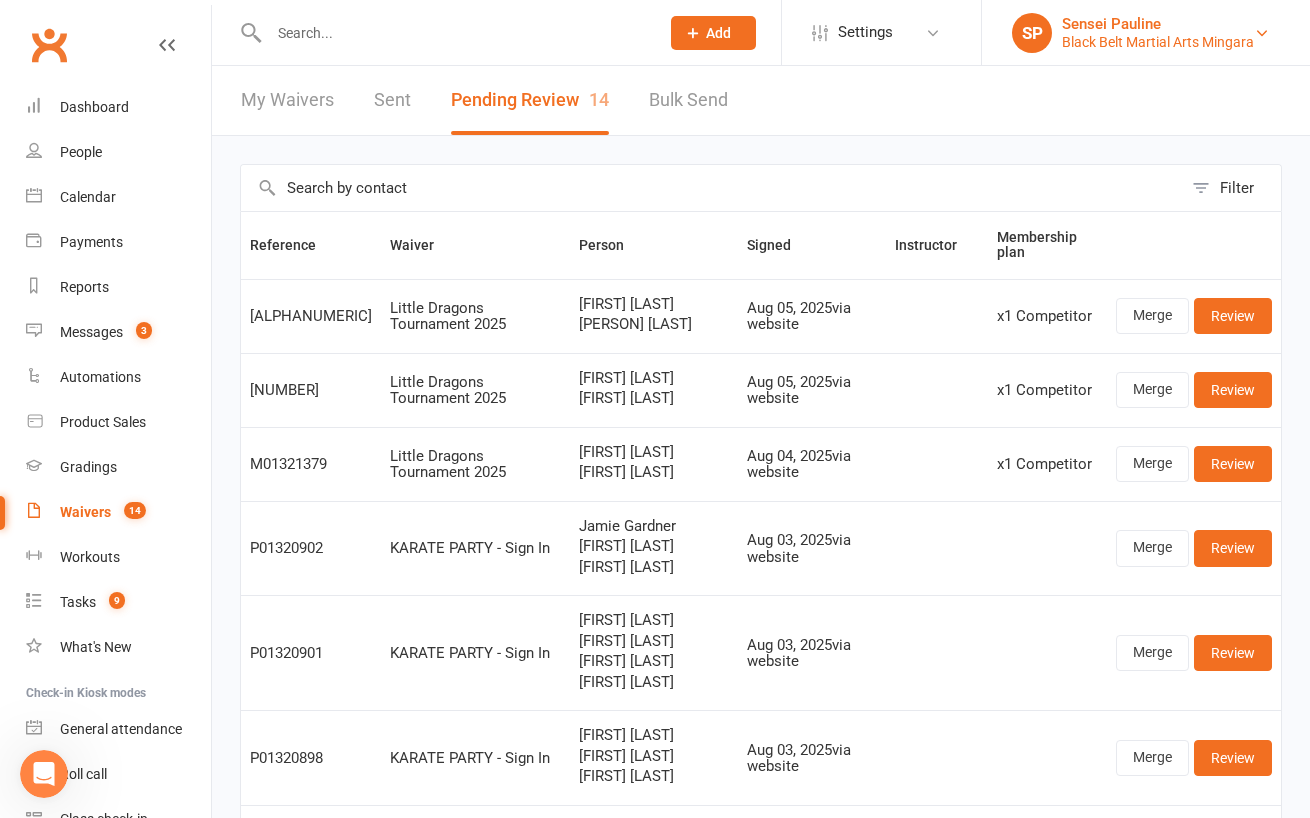 click on "Black Belt Martial Arts Mingara" at bounding box center [1158, 42] 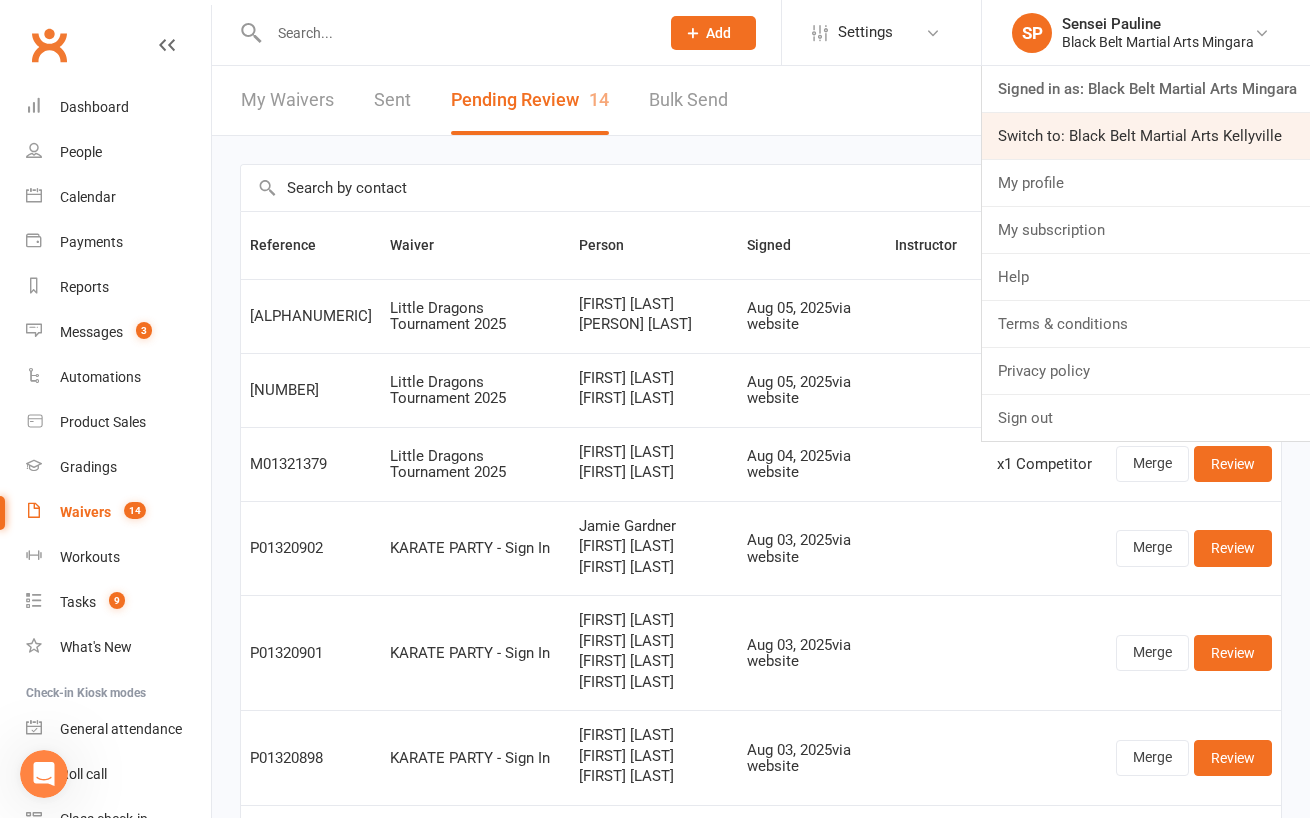 click on "Switch to: Black Belt Martial Arts Kellyville" at bounding box center [1146, 136] 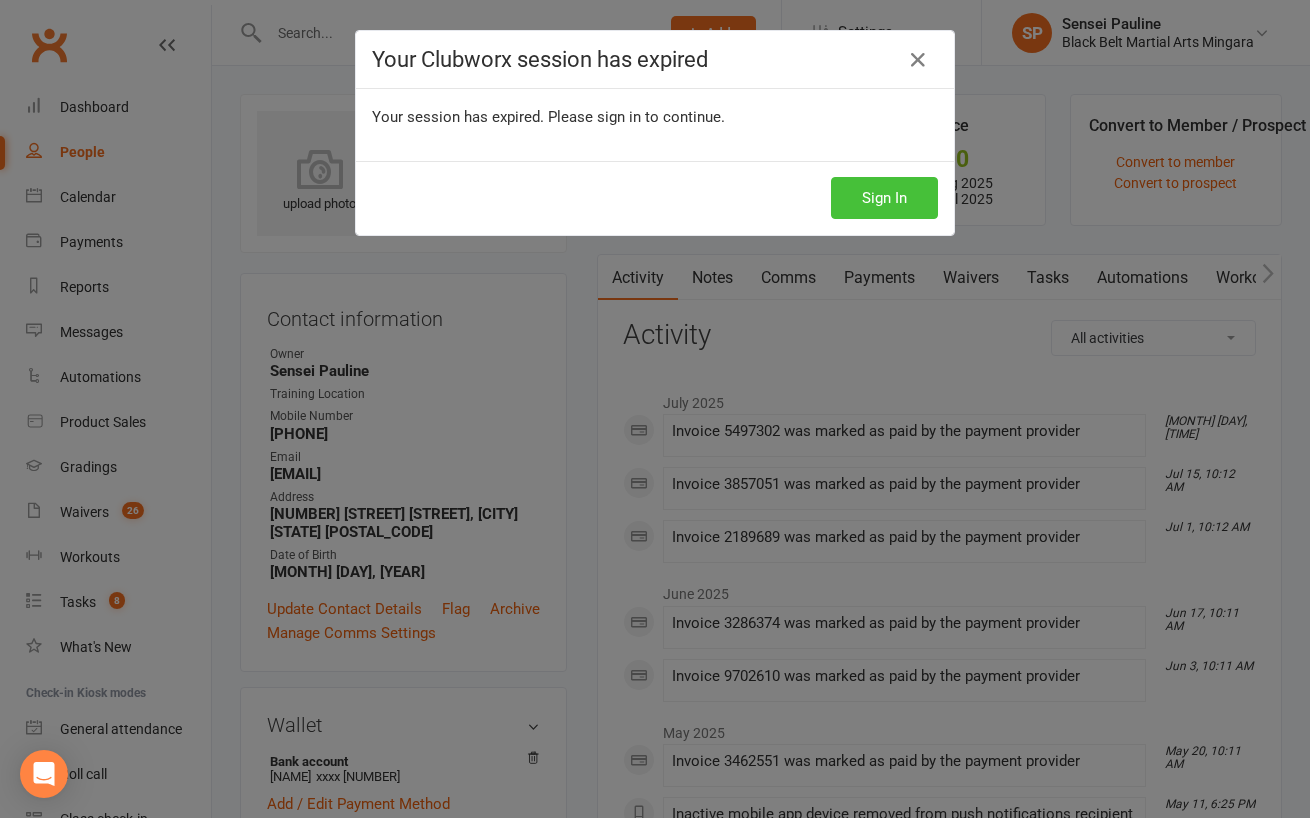 scroll, scrollTop: 452, scrollLeft: 0, axis: vertical 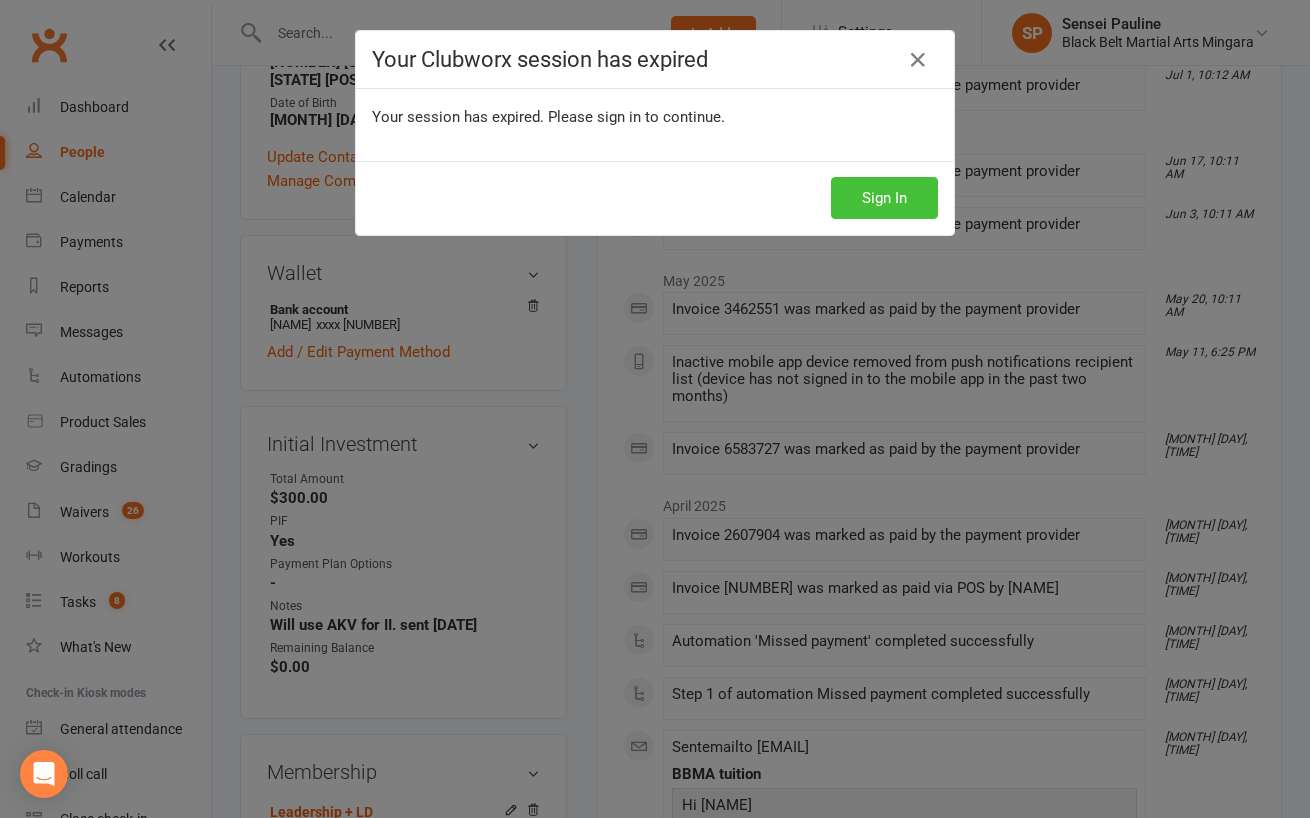 click on "Sign In" at bounding box center [884, 198] 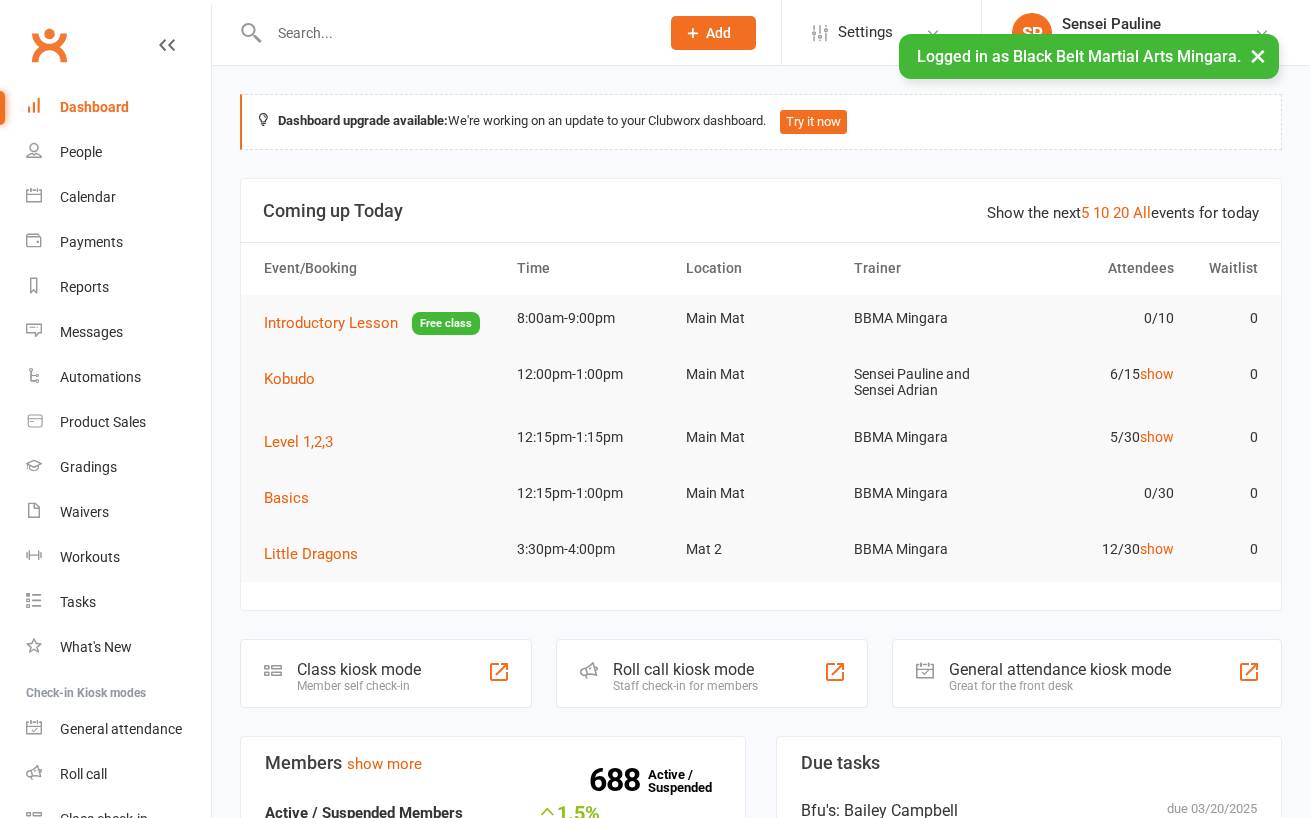 scroll, scrollTop: 0, scrollLeft: 0, axis: both 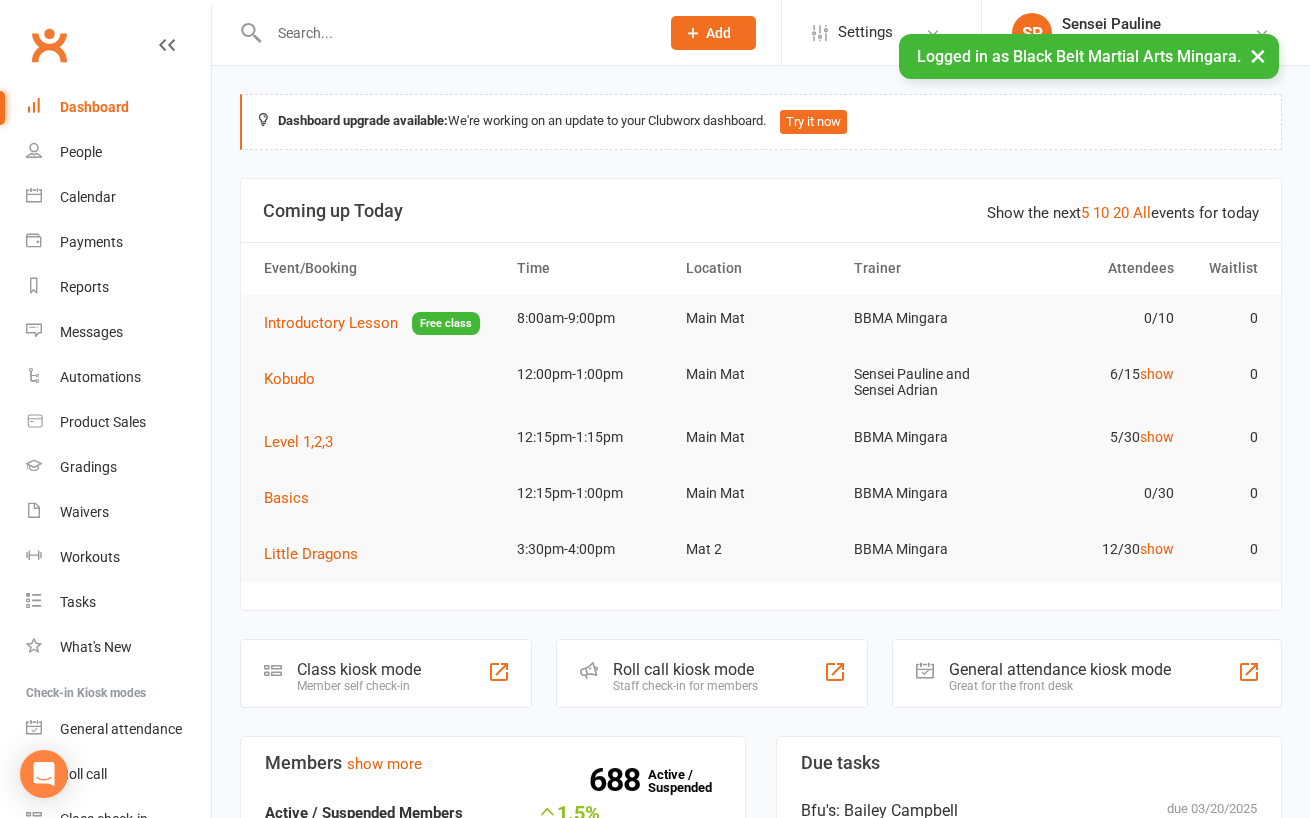 click at bounding box center (454, 33) 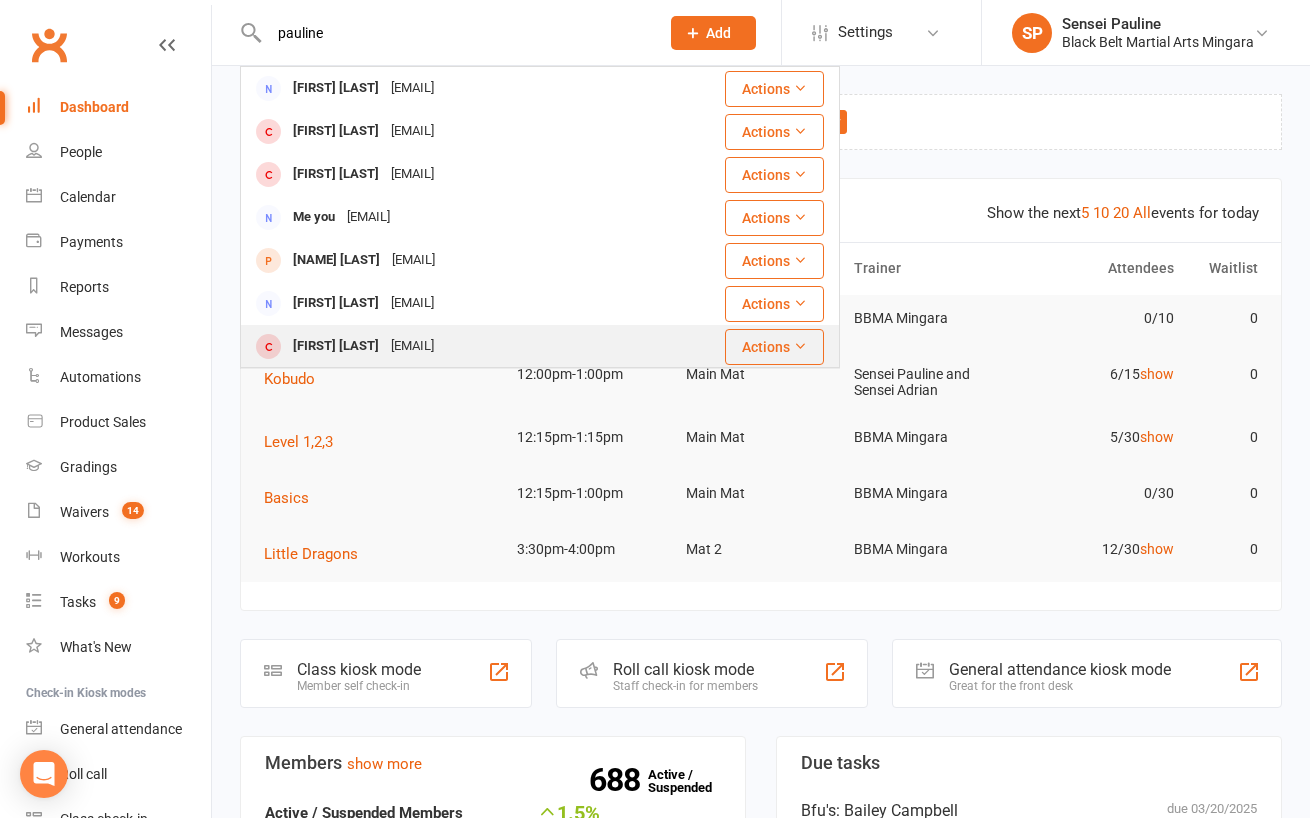 type on "pauline" 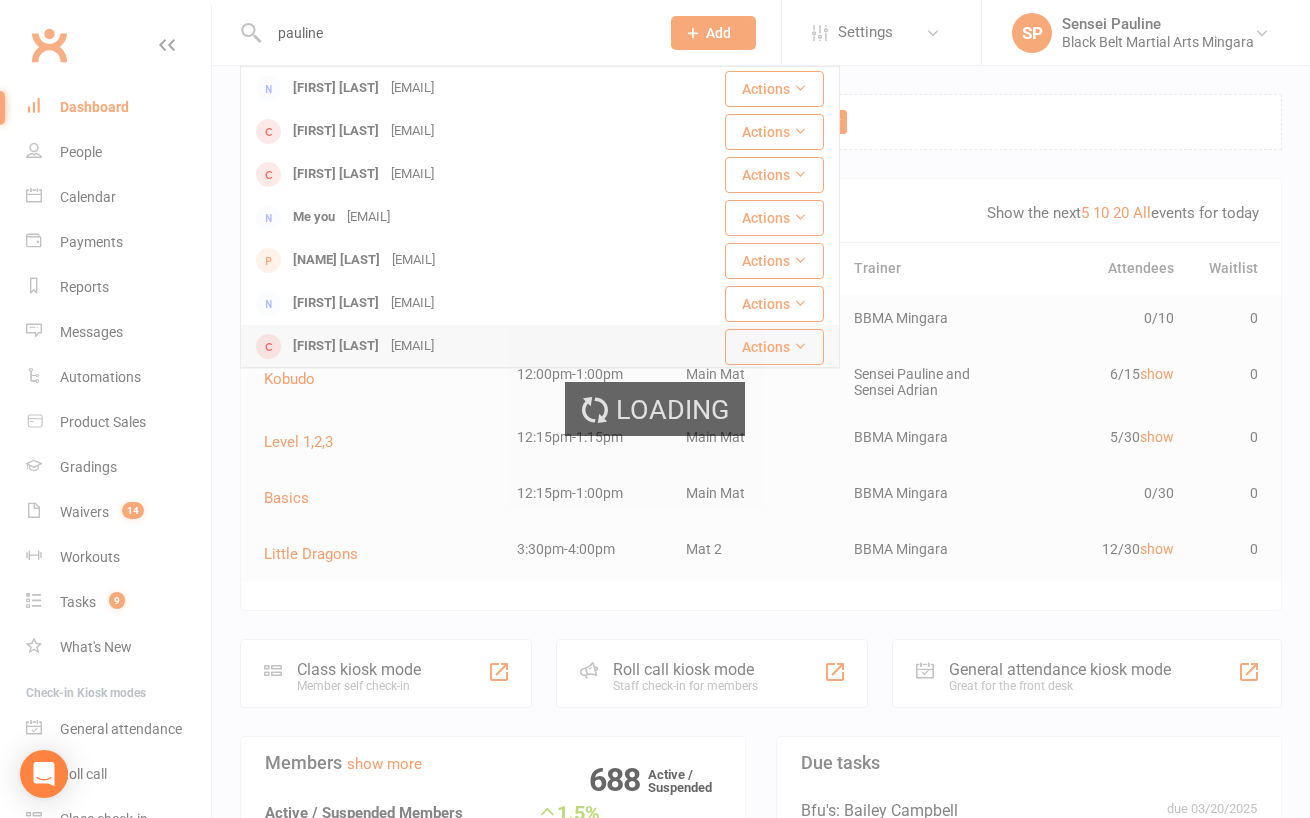 type 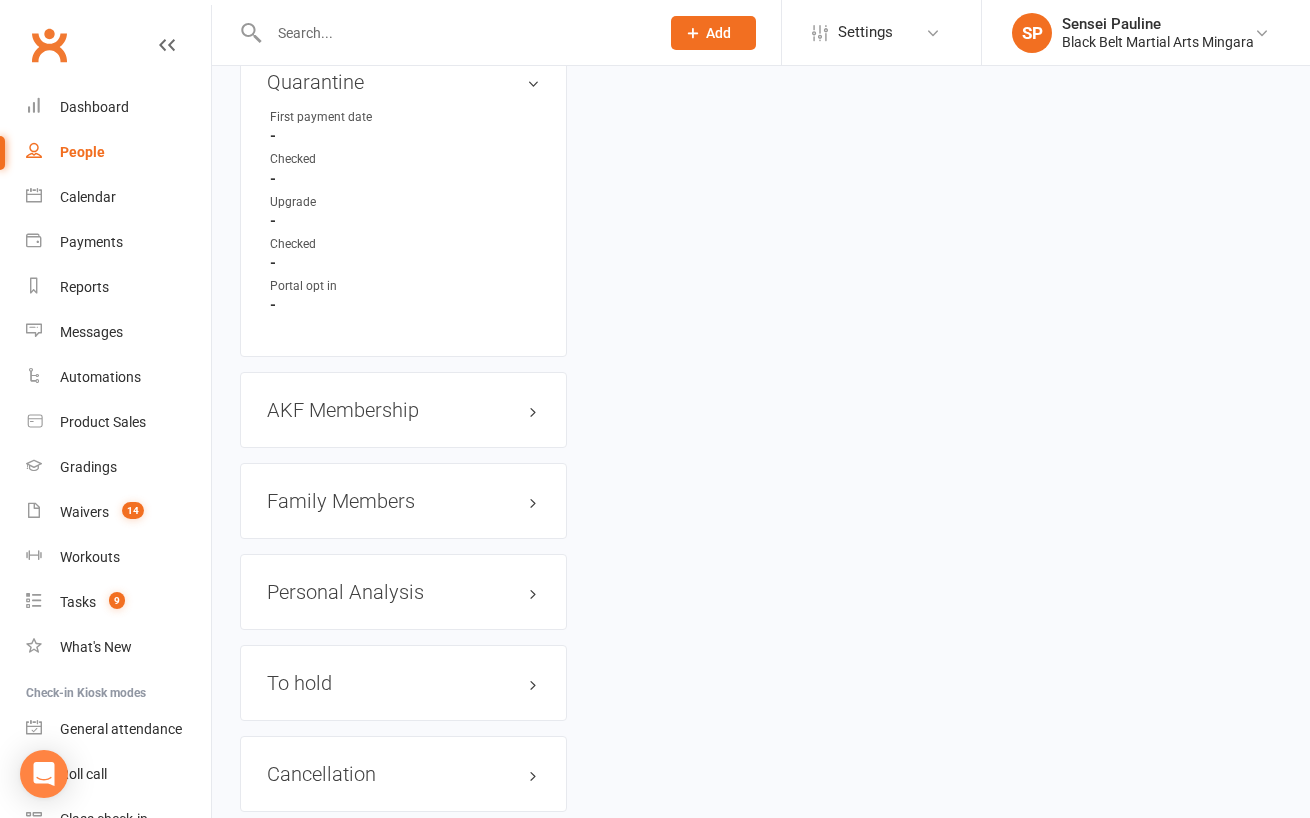 scroll, scrollTop: 1814, scrollLeft: 0, axis: vertical 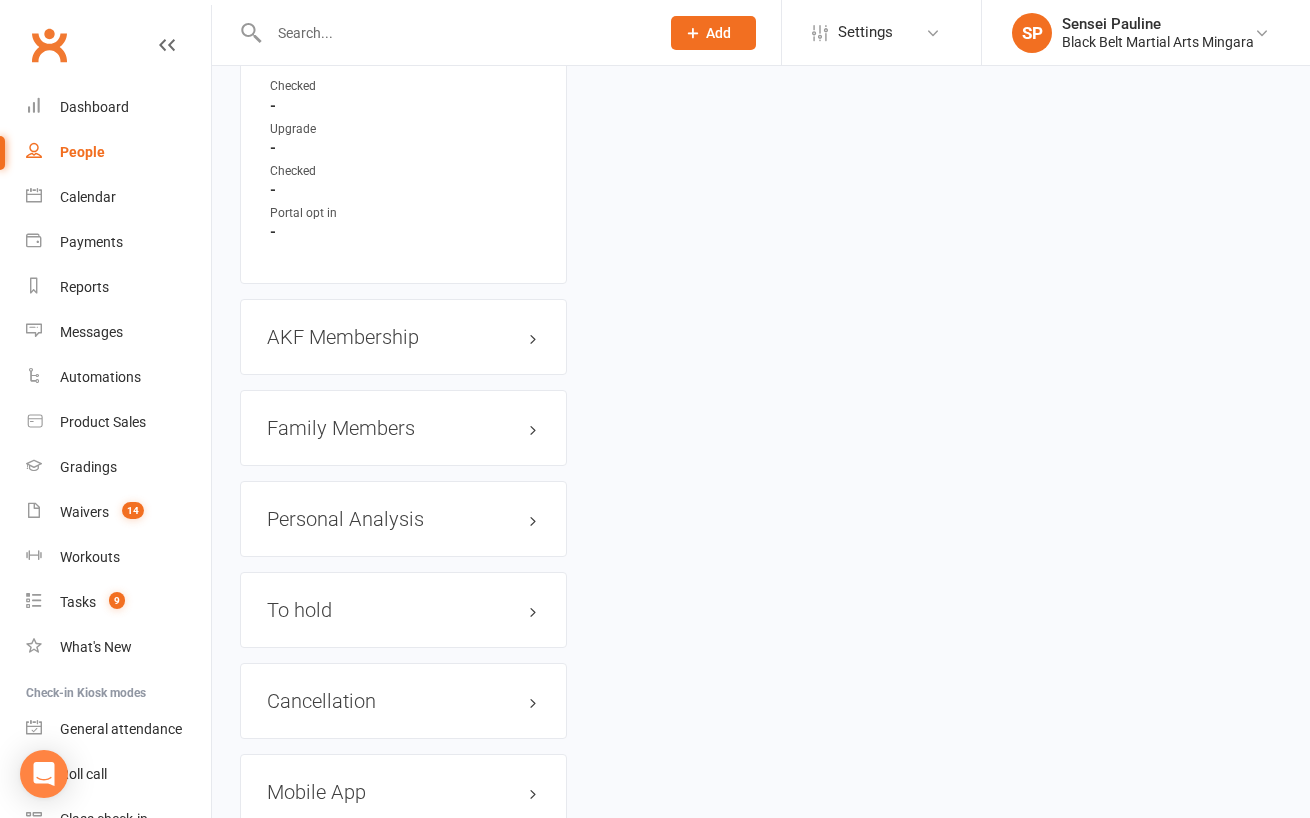 click on "Family Members" at bounding box center (403, 428) 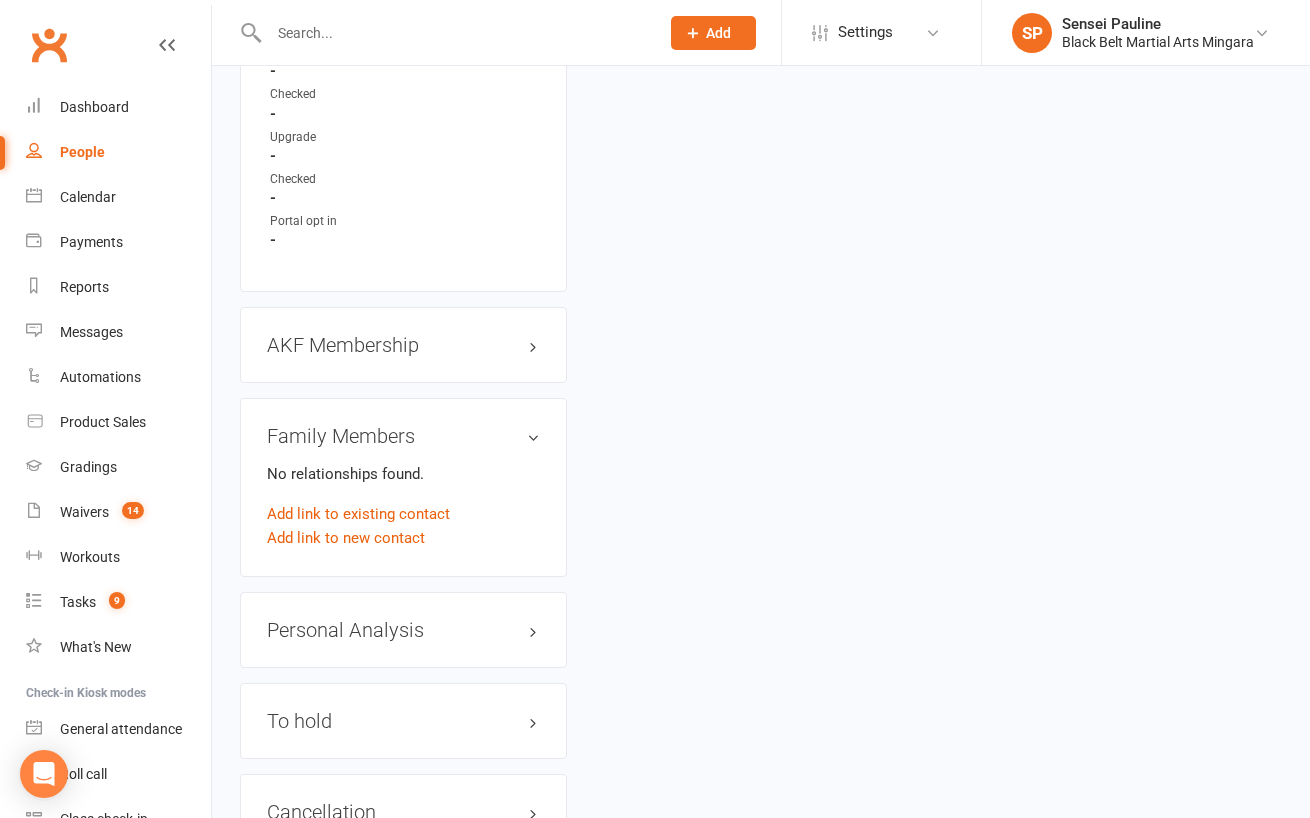 scroll, scrollTop: 1844, scrollLeft: 0, axis: vertical 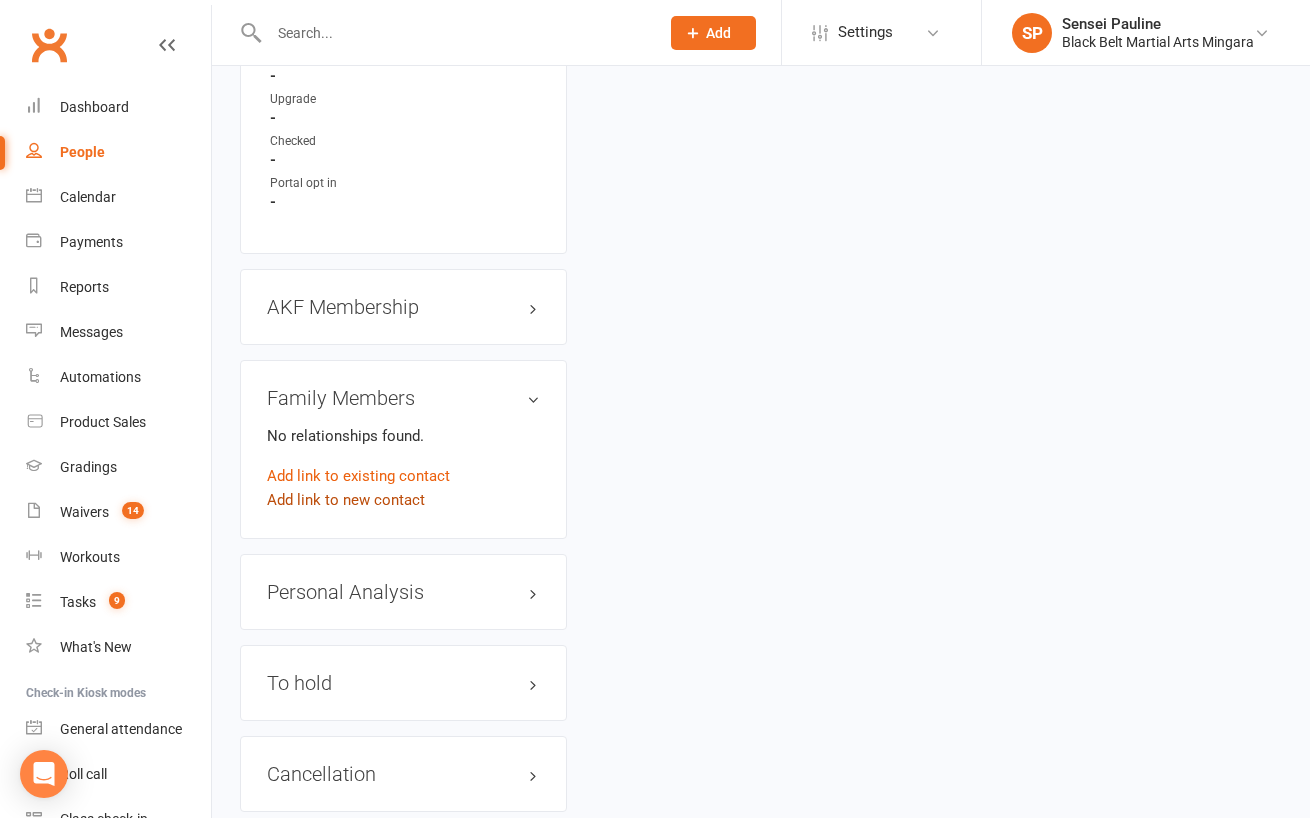 click on "Add link to new contact" at bounding box center (346, 500) 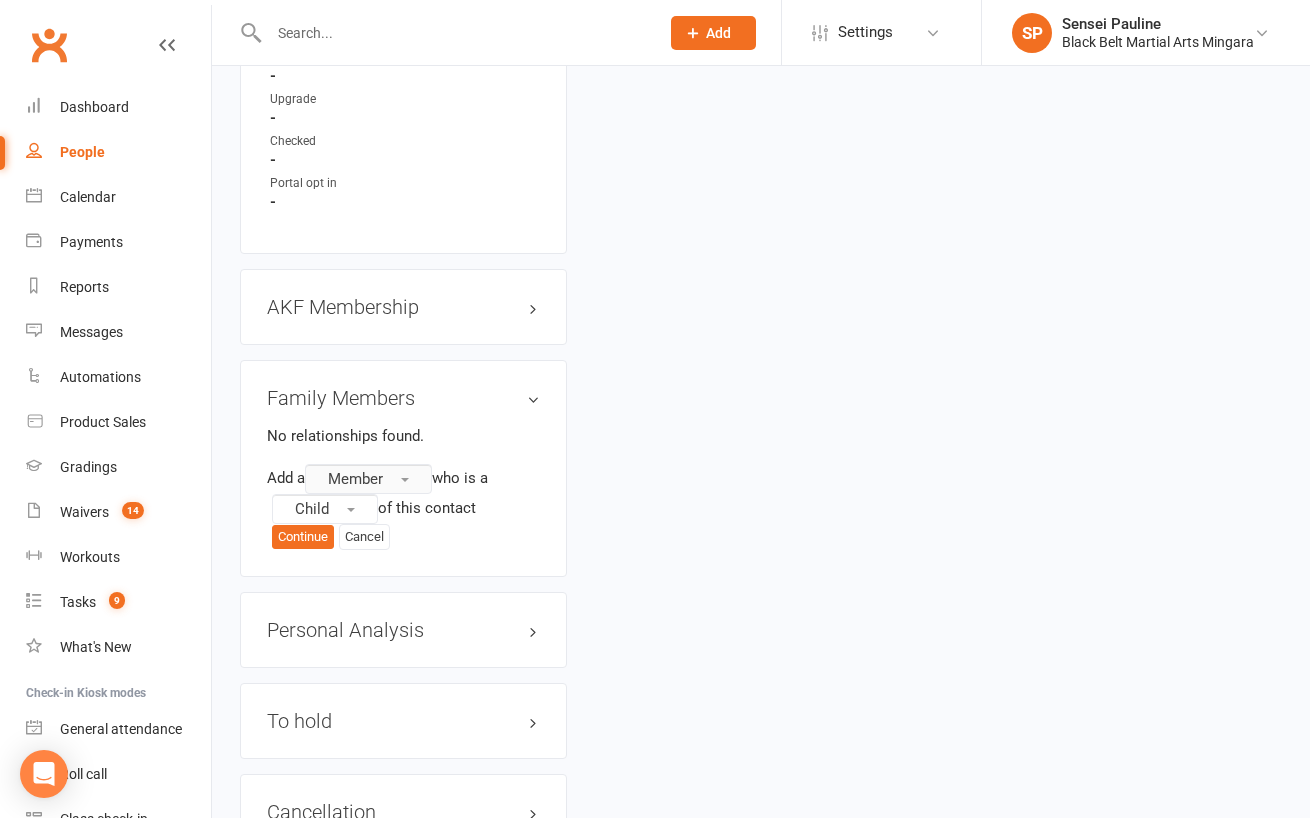click on "Member" at bounding box center (368, 479) 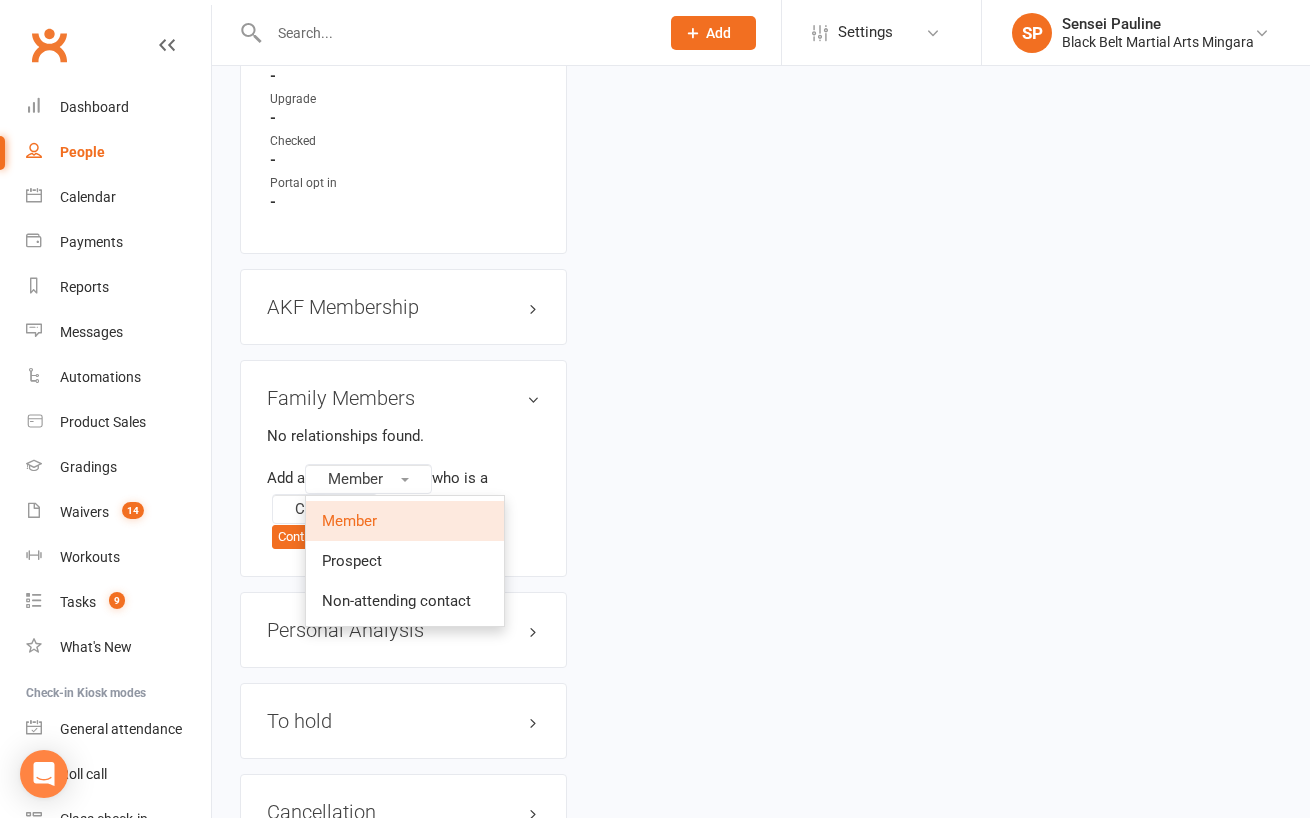 click on "Member" at bounding box center [349, 521] 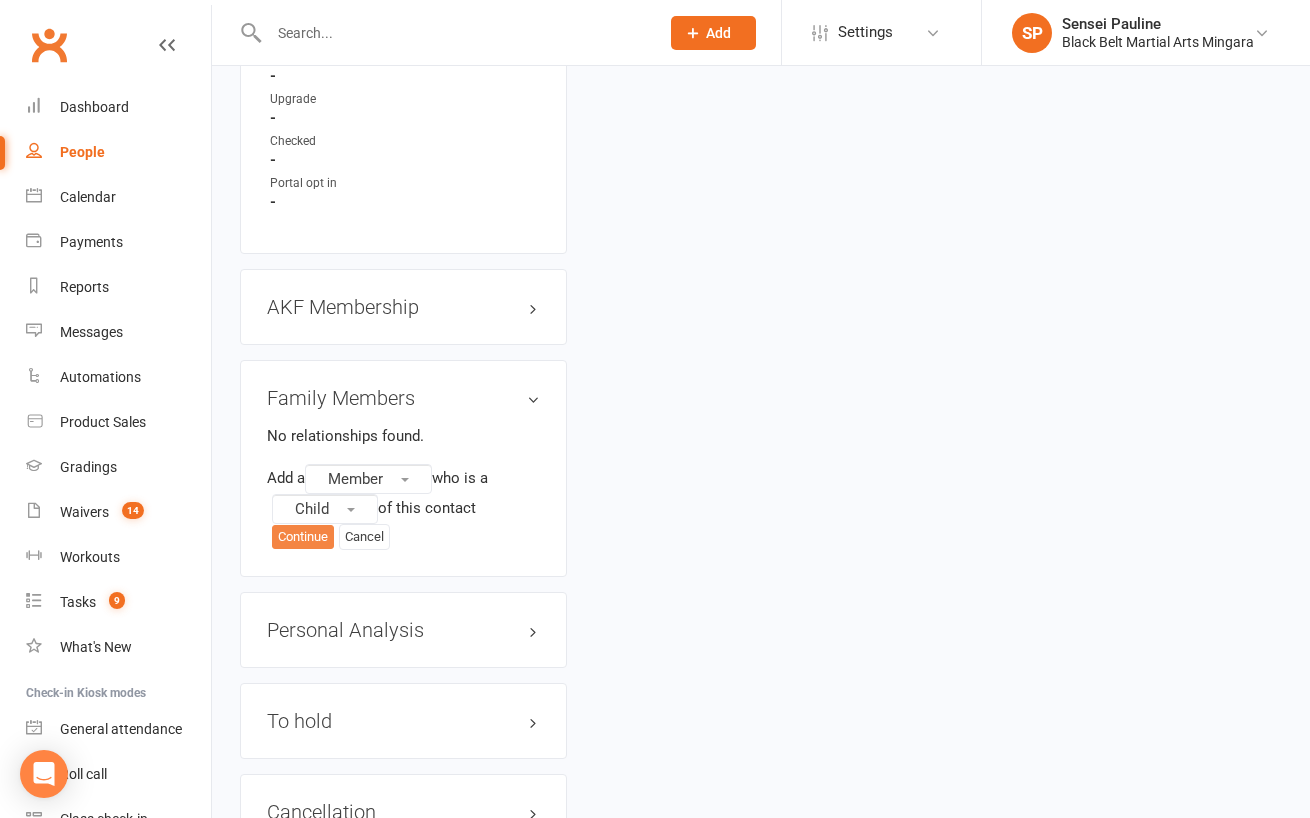click on "Continue" at bounding box center (303, 537) 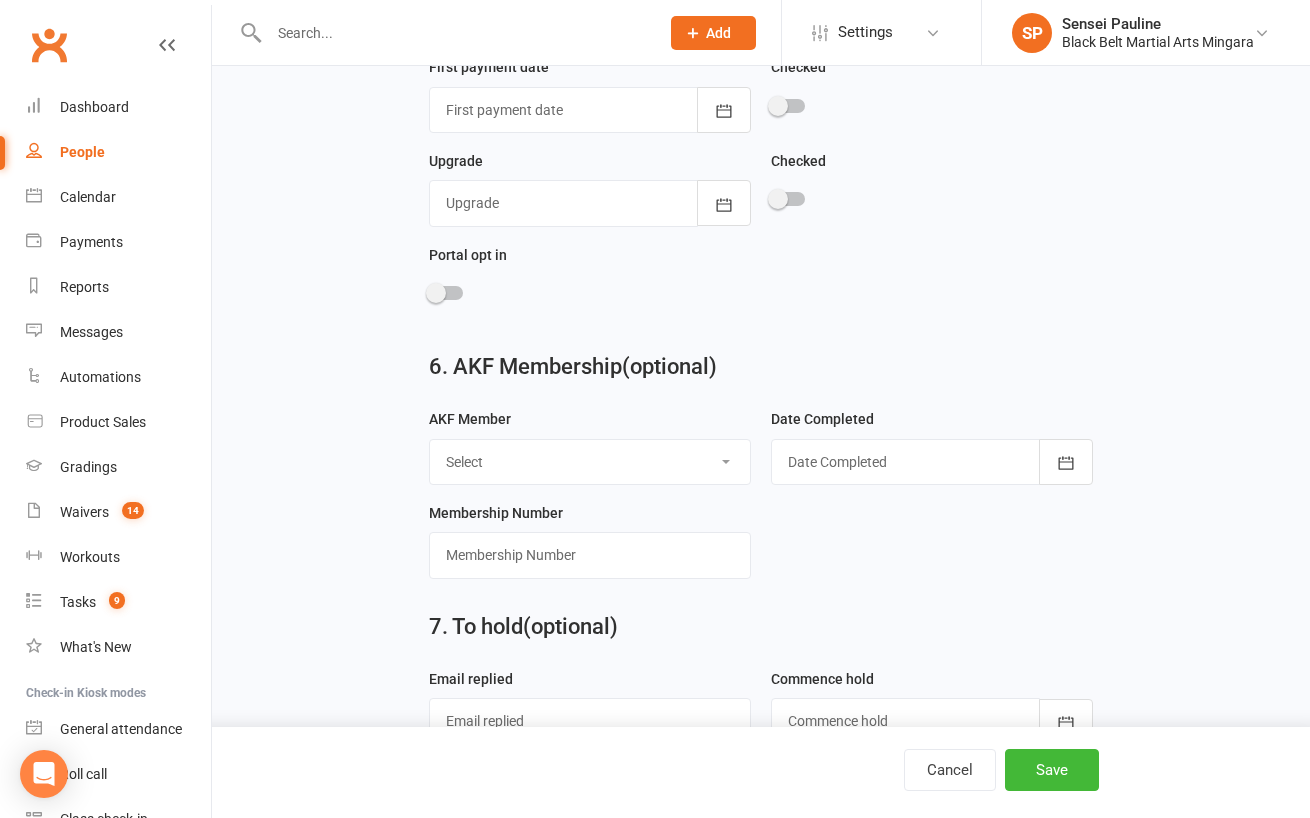 scroll, scrollTop: 0, scrollLeft: 0, axis: both 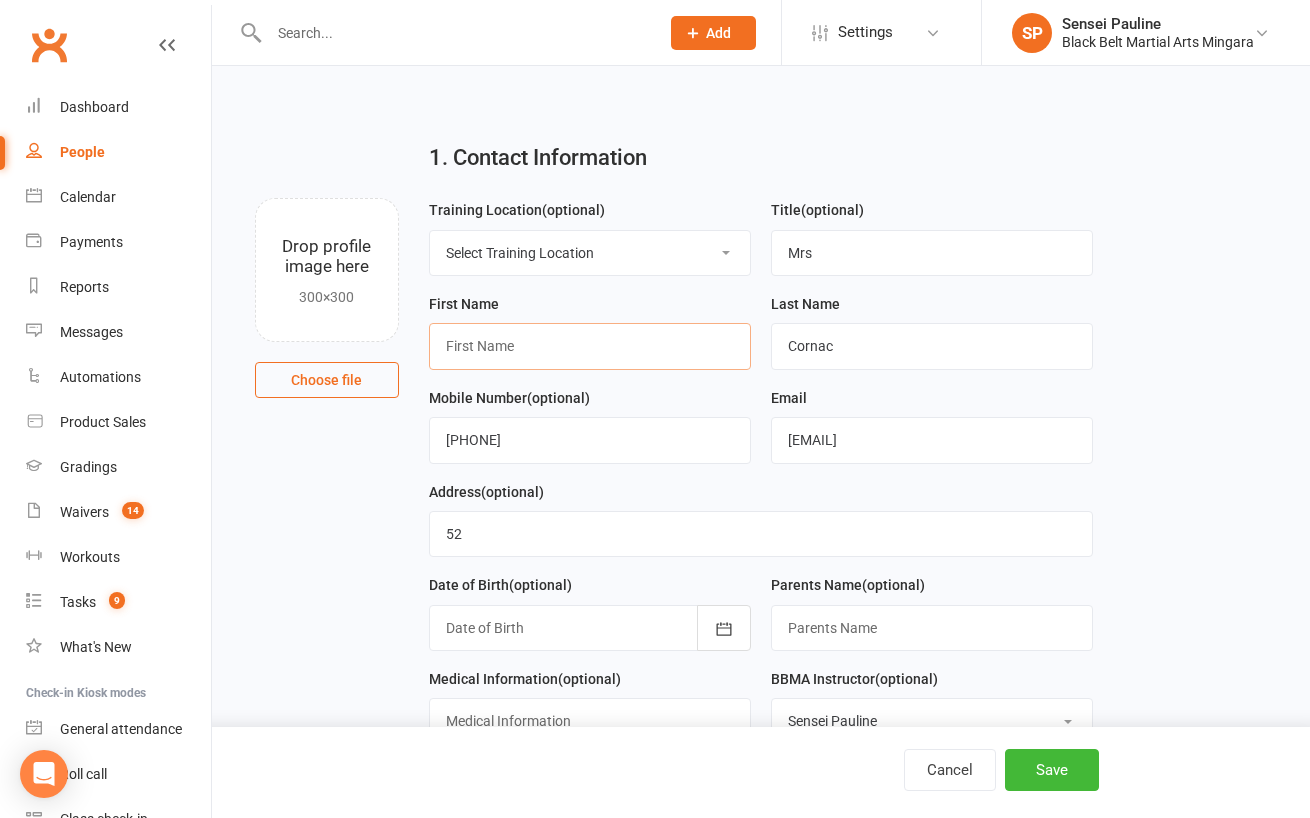 click at bounding box center (590, 346) 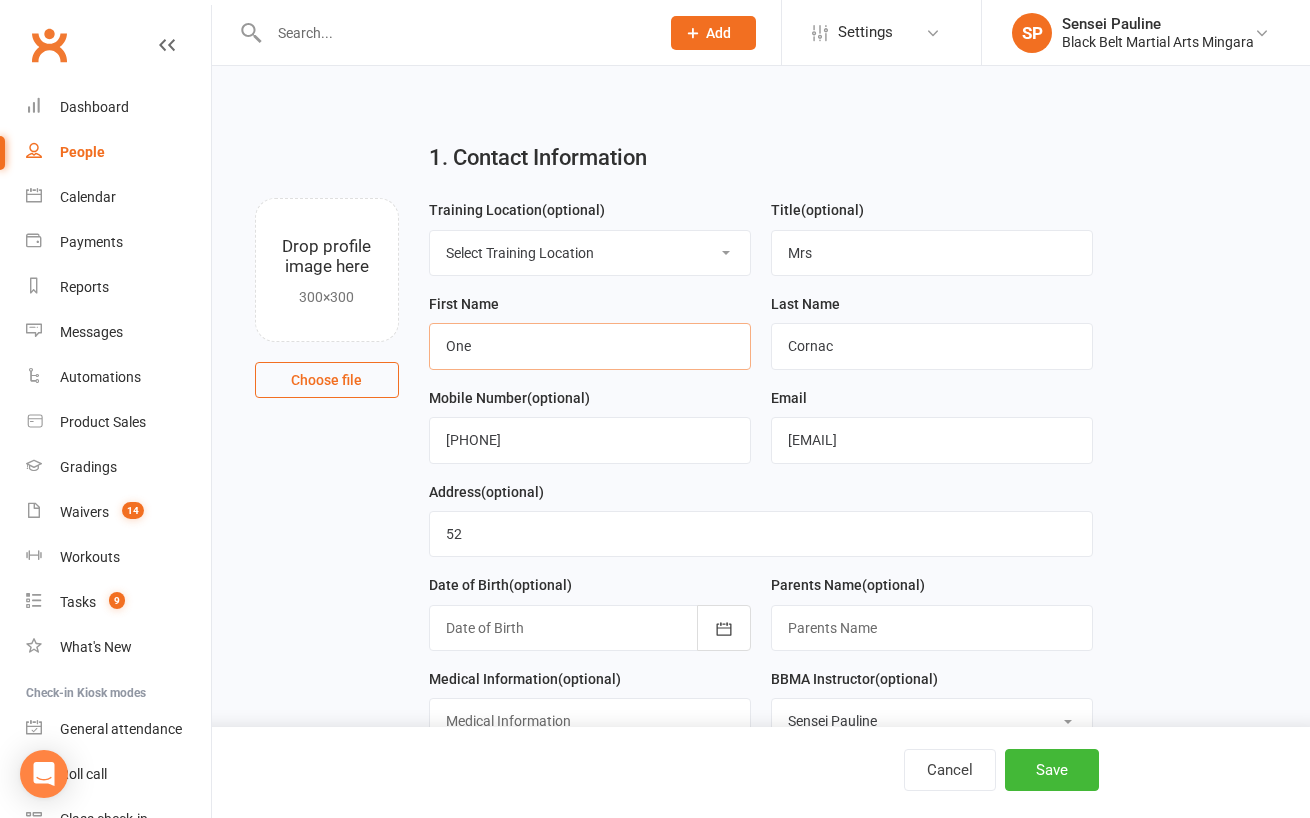 type on "One" 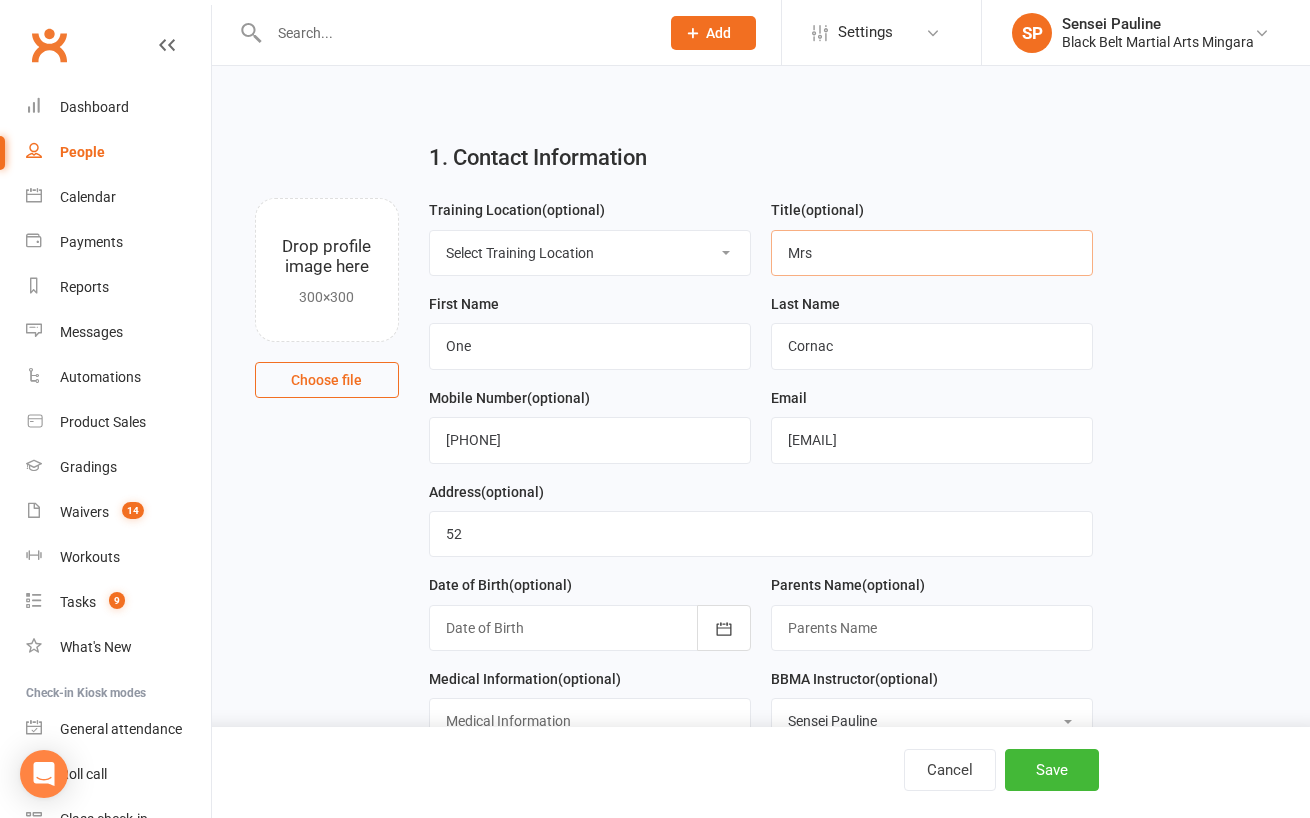 click on "Mrs" at bounding box center (932, 253) 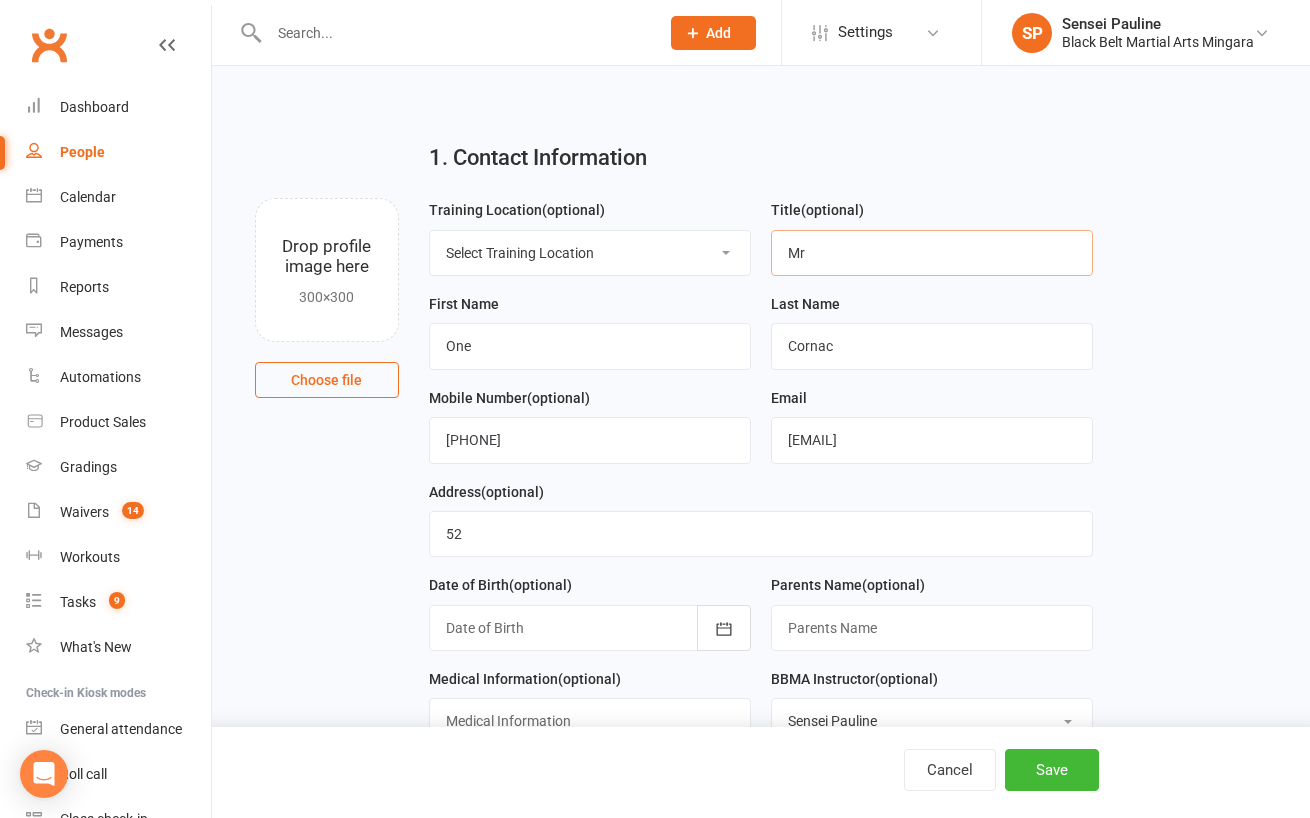 type on "M" 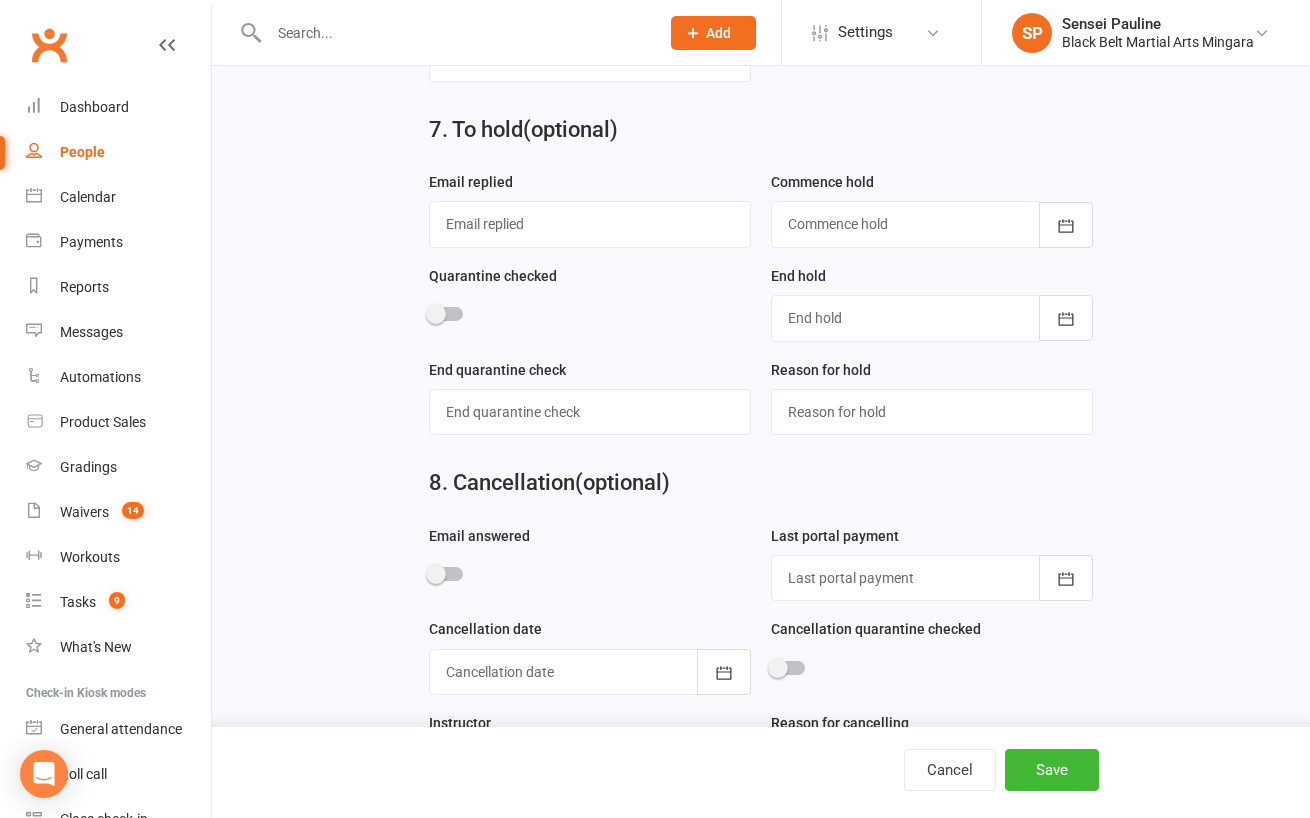 scroll, scrollTop: 2631, scrollLeft: 0, axis: vertical 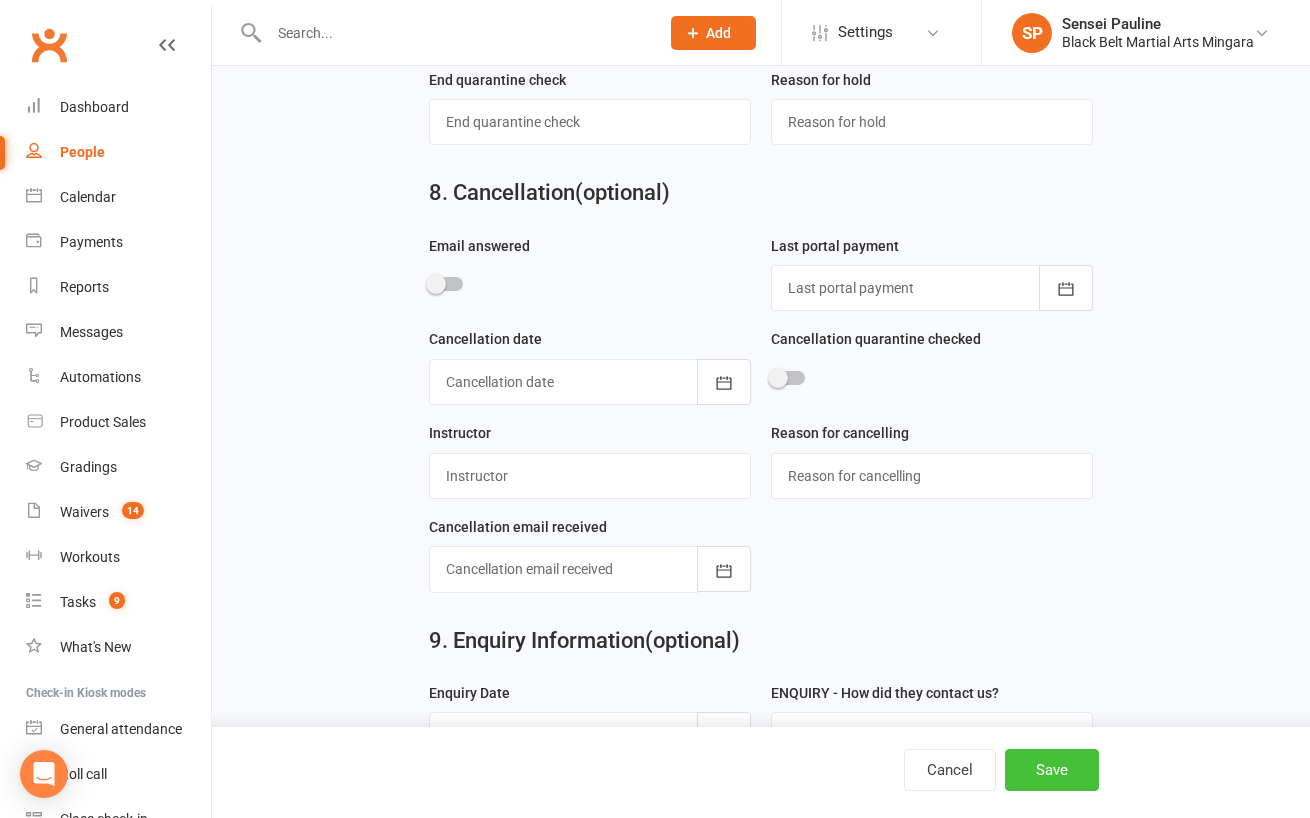 type 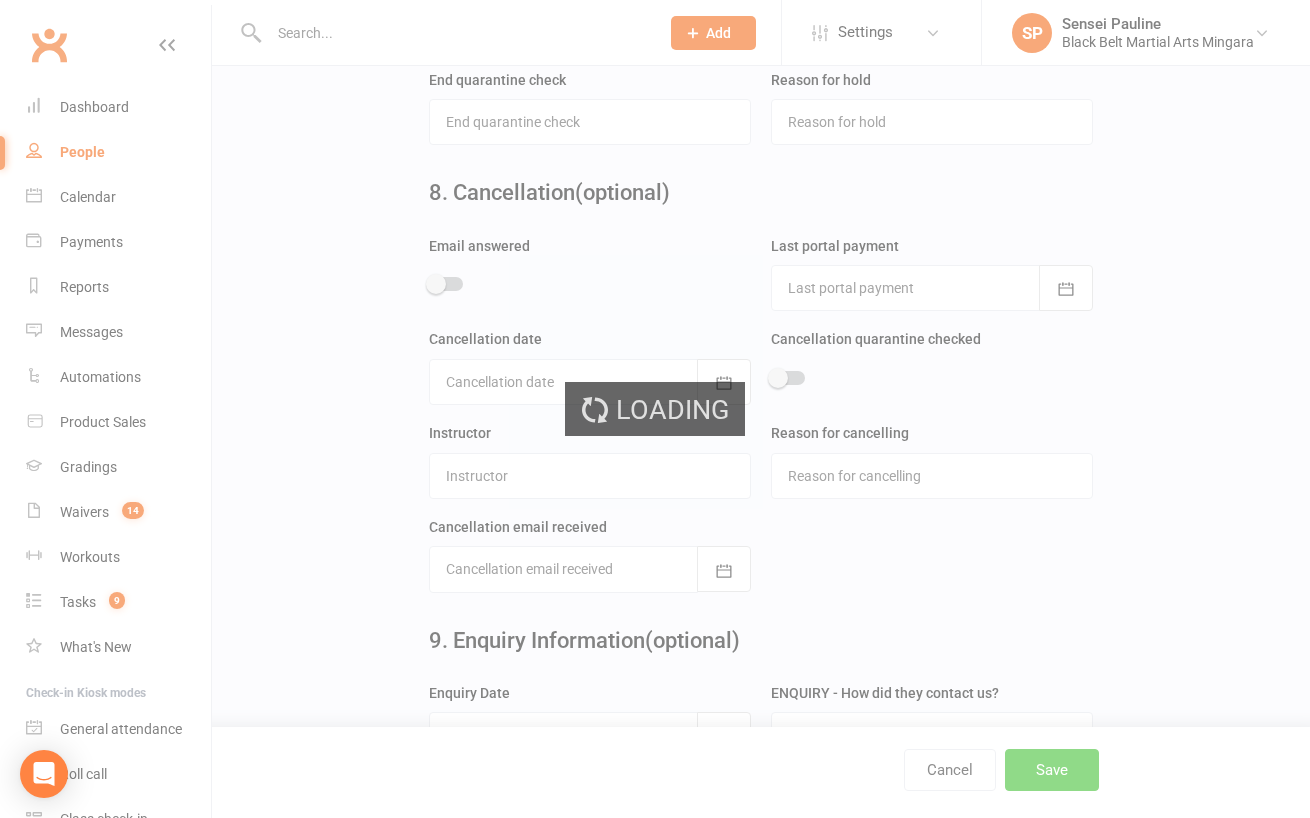 scroll, scrollTop: 0, scrollLeft: 0, axis: both 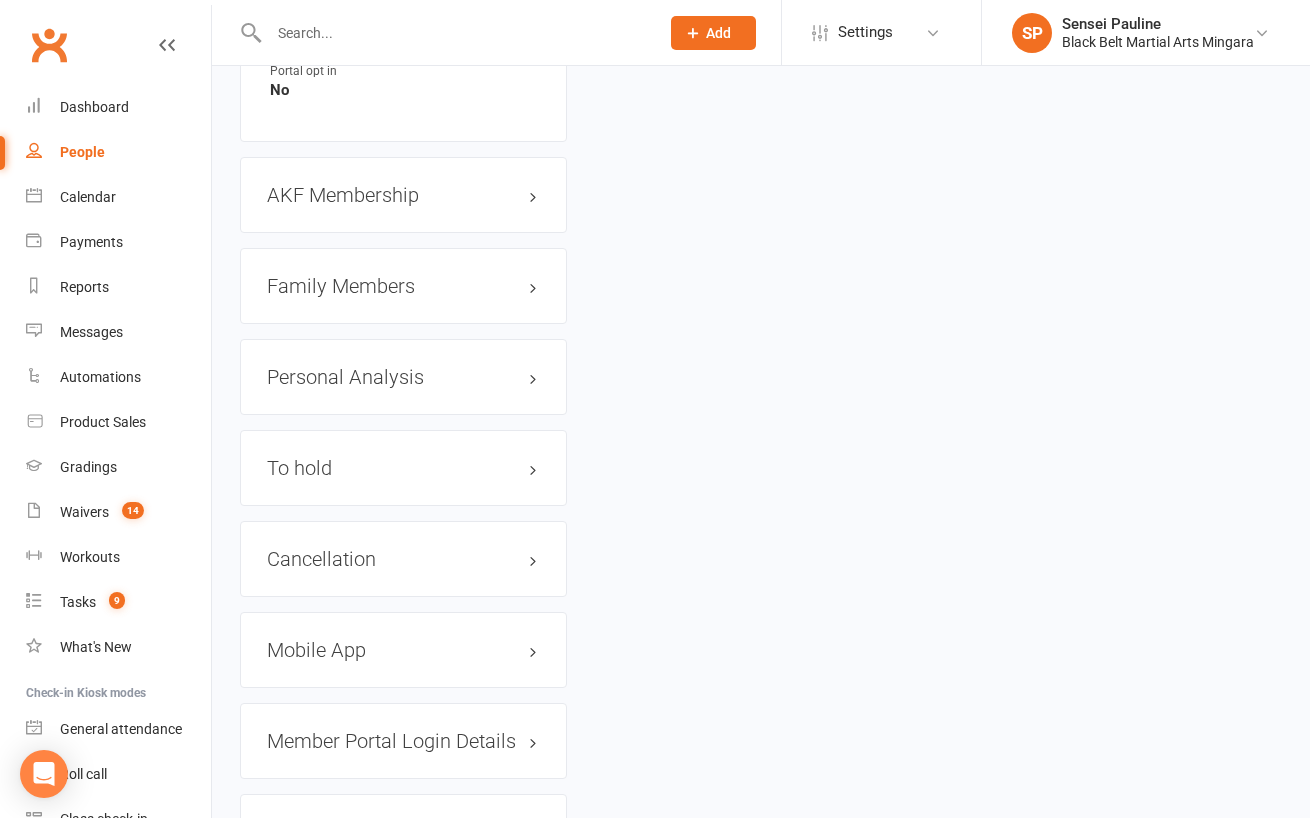 click on "Family Members" at bounding box center [403, 286] 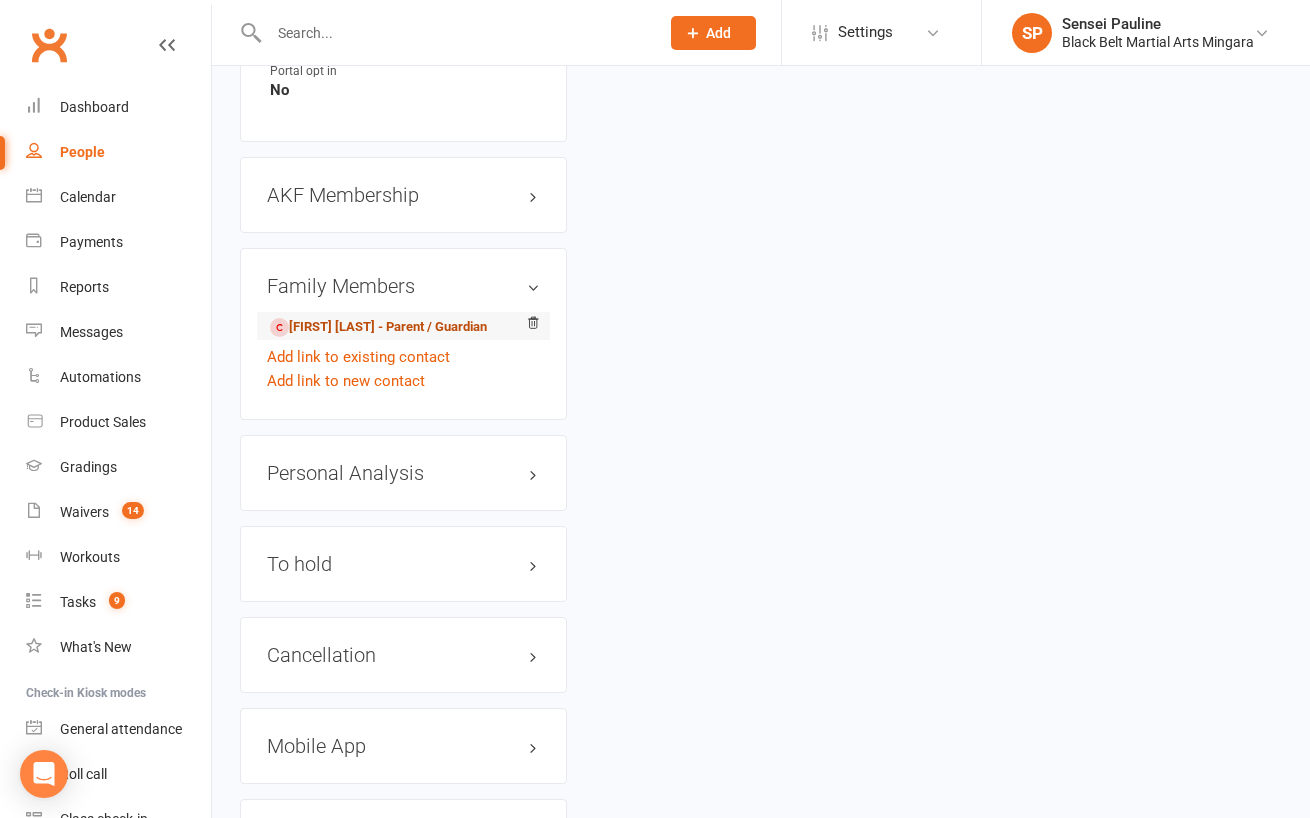 click on "Pauline Cornac - Parent / Guardian" at bounding box center [378, 327] 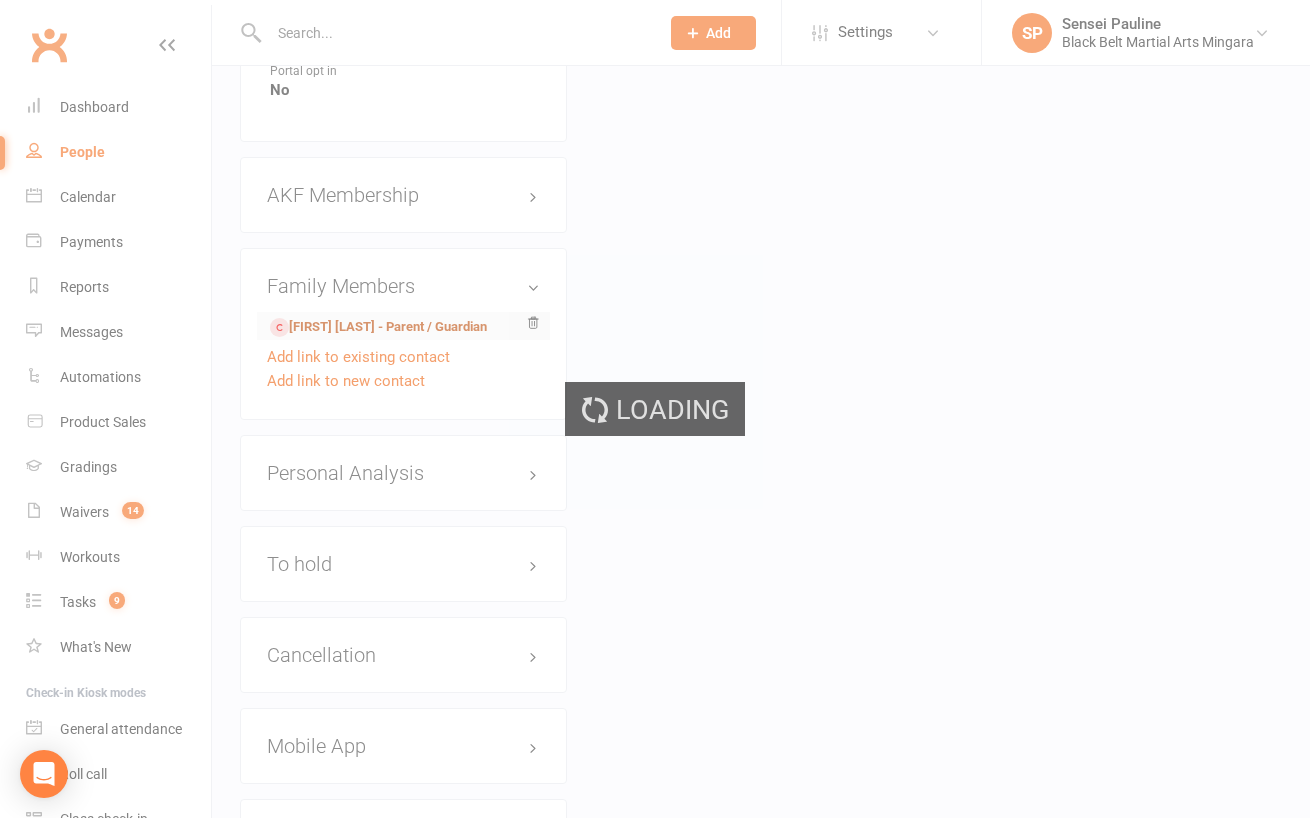 scroll, scrollTop: 0, scrollLeft: 0, axis: both 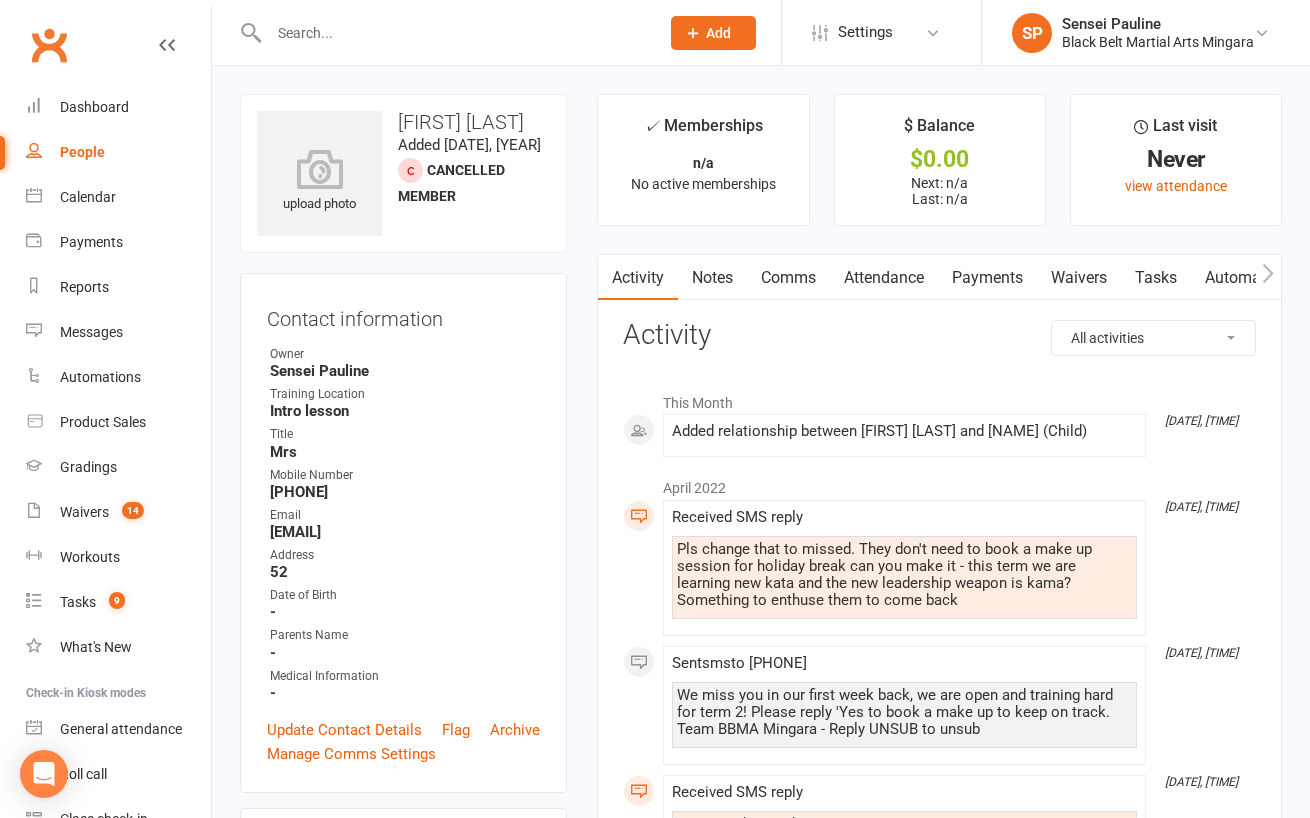 click on "upload photo Pauline Cornac Added 15 November, 2020   Cancelled member Contact information Owner   Sensei Pauline Training Location  Intro lesson
Title  Mrs
Mobile Number  +61405174342
Email  pauline@blackbeltmartialarts.com.au
Address  52
Date of Birth  -
Parents Name  -
Medical Information  -
Update Contact Details Flag Archive Manage Comms Settings
Wallet No payment methods added
Add / Edit Payment Method
Goals  edit Personal Analysis Goals -
LD Heroes & After Black Belt Goals -
Leadership Challenge -
Candidate for Black Belt Goals -
1st Dan Goals -
2nd Dan Goals -
3rd Dan Goals -
Prep Cycle payment -
Membership  No active memberships found Add new membership
Styles & Ranks  This member does not have any active styles yet. Add new style
Quarantine  edit First payment date -
Checked -
Upgrade -
Checked -
Portal opt in -
AKF Membership  edit Family Members  Personal Analysis  edit To hold  edit Cancellation  edit Mobile App  Member Portal Login Details" at bounding box center (403, 1673) 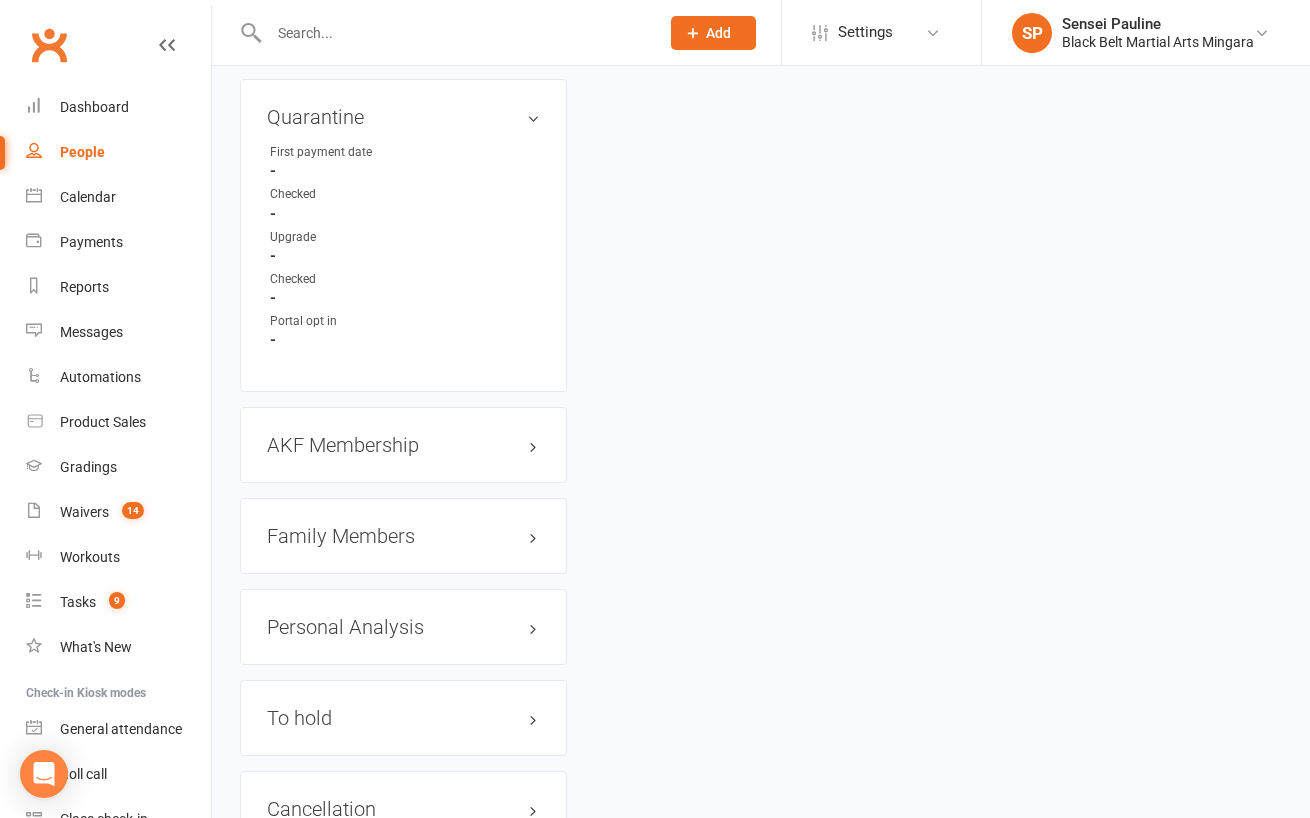 scroll, scrollTop: 1751, scrollLeft: 0, axis: vertical 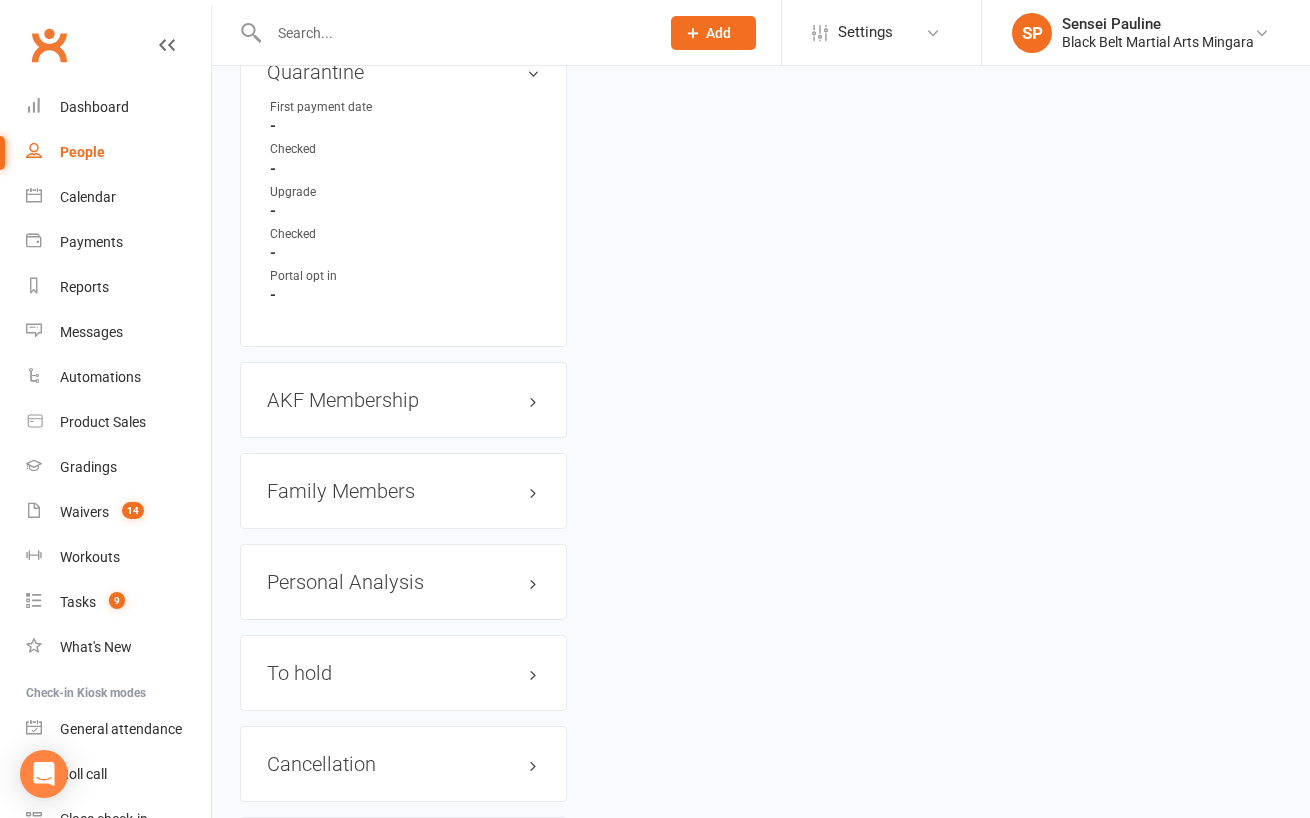 click on "Family Members" at bounding box center [403, 491] 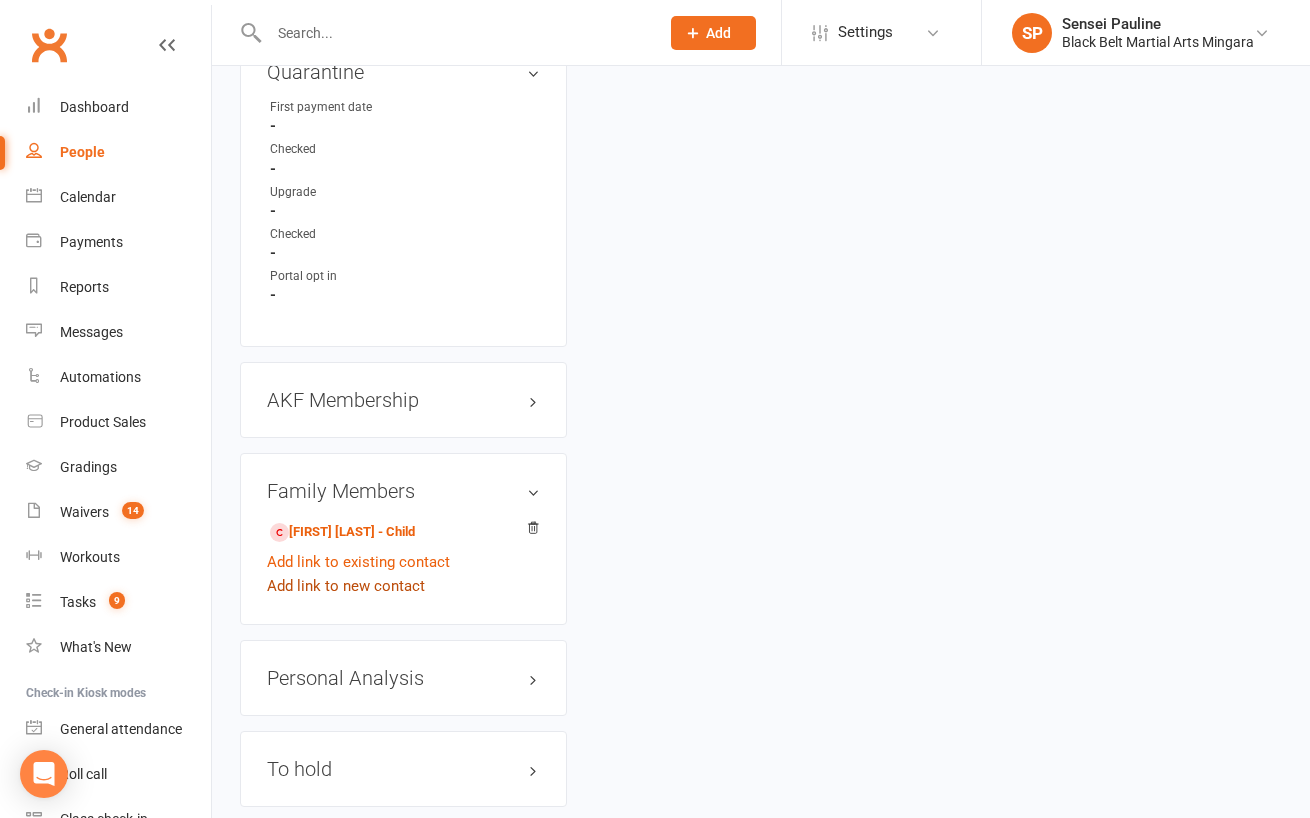 click on "Add link to new contact" at bounding box center [346, 586] 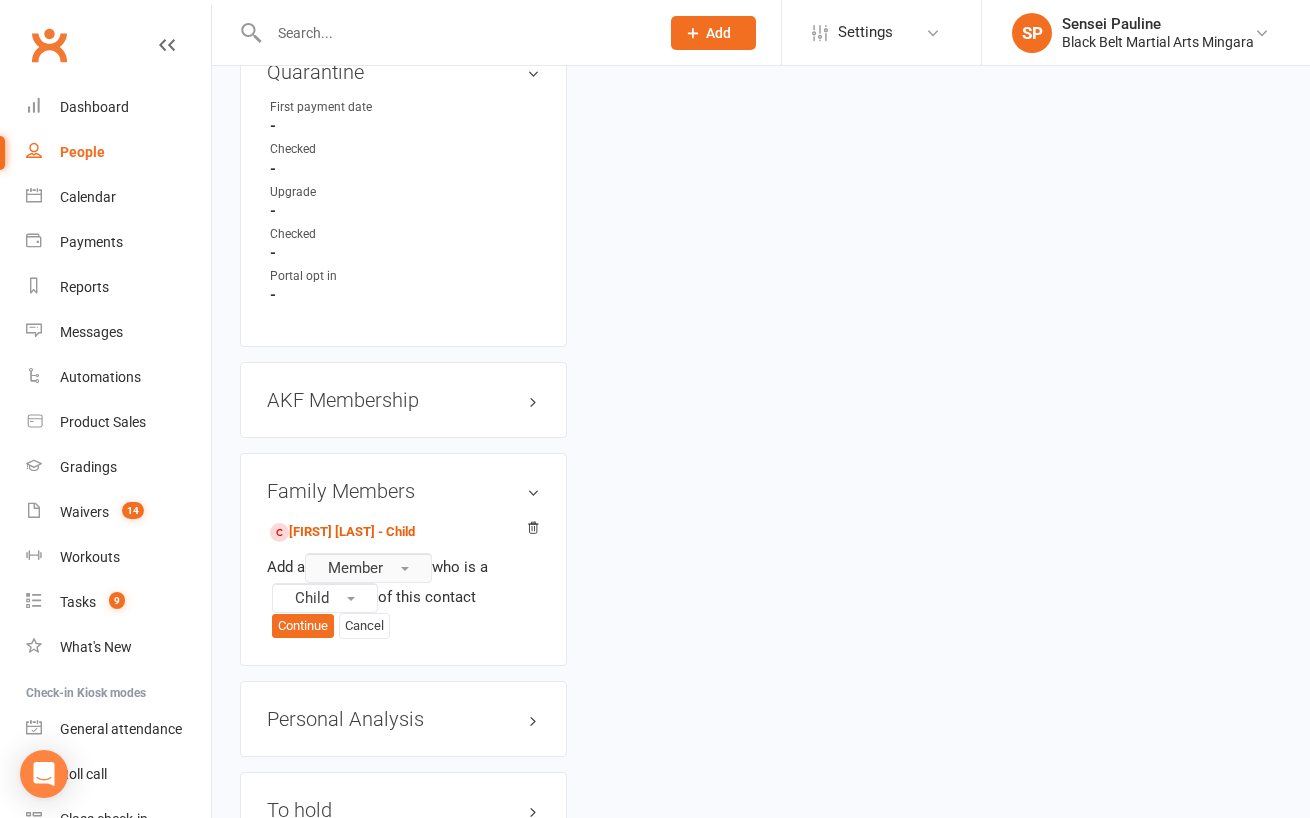 click on "Member" at bounding box center (355, 568) 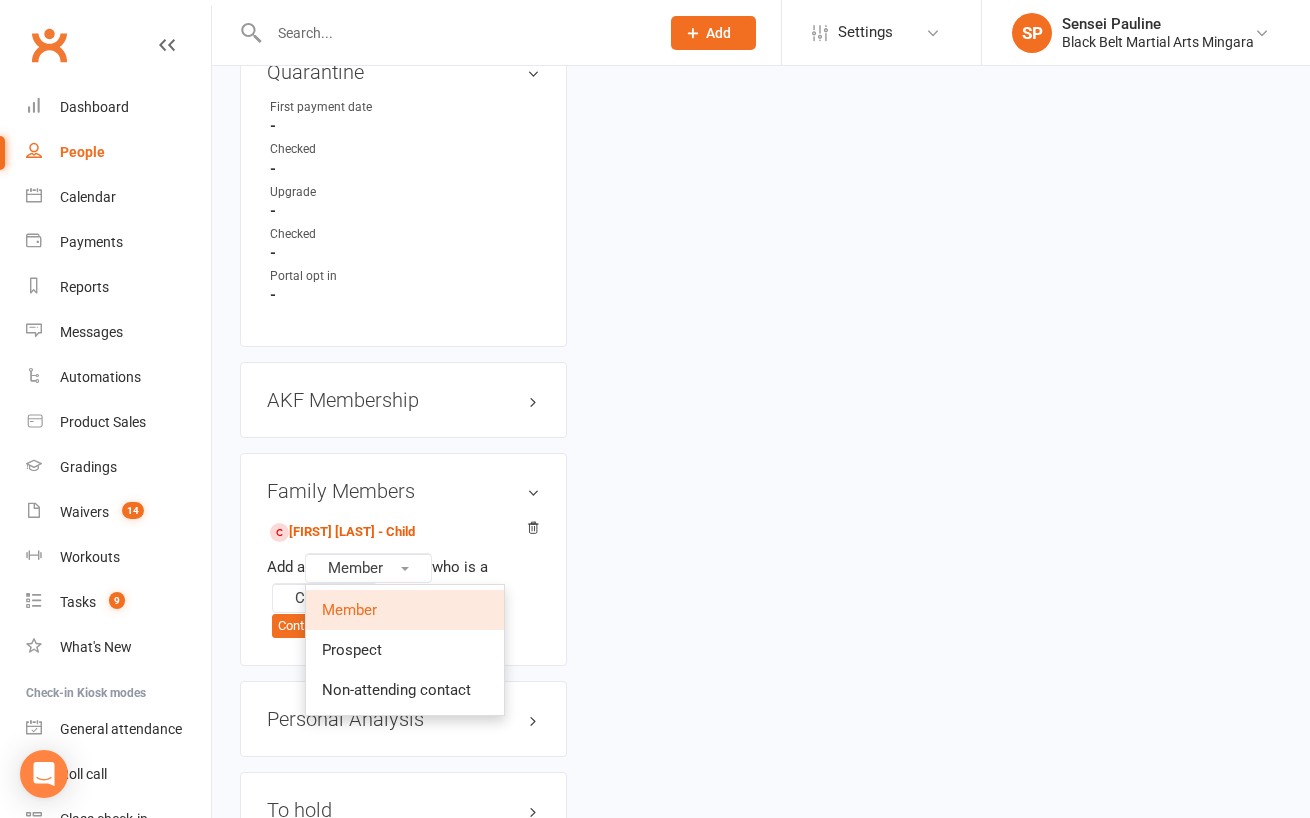 click on "Member" at bounding box center [349, 610] 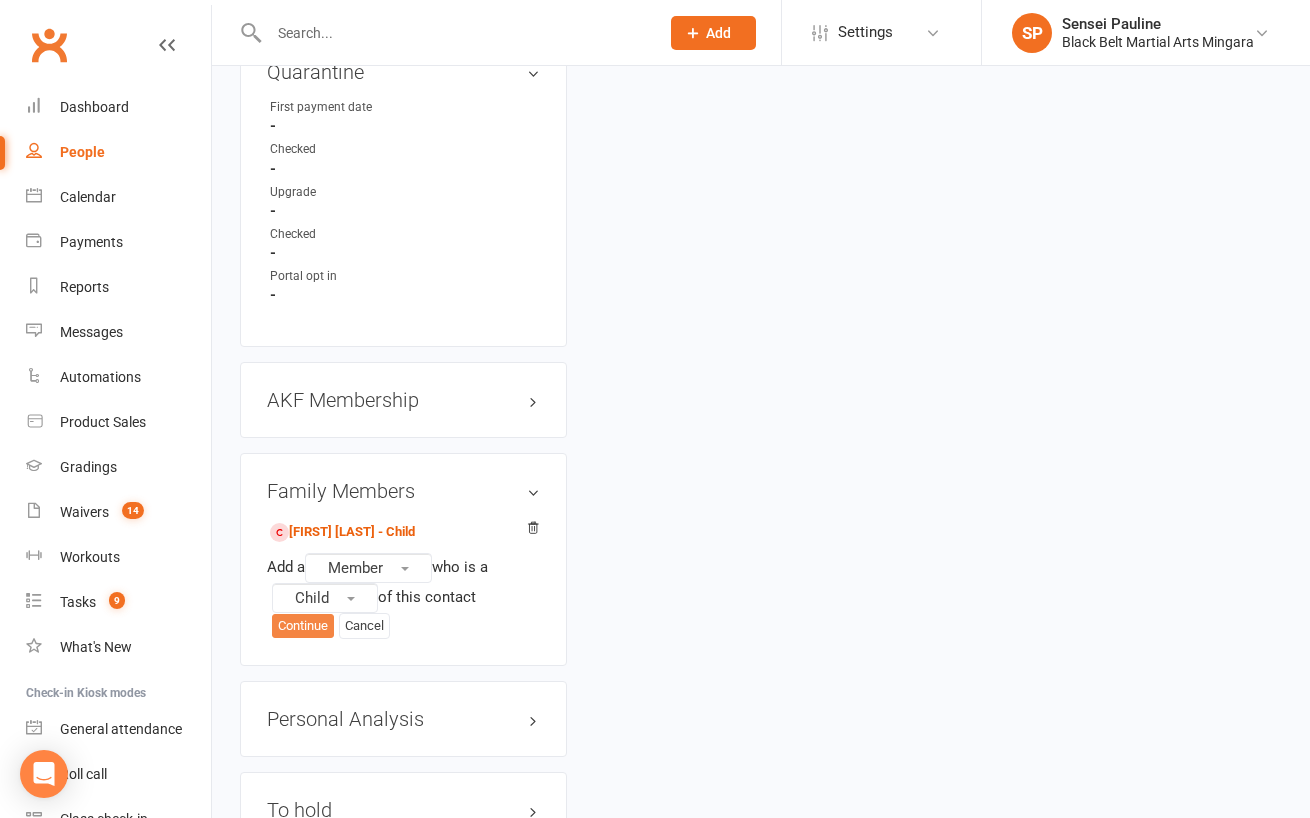 click on "Continue" at bounding box center (303, 626) 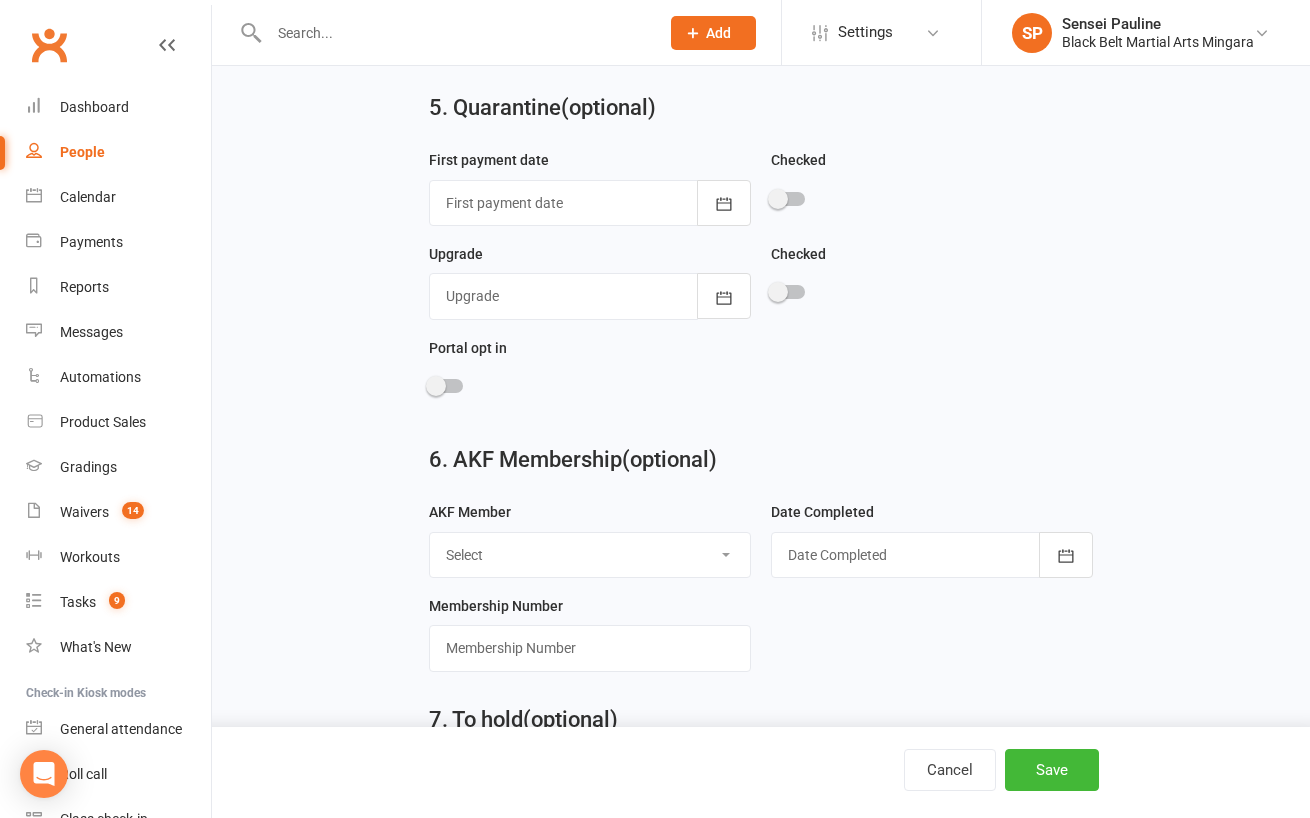 scroll, scrollTop: 0, scrollLeft: 0, axis: both 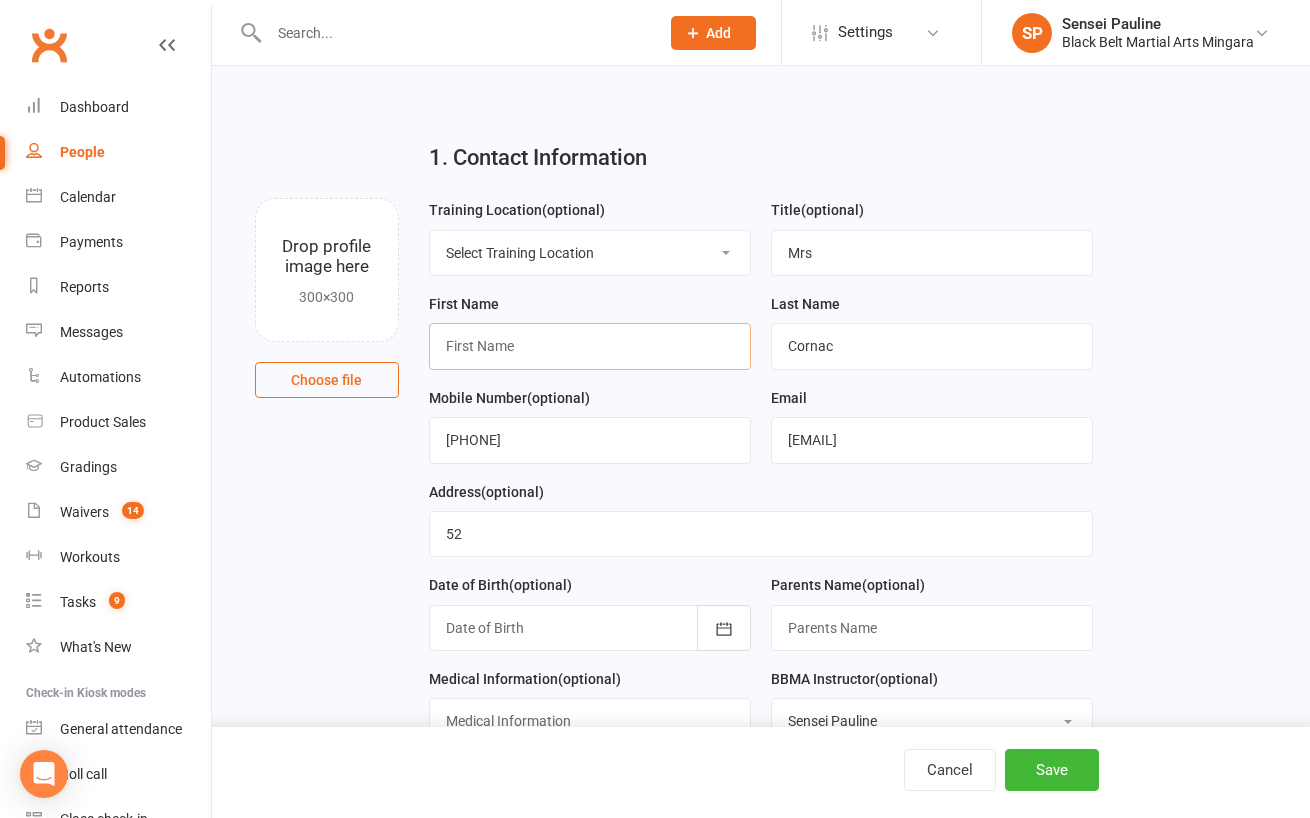 click at bounding box center [590, 346] 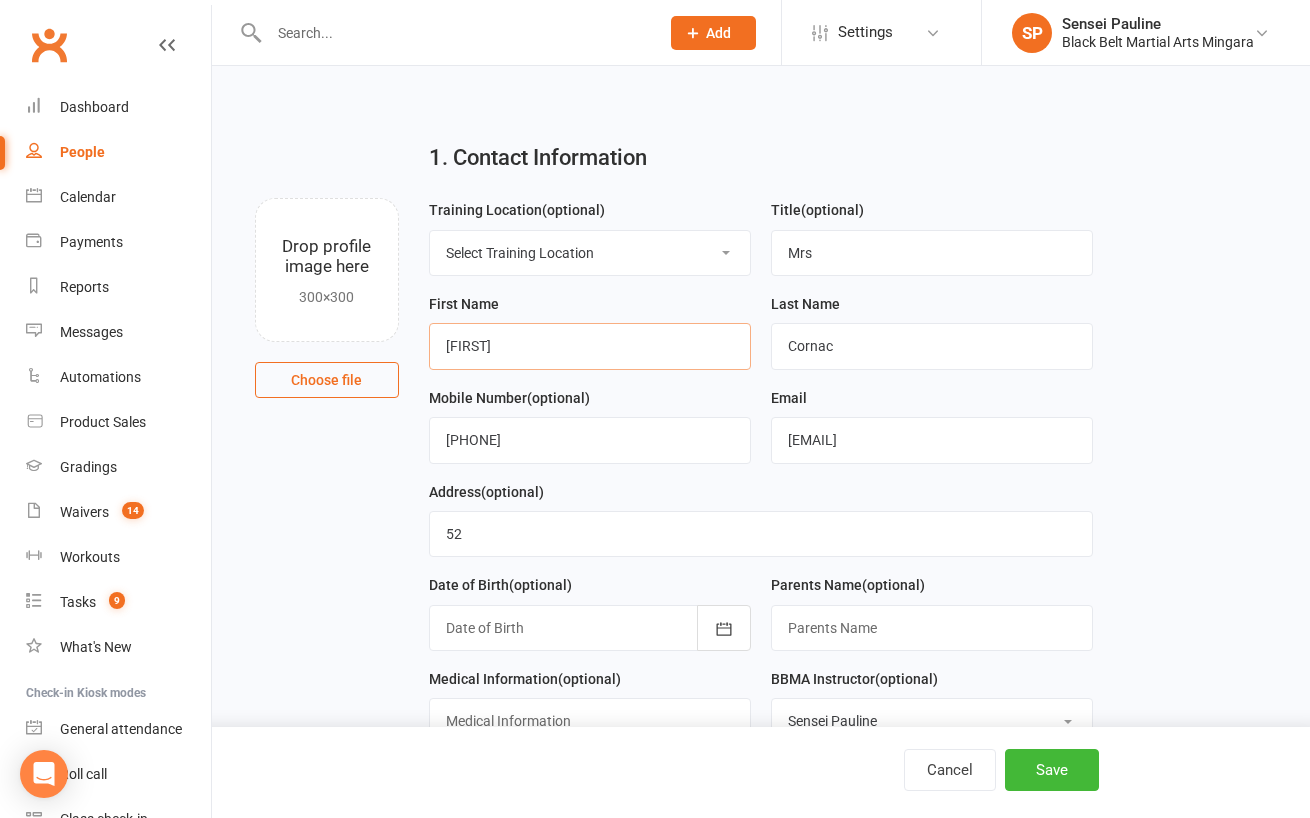 type on "Two" 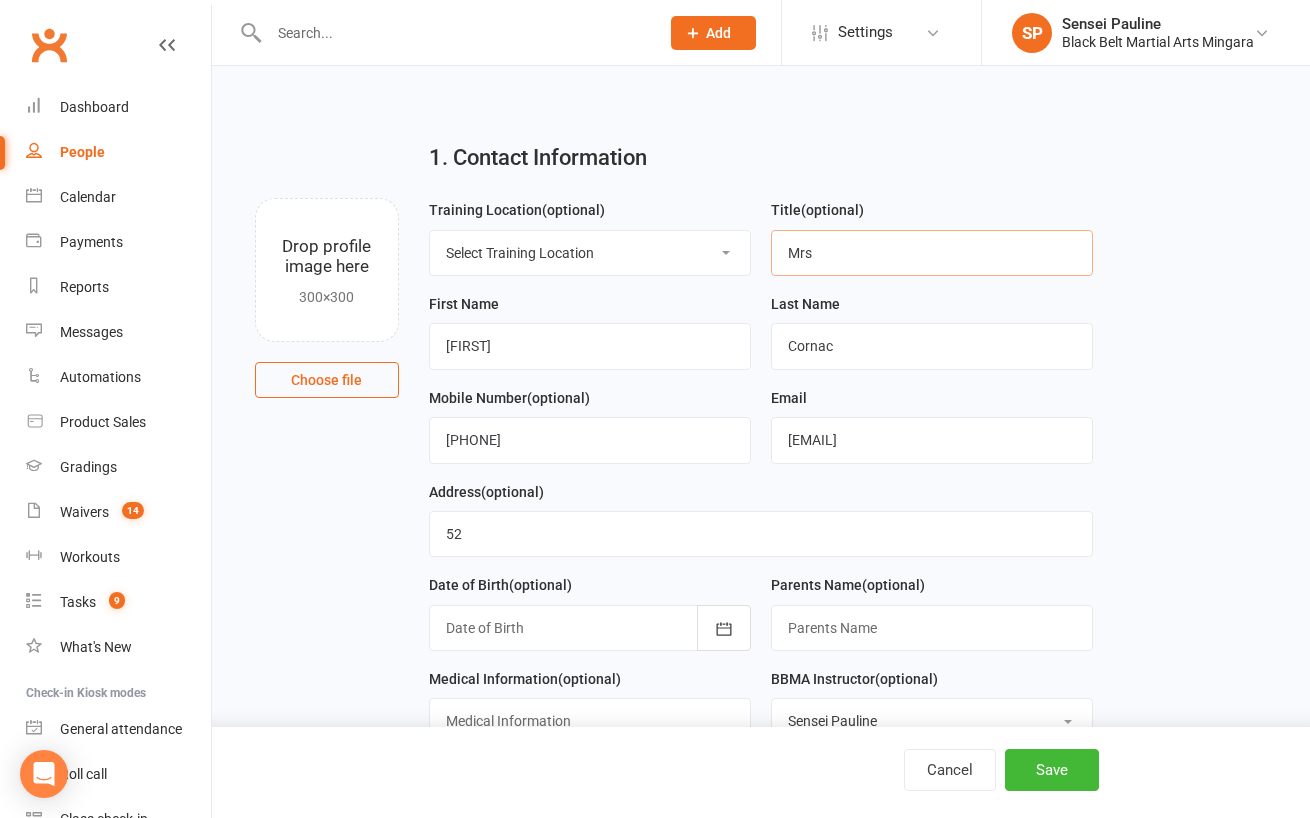 drag, startPoint x: 855, startPoint y: 259, endPoint x: 735, endPoint y: 255, distance: 120.06665 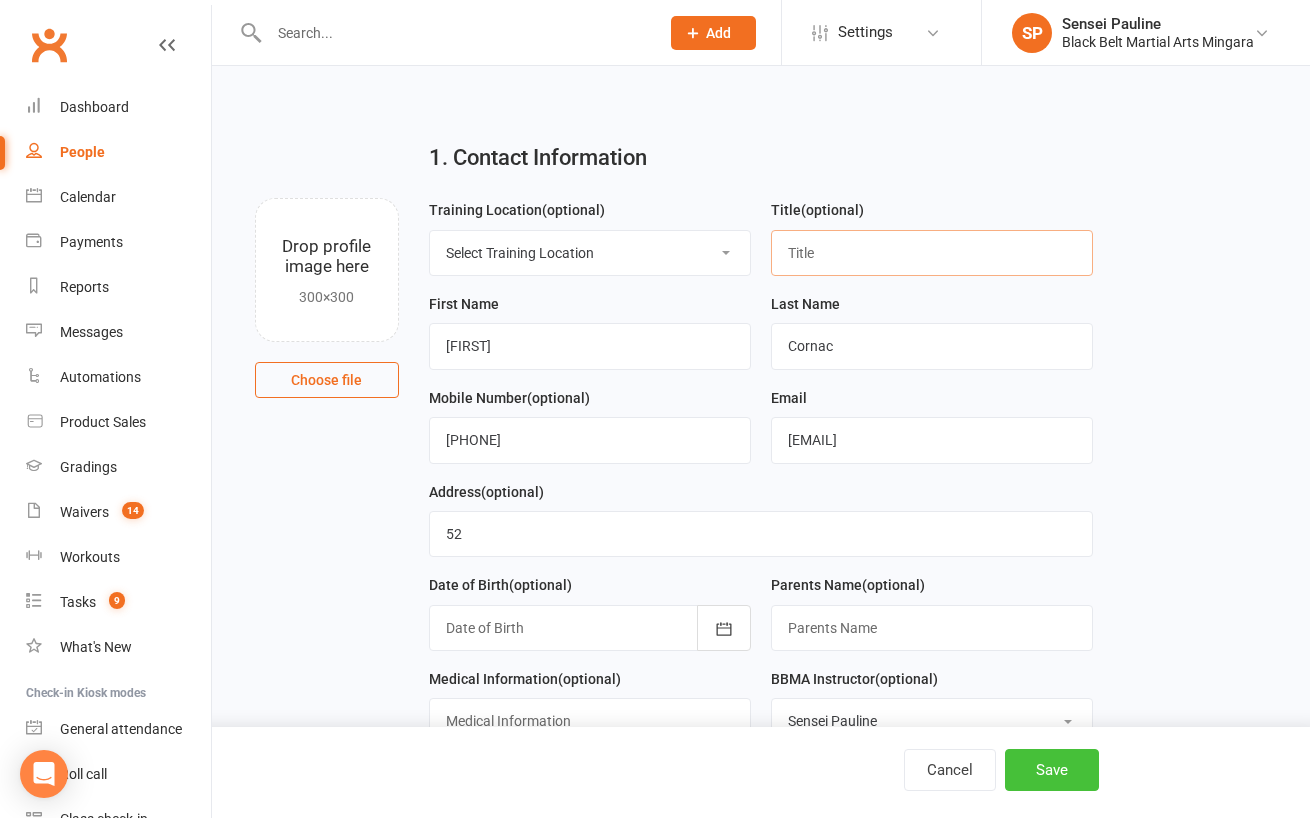 type 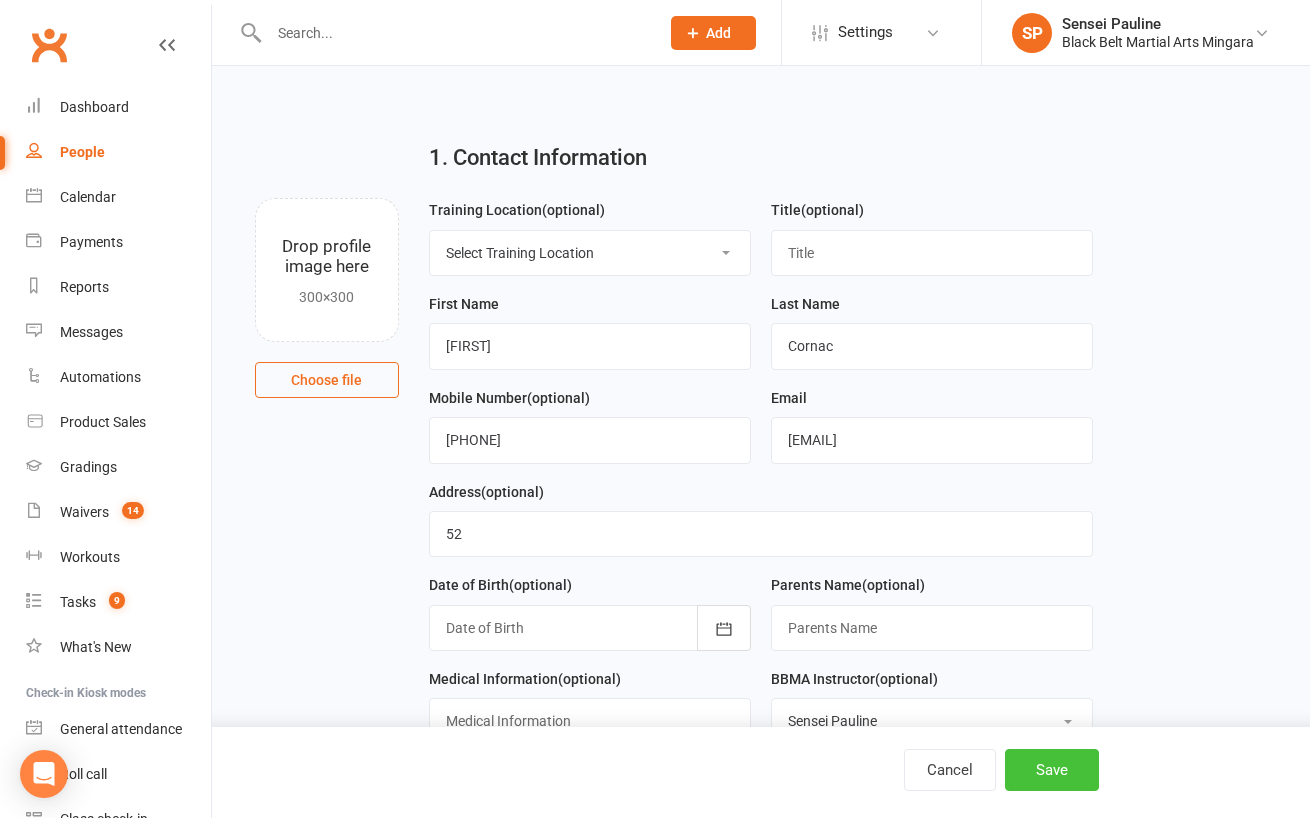 click on "Save" at bounding box center (1052, 770) 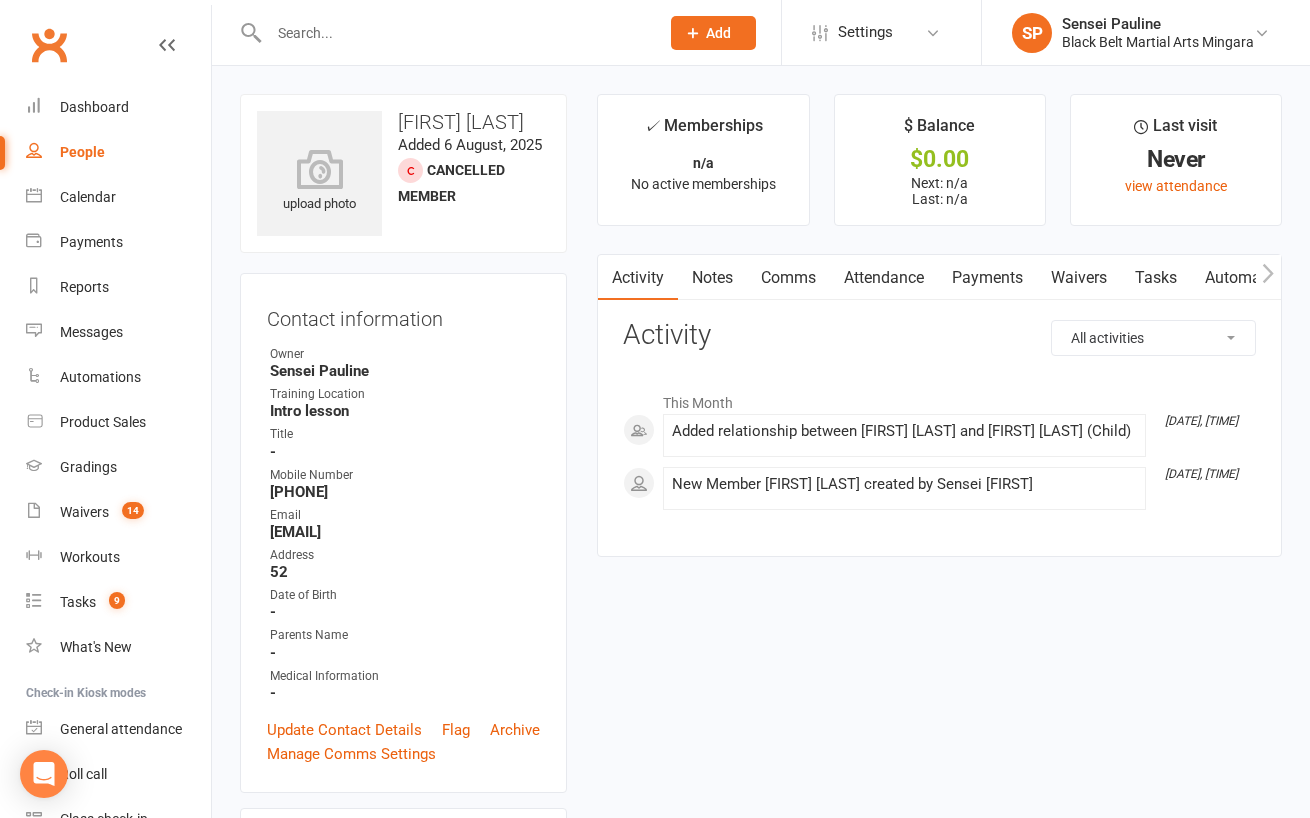 click on "upload photo Two Cornac Added 6 August, 2025   Cancelled member Contact information Owner   Sensei Pauline Training Location  Intro lesson
Title  -
Mobile Number  +61405174342
Email  pauline@blackbeltmartialarts.com.au
Address  52
Date of Birth  -
Parents Name  -
Medical Information  -
Update Contact Details Flag Archive Manage Comms Settings
Wallet No payment methods added
Add / Edit Payment Method
Goals  edit Personal Analysis Goals -
LD Heroes & After Black Belt Goals -
Leadership Challenge -
Candidate for Black Belt Goals -
1st Dan Goals -
2nd Dan Goals -
3rd Dan Goals -
Prep Cycle payment No
Membership  No active memberships found Add new membership
Styles & Ranks  This member does not have any active styles yet. Add new style
Quarantine  edit First payment date -
Checked No
Upgrade -
Checked No
Portal opt in No
AKF Membership  edit Family Members  Personal Analysis  edit To hold  edit Cancellation  edit Mobile App  Member Portal Login Details  edit" at bounding box center (403, 1673) 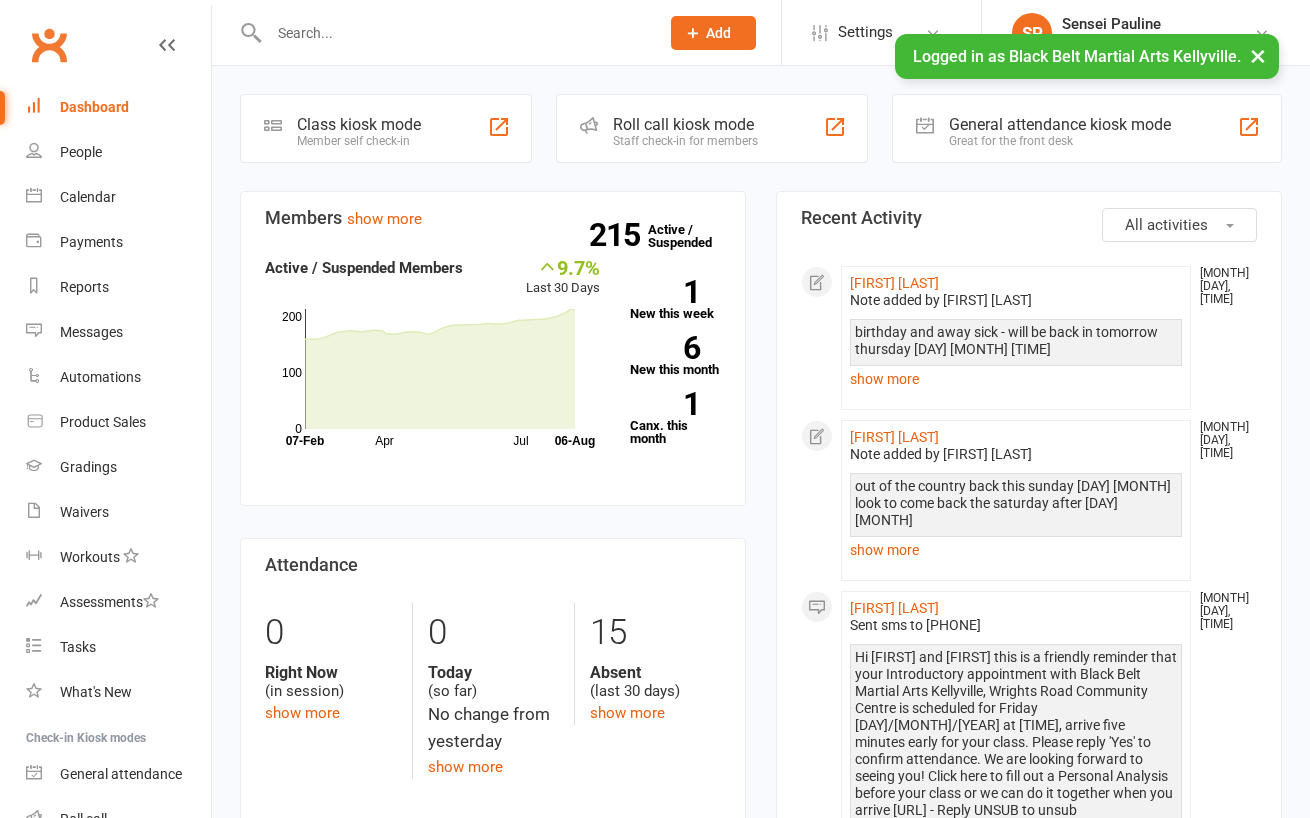 scroll, scrollTop: 0, scrollLeft: 0, axis: both 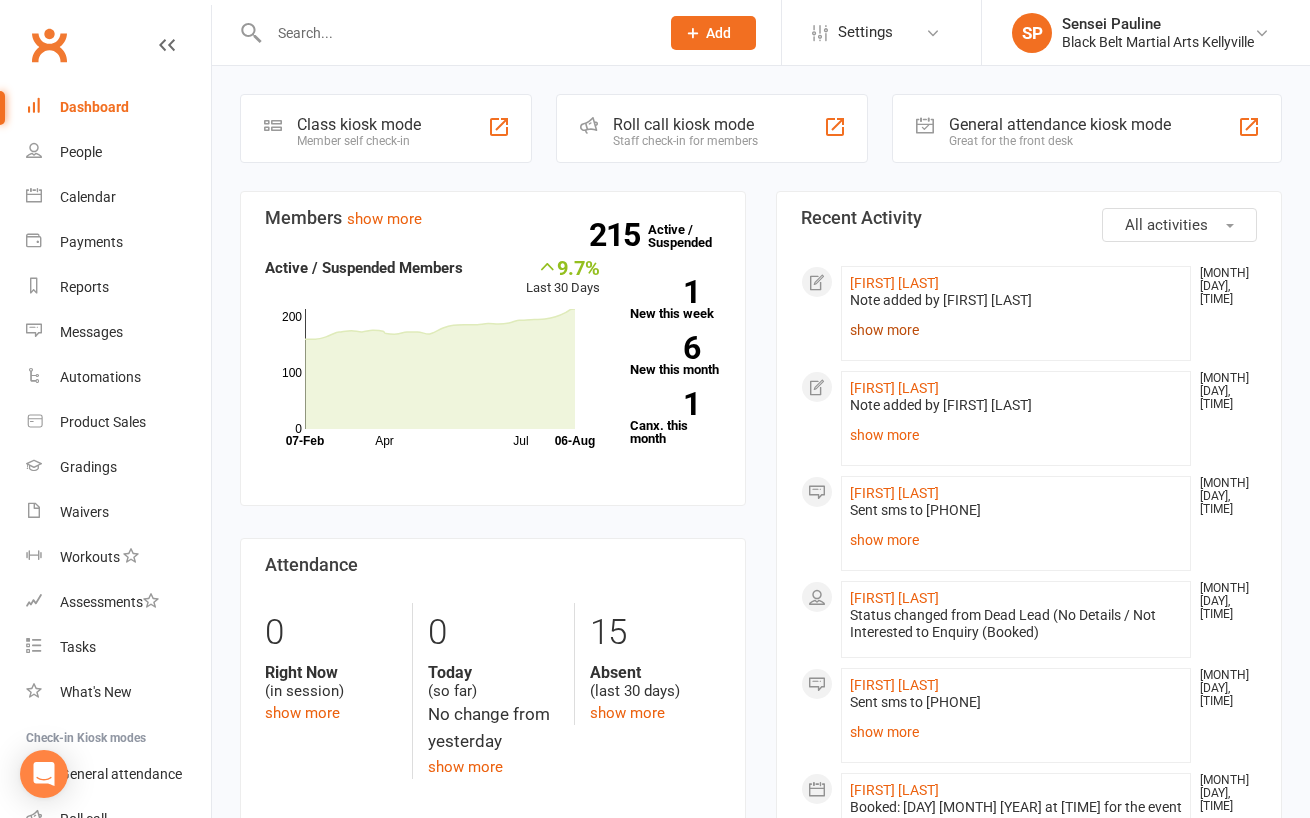 click on "show more" 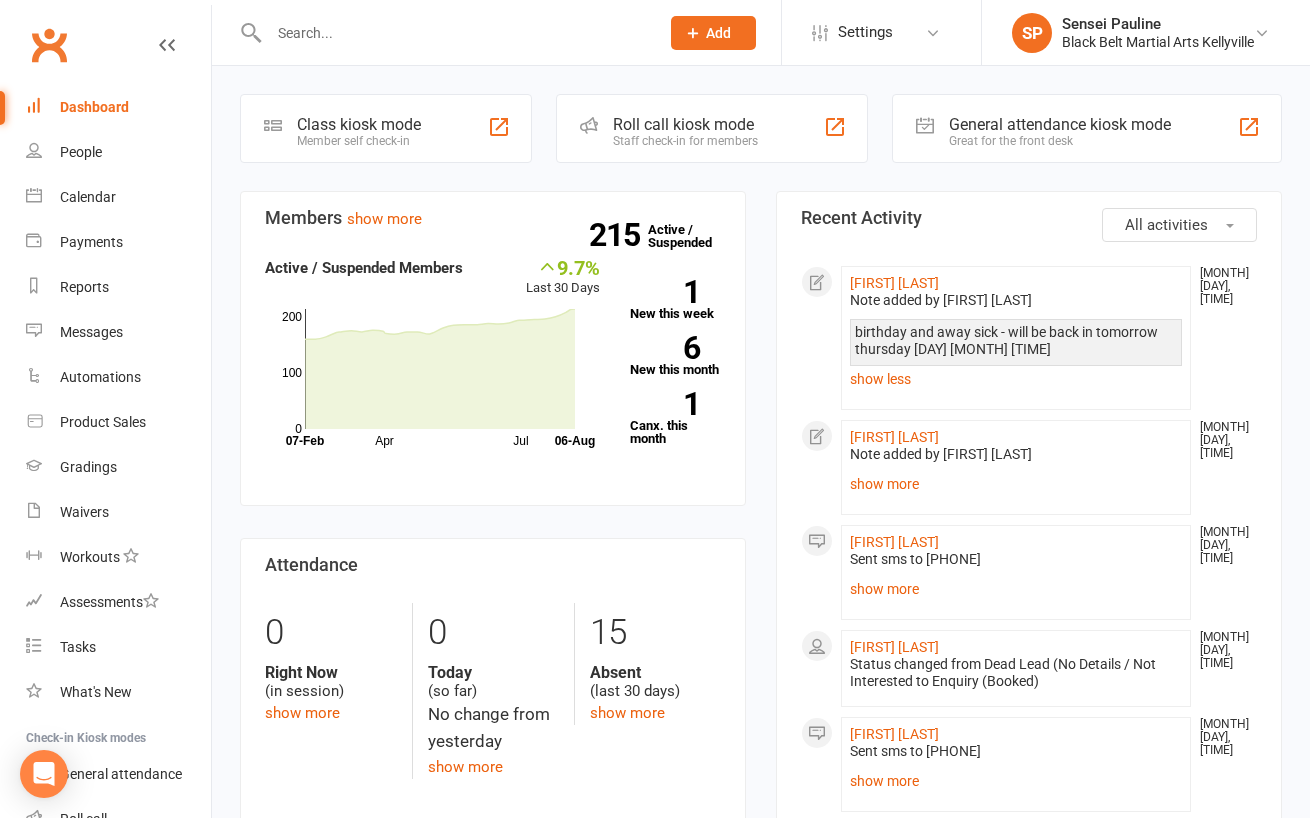 click on "Members  show more 9.7% Last 30 Days Active / Suspended Members Apr Jul Month 07-Aug 06-Aug  0 100 200 215 Active / Suspended 1 New this week 6 New this month 1 Canx. this month
Attendance 0 Right Now (in session) show more 0 Today (so far)  No change from yesterday show more 15 Absent (last 30 days) show more
Net Revenue  show more 23.3% Last month $25,630.73 paid or upcoming this month Oct Jan Apr Jul Month Aug Aug $0 $10,000 $20,000 Monthly Recurring Revenue  show more 34.6% Last month $25,001.73 Oct Jan Apr Jul Month Aug Aug $0 $10,000 $20,000" at bounding box center [493, 893] 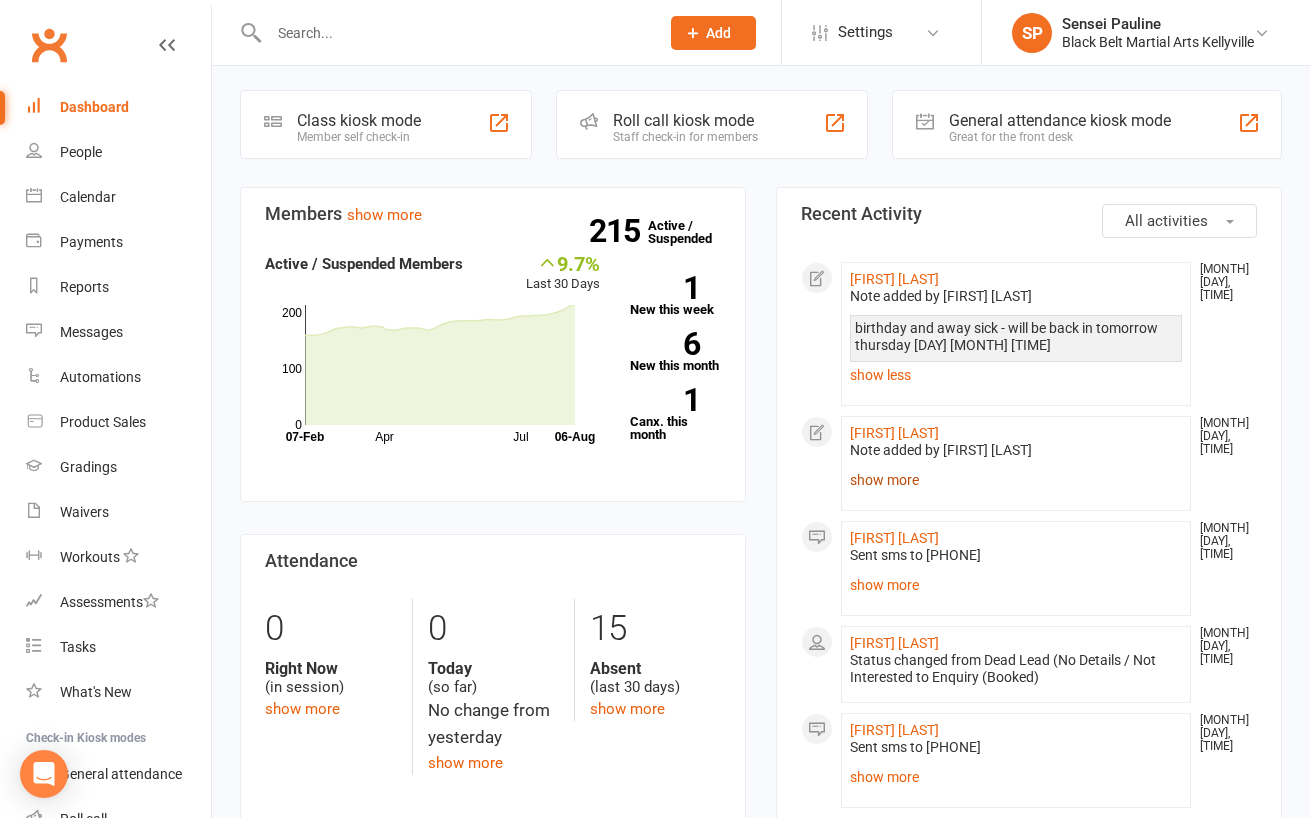 click on "show more" 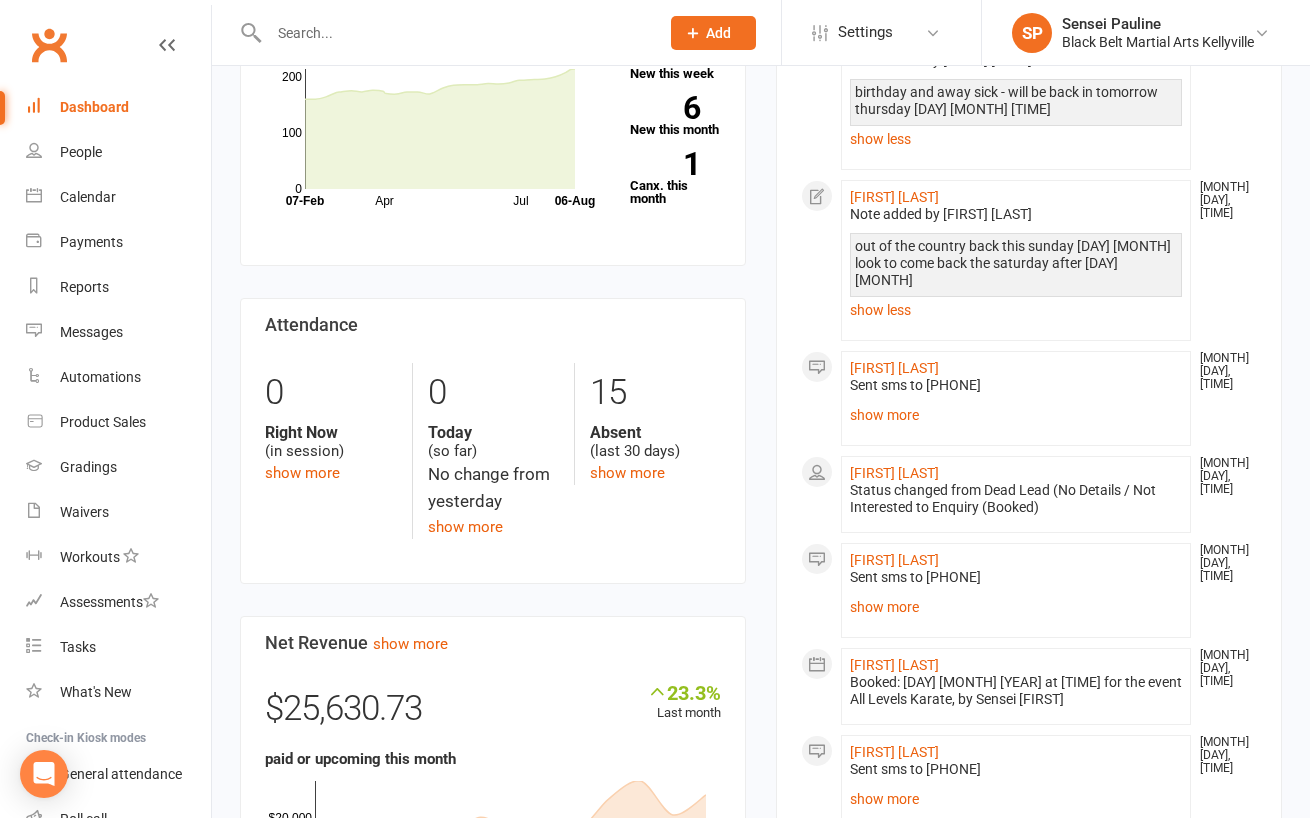 scroll, scrollTop: 272, scrollLeft: 0, axis: vertical 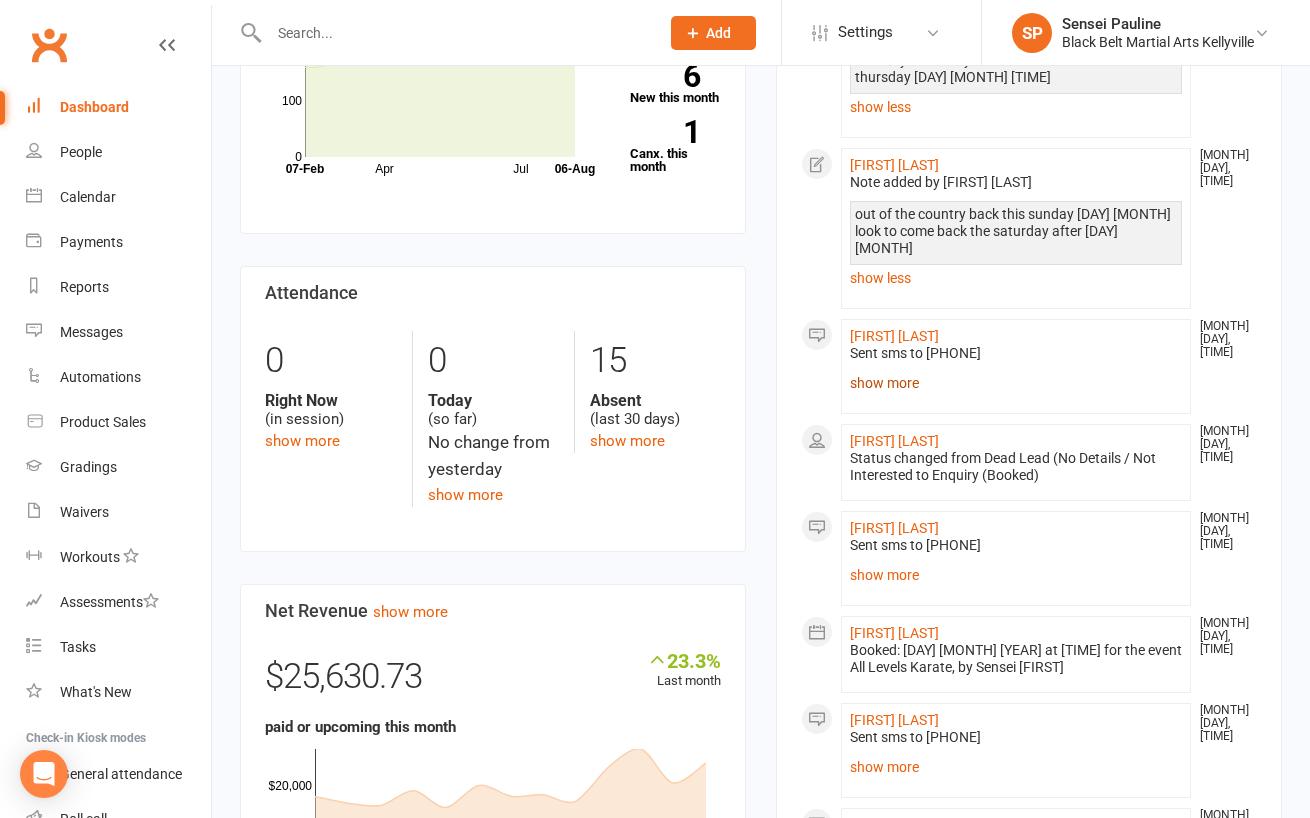 click on "show more" 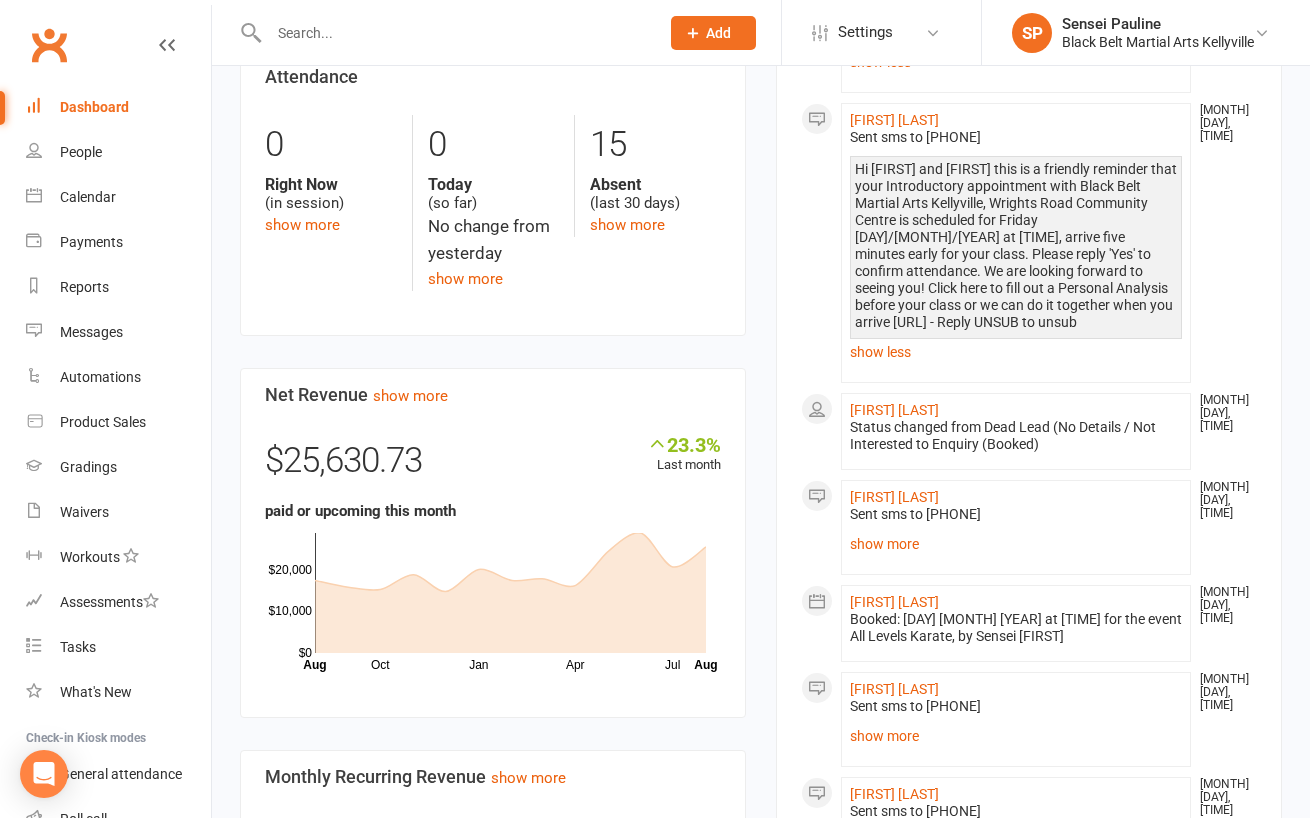 scroll, scrollTop: 557, scrollLeft: 0, axis: vertical 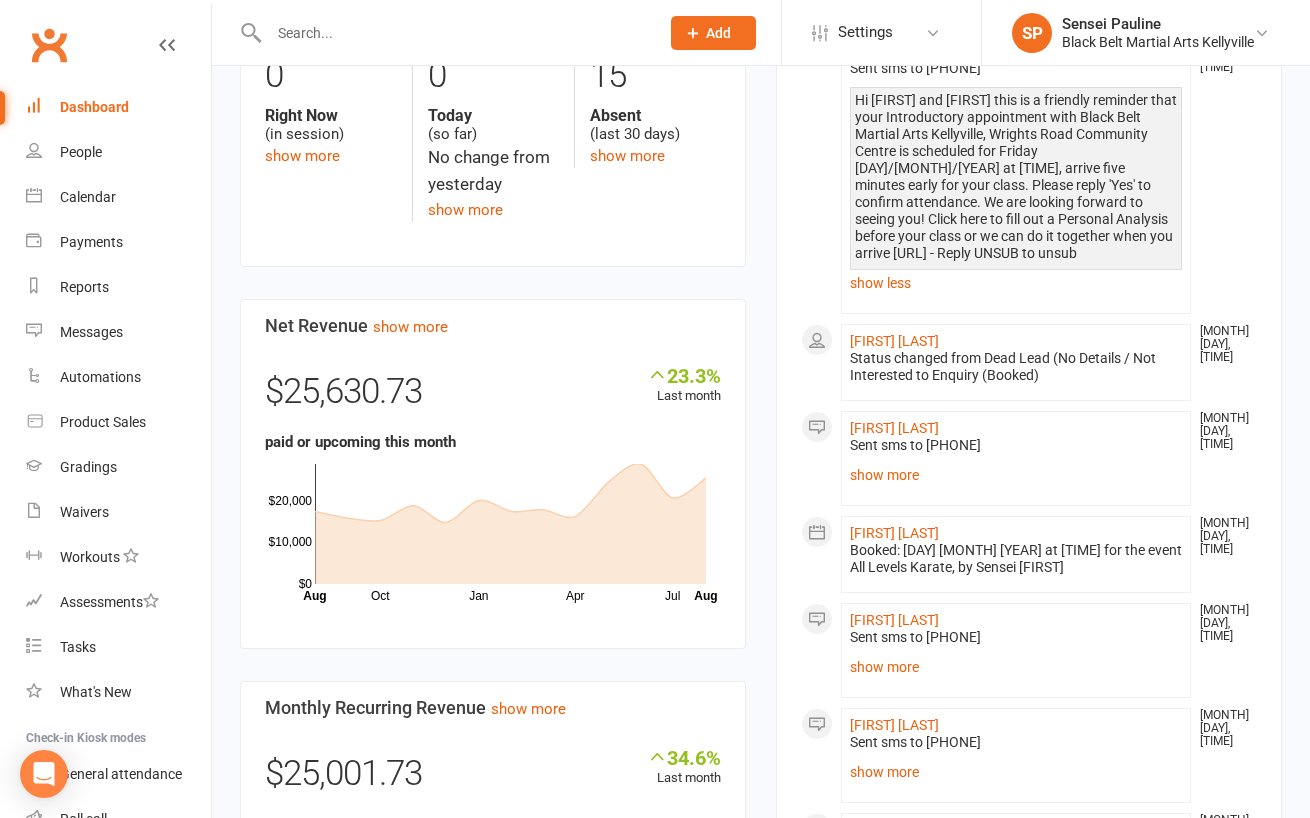 click on "Members  show more 9.7% Last 30 Days Active / Suspended Members Apr Jul Month 07-Aug 06-Aug  0 100 200 215 Active / Suspended 1 New this week 6 New this month 1 Canx. this month
Attendance 0 Right Now (in session) show more 0 Today (so far)  No change from yesterday show more 15 Absent (last 30 days) show more
Net Revenue  show more 23.3% Last month $25,630.73 paid or upcoming this month Oct Jan Apr Jul Month Aug Aug $0 $10,000 $20,000 Monthly Recurring Revenue  show more 34.6% Last month $25,001.73 Oct Jan Apr Jul Month Aug Aug $0 $10,000 $20,000" at bounding box center (493, 336) 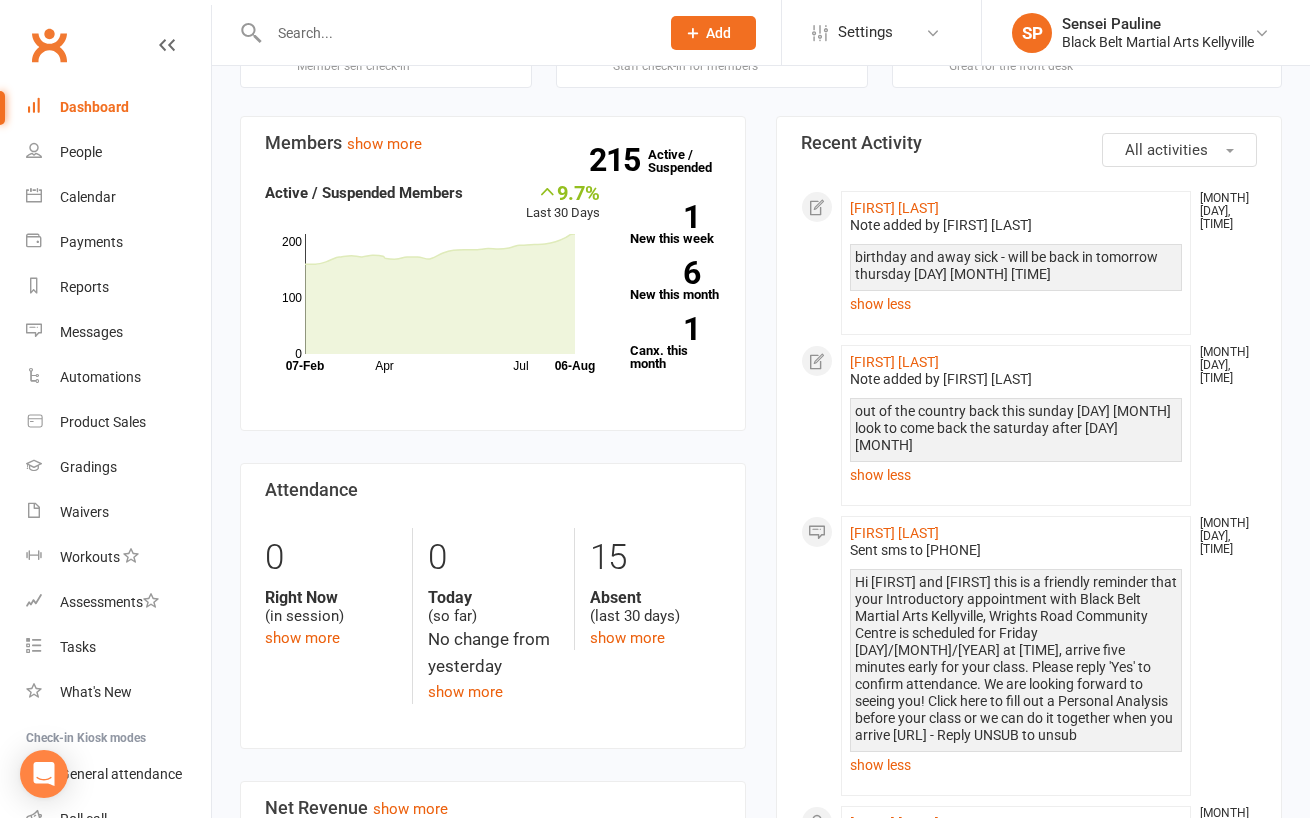 scroll, scrollTop: 0, scrollLeft: 0, axis: both 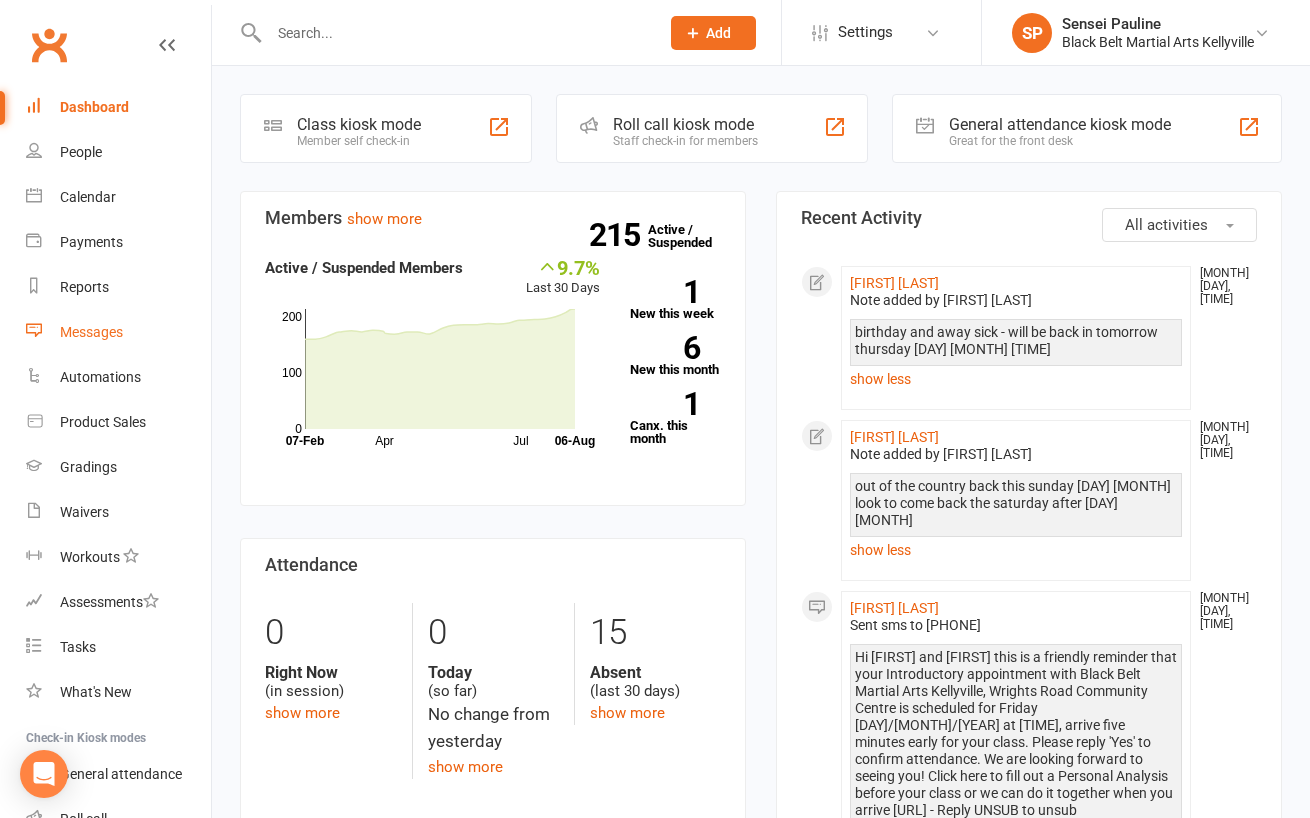click on "Messages" at bounding box center [91, 332] 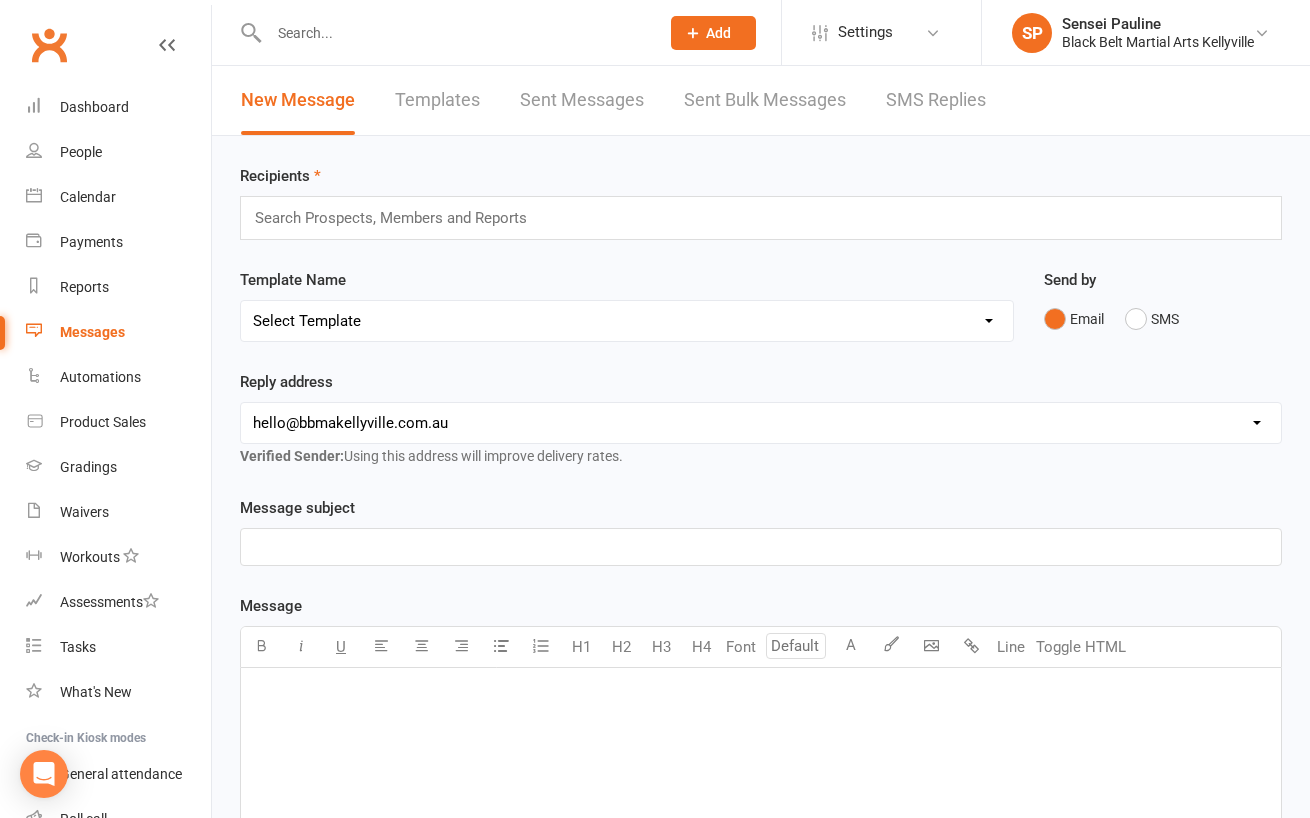 click on "SMS Replies" at bounding box center (936, 100) 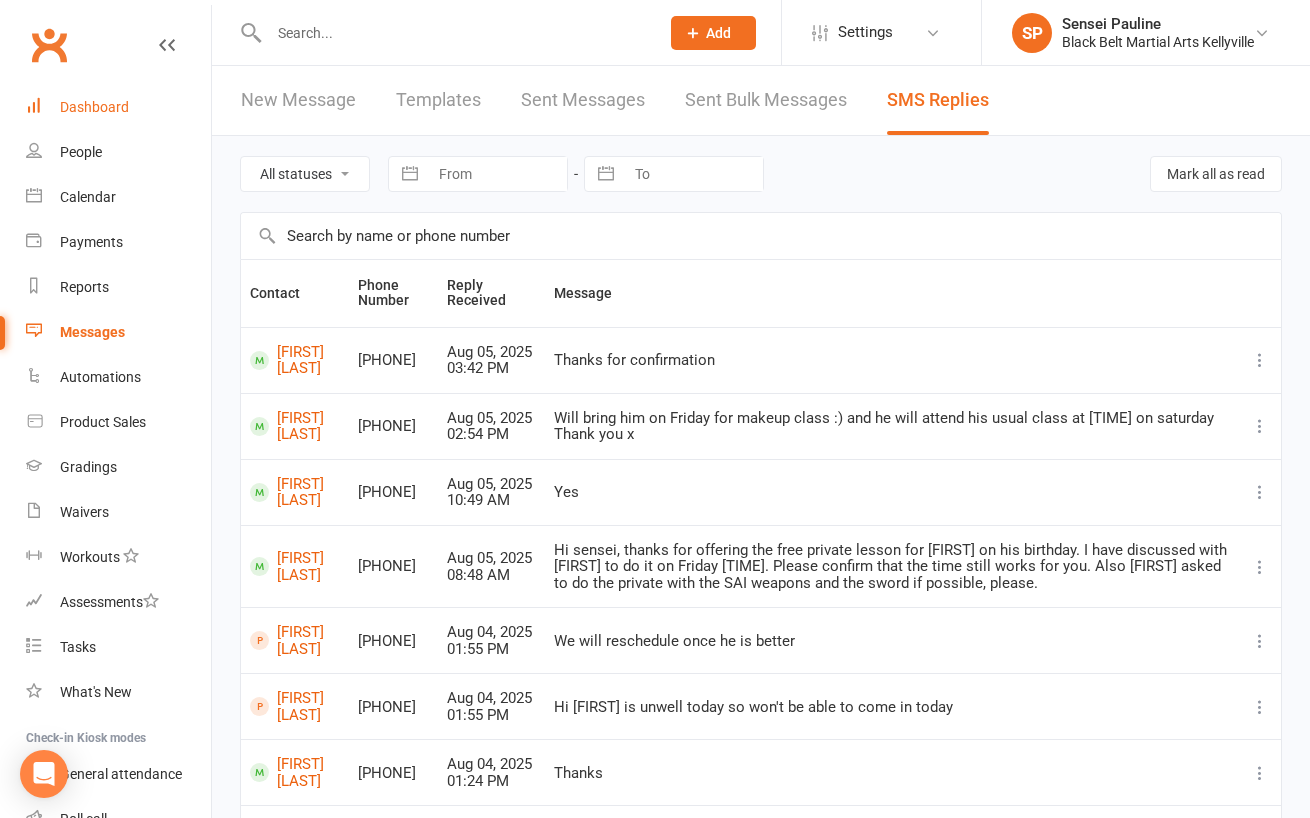 click on "Dashboard" at bounding box center (94, 107) 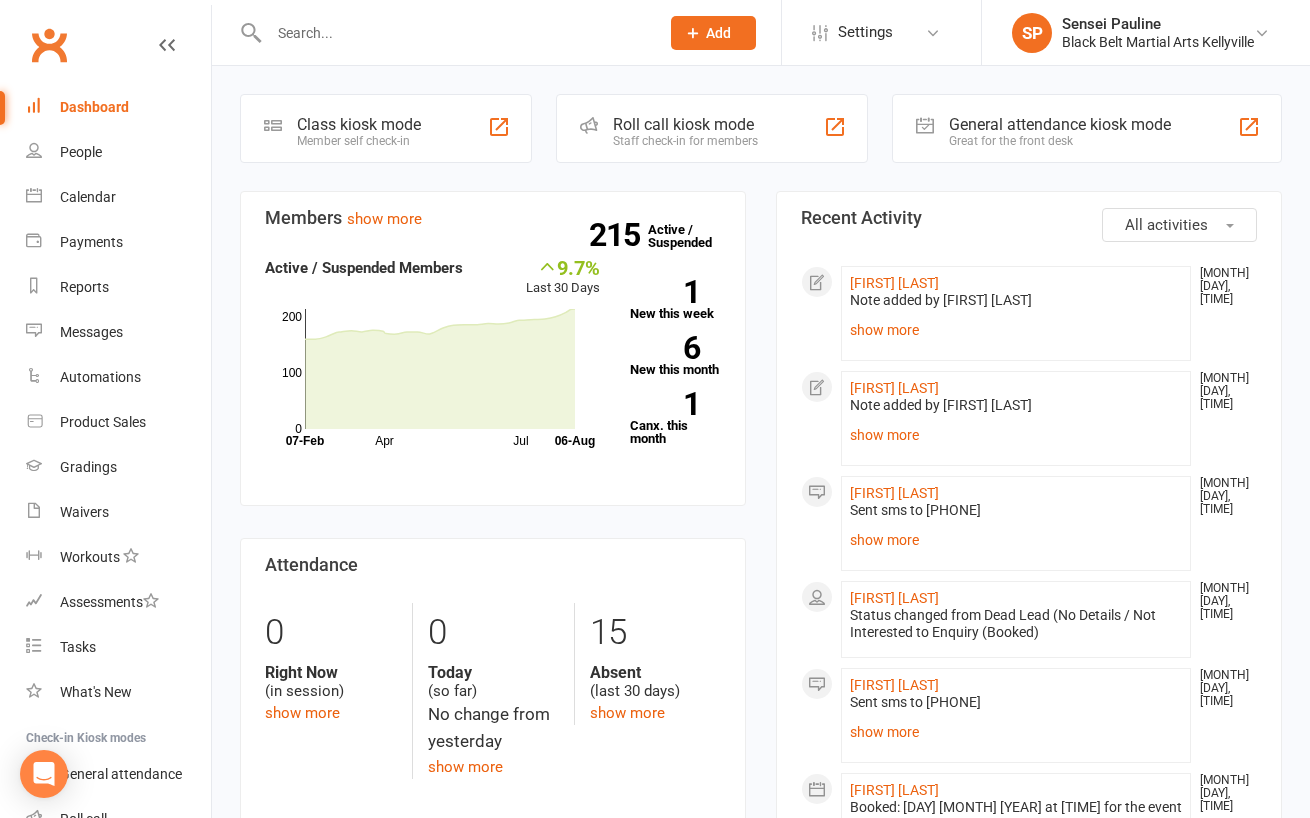 click on "Members  show more 9.7% Last 30 Days Active / Suspended Members Apr Jul Month 07-Aug 06-Aug  0 100 200 215 Active / Suspended 1 New this week 6 New this month 1 Canx. this month
Attendance 0 Right Now (in session) show more 0 Today (so far)  No change from yesterday show more 15 Absent (last 30 days) show more
Net Revenue  show more 23.3% Last month $25,630.73 paid or upcoming this month Oct Jan Apr Jul Month Aug Aug $0 $10,000 $20,000 Monthly Recurring Revenue  show more 34.6% Last month $25,001.73 Oct Jan Apr Jul Month Aug Aug $0 $10,000 $20,000" at bounding box center (493, 893) 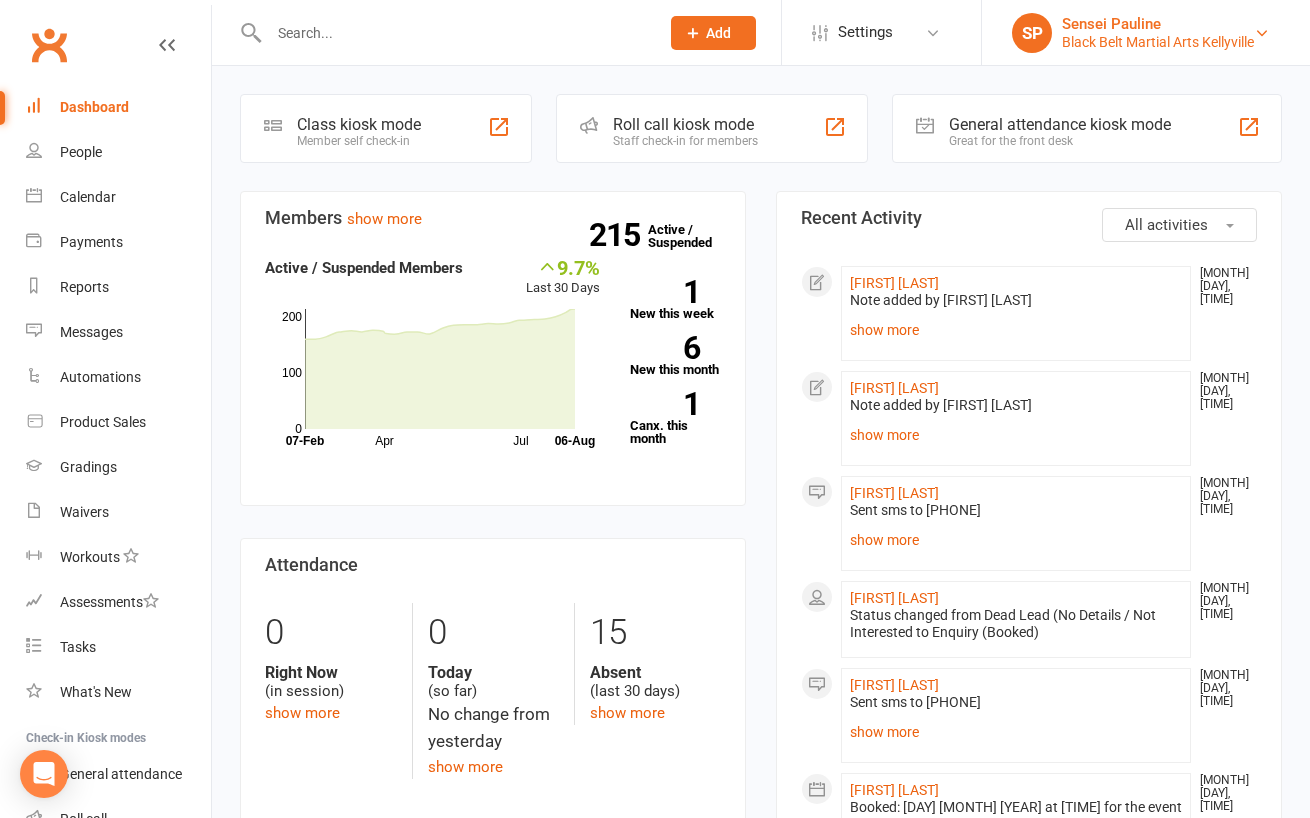 click on "Black Belt Martial Arts Kellyville" at bounding box center (1158, 42) 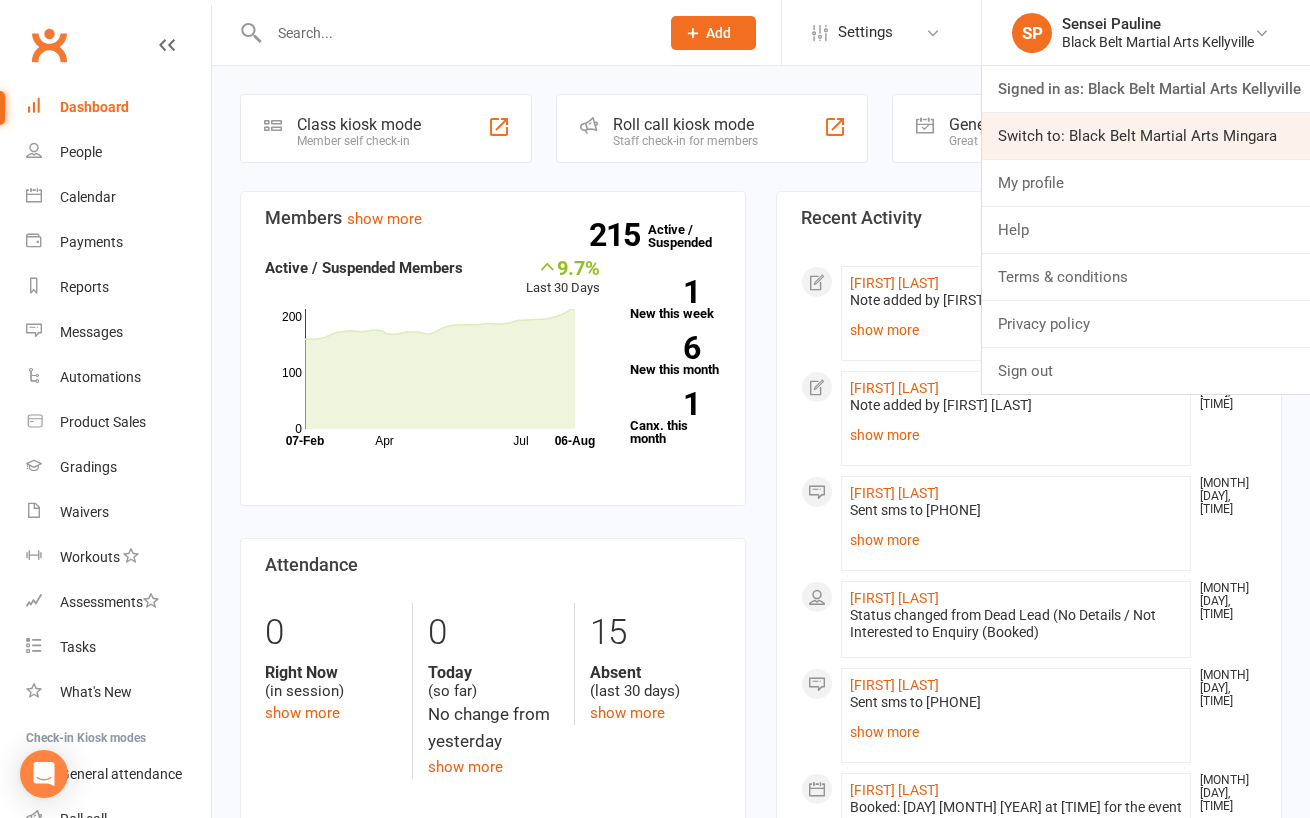 click on "Switch to: Black Belt Martial Arts Mingara" at bounding box center [1146, 136] 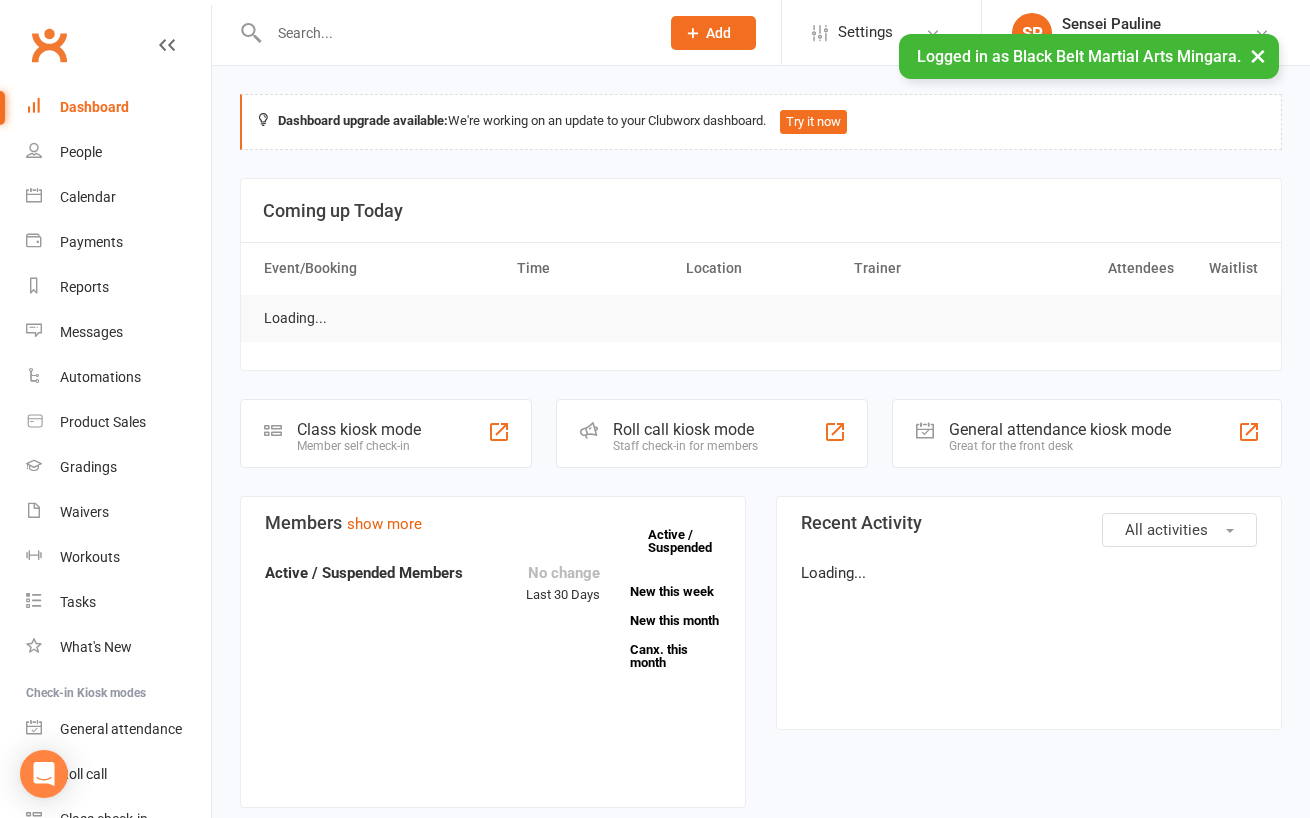 scroll, scrollTop: 0, scrollLeft: 0, axis: both 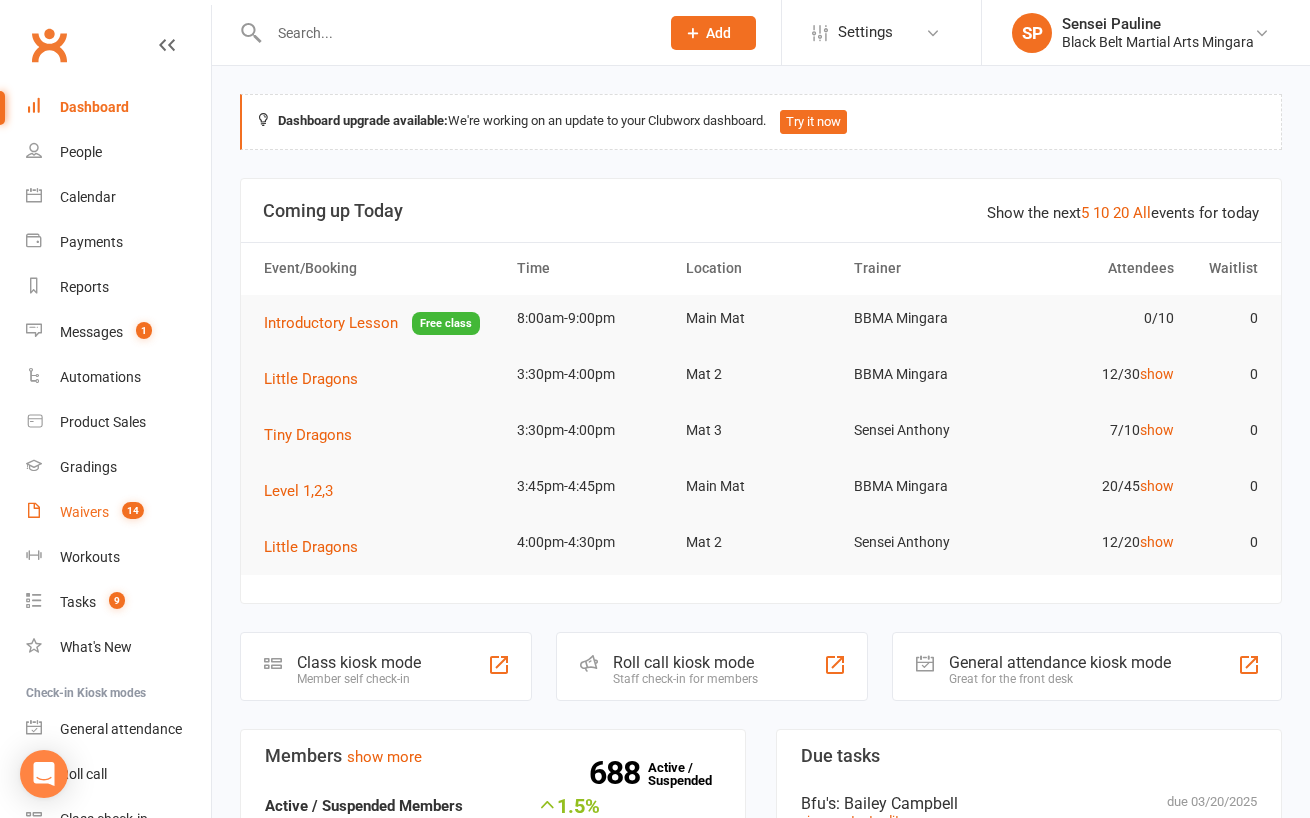 click on "Waivers" at bounding box center (84, 512) 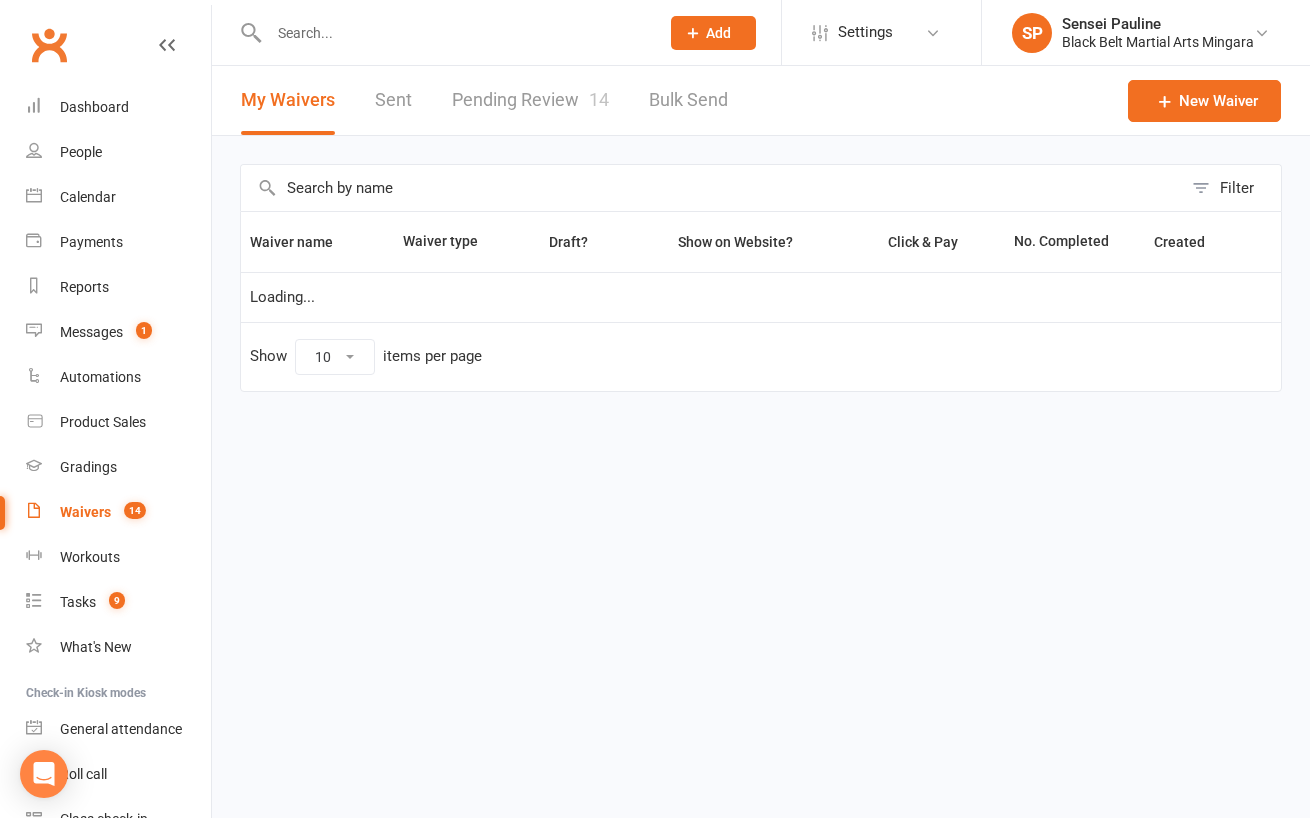 click on "Pending Review 14" at bounding box center [530, 100] 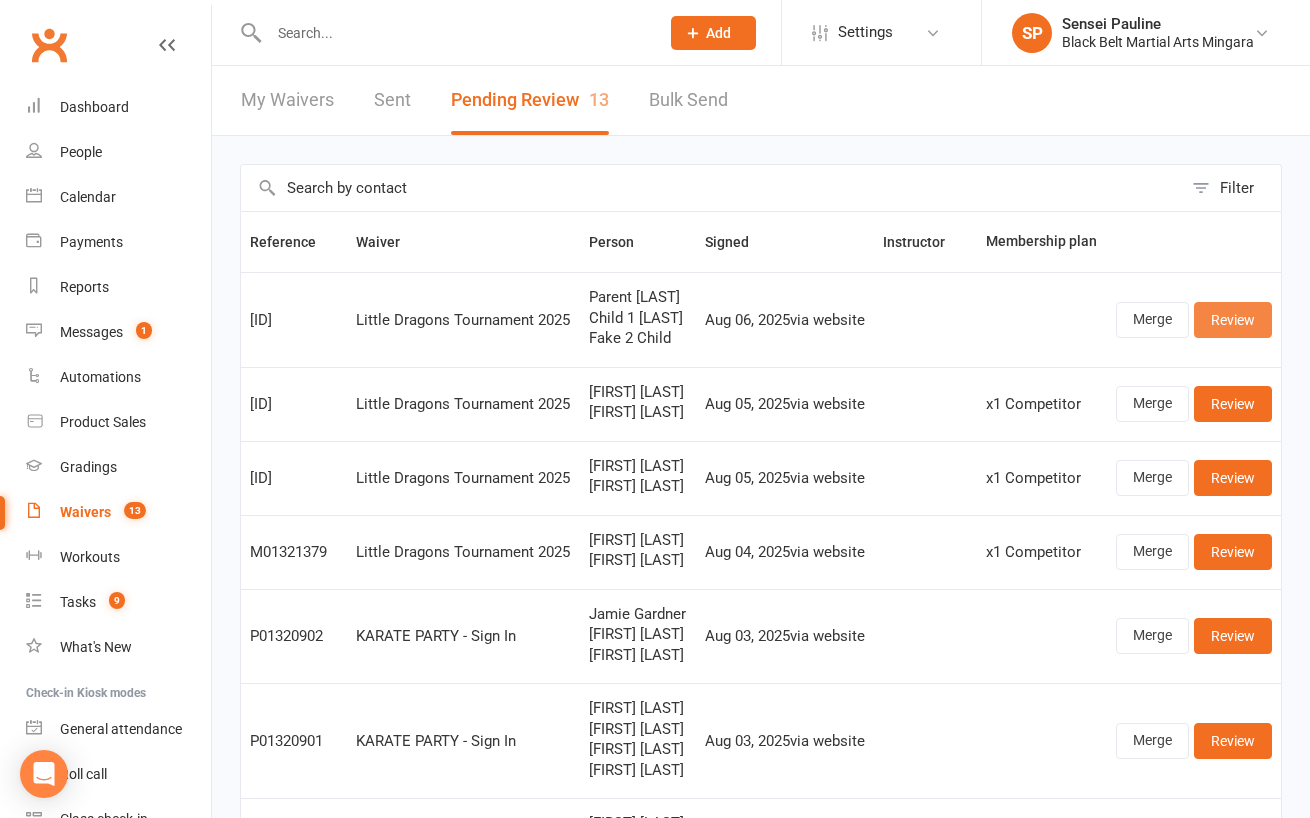 click on "Review" at bounding box center (1233, 320) 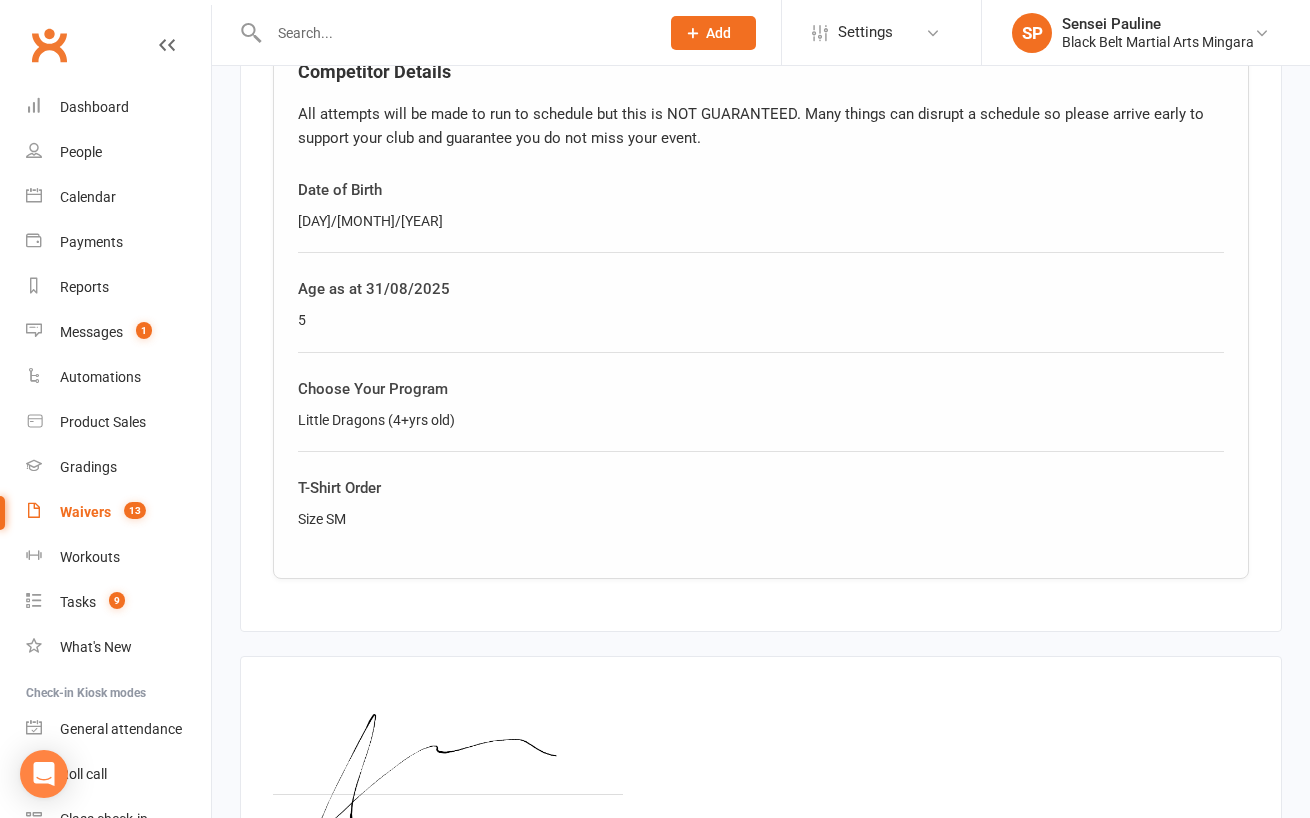 scroll, scrollTop: 2502, scrollLeft: 0, axis: vertical 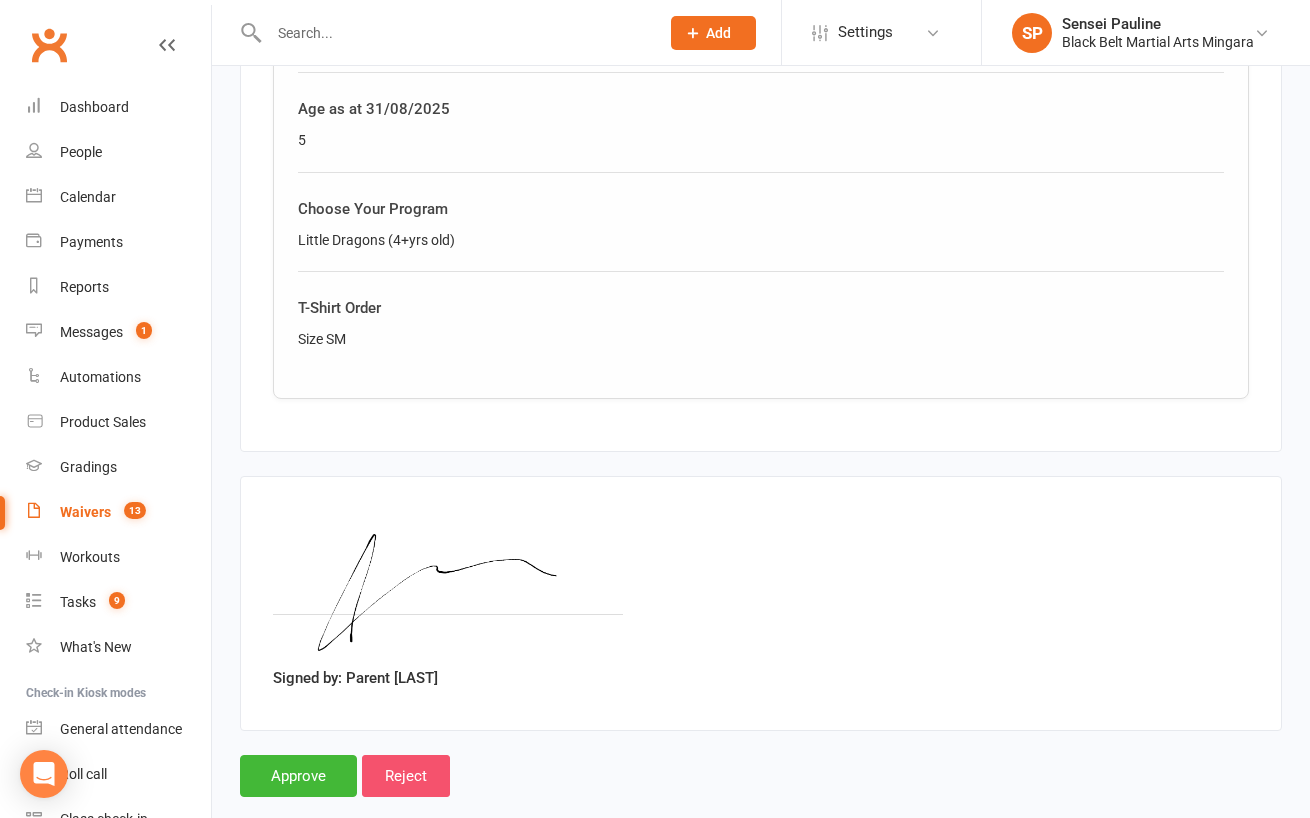 click on "Reject" at bounding box center [406, 776] 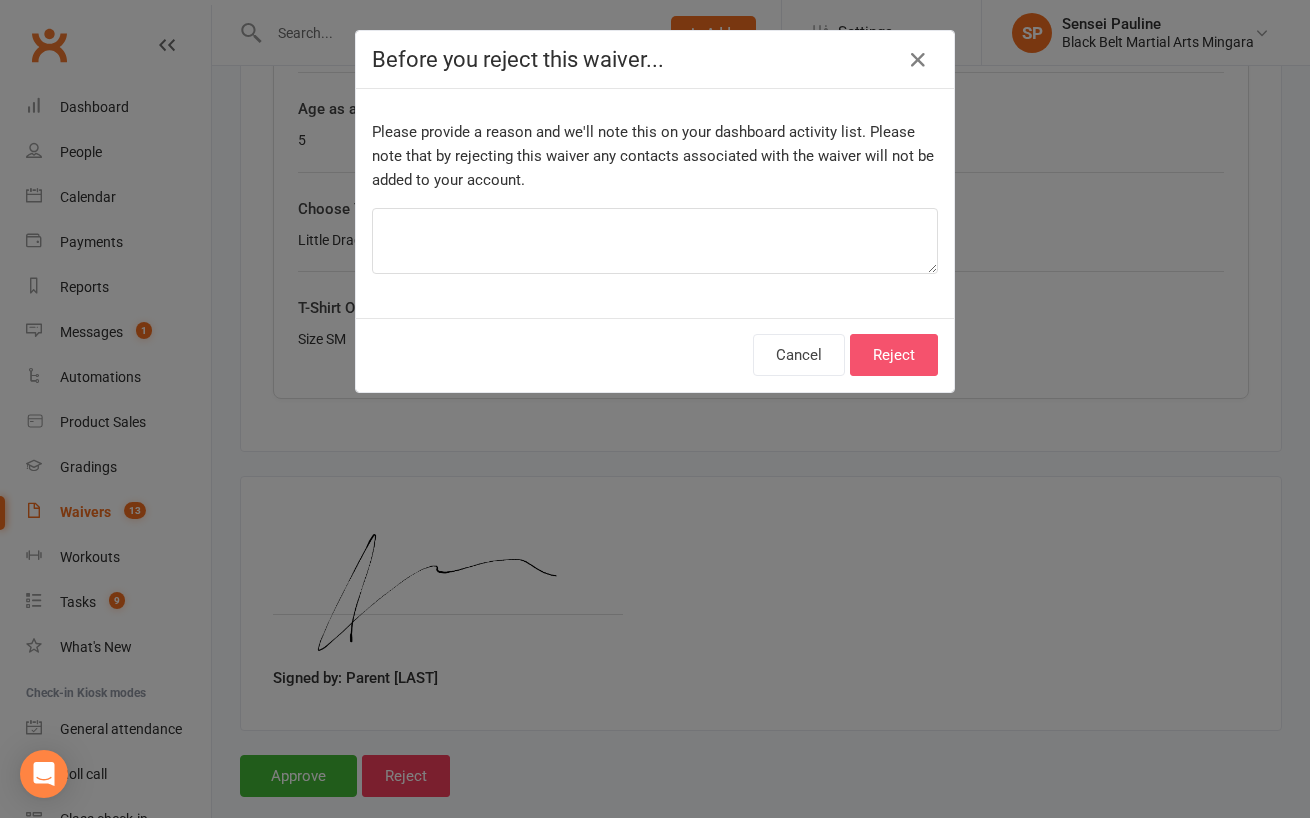 click on "Reject" at bounding box center (894, 355) 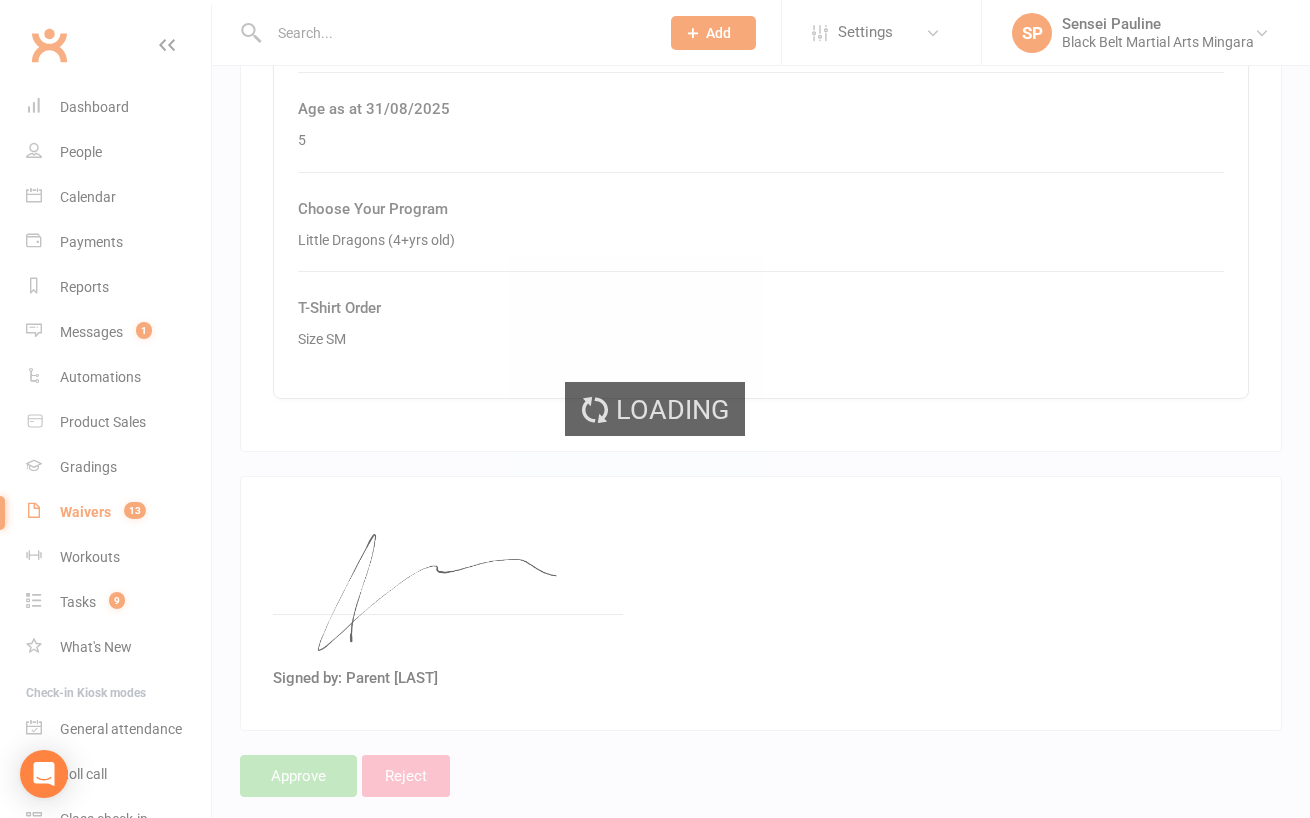 scroll, scrollTop: 0, scrollLeft: 0, axis: both 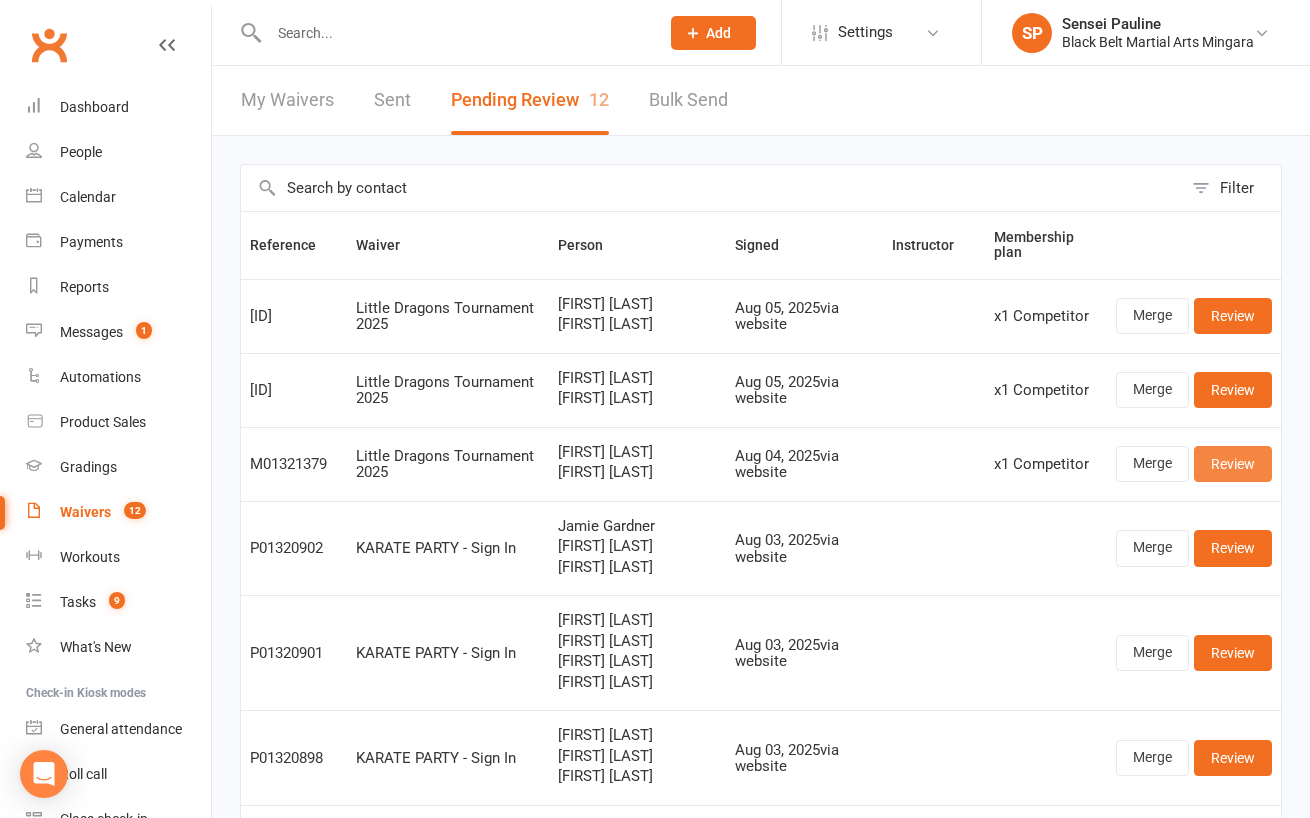 click on "Review" at bounding box center (1233, 464) 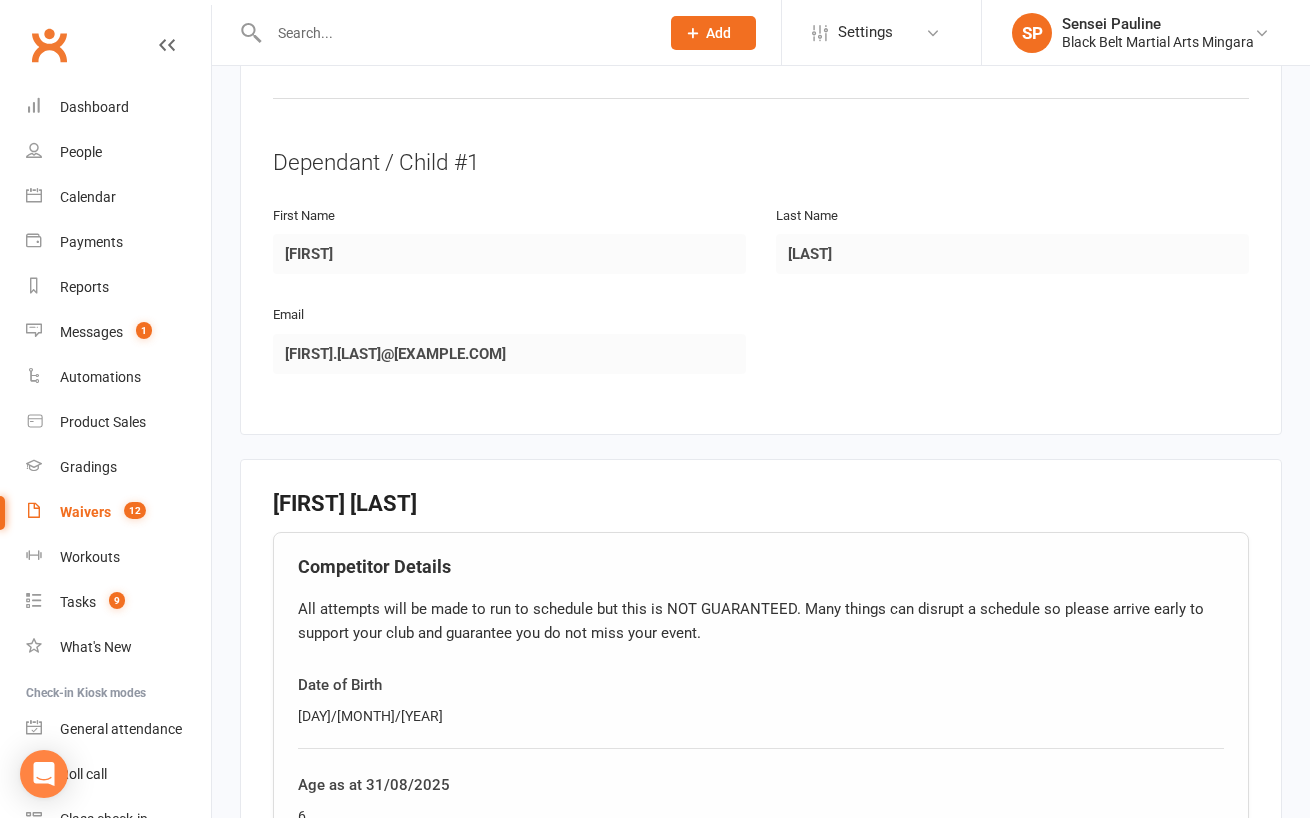 scroll, scrollTop: 0, scrollLeft: 0, axis: both 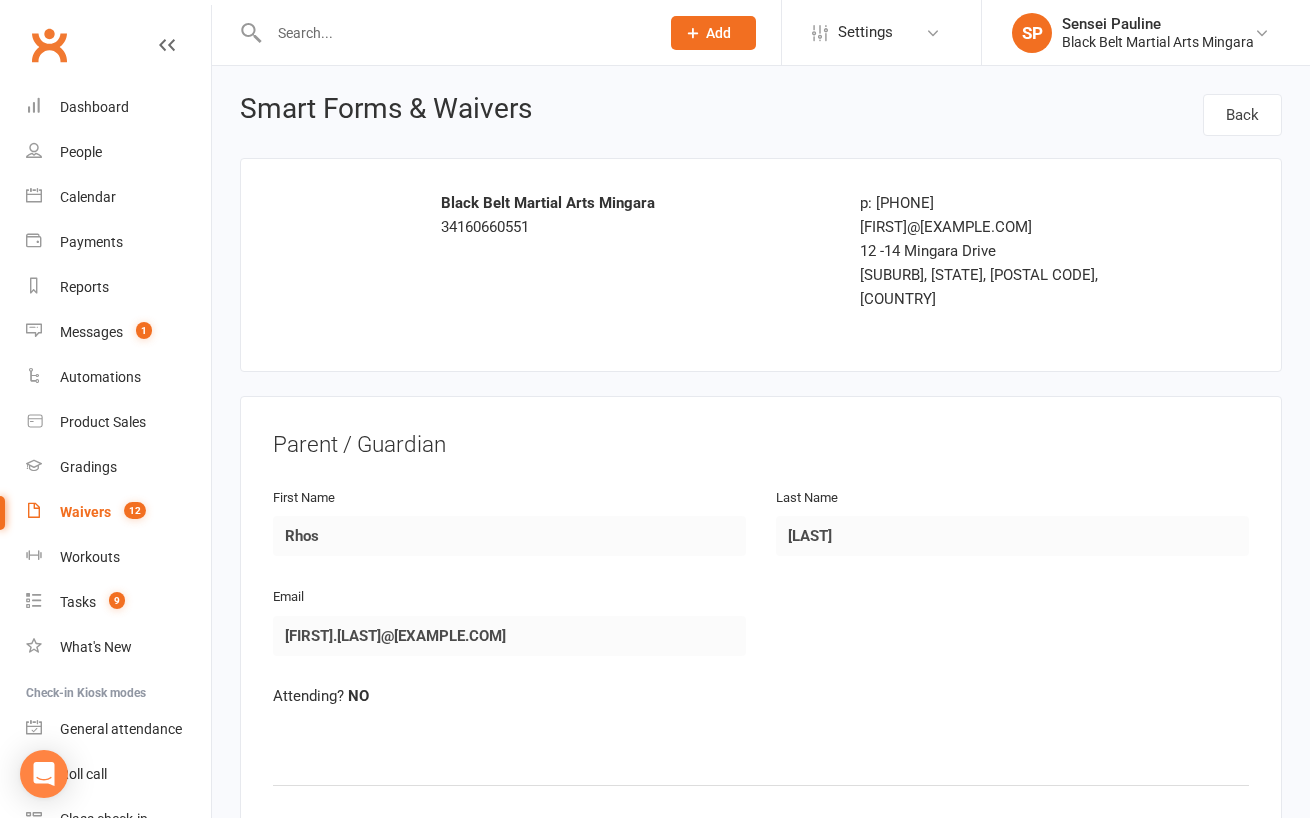 click on "Waivers" at bounding box center [85, 512] 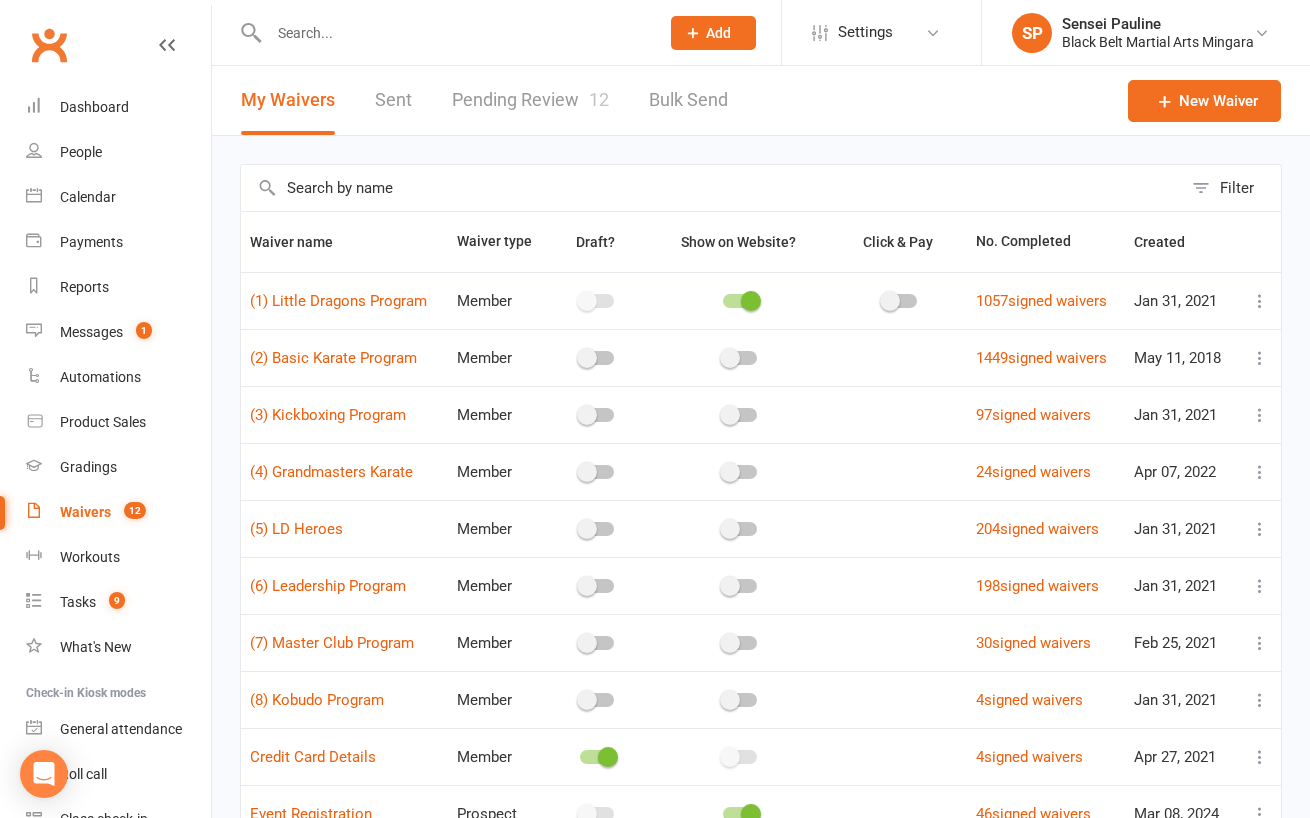 click on "Pending Review 12" at bounding box center [530, 100] 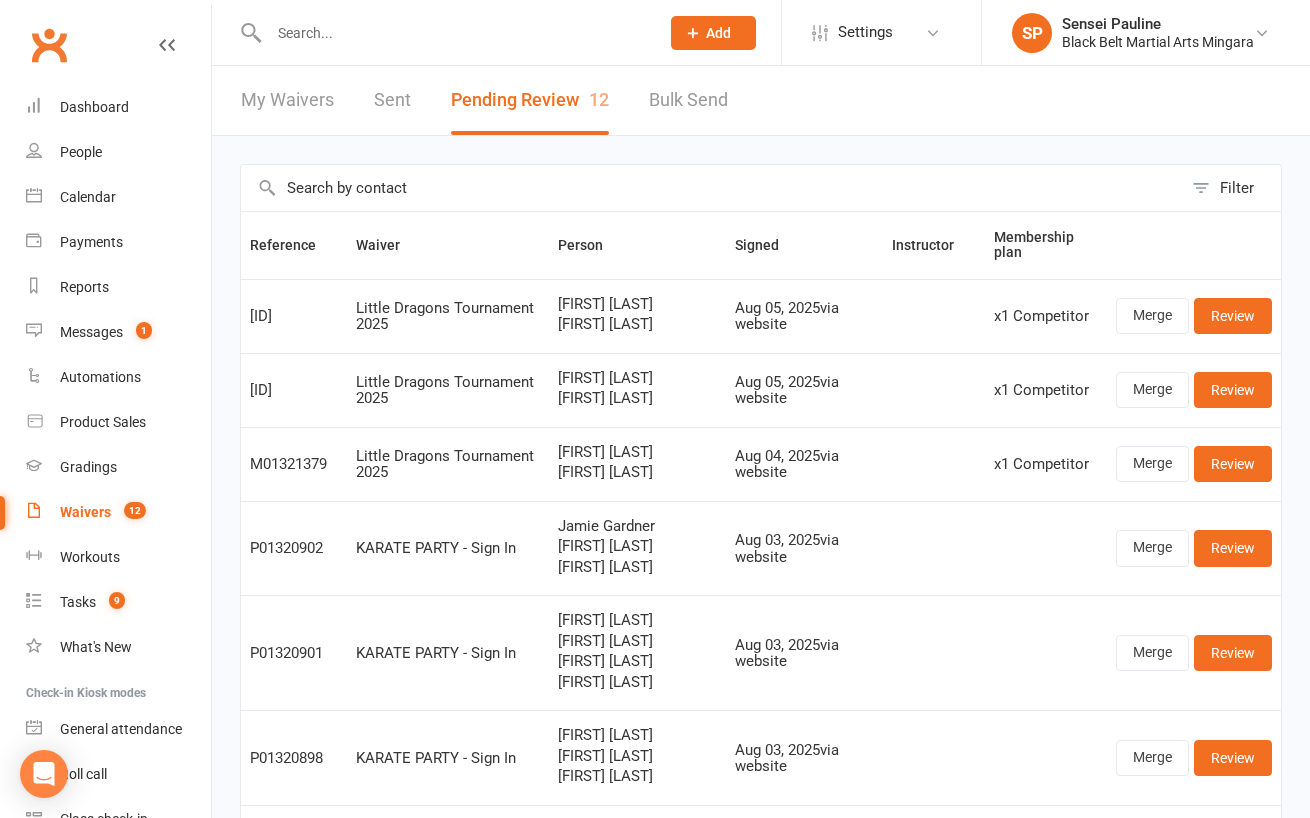 scroll, scrollTop: 8, scrollLeft: 0, axis: vertical 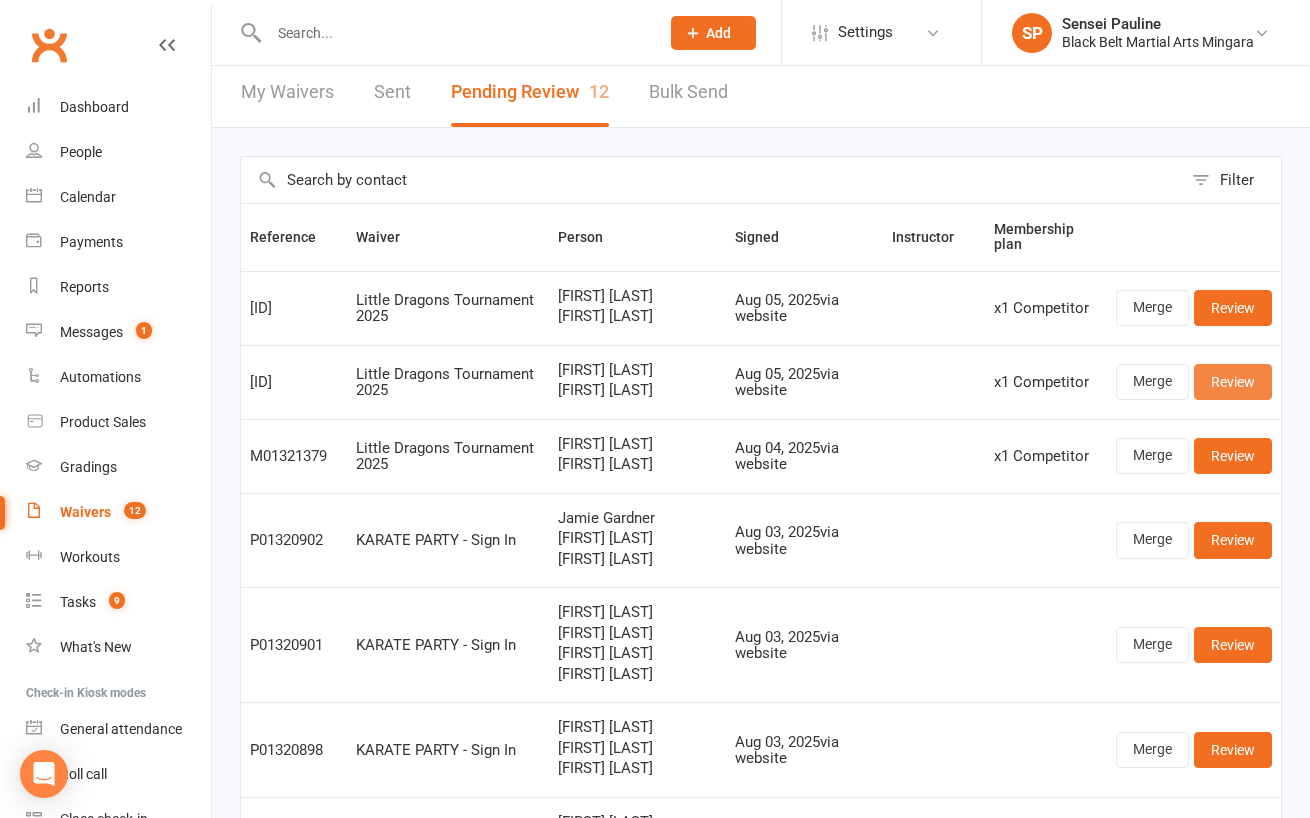 click on "Review" at bounding box center (1233, 382) 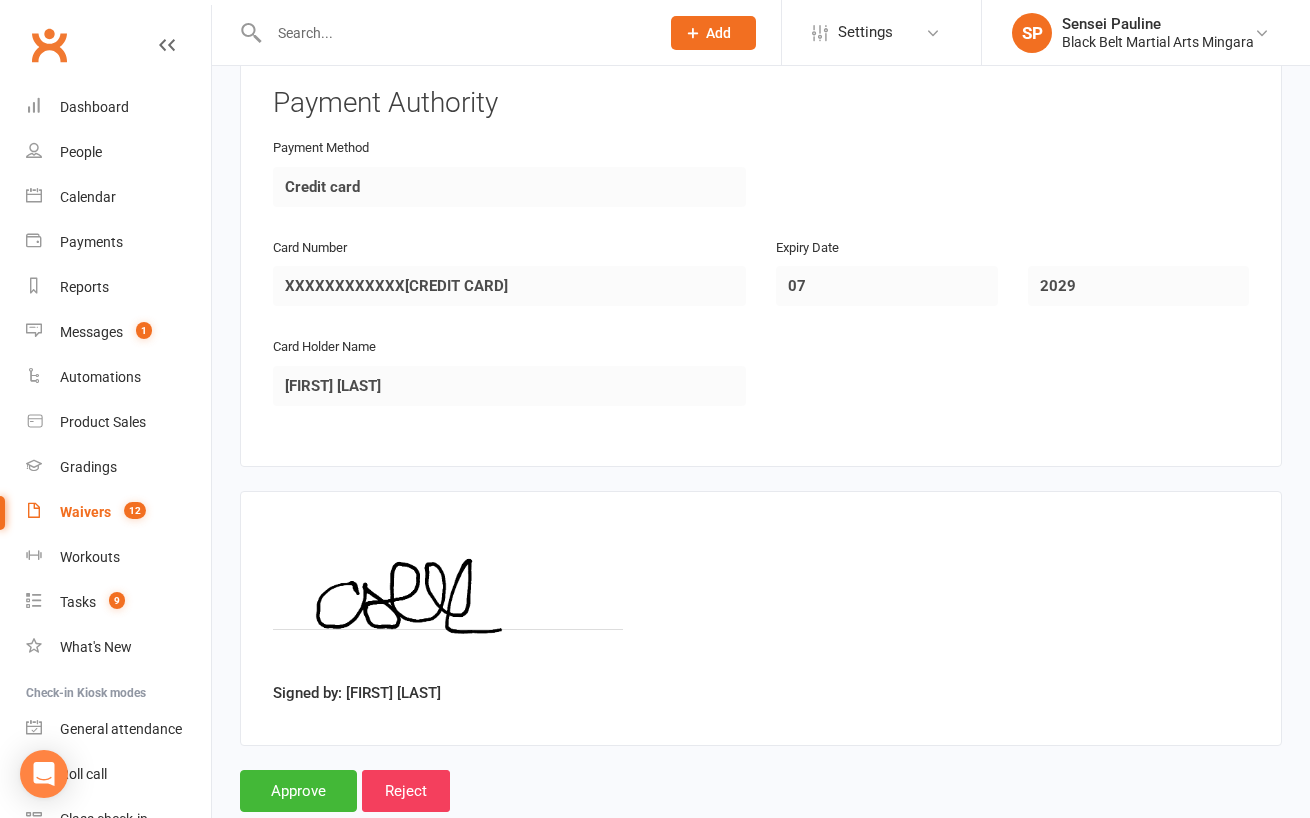 scroll, scrollTop: 2529, scrollLeft: 0, axis: vertical 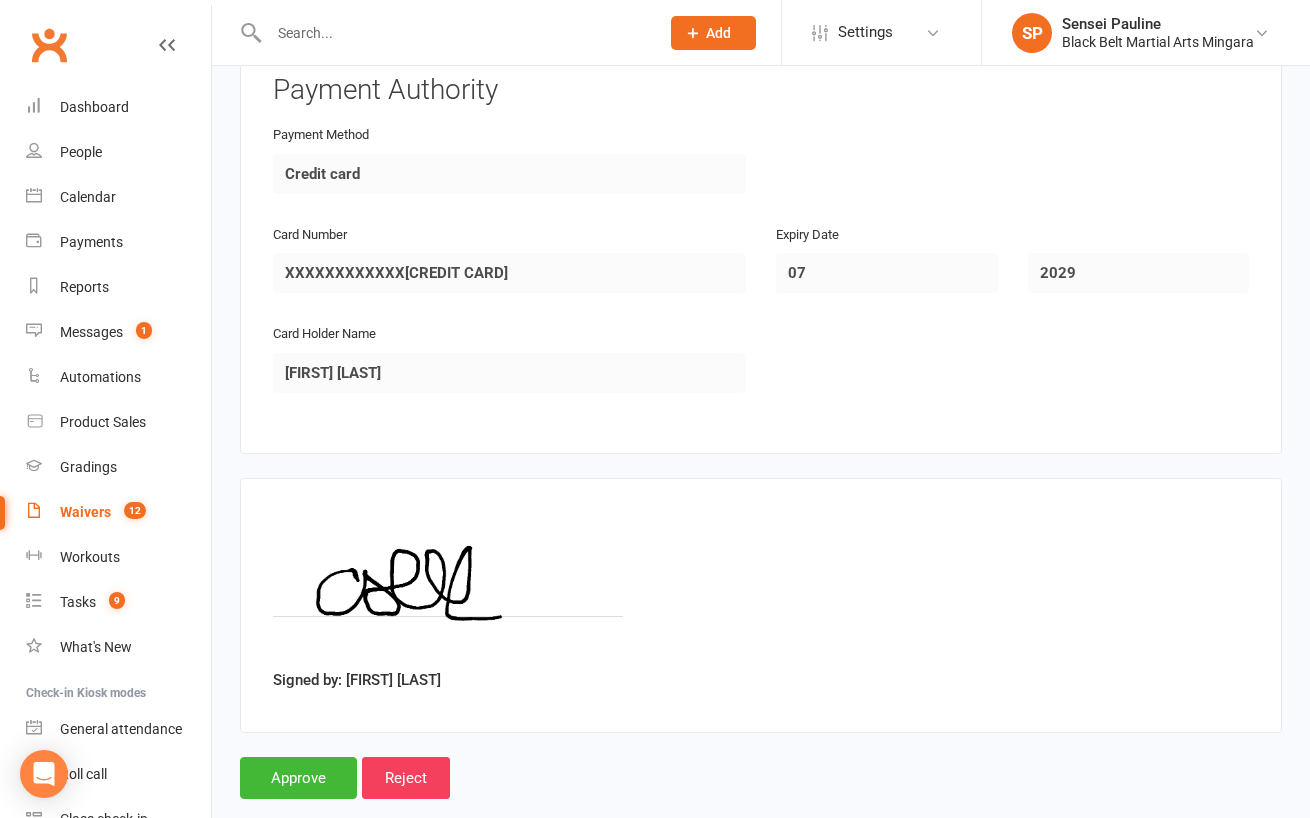 click on "Waivers" at bounding box center (85, 512) 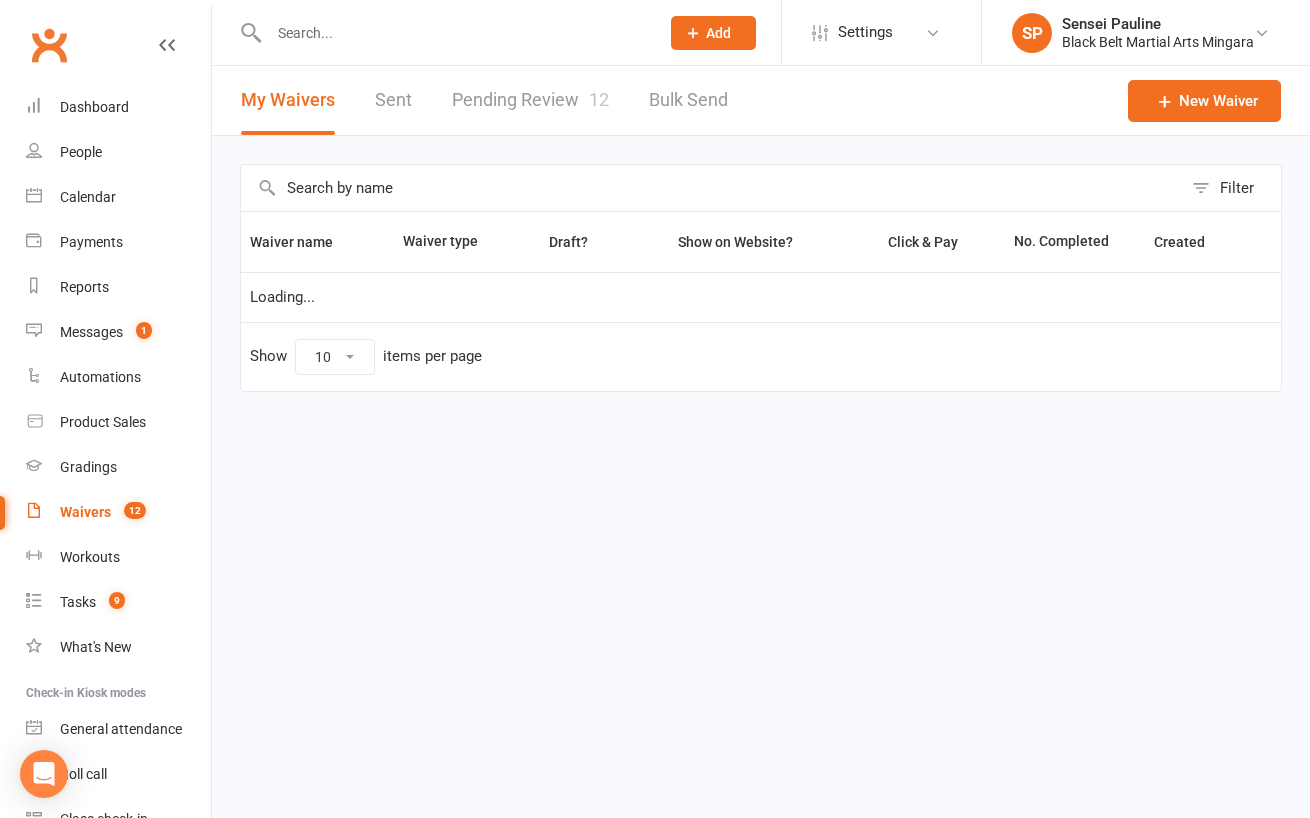 scroll, scrollTop: 0, scrollLeft: 0, axis: both 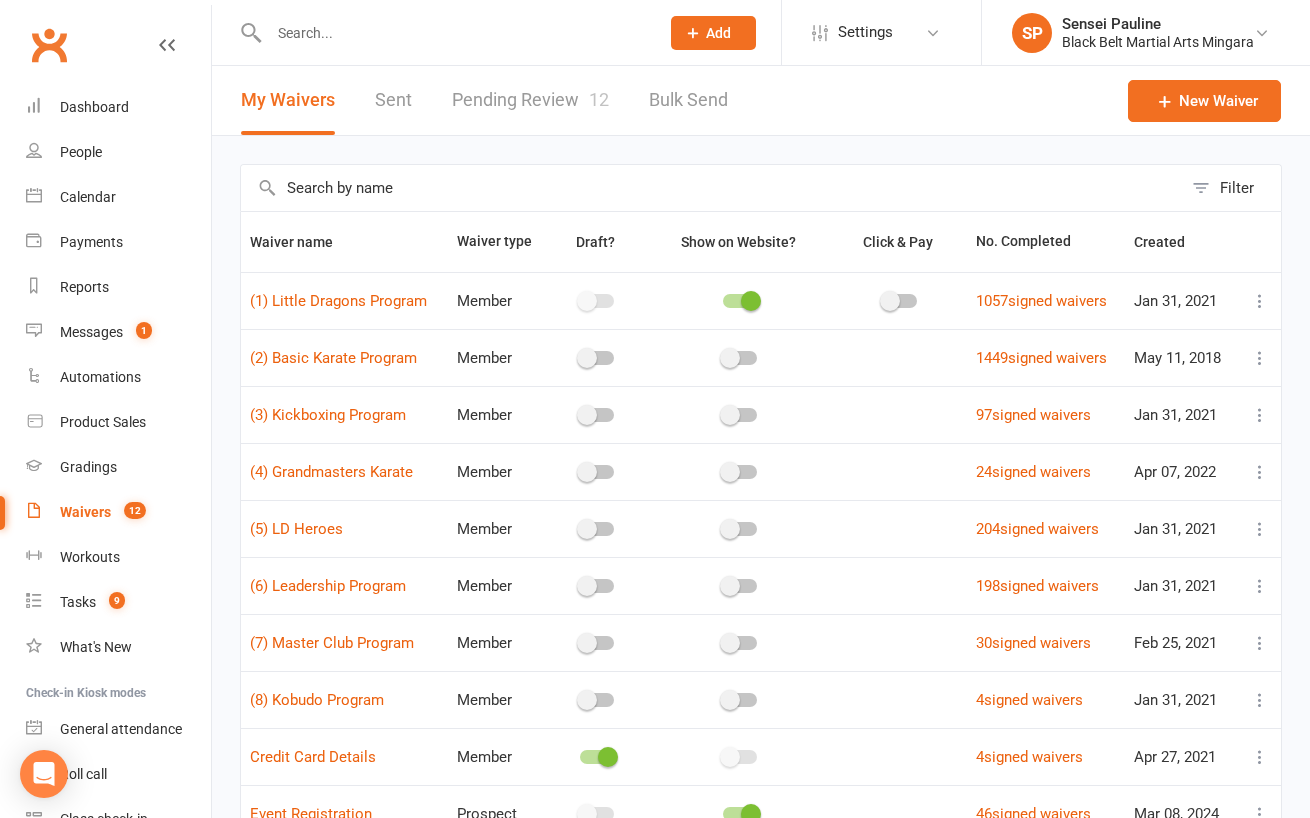 click on "Pending Review 12" at bounding box center (530, 100) 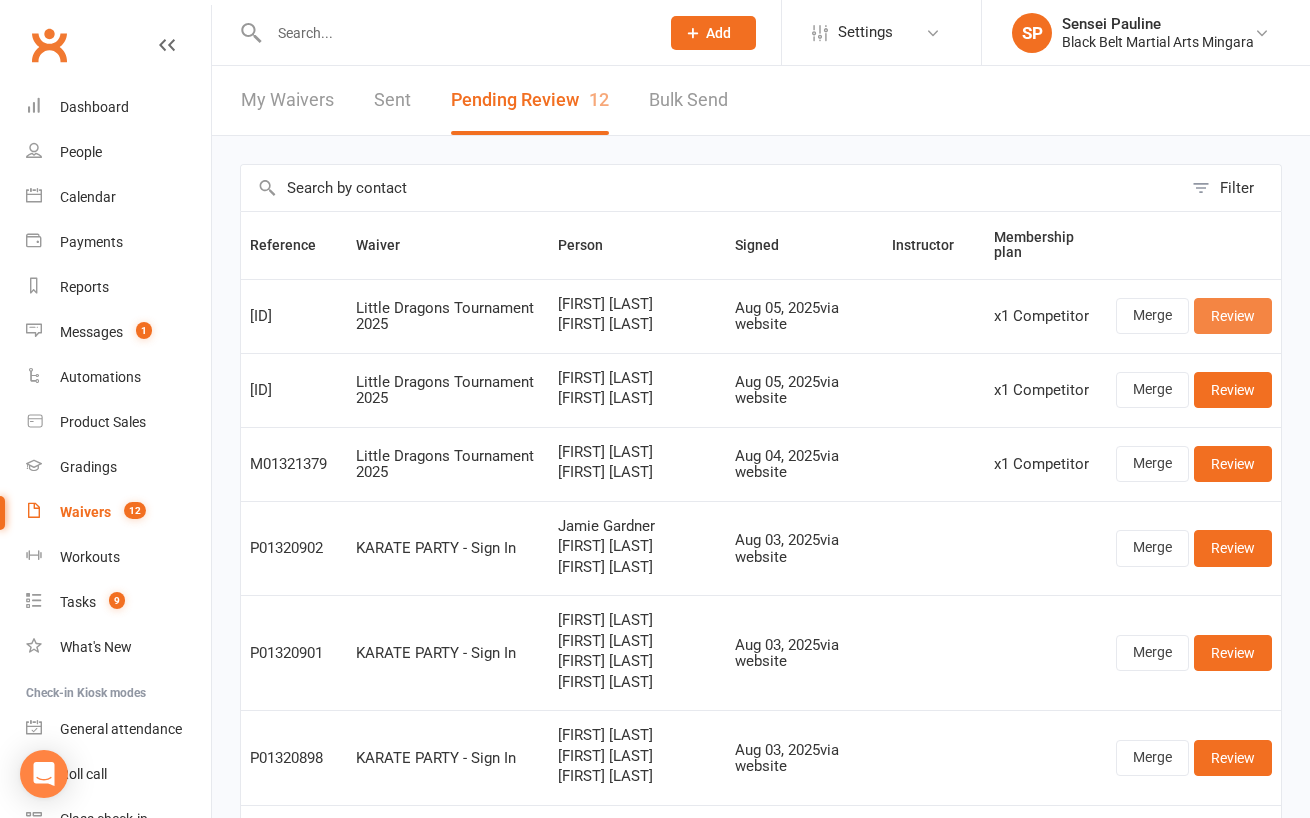 click on "Review" at bounding box center (1233, 316) 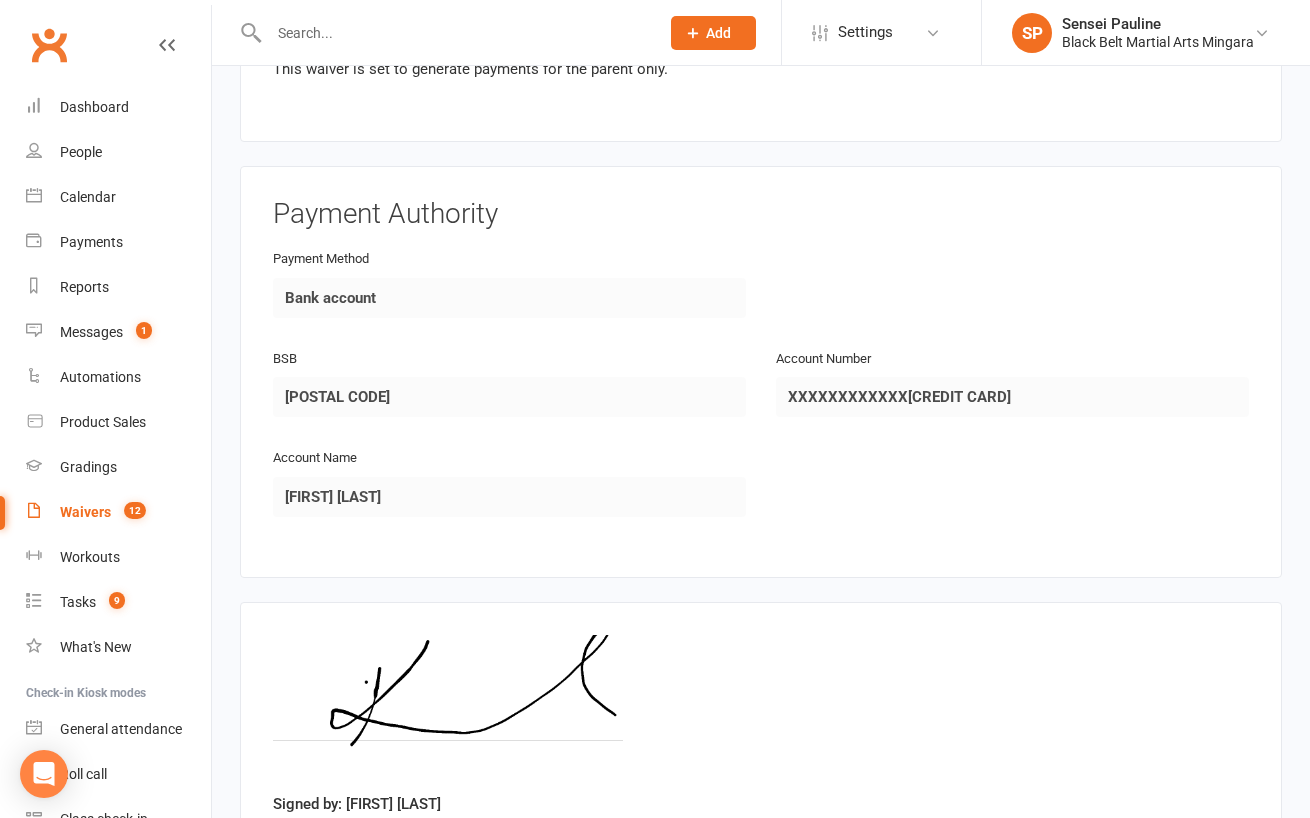 scroll, scrollTop: 2529, scrollLeft: 0, axis: vertical 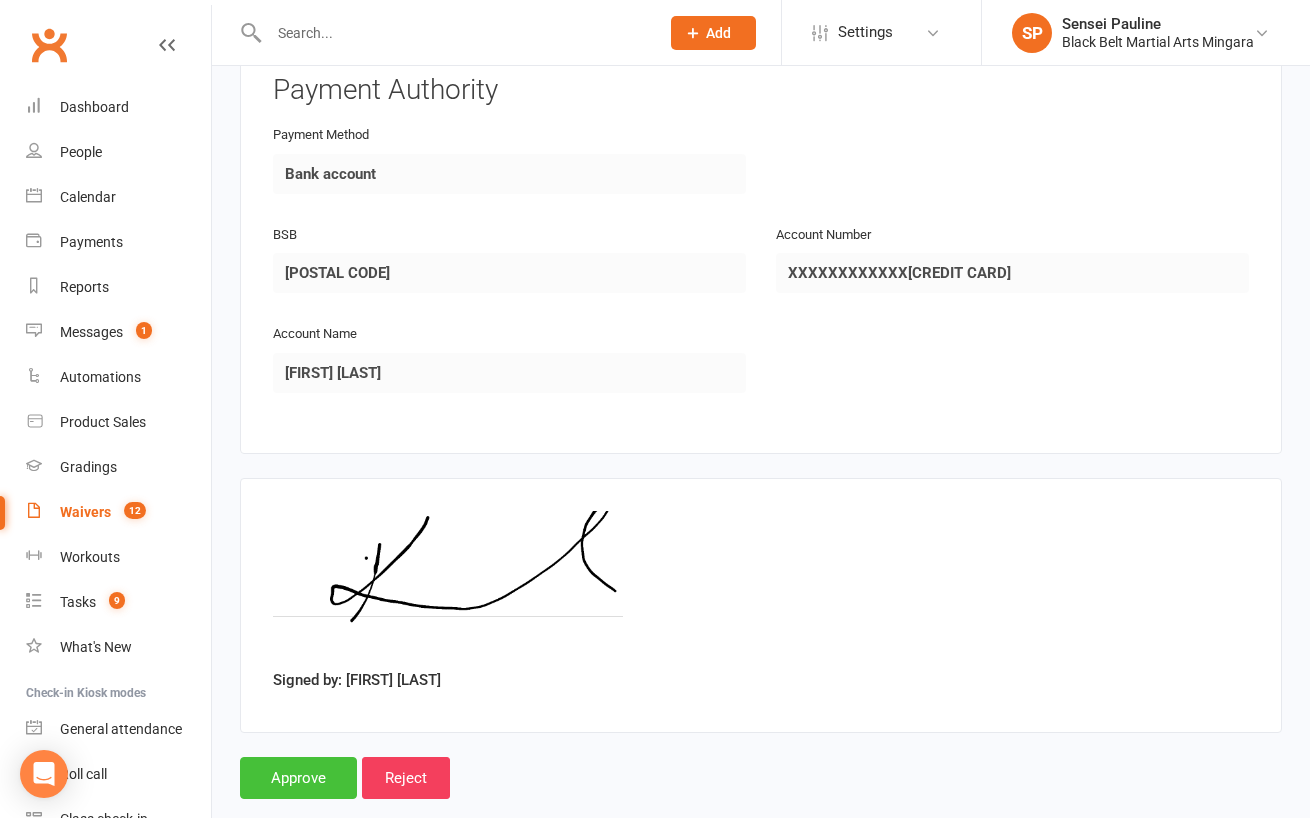 click on "Approve" at bounding box center [298, 778] 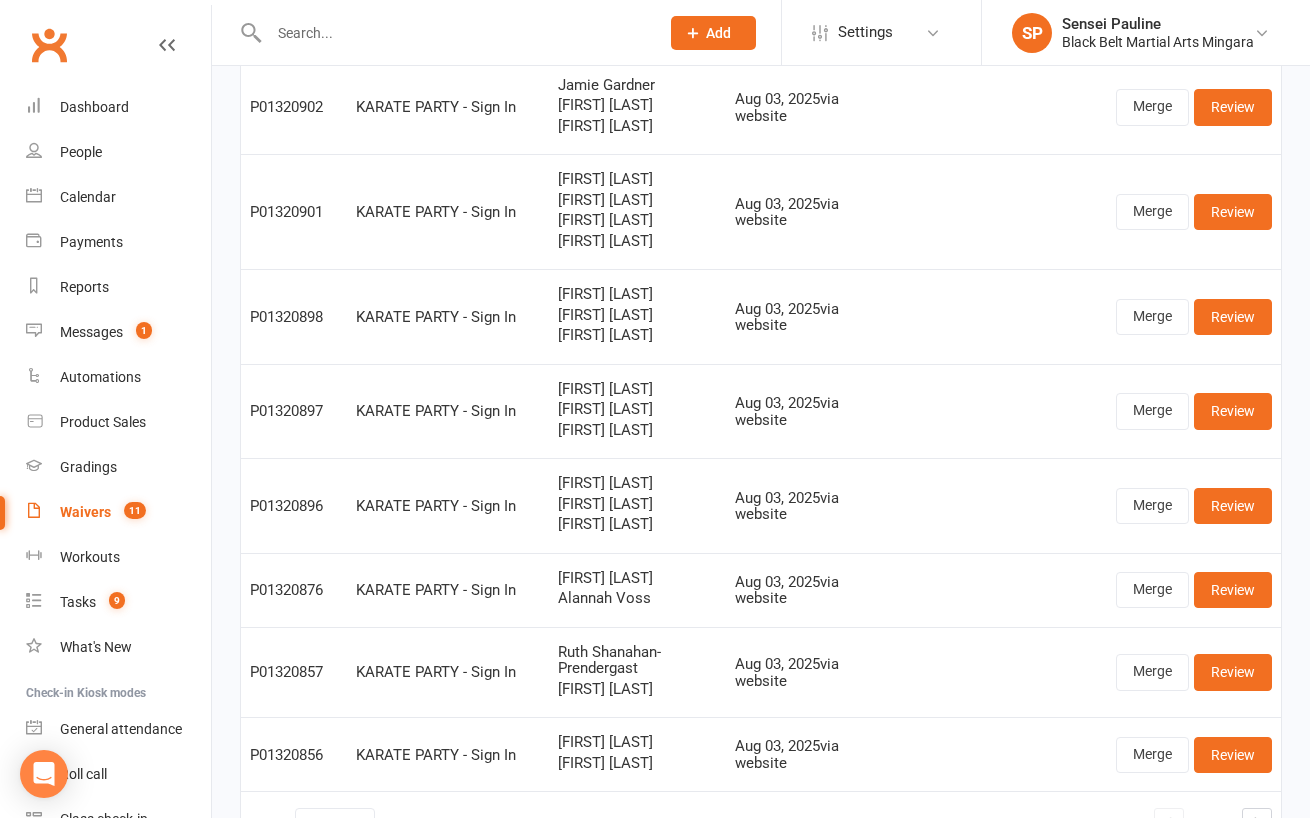 scroll, scrollTop: 504, scrollLeft: 0, axis: vertical 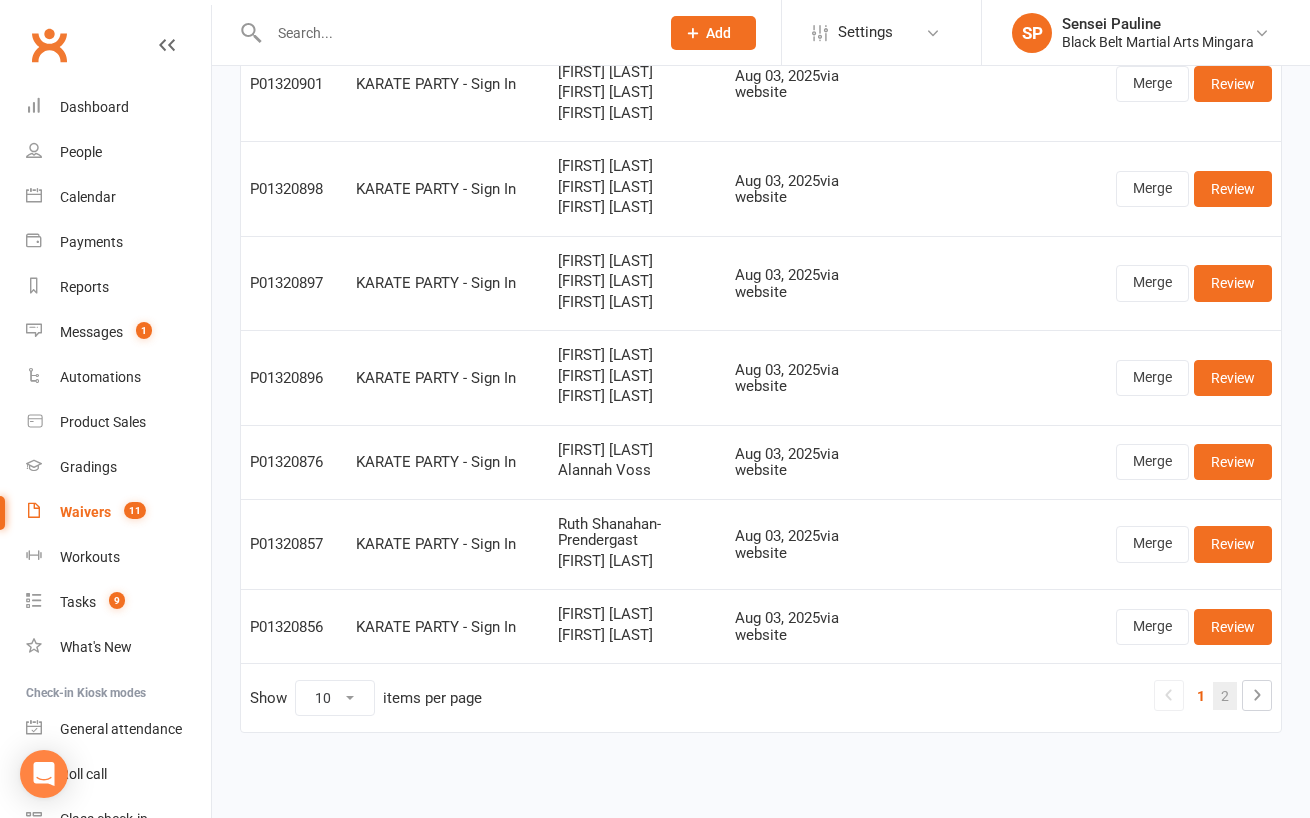 click on "2" at bounding box center (1225, 696) 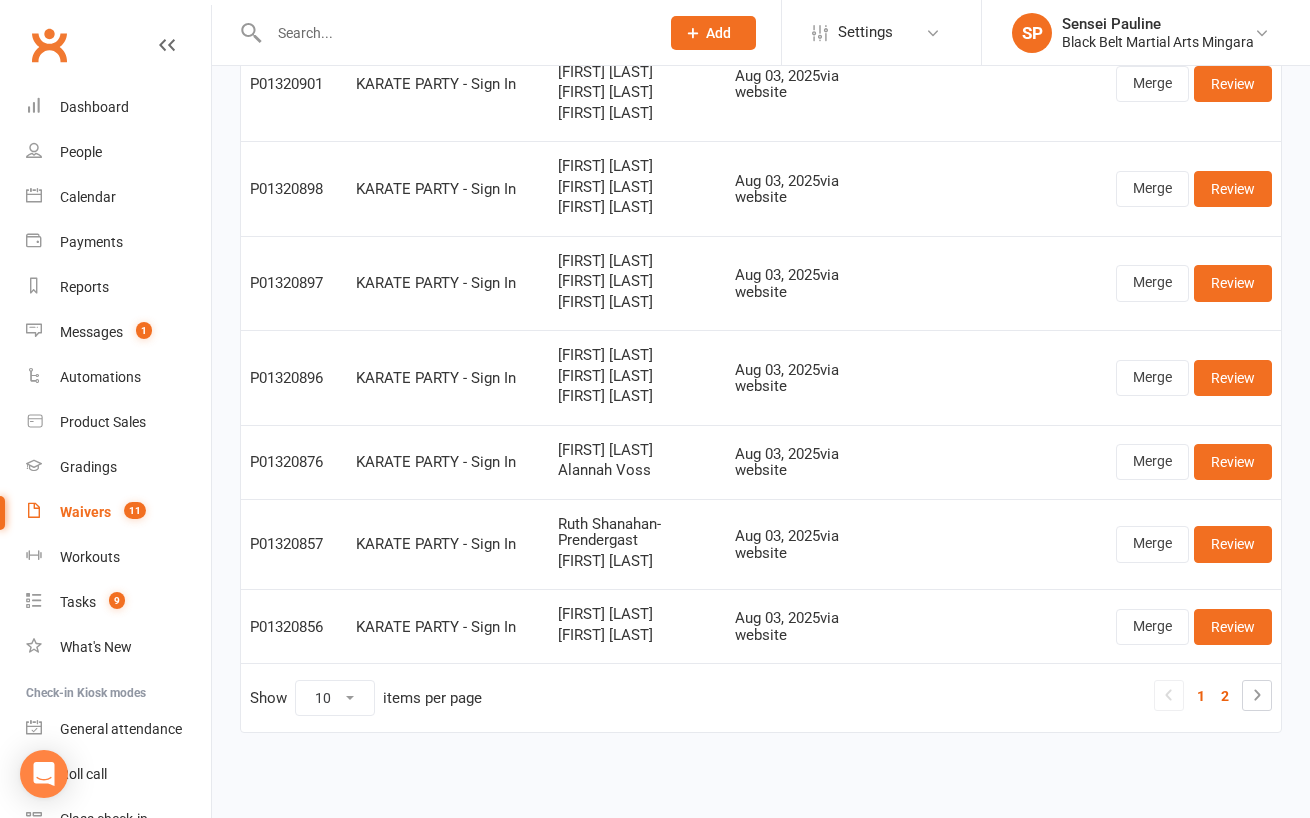 scroll, scrollTop: 0, scrollLeft: 0, axis: both 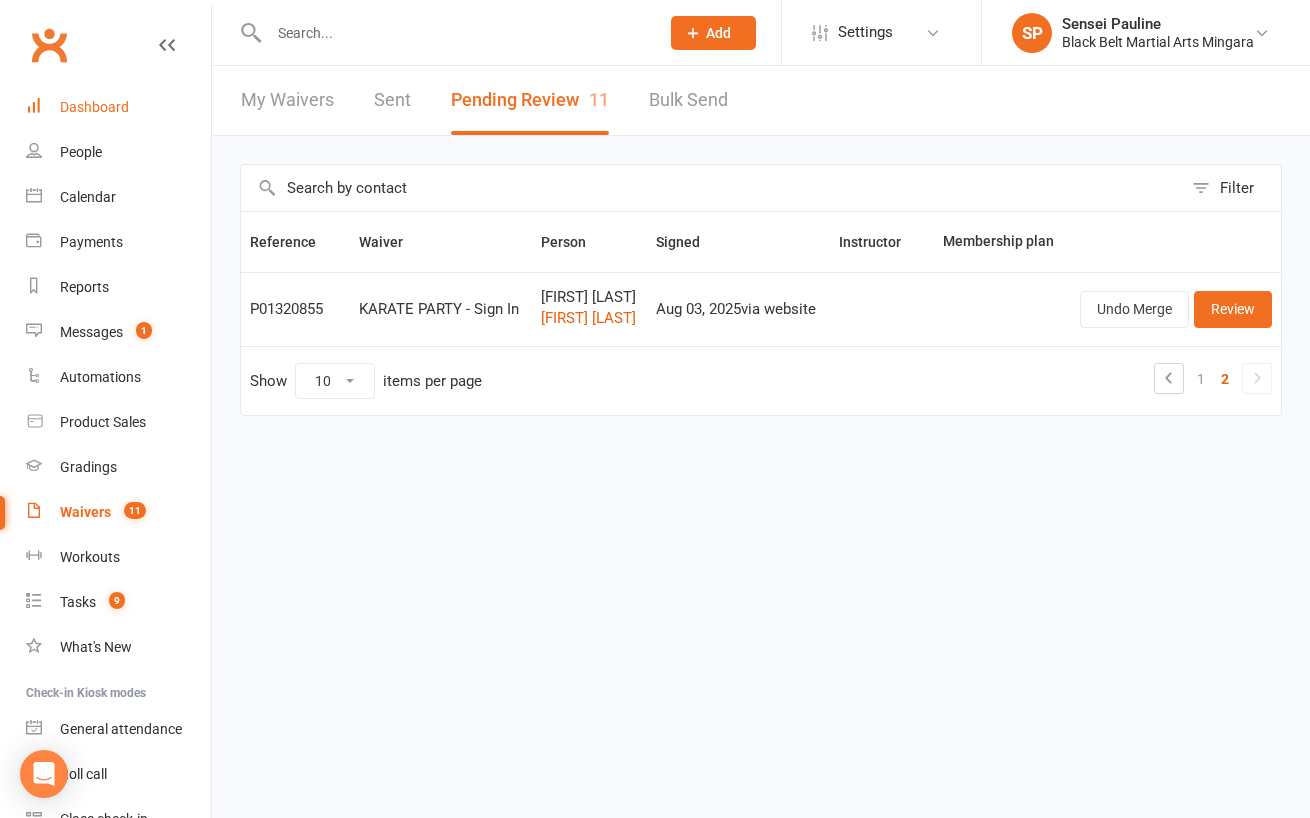 click on "Dashboard" at bounding box center [94, 107] 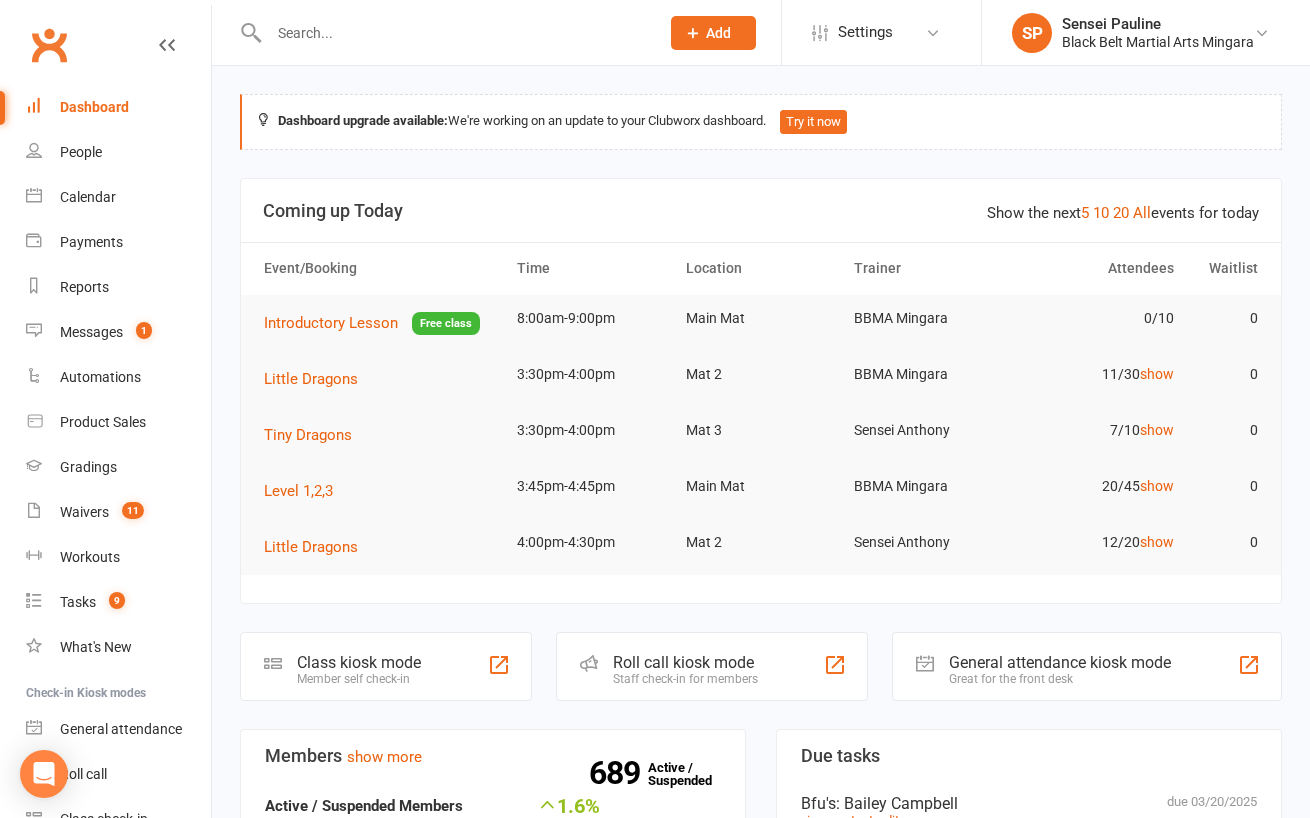 click on "Dashboard upgrade available:  We're working on an update to your Clubworx dashboard. Try it now Show the next  5   10   20   All  events for today Coming up Today Event/Booking Time Location Trainer Attendees Waitlist Introductory Lesson  Free class 8:00am-9:00pm Main Mat BBMA Mingara 0/10  0  Little Dragons  3:30pm-4:00pm Mat 2 BBMA Mingara 11/30  show 0  Tiny Dragons  3:30pm-4:00pm Mat 3 Sensei Anthony 7/10  show 0  Level 1,2,3  3:45pm-4:45pm Main Mat BBMA Mingara 20/45  show 0  Little Dragons  4:00pm-4:30pm Mat 2 Sensei Anthony 12/20  show 0
Class kiosk mode Member self check-in Roll call kiosk mode Staff check-in for members General attendance kiosk mode Great for the front desk Kiosk modes:  General attendance  General attendance Class Roll call
Members  show more 1.6% Last 30 Days Active / Suspended Members Apr Jul Month 07-Feb 06-Aug  0 200 400 600 689 Active / Suspended 5 New this week 9 New this month 1 Canx. this month
Attendance 0 Right Now (in session) show more 28 Today (so far)  show more" at bounding box center [761, 1657] 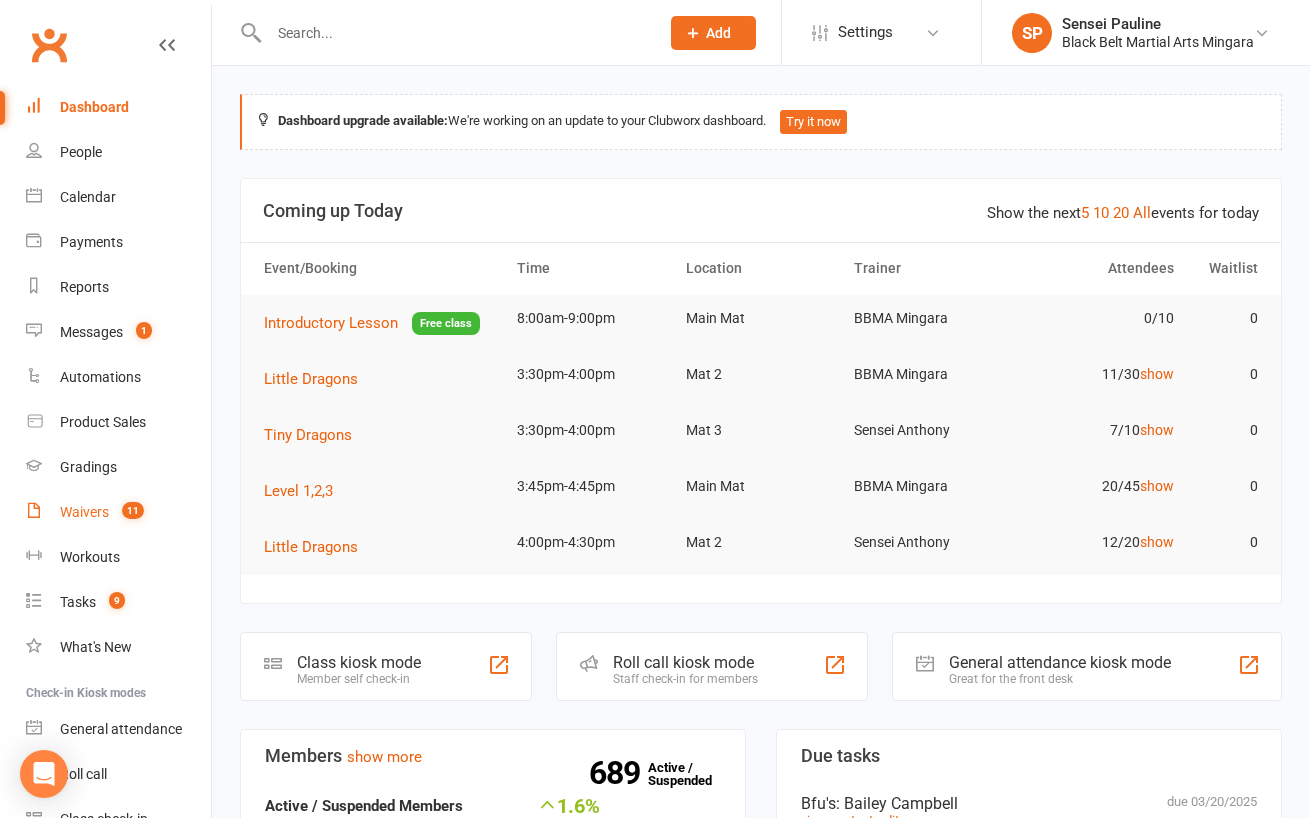 click on "Waivers" at bounding box center [84, 512] 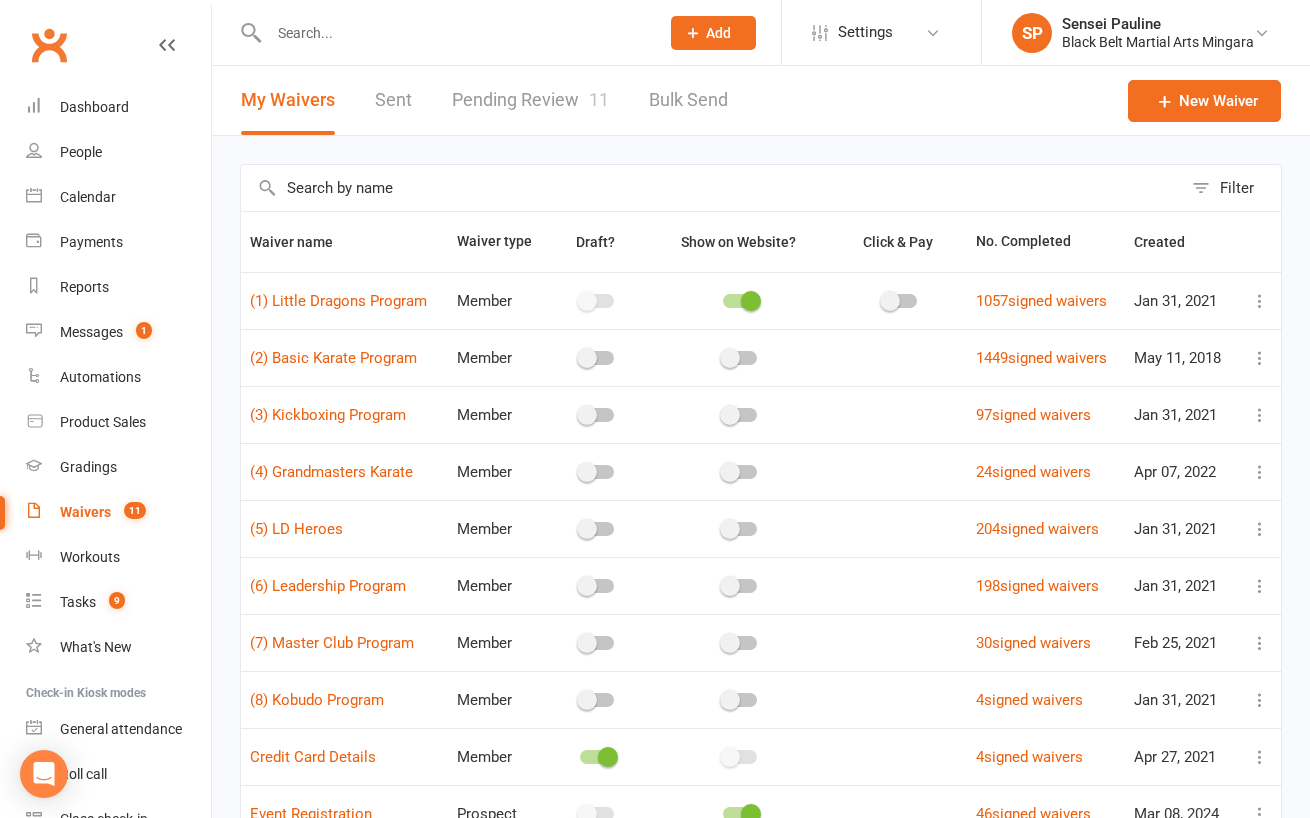 click at bounding box center [711, 188] 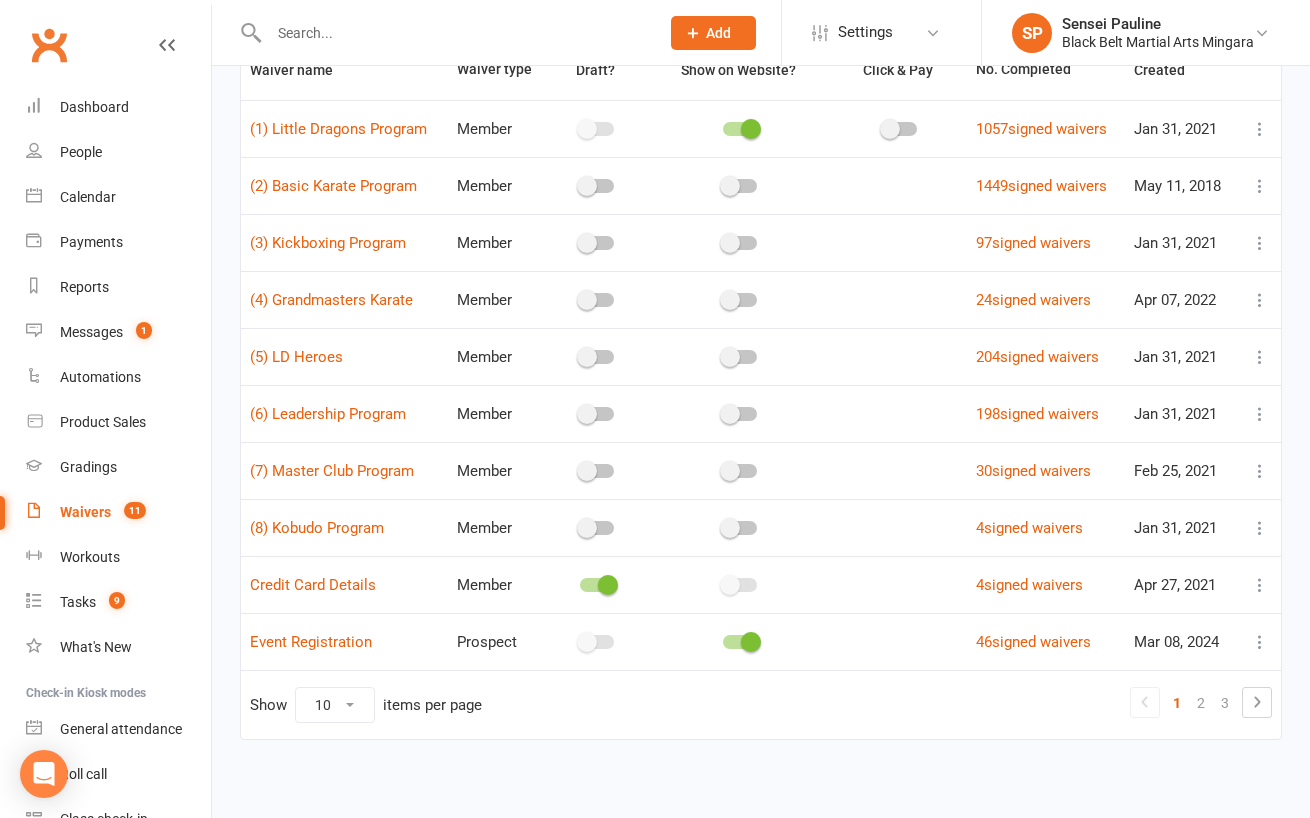 scroll, scrollTop: 172, scrollLeft: 0, axis: vertical 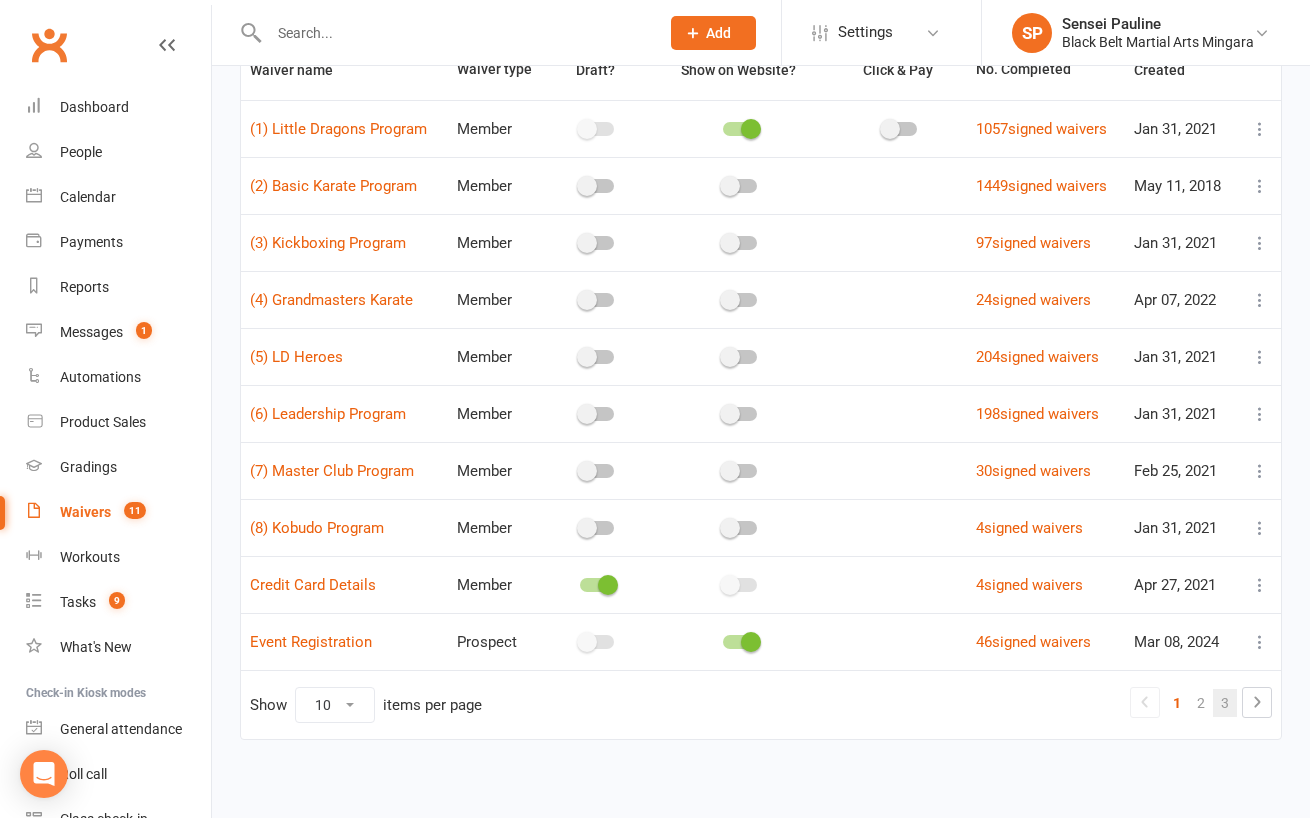 click on "3" at bounding box center (1225, 703) 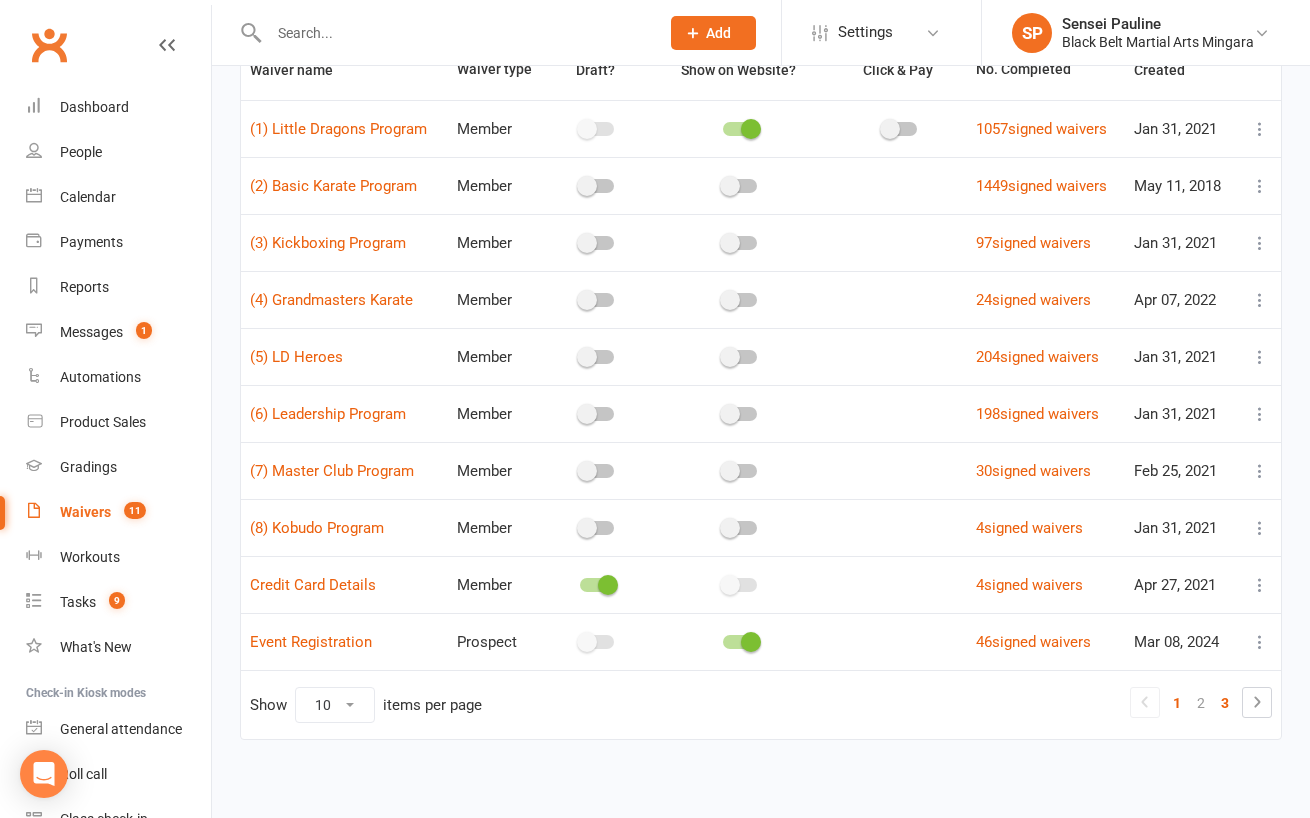 scroll, scrollTop: 2, scrollLeft: 0, axis: vertical 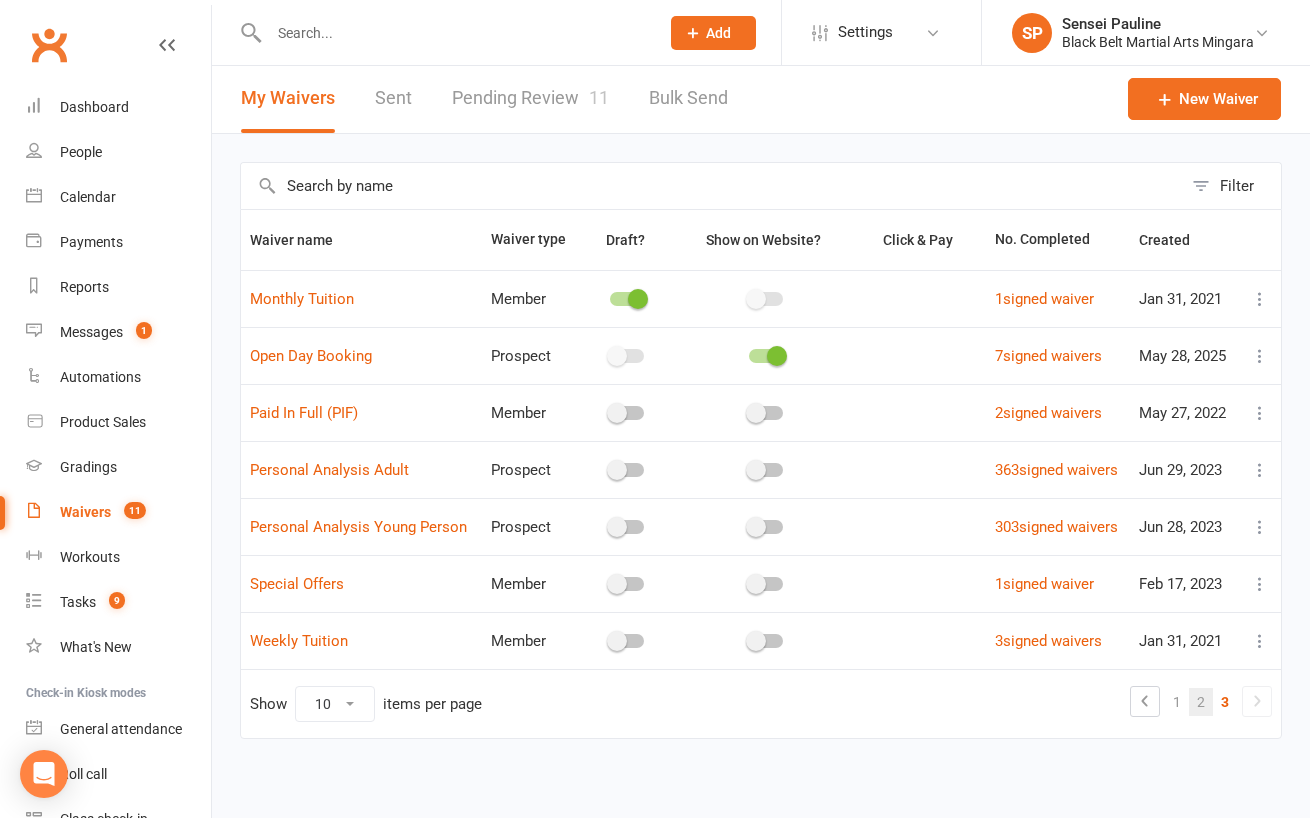 click on "2" at bounding box center [1201, 702] 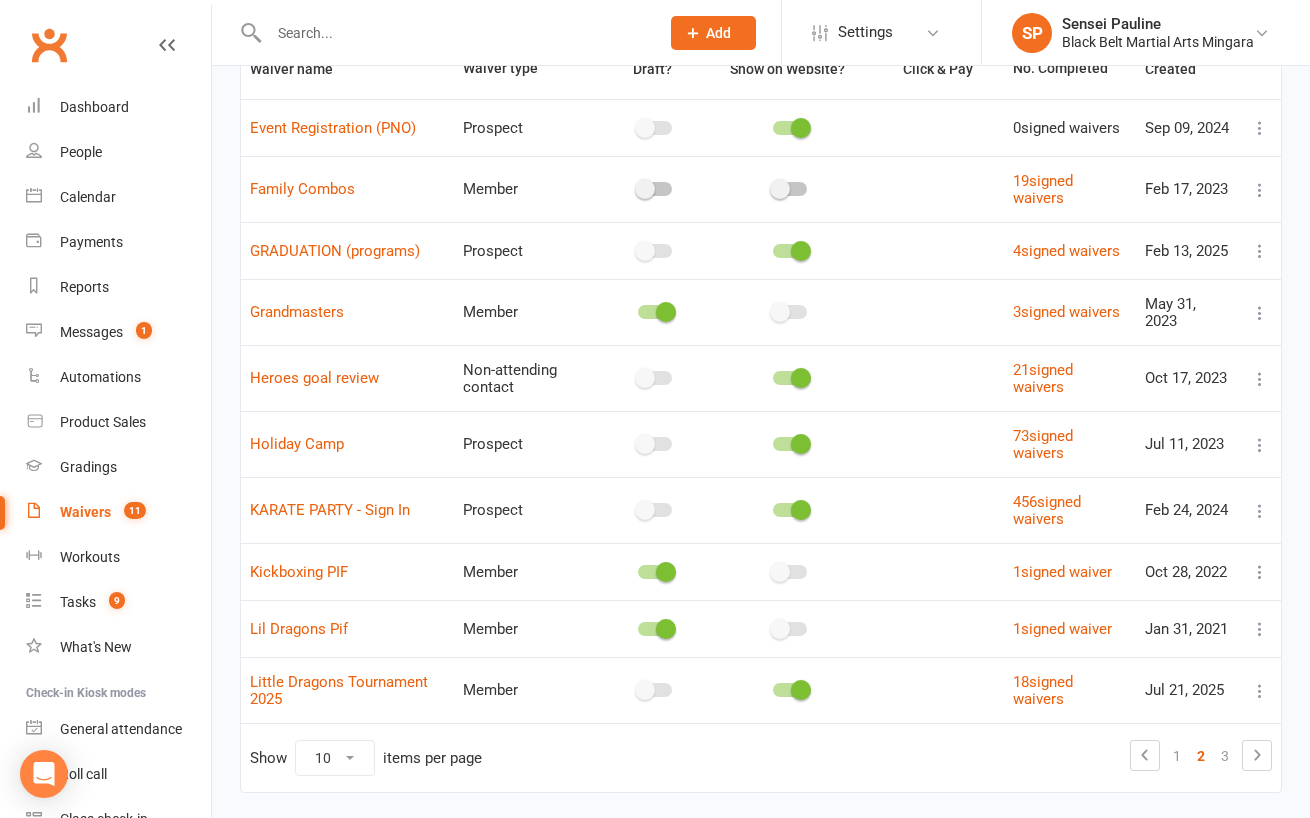 scroll, scrollTop: 235, scrollLeft: 0, axis: vertical 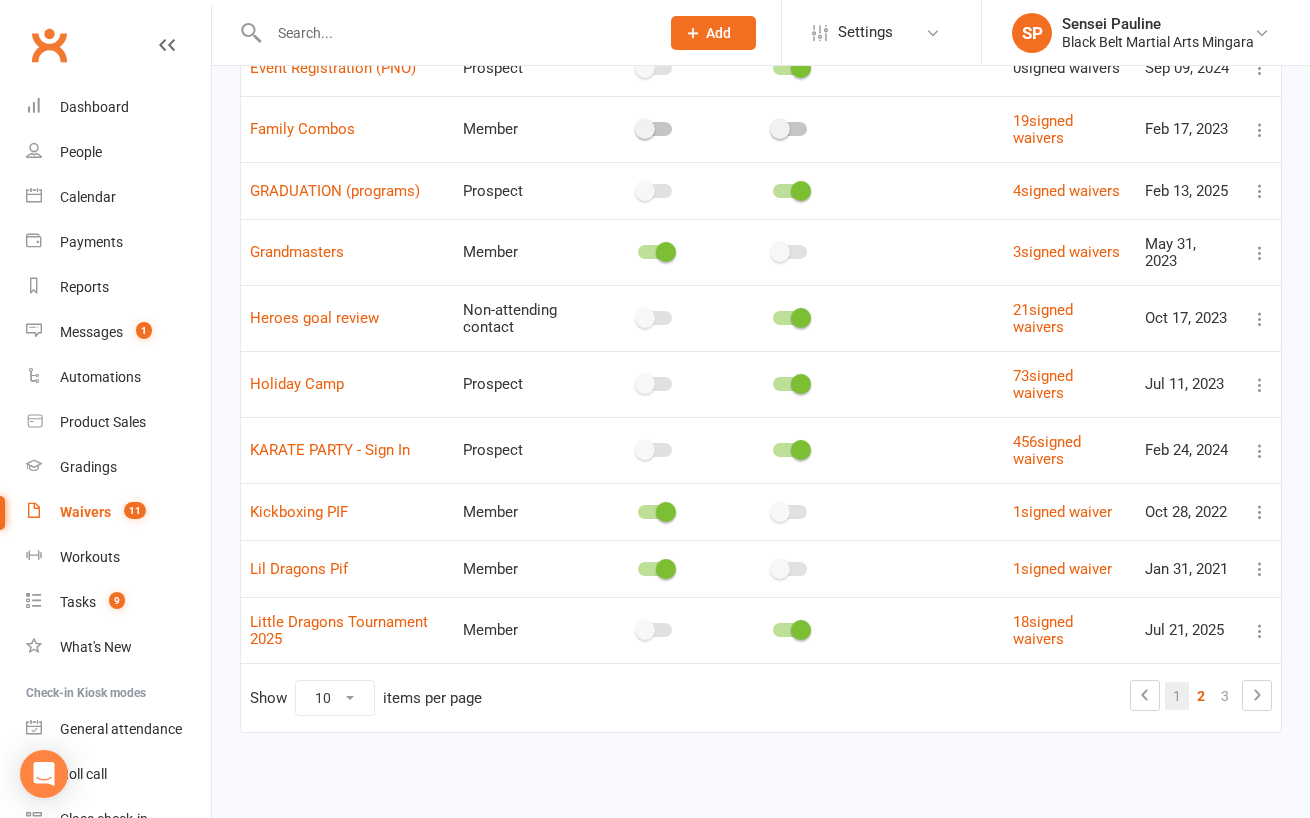click on "1" at bounding box center (1177, 696) 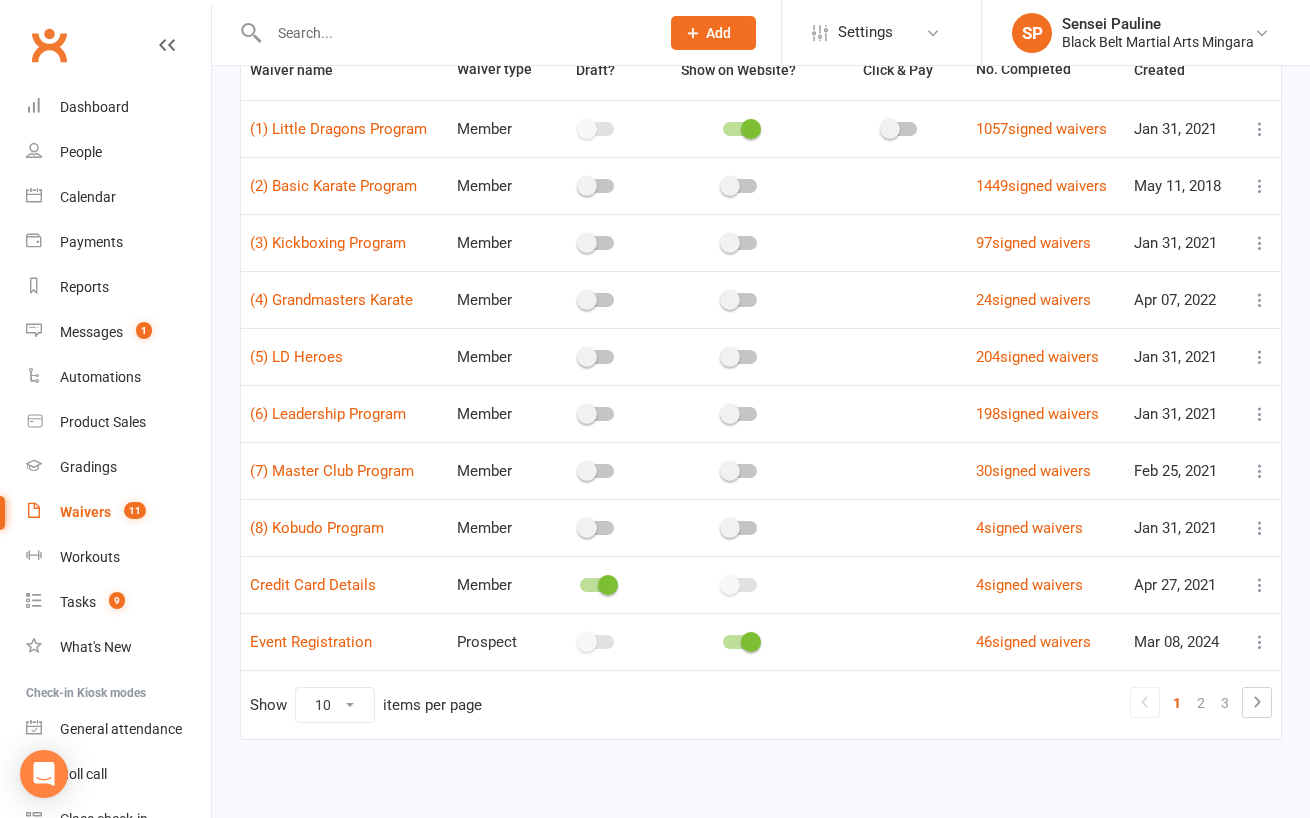 scroll, scrollTop: 165, scrollLeft: 0, axis: vertical 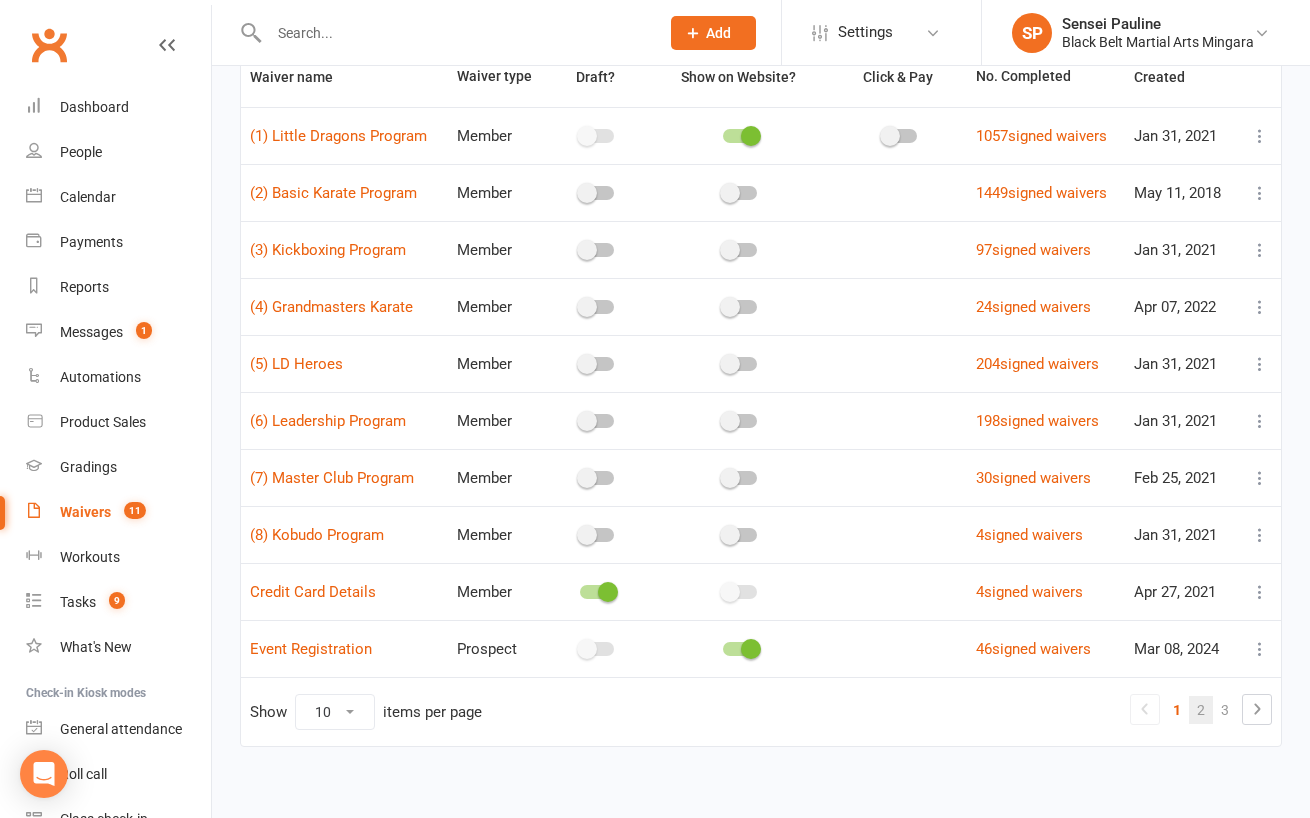 click on "2" at bounding box center [1201, 710] 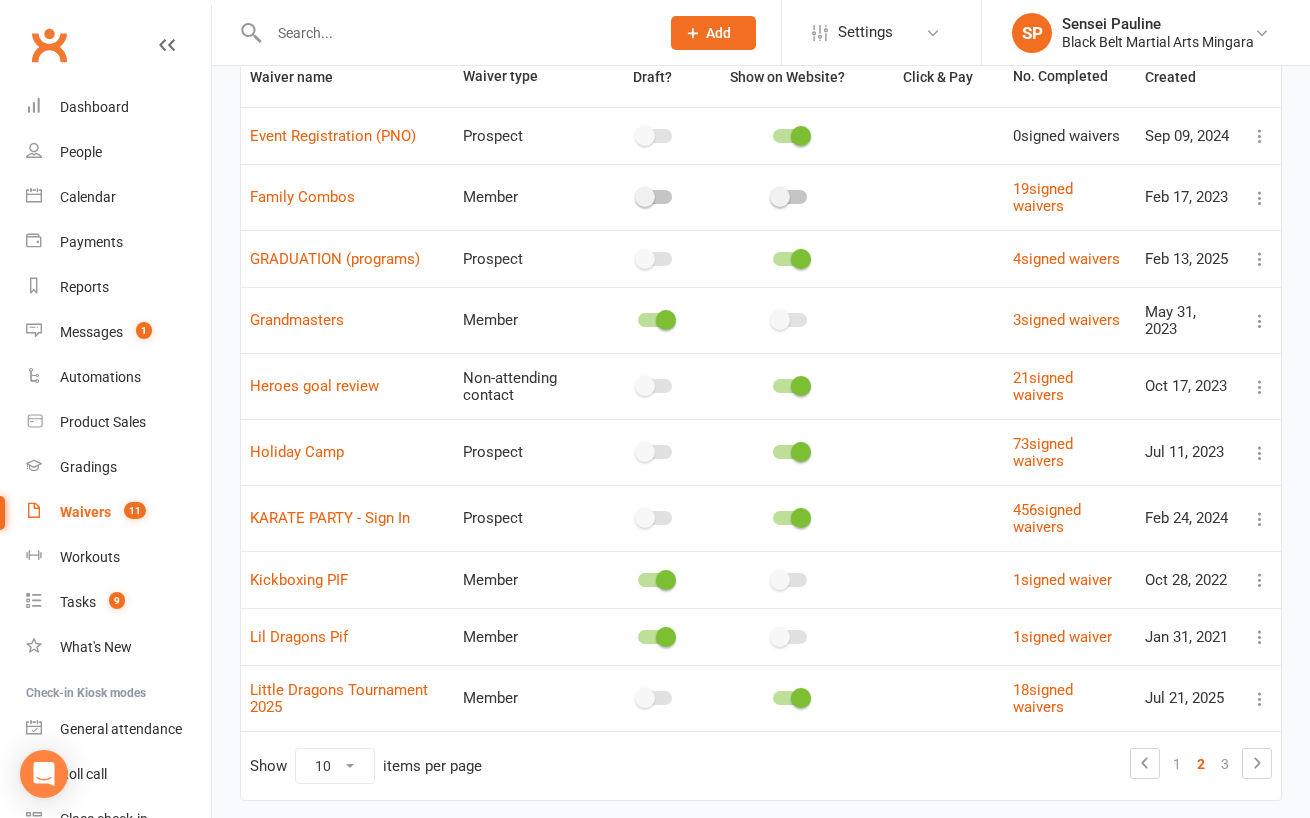click at bounding box center (1260, 699) 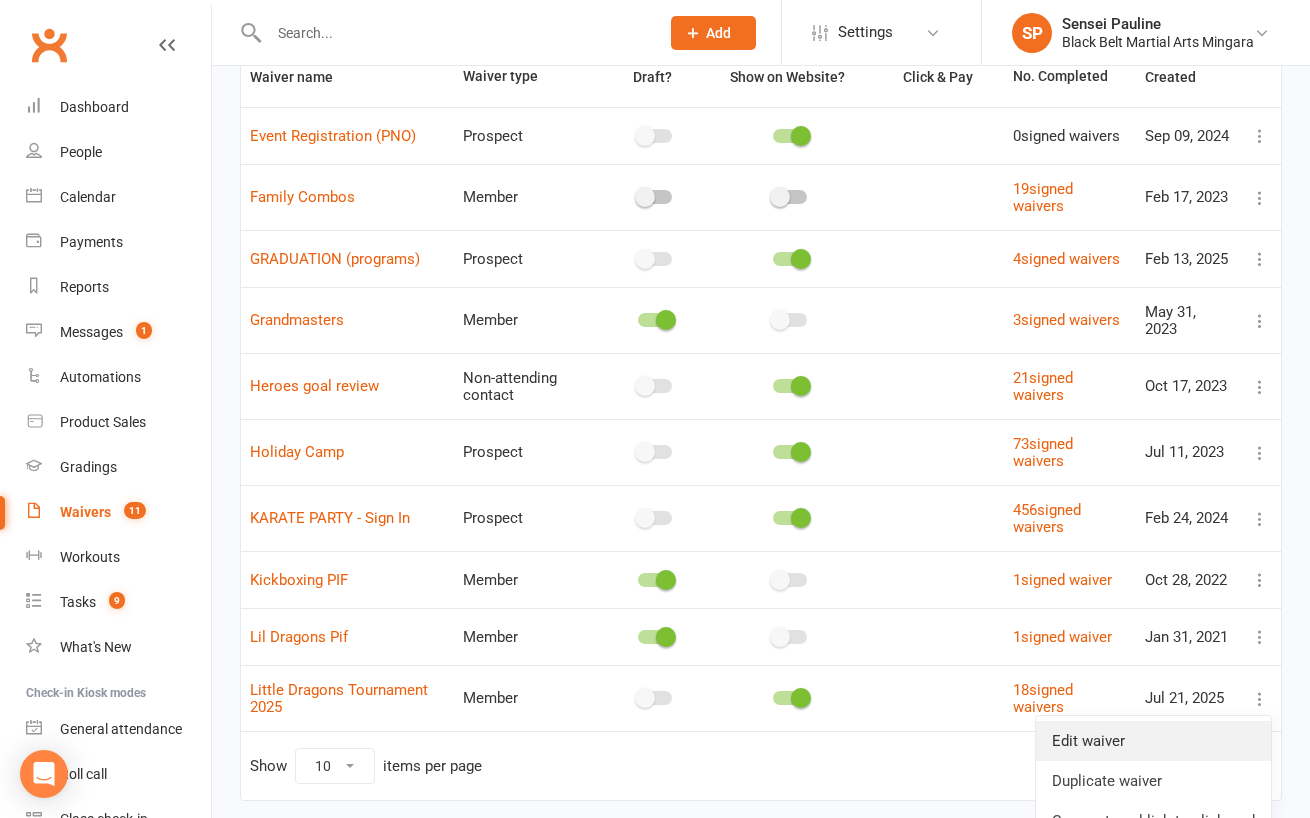 click on "Edit waiver" at bounding box center (1153, 741) 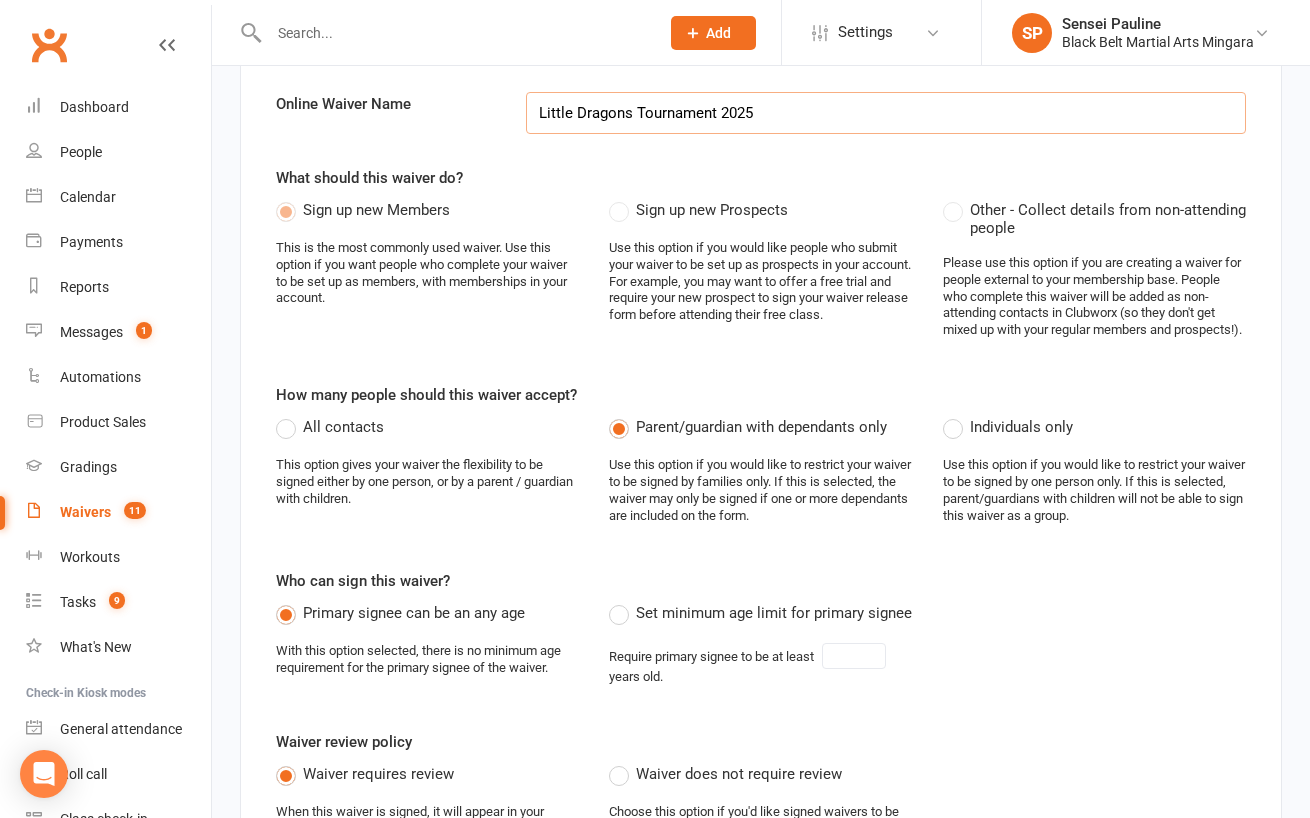 scroll, scrollTop: 0, scrollLeft: 0, axis: both 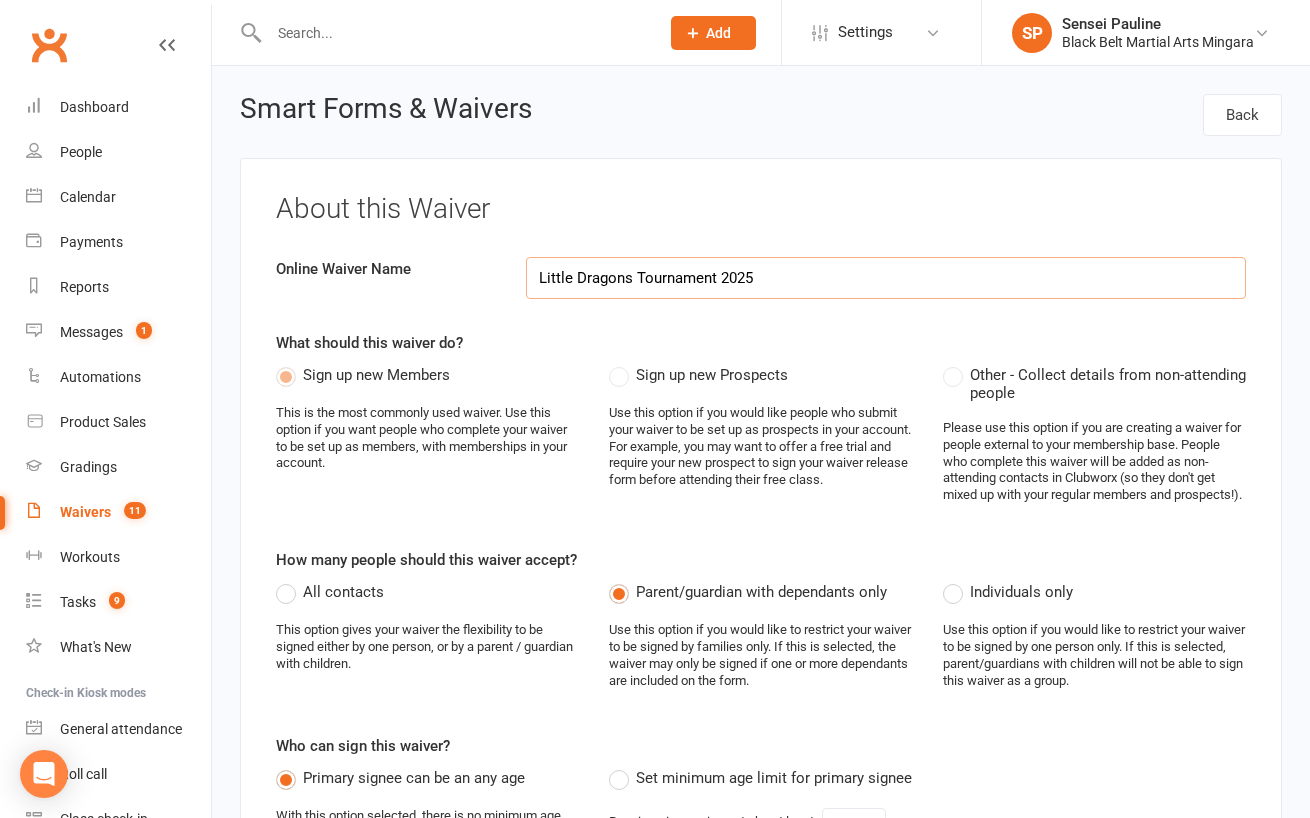 select on "applies_to_dependant_signees" 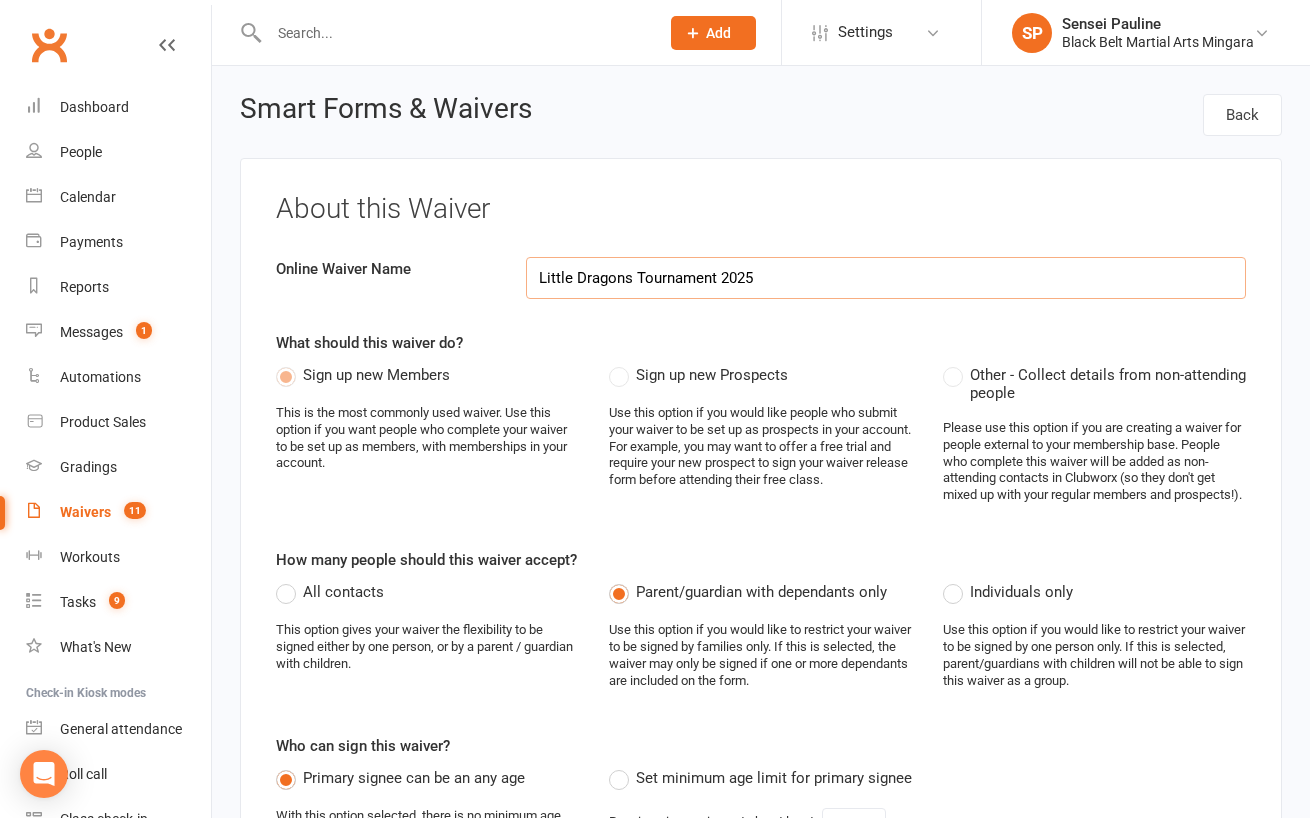select on "select" 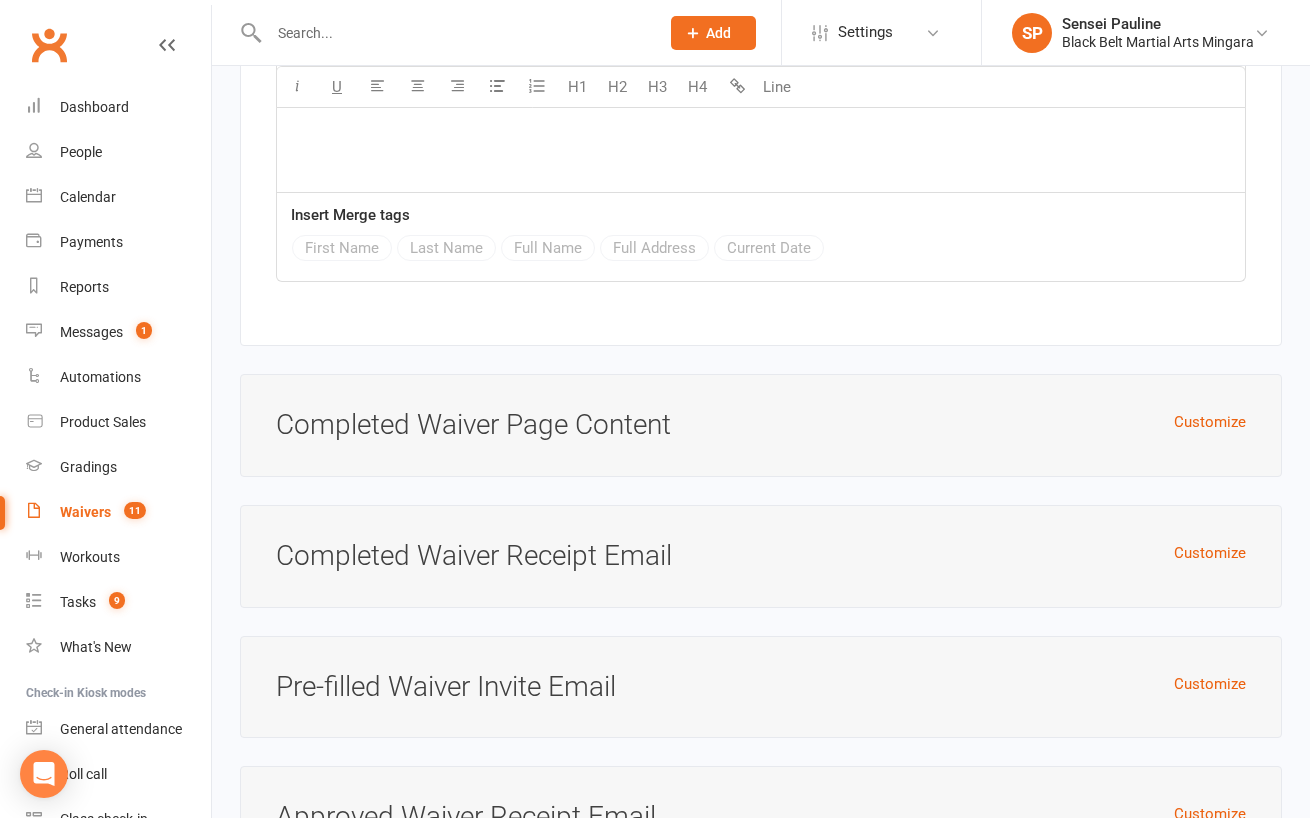 scroll, scrollTop: 6801, scrollLeft: 0, axis: vertical 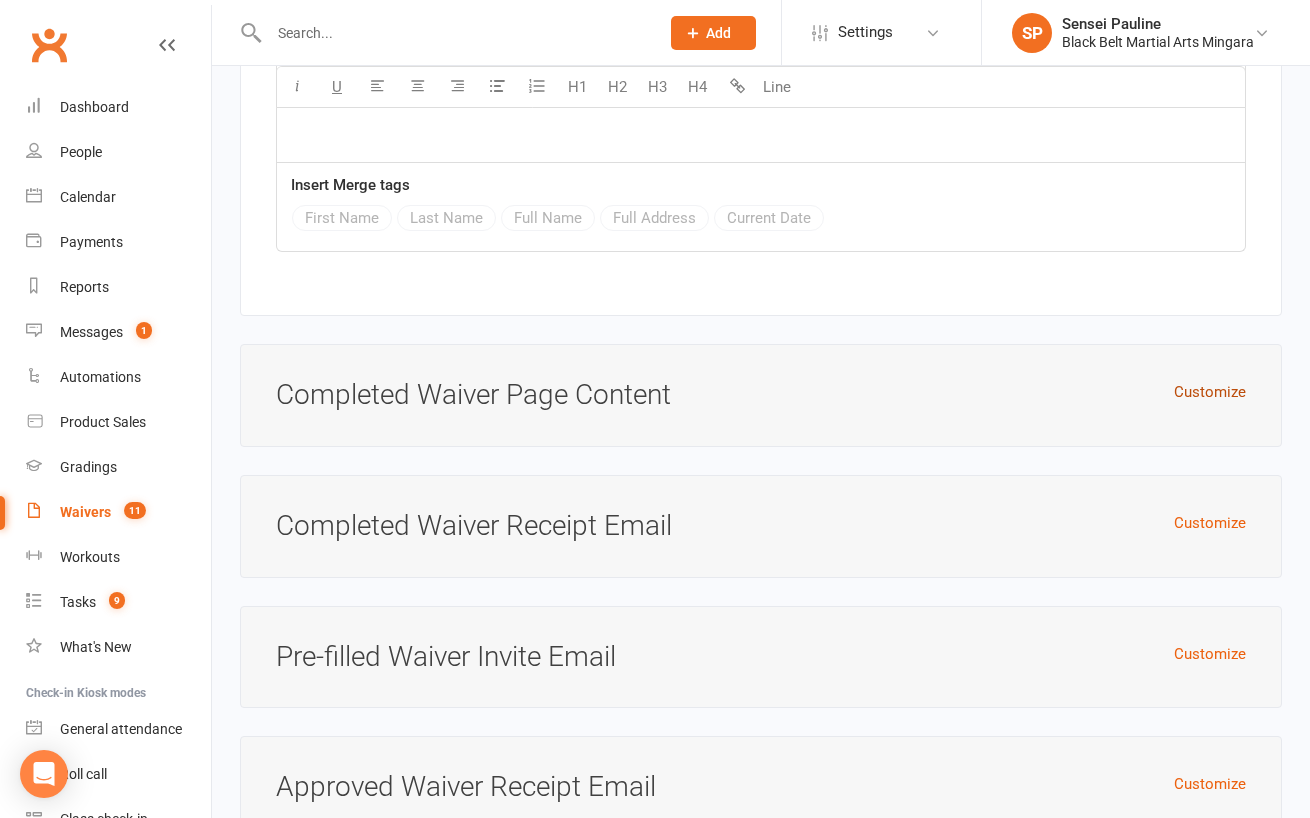click on "Customize" at bounding box center (1210, 392) 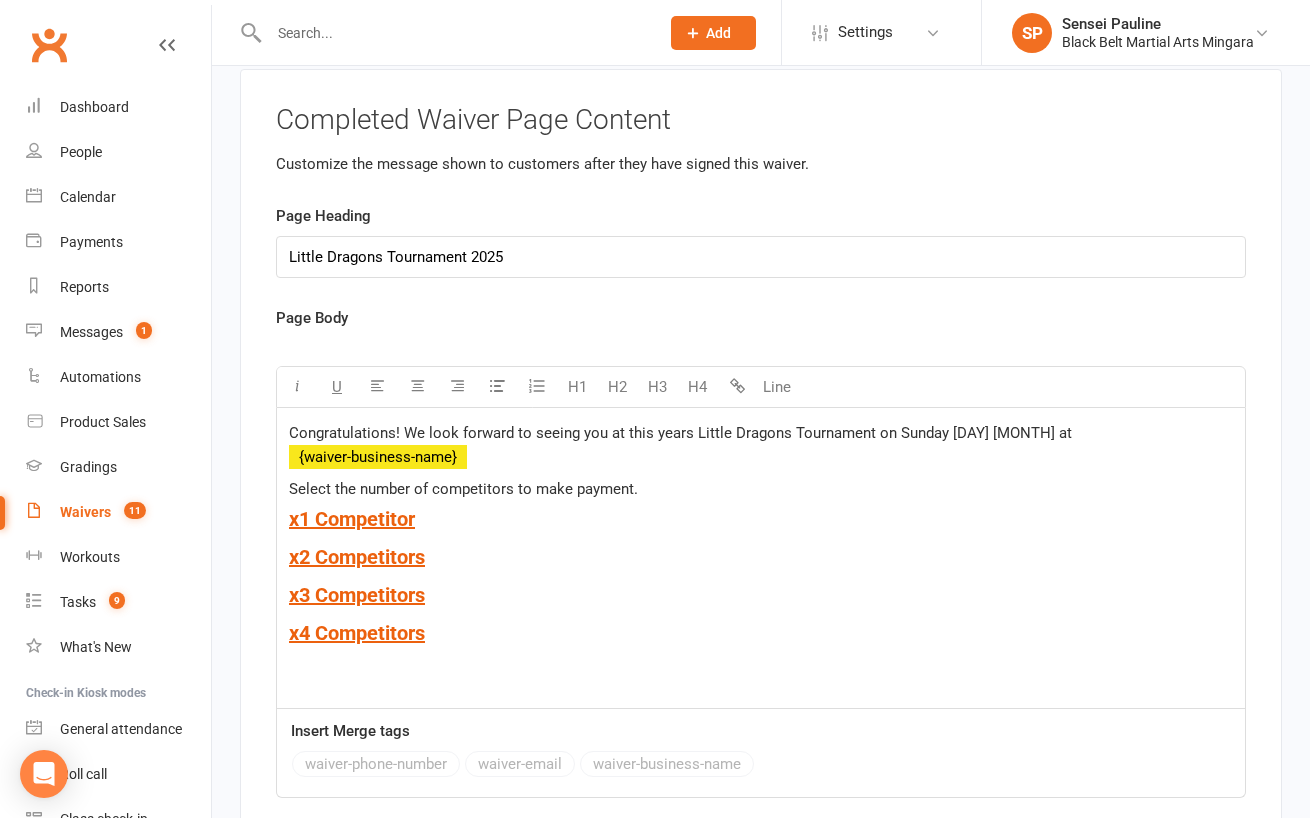 scroll, scrollTop: 7191, scrollLeft: 0, axis: vertical 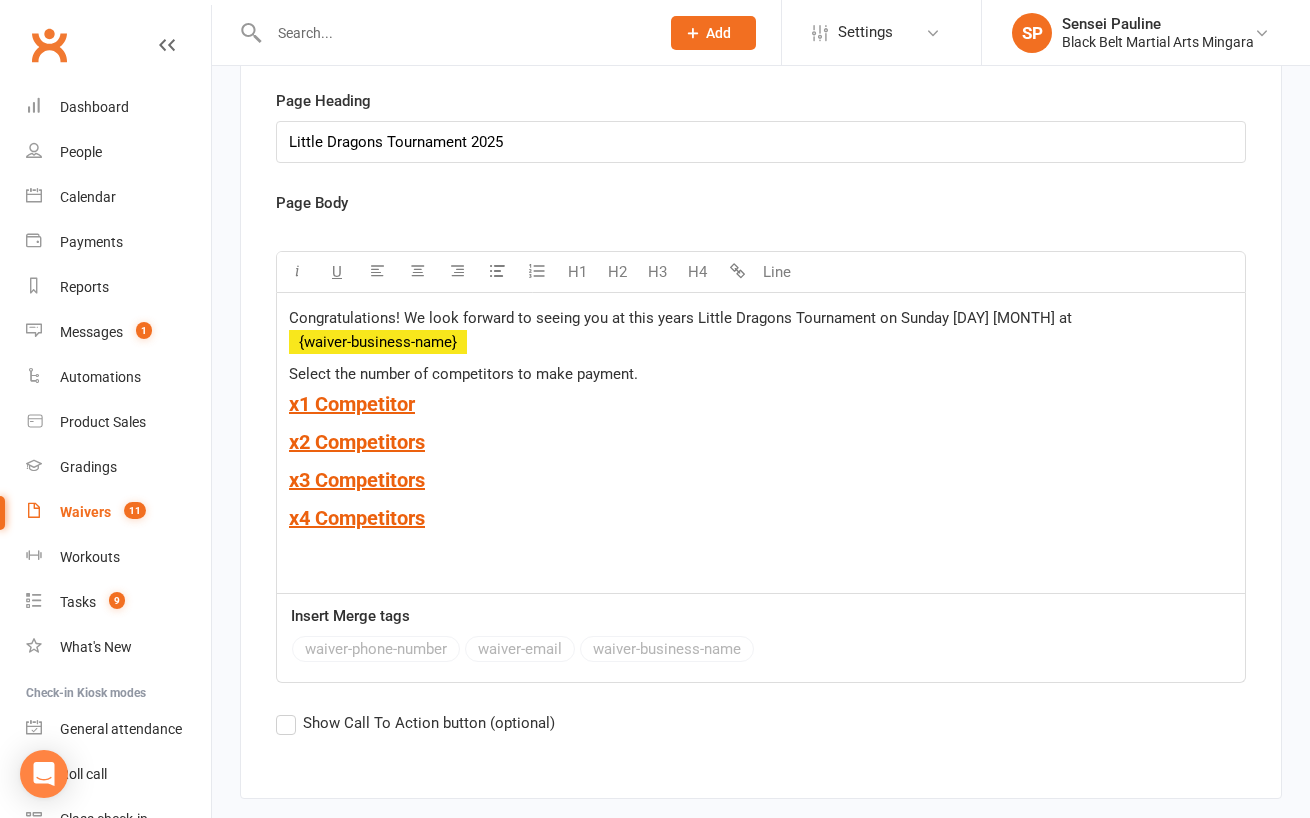 click on "Congratulations! We look forward to seeing you at this years Little Dragons Tournament on Sunday [DAY] [MONTH] at  ﻿ {waiver-business-name}   Select the number of competitors to make payment. $   x $   $   1 Competitor $   $   ﻿ $   $   x2 Competitors $   $   ﻿ $   $   x3 Competitors $   $   ﻿ $   $   x4 Competitors $   $     $" at bounding box center (761, 443) 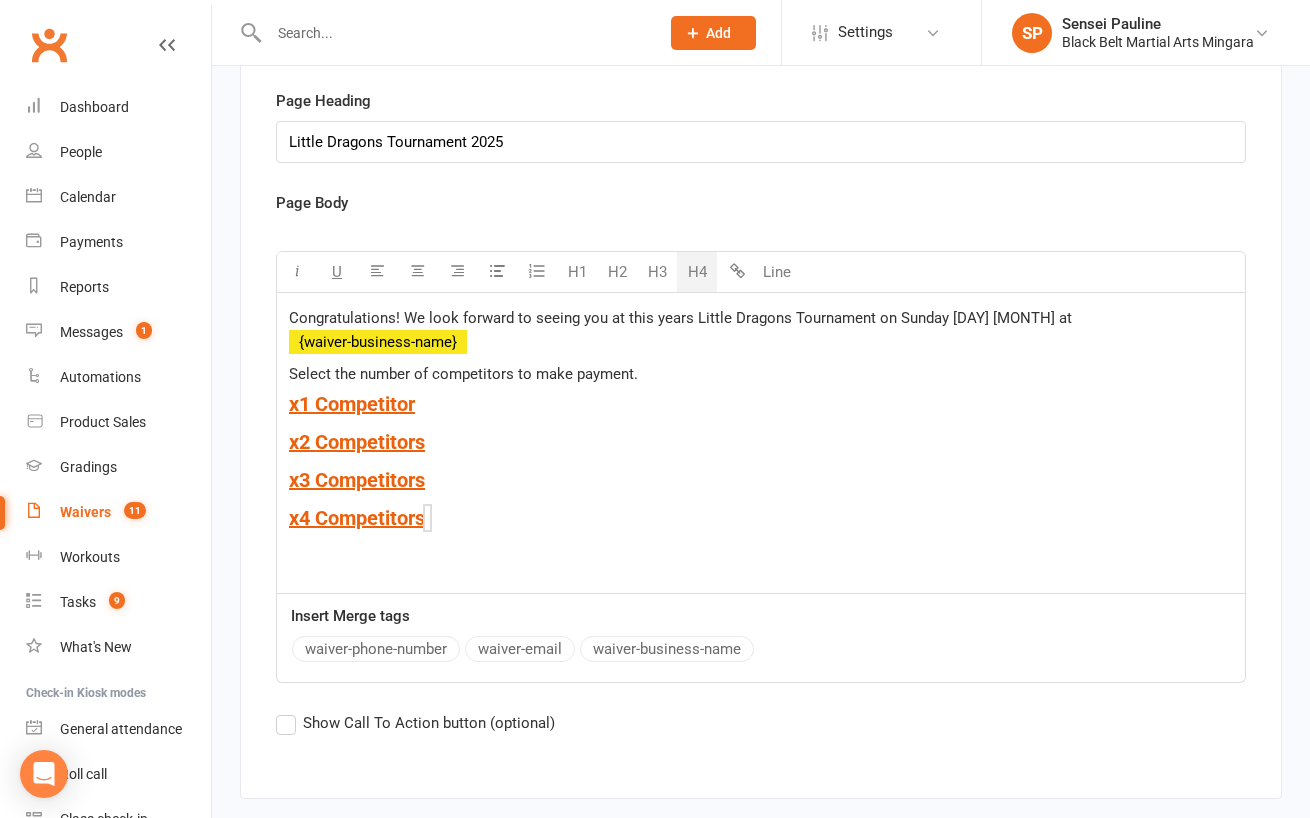 click on "$   x $   $   1 Competitor $" at bounding box center (761, 404) 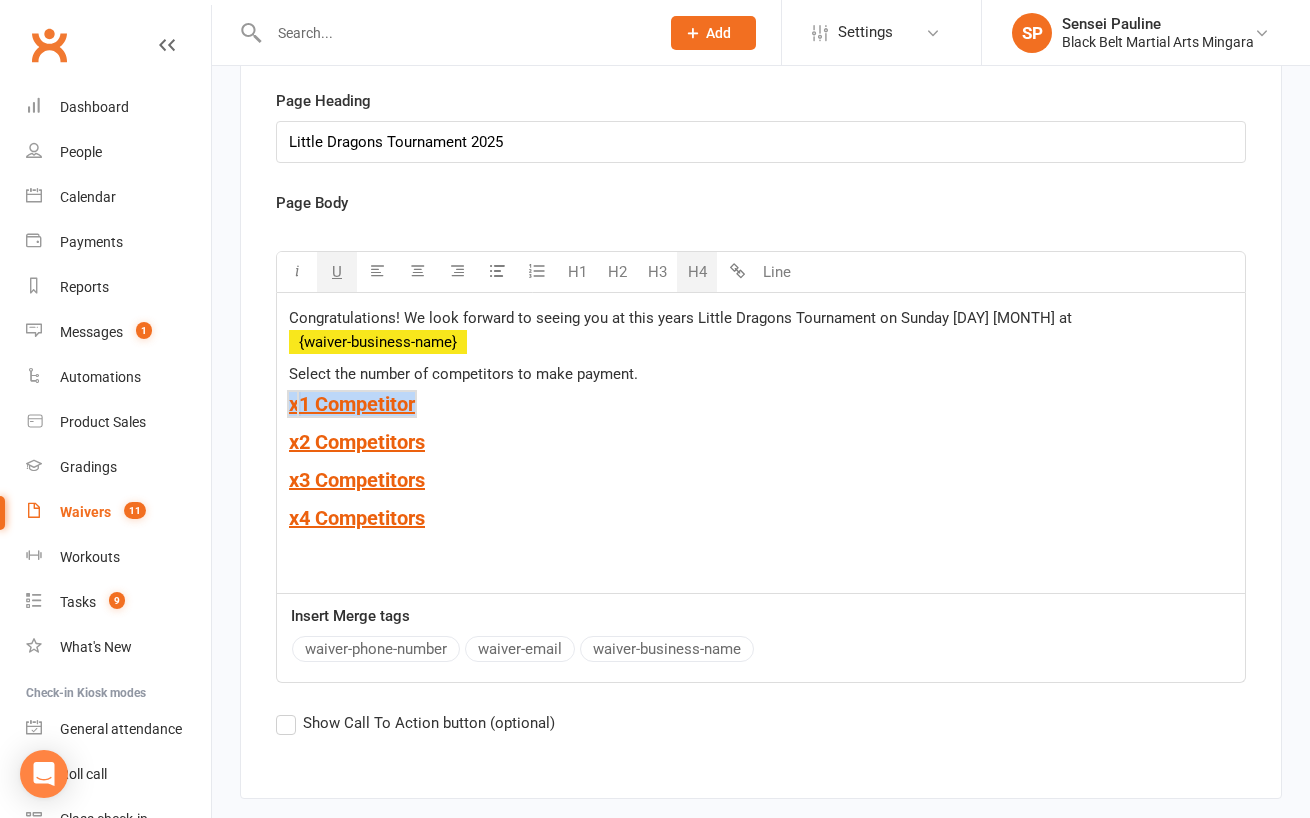 drag, startPoint x: 438, startPoint y: 316, endPoint x: 278, endPoint y: 319, distance: 160.02812 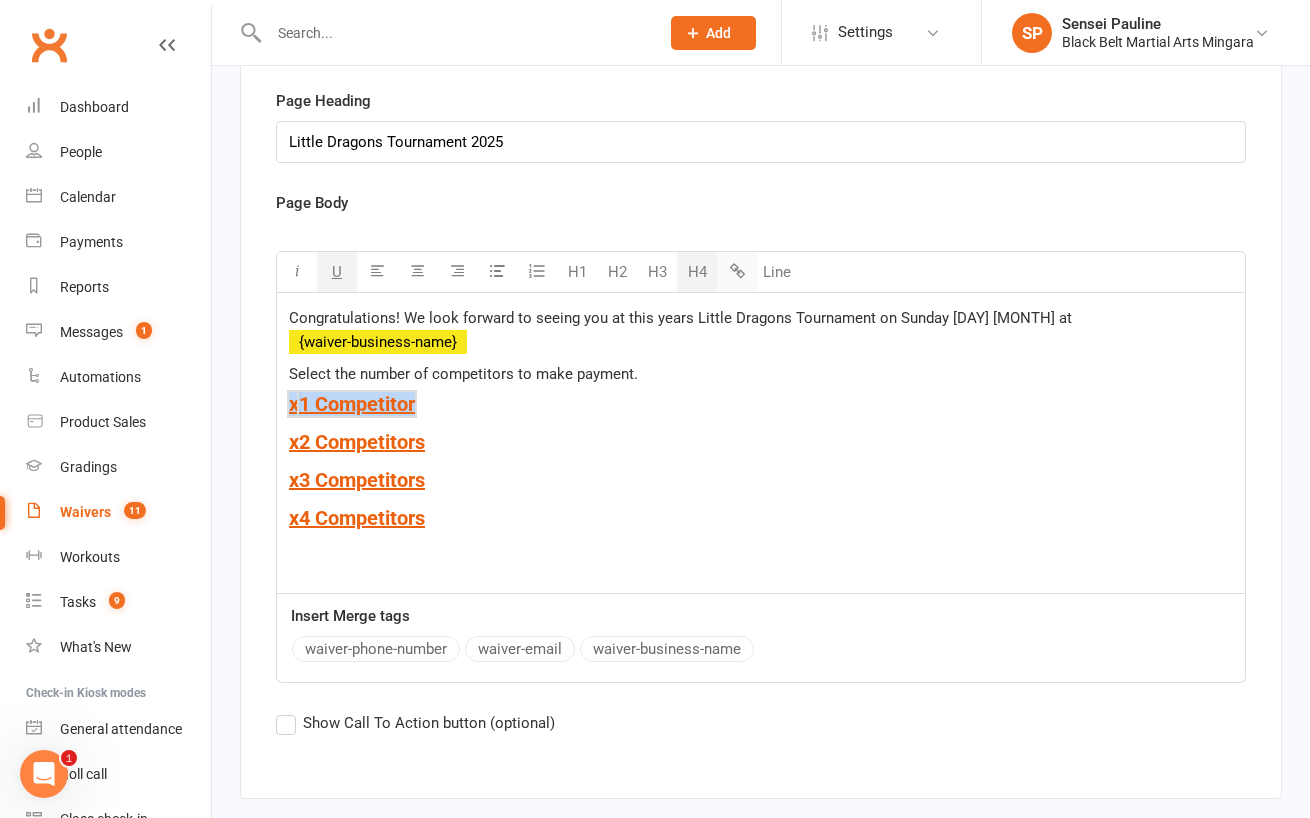scroll, scrollTop: 0, scrollLeft: 0, axis: both 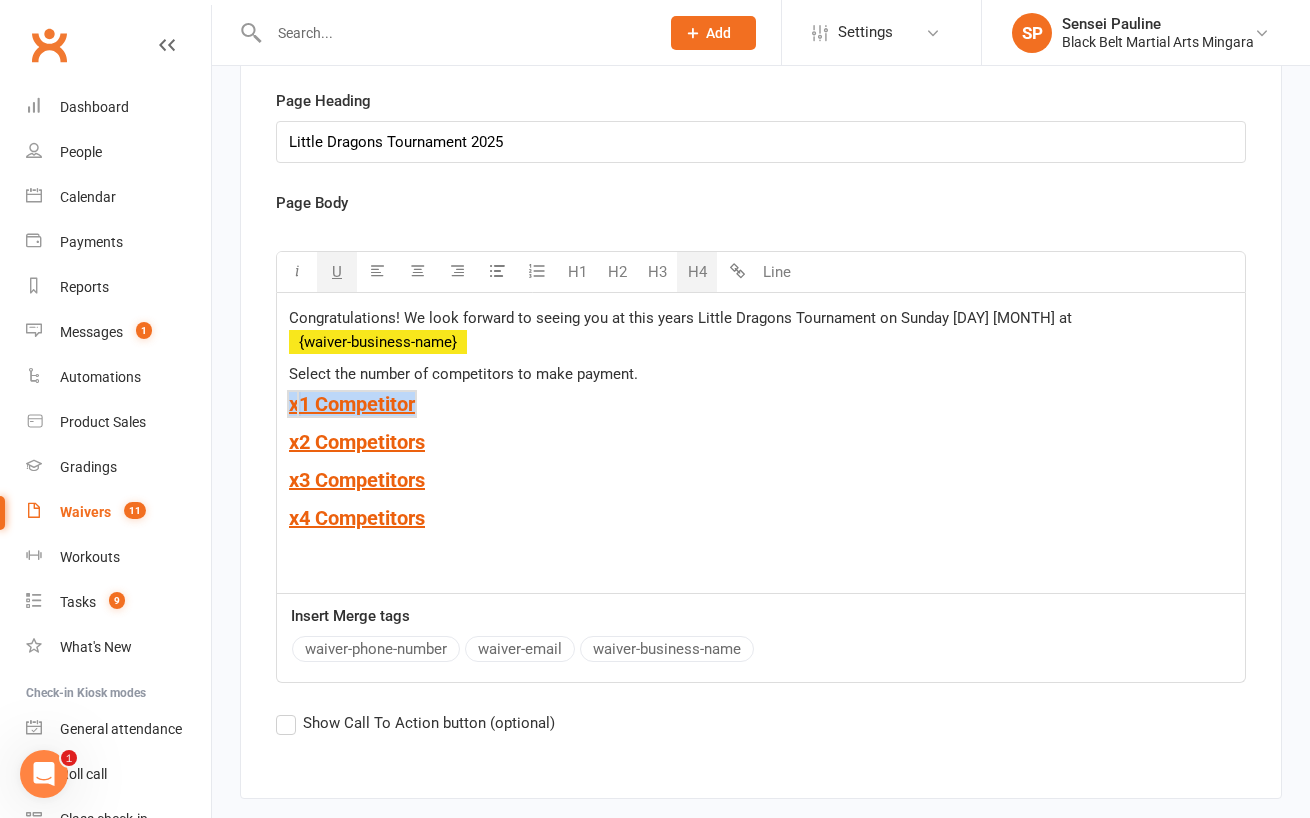 click on "$   x $   $   1 Competitor $" at bounding box center (761, 404) 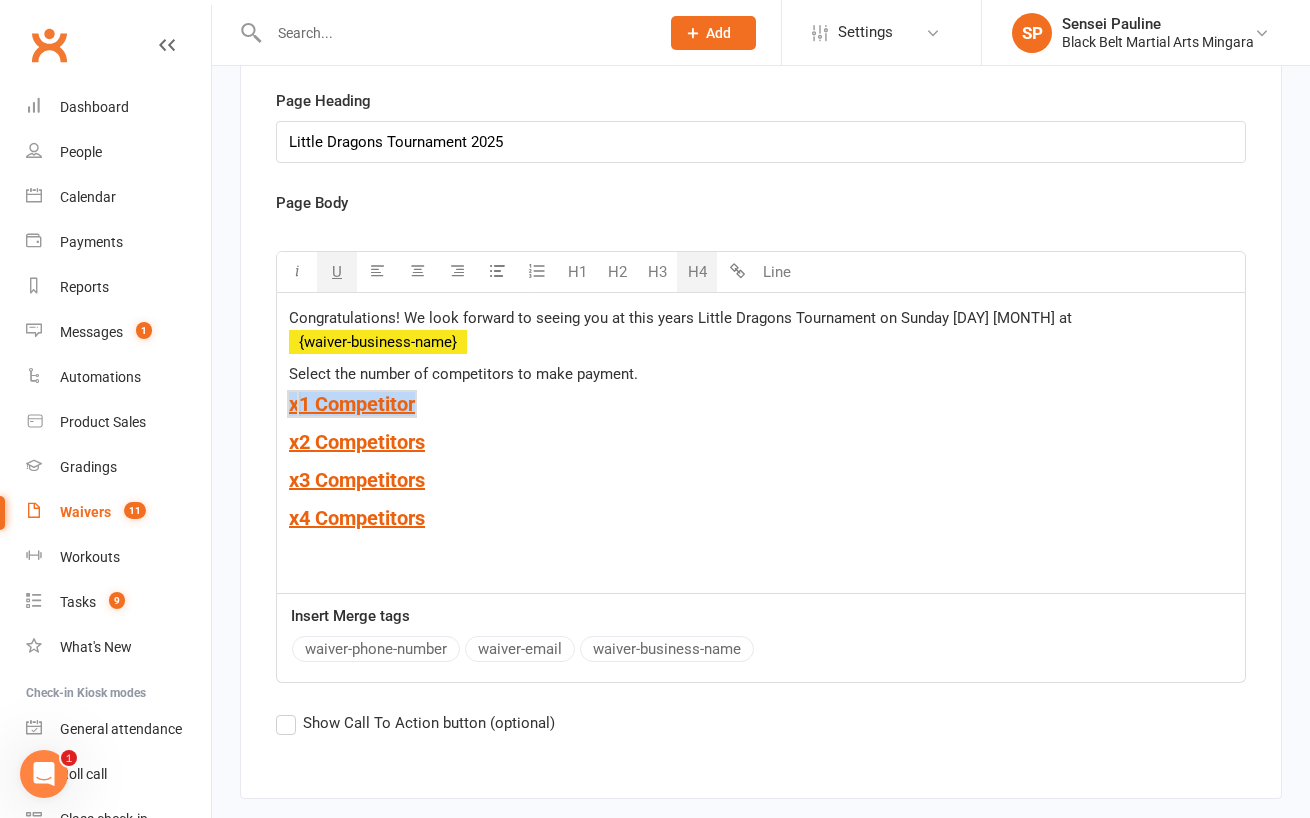 drag, startPoint x: 442, startPoint y: 317, endPoint x: 282, endPoint y: 310, distance: 160.15305 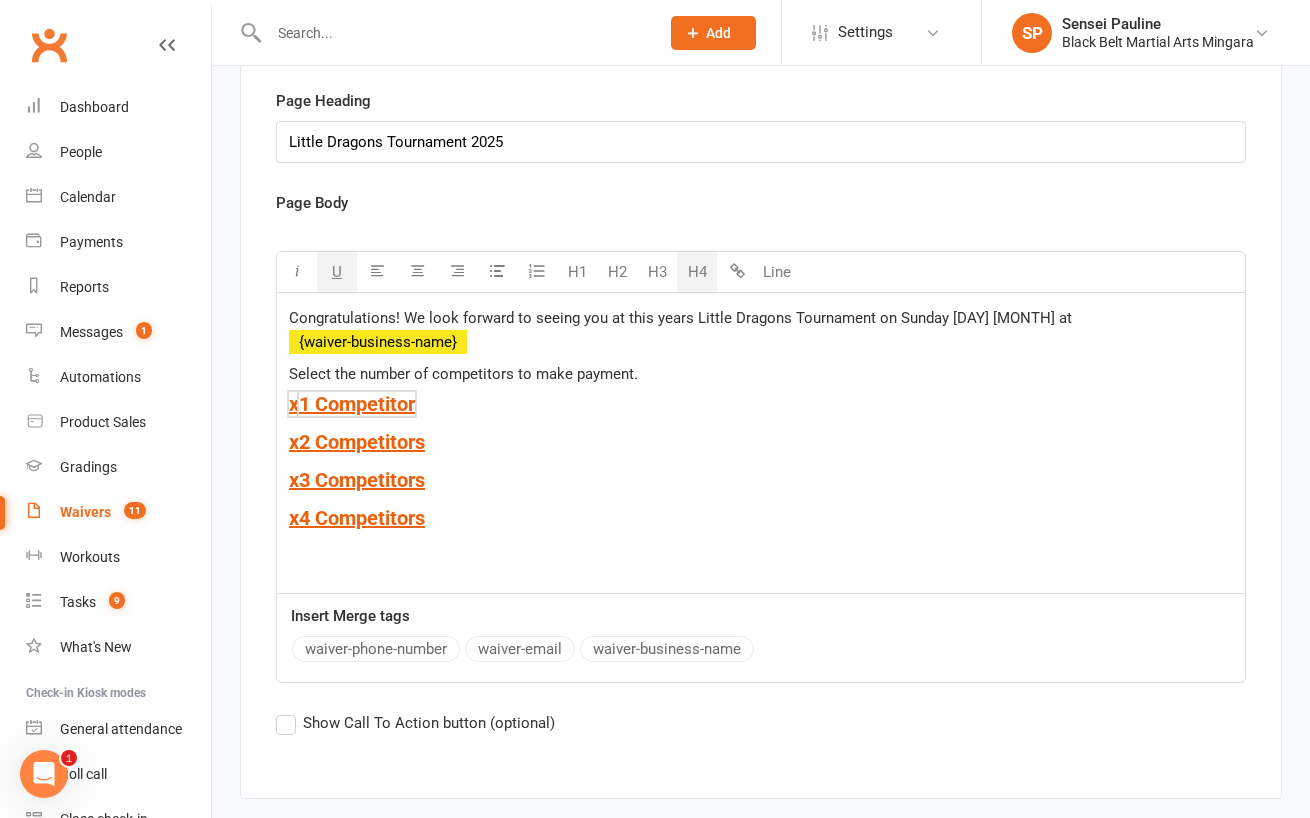 click on "$   ﻿ $   $   x2 Competitors $" at bounding box center [761, 442] 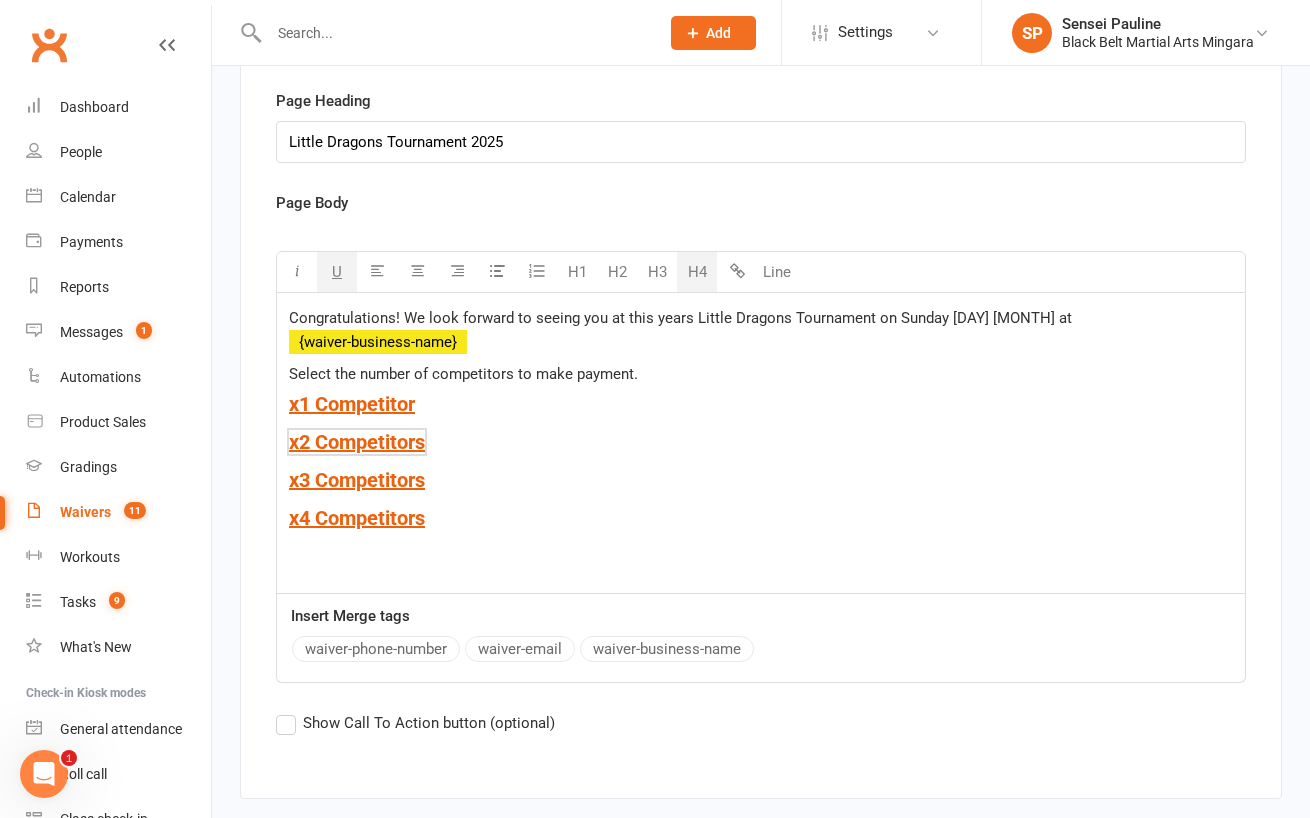 click on "$   ﻿ $   $   x2 Competitors $" at bounding box center [761, 442] 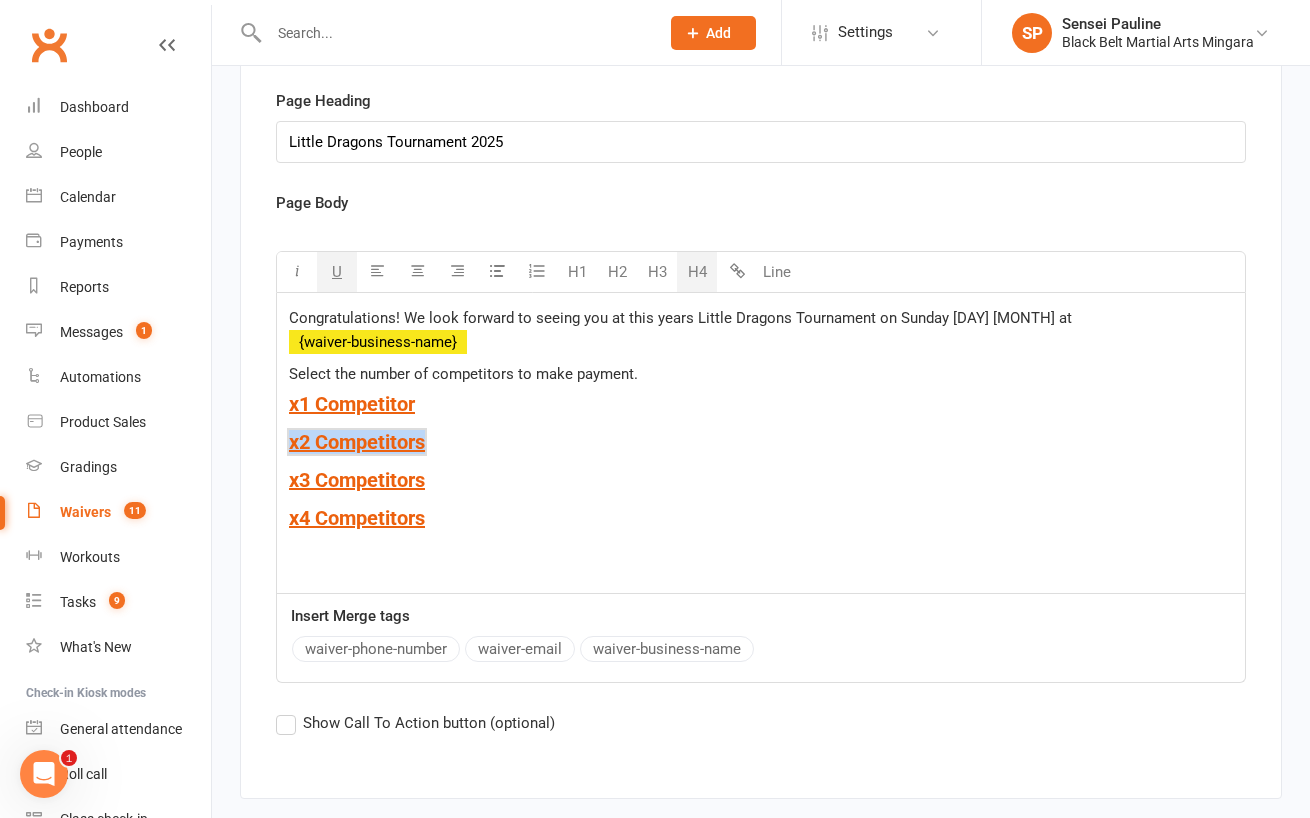 drag, startPoint x: 453, startPoint y: 358, endPoint x: 282, endPoint y: 354, distance: 171.04678 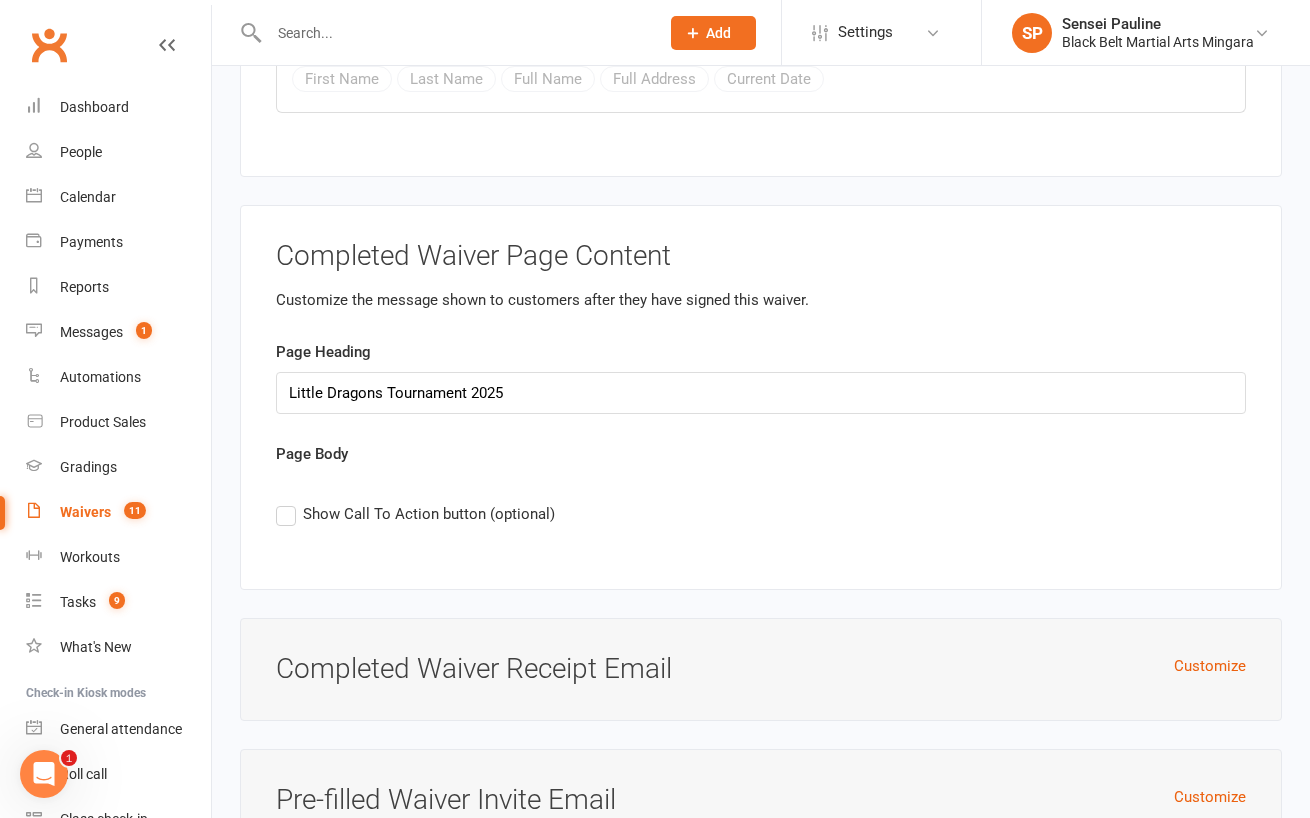 scroll, scrollTop: 6941, scrollLeft: 0, axis: vertical 